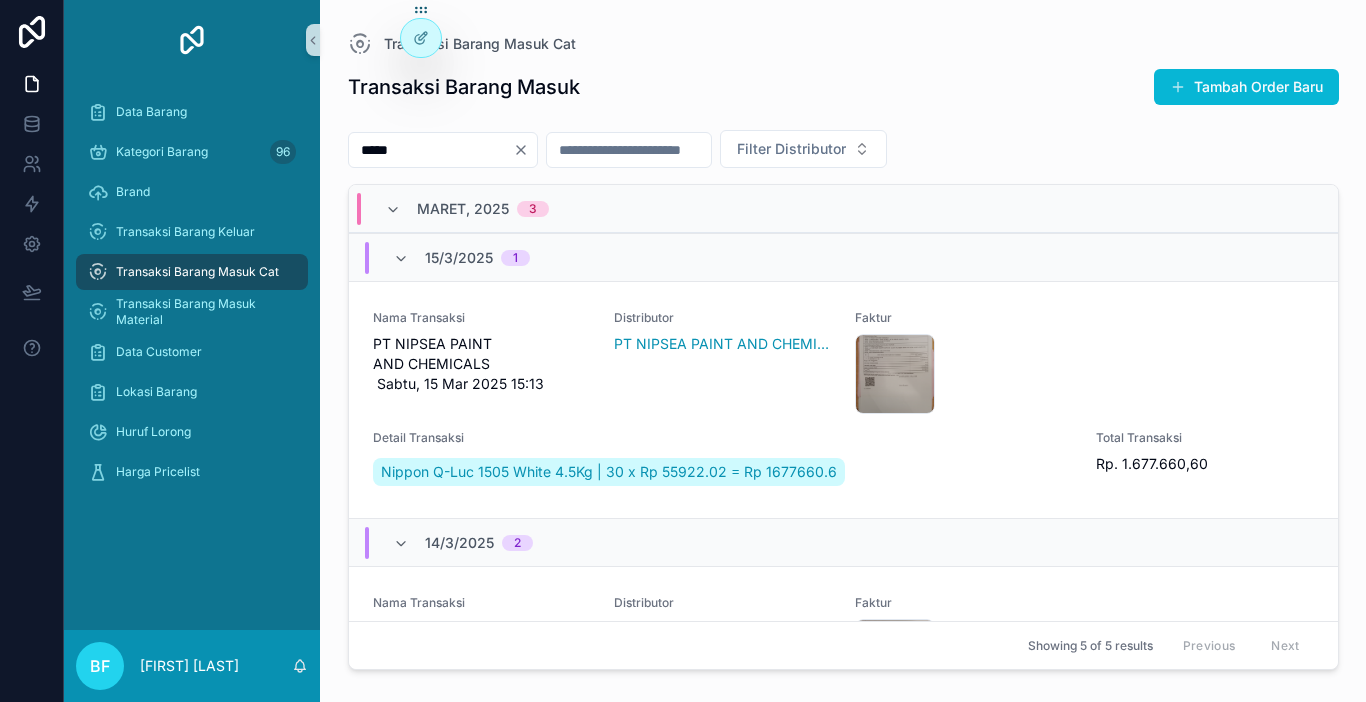 scroll, scrollTop: 0, scrollLeft: 0, axis: both 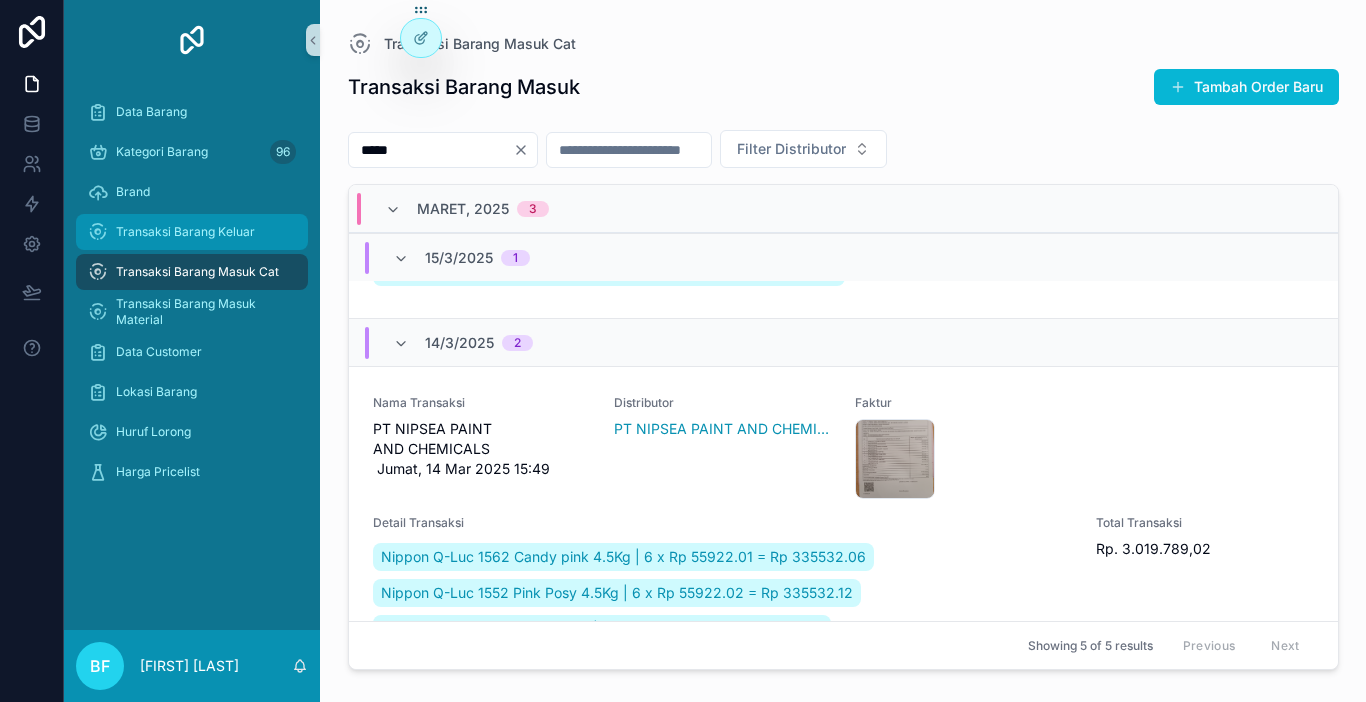 click on "Transaksi Barang Keluar" at bounding box center (185, 232) 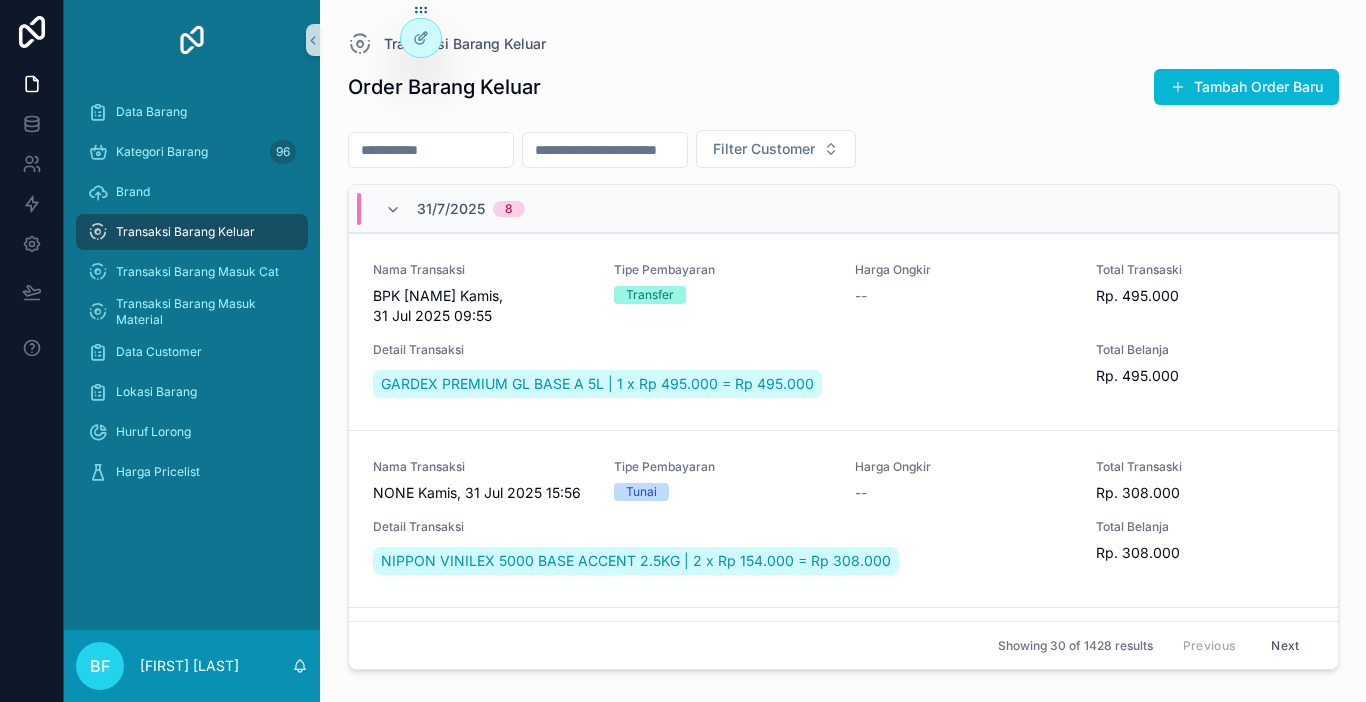 click on "Transaksi Barang Keluar" at bounding box center (185, 232) 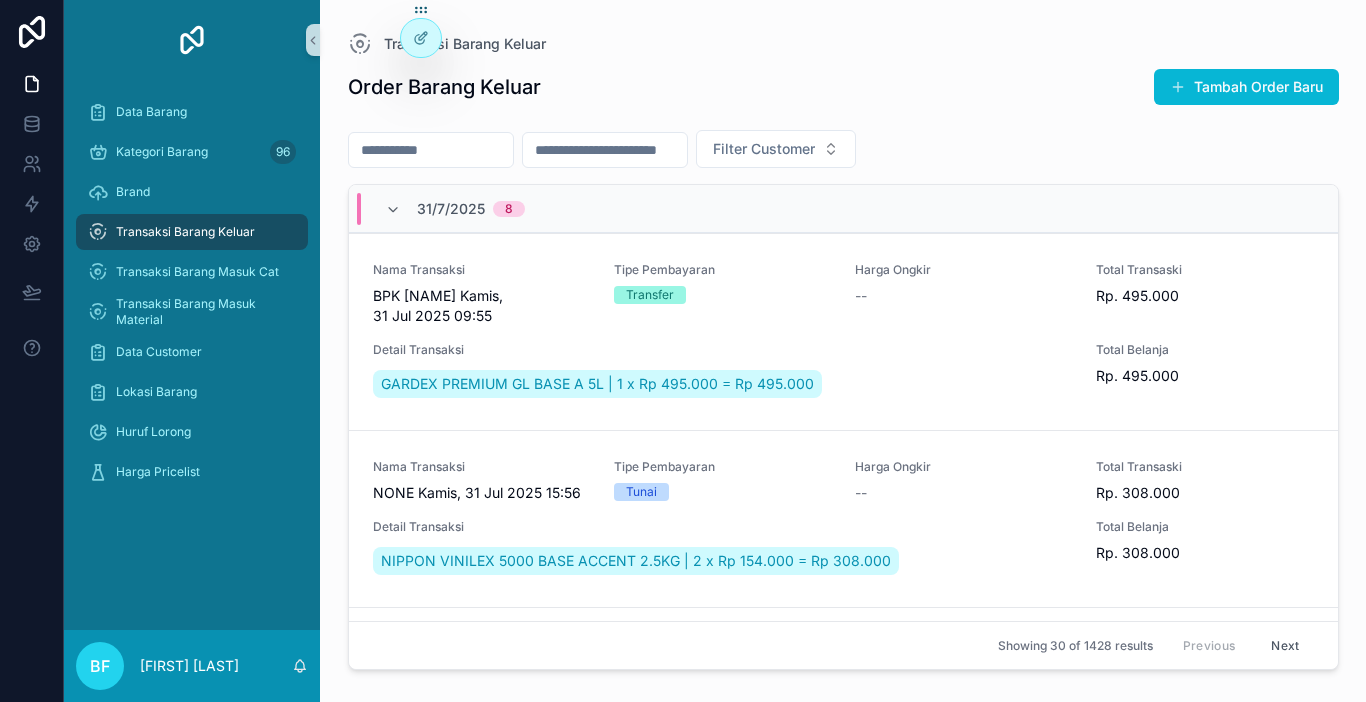 click on "Tambah Order Baru" at bounding box center [1246, 87] 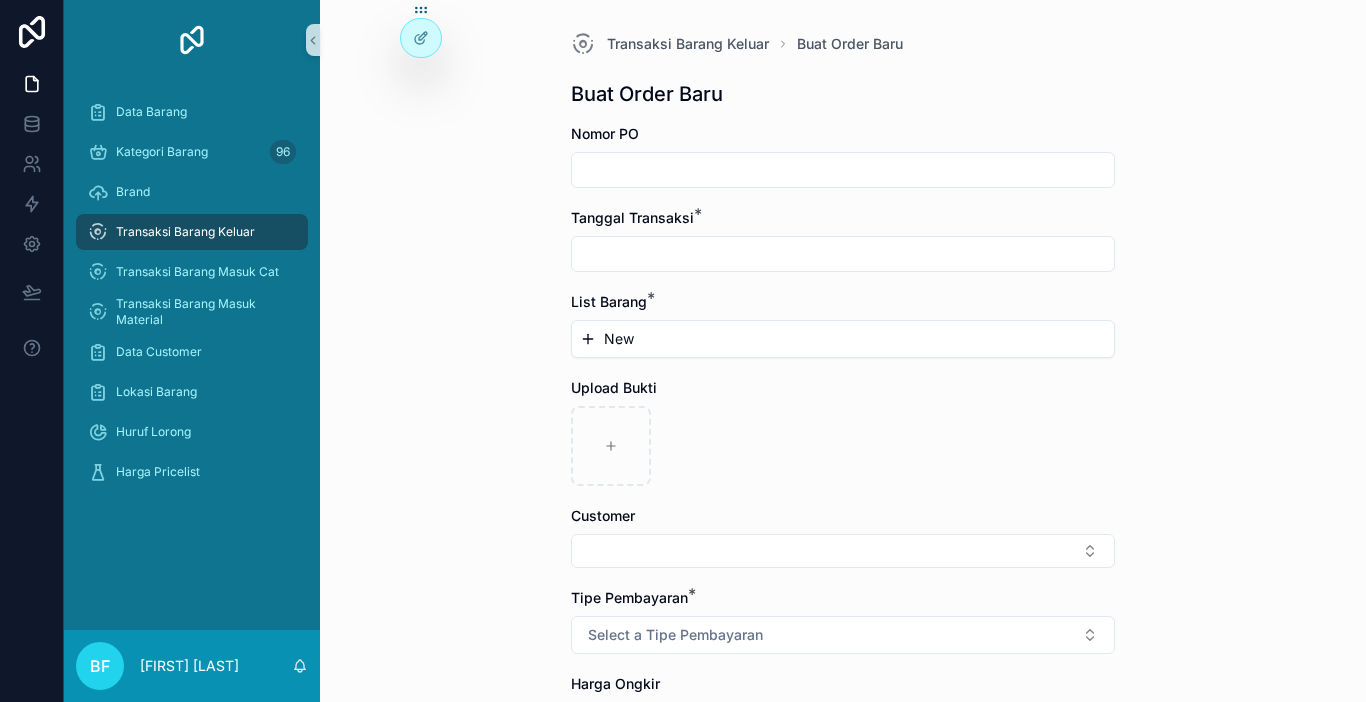 click at bounding box center [843, 170] 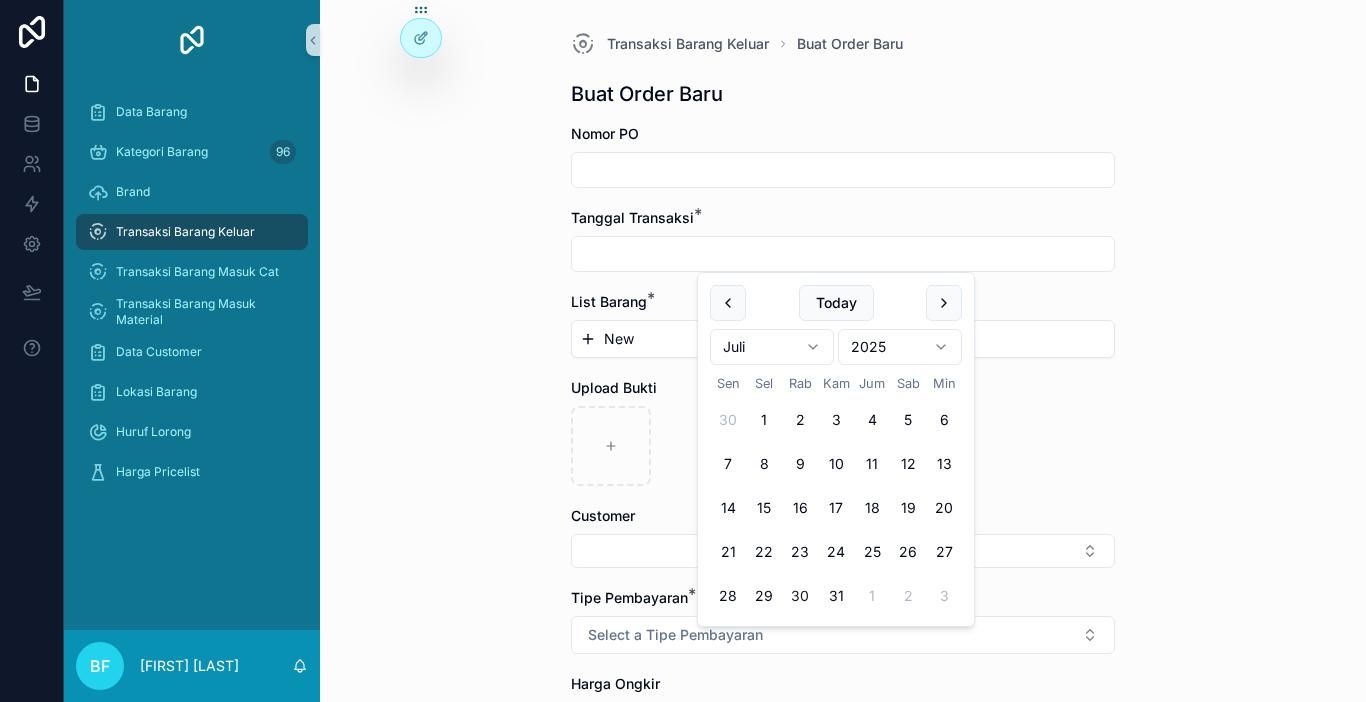 click on "30" at bounding box center [800, 596] 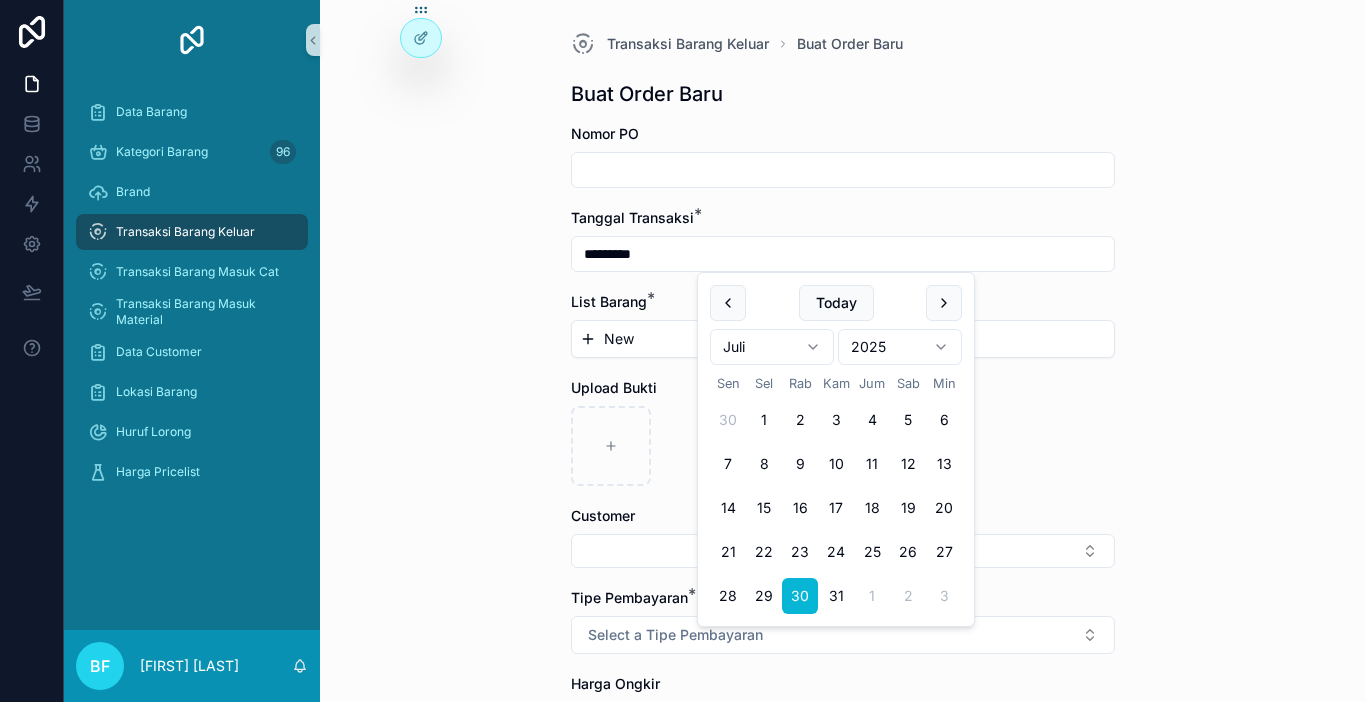 type on "*********" 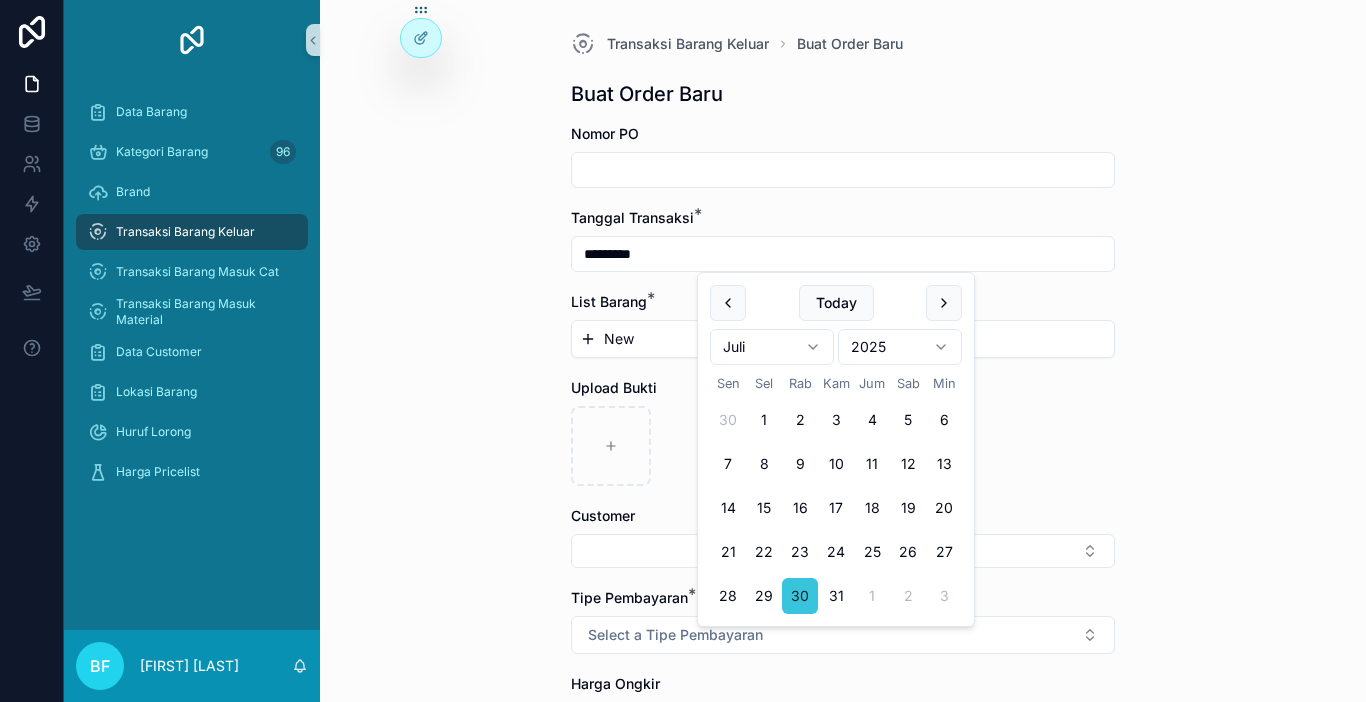 click on "30" at bounding box center (800, 596) 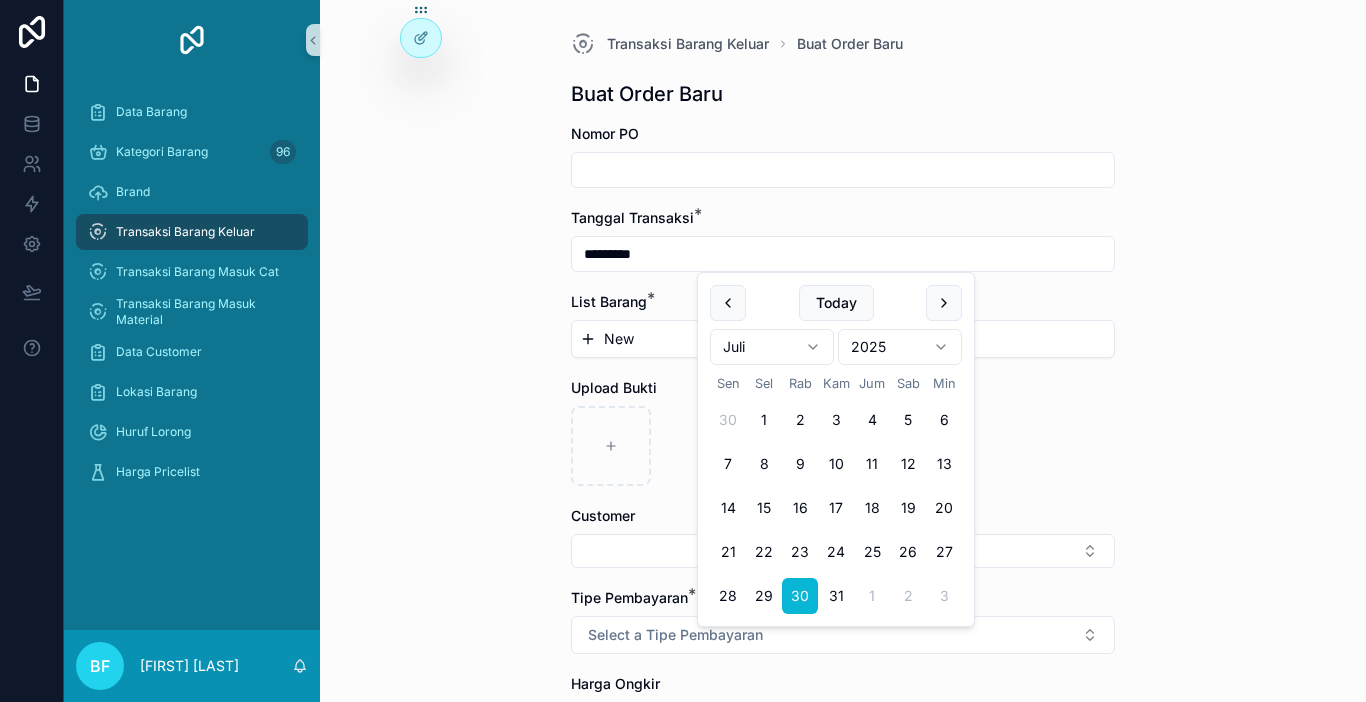 click on "New" at bounding box center [843, 339] 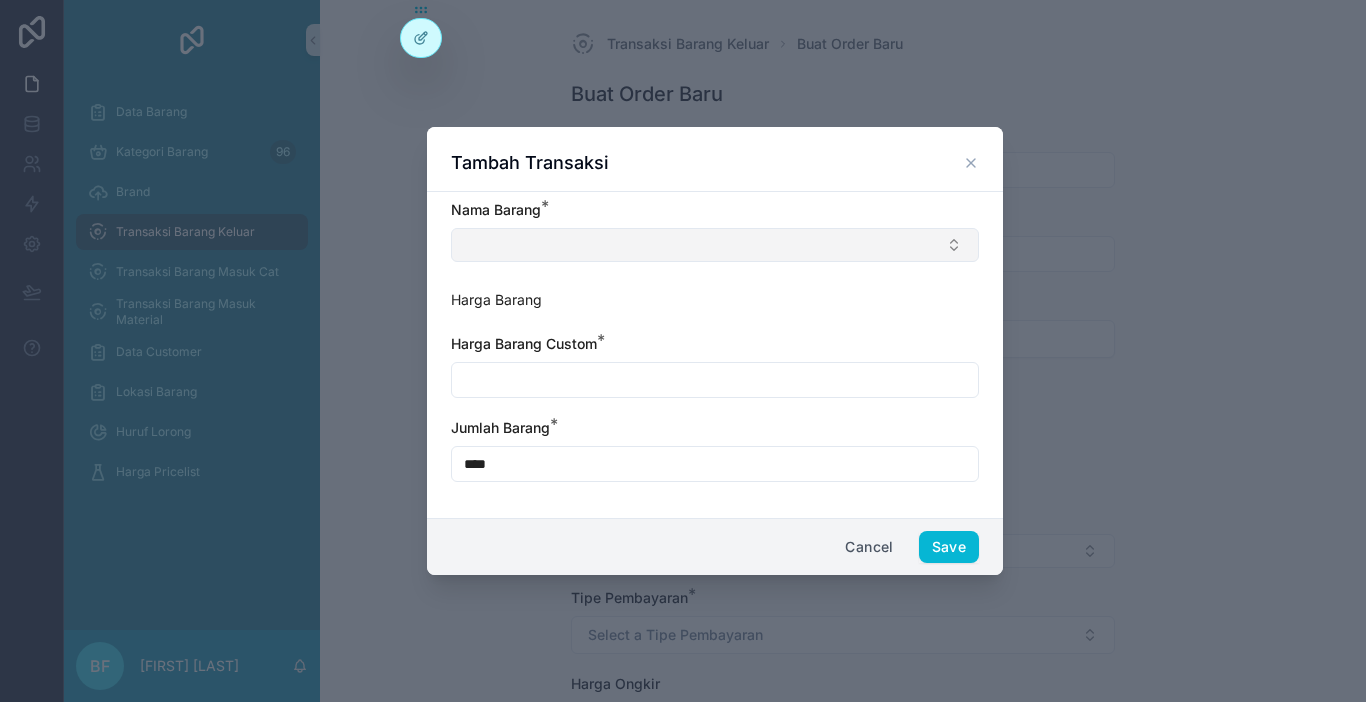 click at bounding box center (715, 245) 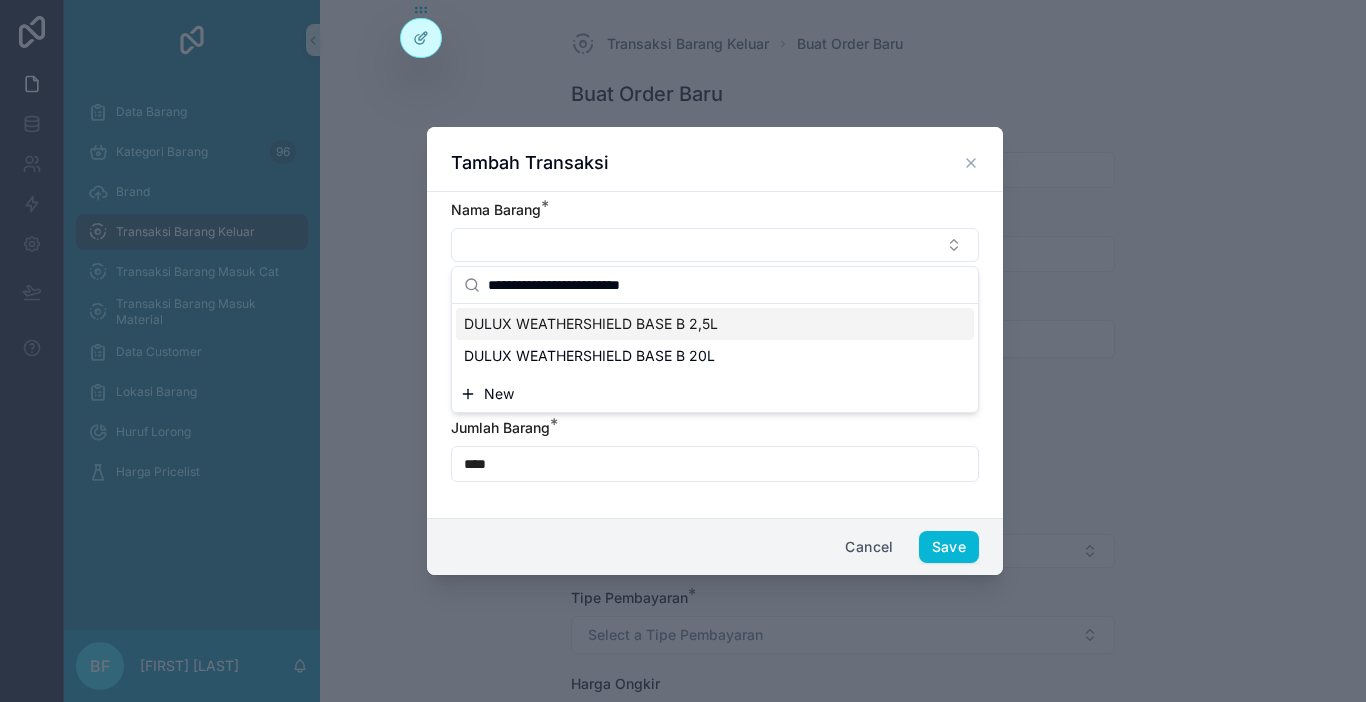 type on "**********" 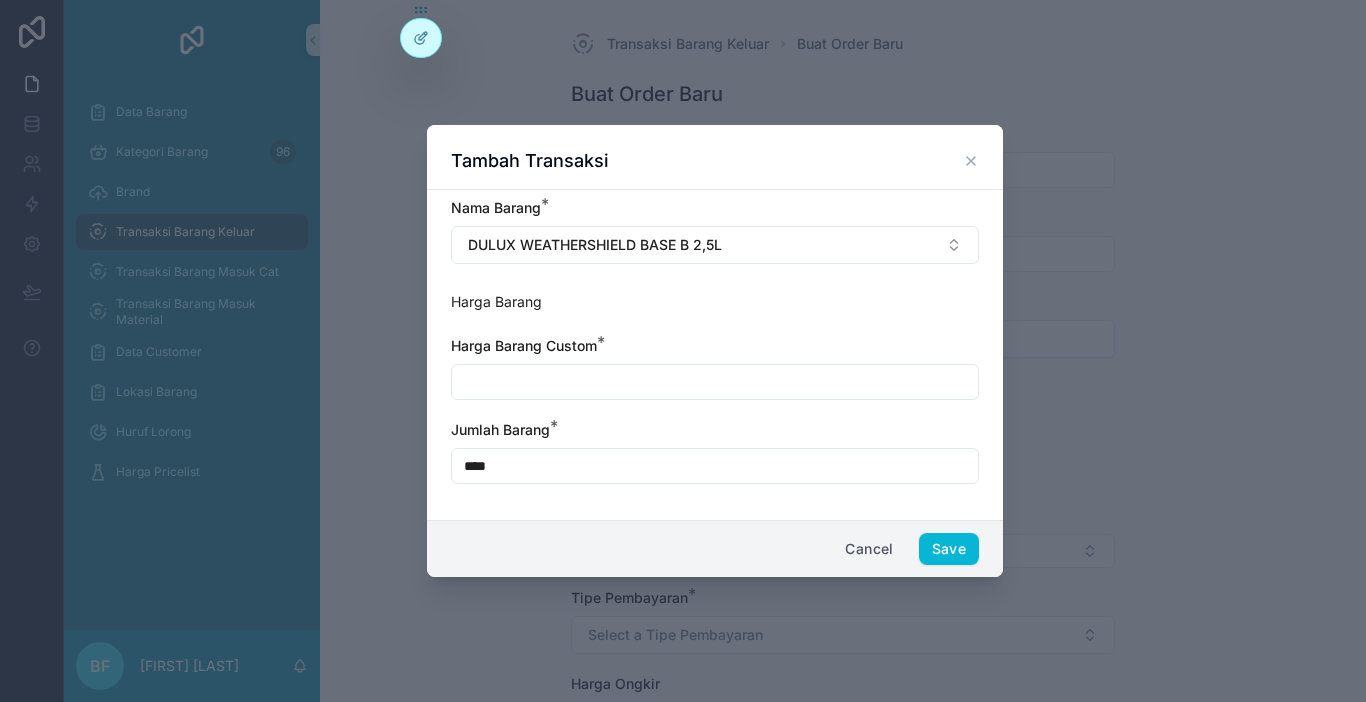 click at bounding box center [715, 382] 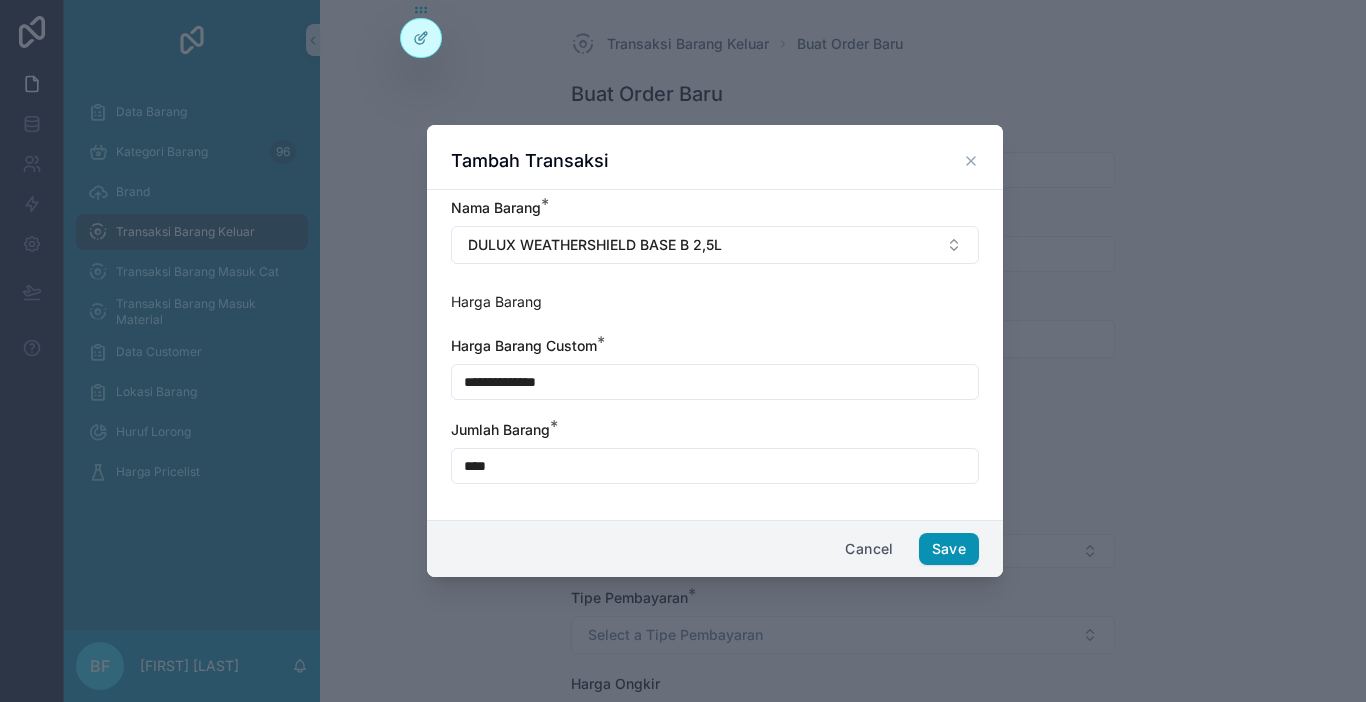 type on "**********" 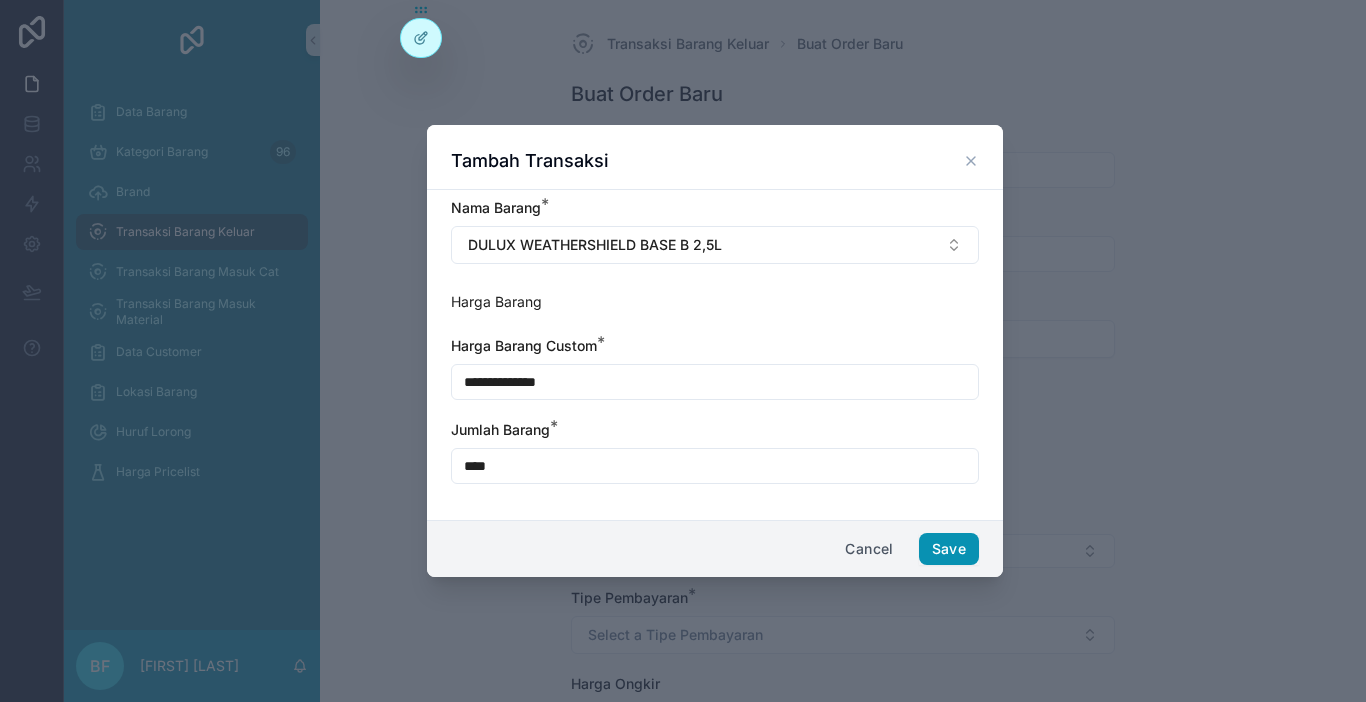 click on "Save" at bounding box center [949, 549] 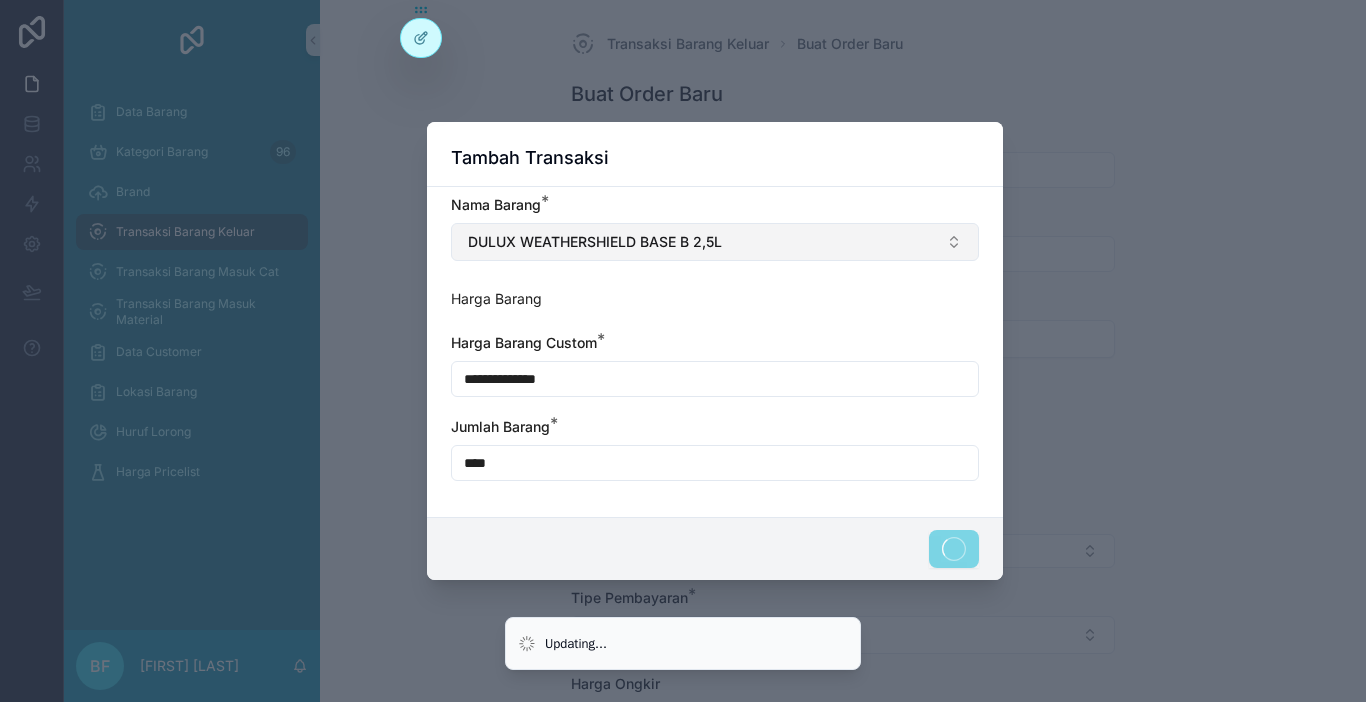 click on "DULUX WEATHERSHIELD BASE B 2,5L" at bounding box center (715, 242) 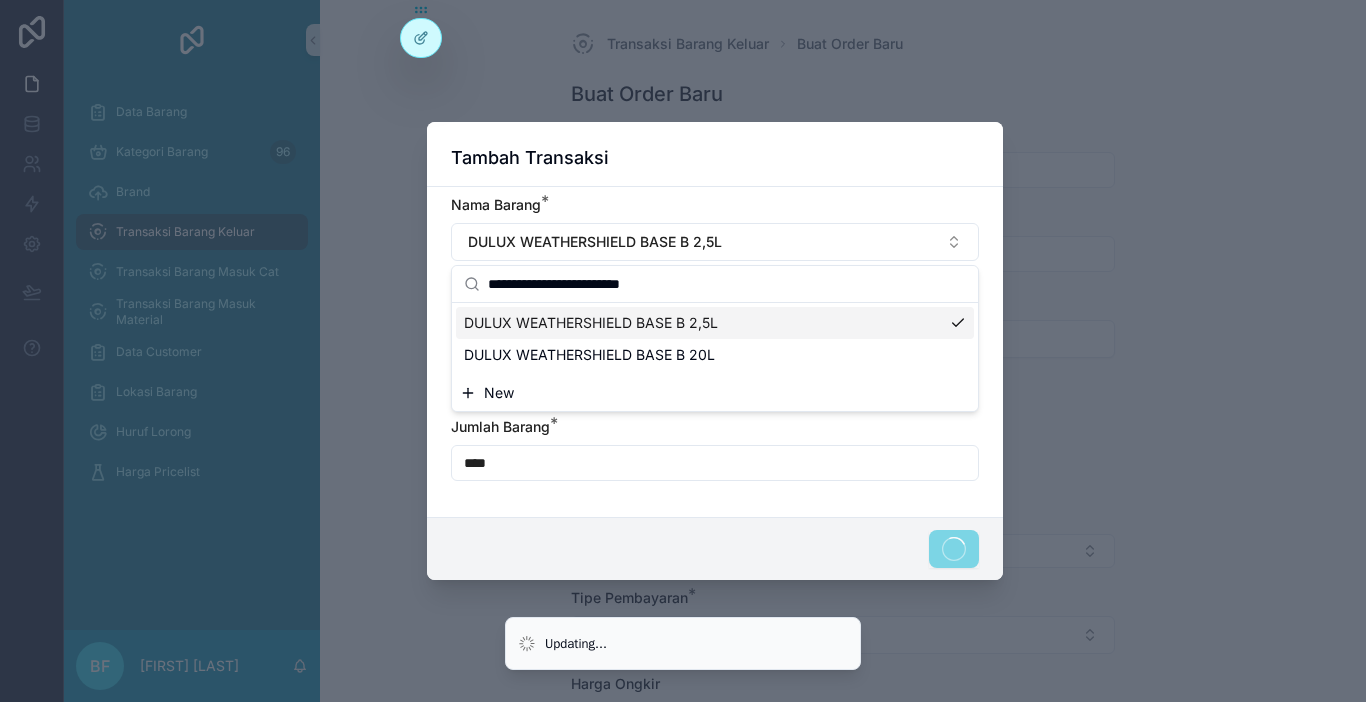 type on "**********" 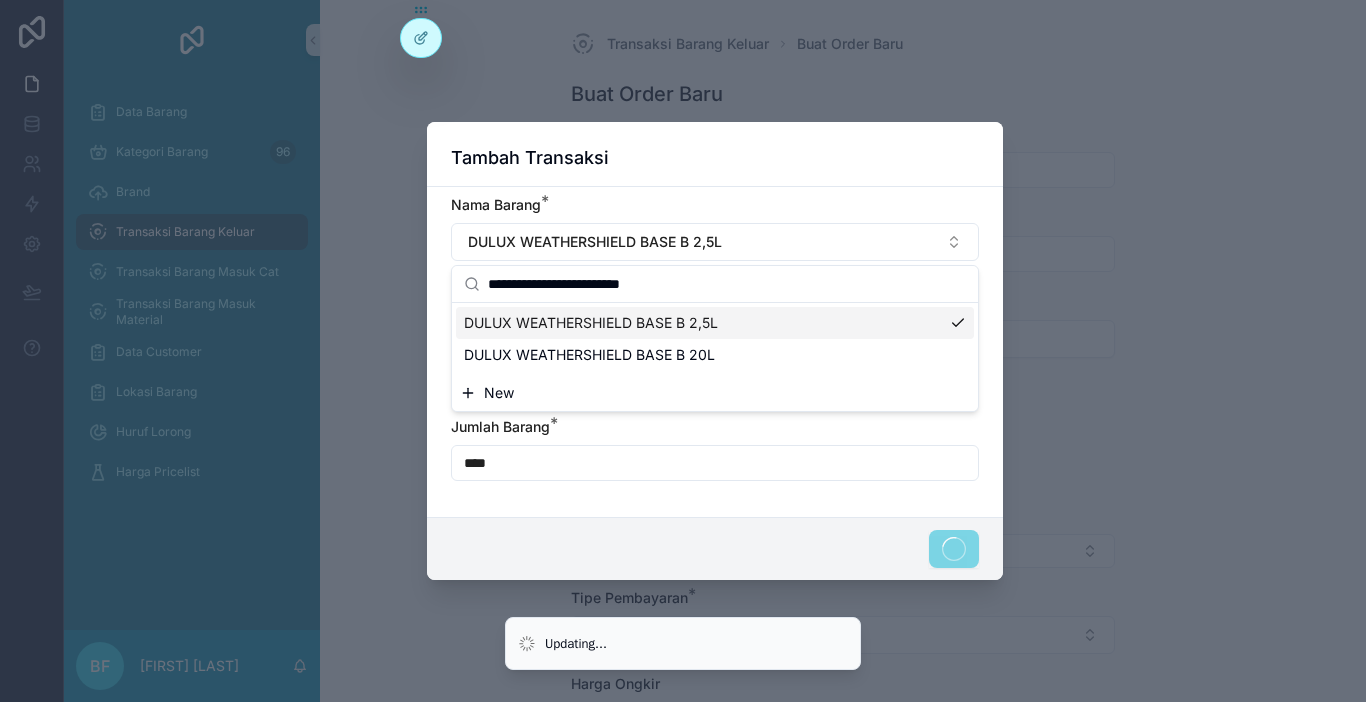 click on "DULUX WEATHERSHIELD BASE B 2,5L" at bounding box center [591, 323] 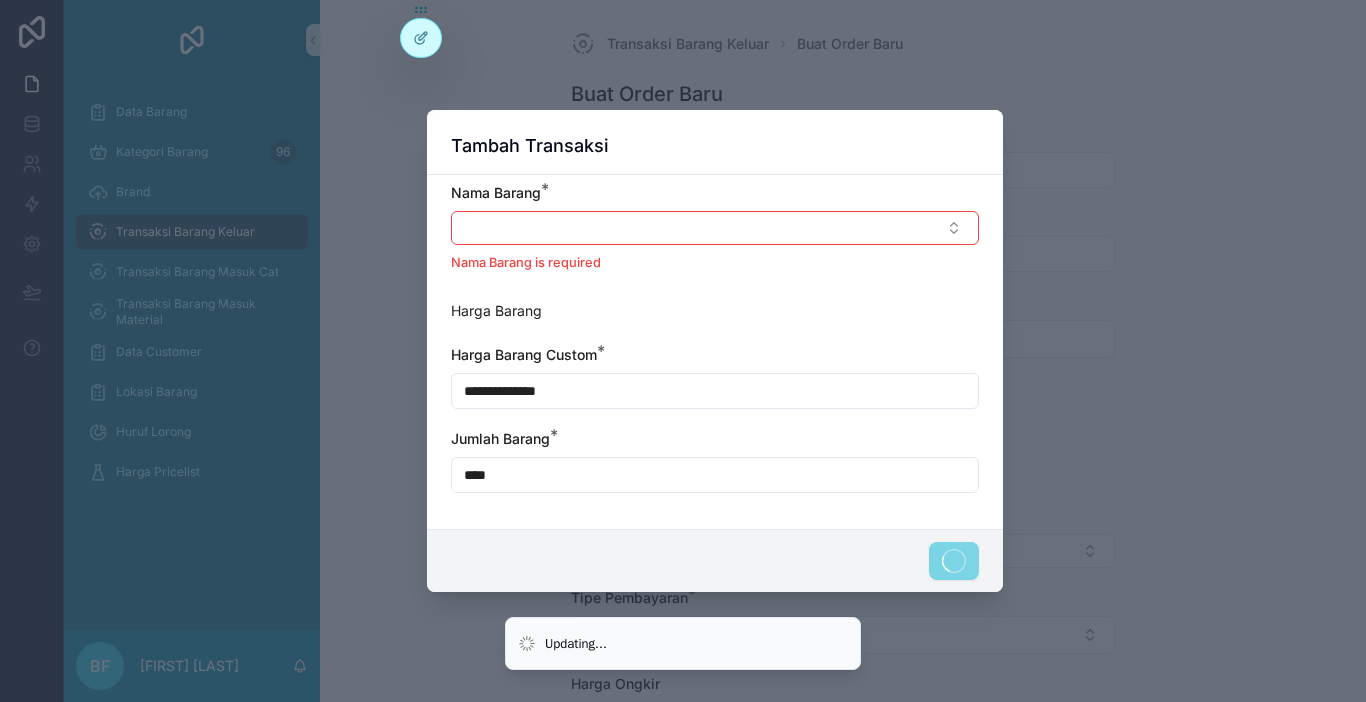 click on "**********" at bounding box center (715, 391) 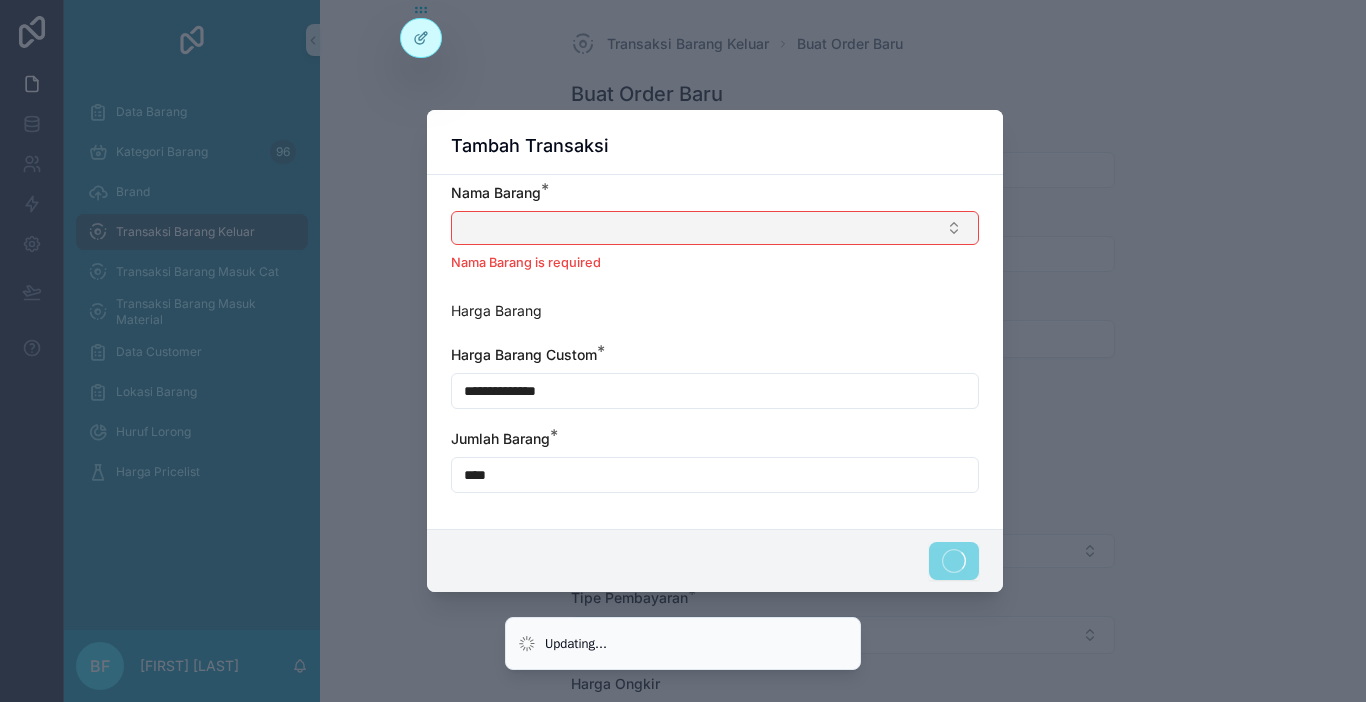 click at bounding box center (715, 228) 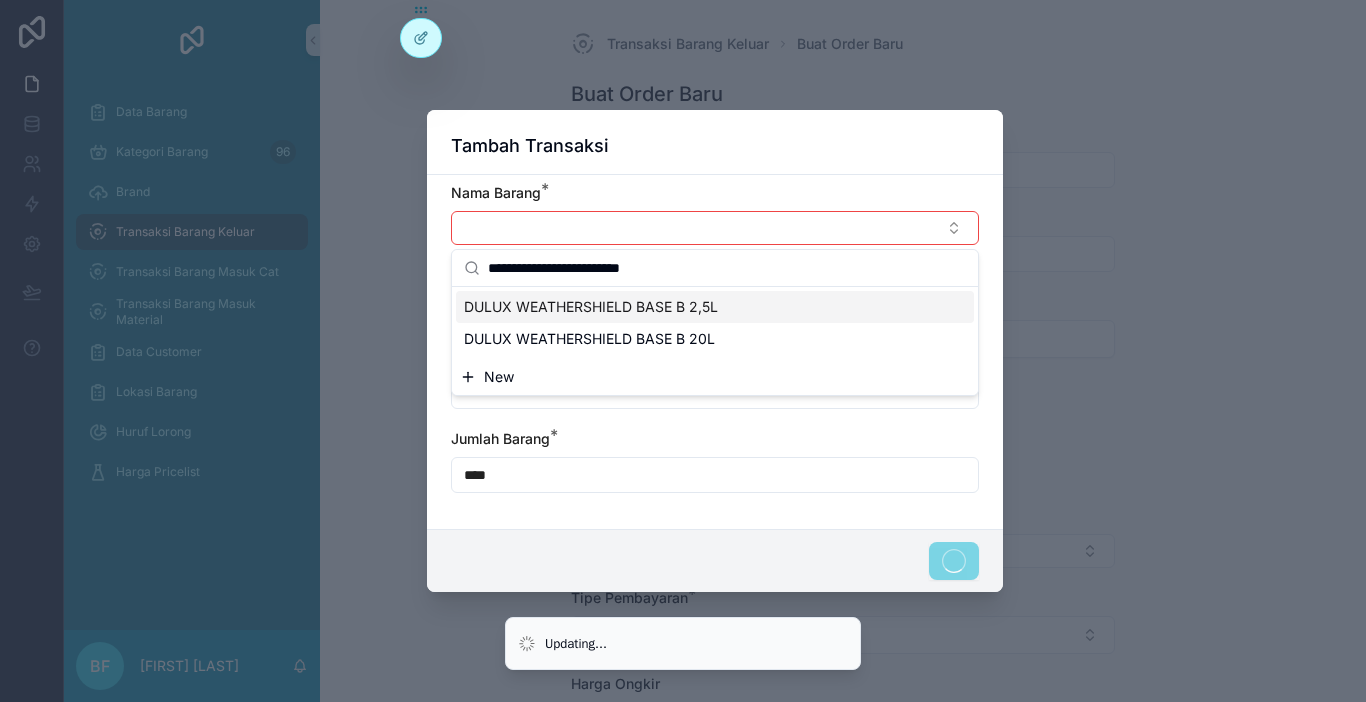 type on "**********" 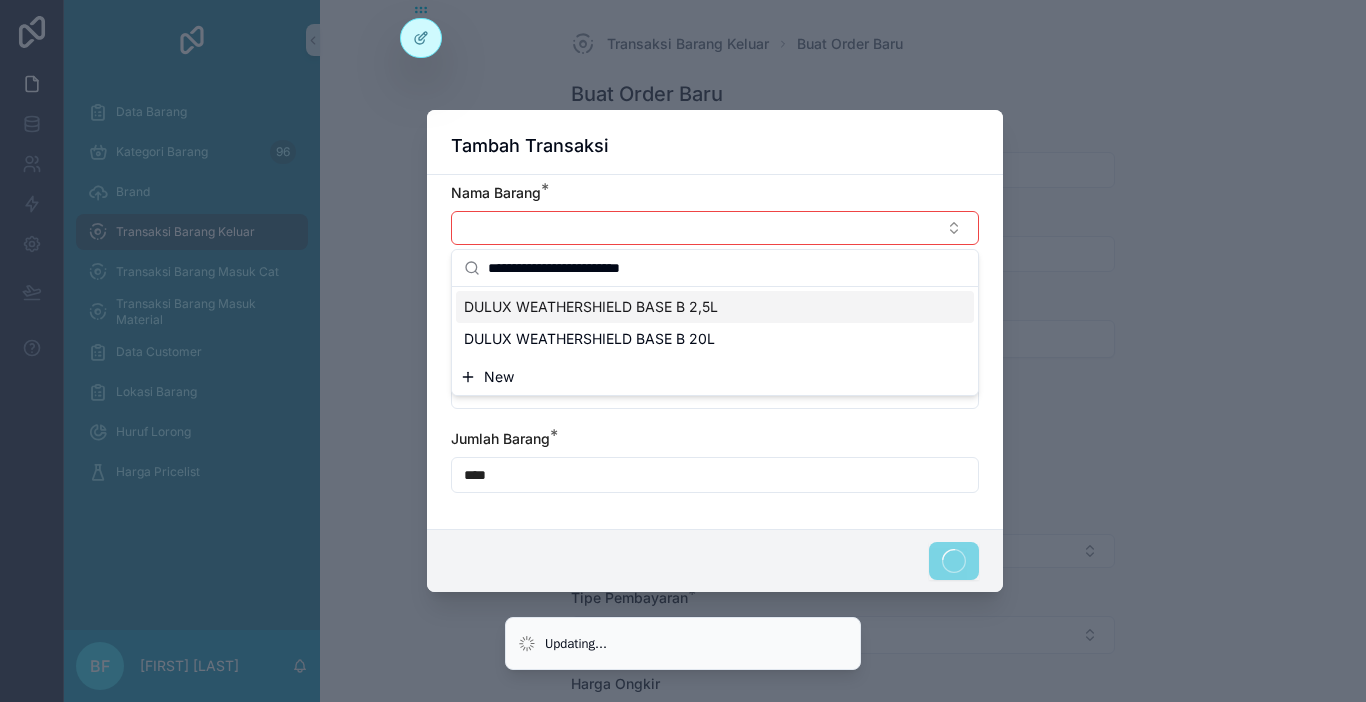 click on "DULUX WEATHERSHIELD BASE B 2,5L" at bounding box center [591, 307] 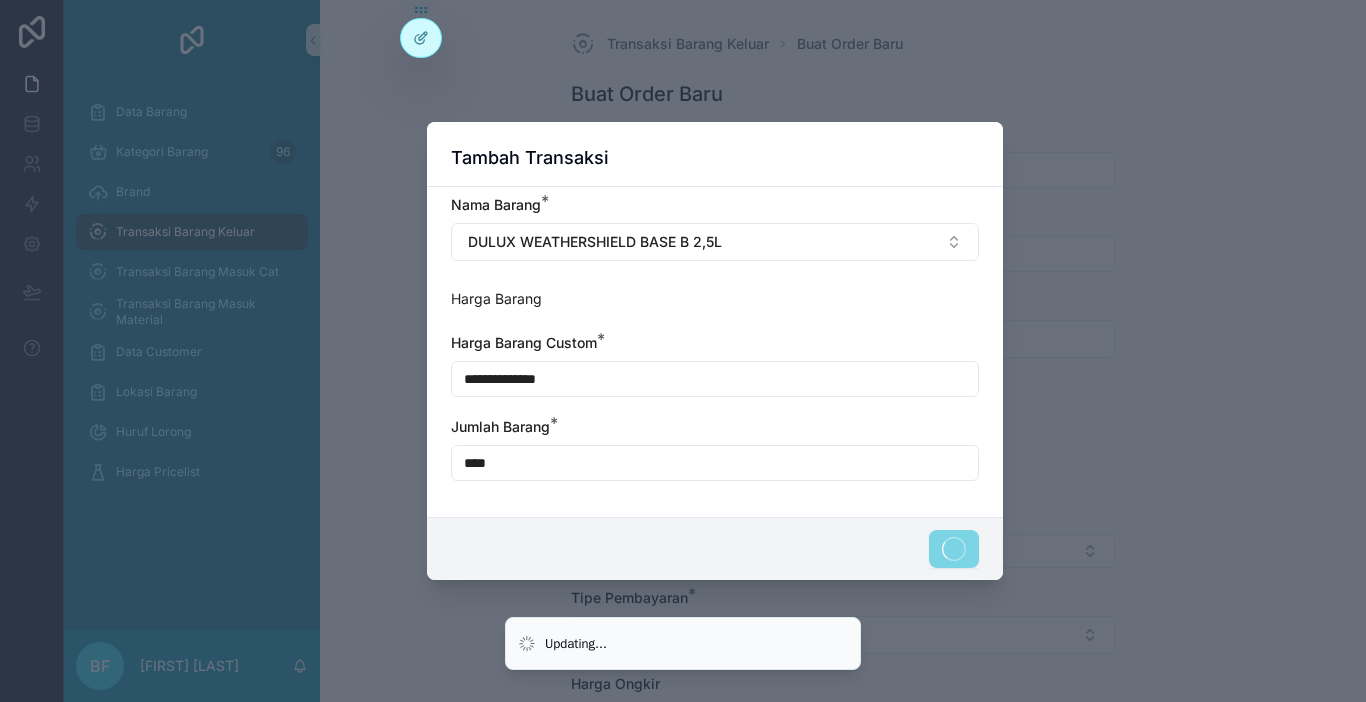 click on "**********" at bounding box center (715, 379) 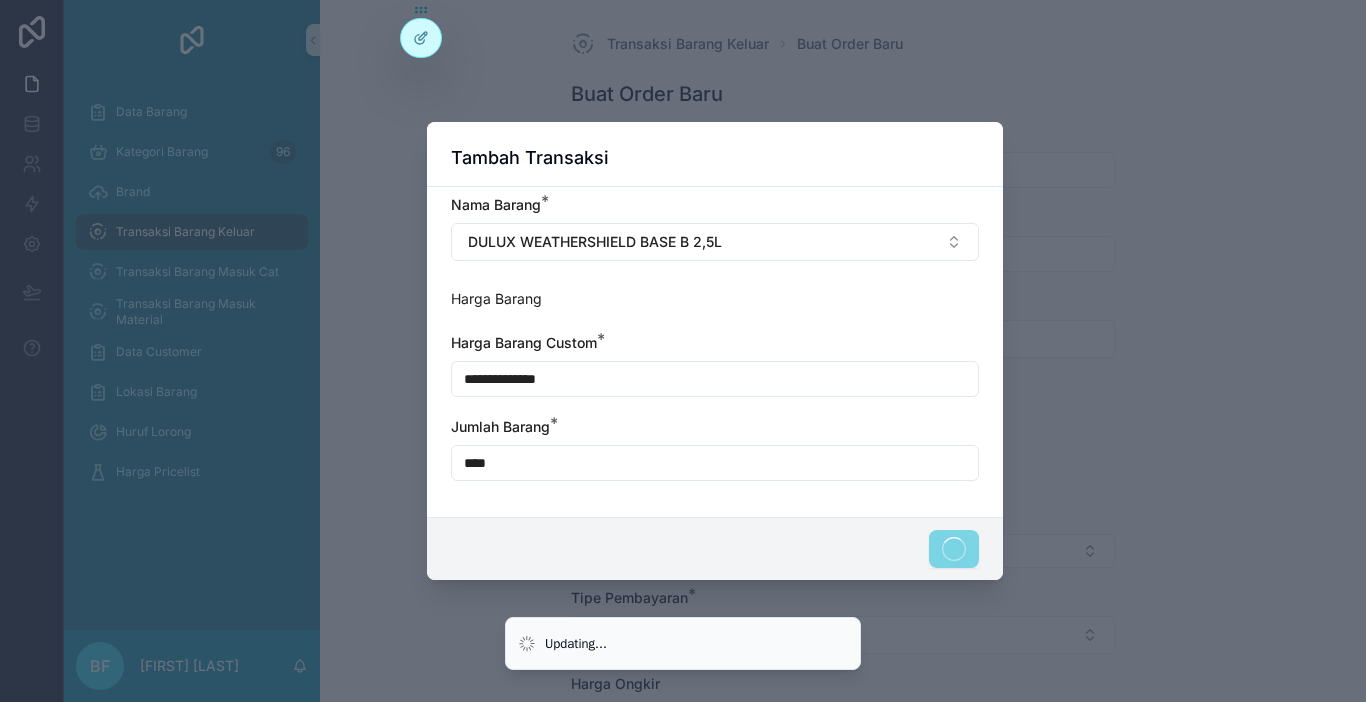 click on "**********" at bounding box center [715, 379] 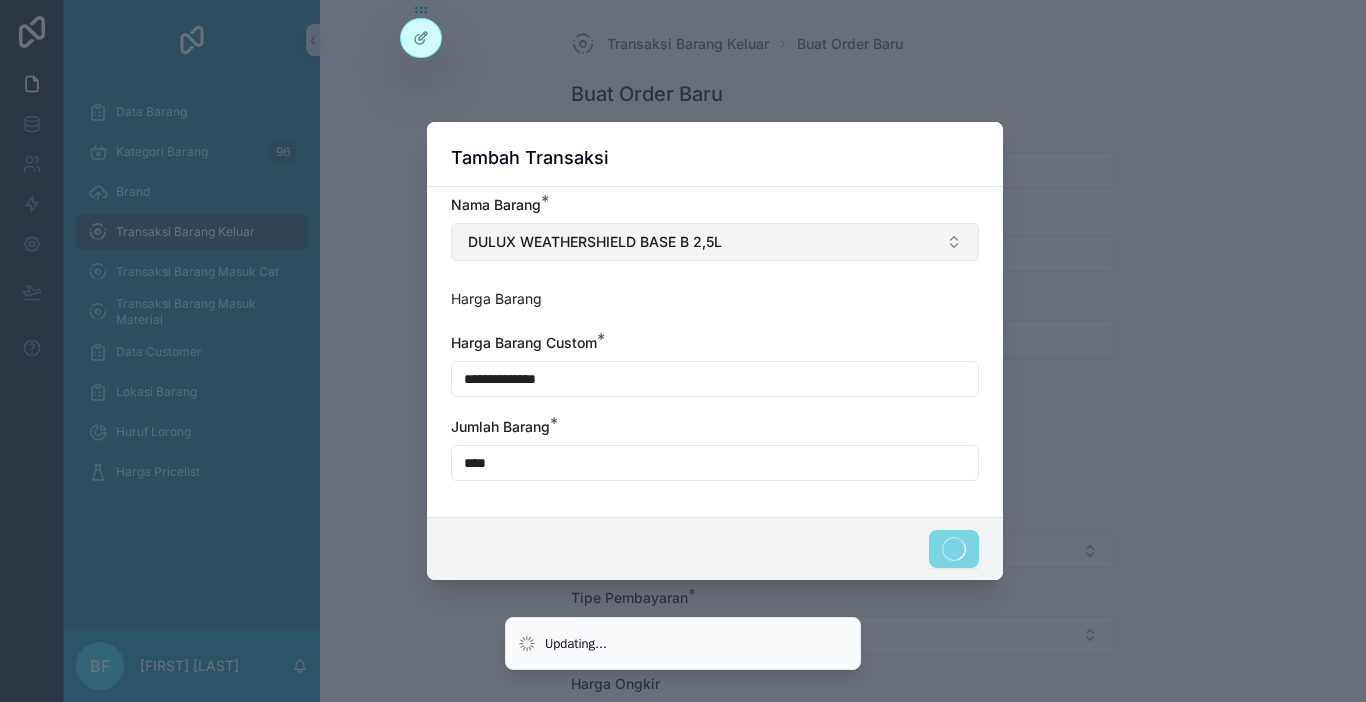 click on "DULUX WEATHERSHIELD BASE B 2,5L" at bounding box center [715, 242] 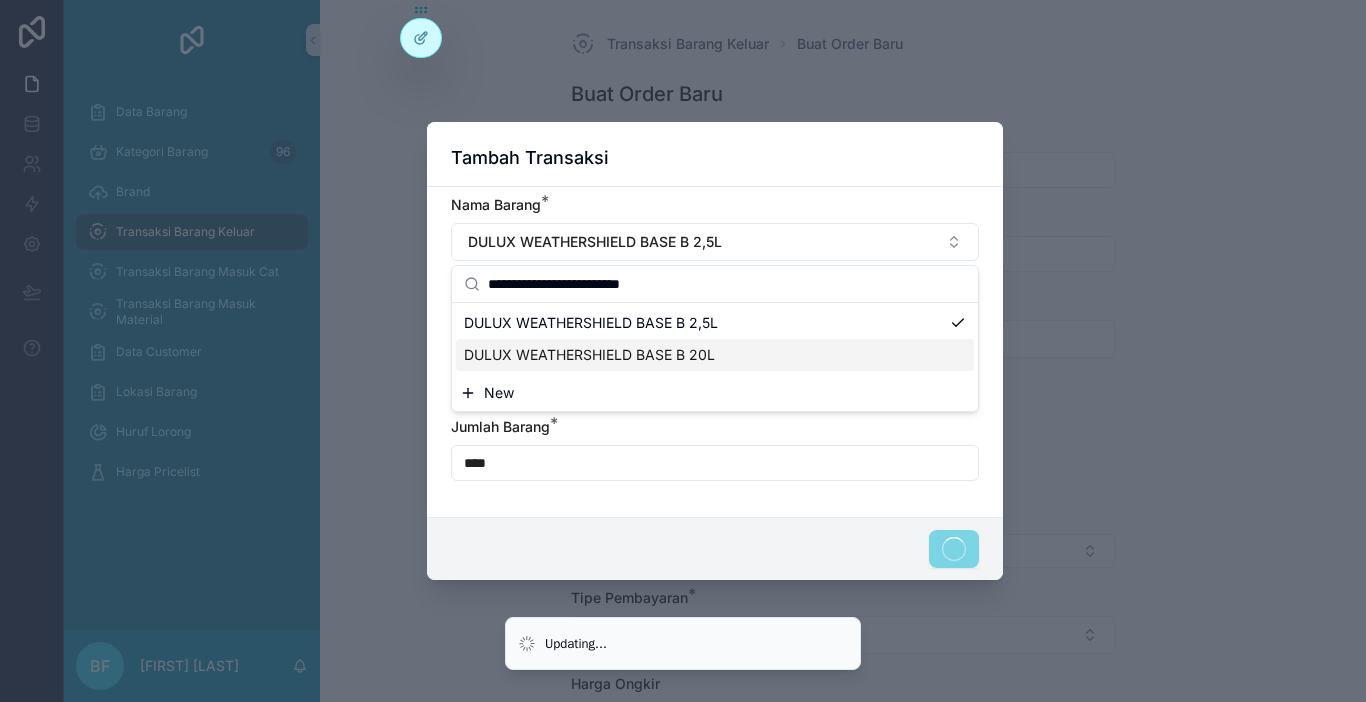 type on "**********" 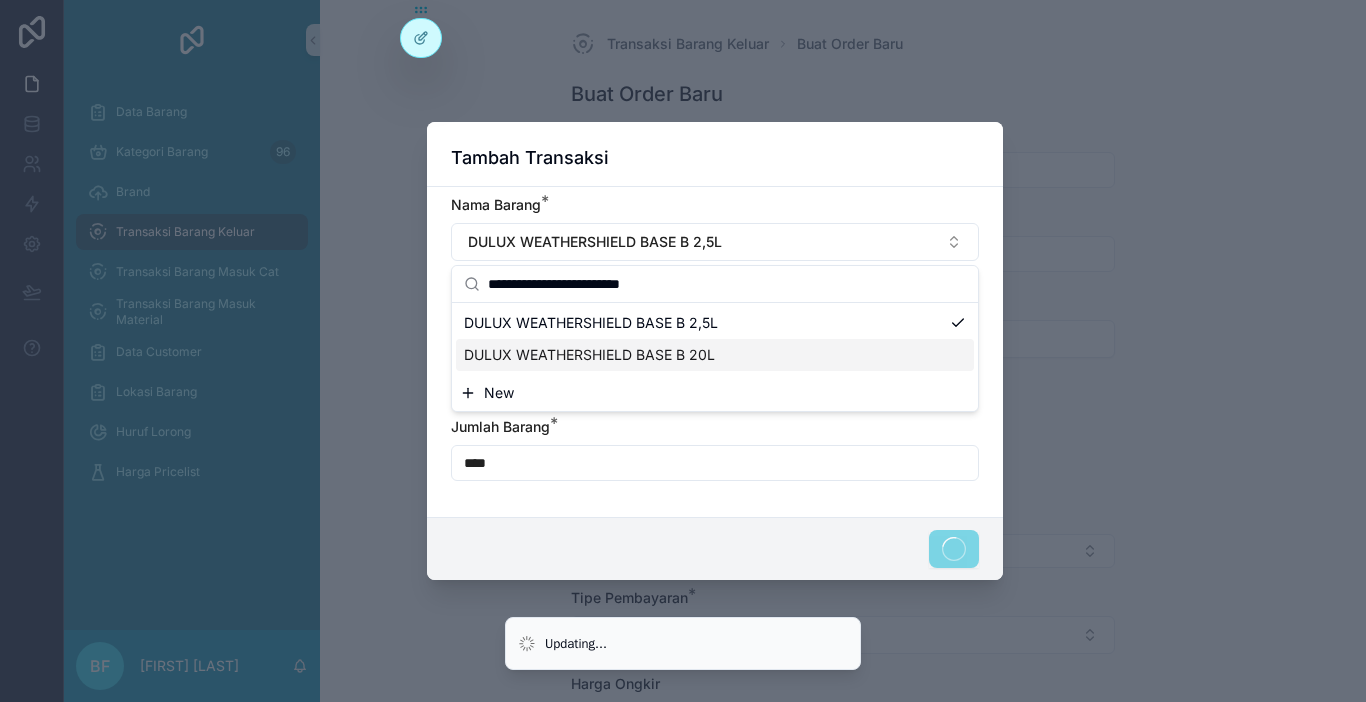 click on "DULUX WEATHERSHIELD BASE B 20L" at bounding box center (589, 355) 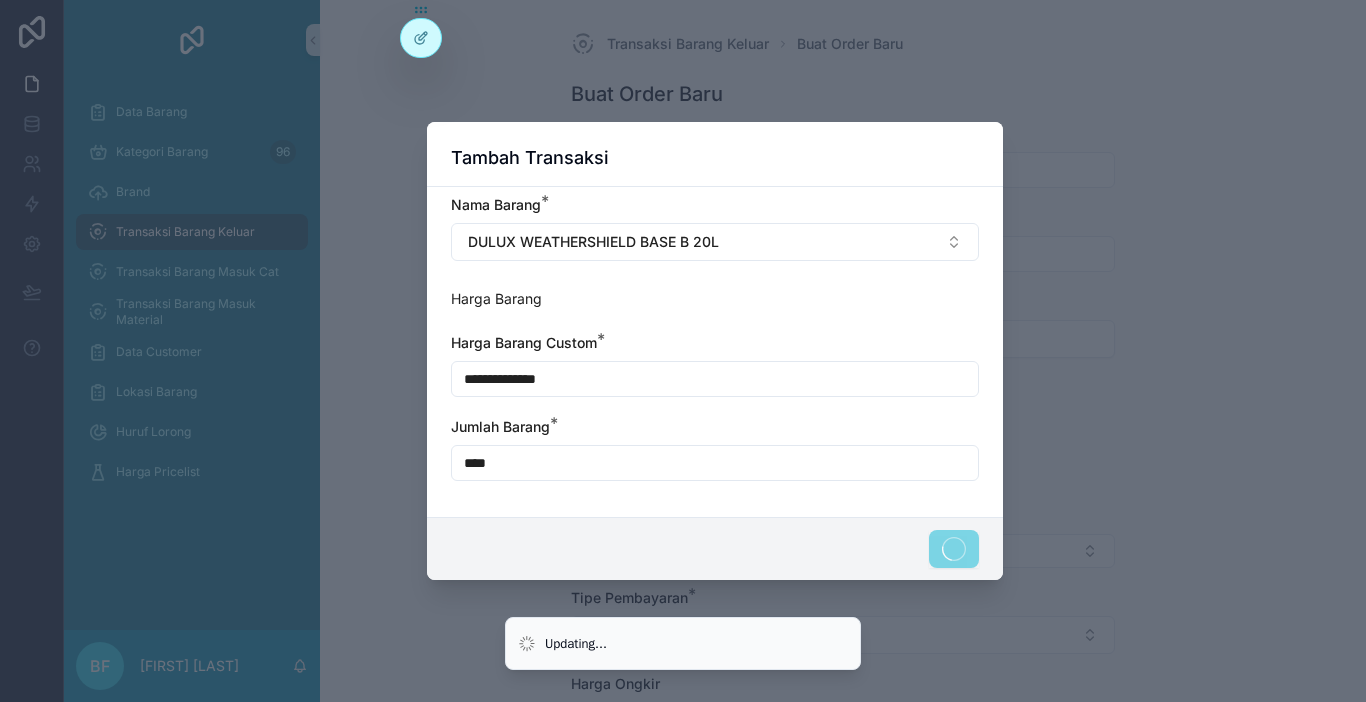 click on "**********" at bounding box center [715, 379] 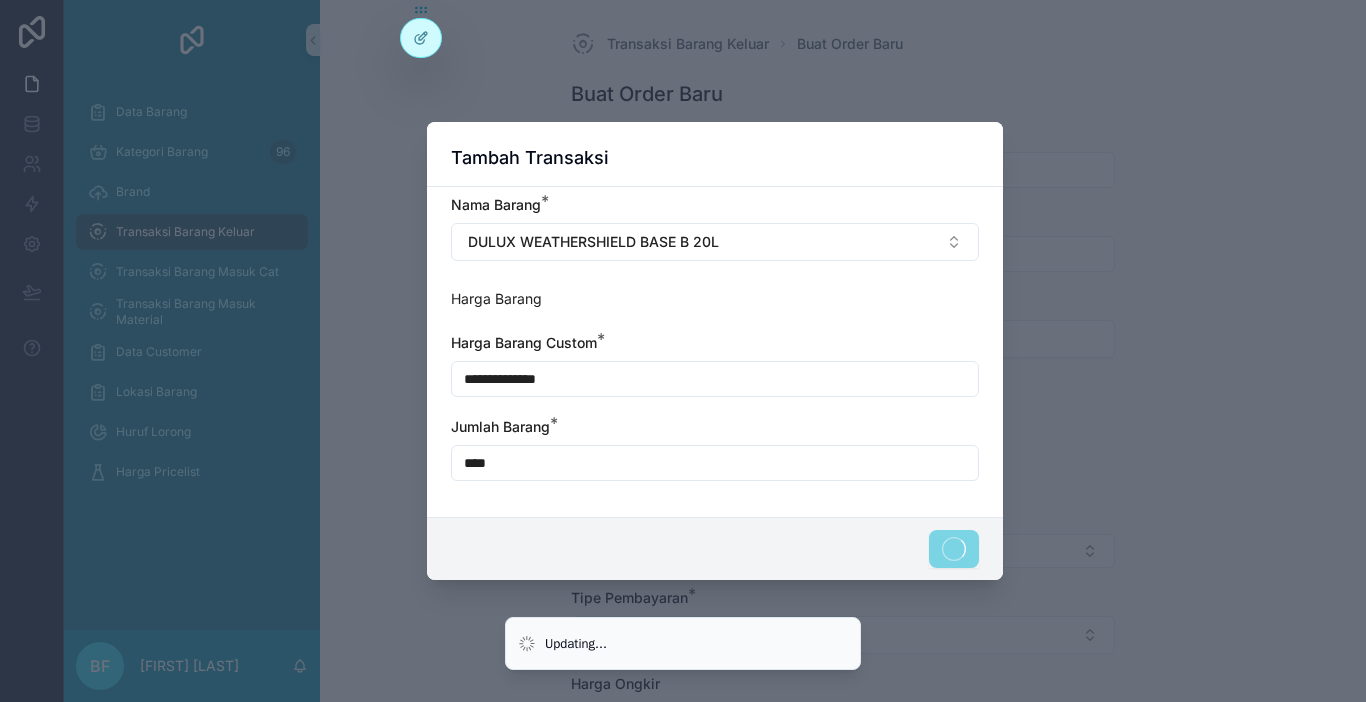 click on "**********" at bounding box center (715, 379) 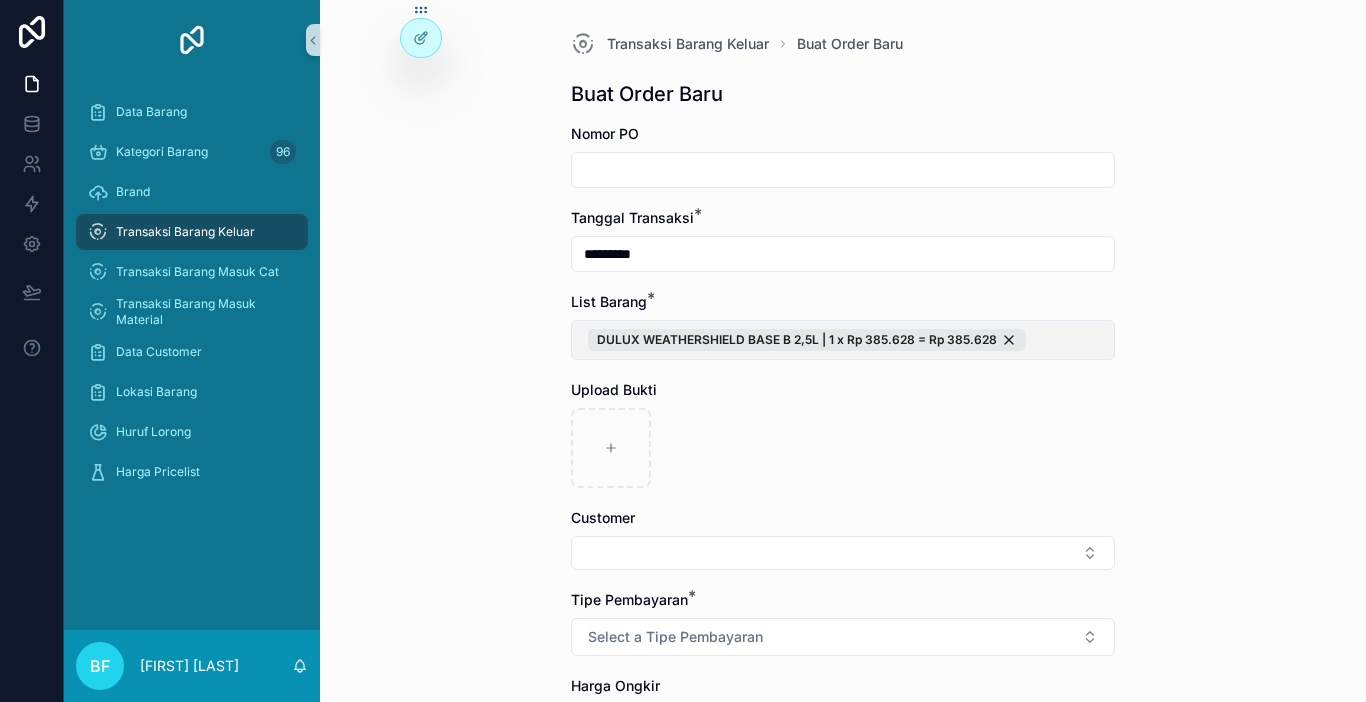 click on "DULUX WEATHERSHIELD BASE B 2,5L | 1 x Rp 385.628 = Rp 385.628" at bounding box center [843, 340] 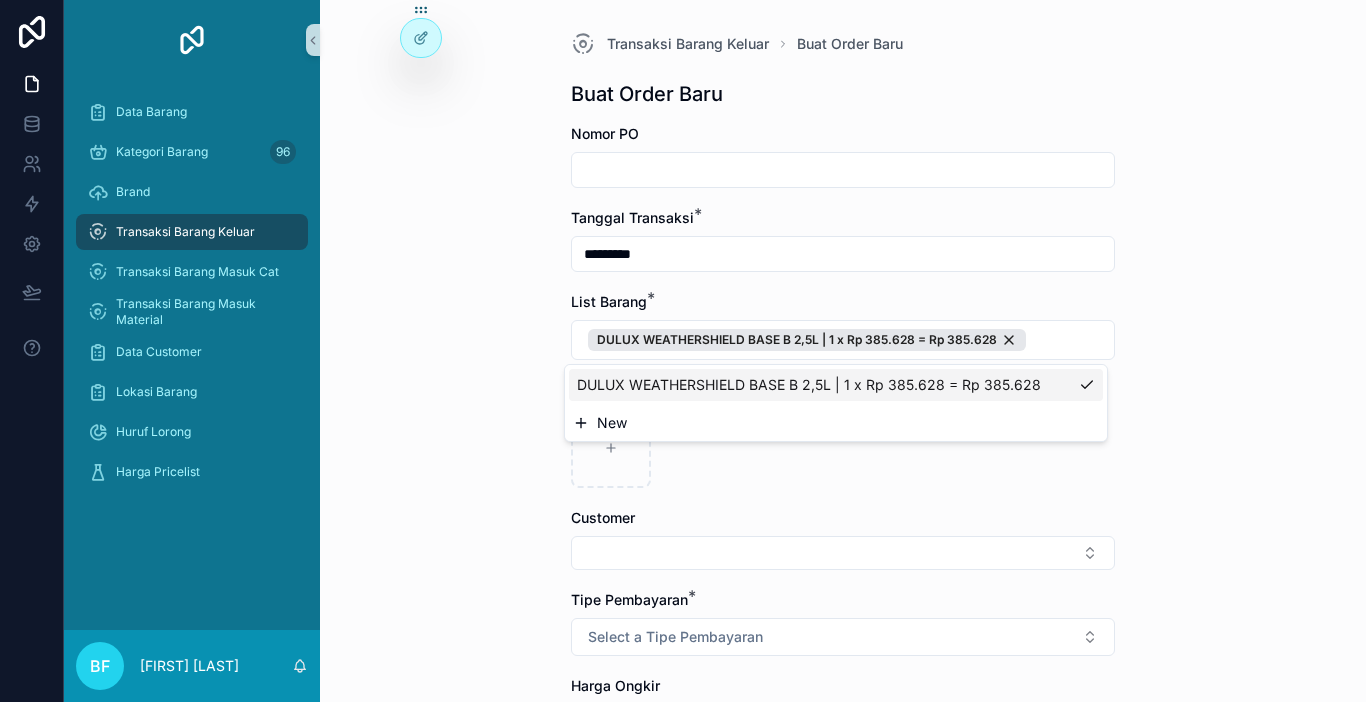 click on "New" at bounding box center [836, 423] 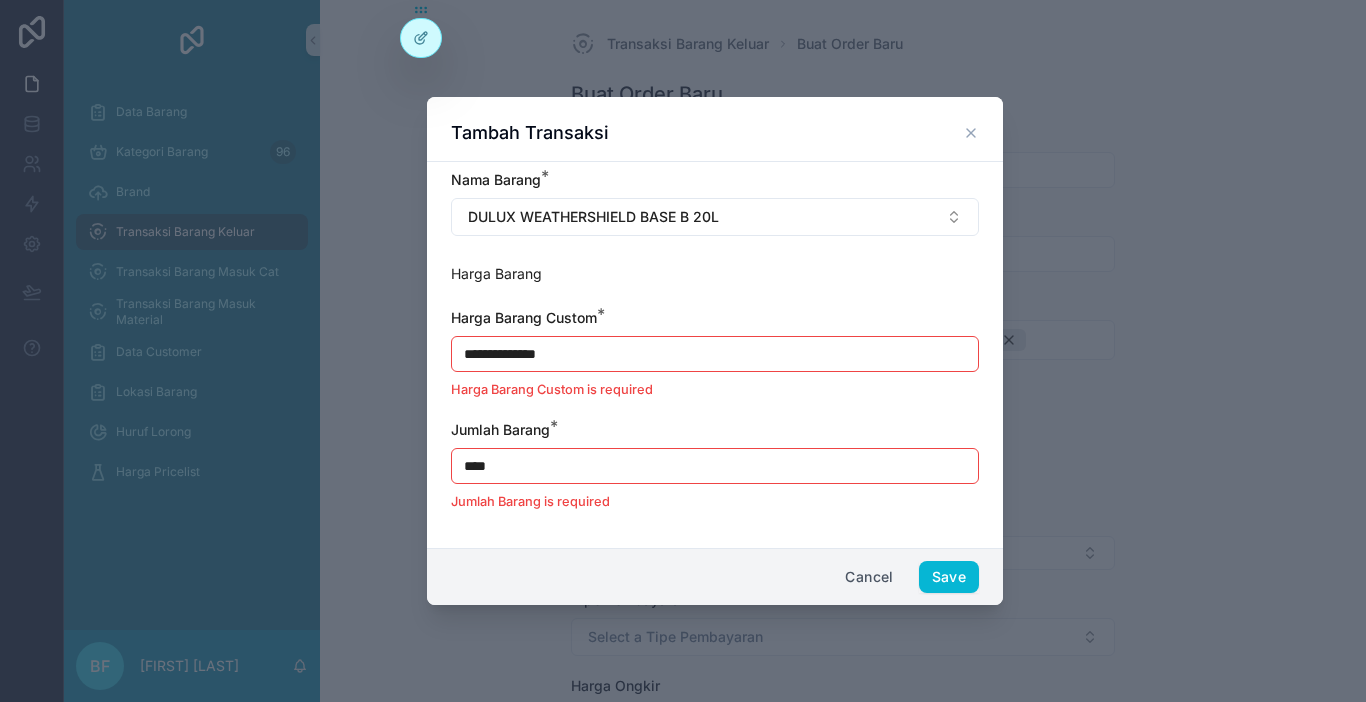click on "**********" at bounding box center [715, 351] 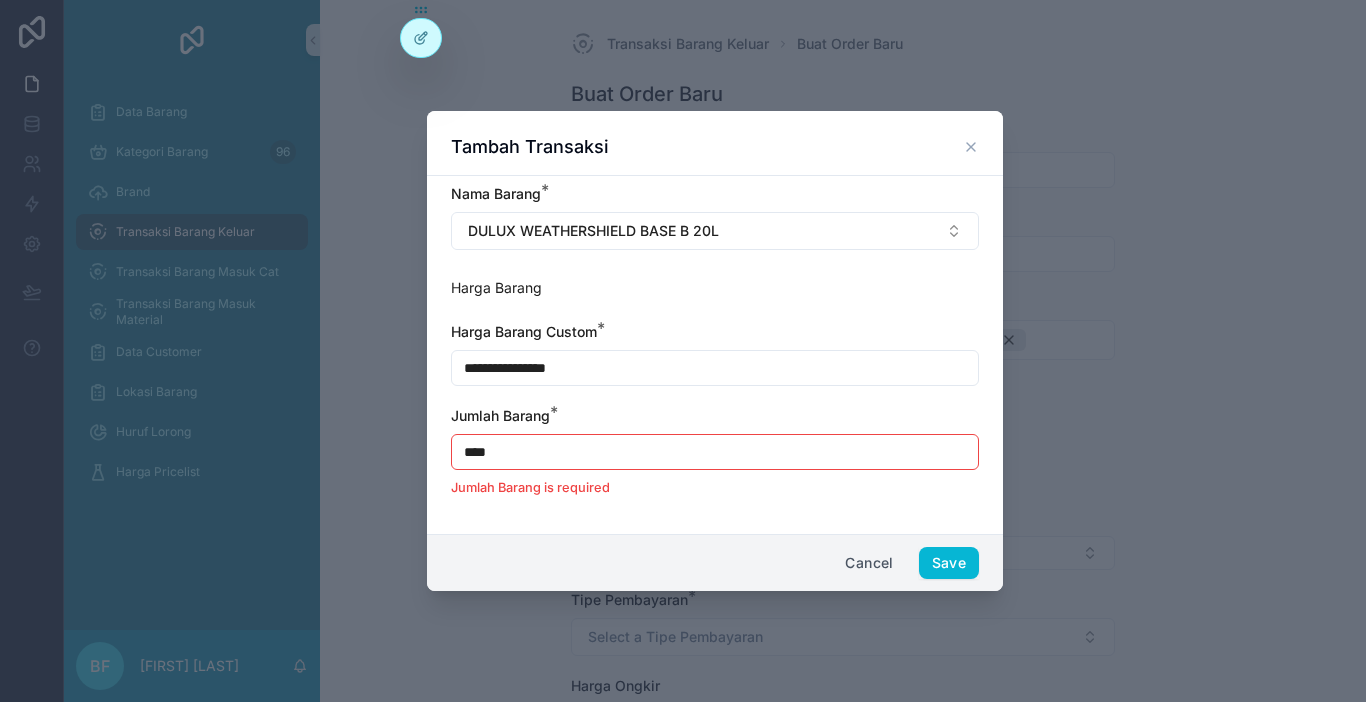 type on "**********" 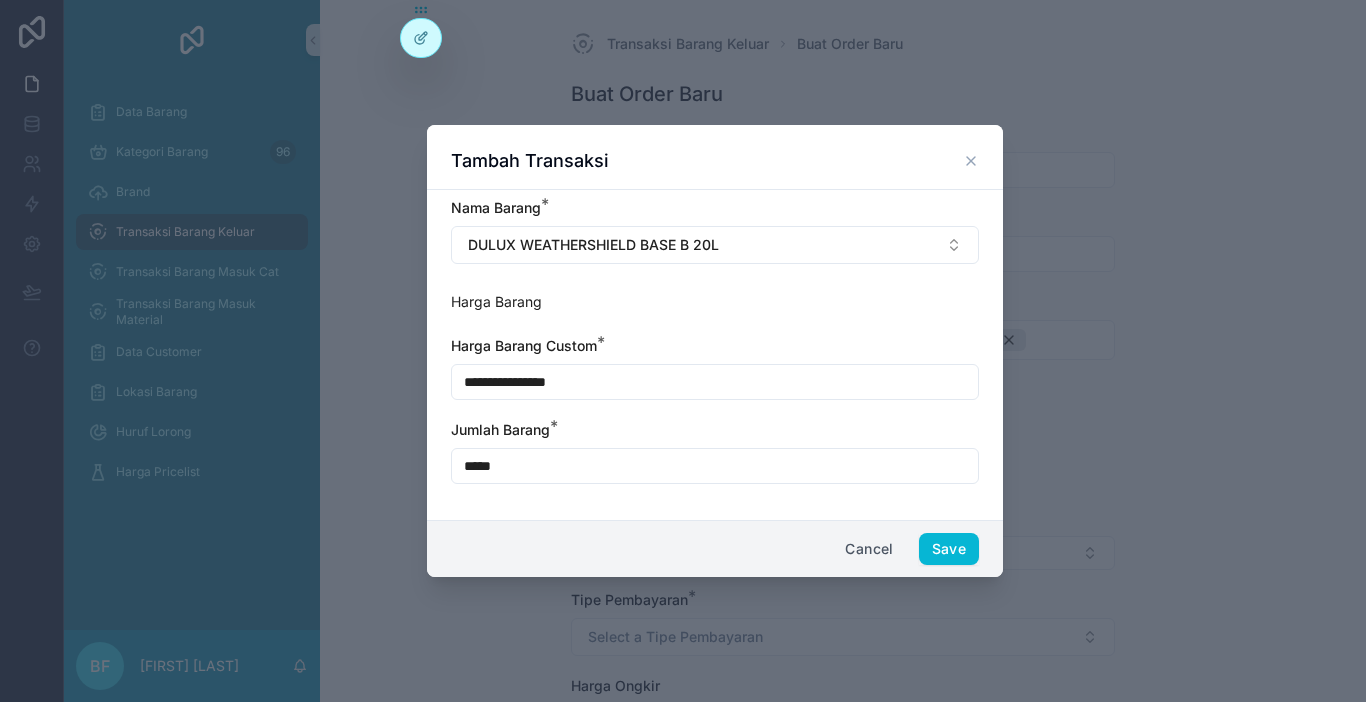 type on "****" 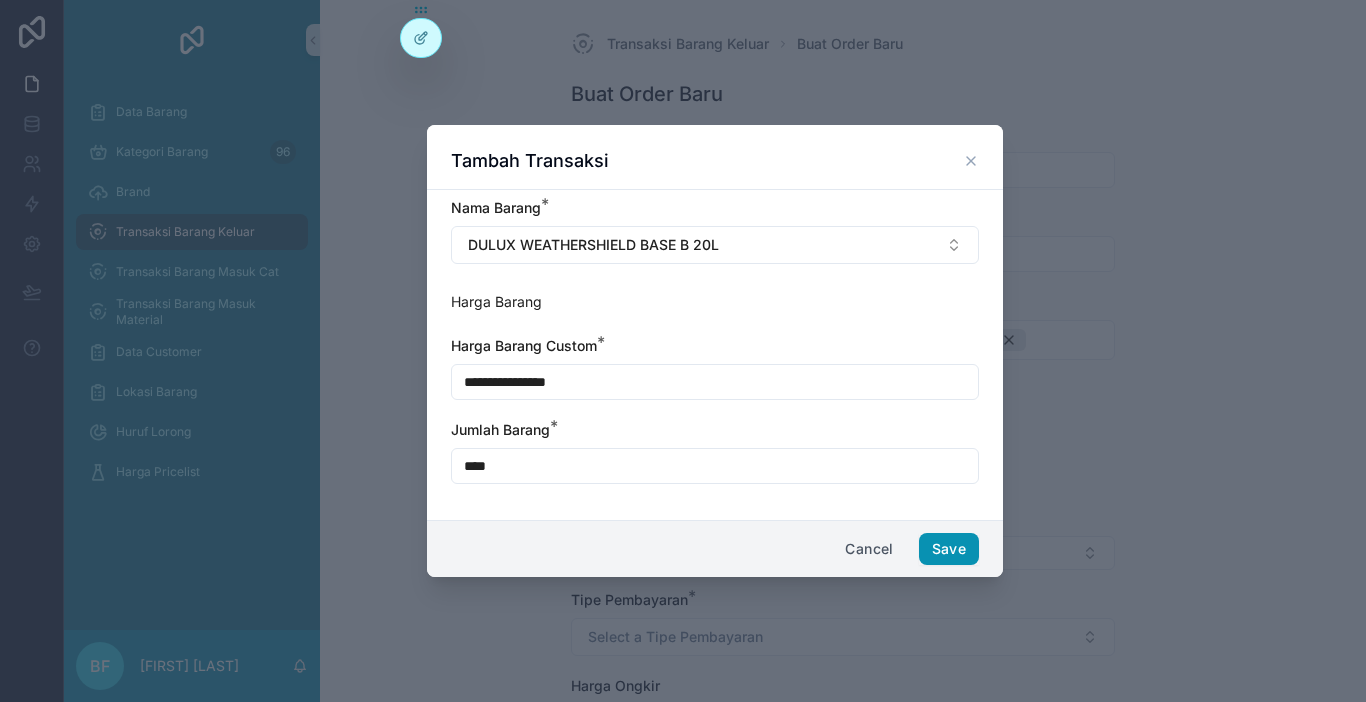 click on "Save" at bounding box center (949, 549) 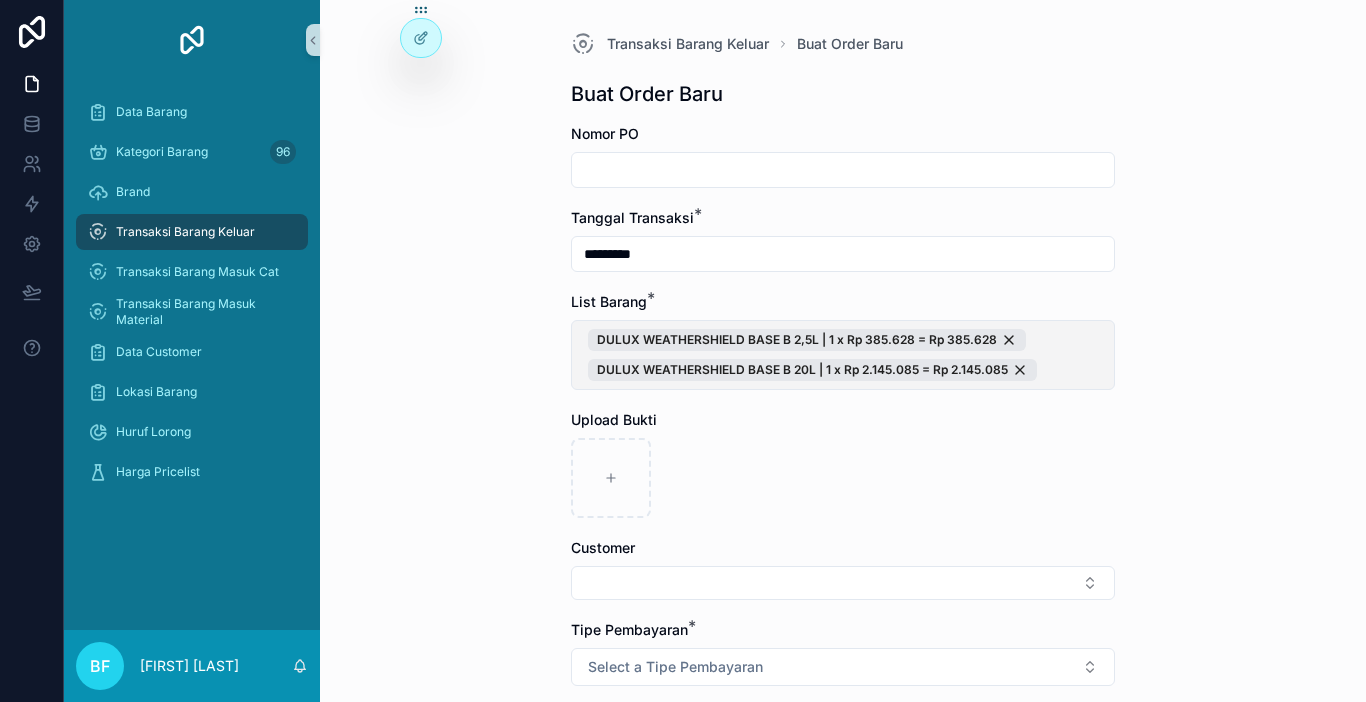 click on "DULUX WEATHERSHIELD BASE B 2,5L | 1 x Rp 385.628 = Rp 385.628 DULUX WEATHERSHIELD BASE B 20L | 1 x Rp 2.145.085 = Rp 2.145.085" at bounding box center (843, 355) 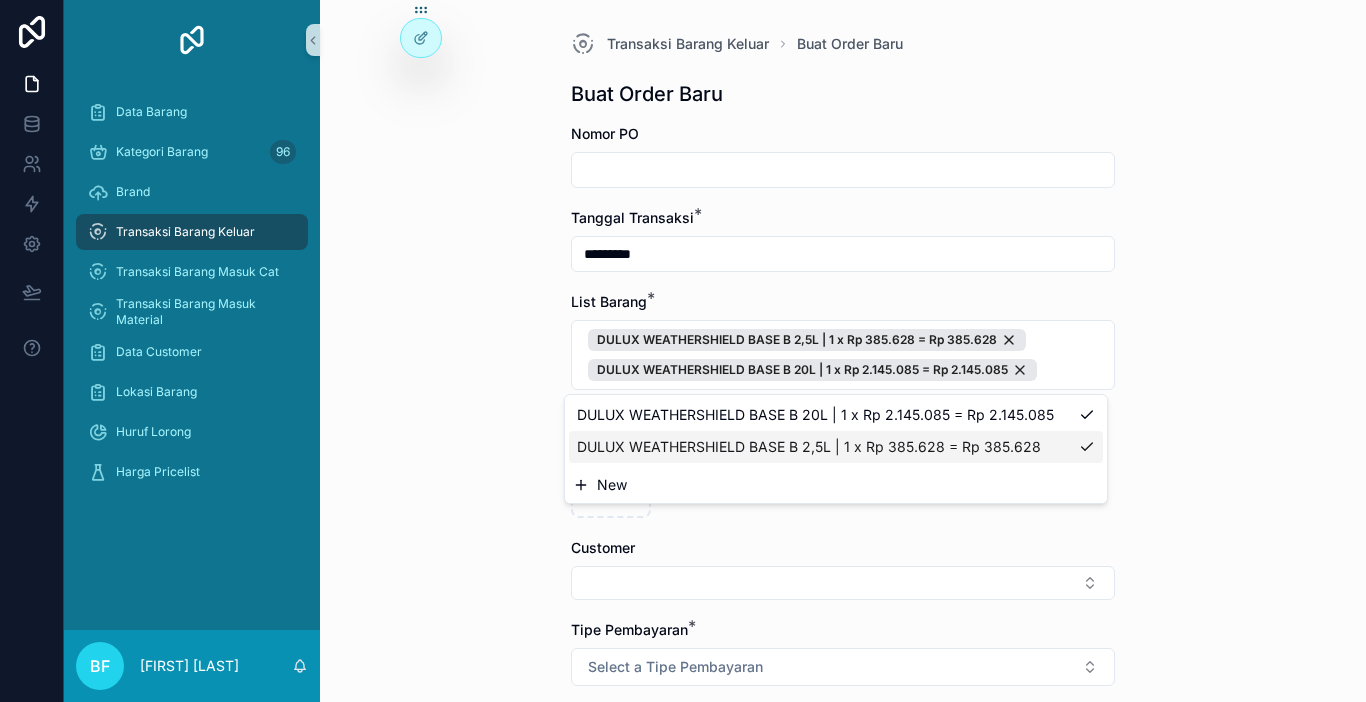 click on "New" at bounding box center (836, 485) 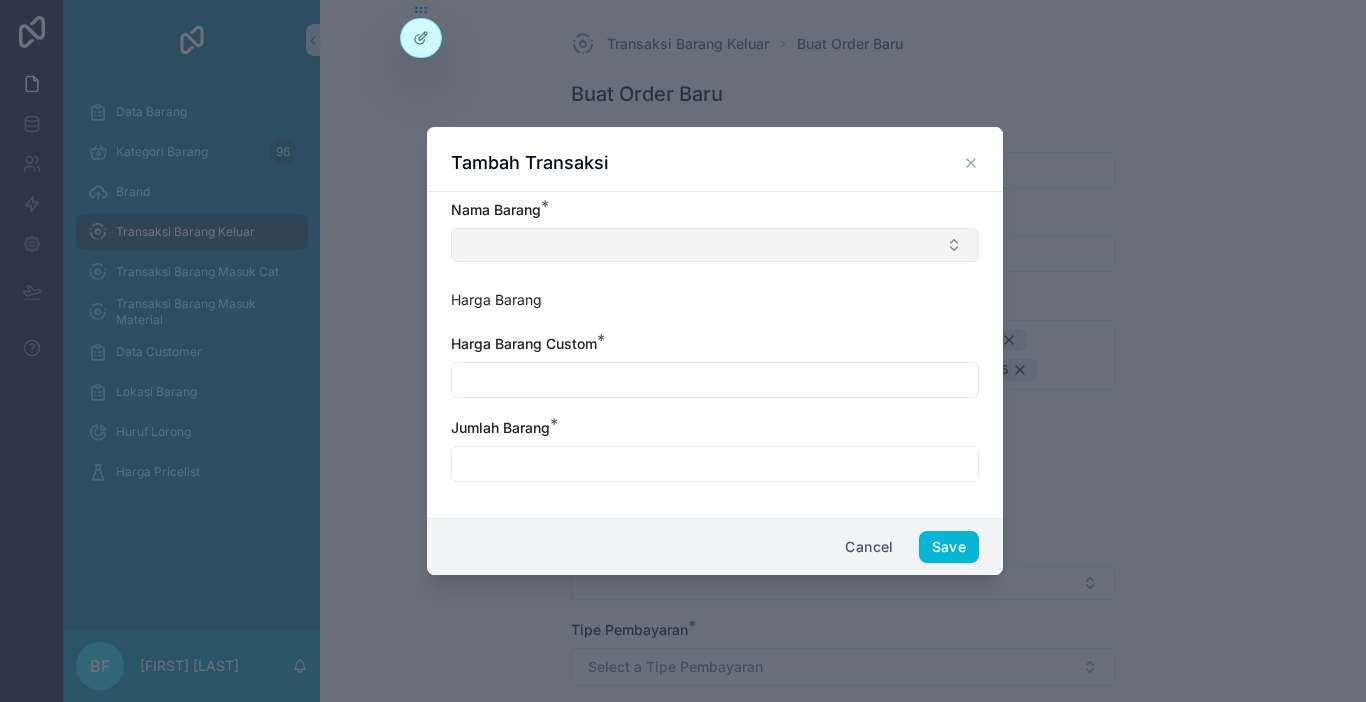 click at bounding box center (715, 245) 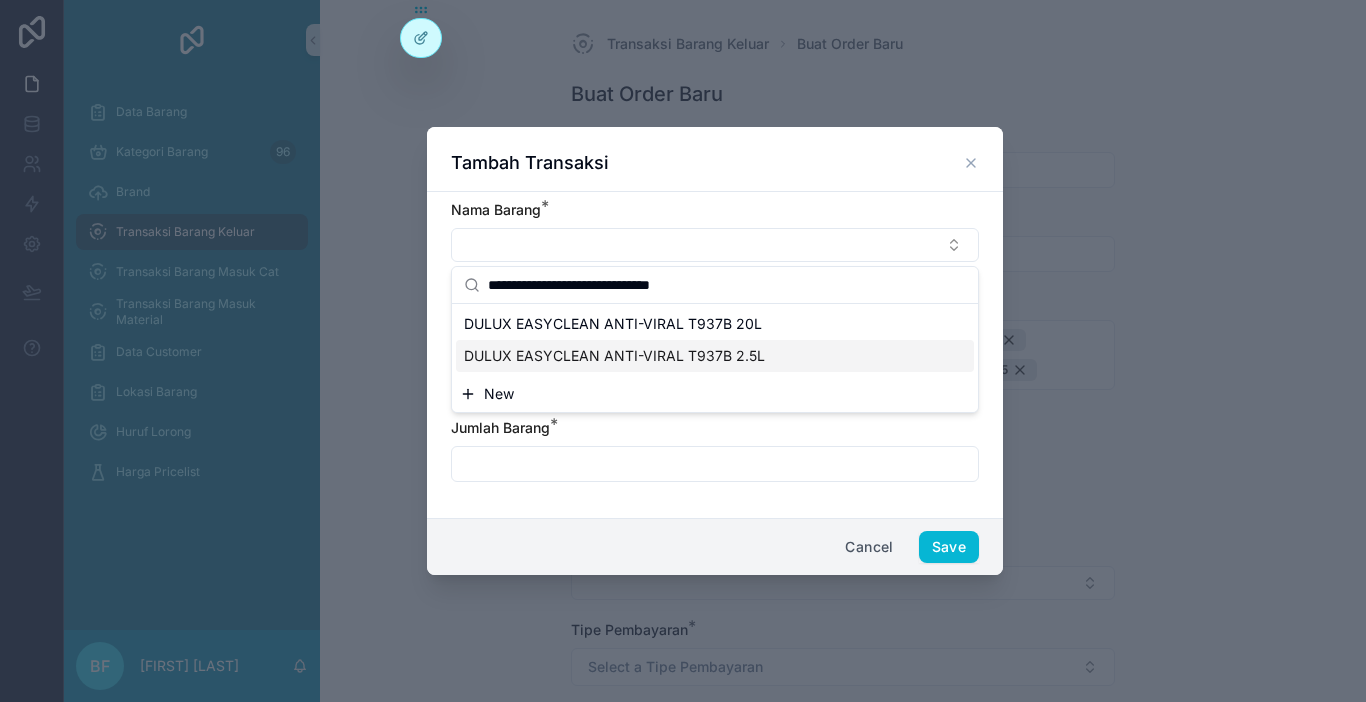 type on "**********" 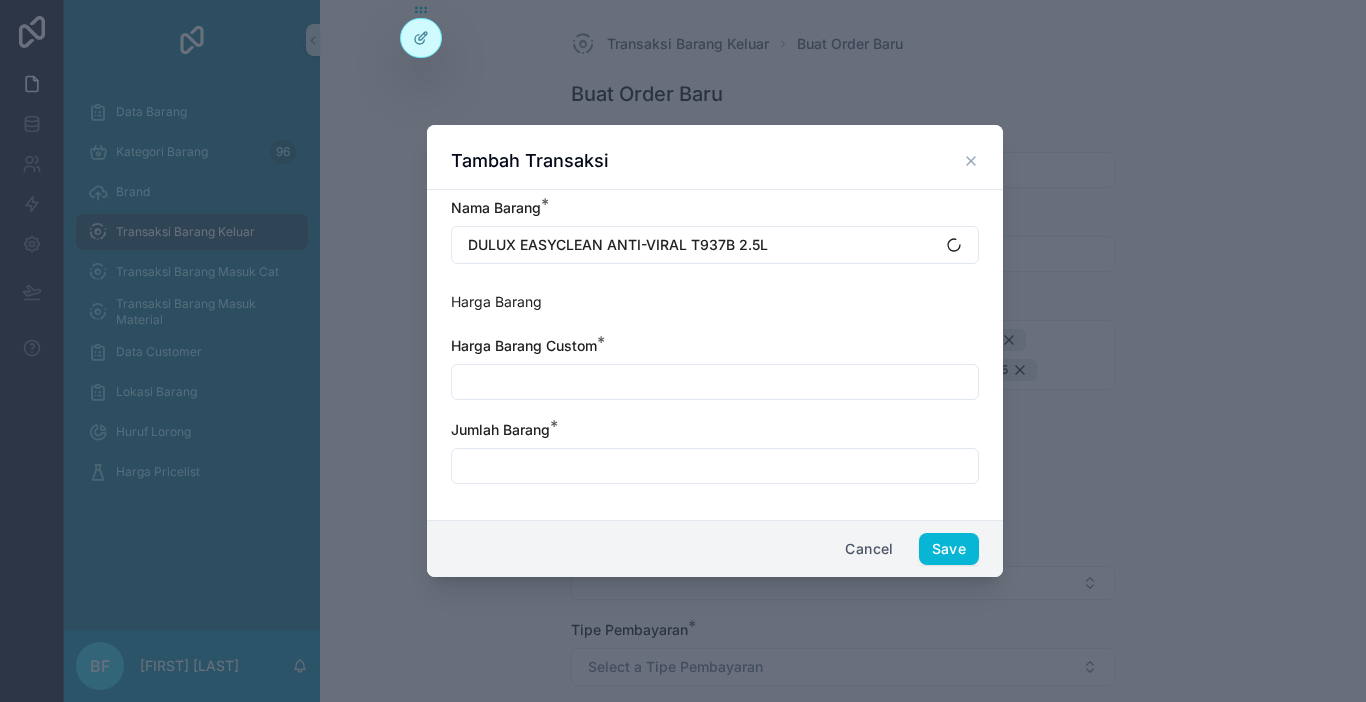 click at bounding box center [715, 382] 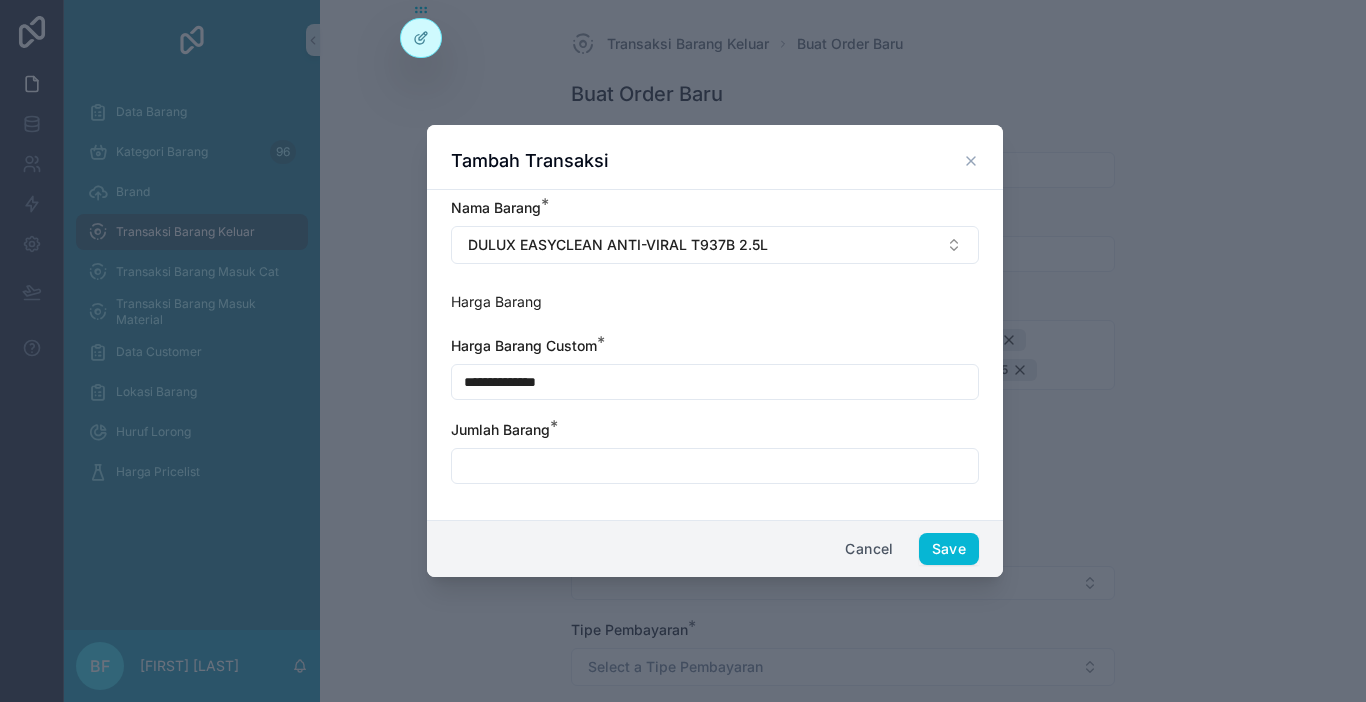 type on "**********" 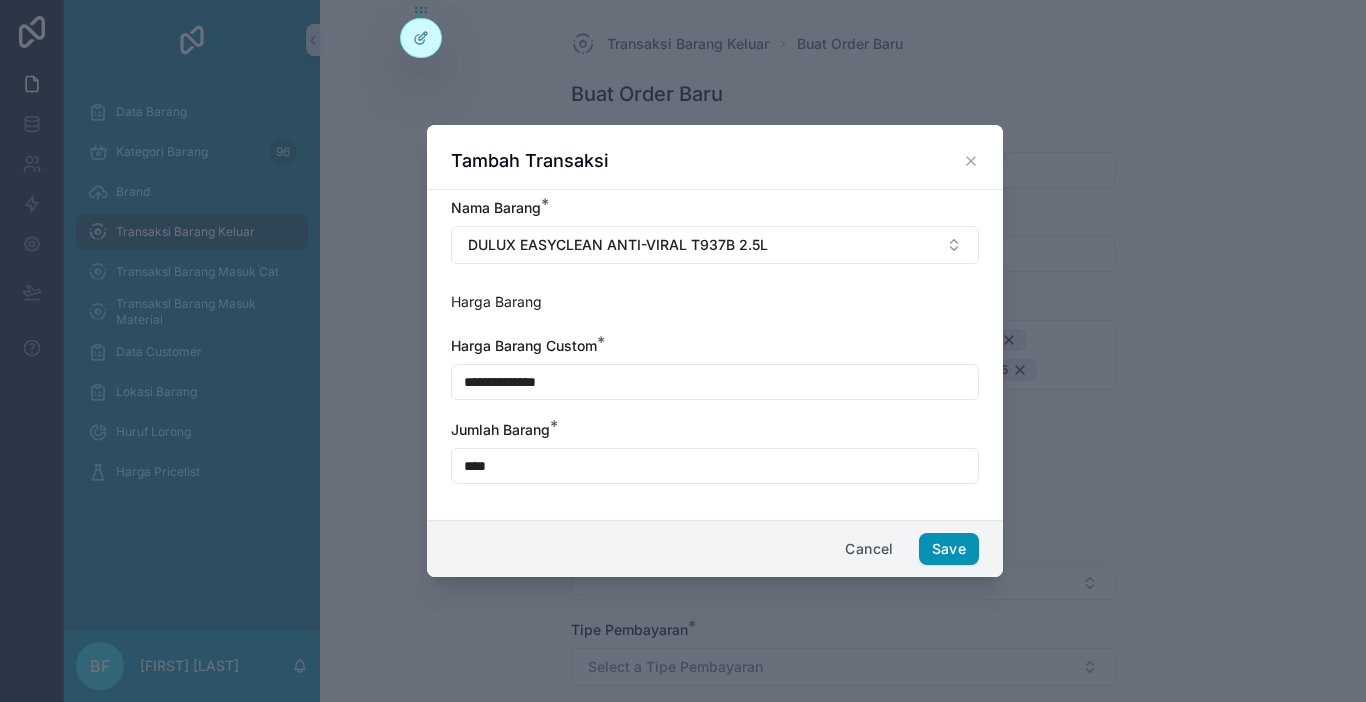 type on "****" 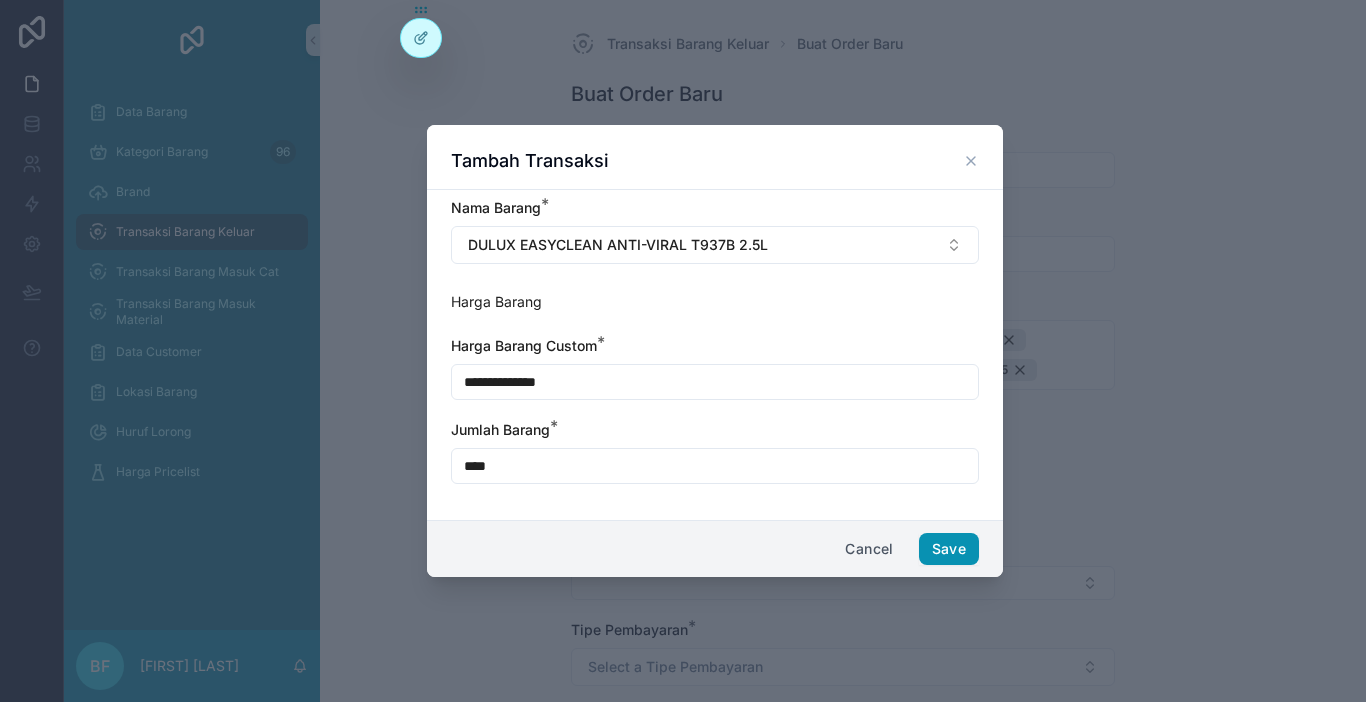 click on "Save" at bounding box center [949, 549] 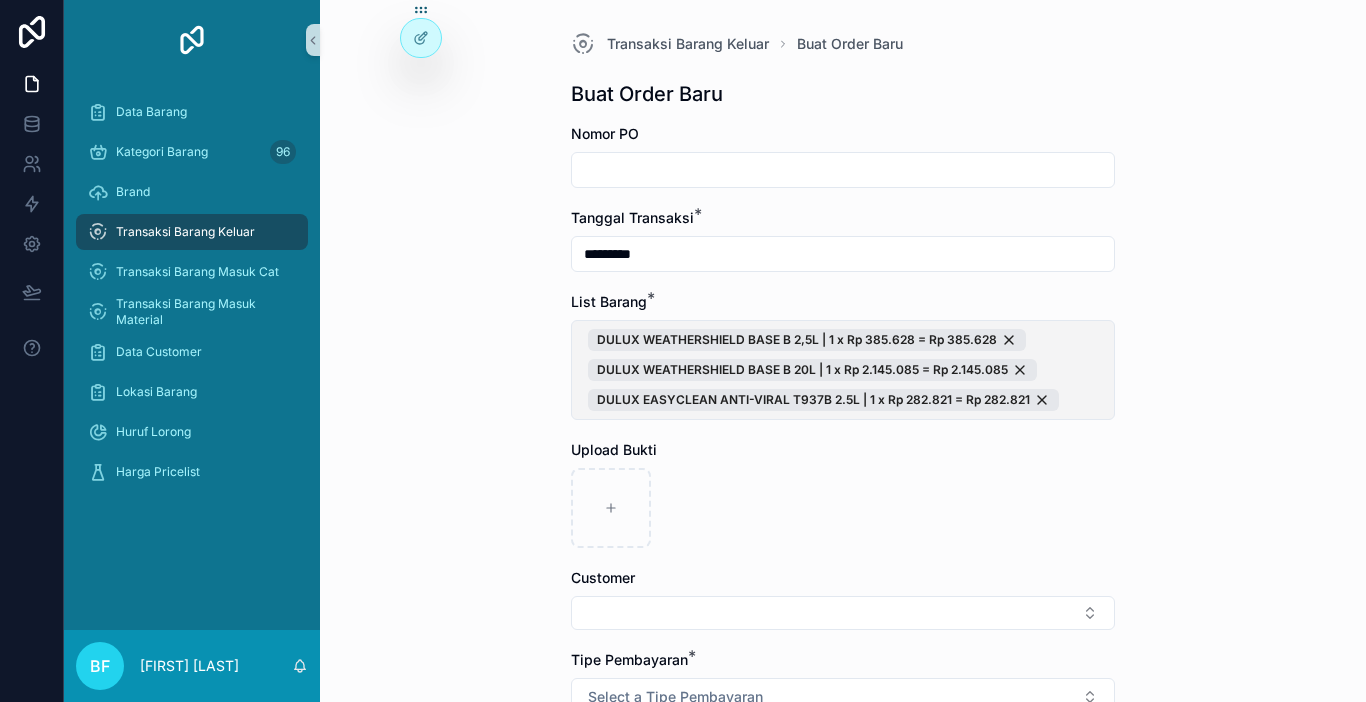 click on "DULUX WEATHERSHIELD BASE B 2,5L | 1 x Rp 385.628 = Rp 385.628 DULUX WEATHERSHIELD BASE B 20L | 1 x Rp 2.145.085 = Rp 2.145.085 DULUX EASYCLEAN ANTI-VIRAL T937B 2.5L | 1 x Rp 282.821 = Rp 282.821" at bounding box center [843, 370] 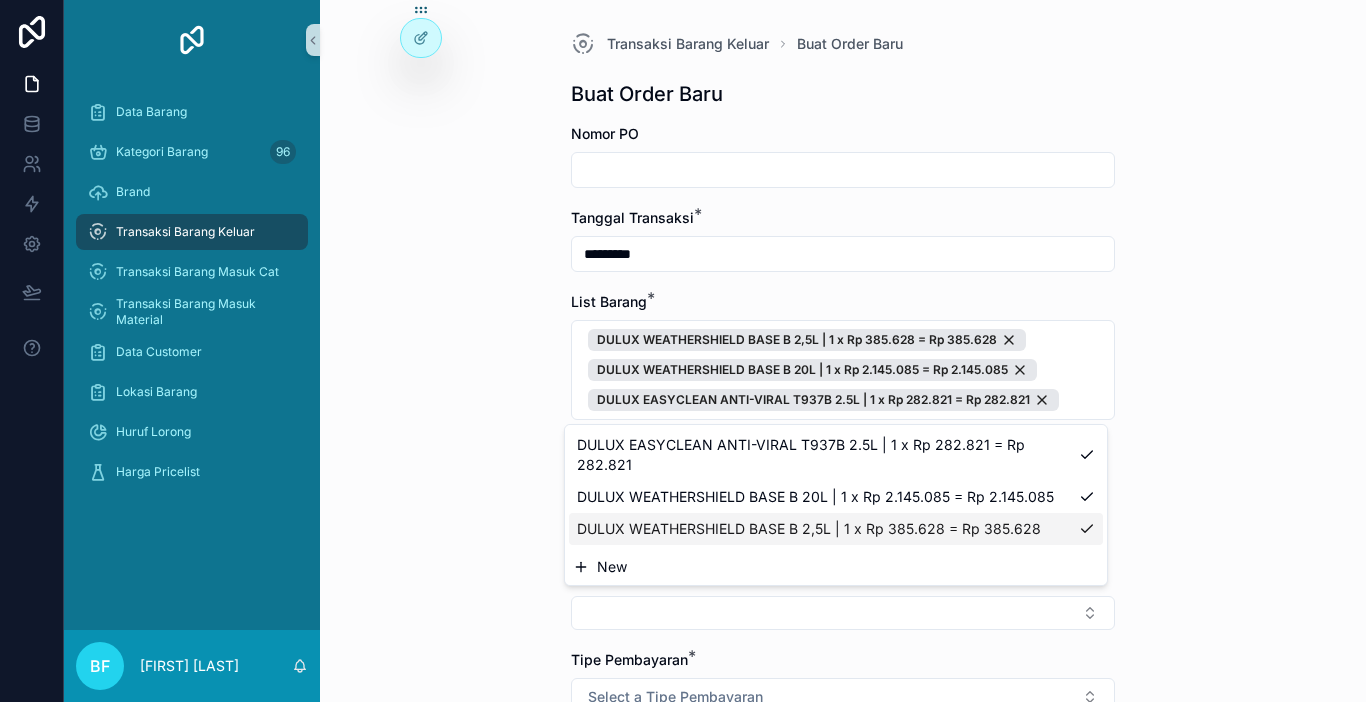 click on "New" at bounding box center (836, 567) 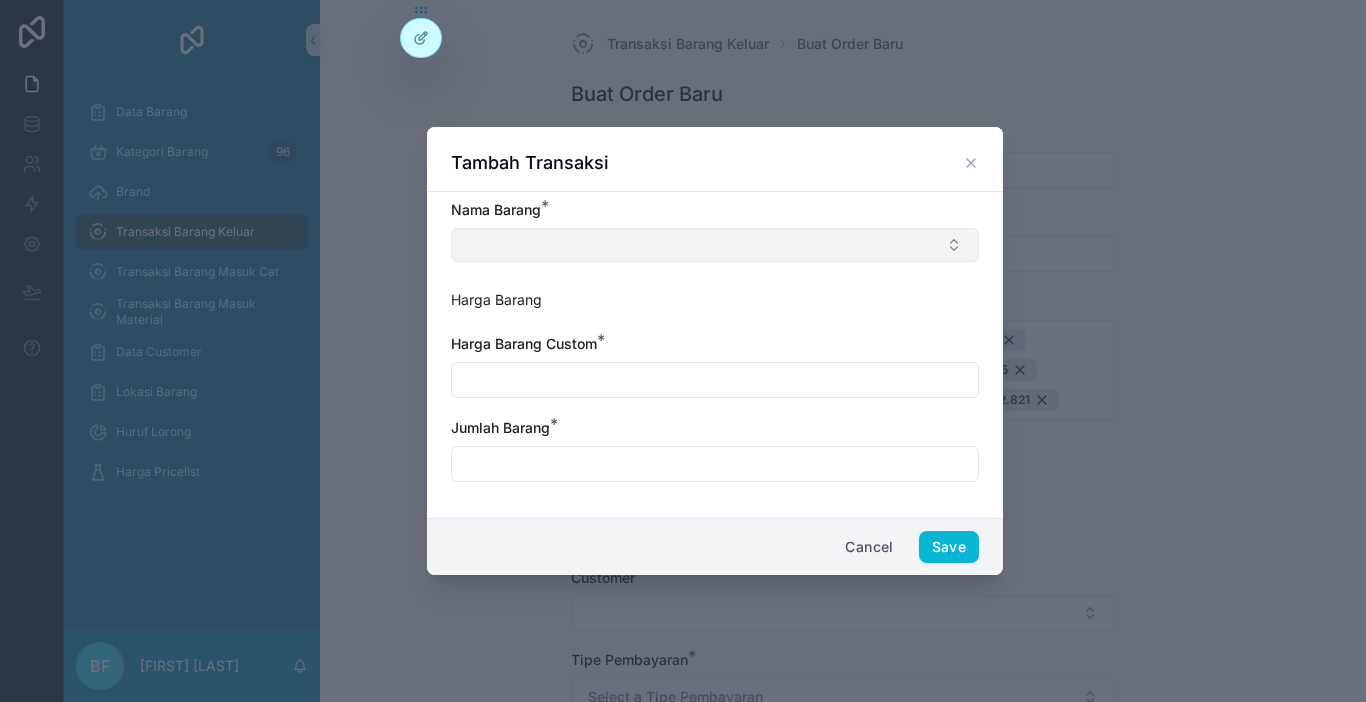 click at bounding box center (715, 245) 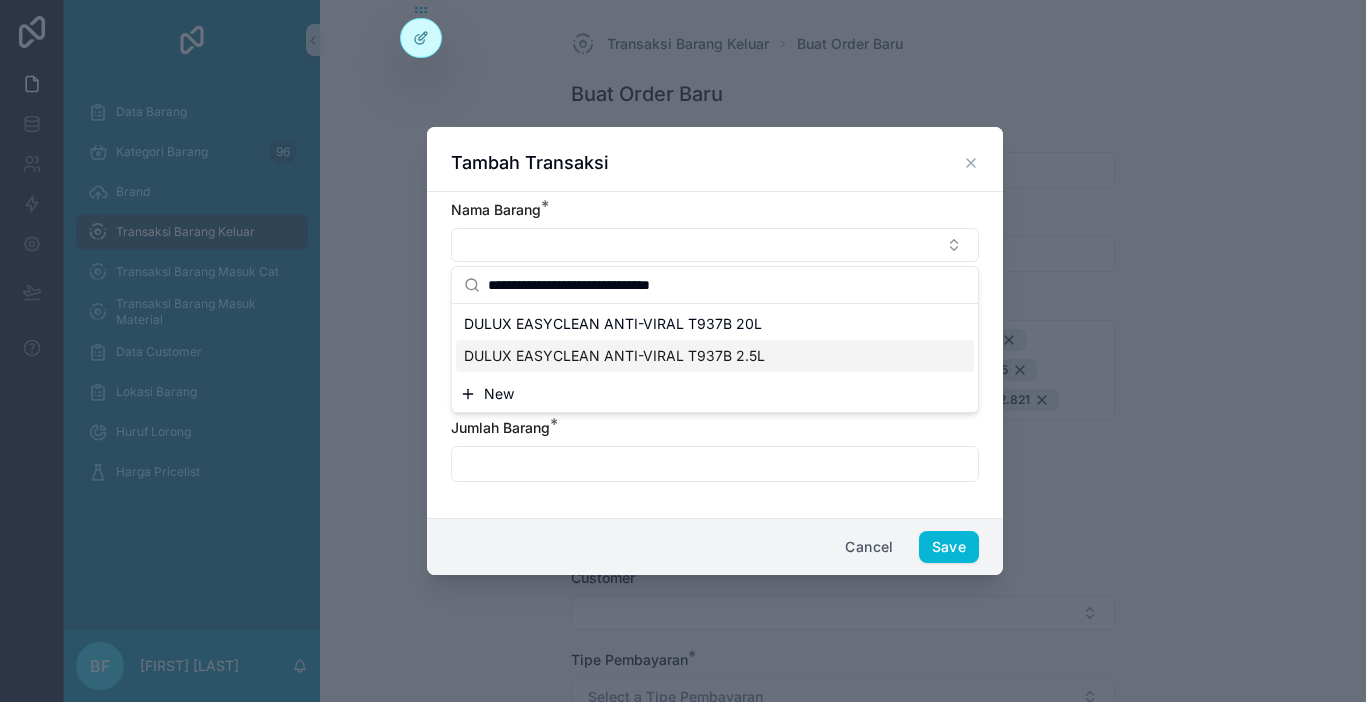 type on "**********" 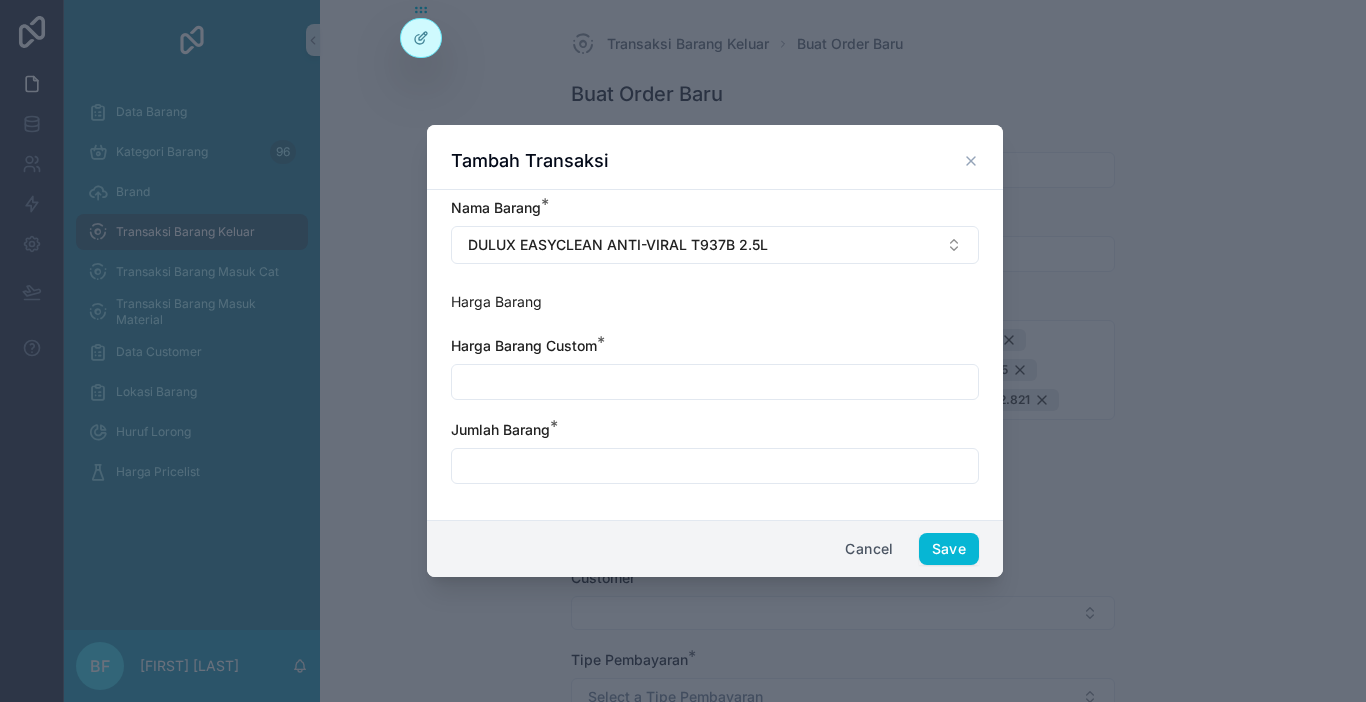 click at bounding box center [715, 382] 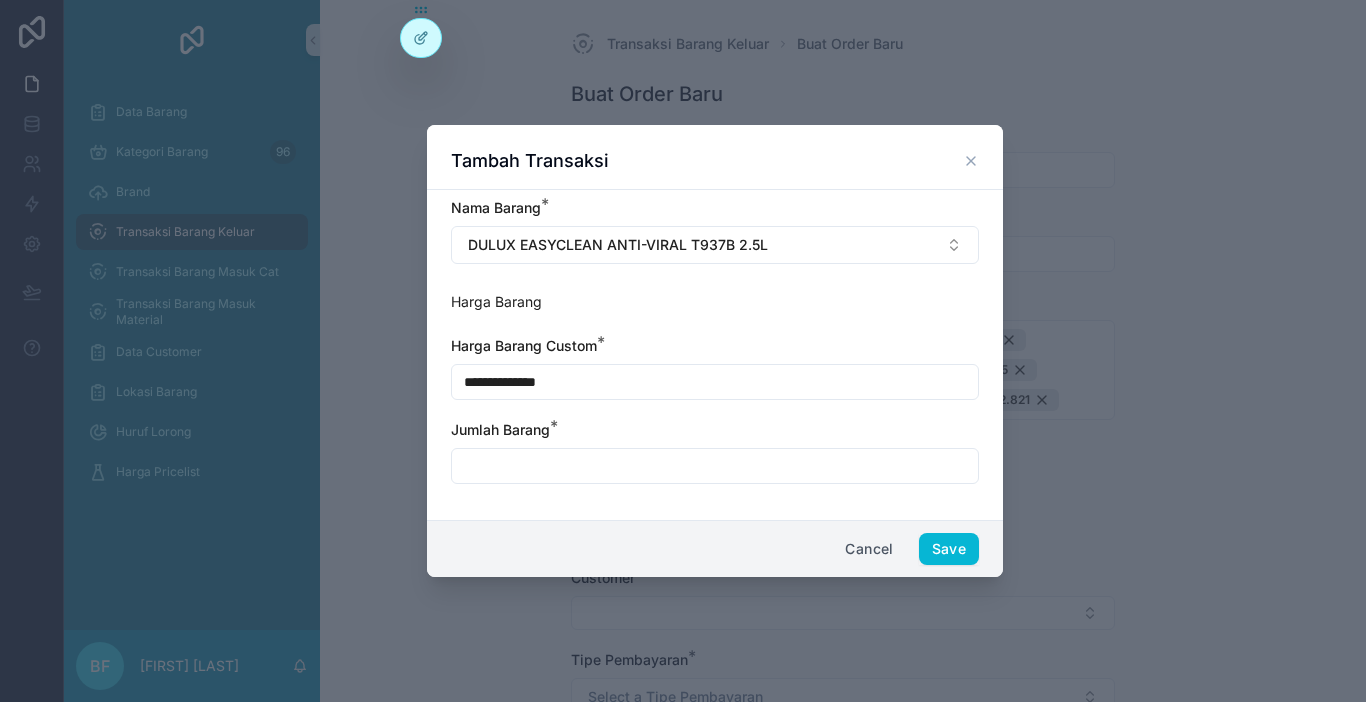 type on "**********" 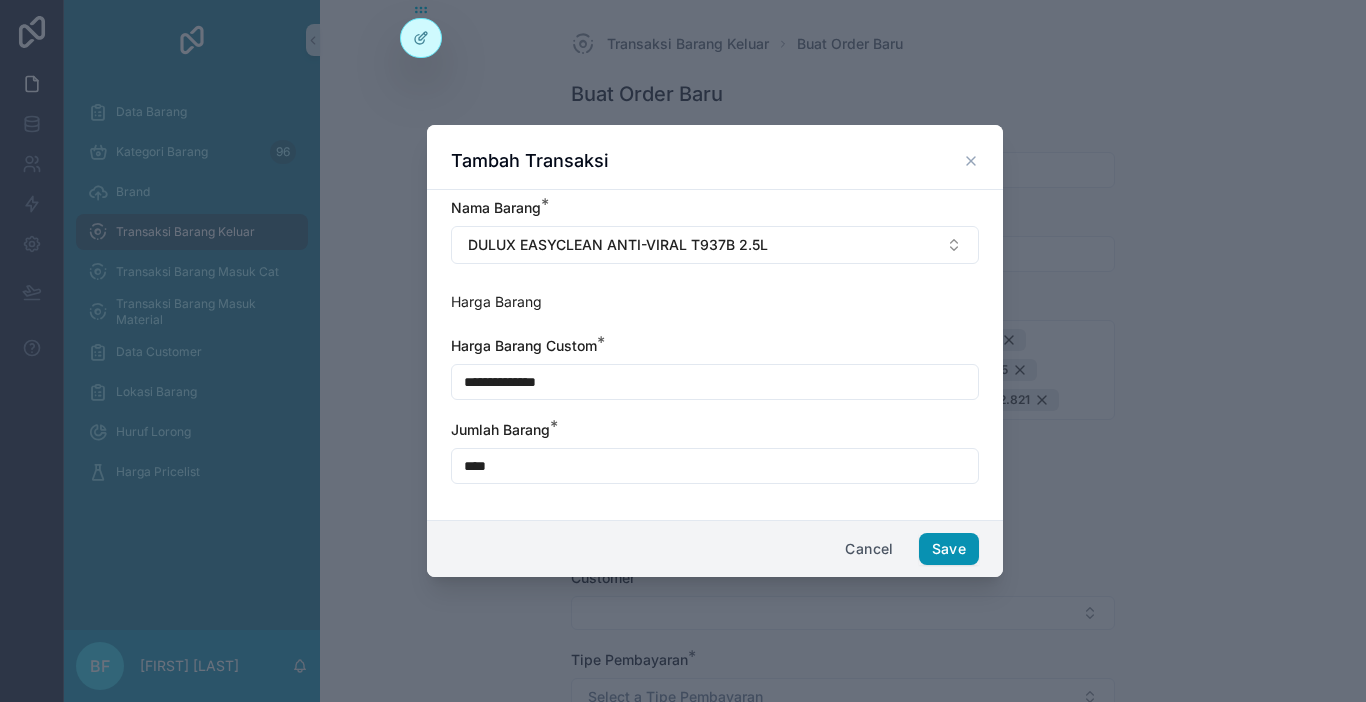 type on "****" 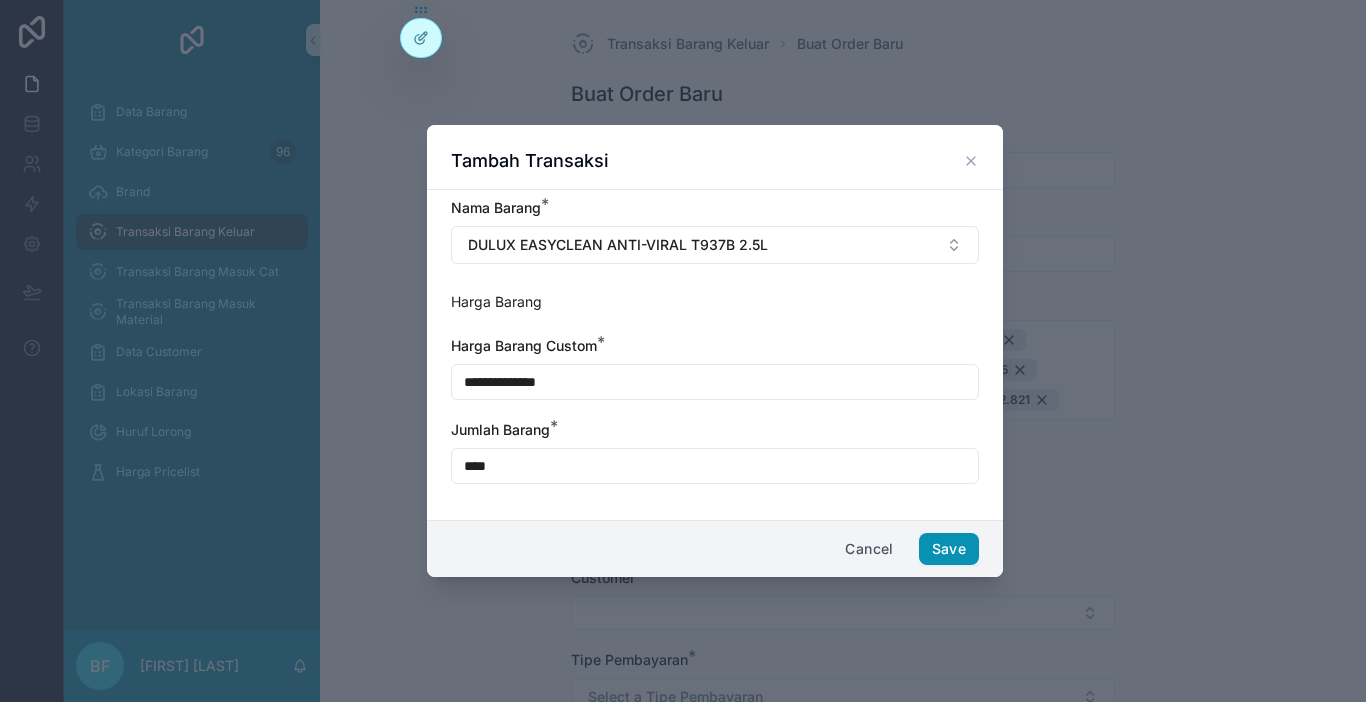 click on "Save" at bounding box center (949, 549) 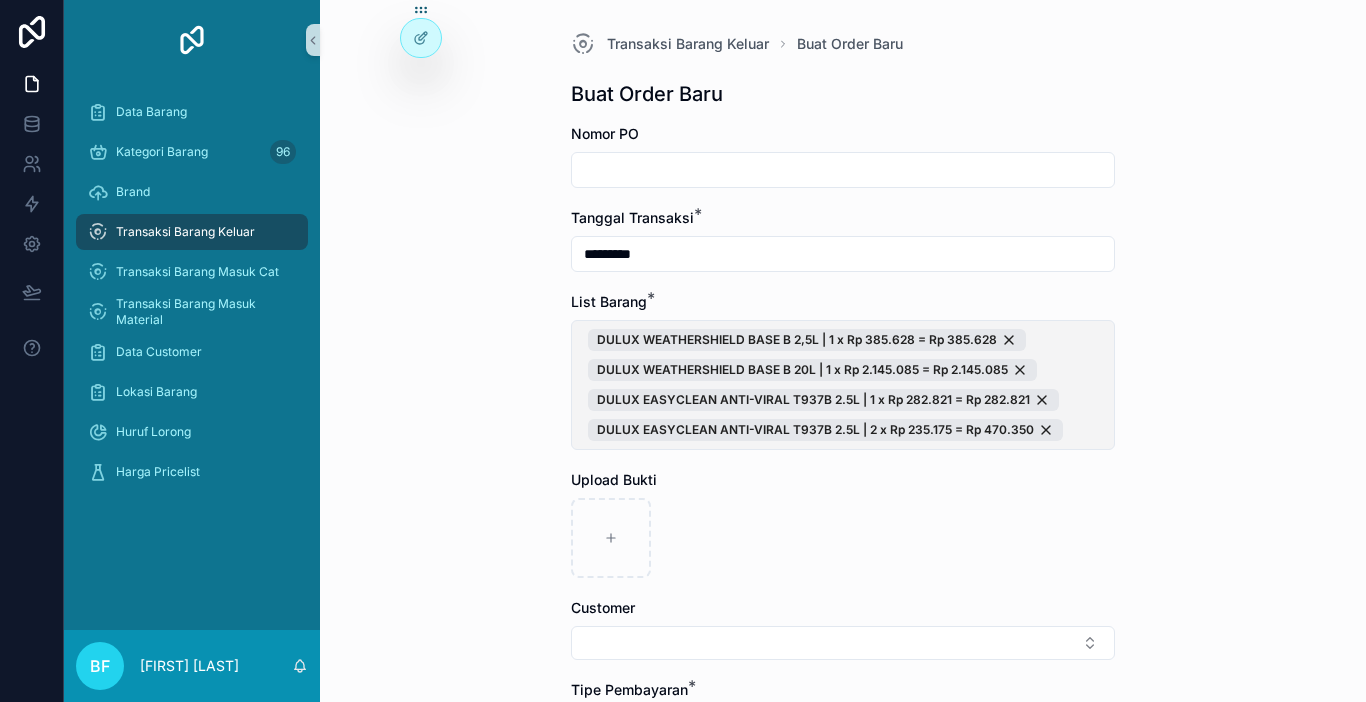 click on "DULUX WEATHERSHIELD BASE B 2,5L | 1 x Rp 385.628 = Rp 385.628 DULUX WEATHERSHIELD BASE B 20L | 1 x Rp 2.145.085 = Rp 2.145.085 DULUX EASYCLEAN ANTI-VIRAL T937B 2.5L | 1 x Rp 282.821 = Rp 282.821 DULUX EASYCLEAN ANTI-VIRAL T937B 2.5L | 2 x Rp 235.175 = Rp 470.350" at bounding box center (843, 385) 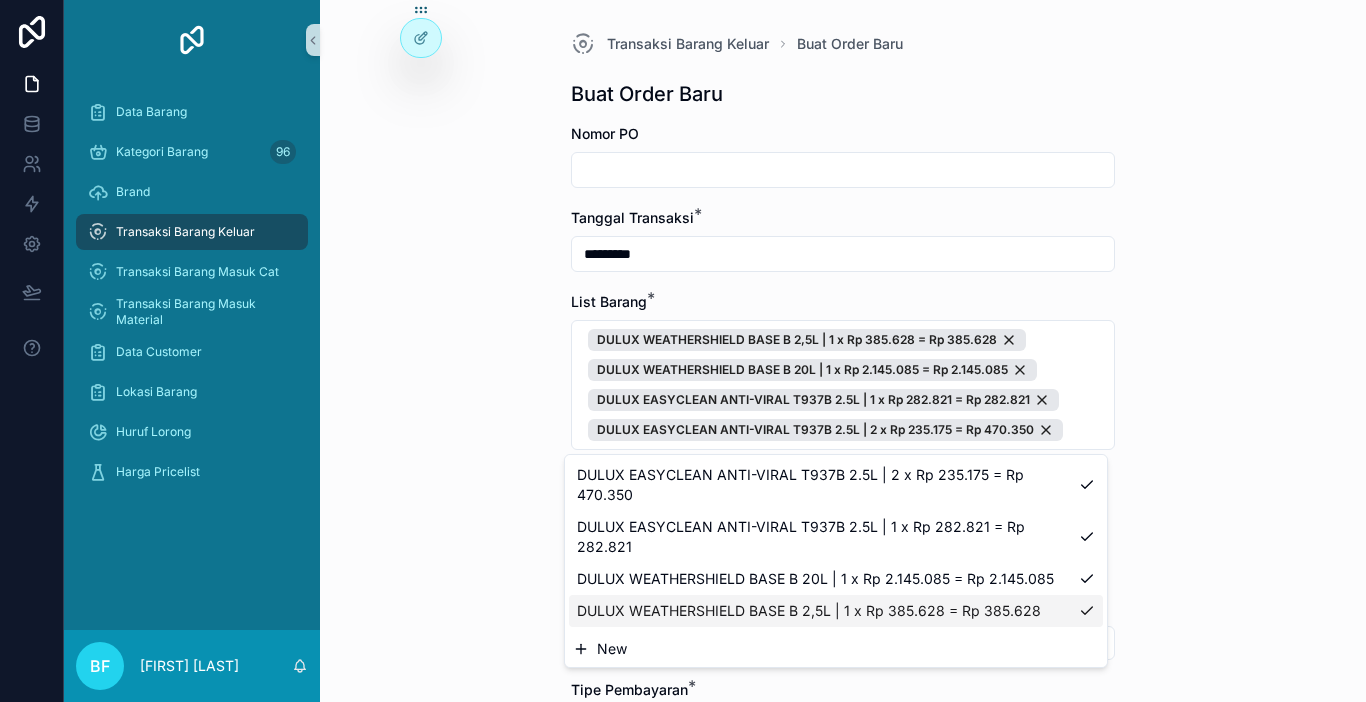 click on "New" at bounding box center [836, 649] 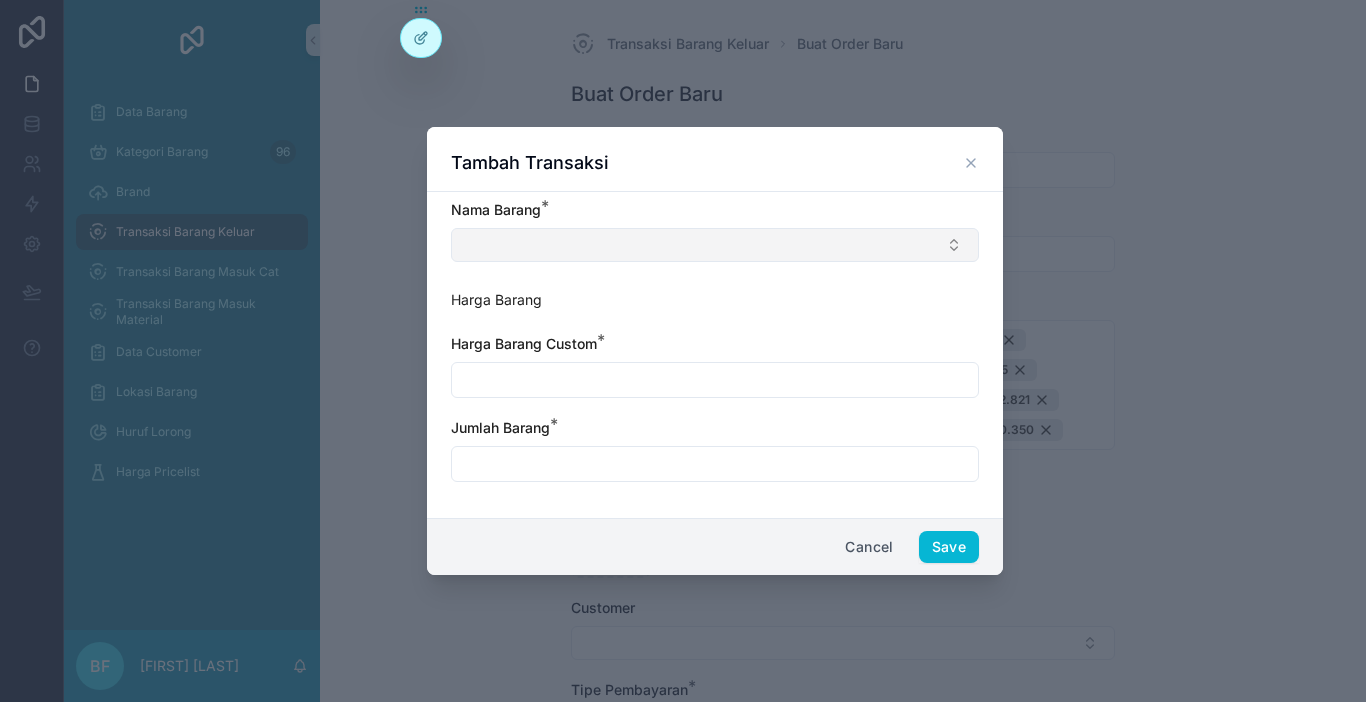 click at bounding box center [715, 245] 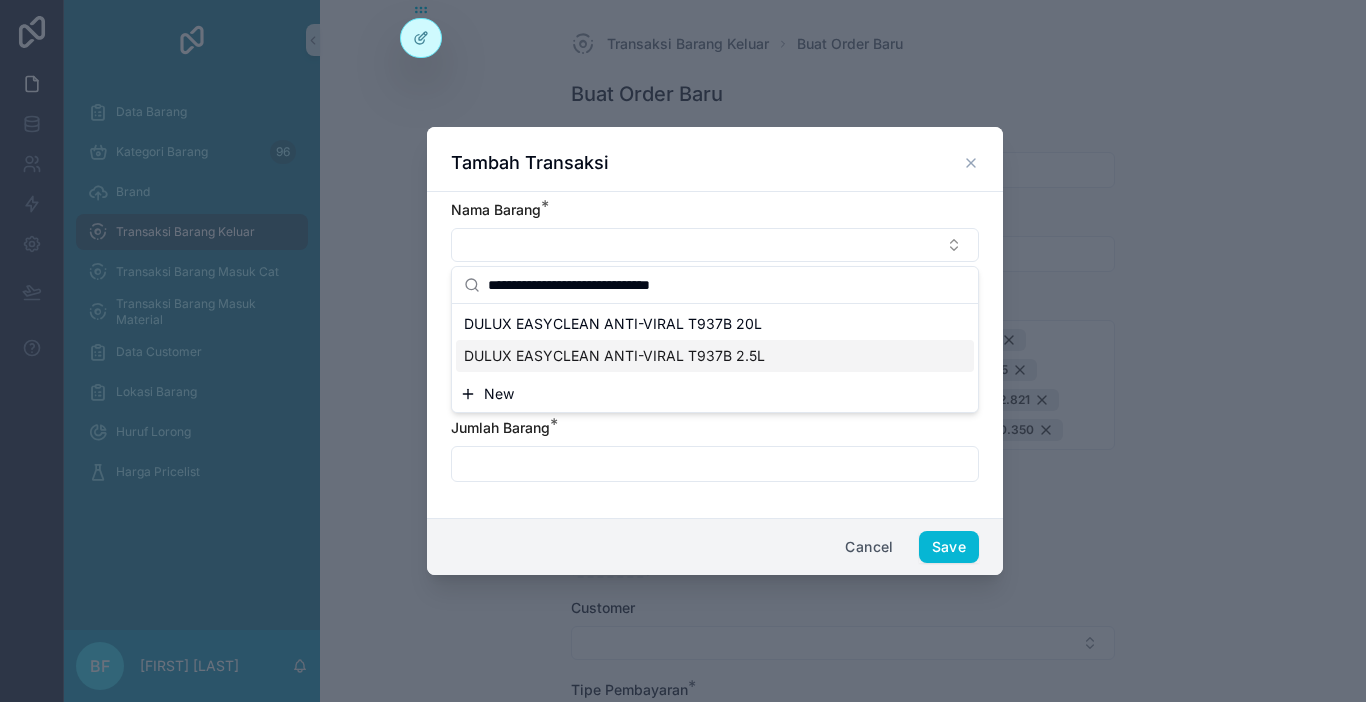 type on "**********" 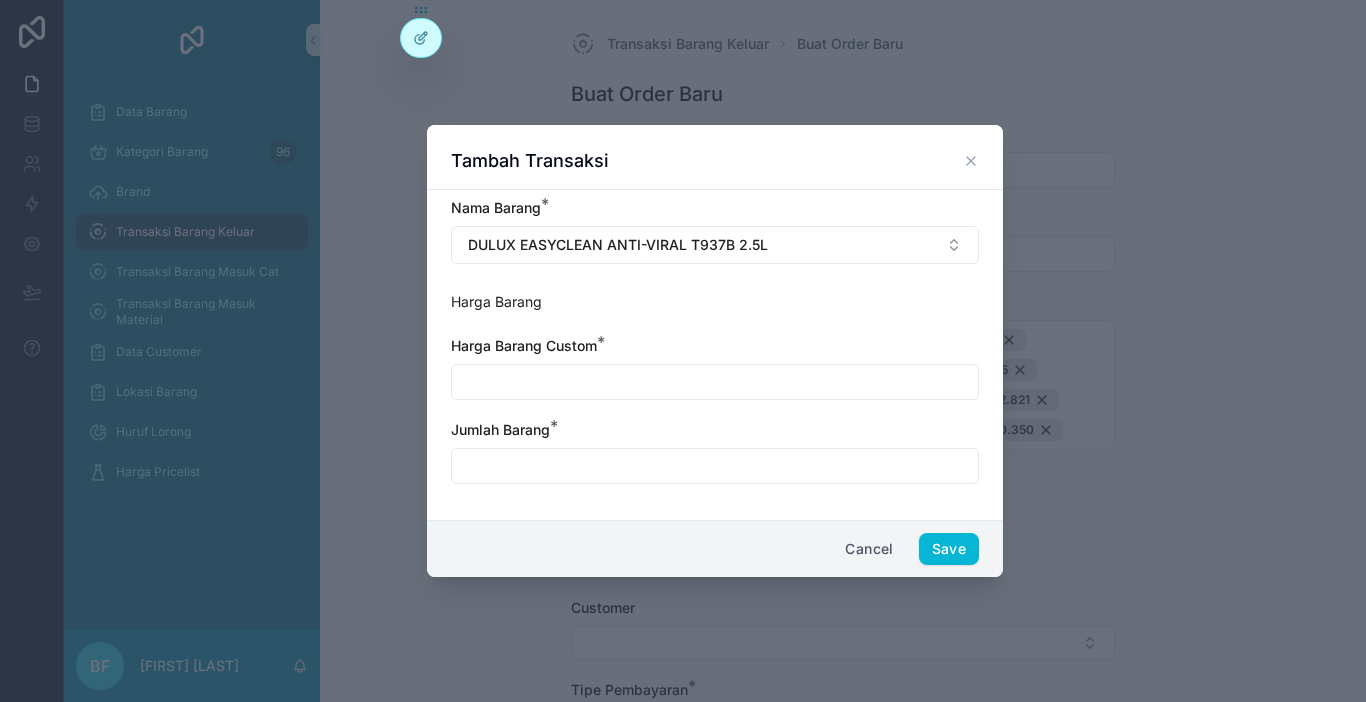 click at bounding box center (715, 382) 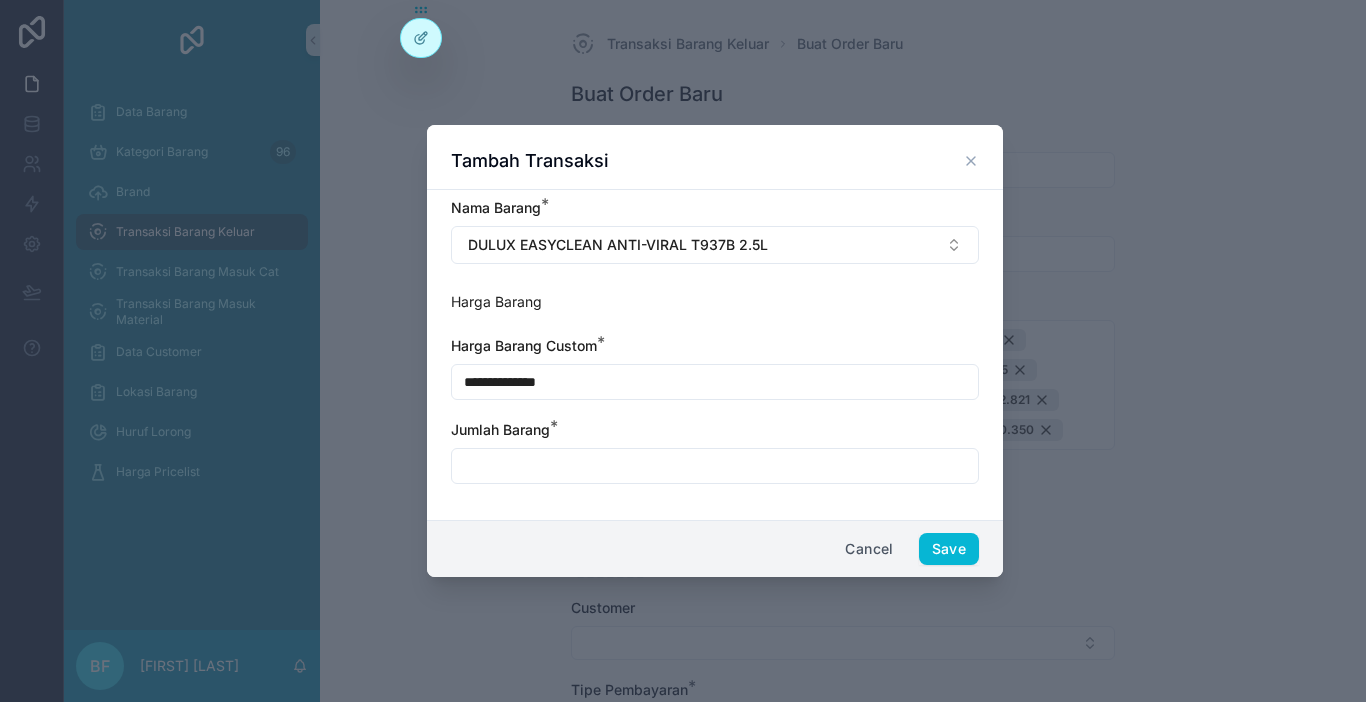 type on "**********" 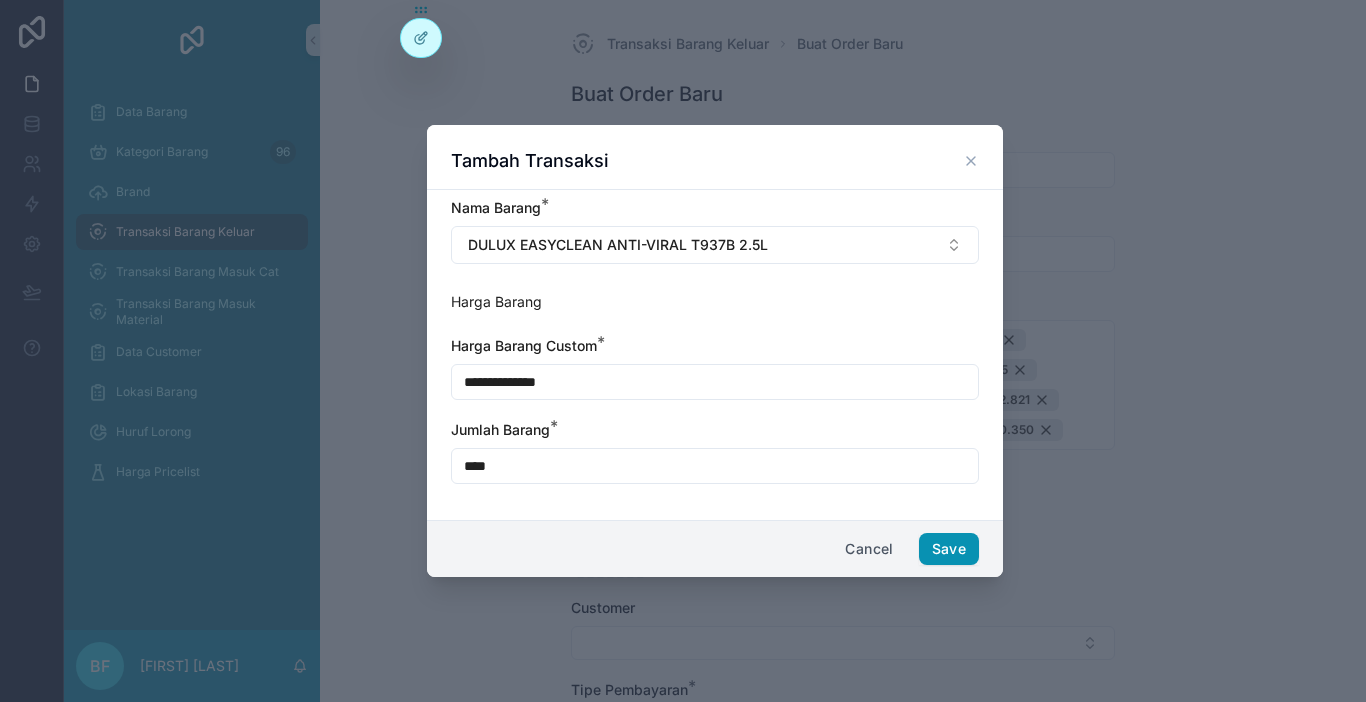 type on "****" 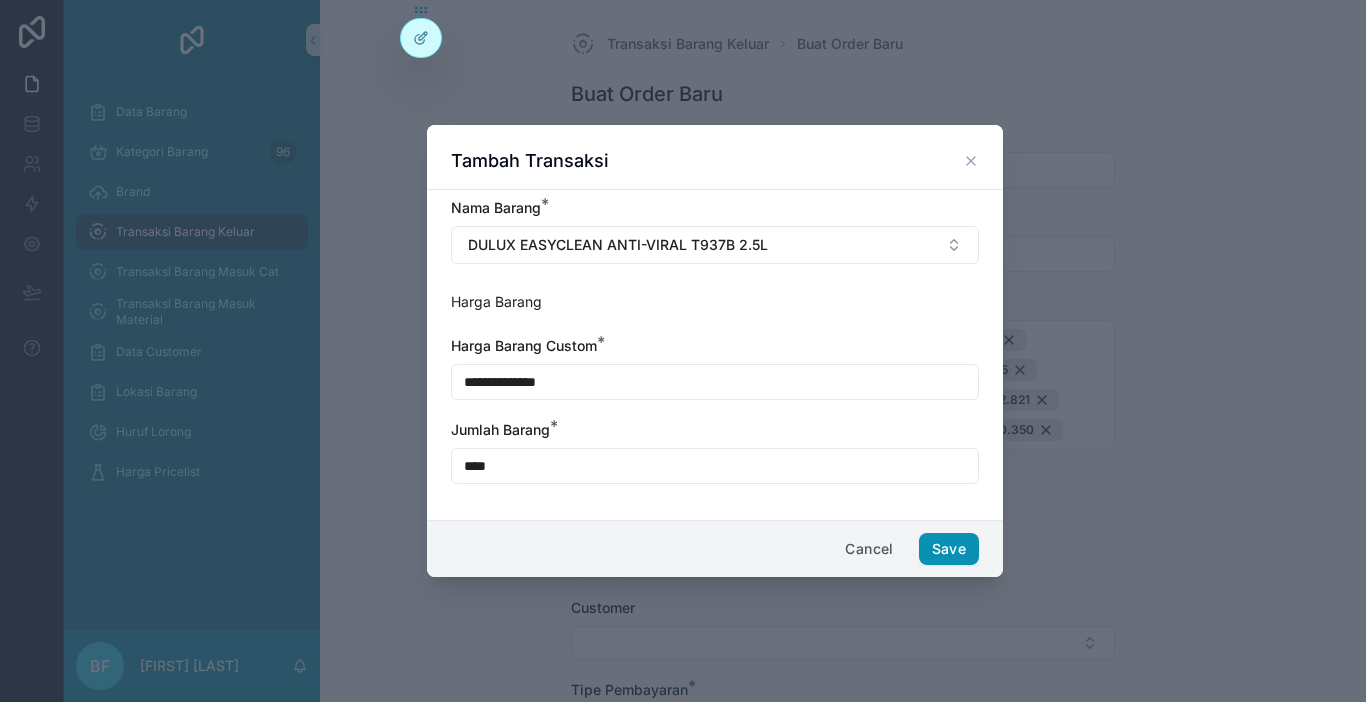 click on "Save" at bounding box center [949, 549] 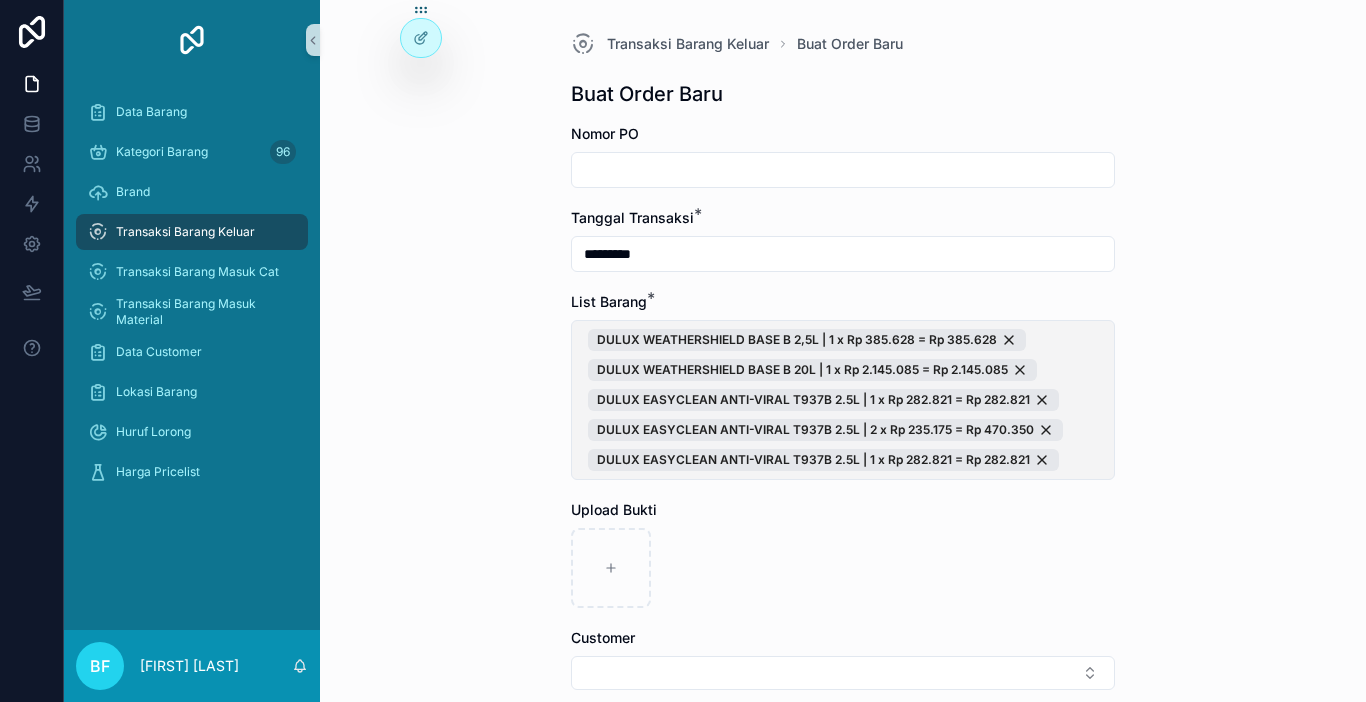 click on "DULUX WEATHERSHIELD BASE B 2,5L | 1 x Rp 385.628 = Rp 385.628 DULUX WEATHERSHIELD BASE B 20L | 1 x Rp 2.145.085 = Rp 2.145.085 DULUX EASYCLEAN ANTI-VIRAL T937B 2.5L | 1 x Rp 282.821 = Rp 282.821 DULUX EASYCLEAN ANTI-VIRAL T937B 2.5L | 2 x Rp 235.175 = Rp 470.350 DULUX EASYCLEAN ANTI-VIRAL T937B 2.5L | 1 x Rp 282.821 = Rp 282.821" at bounding box center [843, 400] 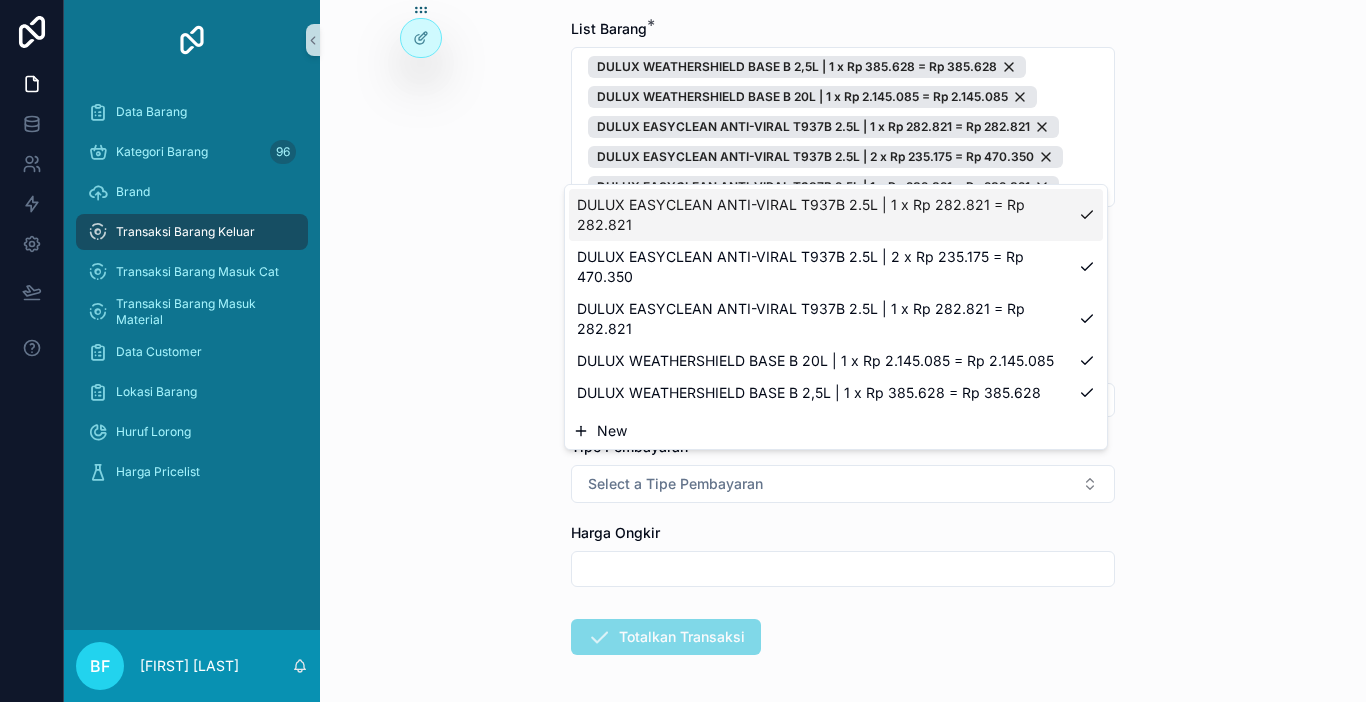 scroll, scrollTop: 300, scrollLeft: 0, axis: vertical 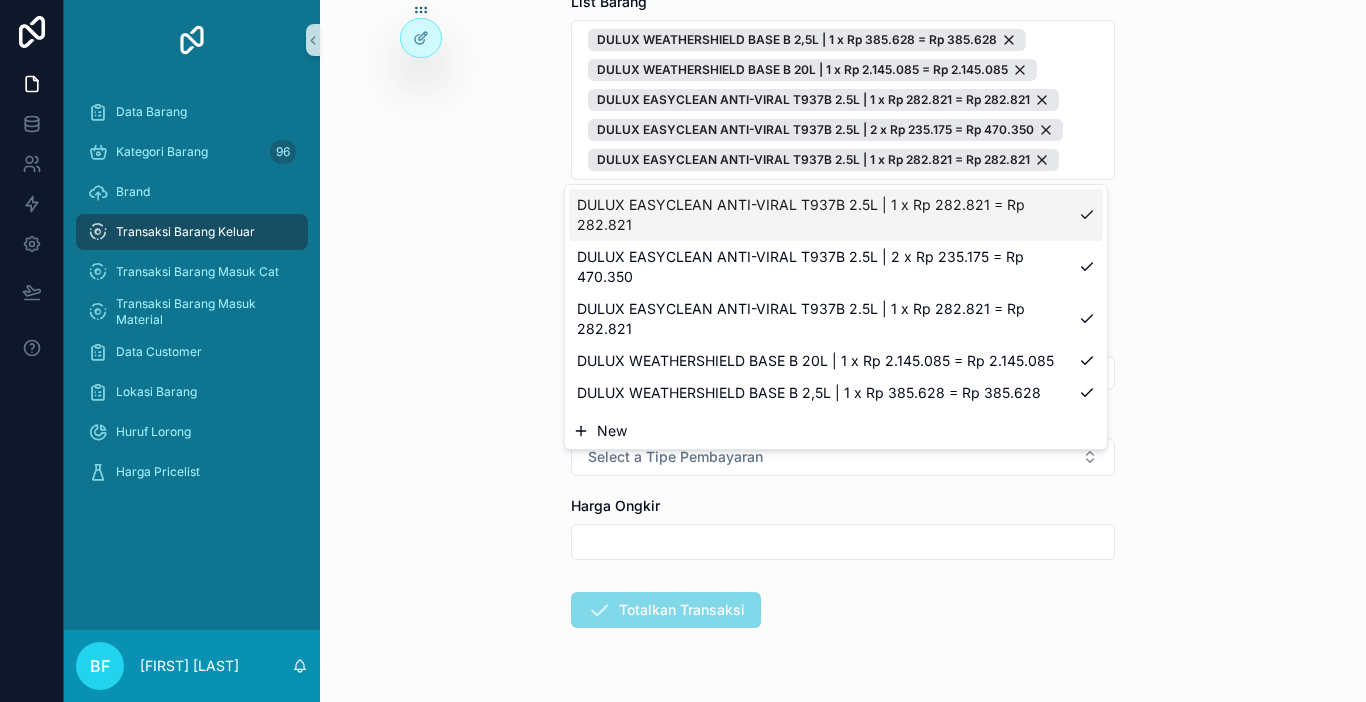 click on "New" at bounding box center [836, 431] 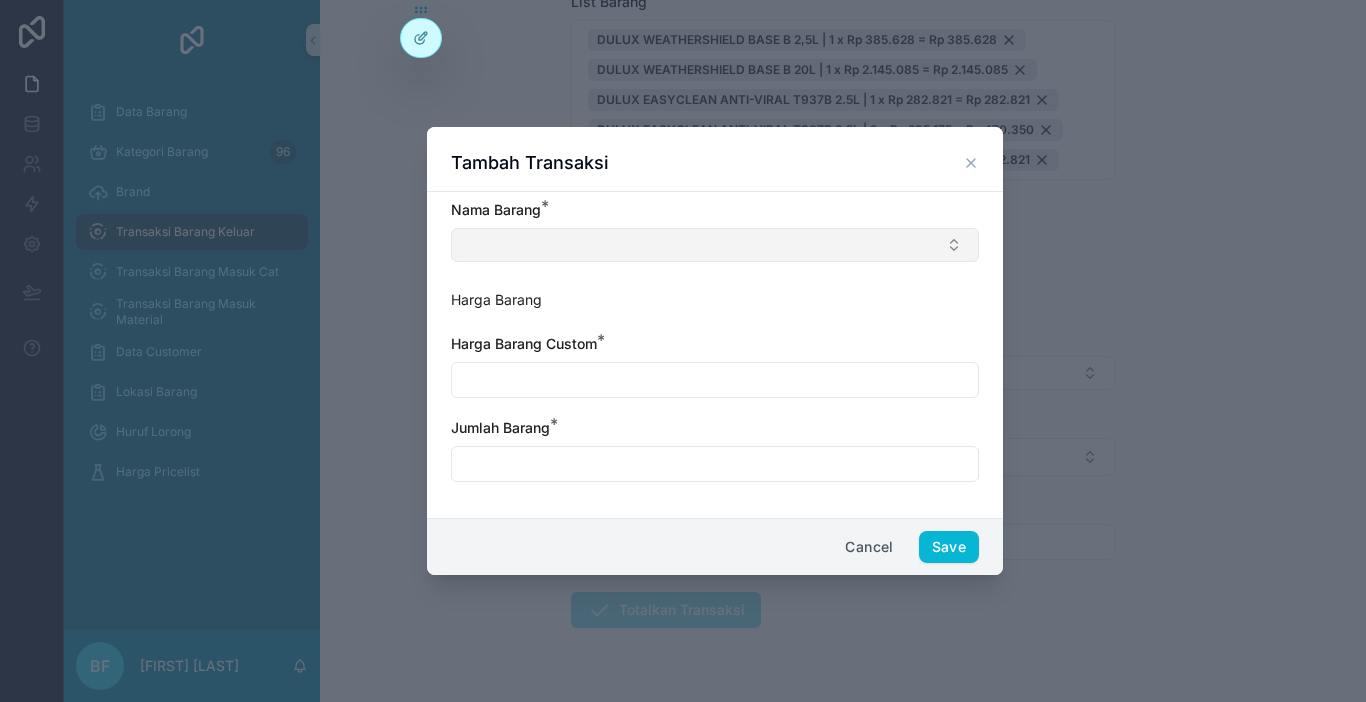 click at bounding box center (715, 245) 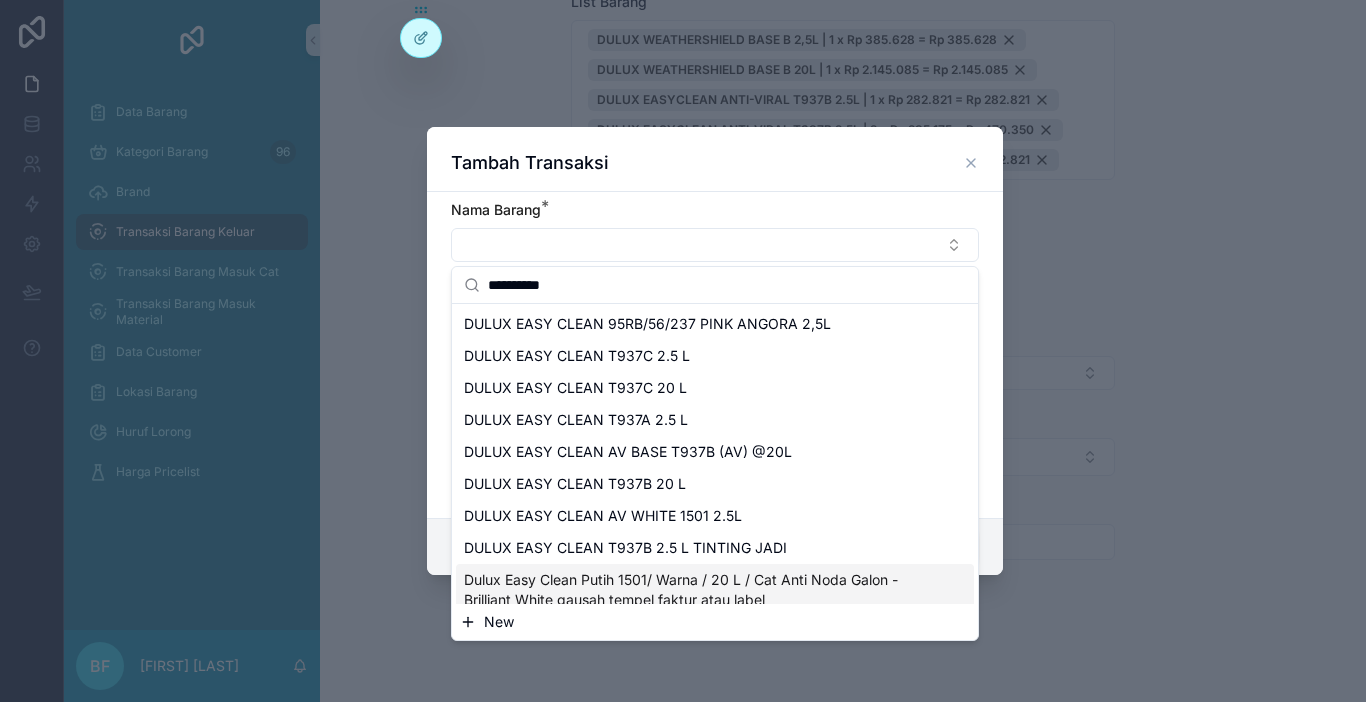 type on "**********" 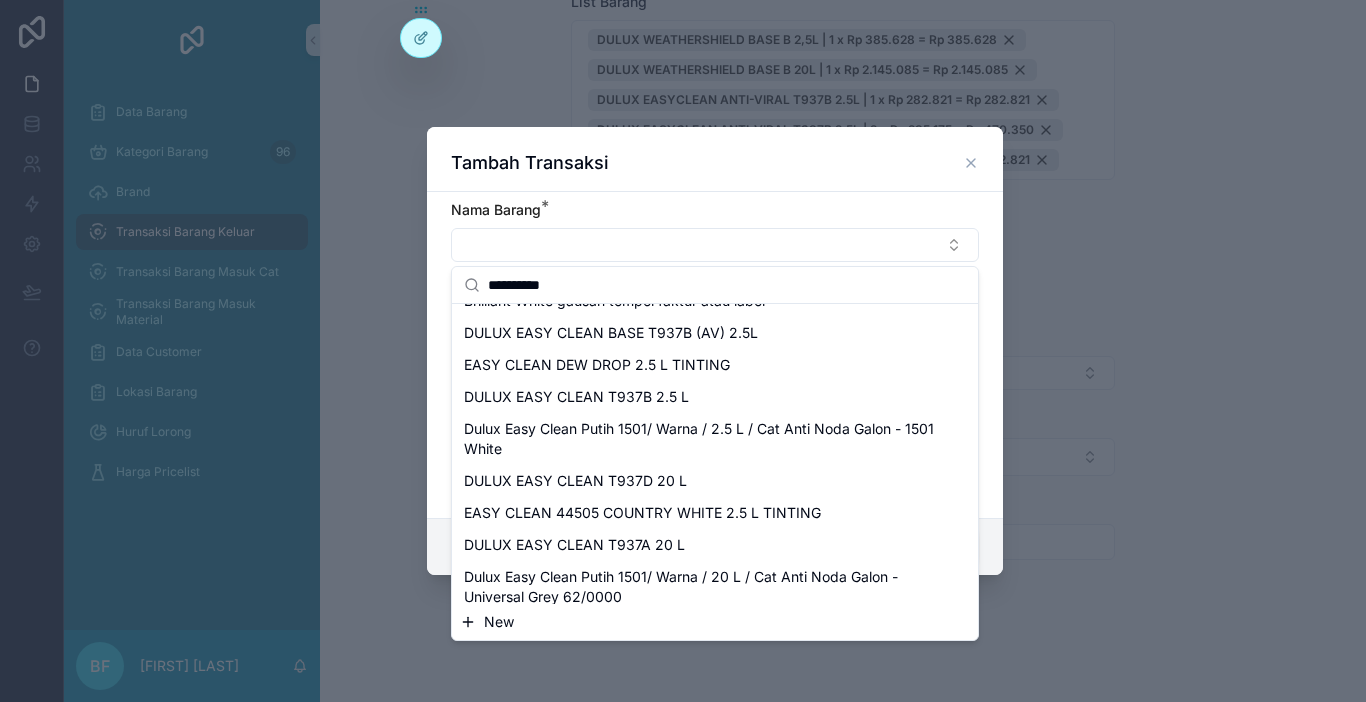 scroll, scrollTop: 300, scrollLeft: 0, axis: vertical 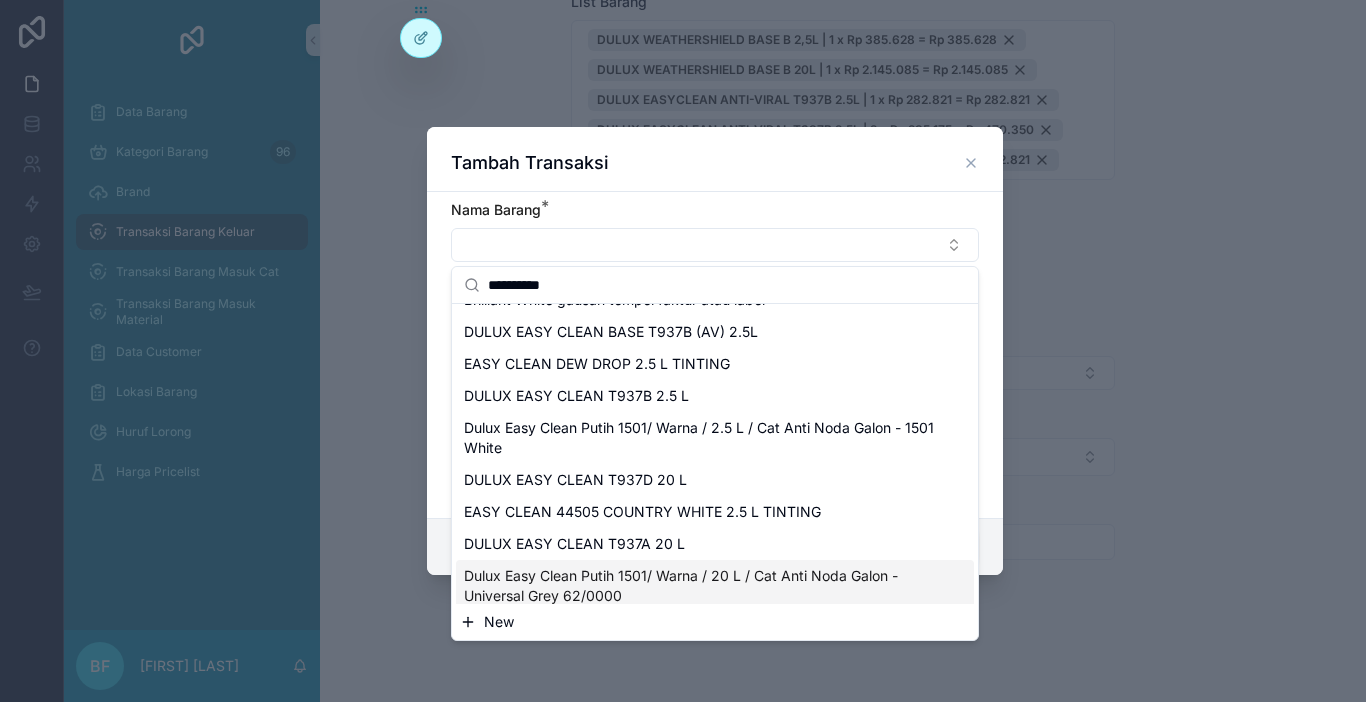 click on "Dulux Easy Clean Putih 1501/ Warna / 20 L / Cat Anti Noda Galon - Universal Grey 62/0000" at bounding box center (703, 586) 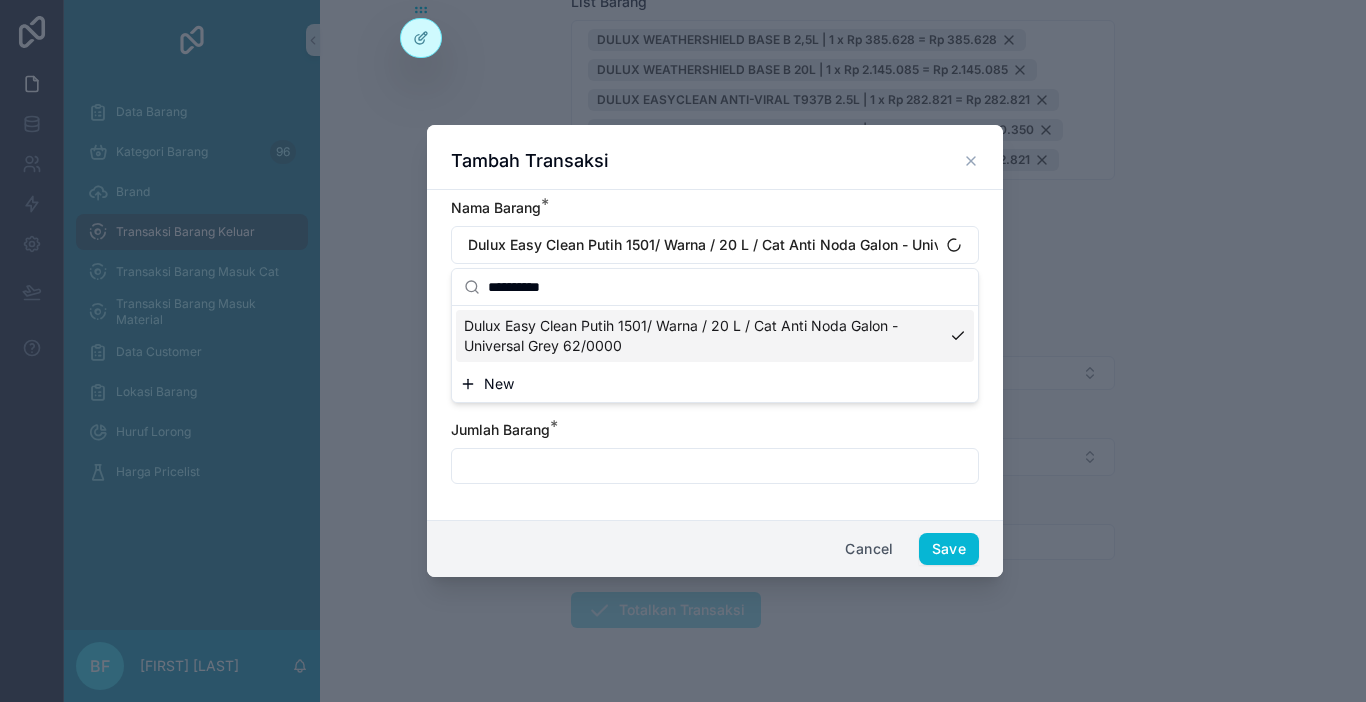 scroll, scrollTop: 0, scrollLeft: 0, axis: both 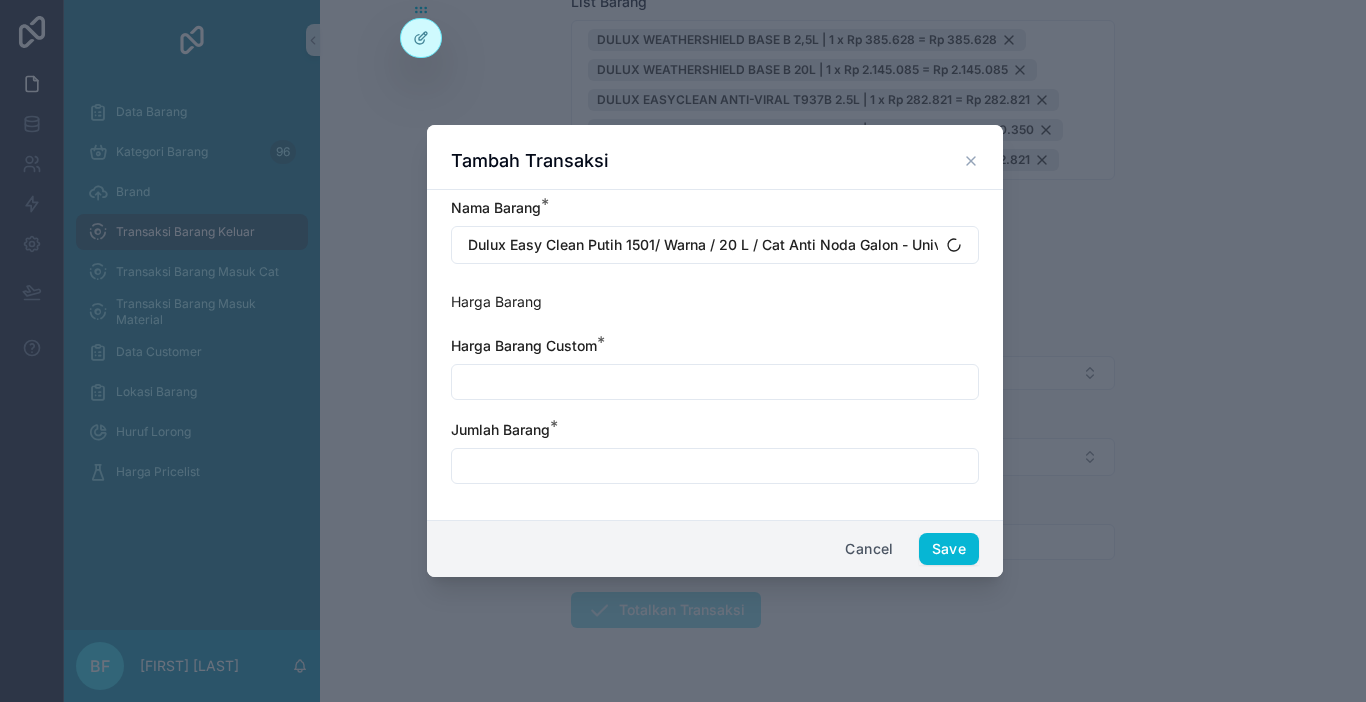 click at bounding box center [715, 382] 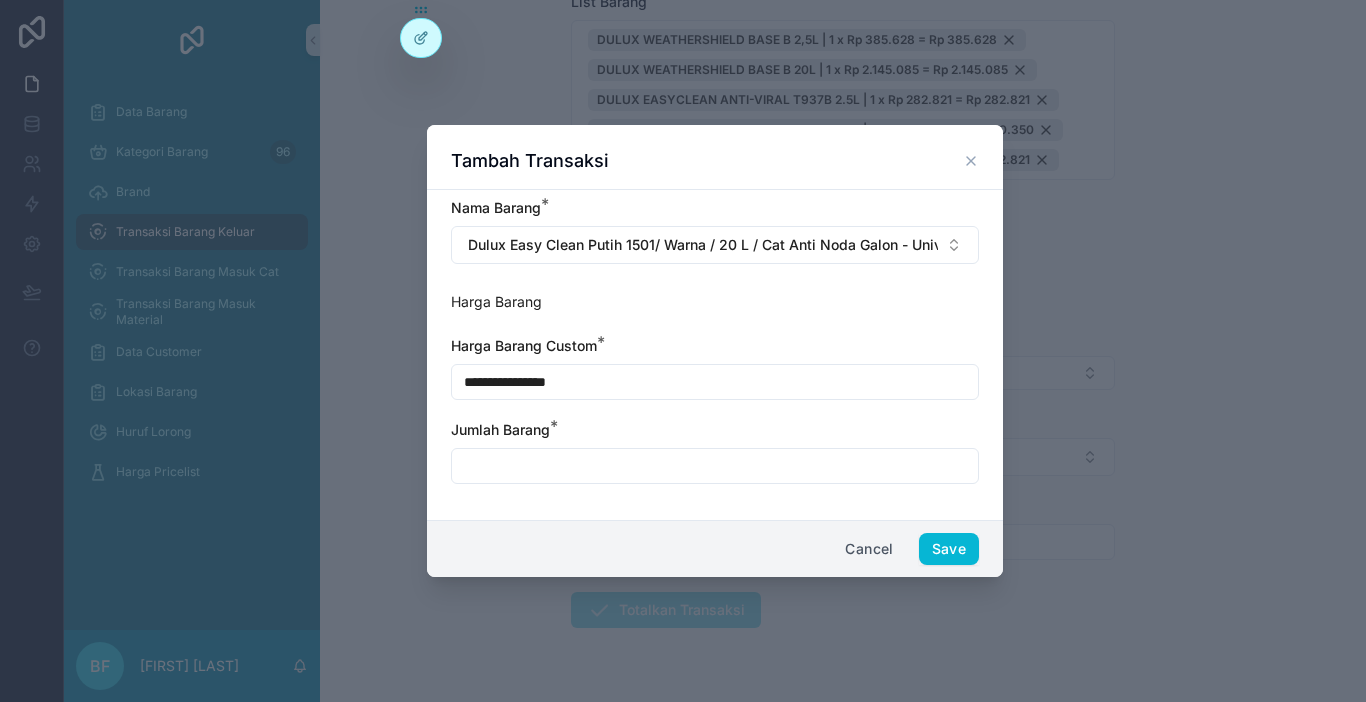 type on "**********" 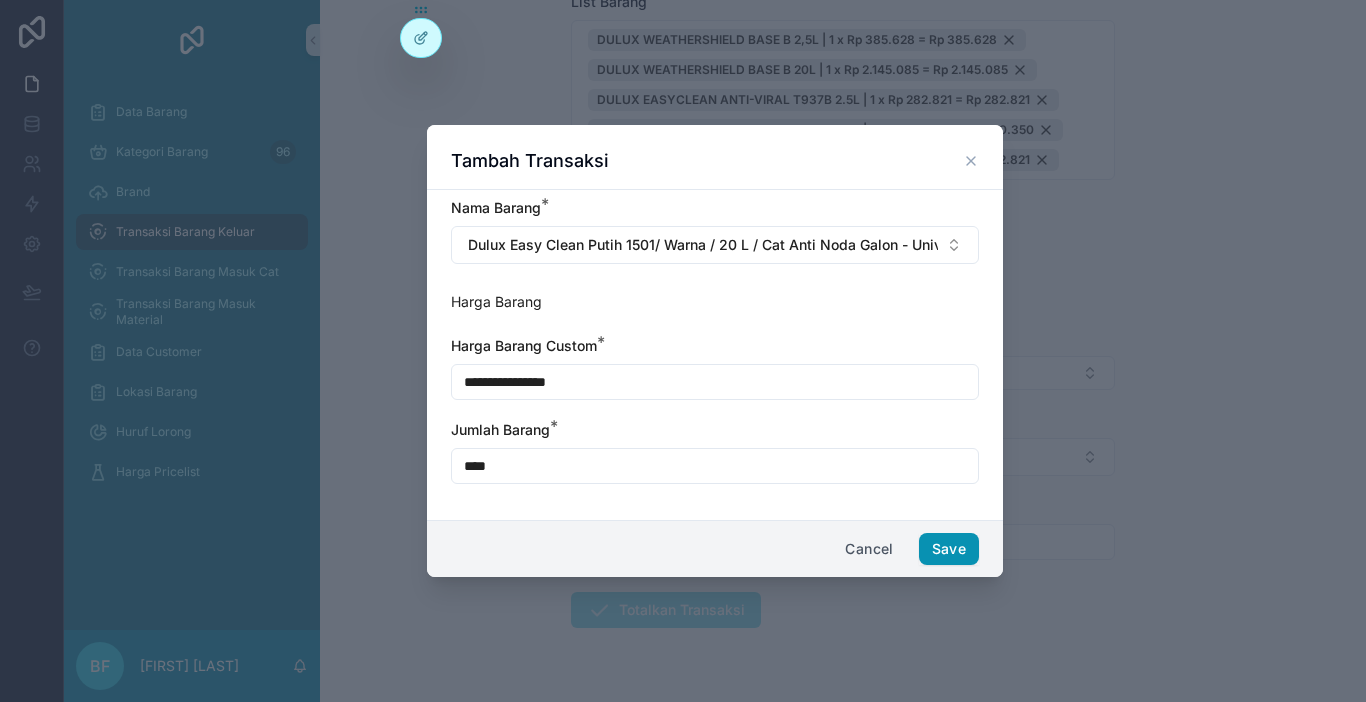 type on "****" 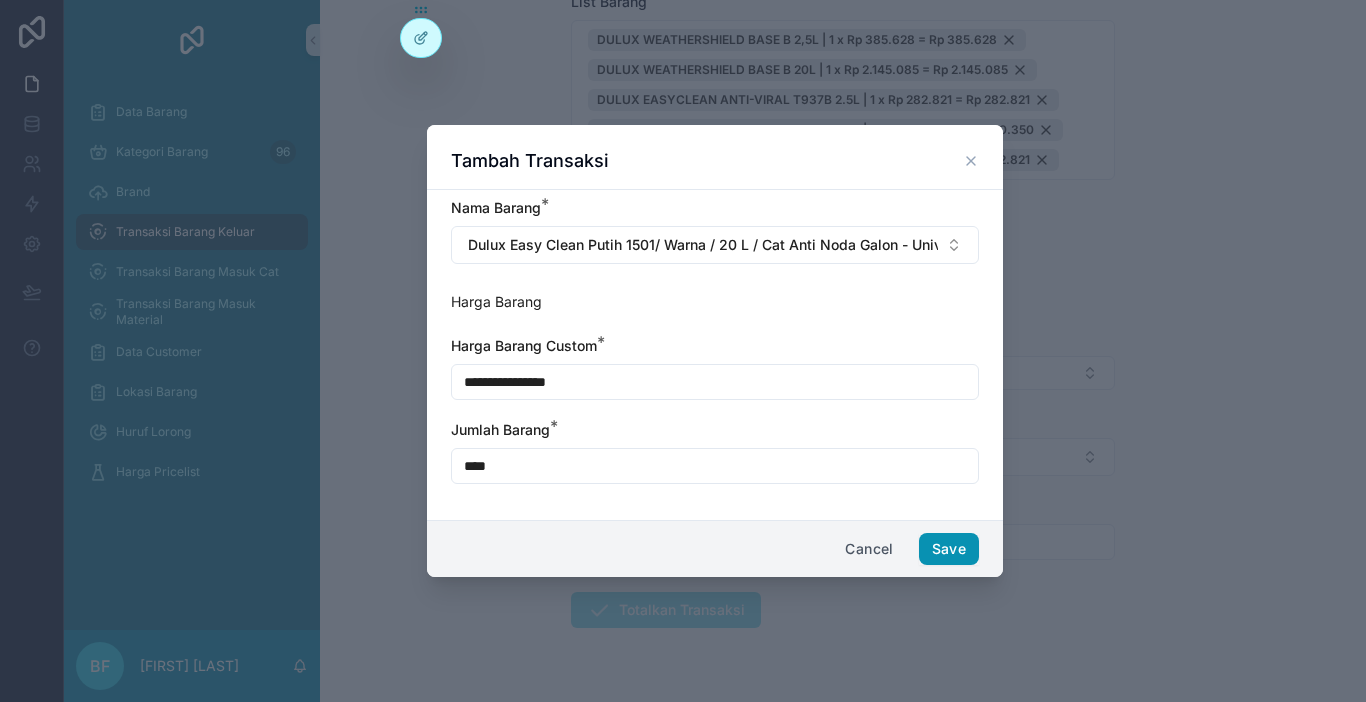 click on "Save" at bounding box center [949, 549] 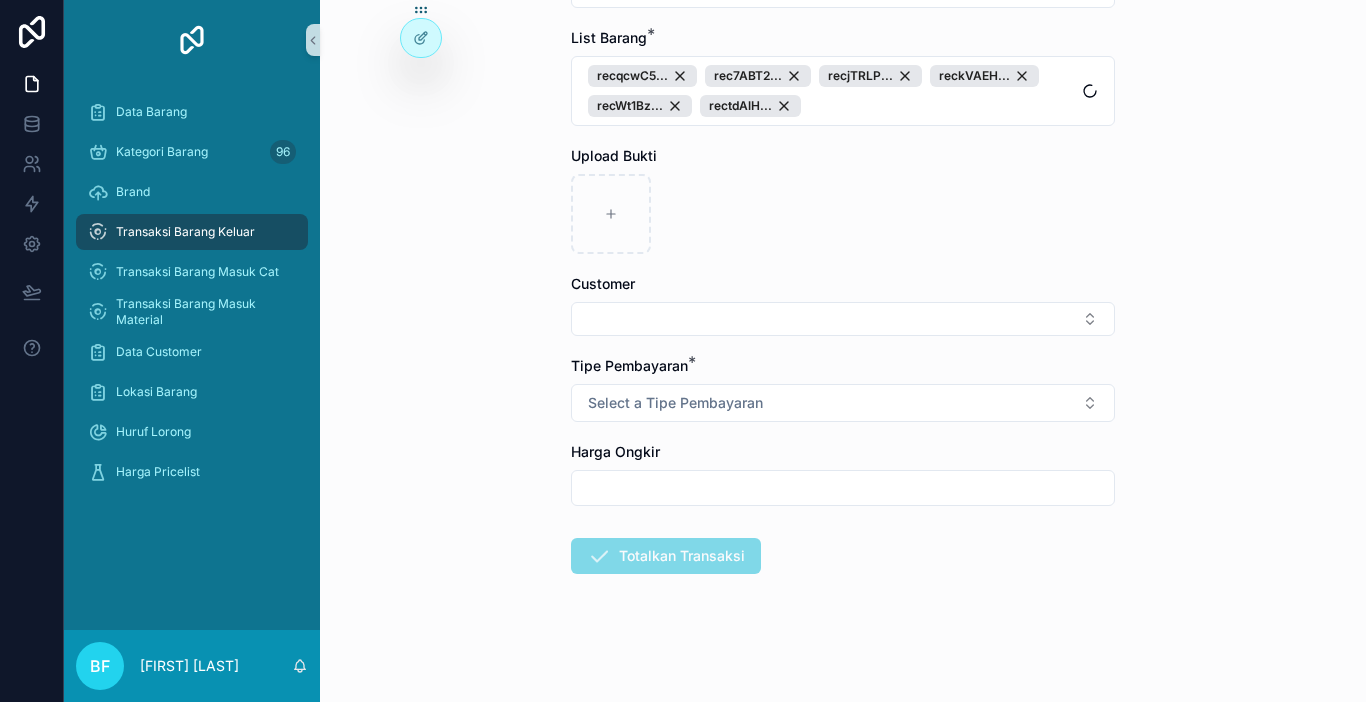 scroll, scrollTop: 300, scrollLeft: 0, axis: vertical 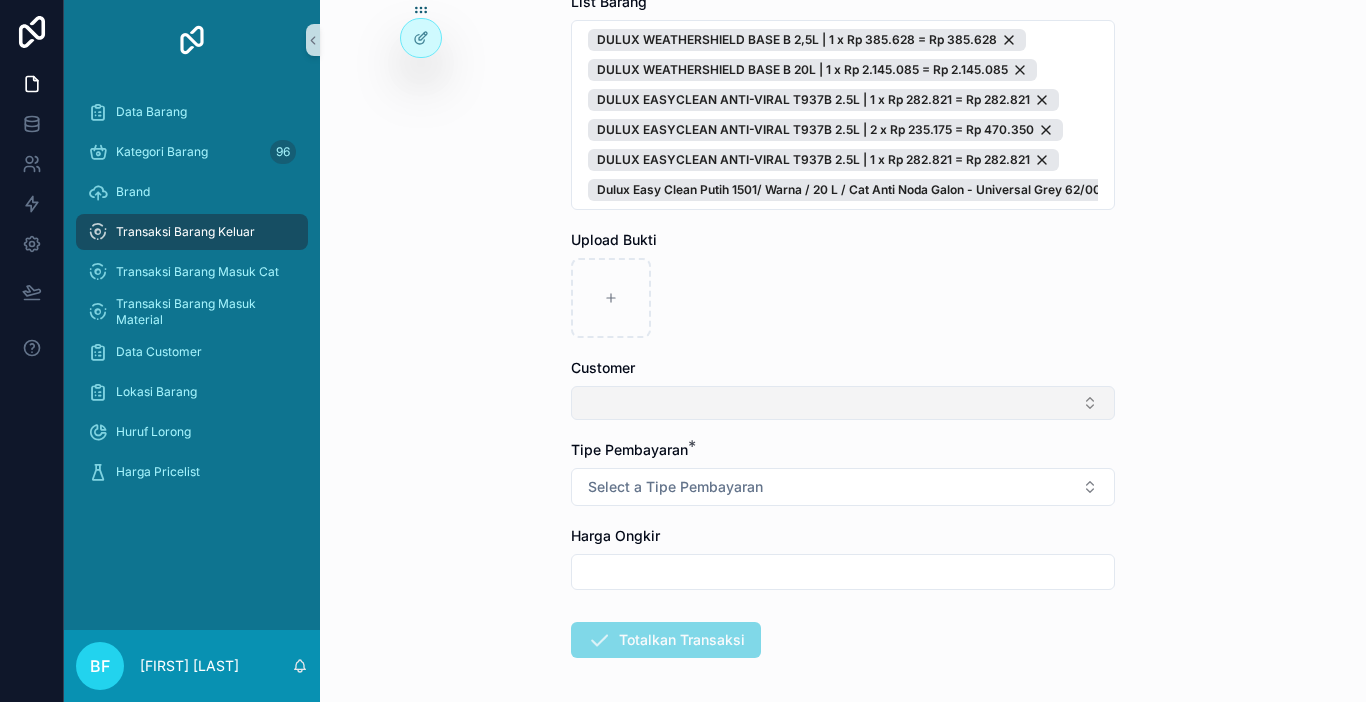 click at bounding box center [843, 403] 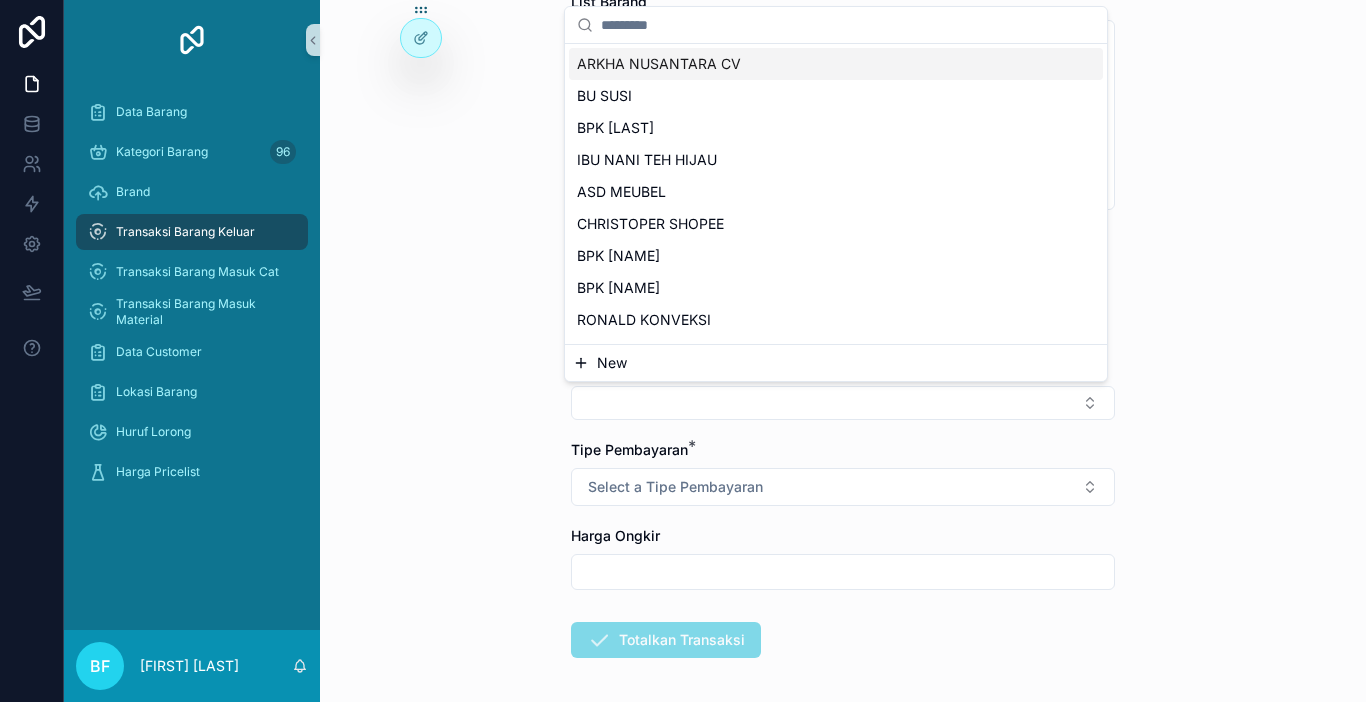 click on "New" at bounding box center (836, 363) 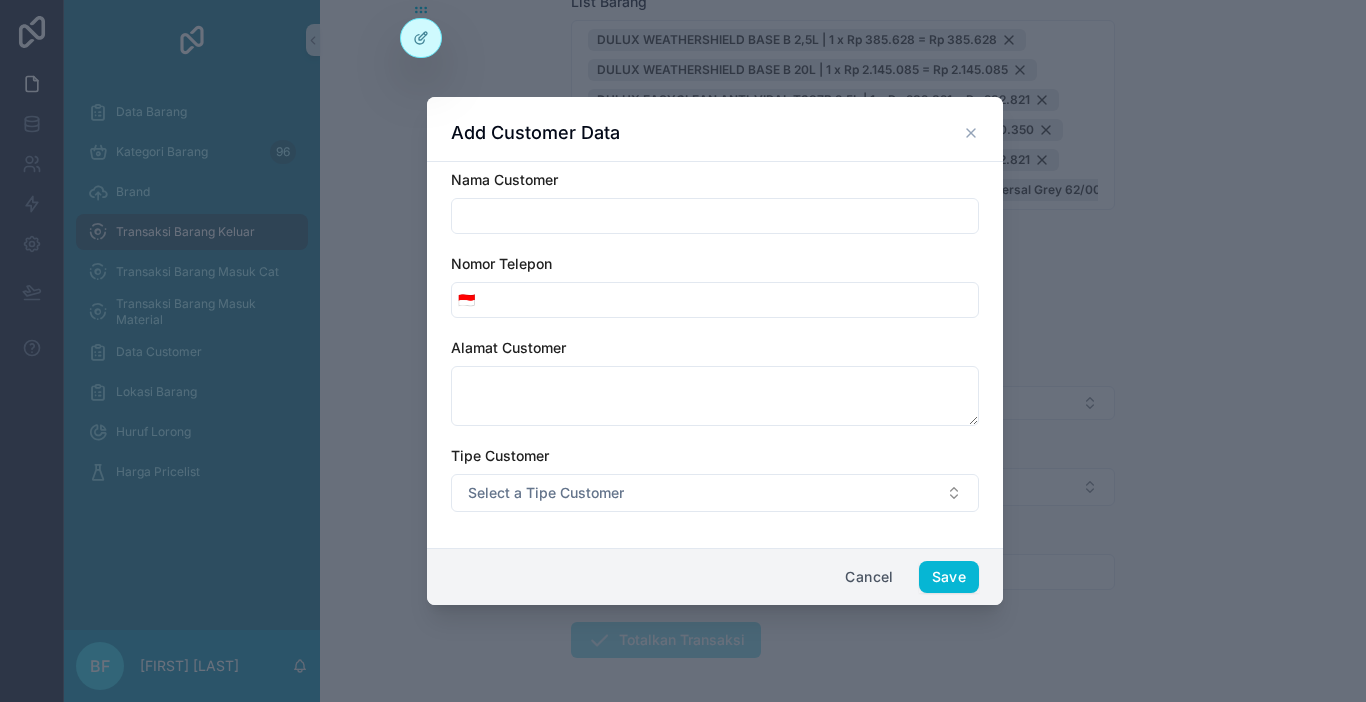 click at bounding box center [715, 216] 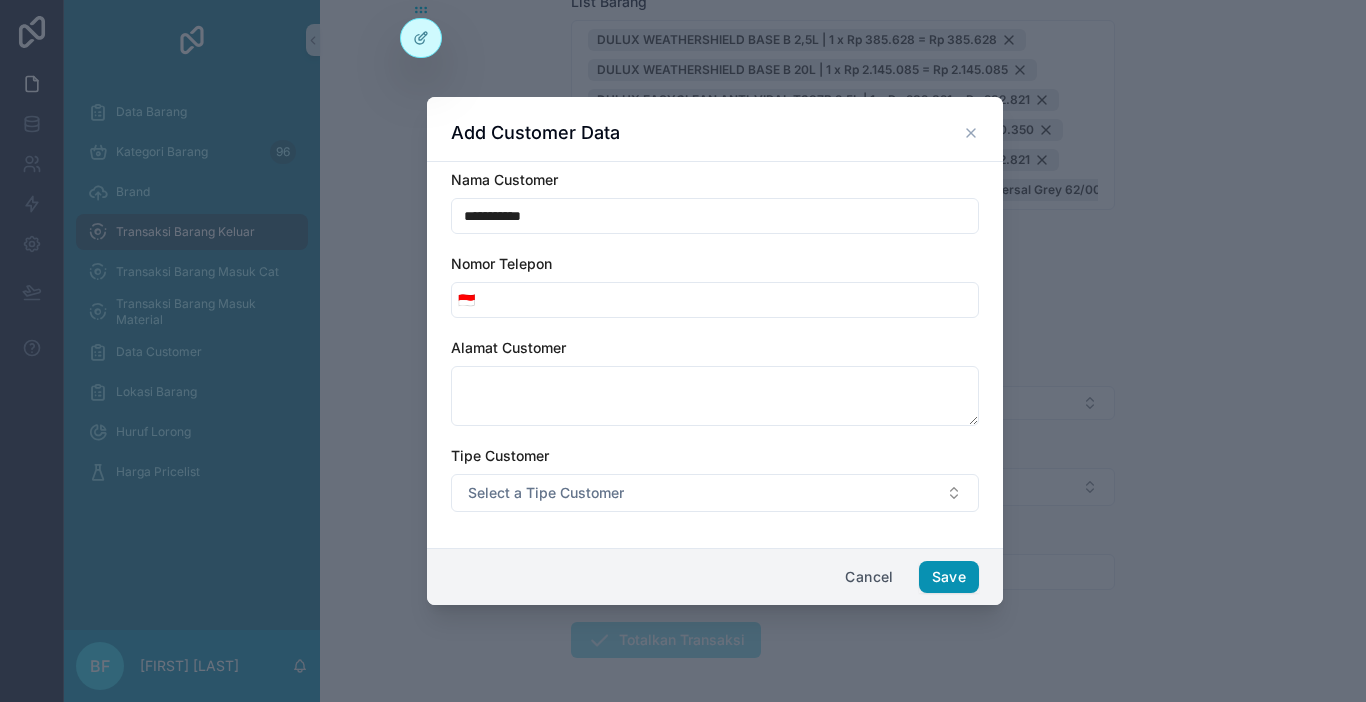 type on "**********" 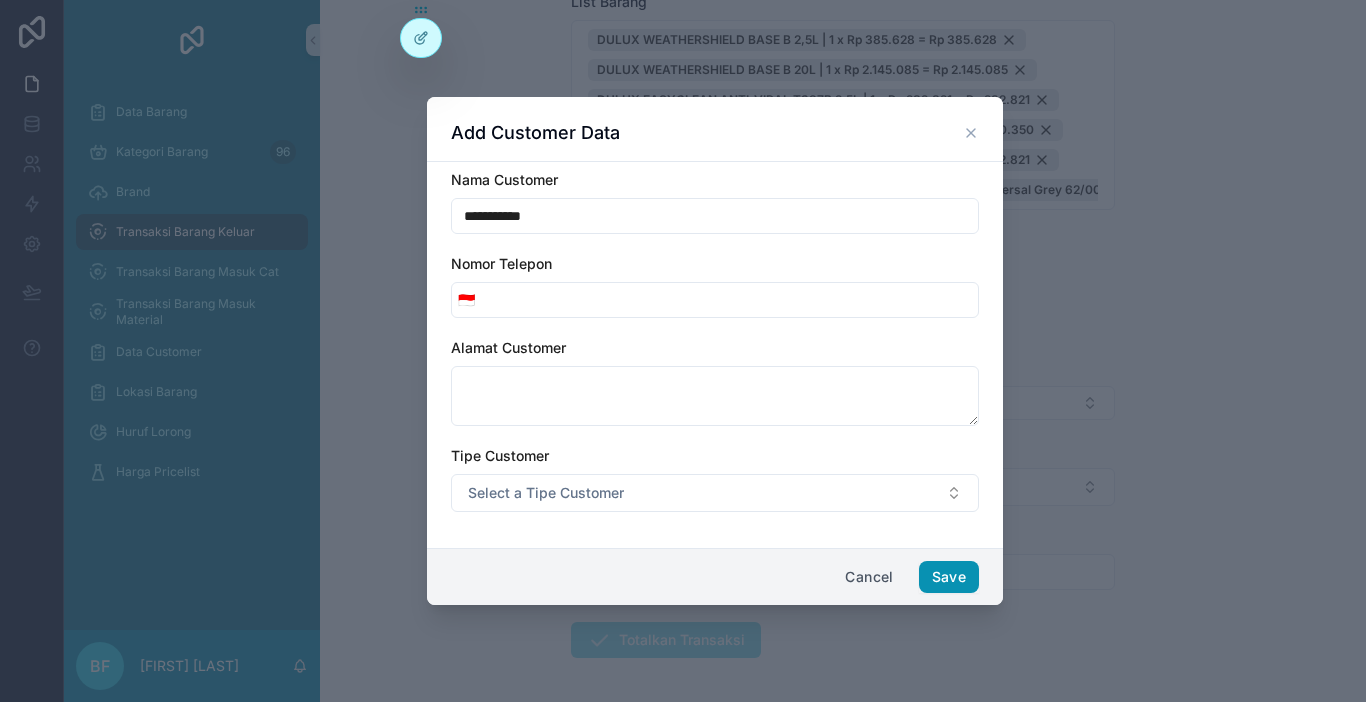 click on "Save" at bounding box center [949, 577] 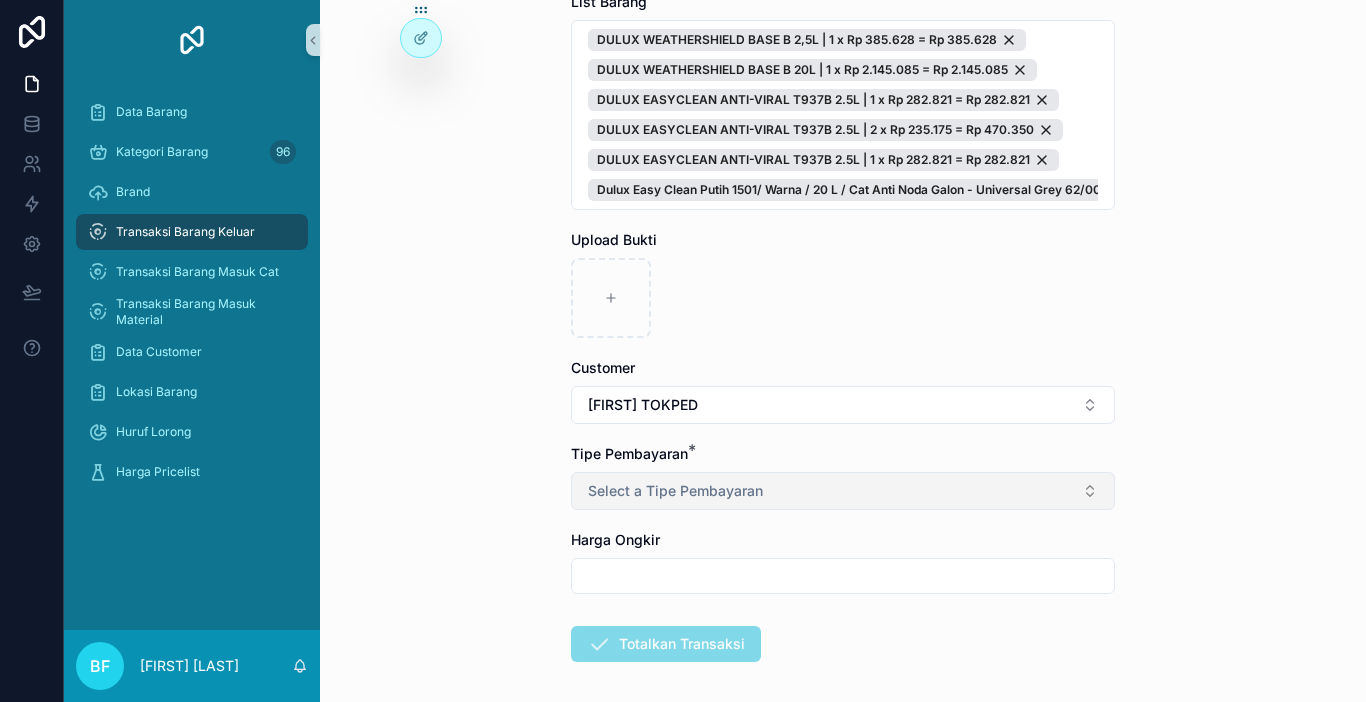 click on "Select a Tipe Pembayaran" at bounding box center [675, 491] 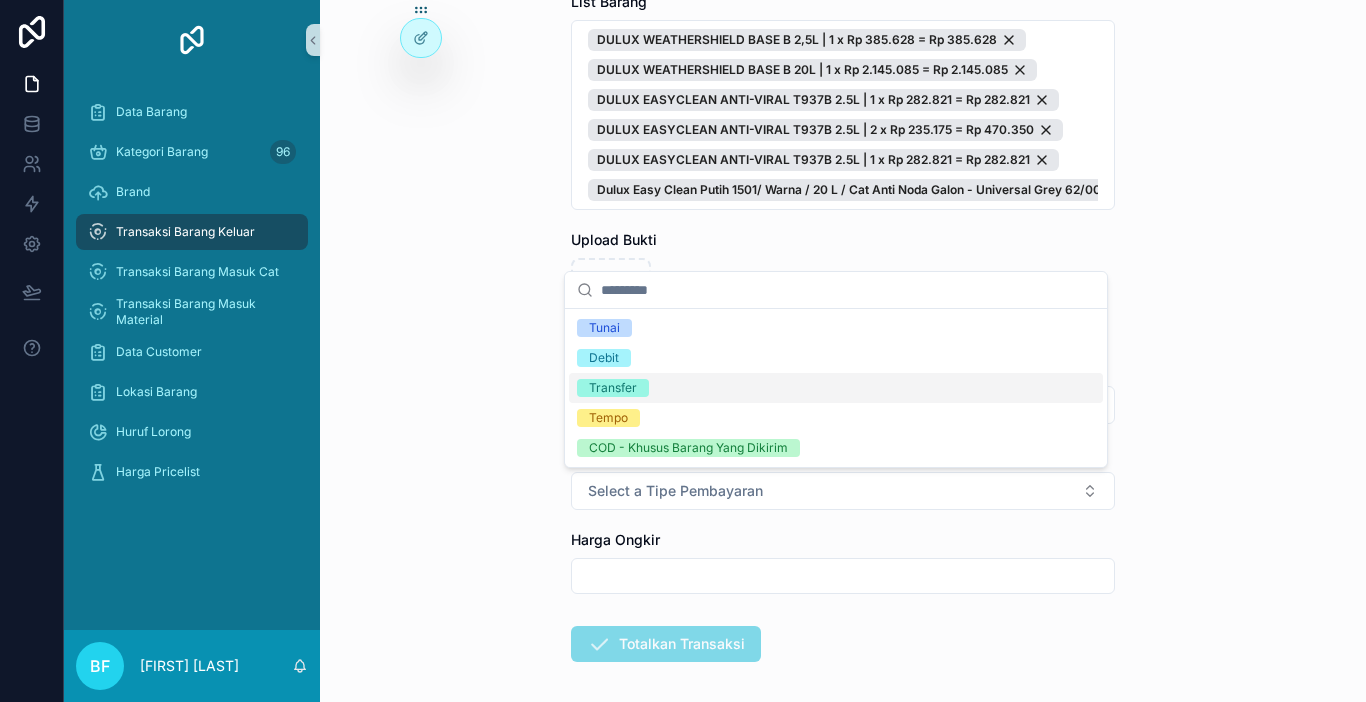 click on "Transfer" at bounding box center [613, 388] 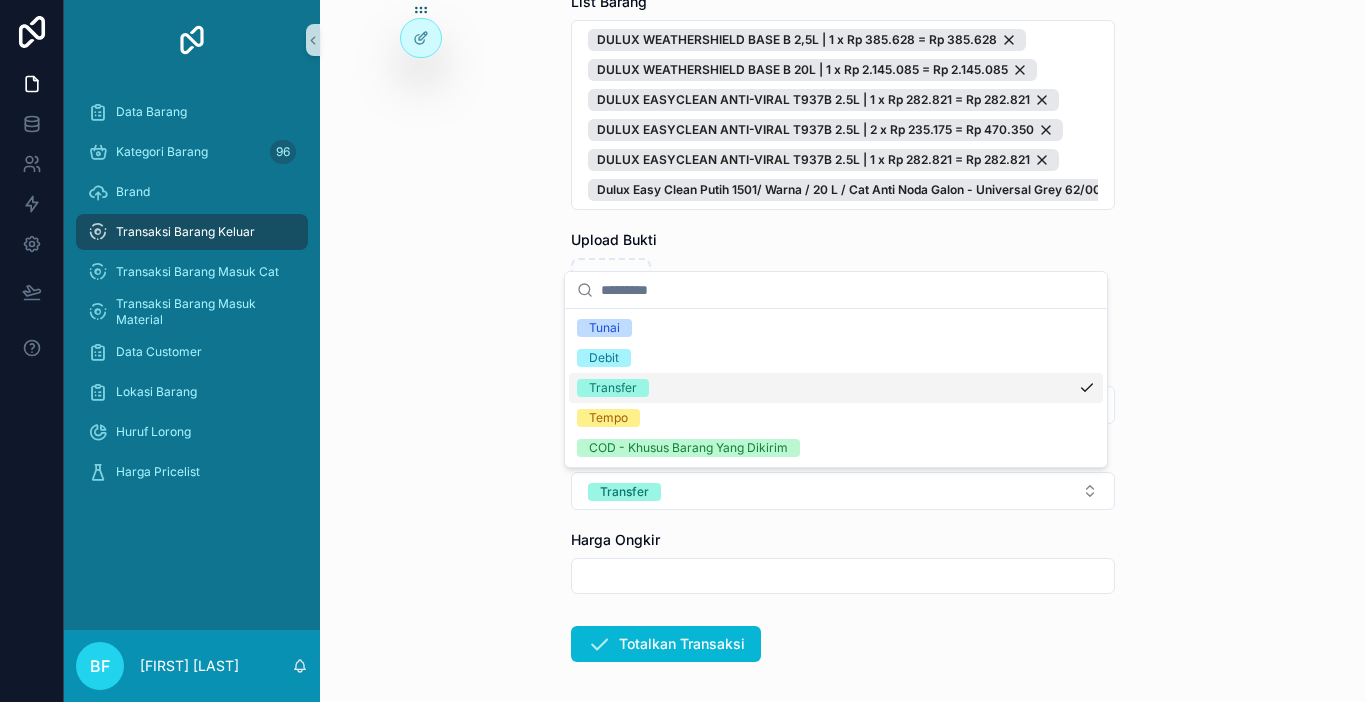click on "Transaksi Barang Keluar Buat Order Baru Buat Order Baru Nomor PO Tanggal Transaksi * ********* List Barang * DULUX WEATHERSHIELD BASE B 2,5L | 1 x Rp 385.628 = Rp 385.628 DULUX WEATHERSHIELD BASE B 20L | 1 x Rp 2.145.085 = Rp 2.145.085 DULUX EASYCLEAN ANTI-VIRAL T937B 2.5L | 1 x Rp 282.821 = Rp 282.821 DULUX EASYCLEAN ANTI-VIRAL T937B 2.5L | 2 x Rp 235.175 = Rp 470.350 DULUX EASYCLEAN ANTI-VIRAL T937B 2.5L | 1 x Rp 282.821 = Rp 282.821 Dulux Easy Clean Putih 1501/ Warna / 20 L / Cat Anti Noda Galon - Universal Grey 62/0000 | 1 x Rp 1.898.605 = Rp 1.898.605 Upload Bukti Customer [NAME] TOKPED Tipe Pembayaran * Transfer Harga Ongkir Totalkan Transaksi" at bounding box center [843, 51] 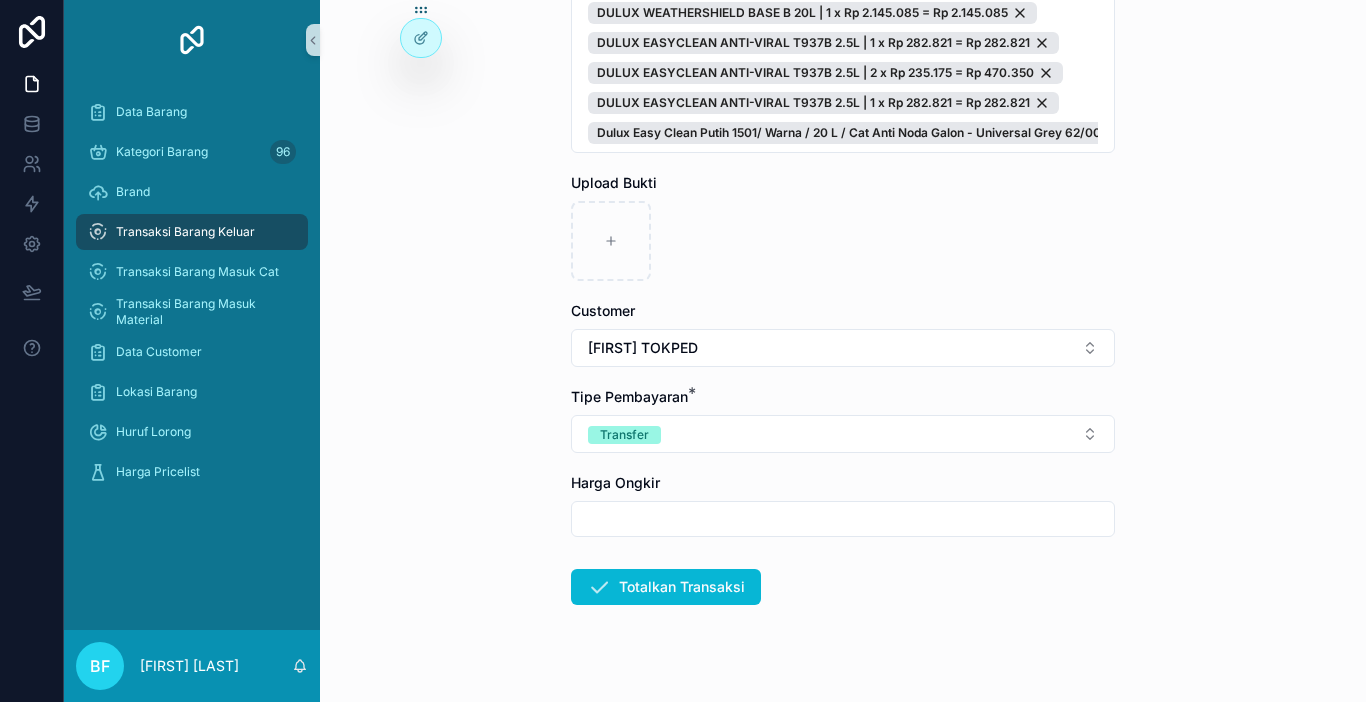 scroll, scrollTop: 388, scrollLeft: 0, axis: vertical 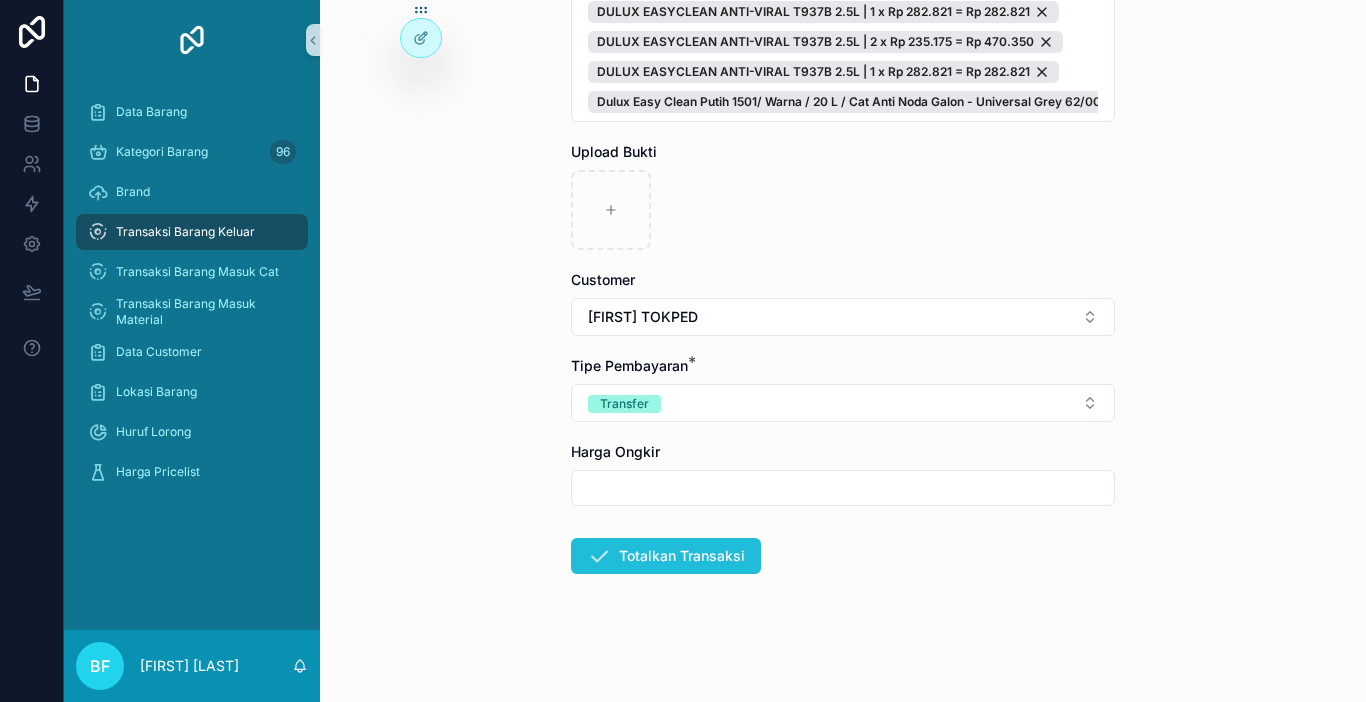 click on "Totalkan Transaksi" at bounding box center [666, 556] 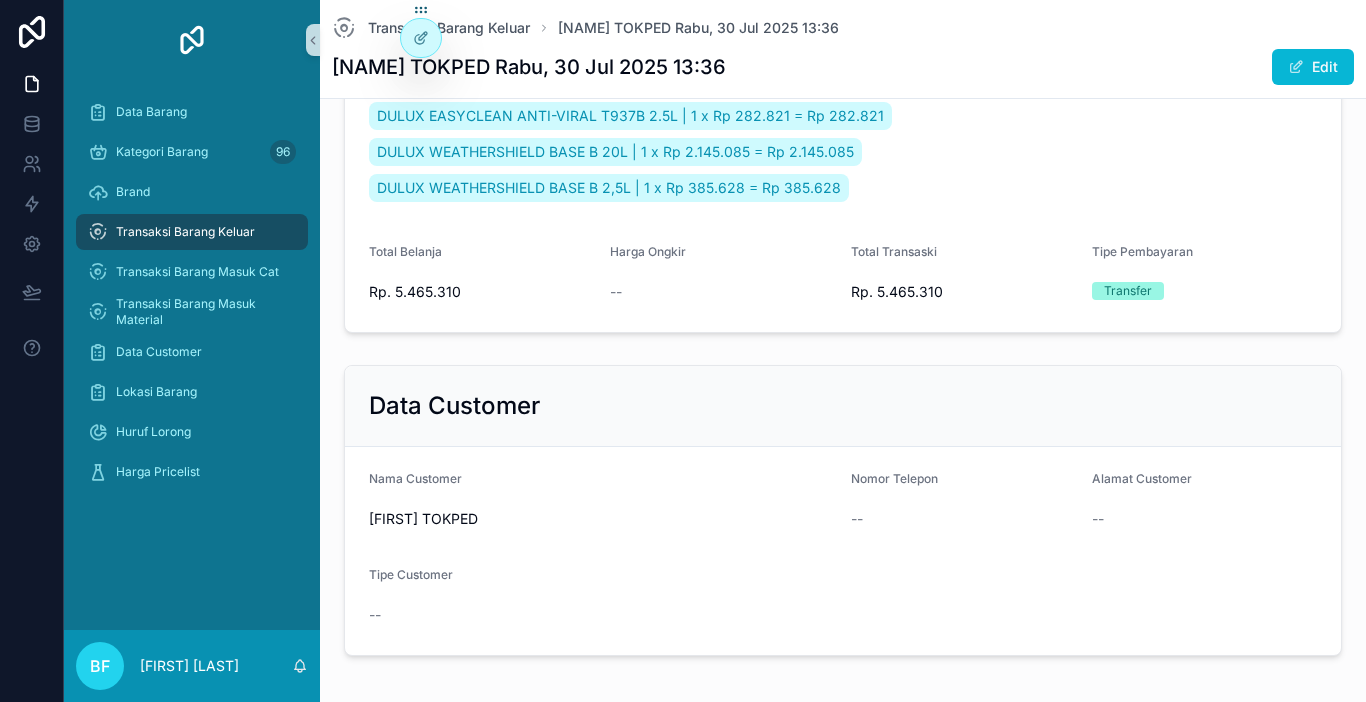 scroll, scrollTop: 0, scrollLeft: 0, axis: both 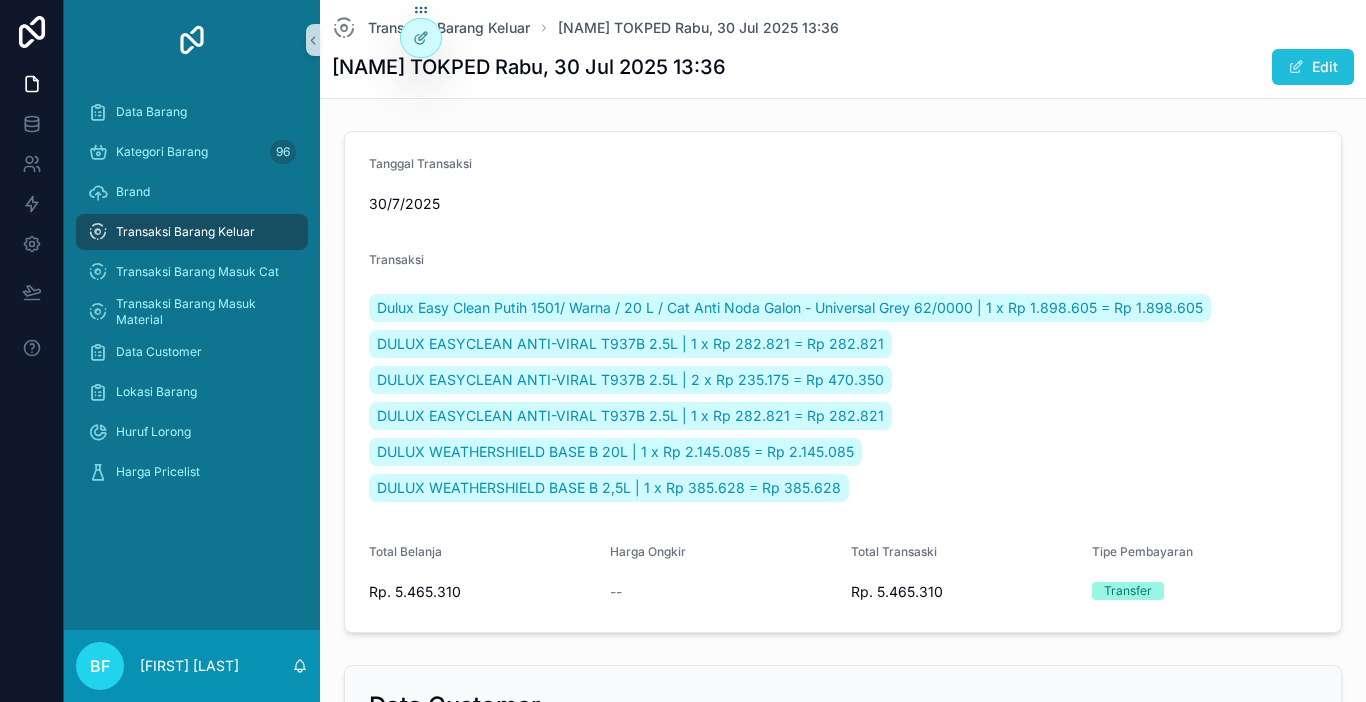 click on "Edit" at bounding box center [1313, 67] 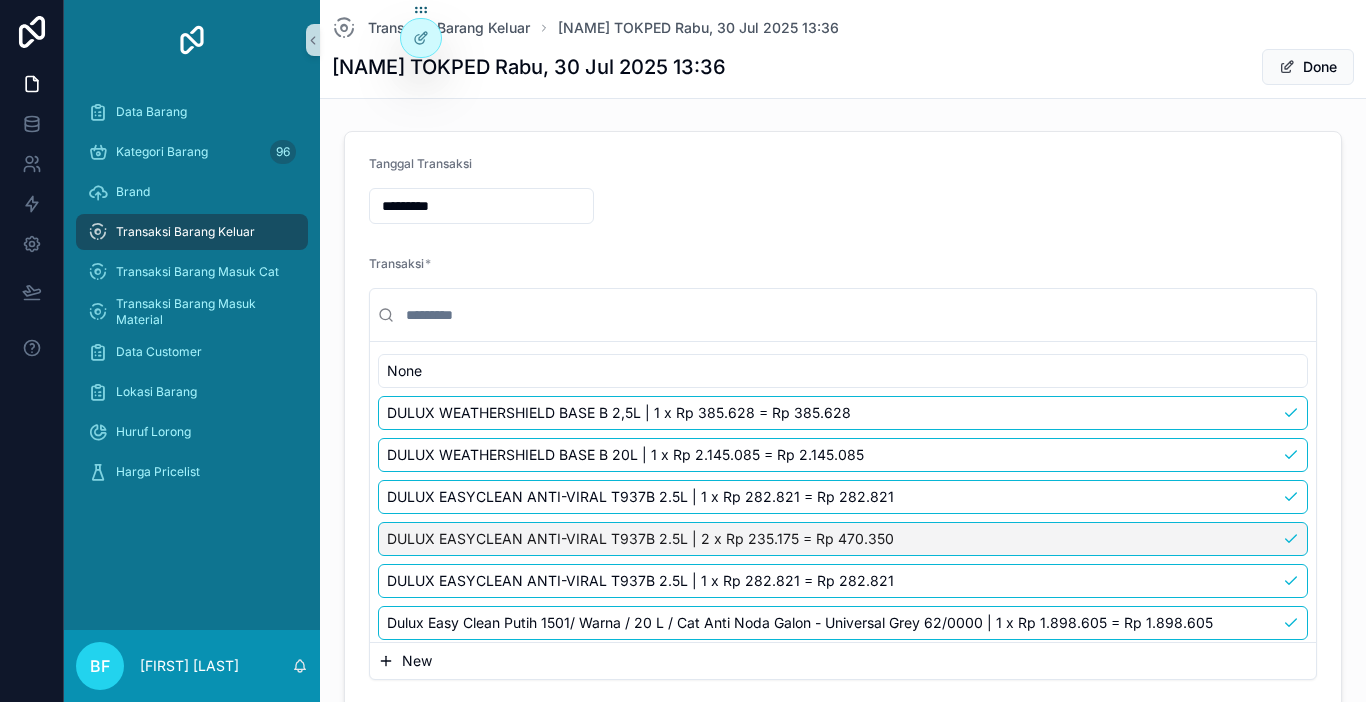 click on "DULUX EASYCLEAN ANTI-VIRAL T937B 2.5L | 2 x Rp 235.175 = Rp 470.350" at bounding box center [640, 539] 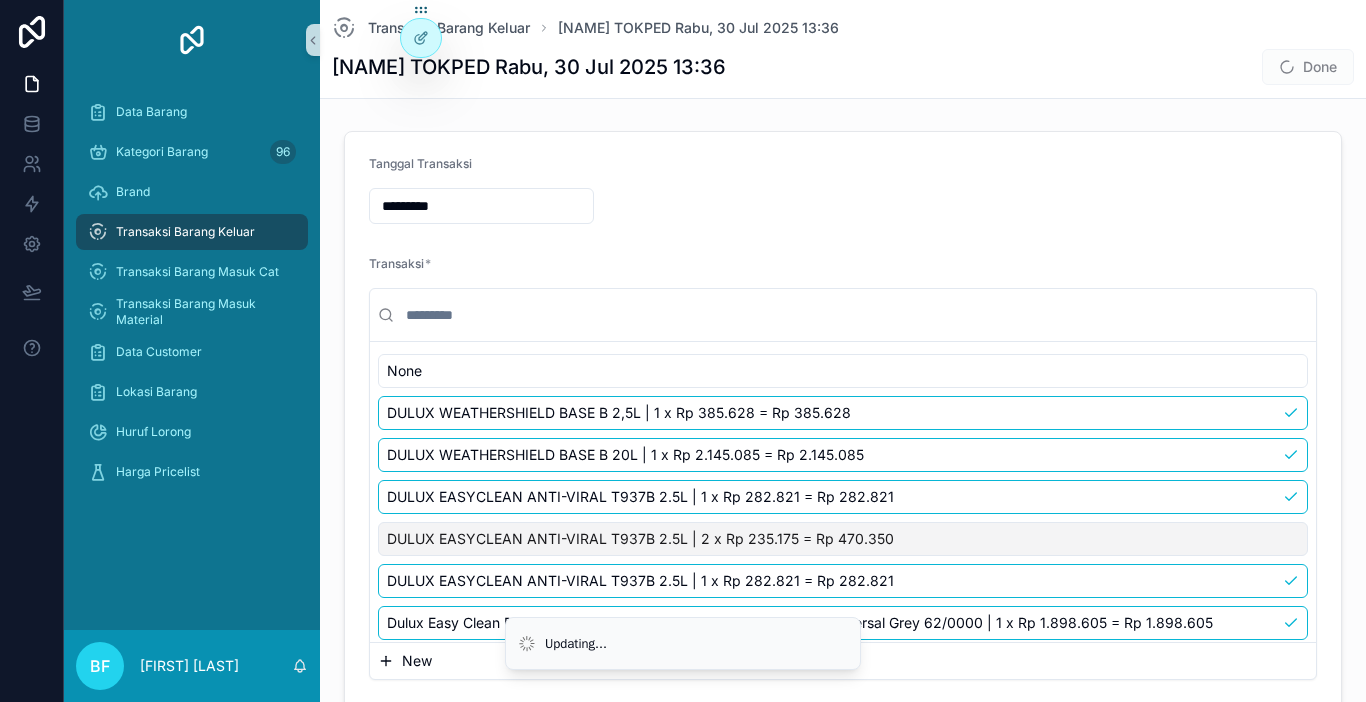 scroll, scrollTop: 10, scrollLeft: 0, axis: vertical 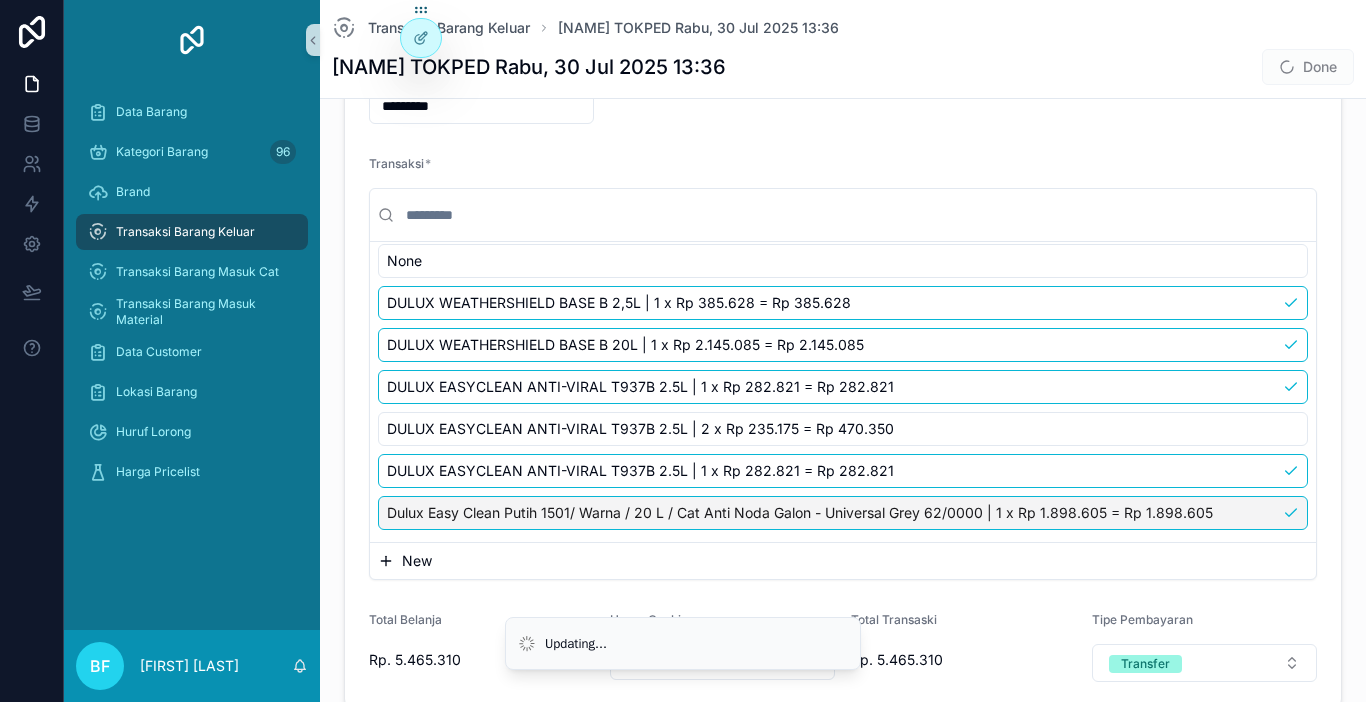 click on "New" at bounding box center (843, 561) 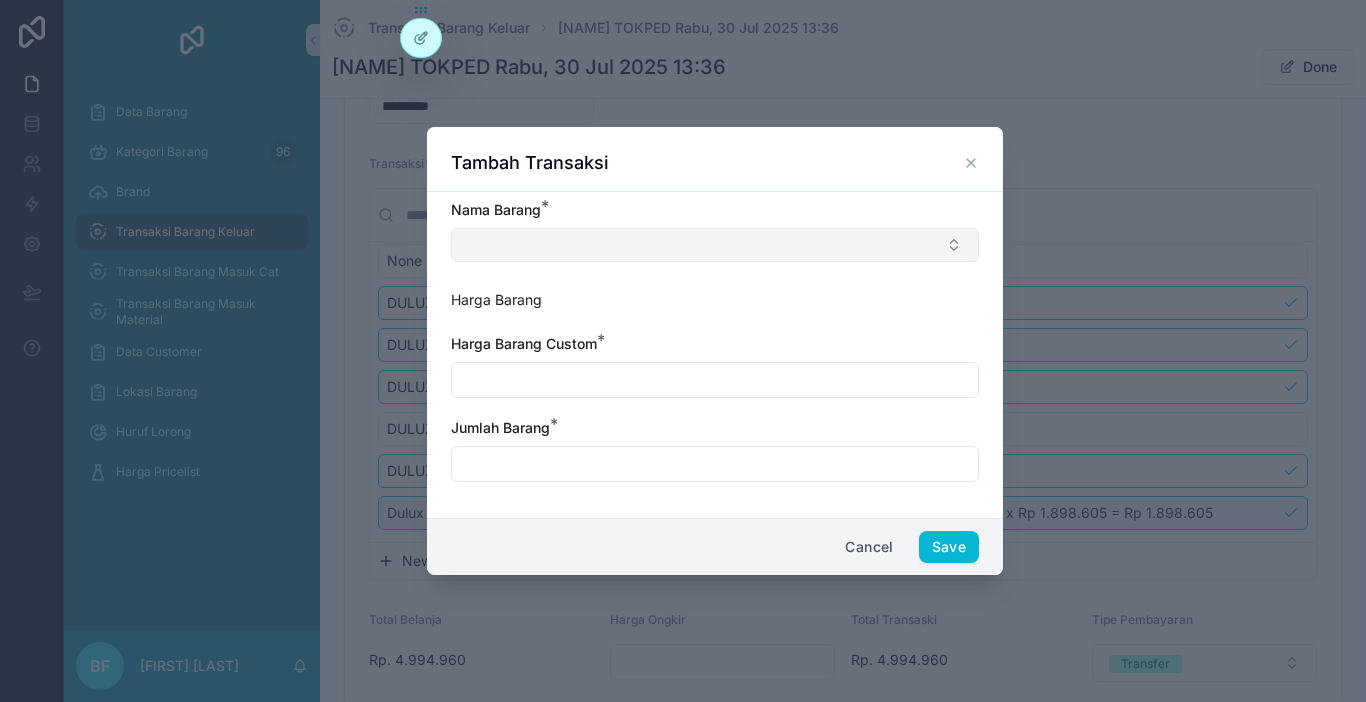 click at bounding box center [715, 245] 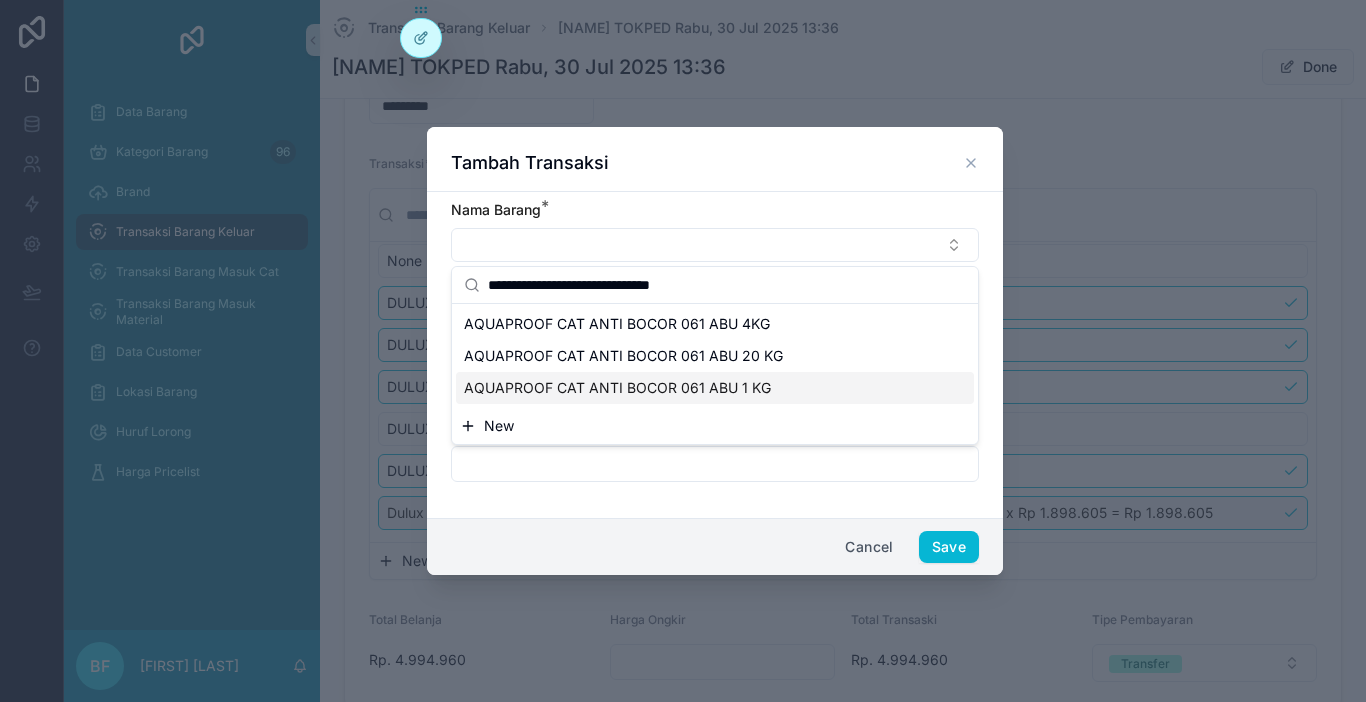 type on "**********" 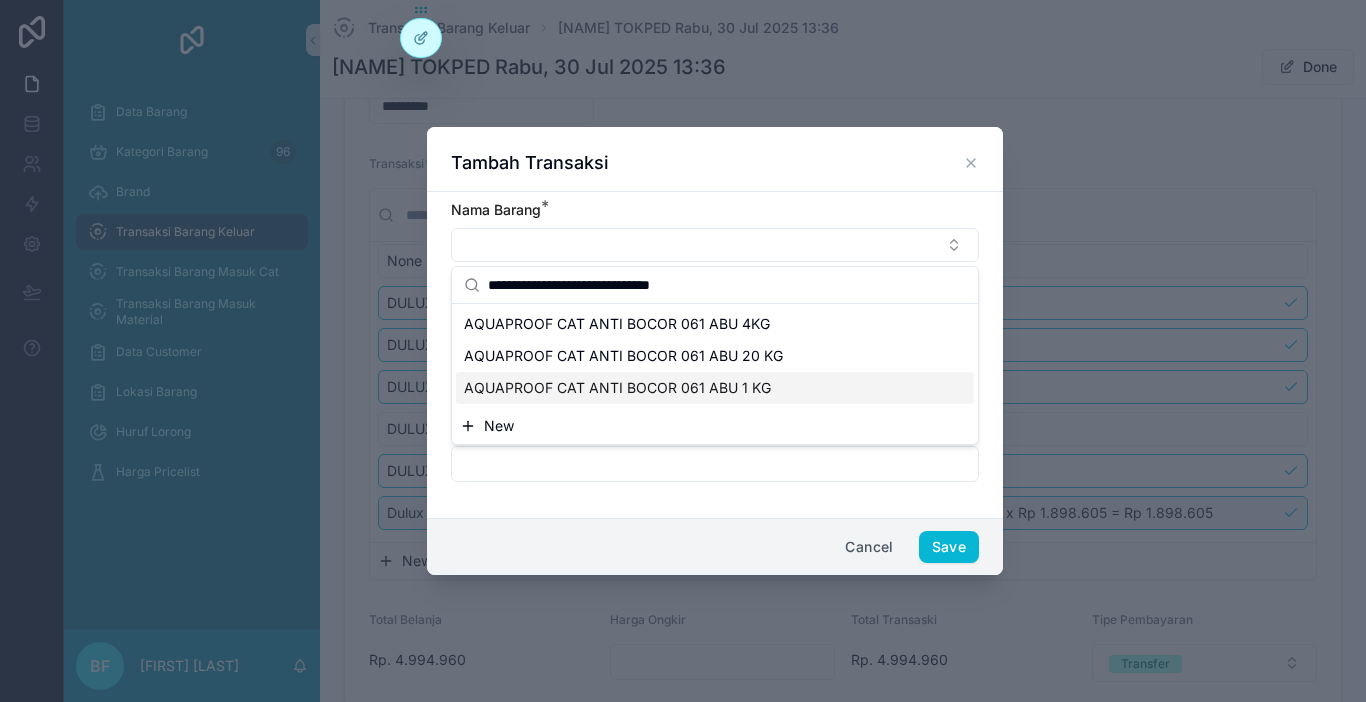 click on "AQUAPROOF CAT ANTI BOCOR 061 ABU  1 KG" at bounding box center [715, 388] 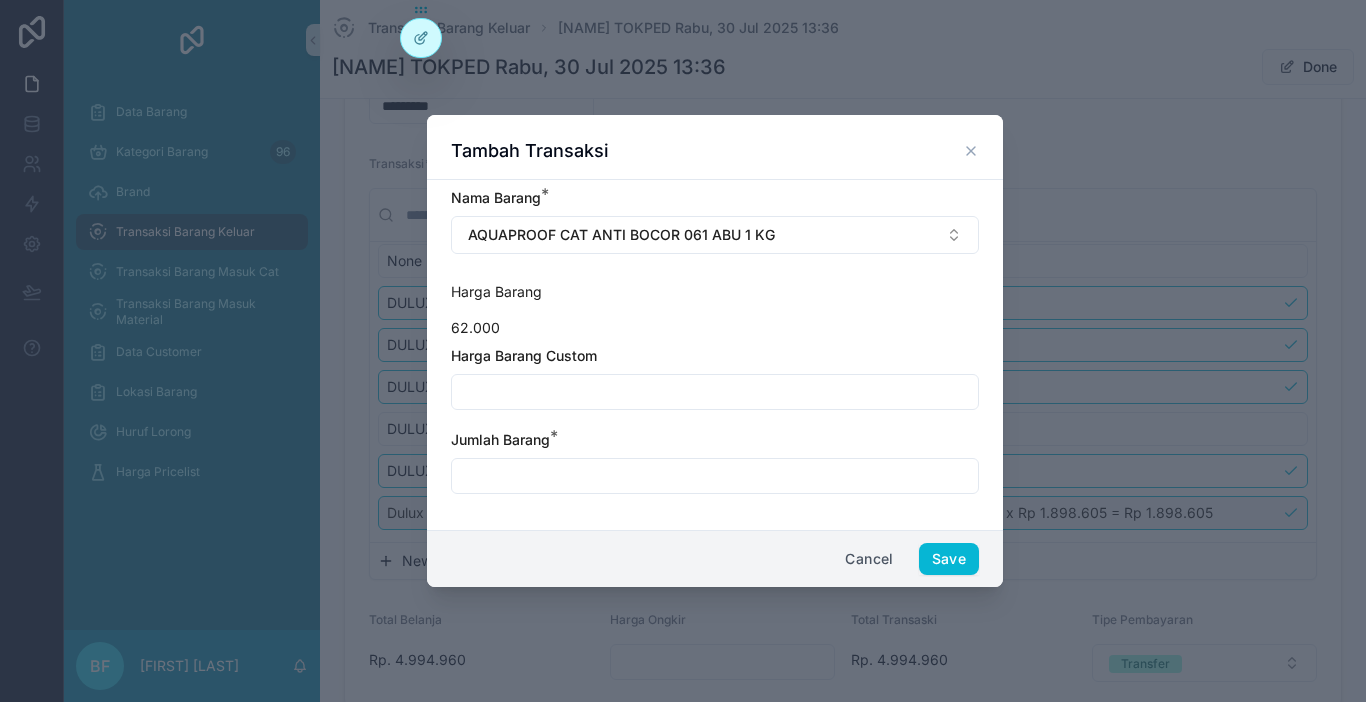 click at bounding box center (715, 392) 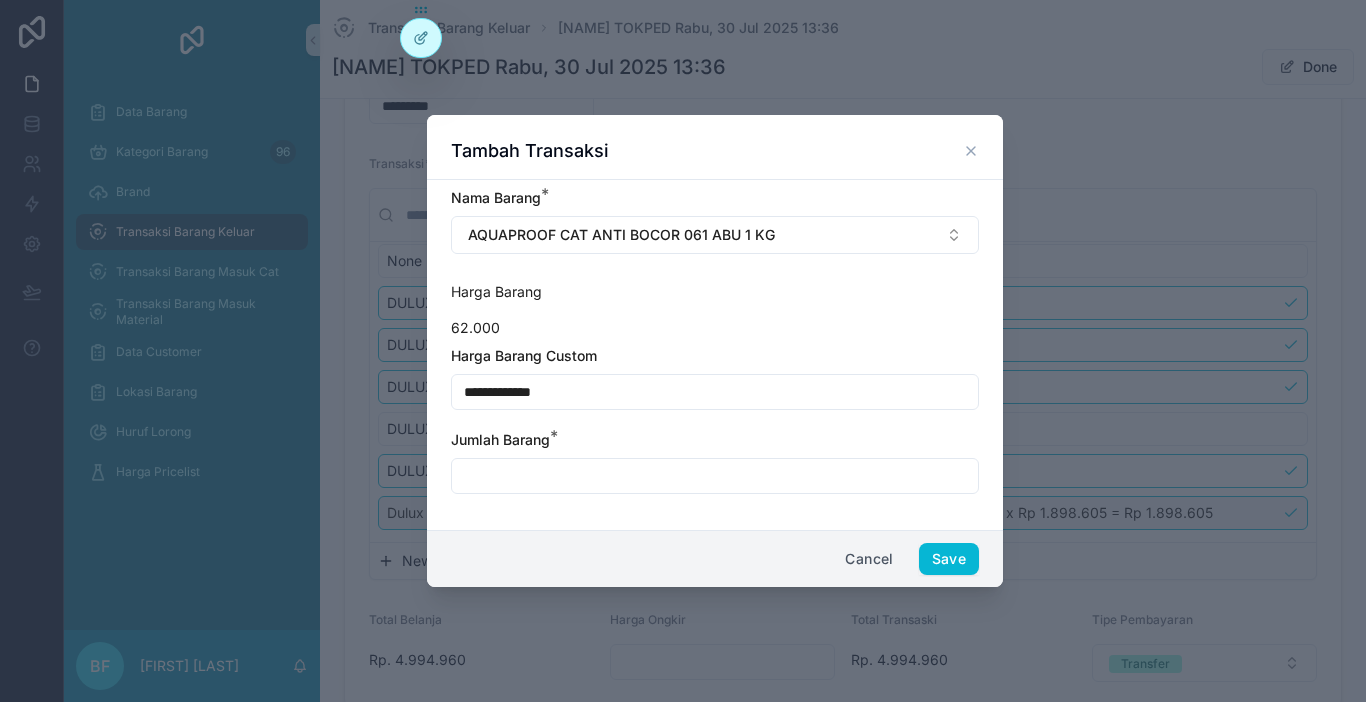 type on "**********" 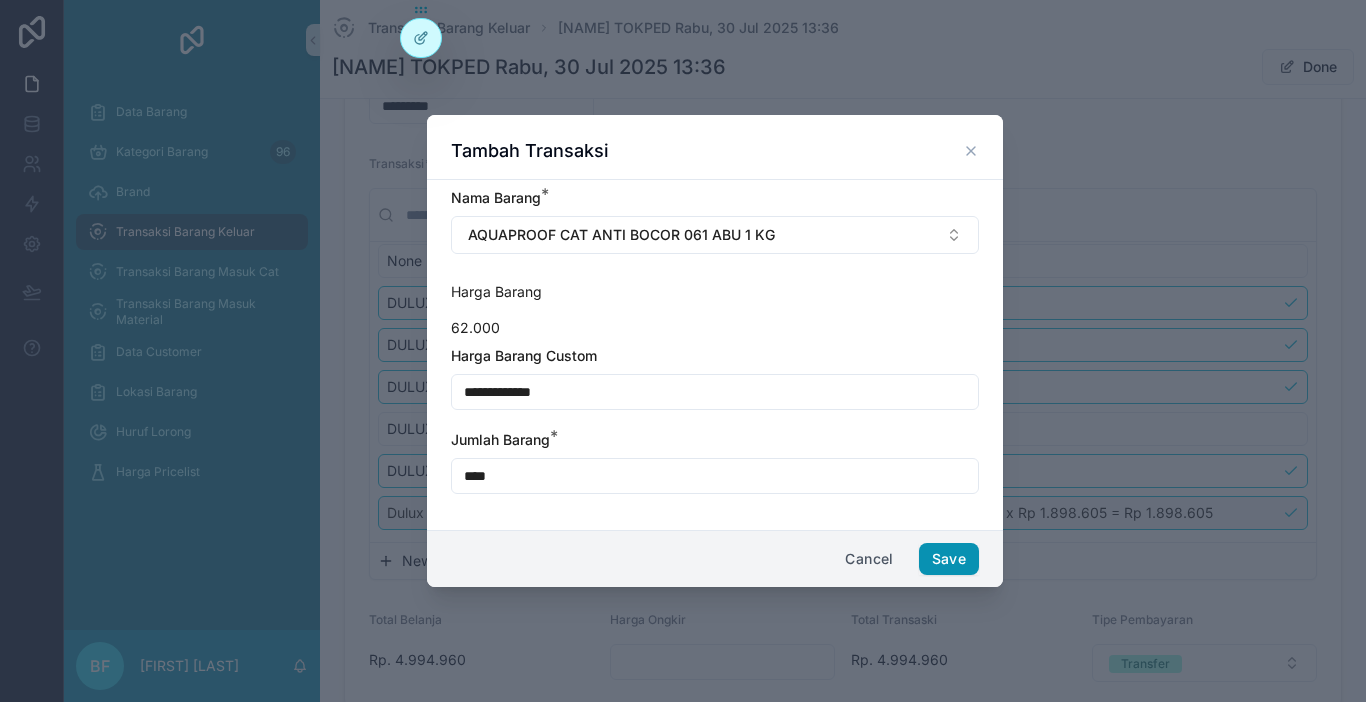 type on "****" 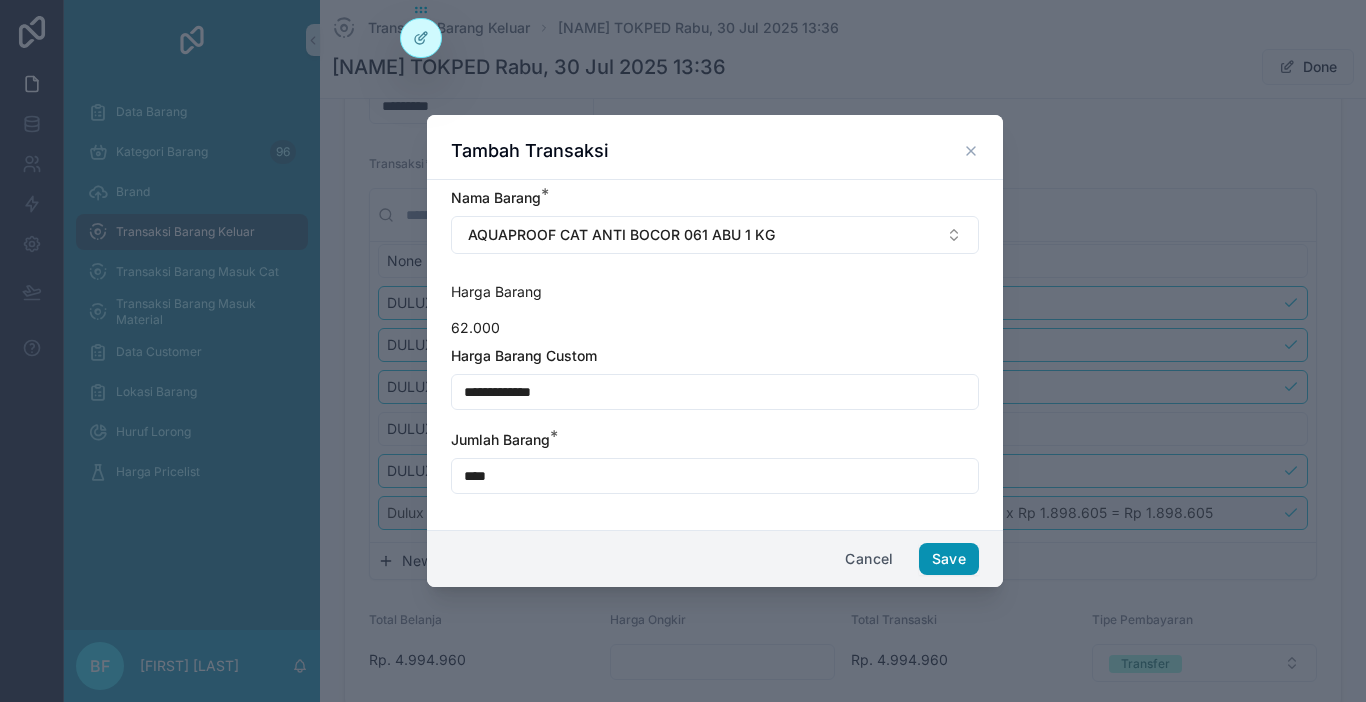 click on "Save" at bounding box center (949, 559) 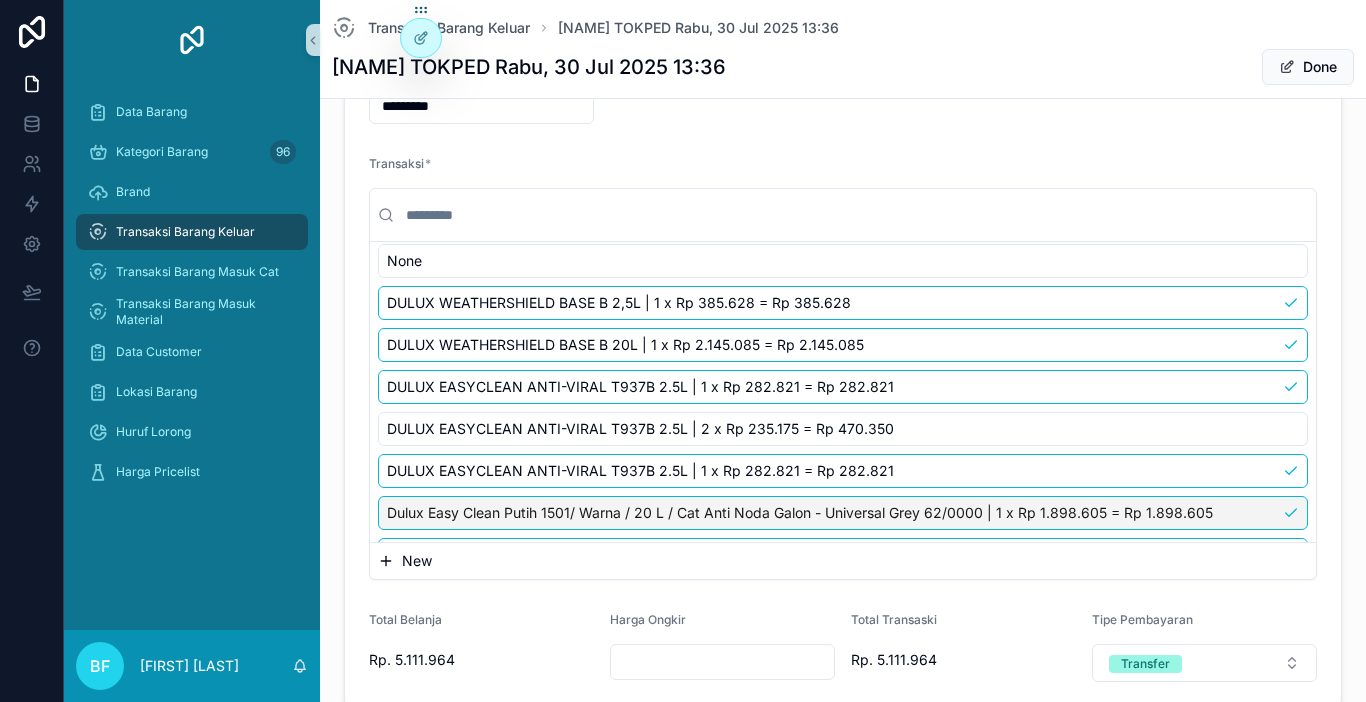 scroll, scrollTop: 200, scrollLeft: 0, axis: vertical 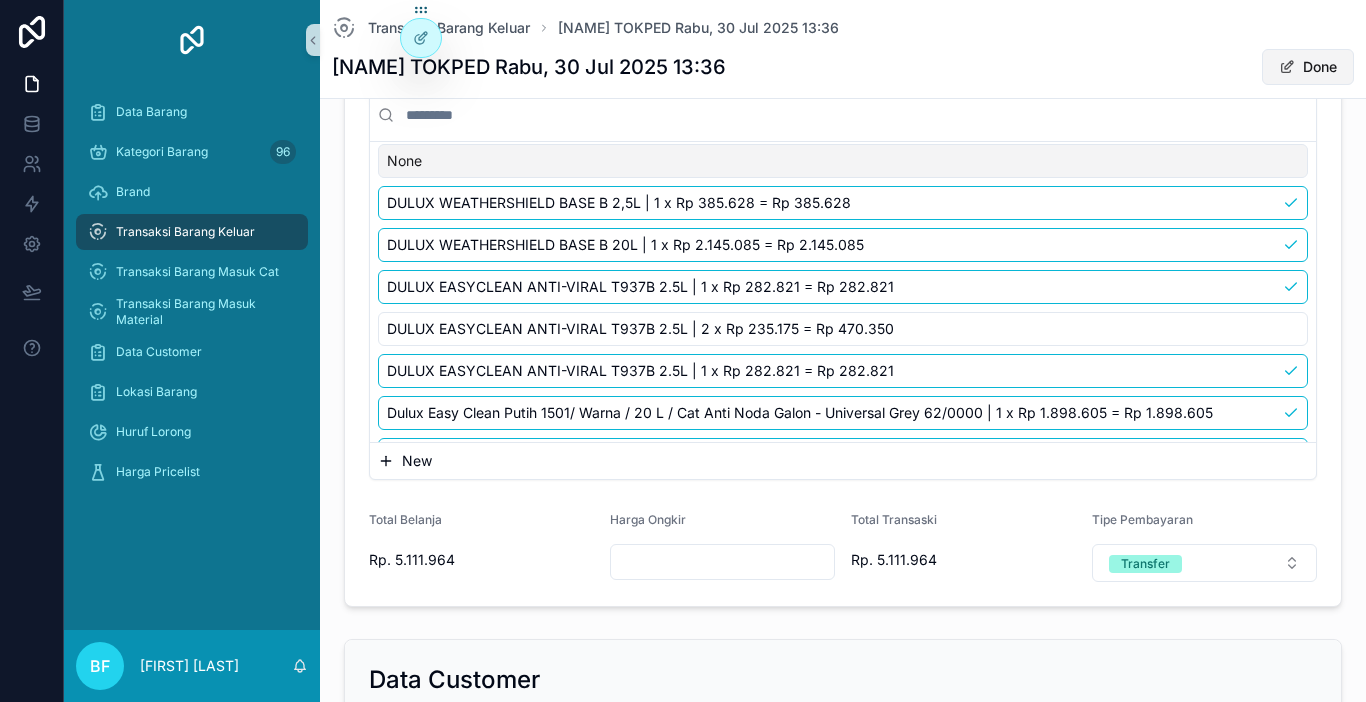 click on "Done" at bounding box center (1308, 67) 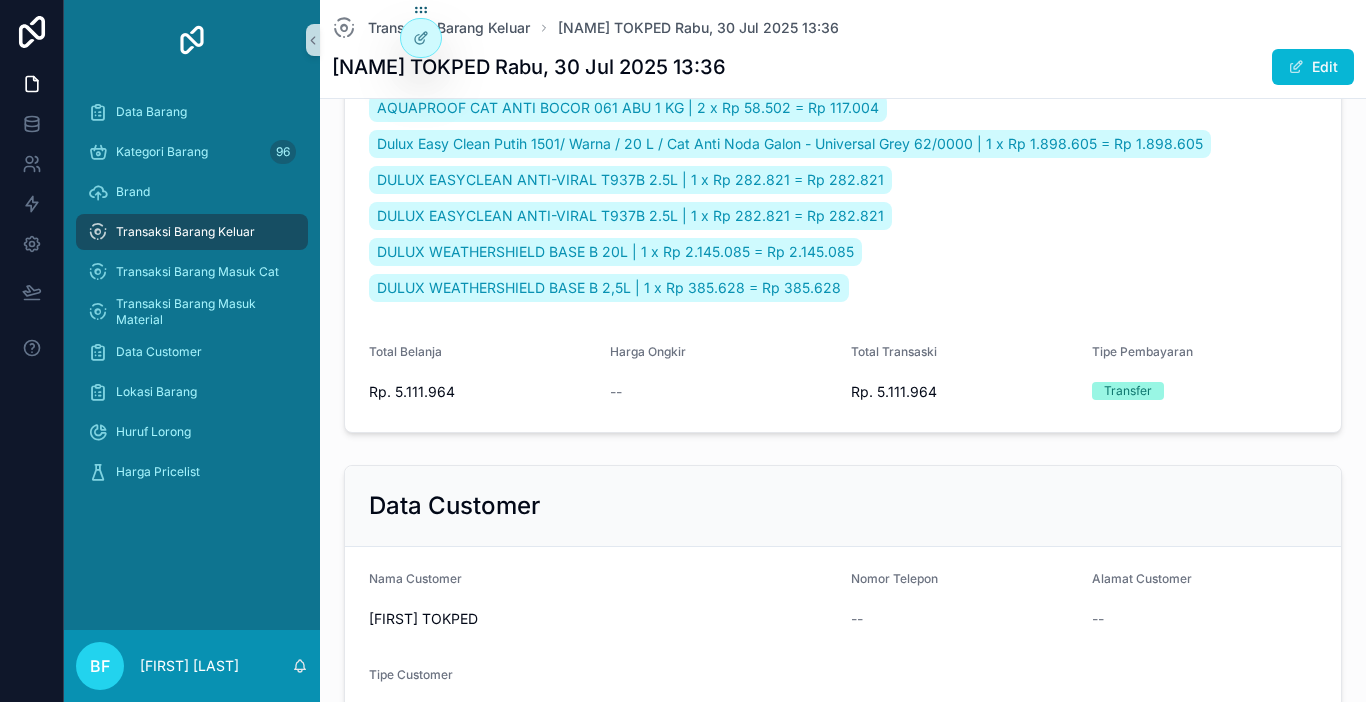 click on "Transaksi Barang Keluar" at bounding box center [192, 232] 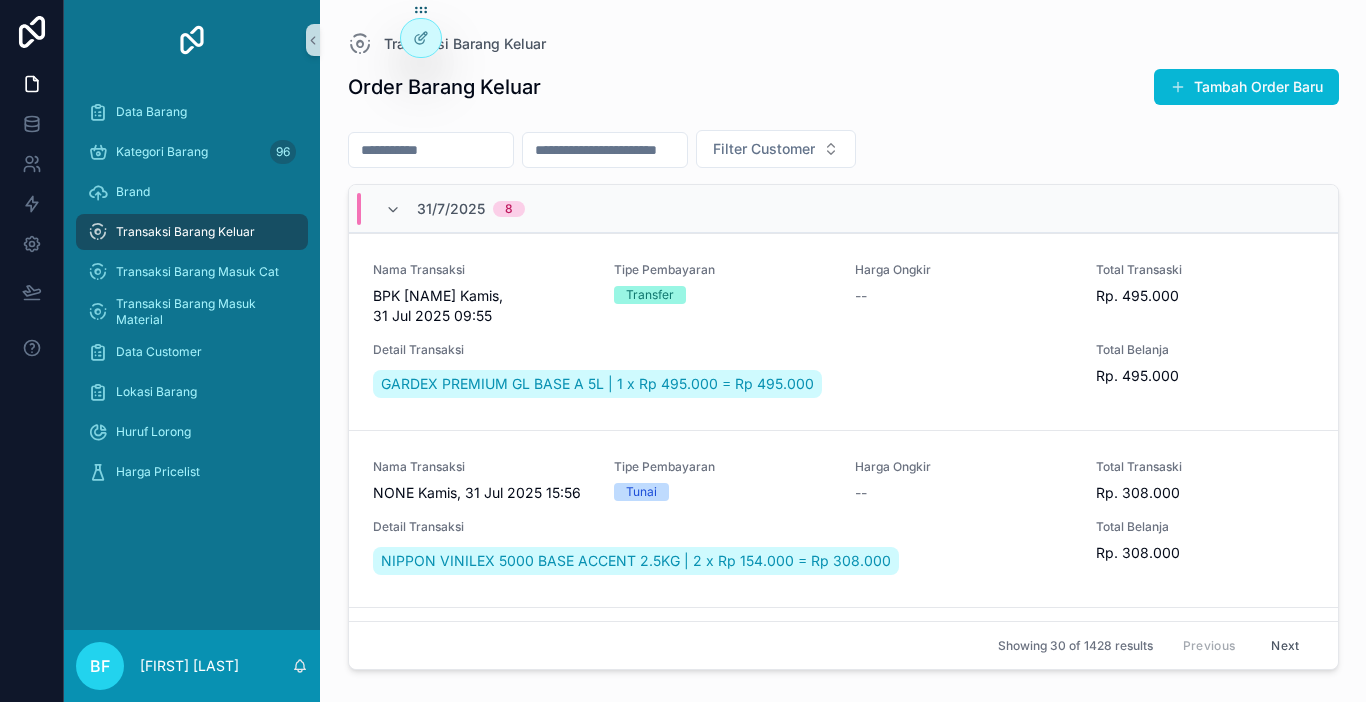 scroll, scrollTop: 0, scrollLeft: 0, axis: both 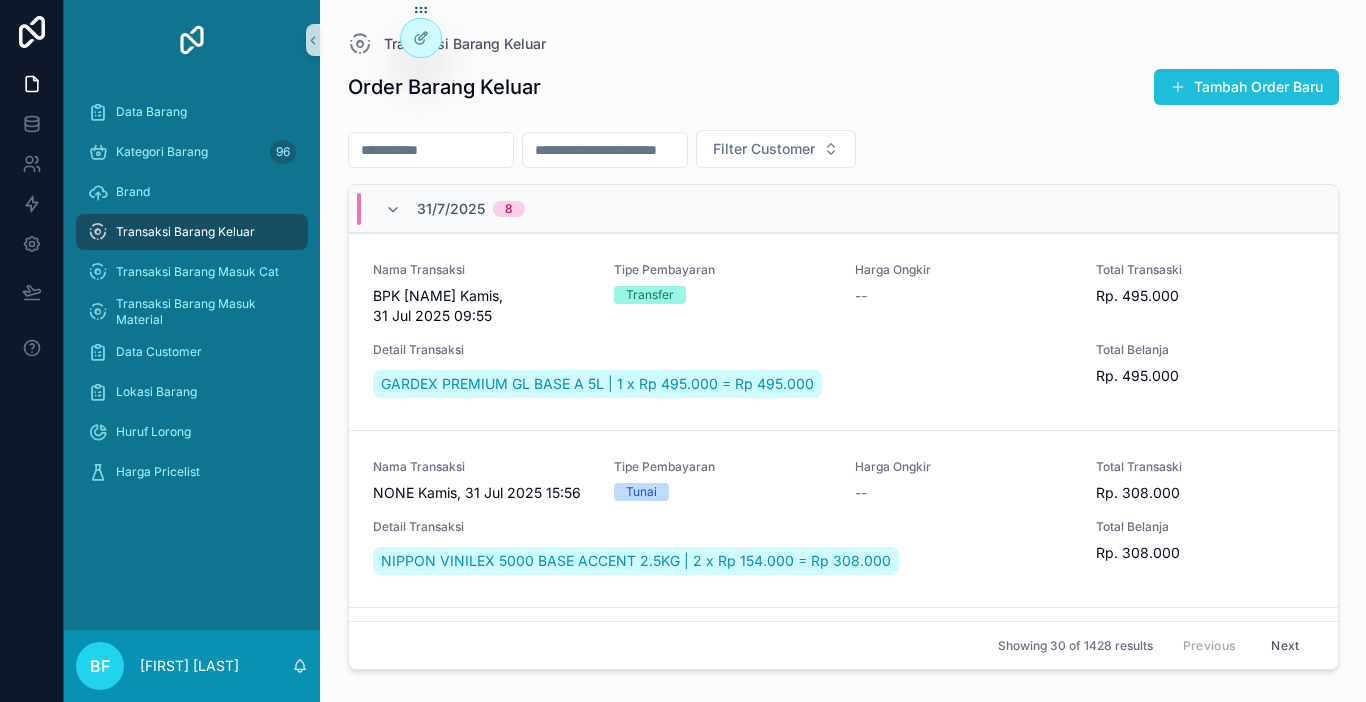 click on "Tambah Order Baru" at bounding box center [1246, 87] 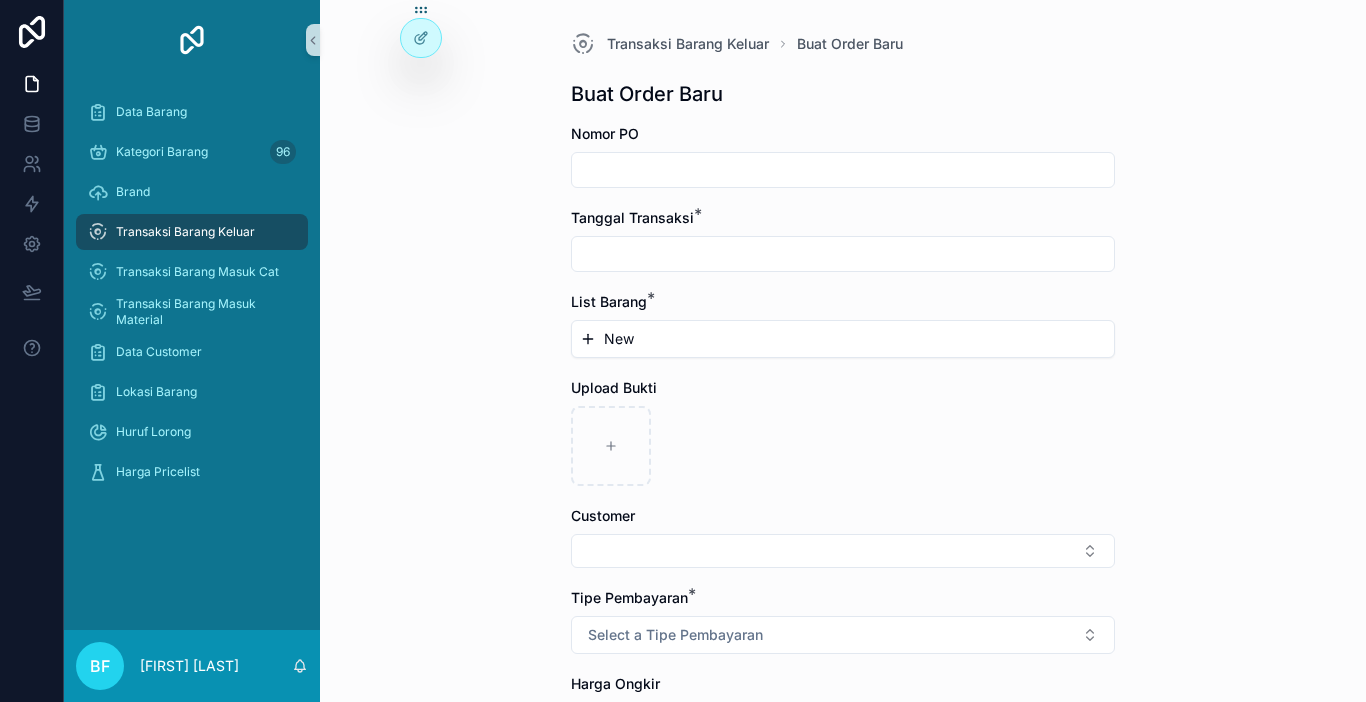 click at bounding box center [843, 254] 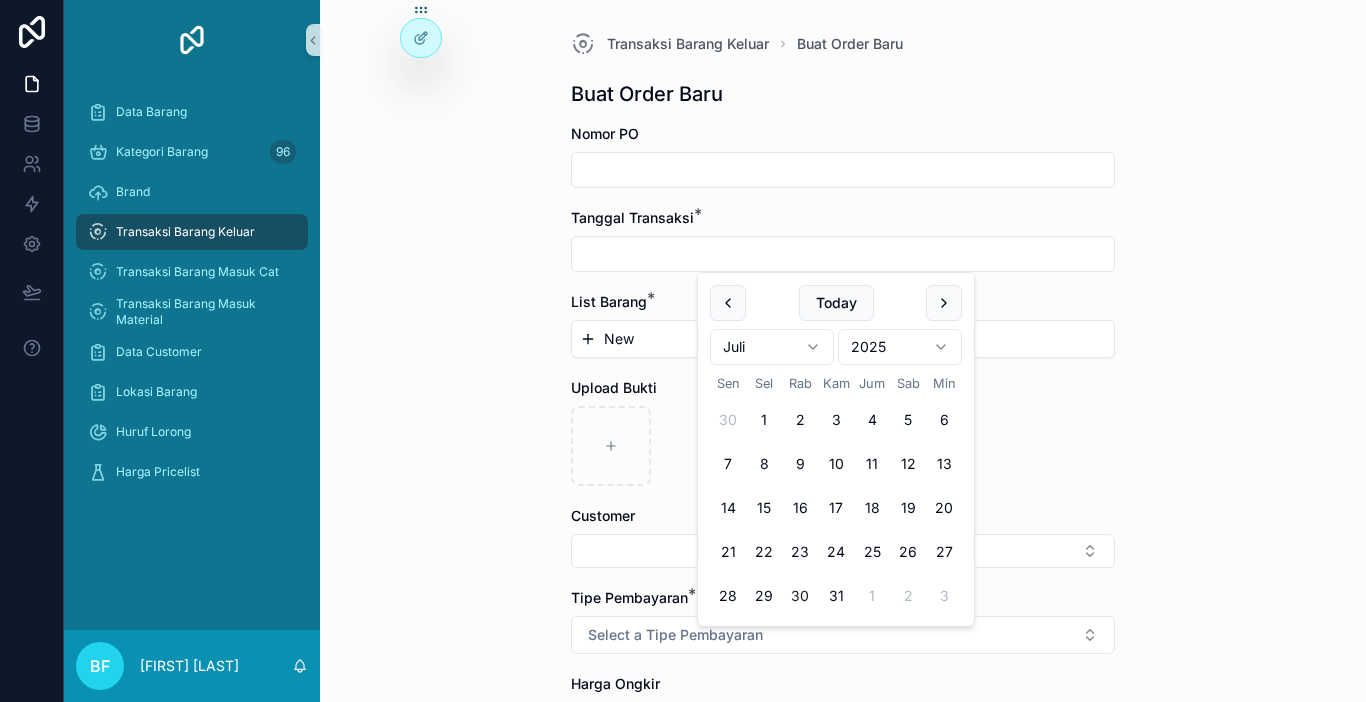 click on "30" at bounding box center (800, 596) 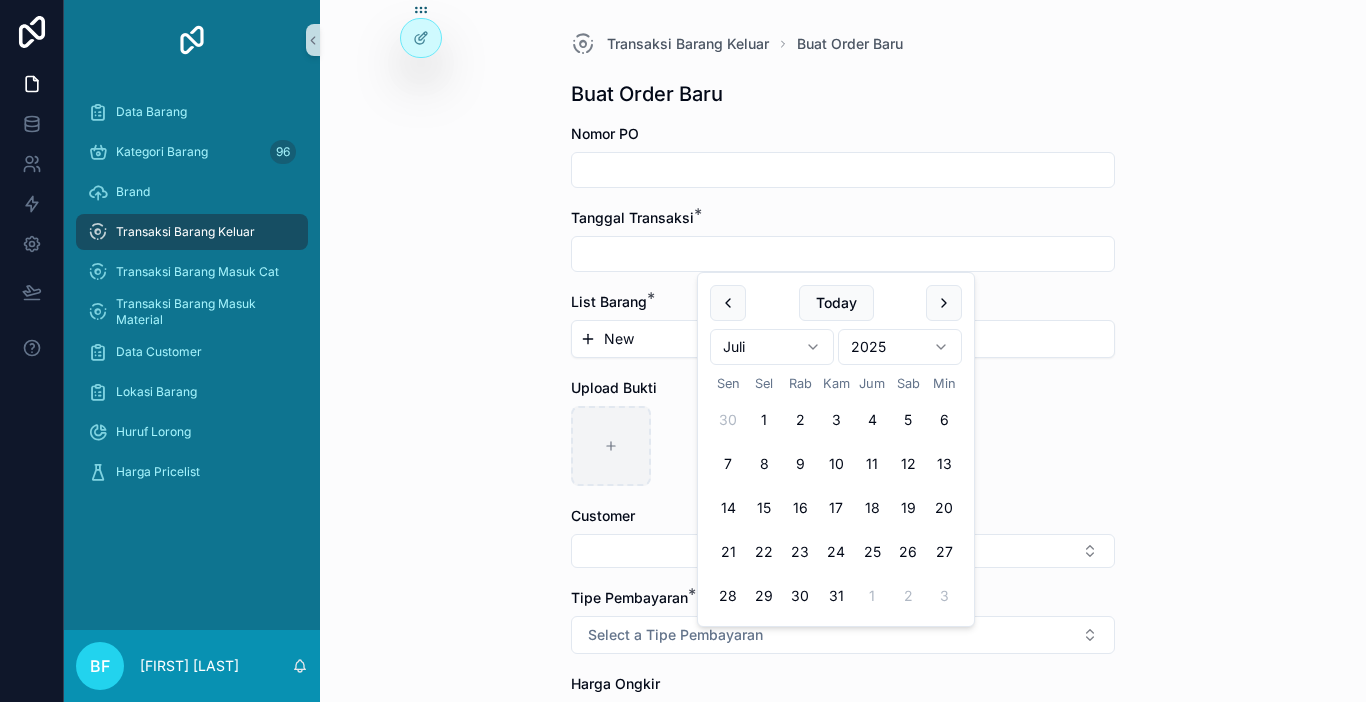type on "*********" 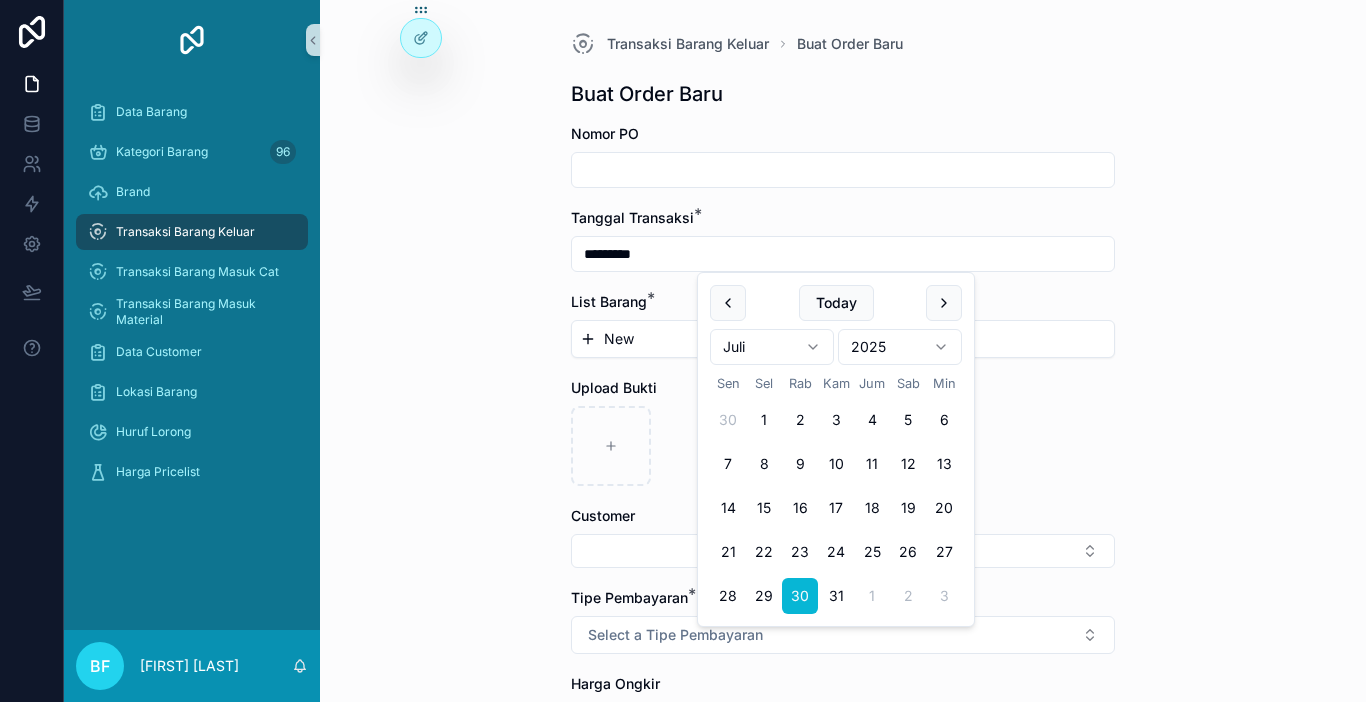 click on "New" at bounding box center [843, 339] 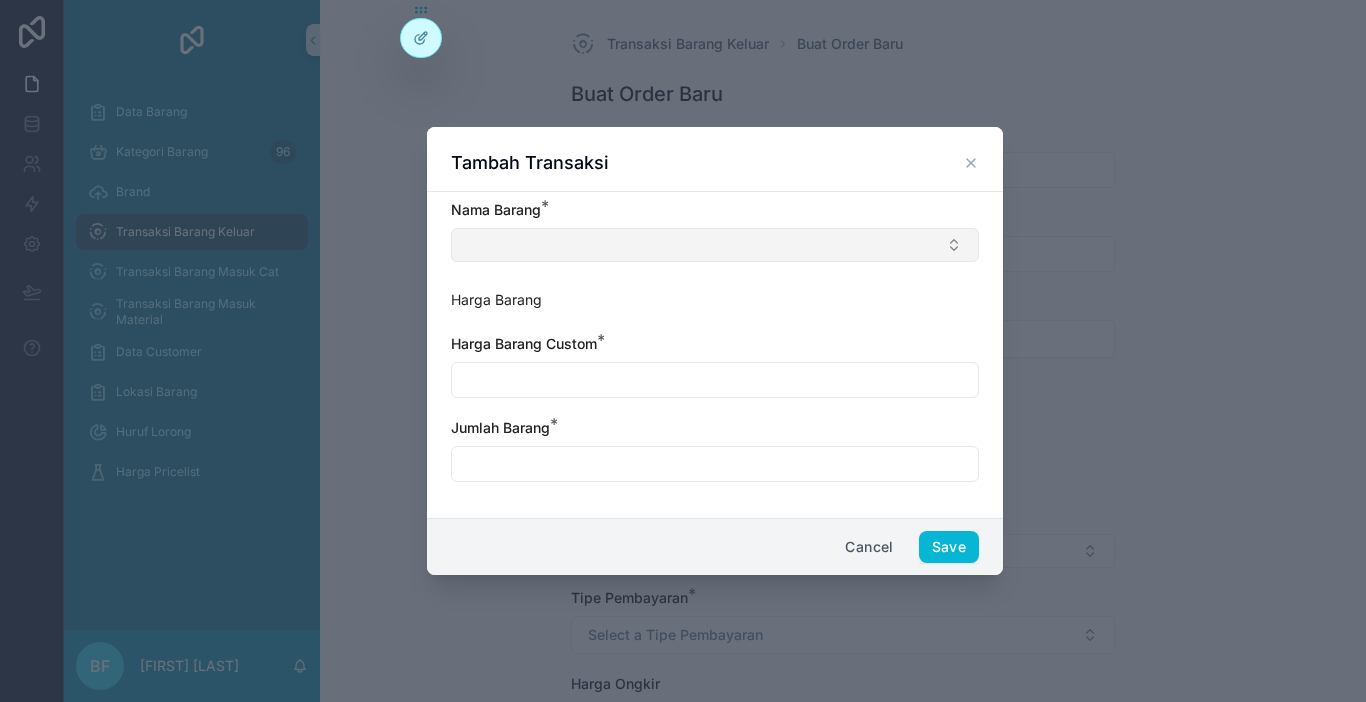 click at bounding box center (715, 245) 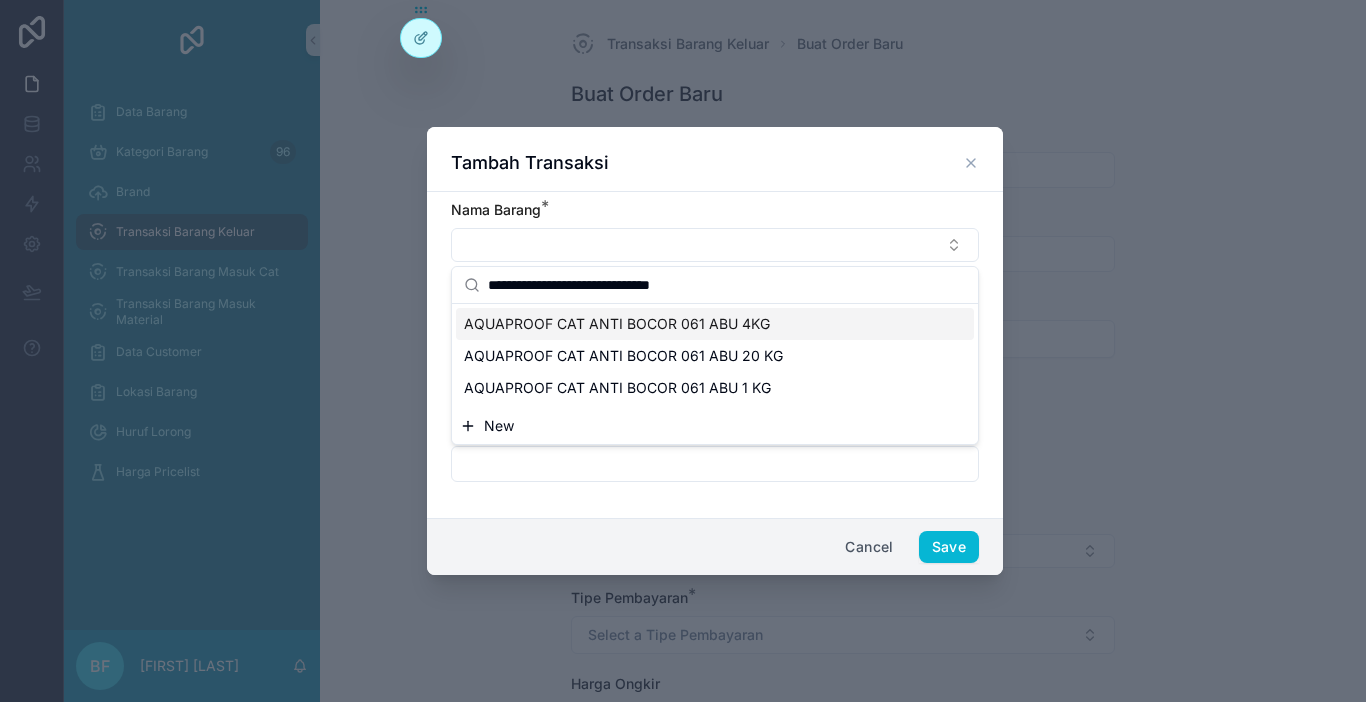 click on "**********" at bounding box center (727, 285) 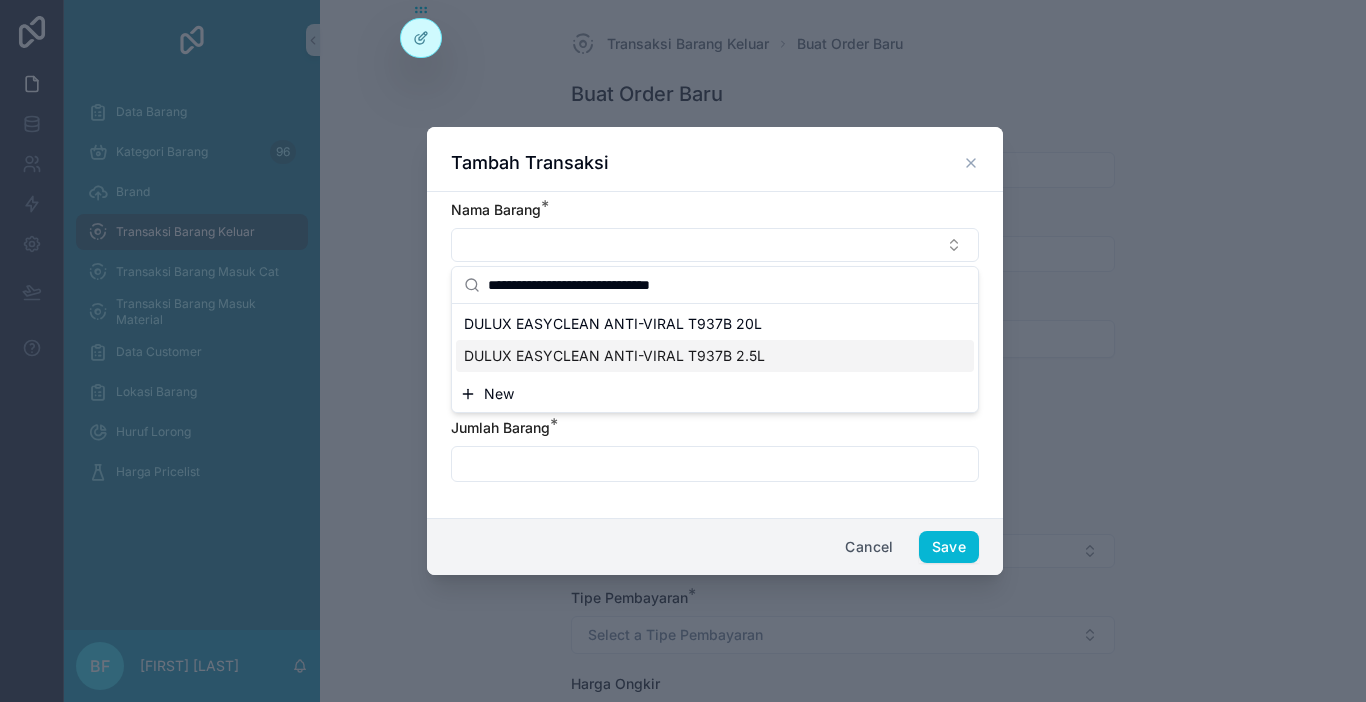 type on "**********" 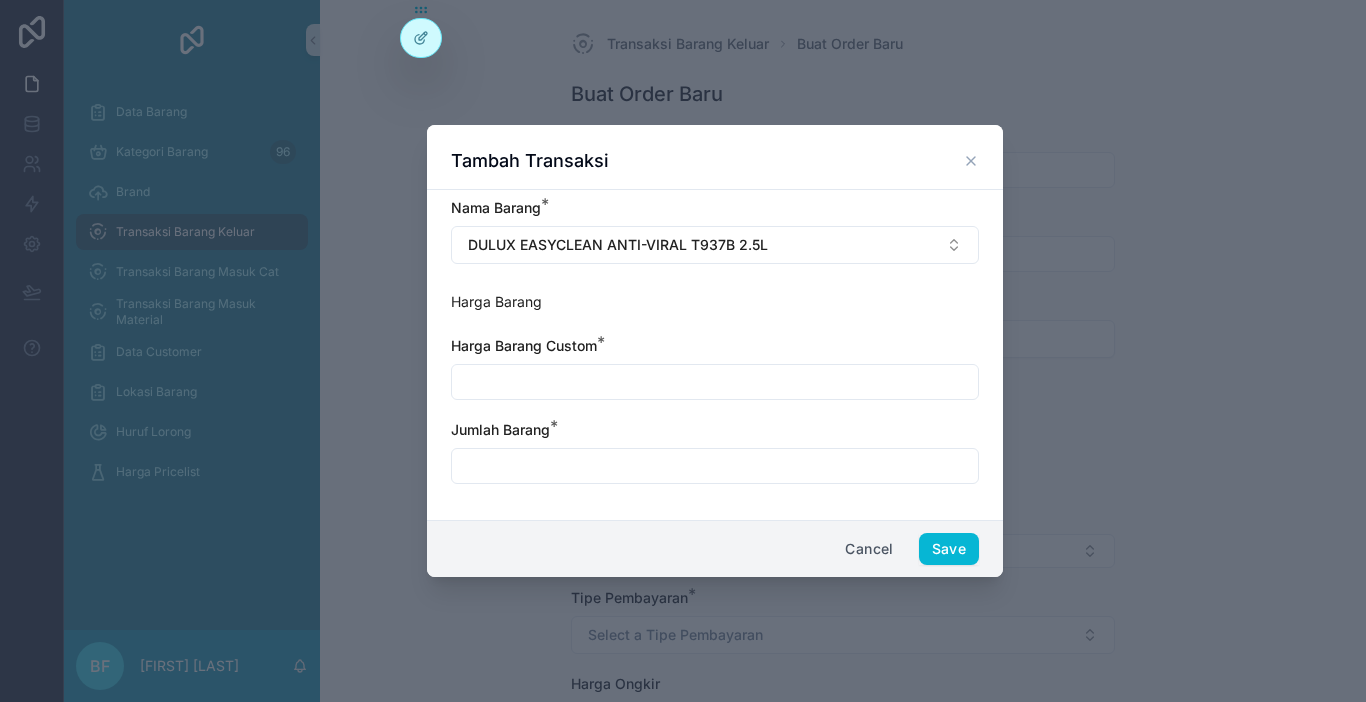 click at bounding box center (715, 382) 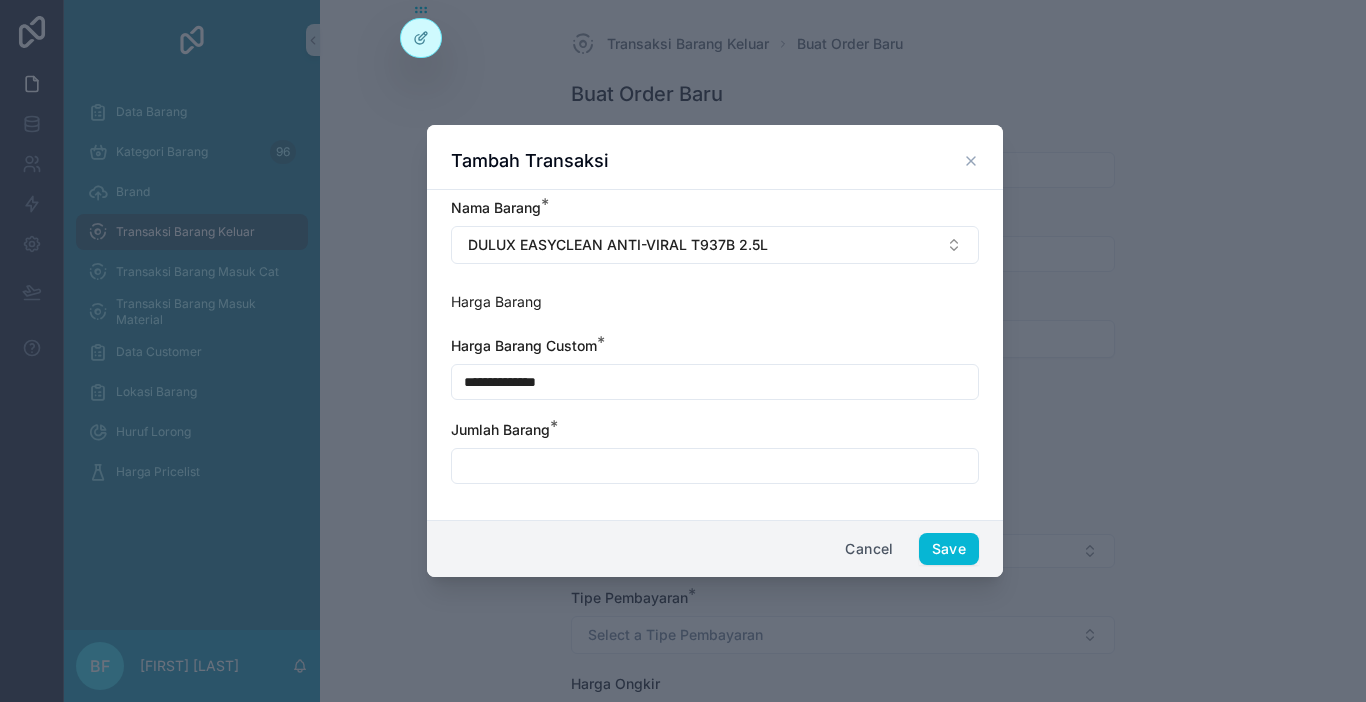 type on "**********" 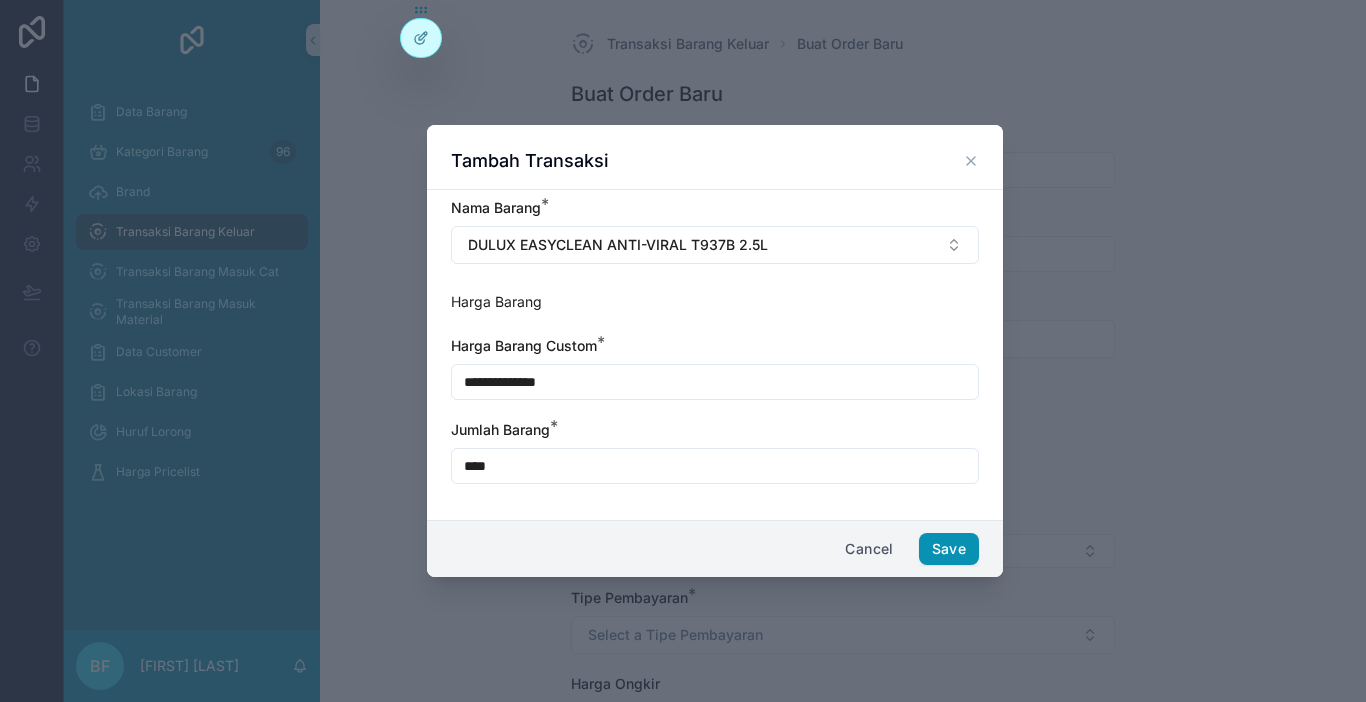 type on "****" 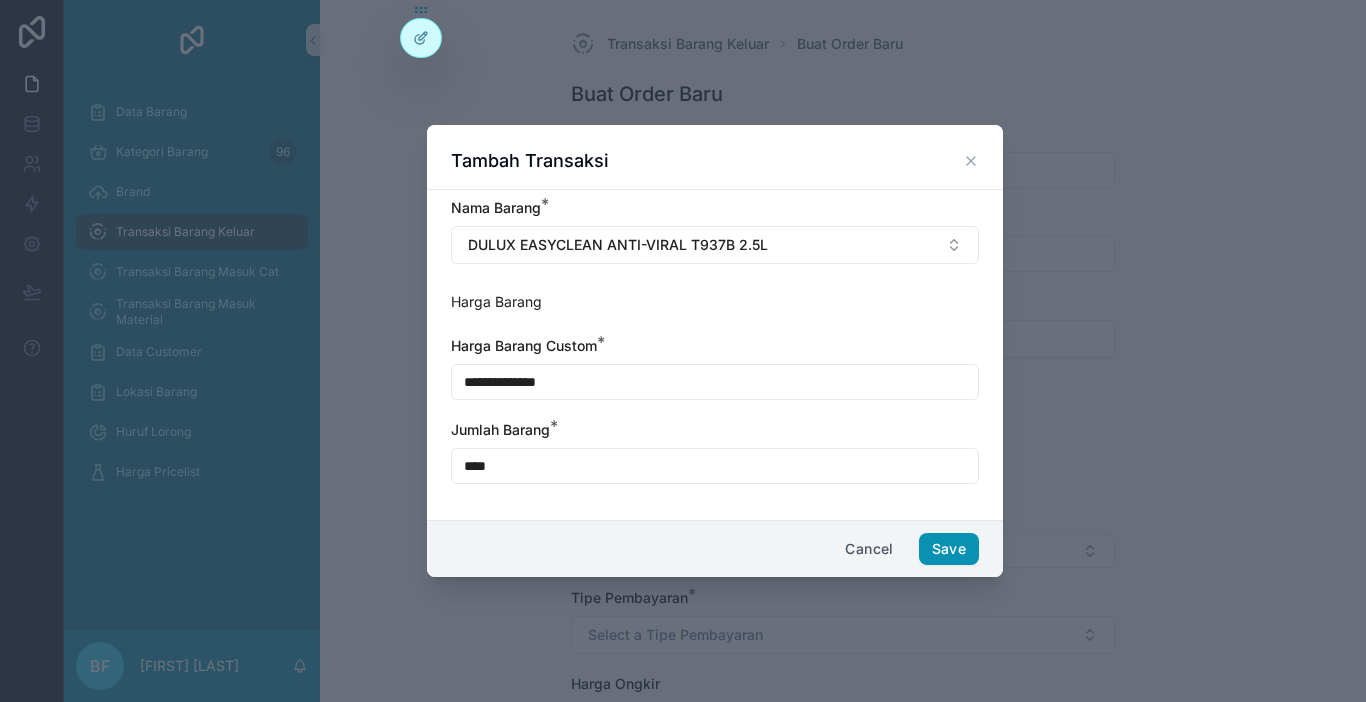 click on "Save" at bounding box center (949, 549) 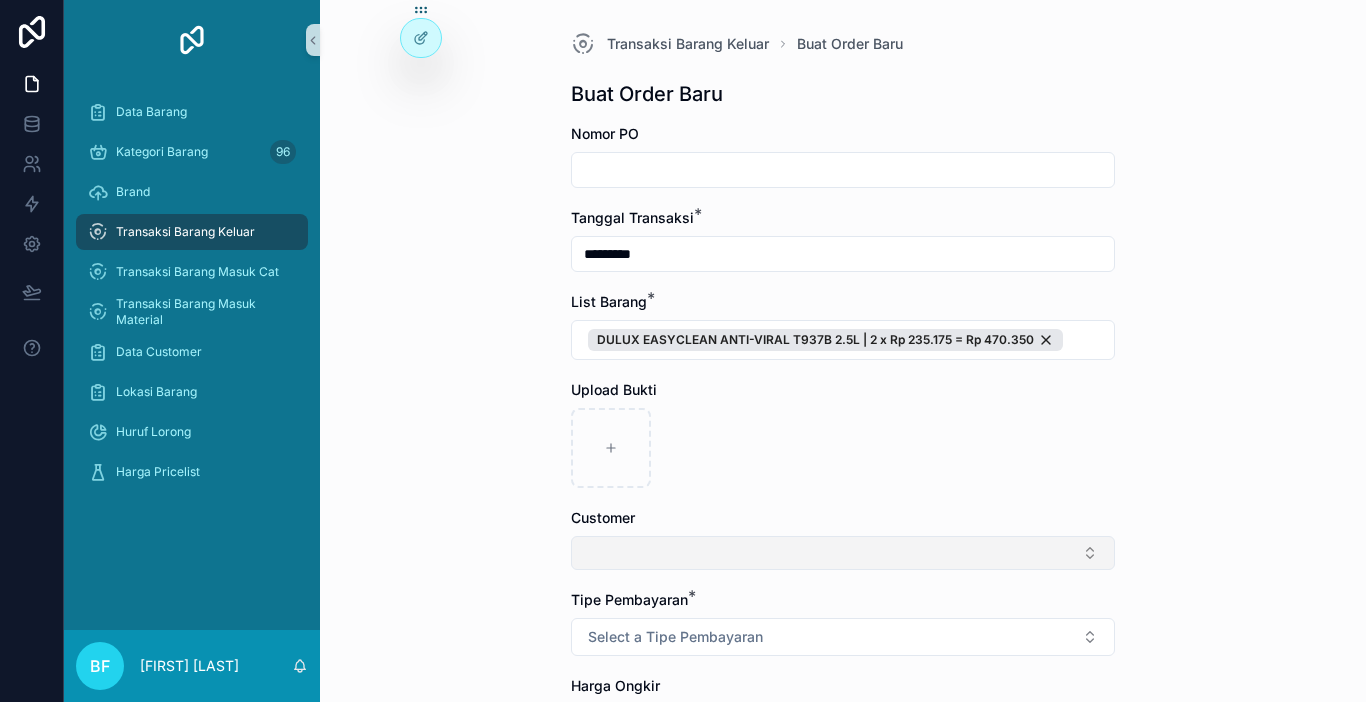 click at bounding box center [843, 553] 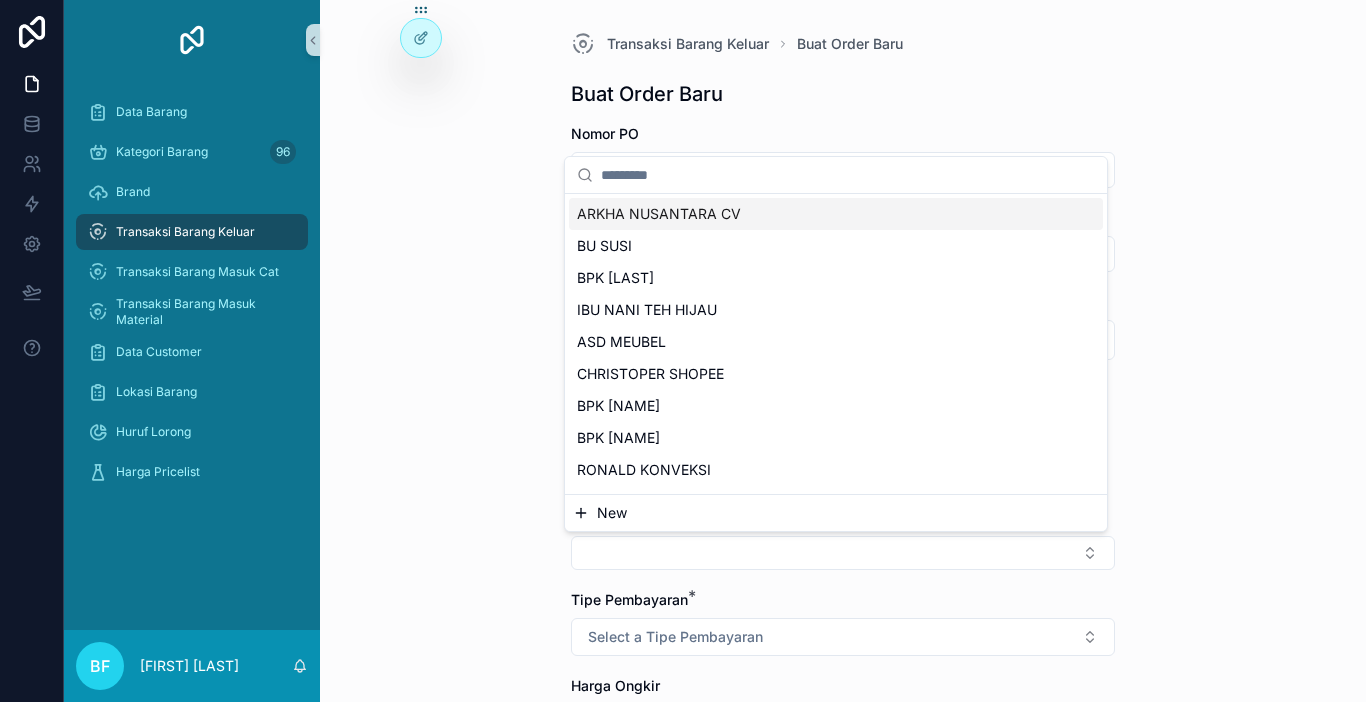 click on "New" at bounding box center [836, 513] 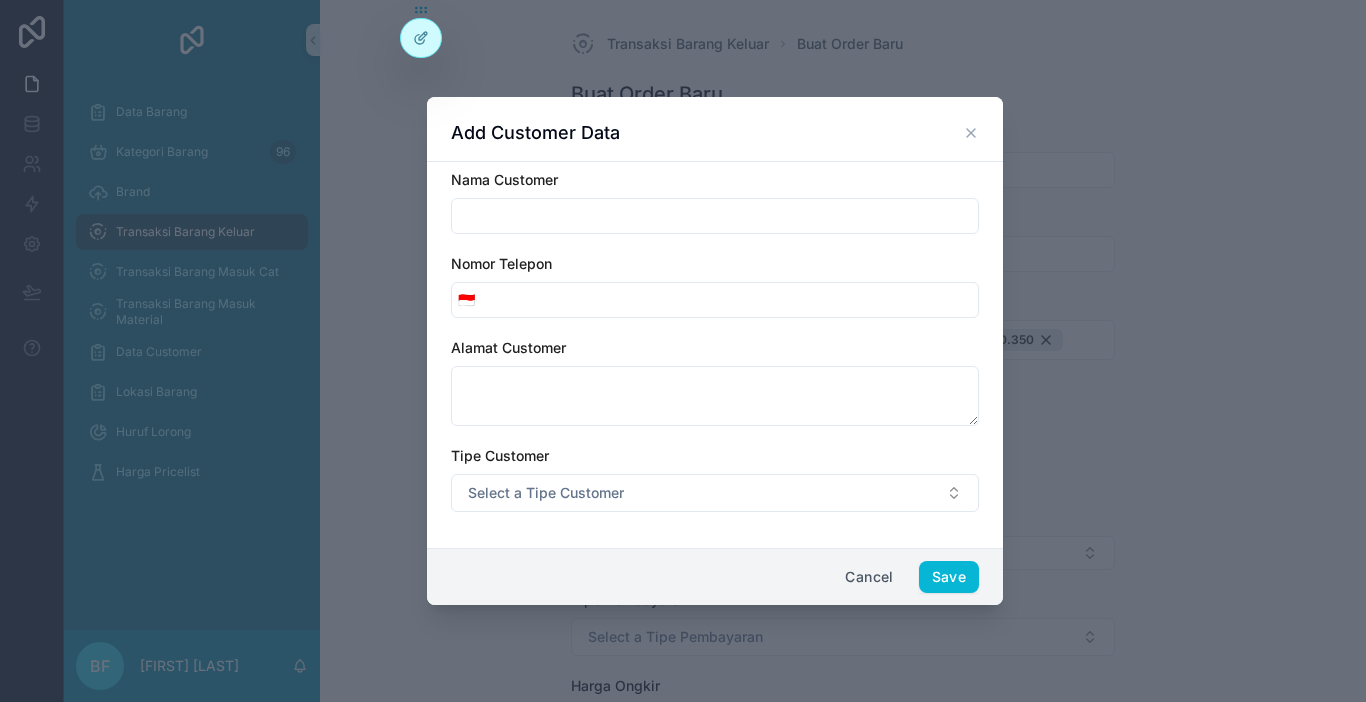 click at bounding box center (715, 216) 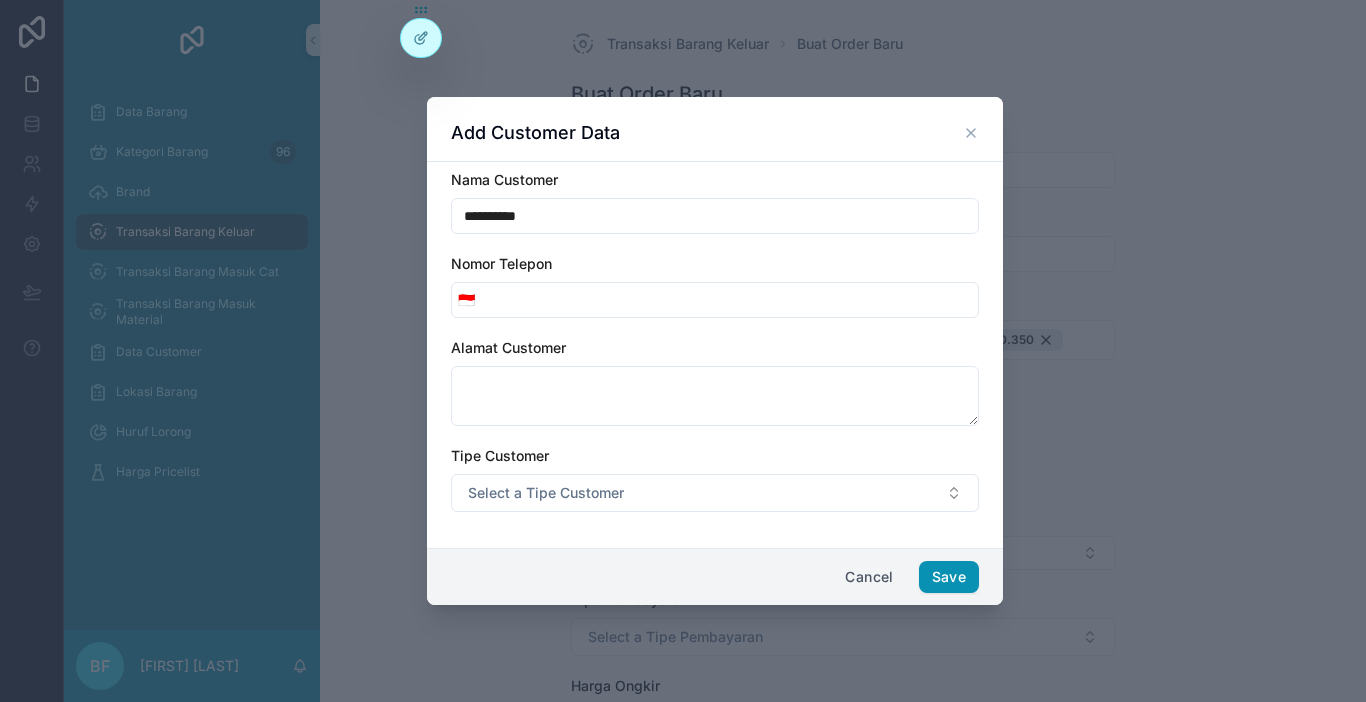 type on "**********" 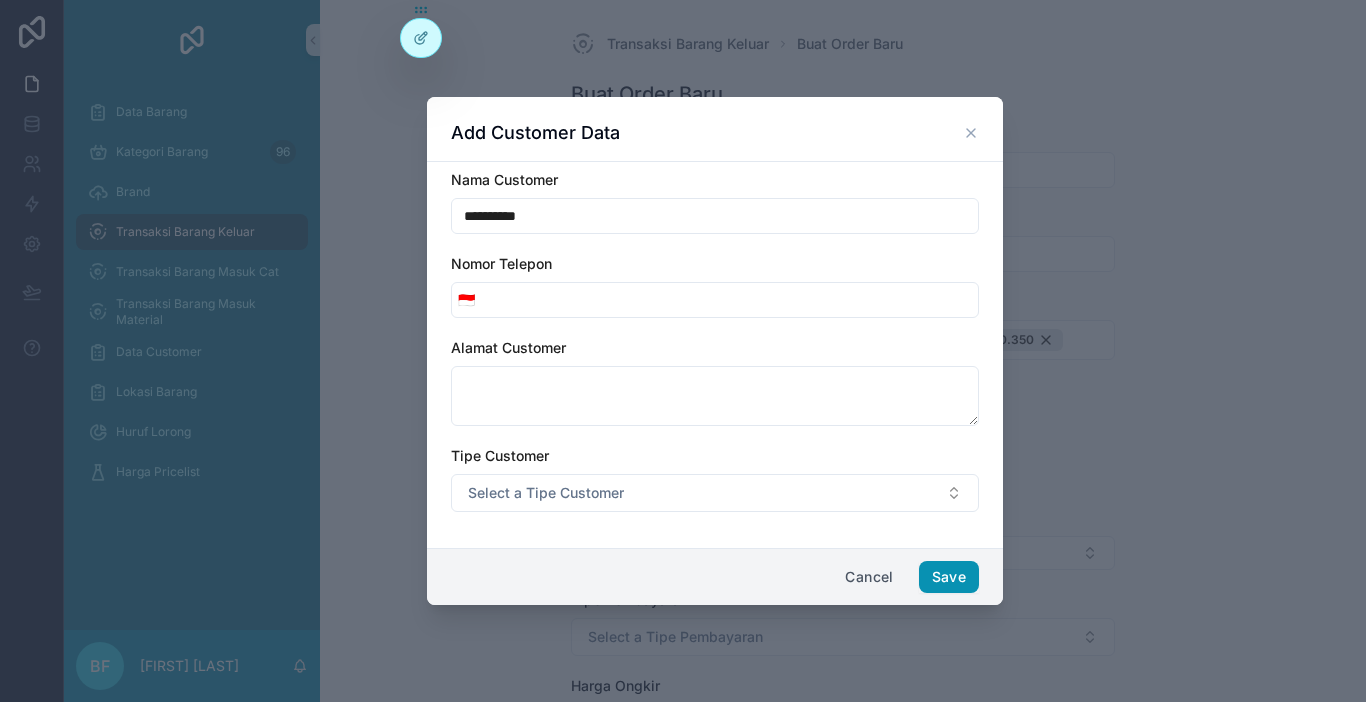 click on "Save" at bounding box center (949, 577) 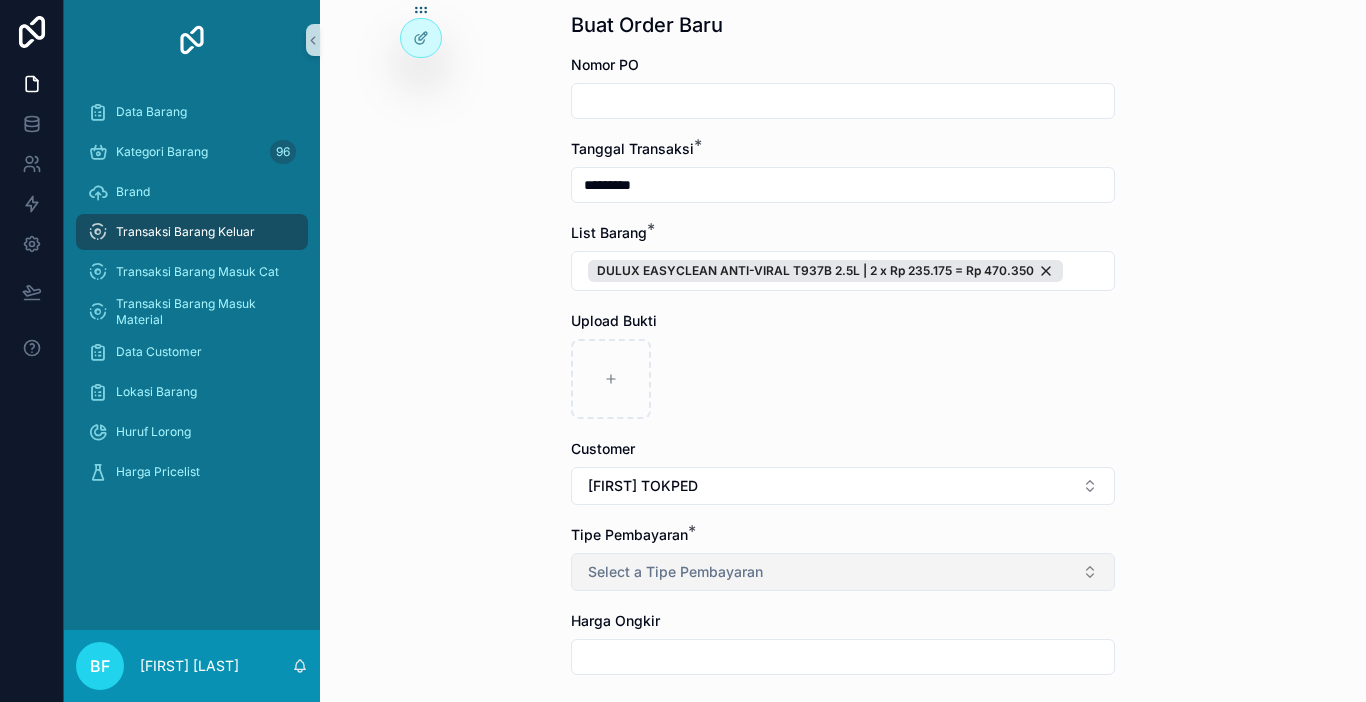 scroll, scrollTop: 200, scrollLeft: 0, axis: vertical 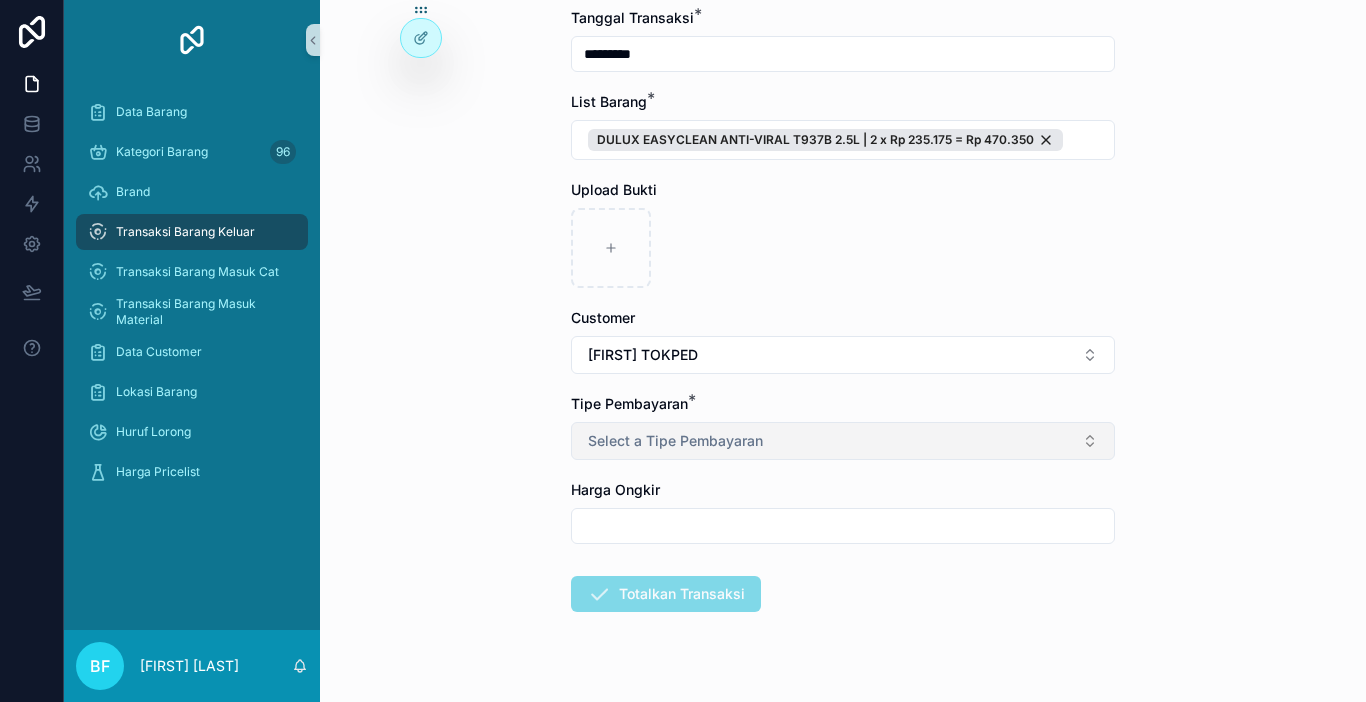 click on "Select a Tipe Pembayaran" at bounding box center [675, 441] 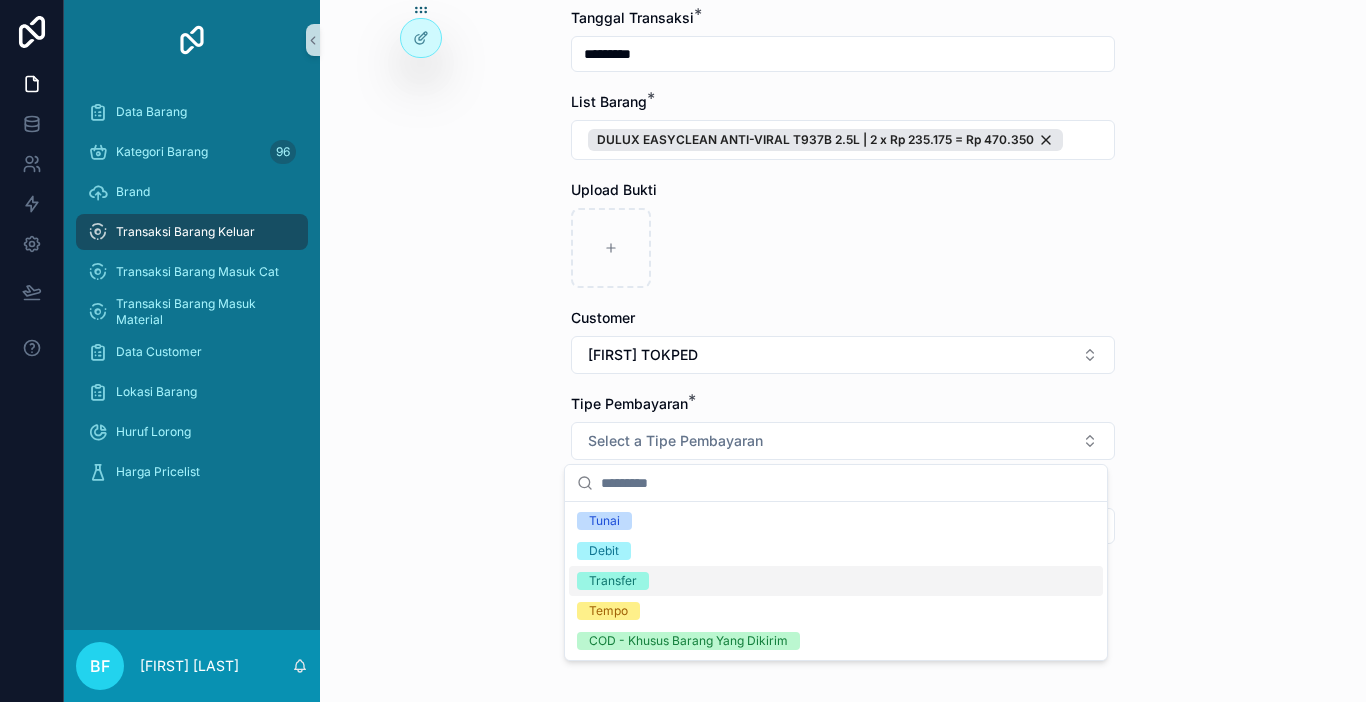 click on "Transfer" at bounding box center [613, 581] 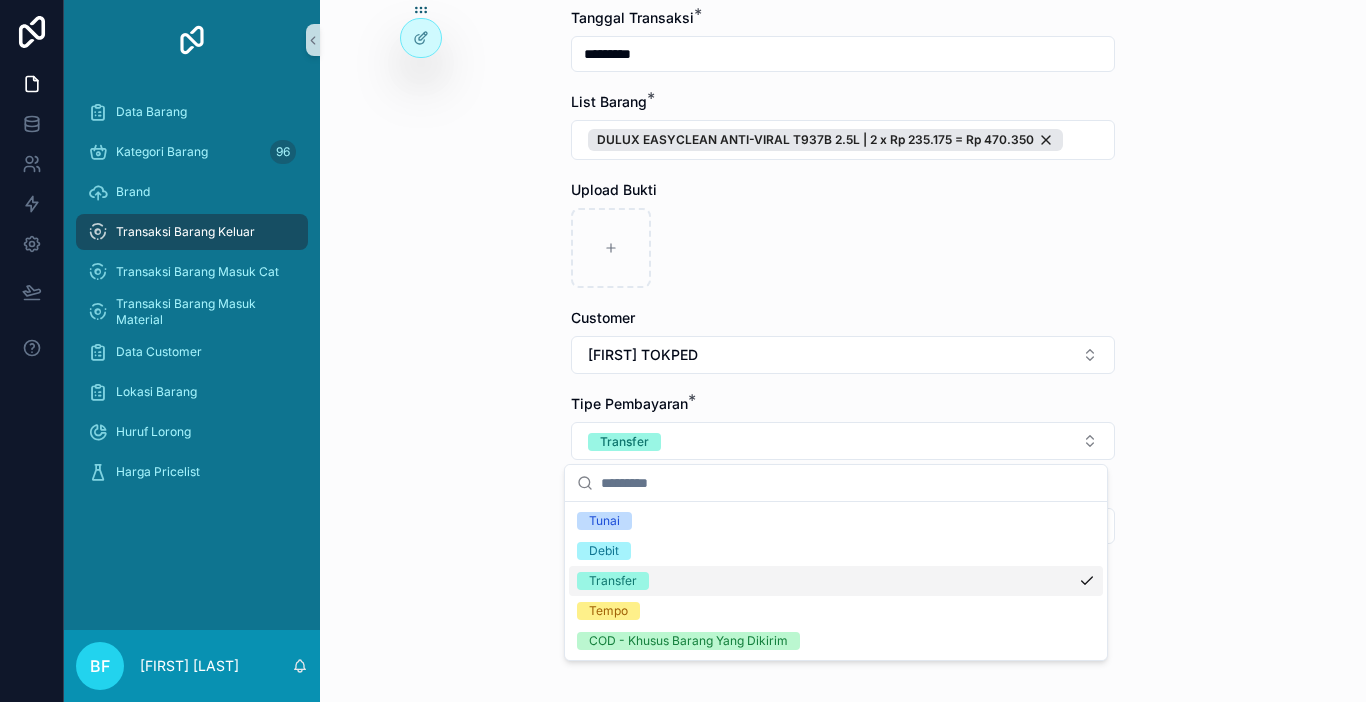 click on "Transaksi Barang Keluar Buat Order Baru Buat Order Baru Nomor PO Tanggal Transaksi * ********* List Barang * DULUX EASYCLEAN ANTI-VIRAL T937B 2.5L | 2 x Rp 235.175 = Rp 470.350 Upload Bukti Customer [NAME] TOKPED Tipe Pembayaran * Transfer Harga Ongkir Totalkan Transaksi" at bounding box center (843, 351) 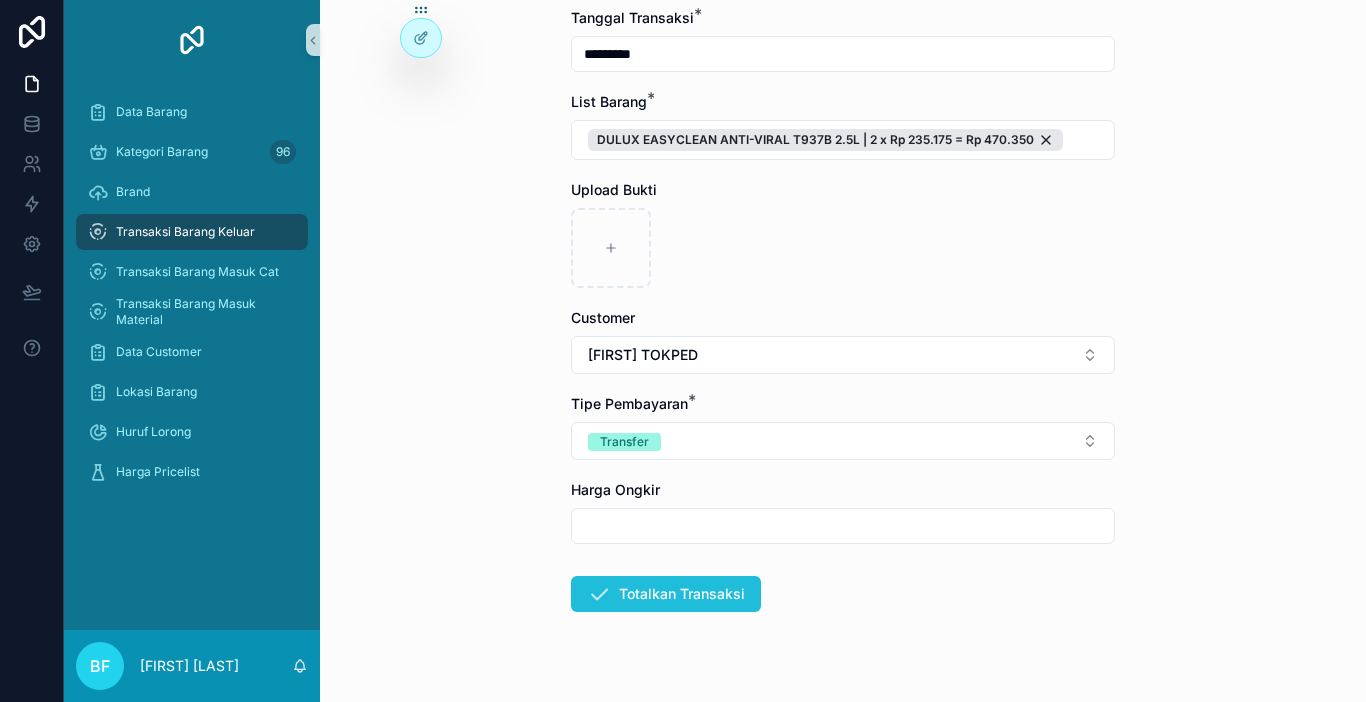 click on "Totalkan Transaksi" at bounding box center [666, 594] 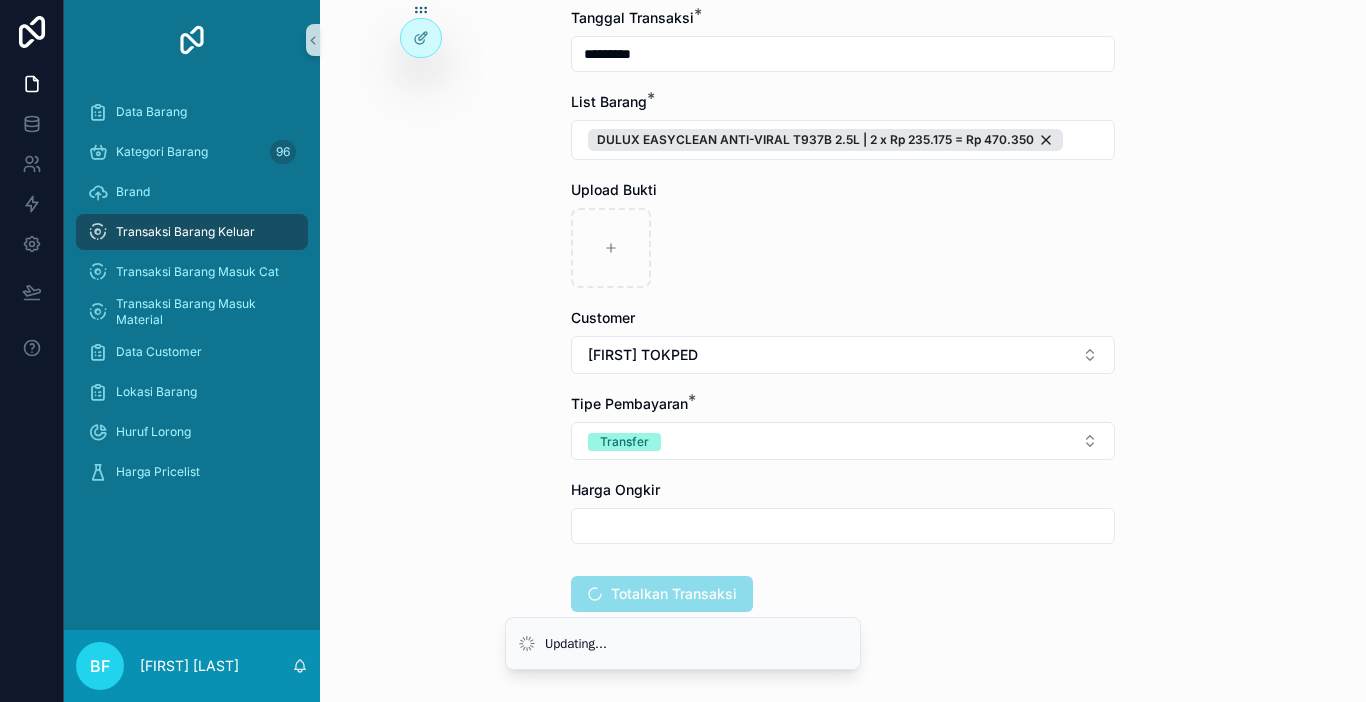 scroll, scrollTop: 0, scrollLeft: 0, axis: both 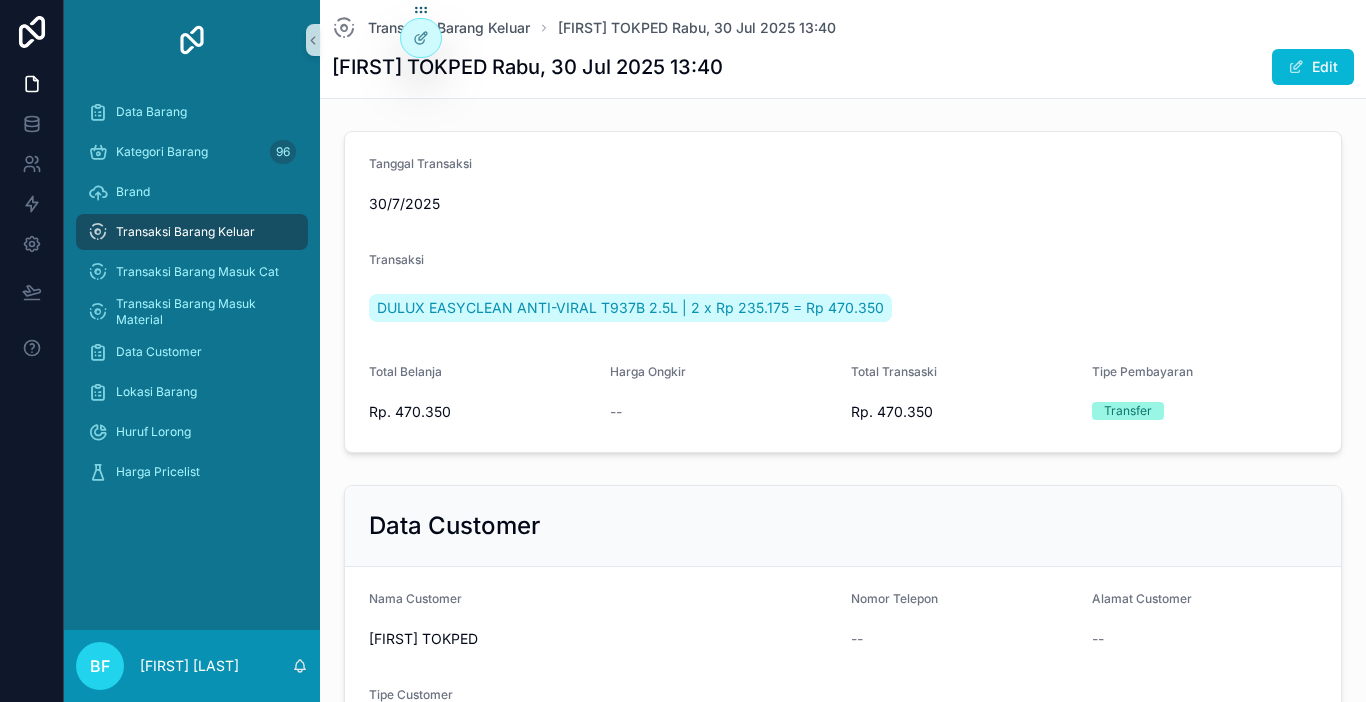 click on "Transaksi Barang Keluar" at bounding box center [185, 232] 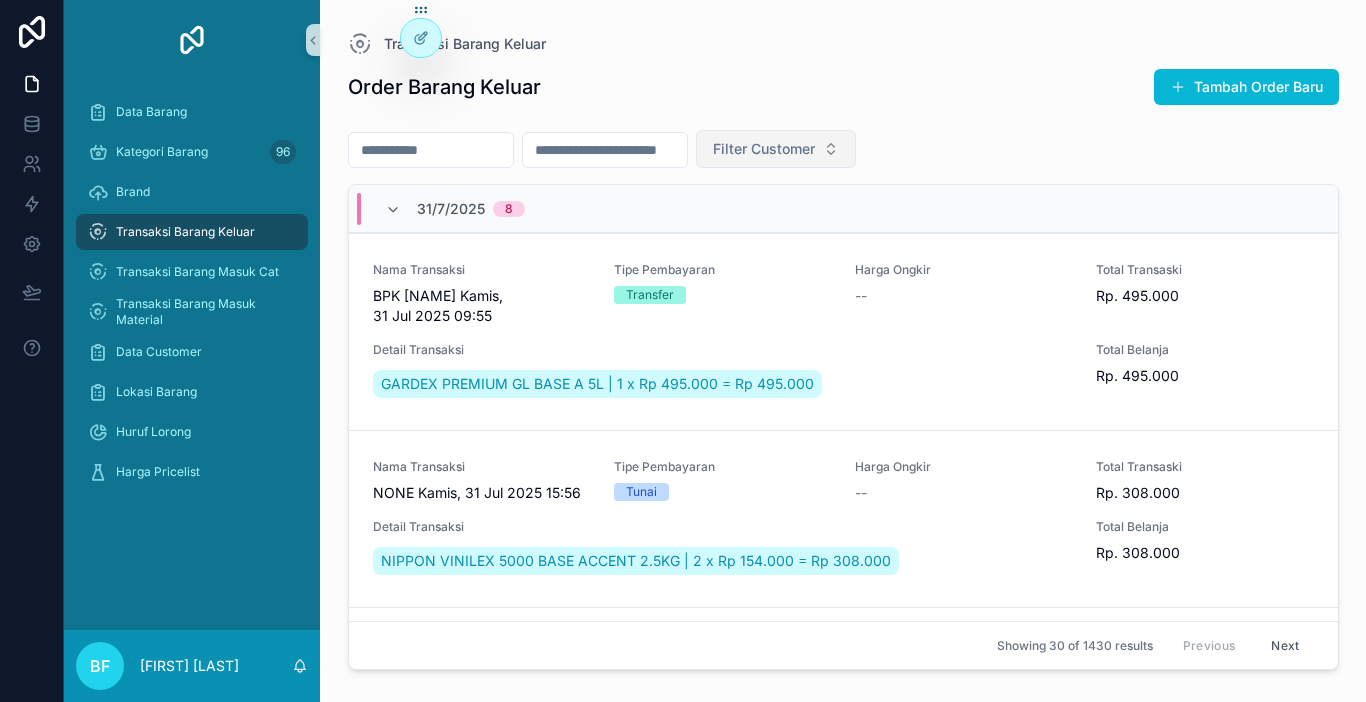click on "Transaksi Barang Keluar" at bounding box center [192, 232] 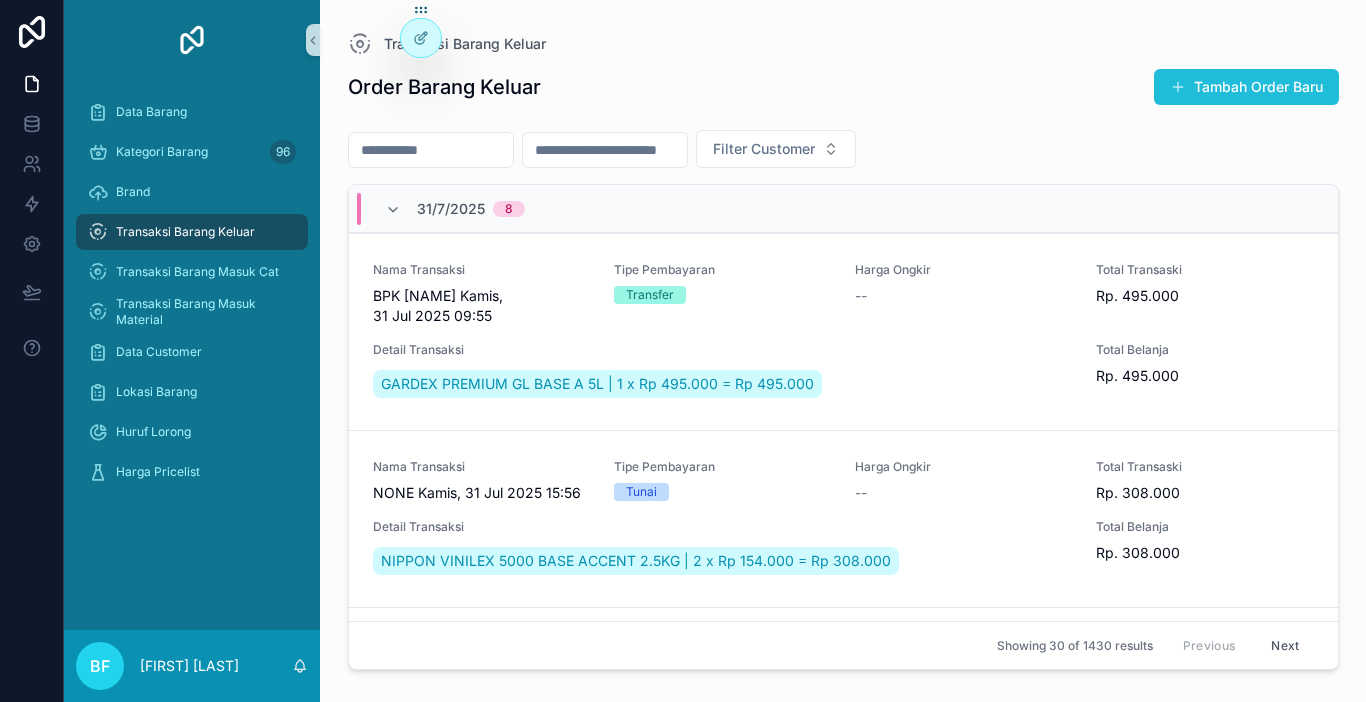 click on "Tambah Order Baru" at bounding box center (1246, 87) 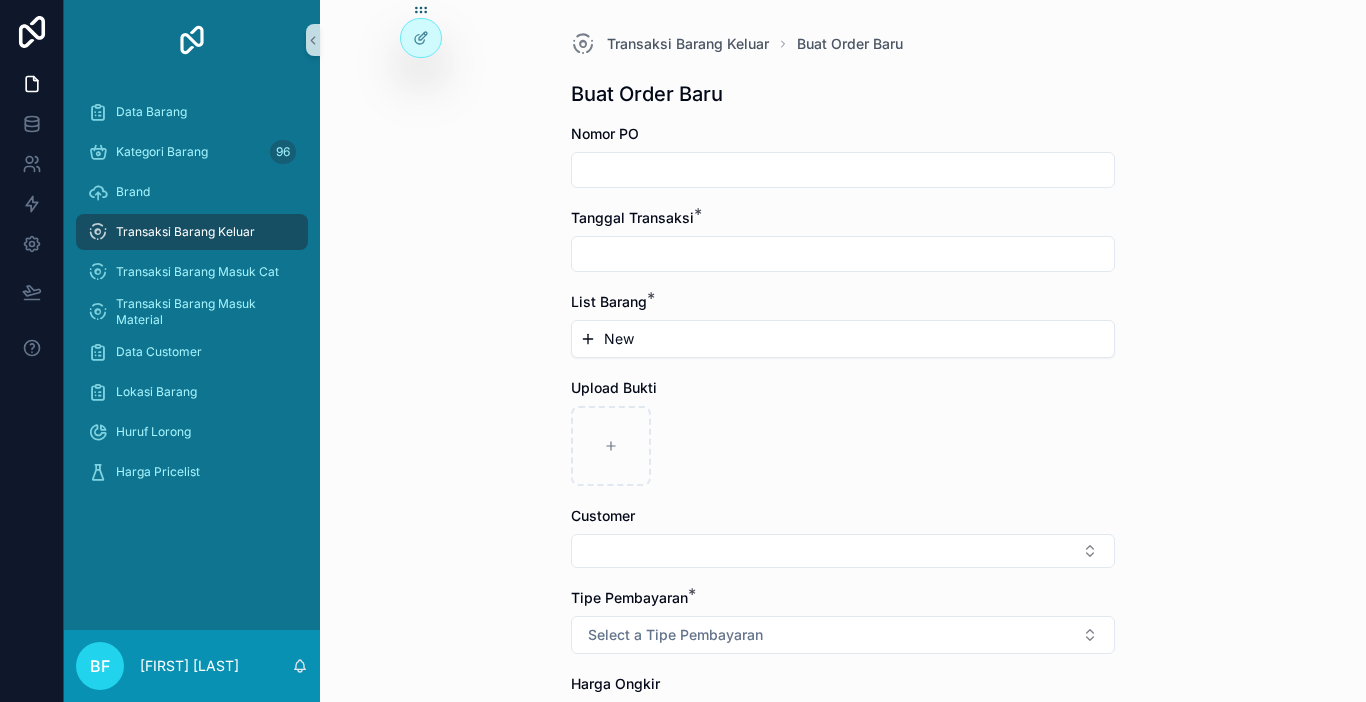 click at bounding box center (843, 254) 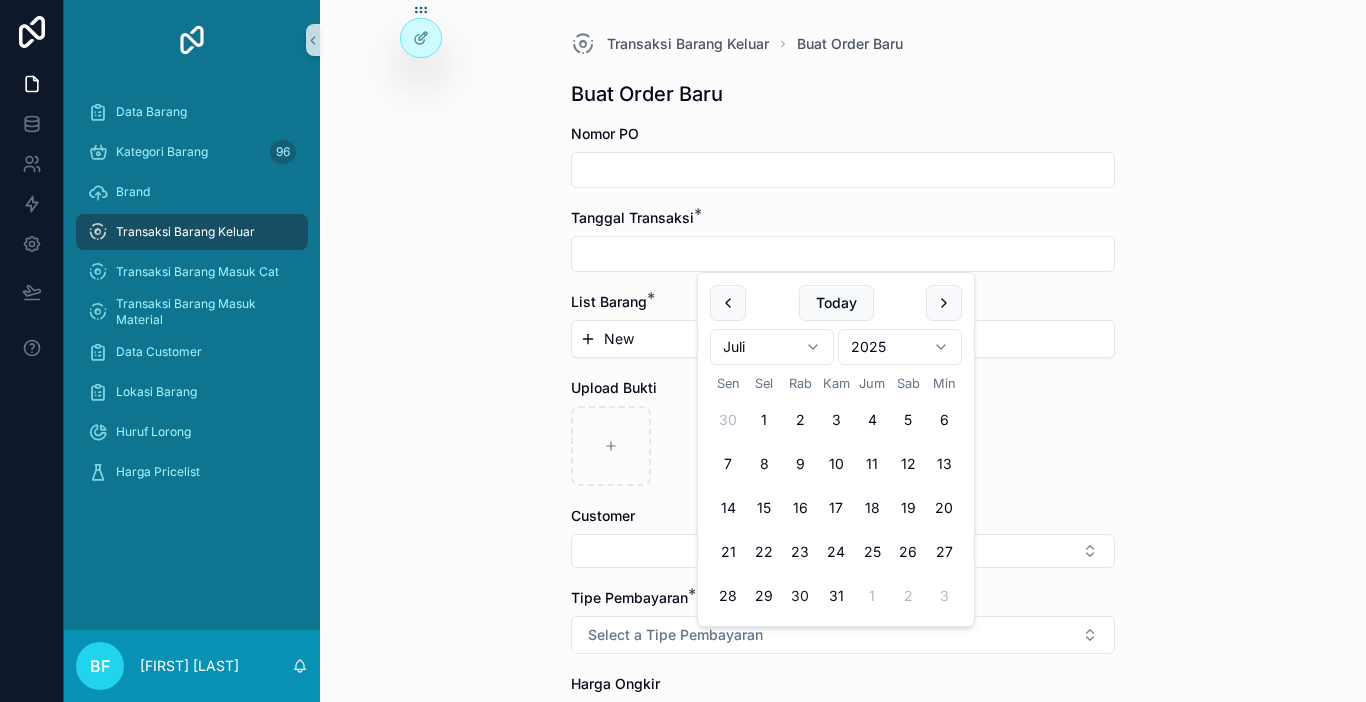 click on "30" at bounding box center [800, 596] 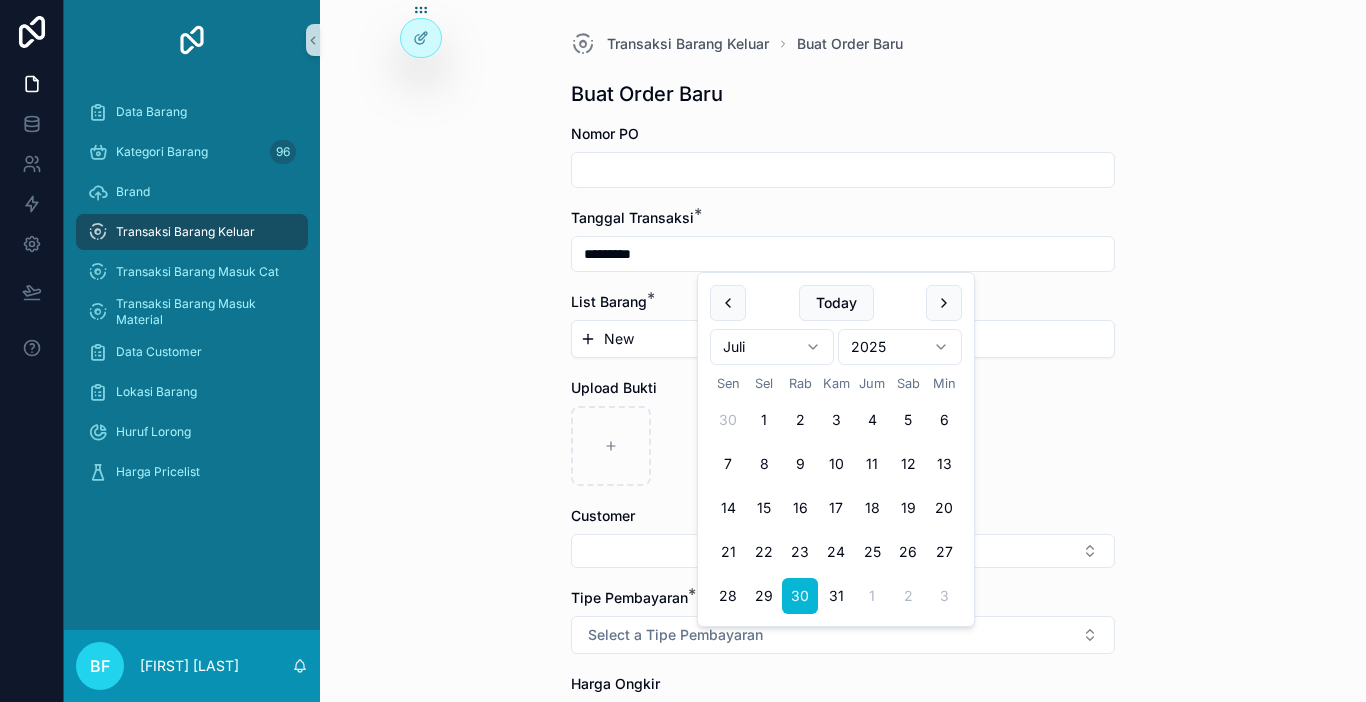 click on "New" at bounding box center [843, 339] 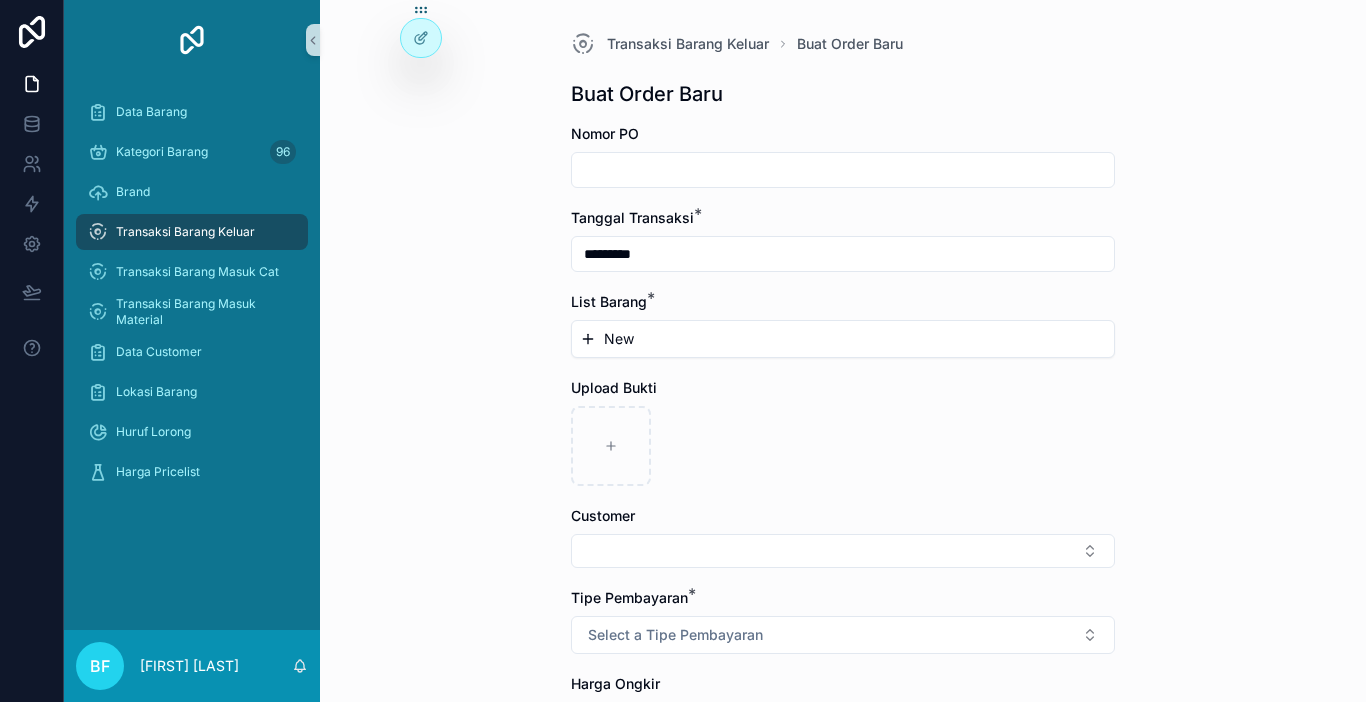 click on "New" at bounding box center (843, 339) 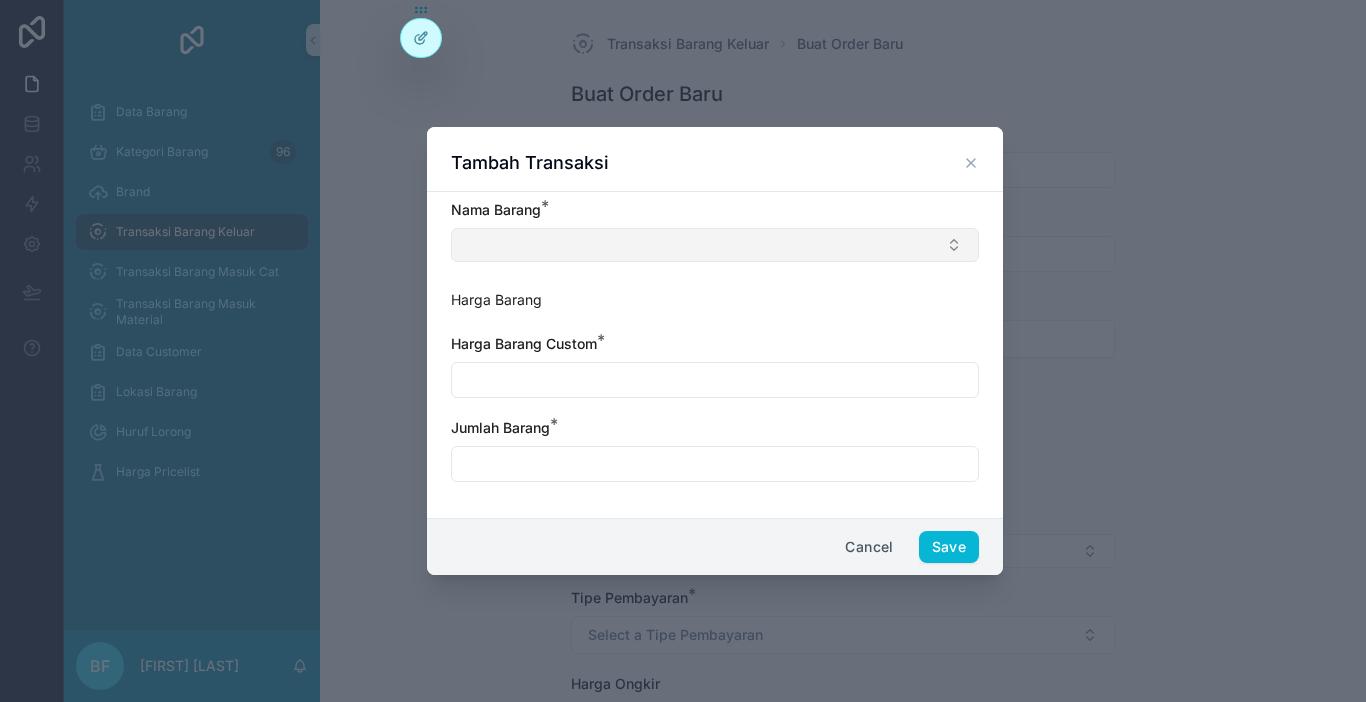 click at bounding box center [715, 245] 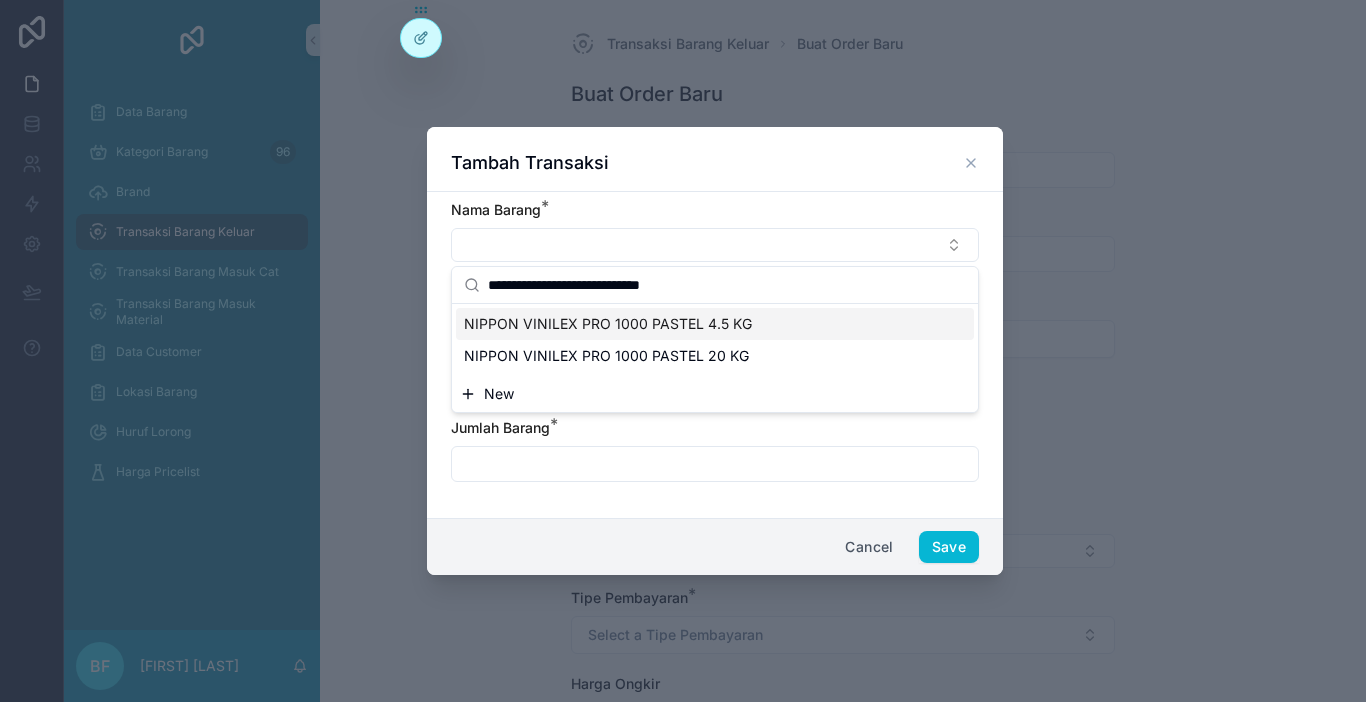 type on "**********" 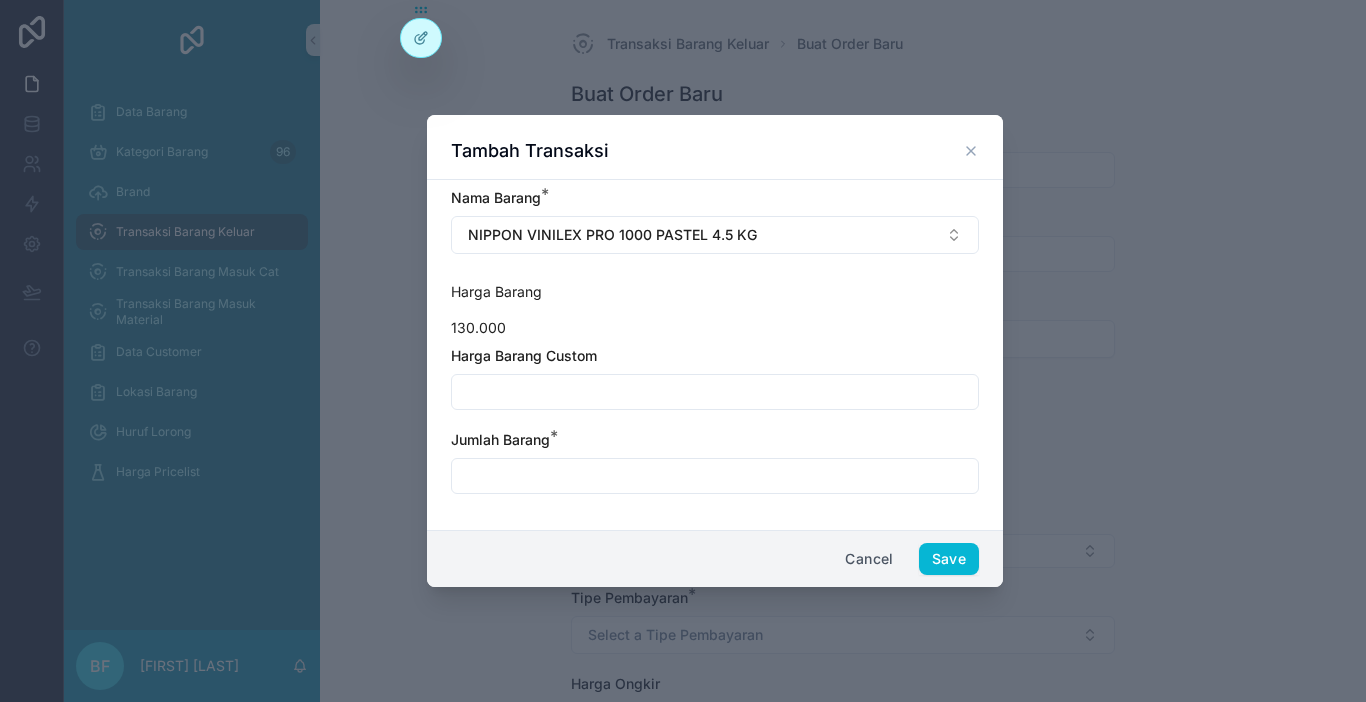 click at bounding box center (715, 392) 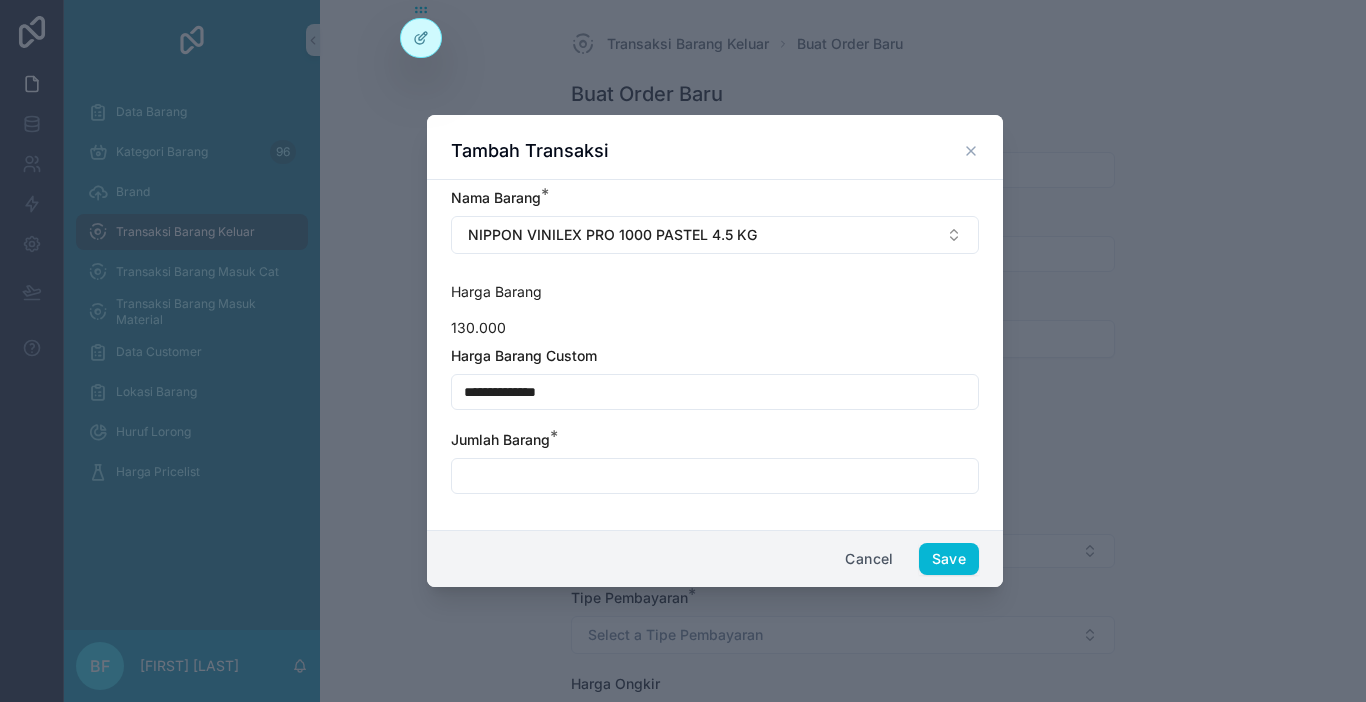 type on "**********" 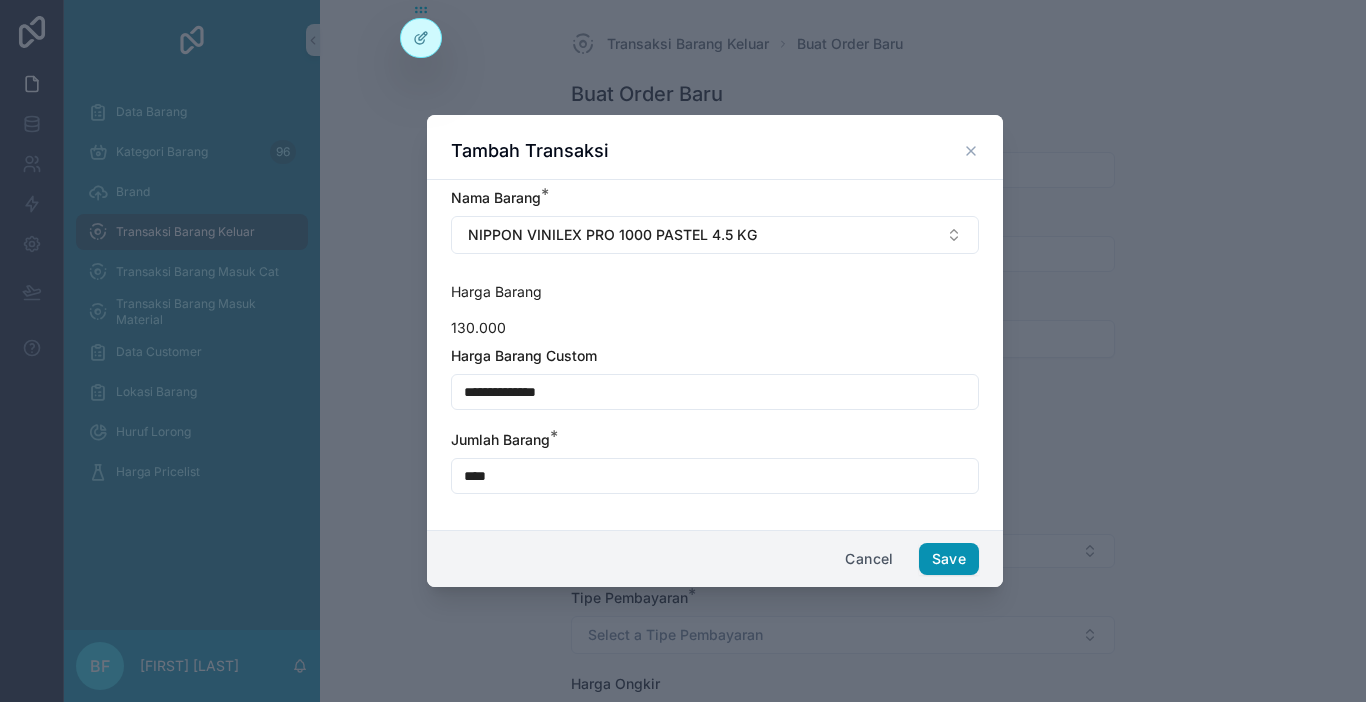 type on "****" 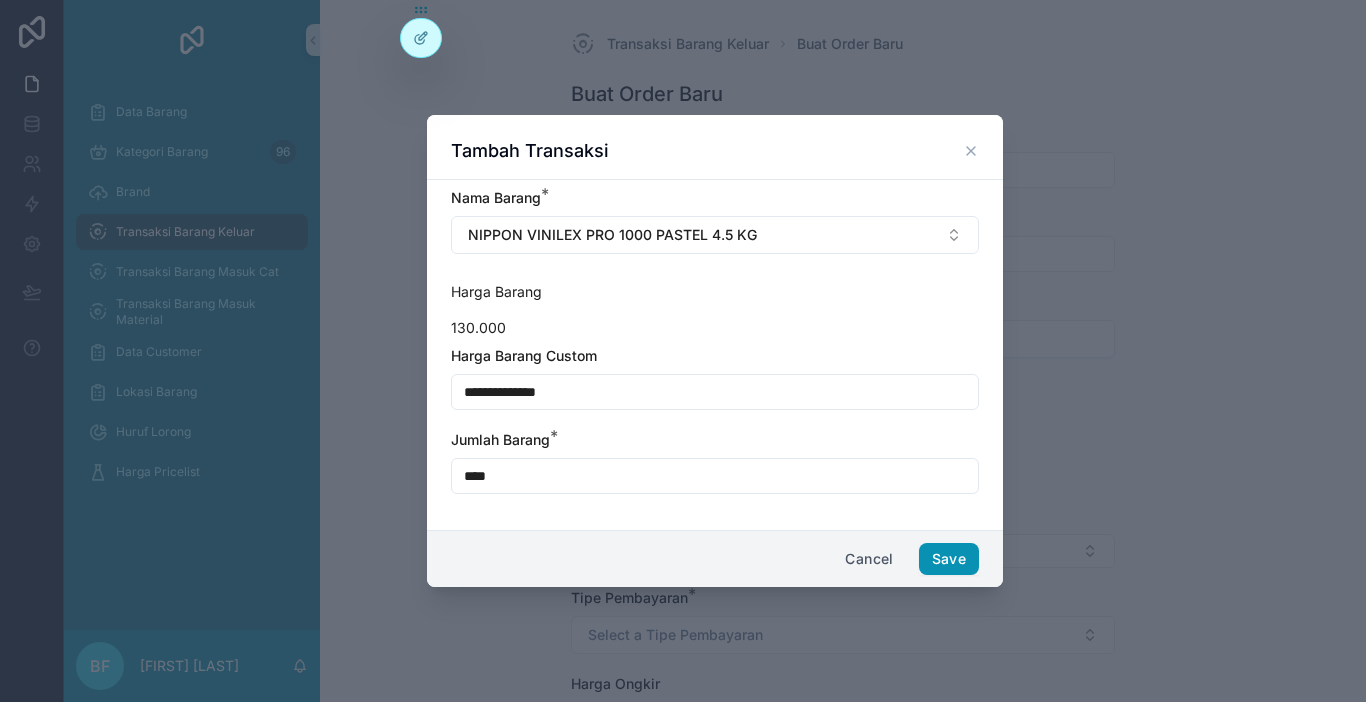 click on "Save" at bounding box center [949, 559] 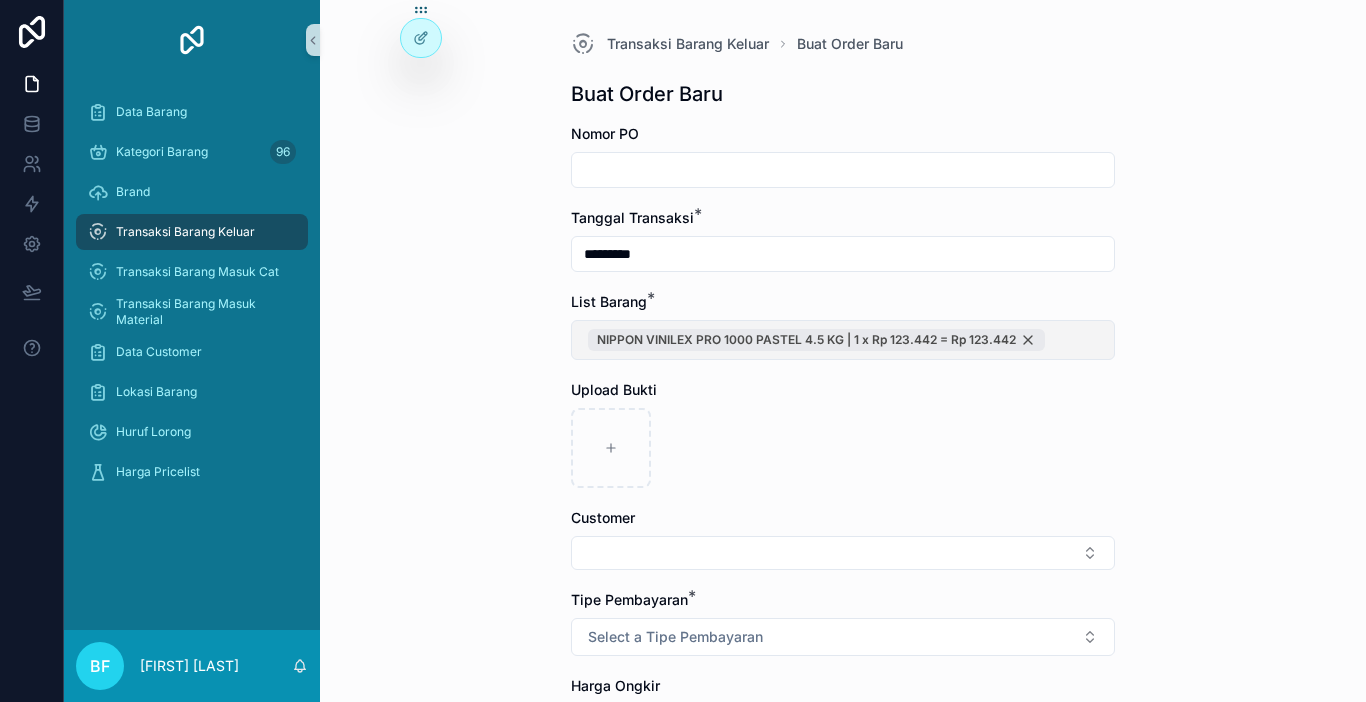 click on "NIPPON VINILEX PRO 1000 PASTEL 4.5 KG | 1 x Rp 123.442 = Rp 123.442" at bounding box center (816, 340) 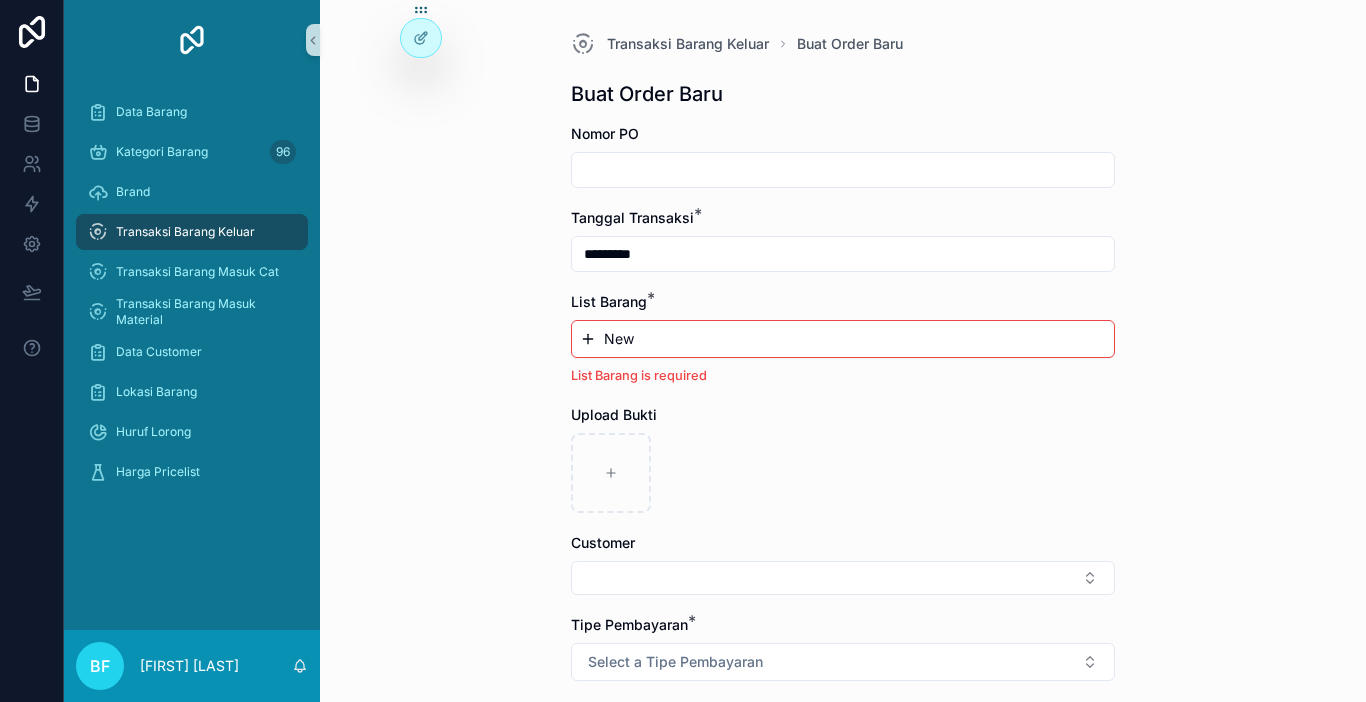 click on "New" at bounding box center [843, 339] 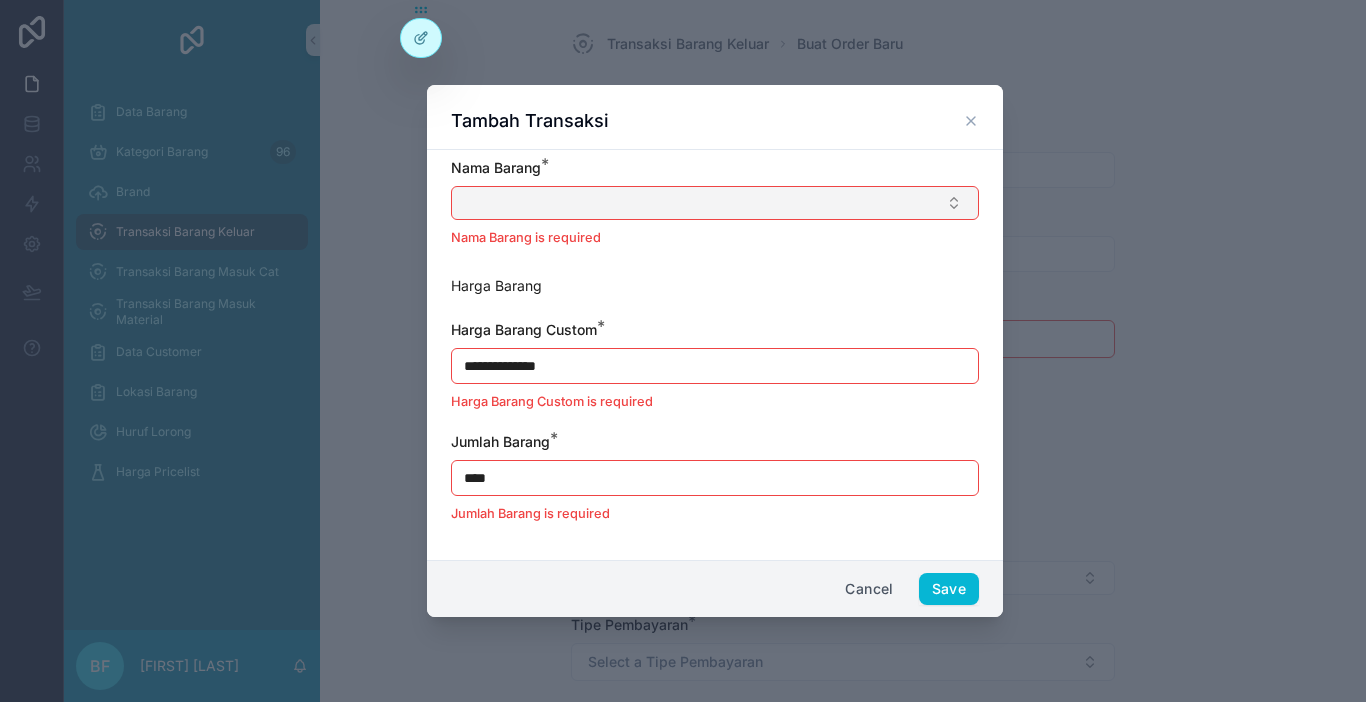 click at bounding box center [715, 203] 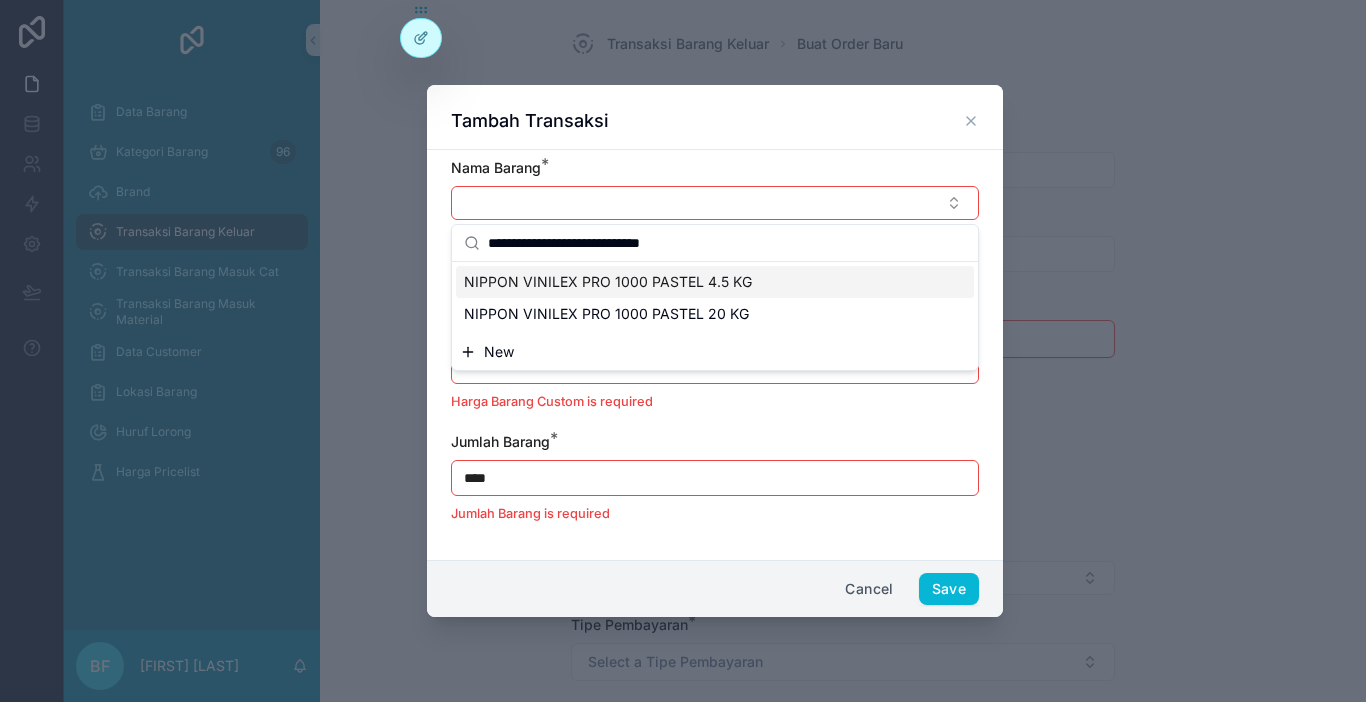type on "**********" 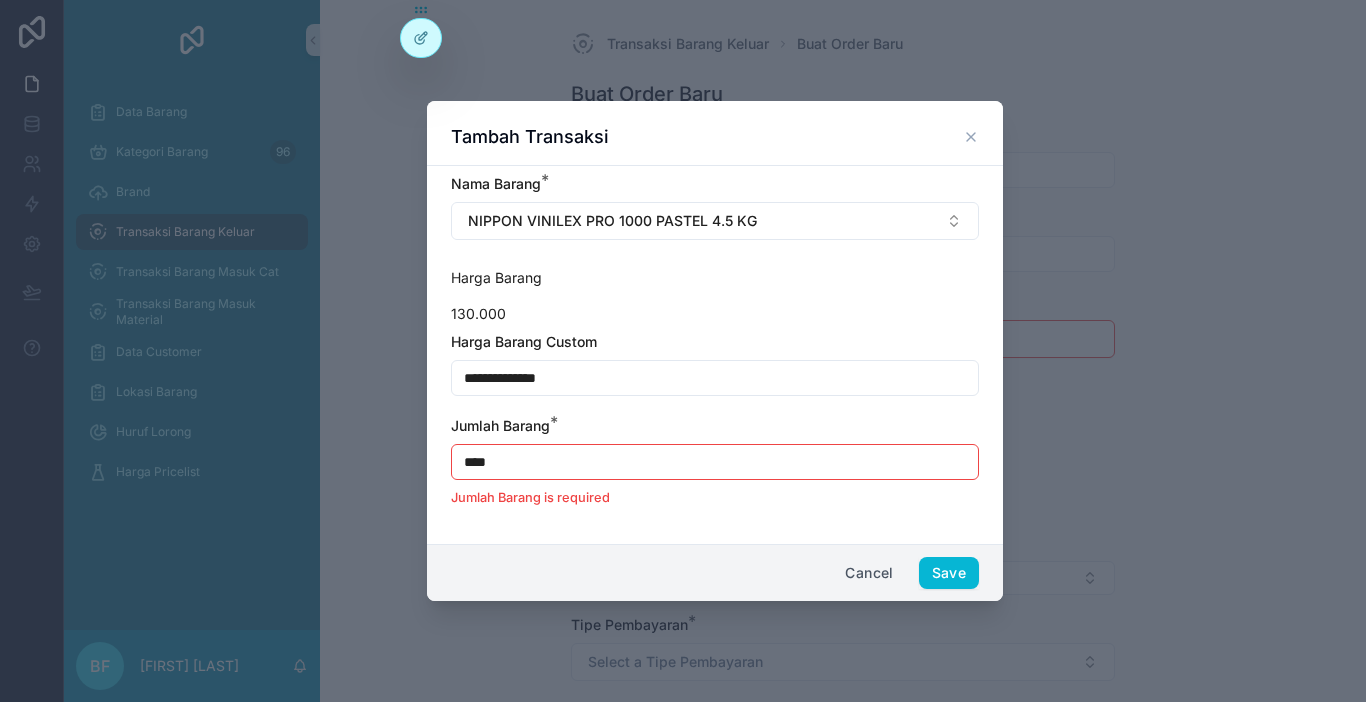 click on "**********" at bounding box center [715, 378] 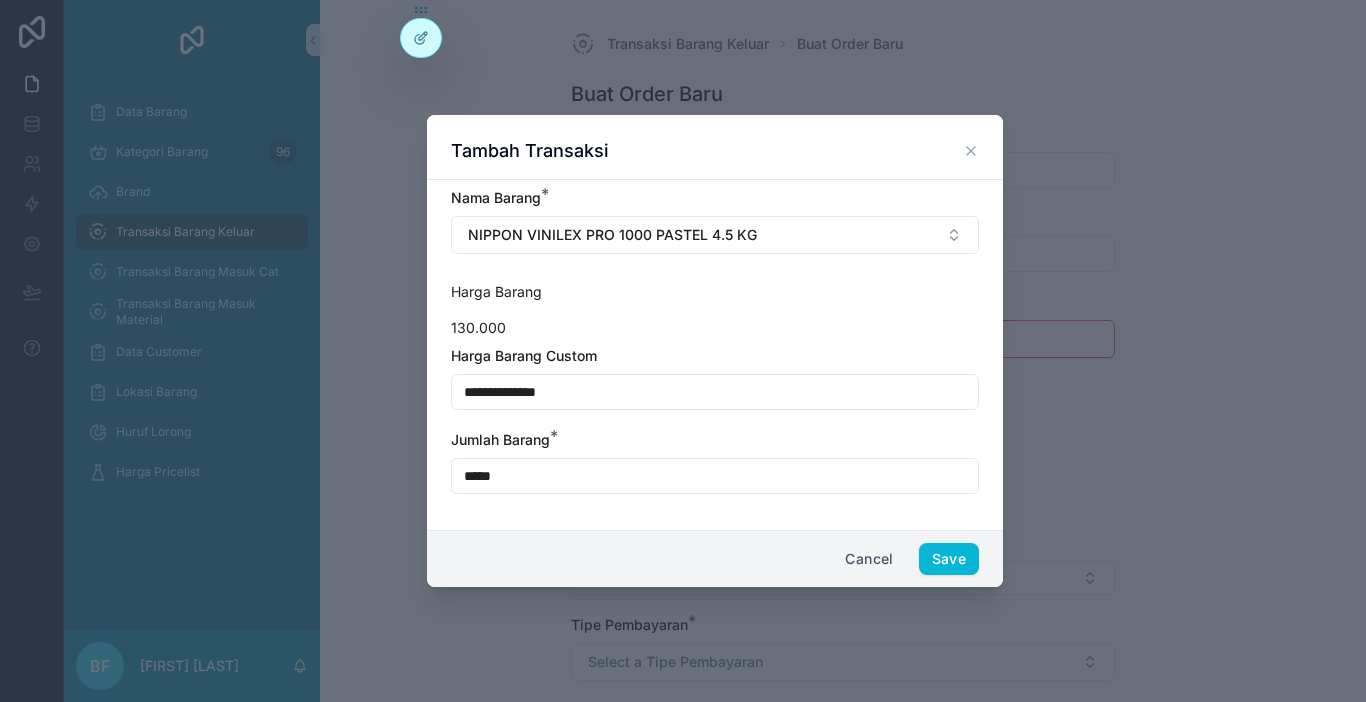 type on "****" 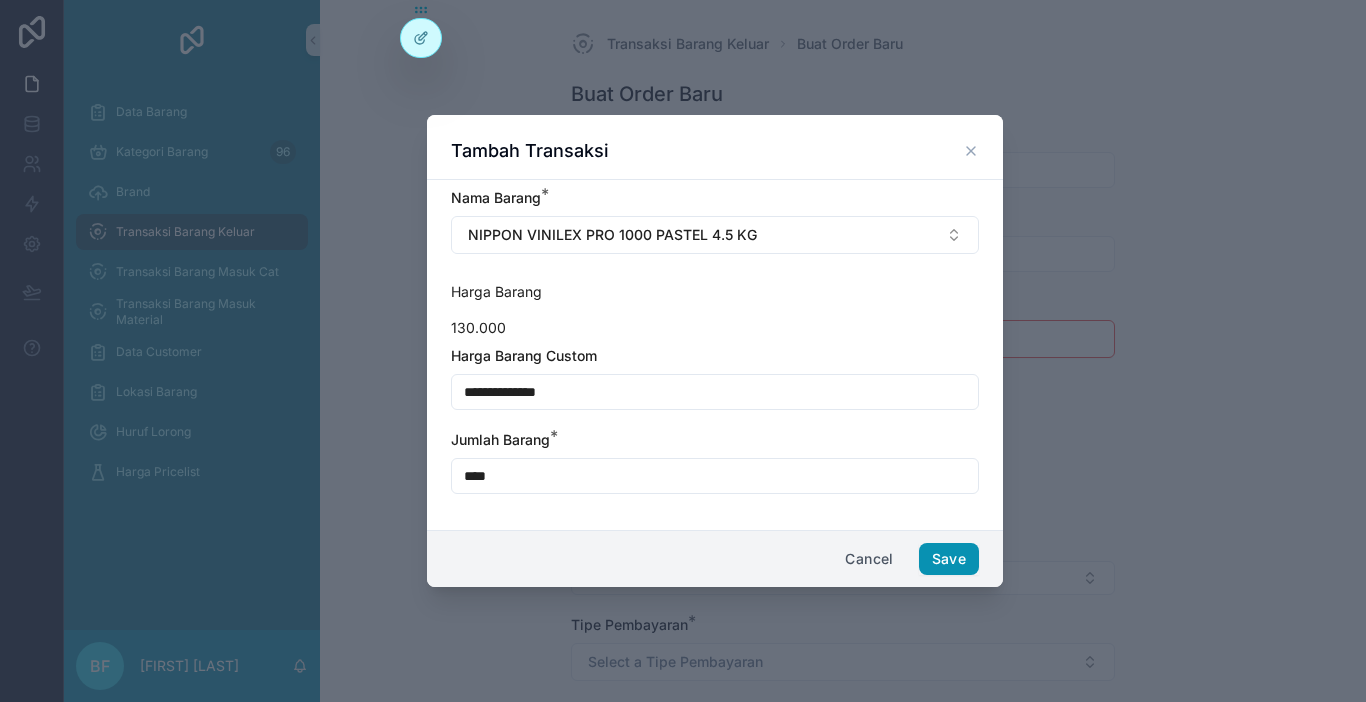 click on "Save" at bounding box center [949, 559] 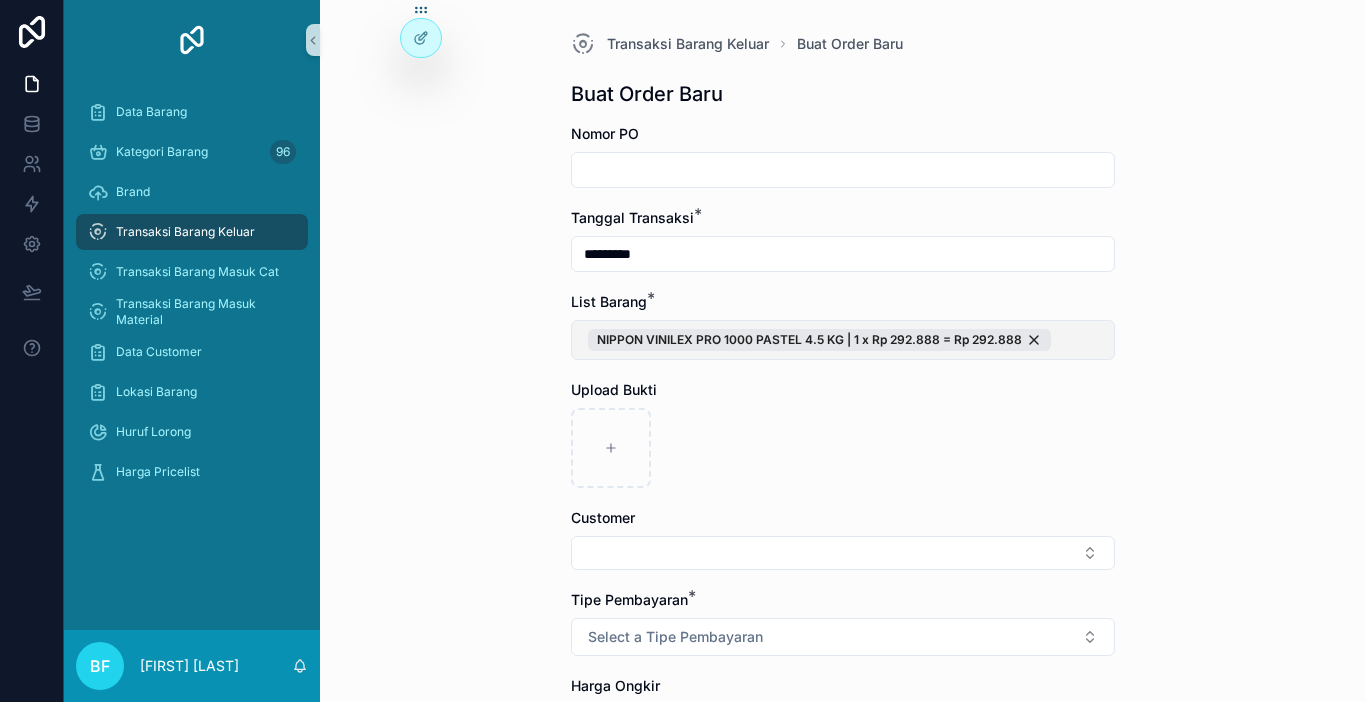 click on "NIPPON VINILEX PRO 1000 PASTEL 4.5 KG | 1 x Rp 292.888 = Rp 292.888" at bounding box center [843, 340] 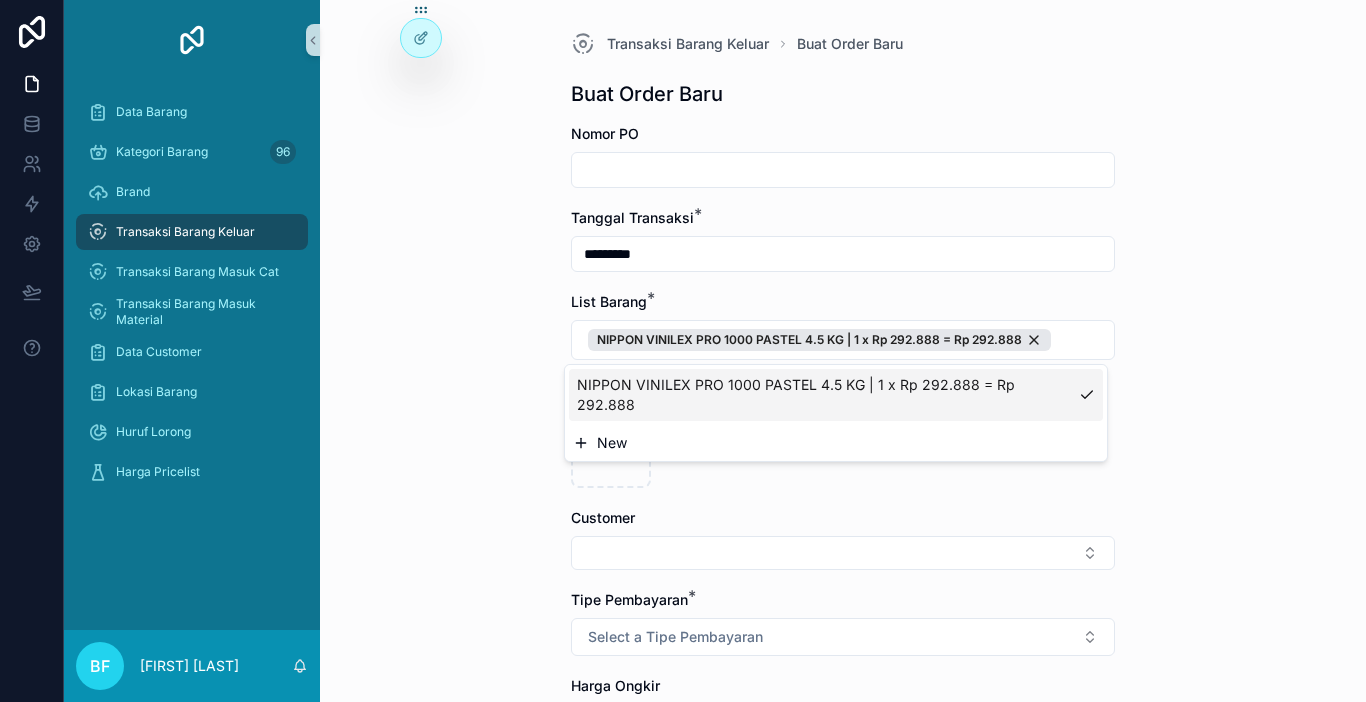 click on "New" at bounding box center (836, 443) 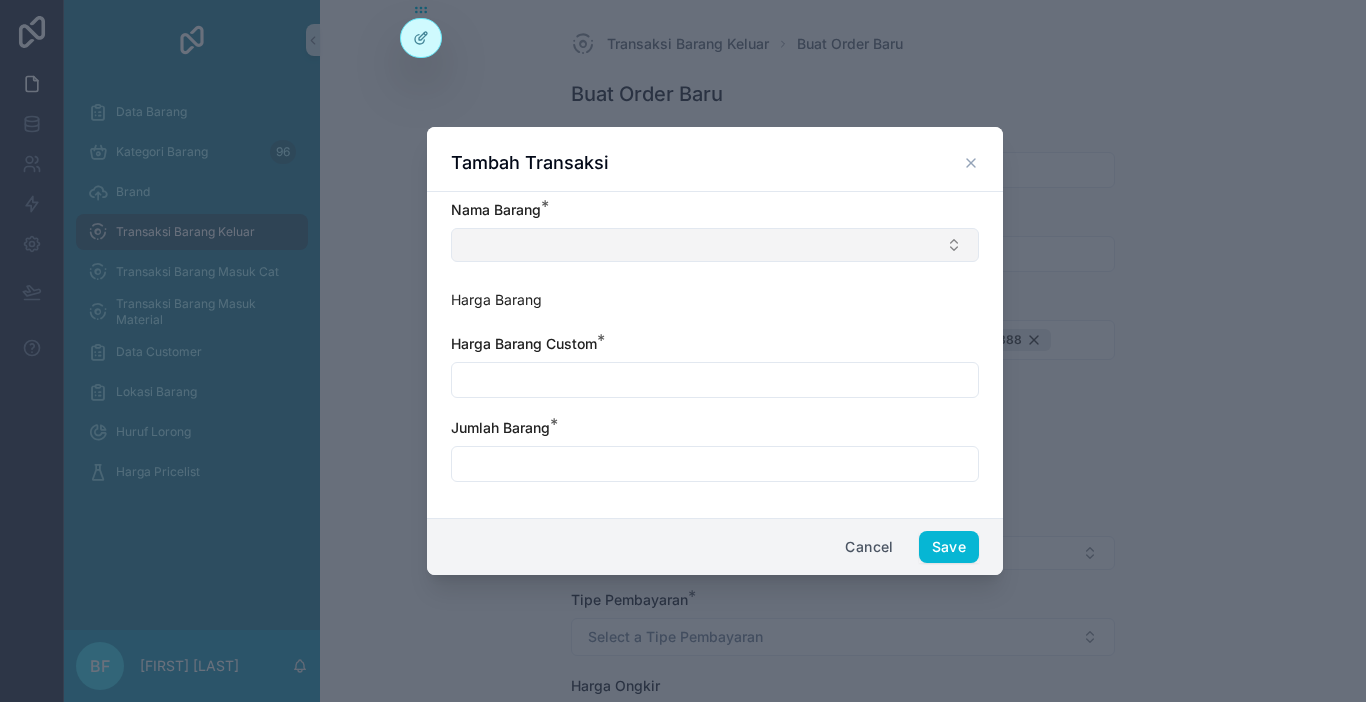 click at bounding box center (715, 245) 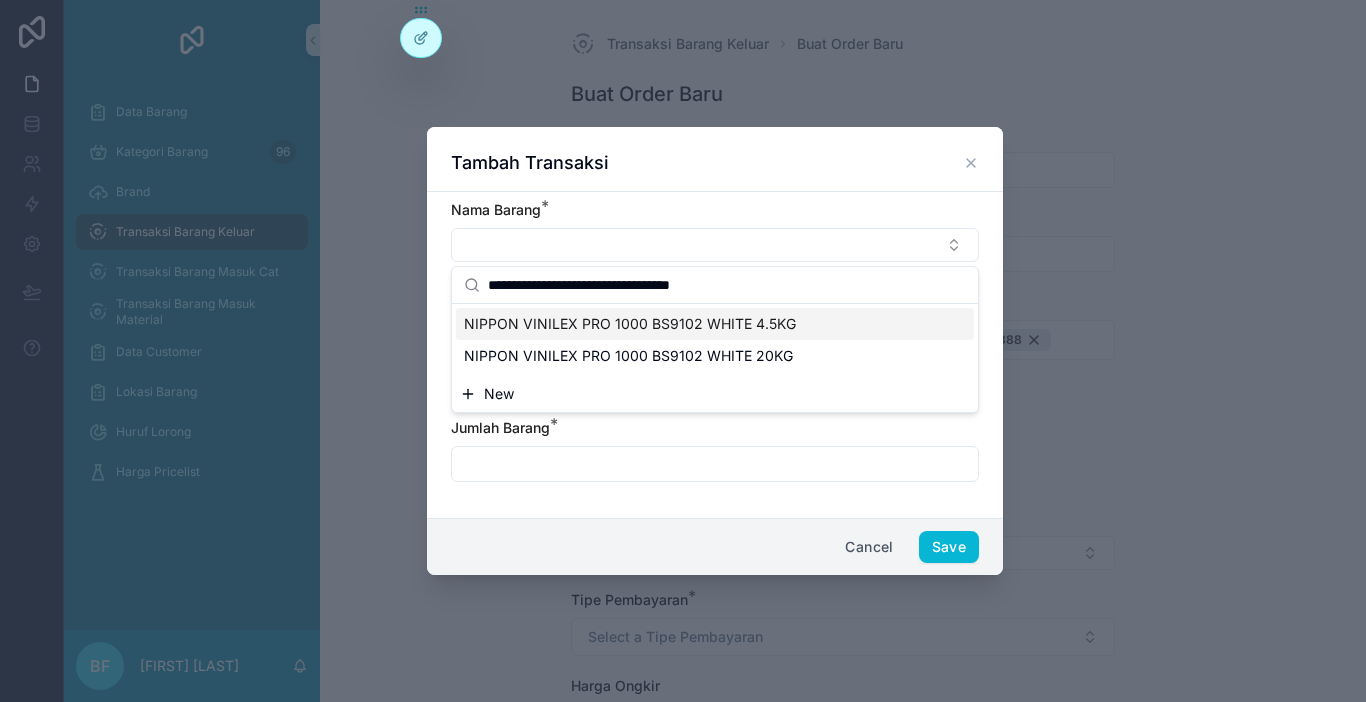 type on "**********" 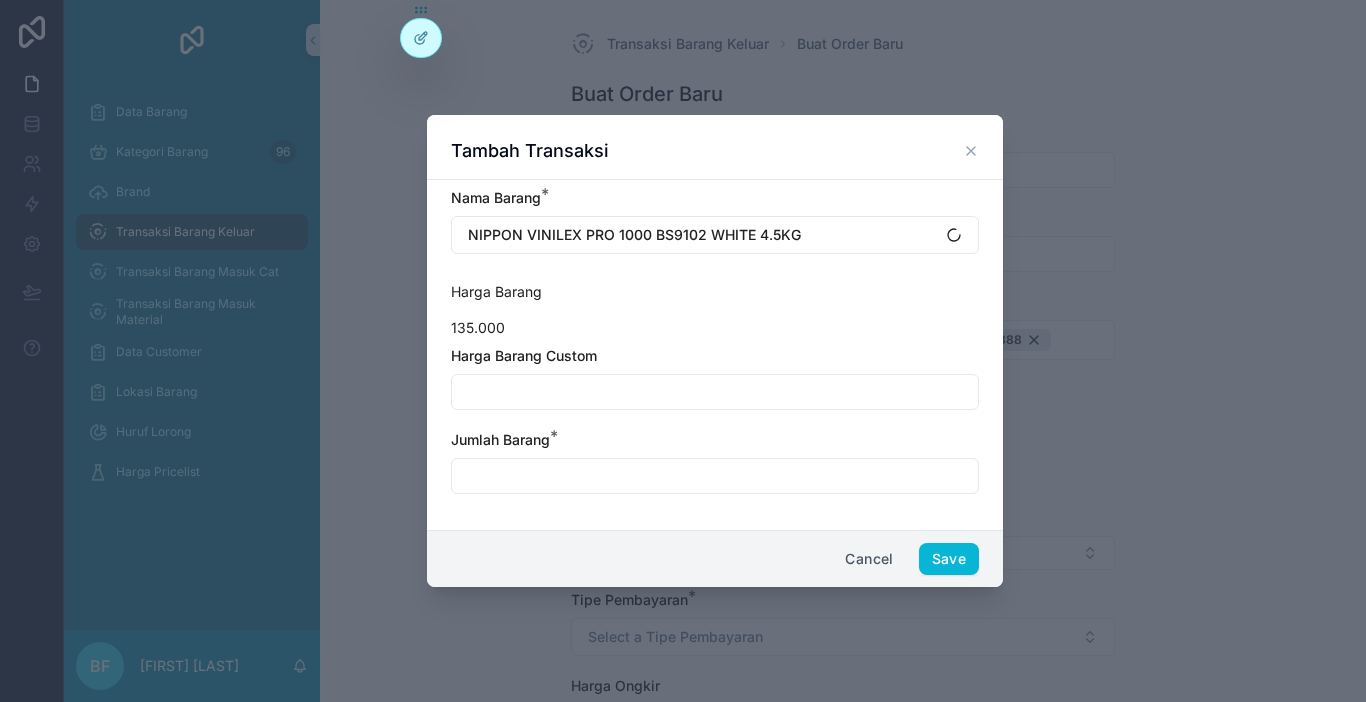 click at bounding box center (715, 392) 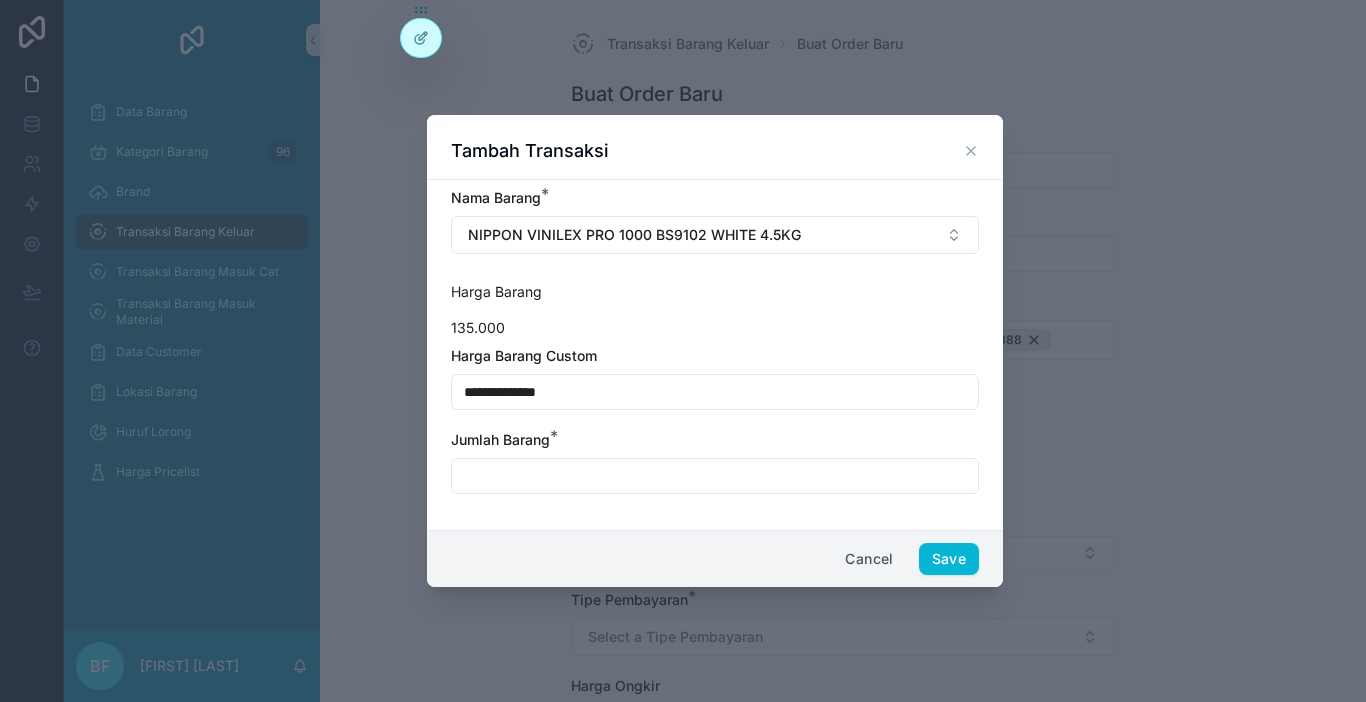 type on "**********" 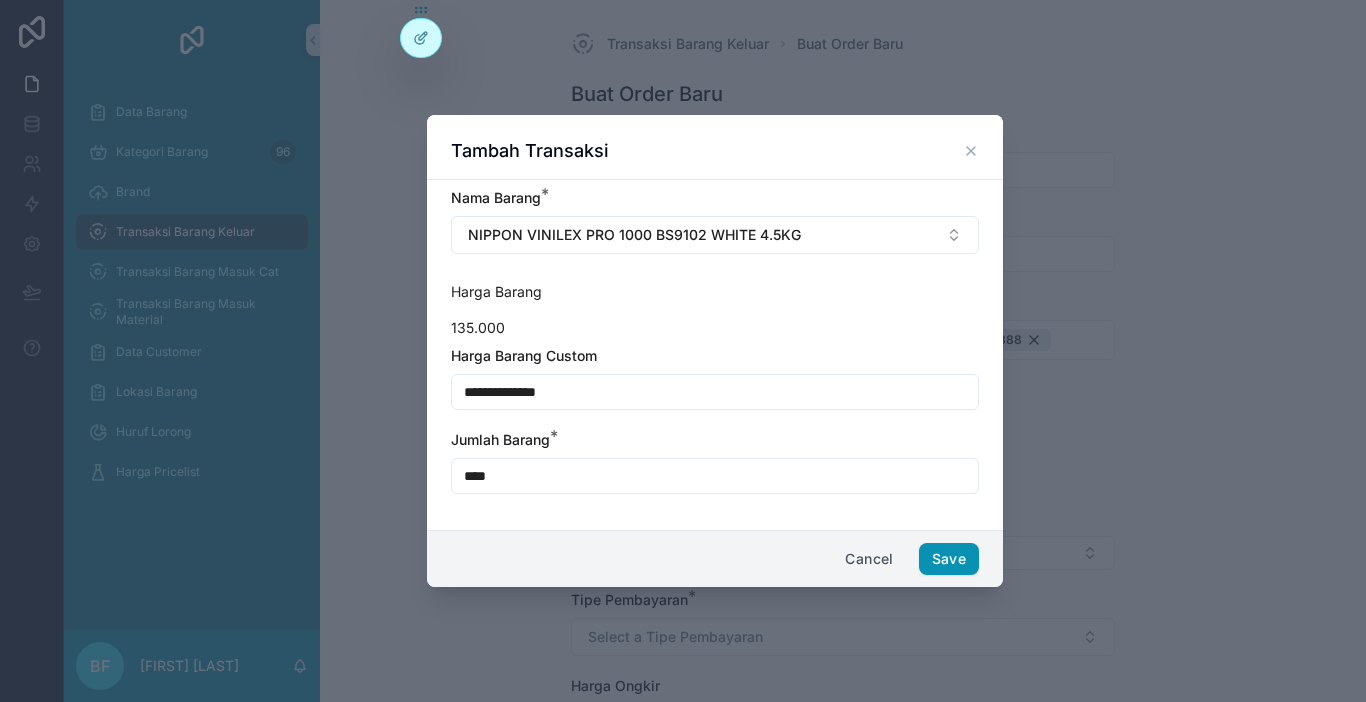 type on "****" 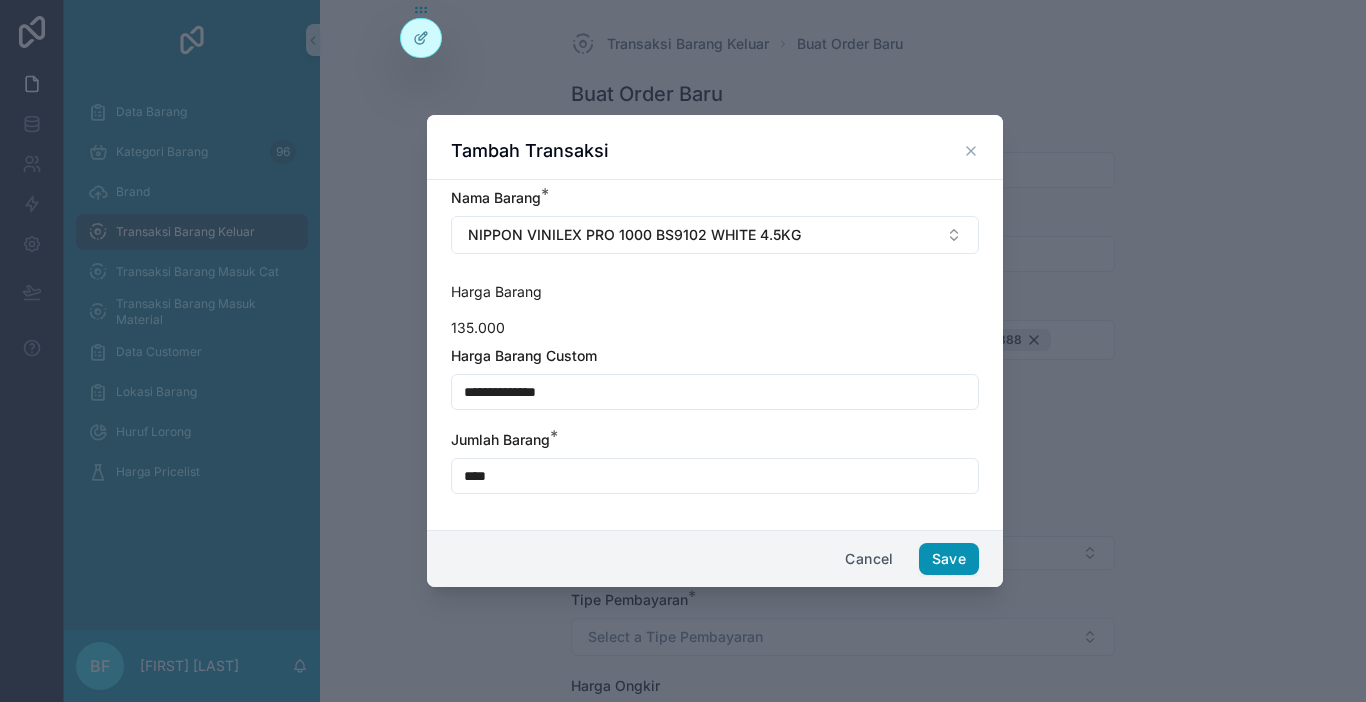 click on "Save" at bounding box center (949, 559) 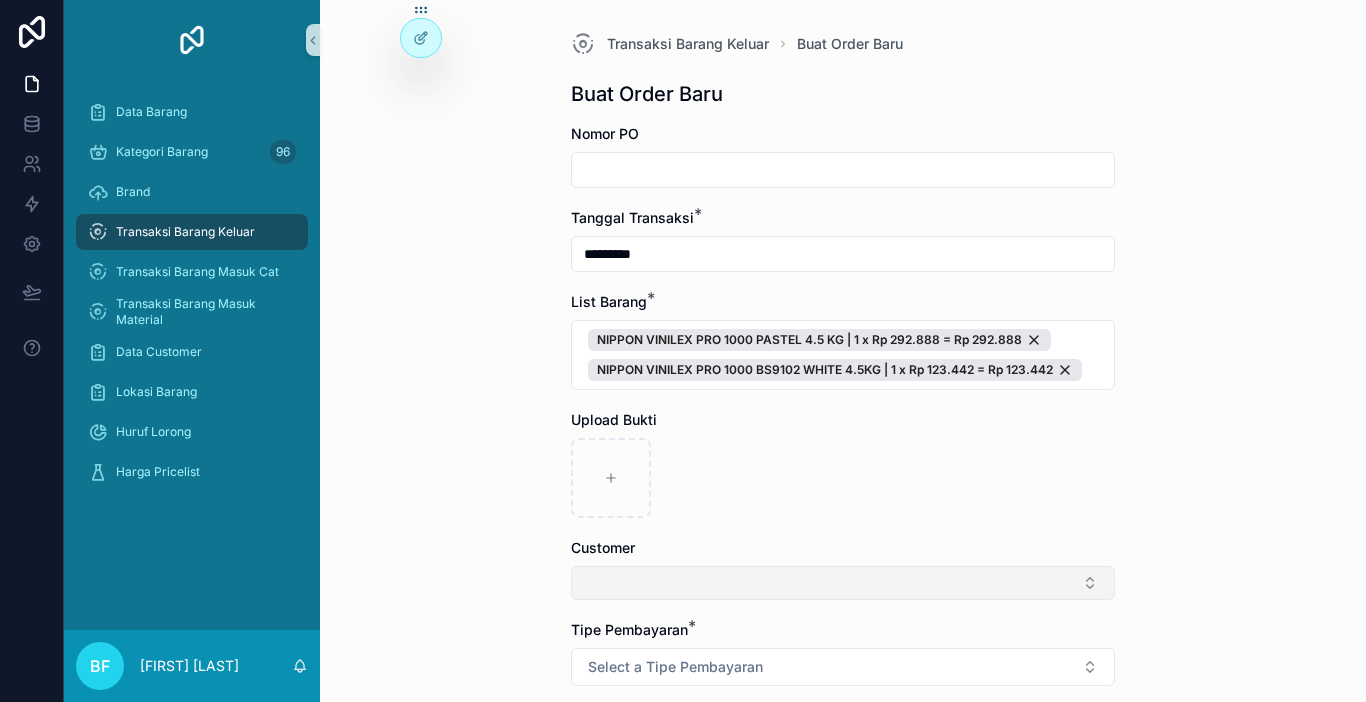 click at bounding box center [843, 583] 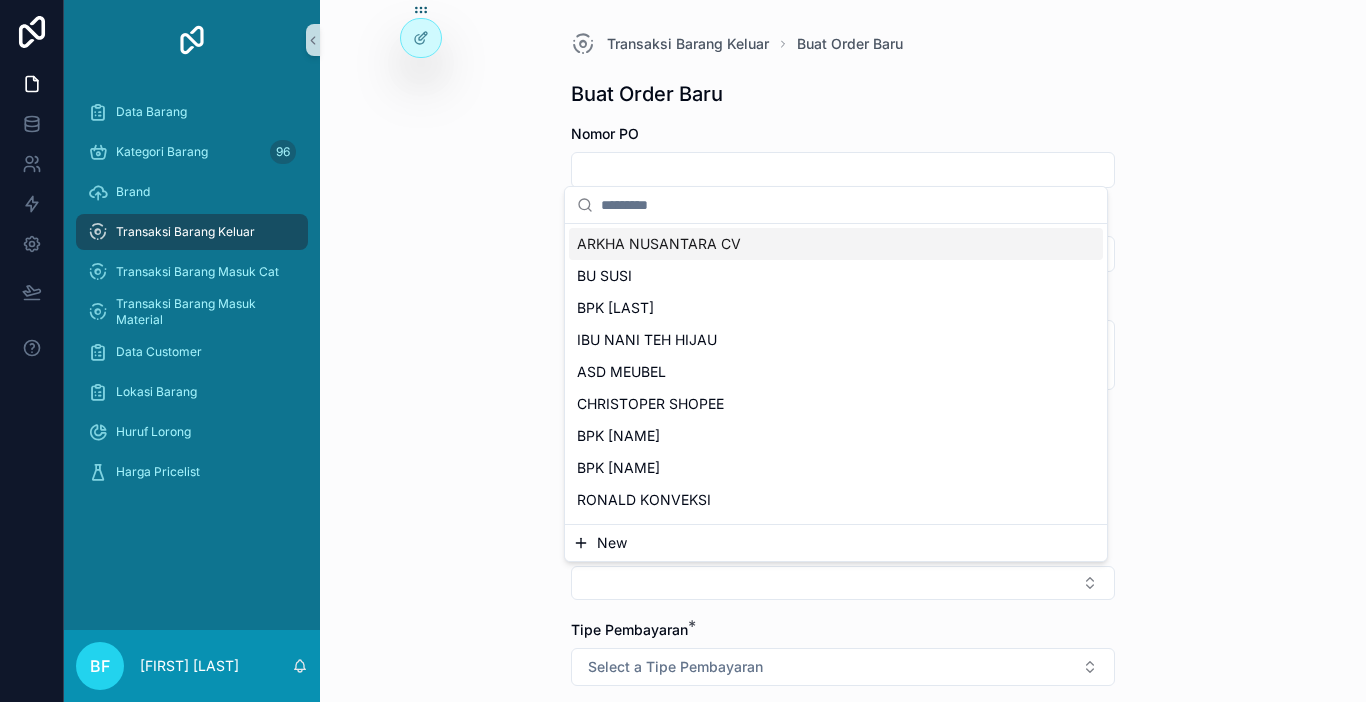 click on "New" at bounding box center (836, 543) 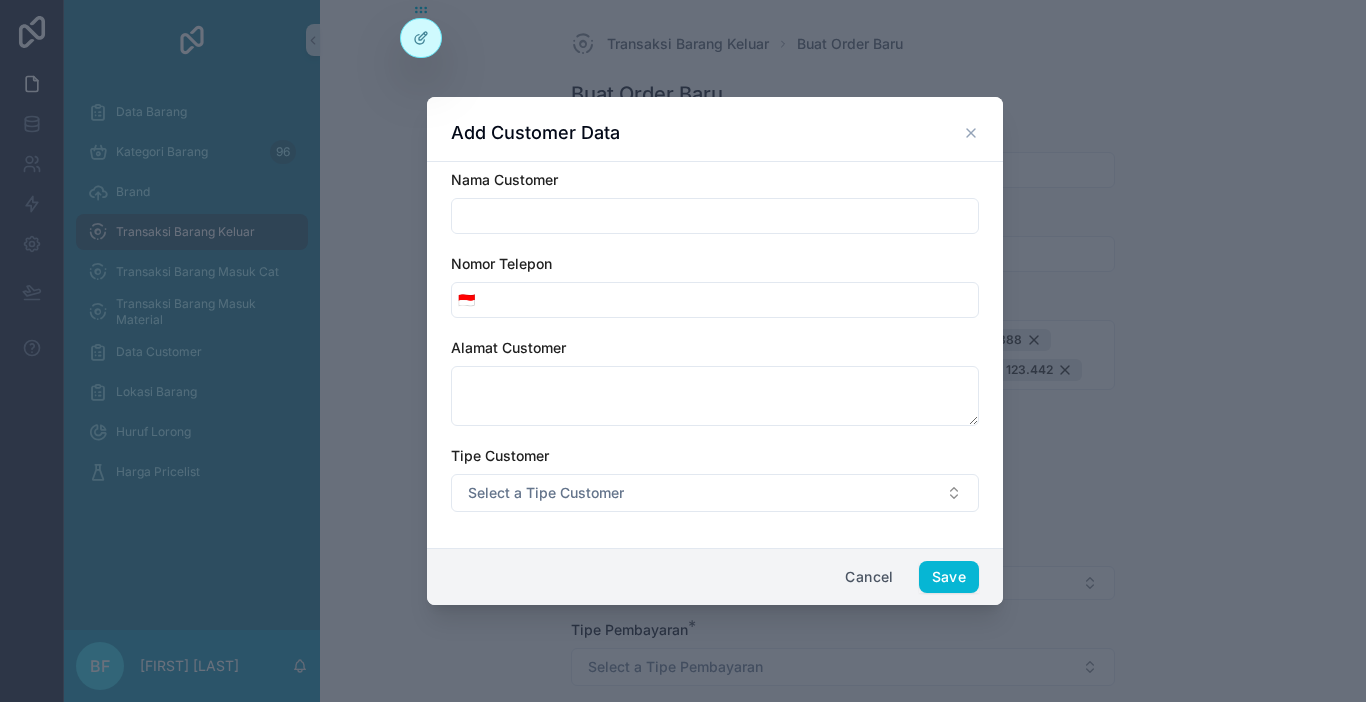 click at bounding box center (715, 216) 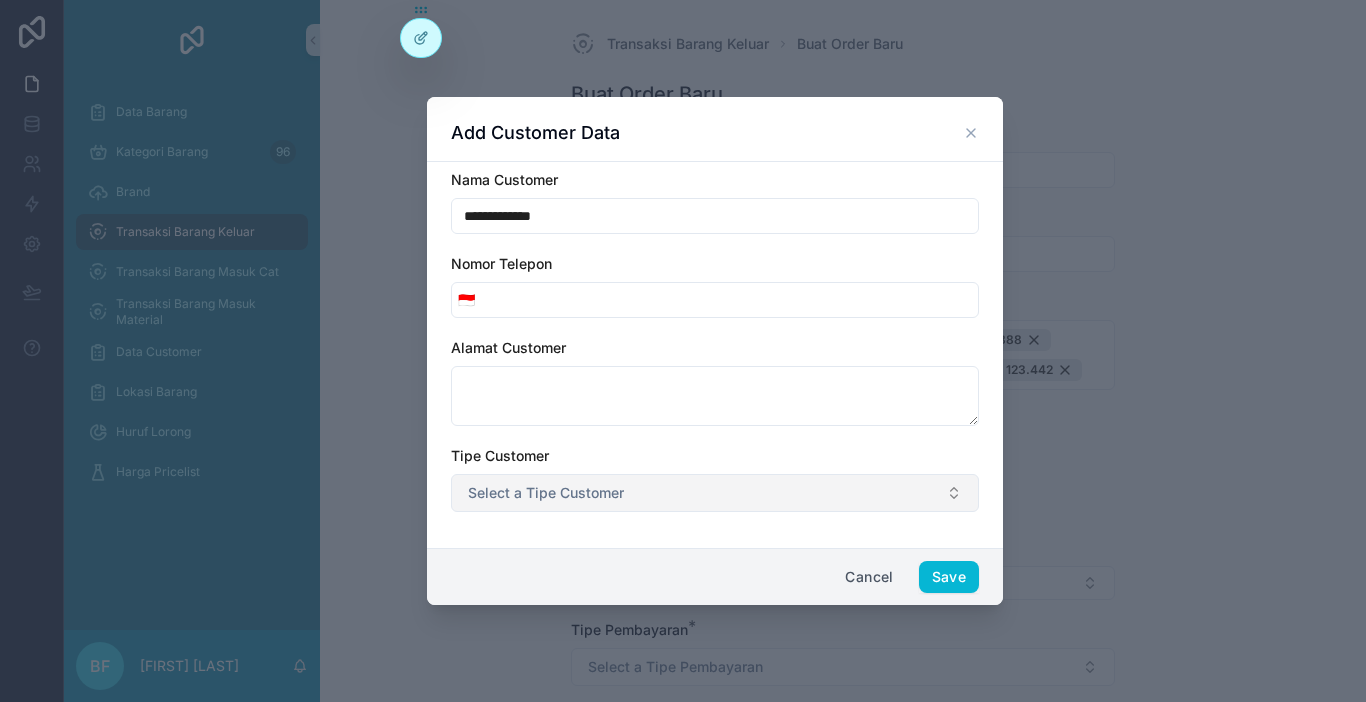 type on "**********" 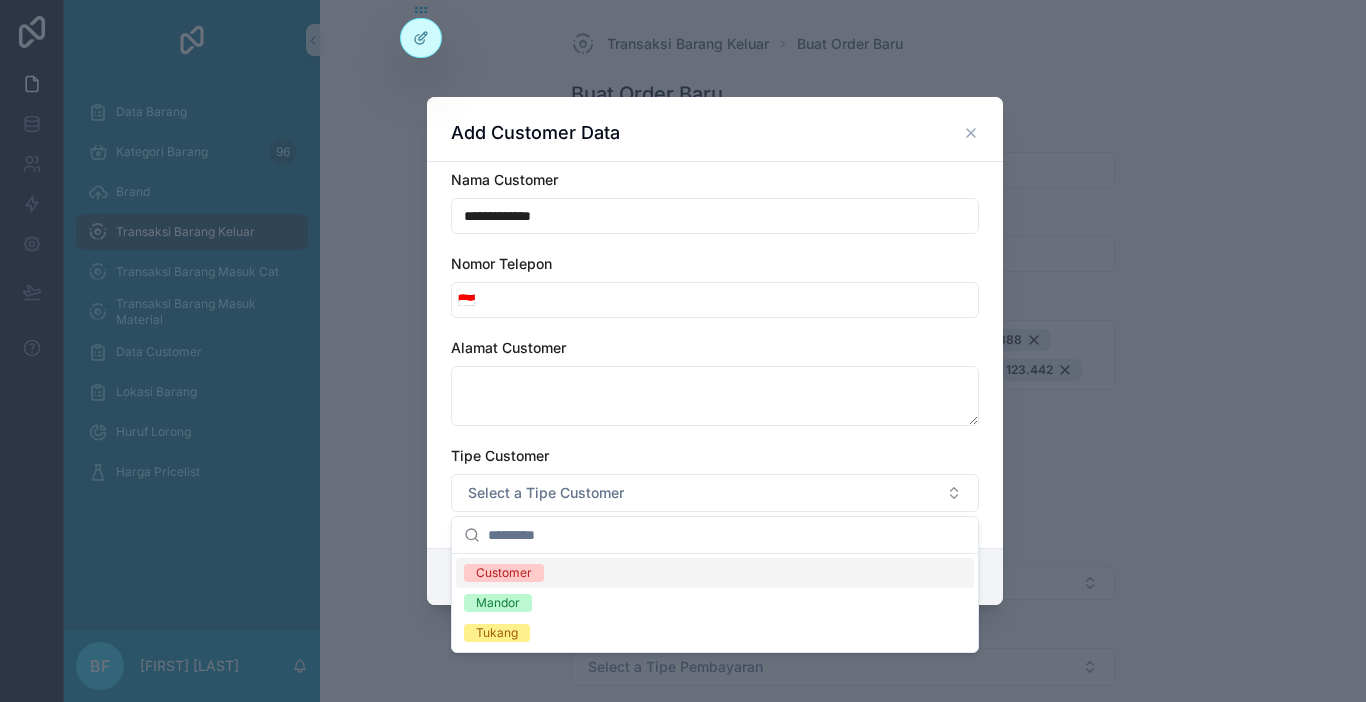 click on "Customer" at bounding box center (715, 573) 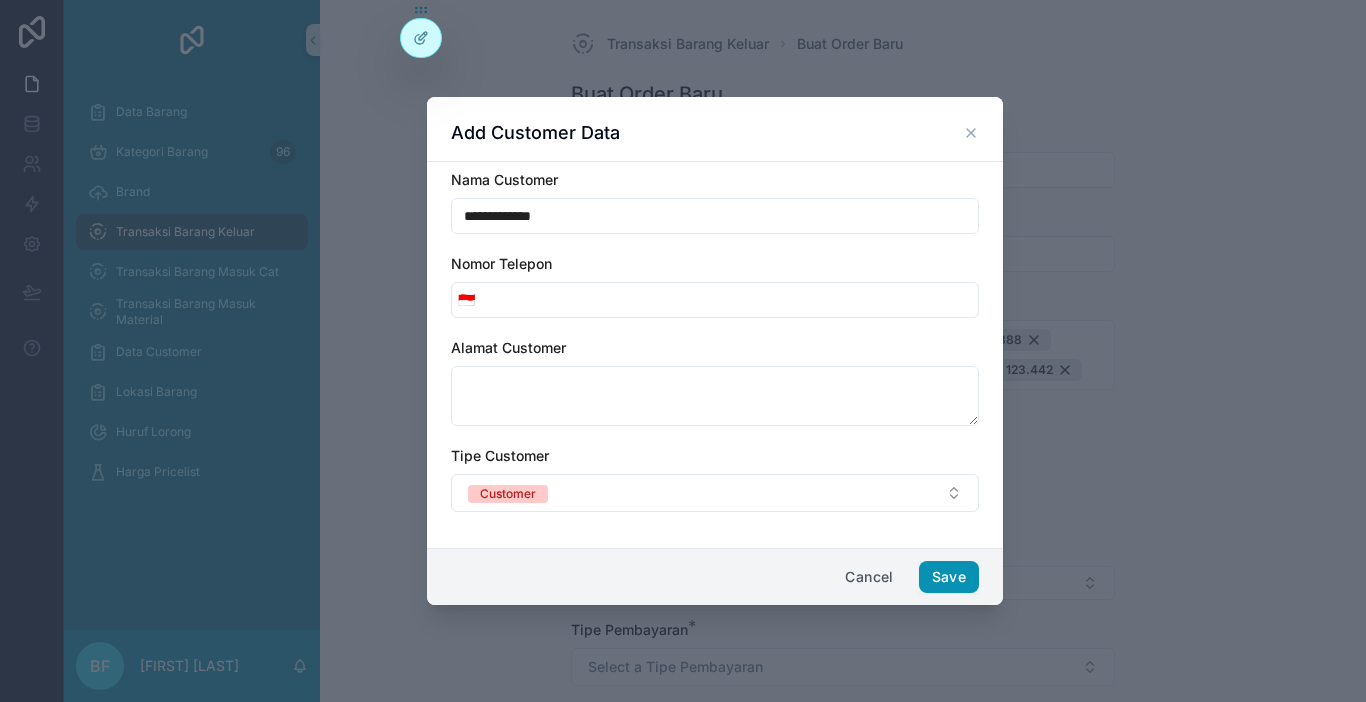 click on "Save" at bounding box center (949, 577) 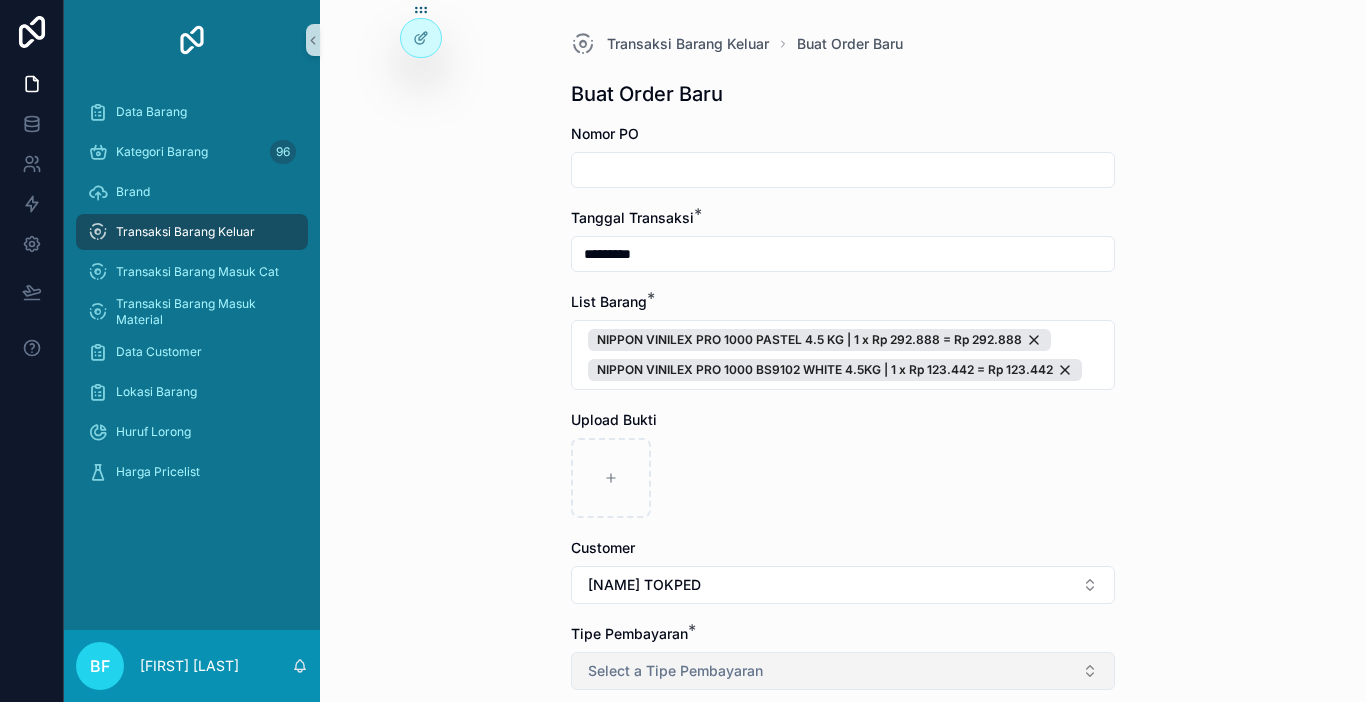 click on "Select a Tipe Pembayaran" at bounding box center [843, 671] 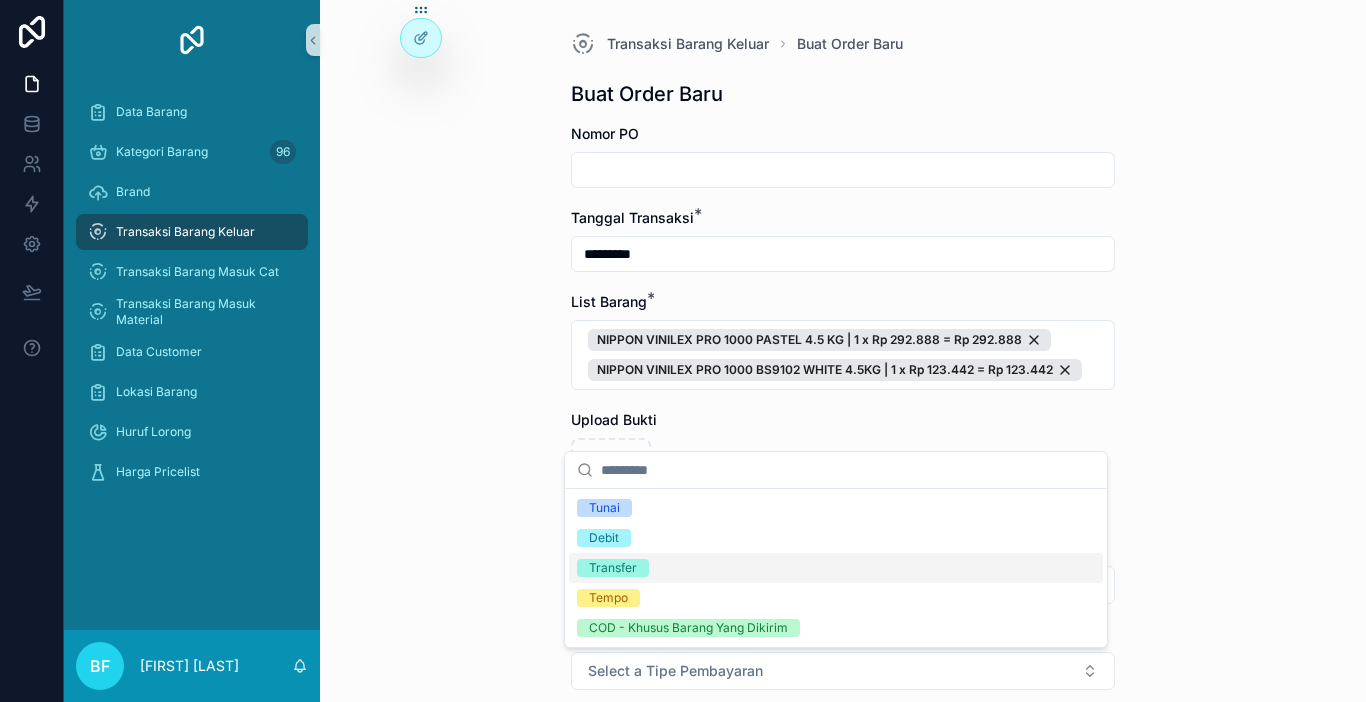 click on "Transfer" at bounding box center (613, 568) 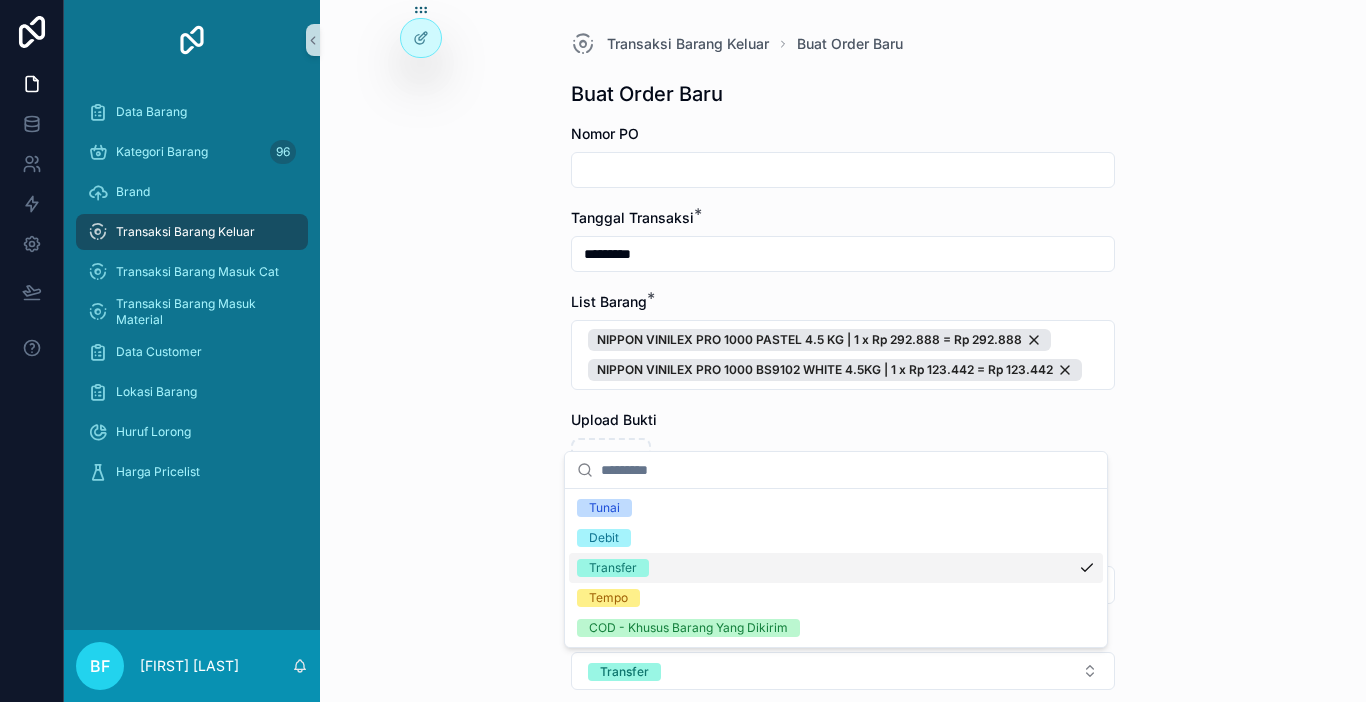 click on "Transaksi Barang Keluar Buat Order Baru Buat Order Baru Nomor PO Tanggal Transaksi * ********* List Barang * NIPPON VINILEX PRO 1000 PASTEL 4.5 KG | 1 x Rp 292.888 = Rp 292.888 NIPPON VINILEX PRO 1000 BS9102 WHITE 4.5KG | 1 x Rp 123.442 = Rp 123.442 Upload Bukti Customer [NAME] TOKPED Tipe Pembayaran * Transfer Harga Ongkir Totalkan Transaksi" at bounding box center [843, 351] 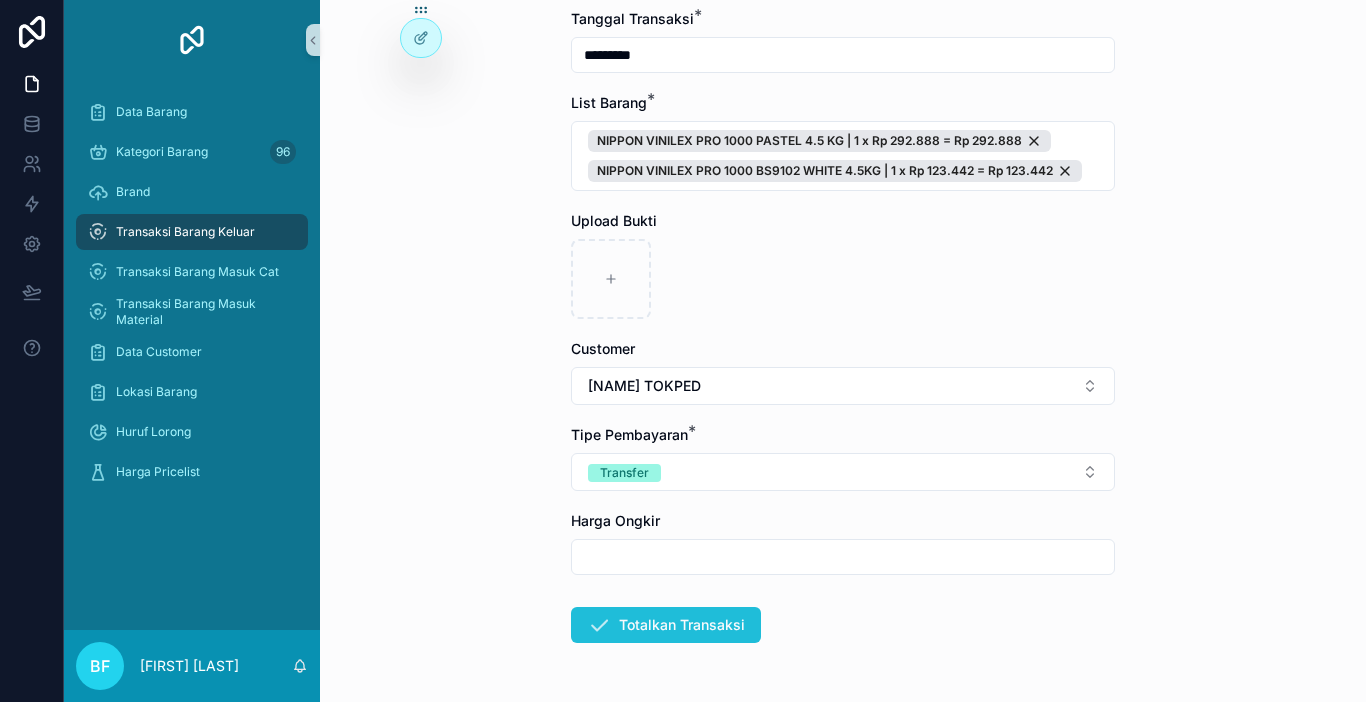 scroll, scrollTop: 268, scrollLeft: 0, axis: vertical 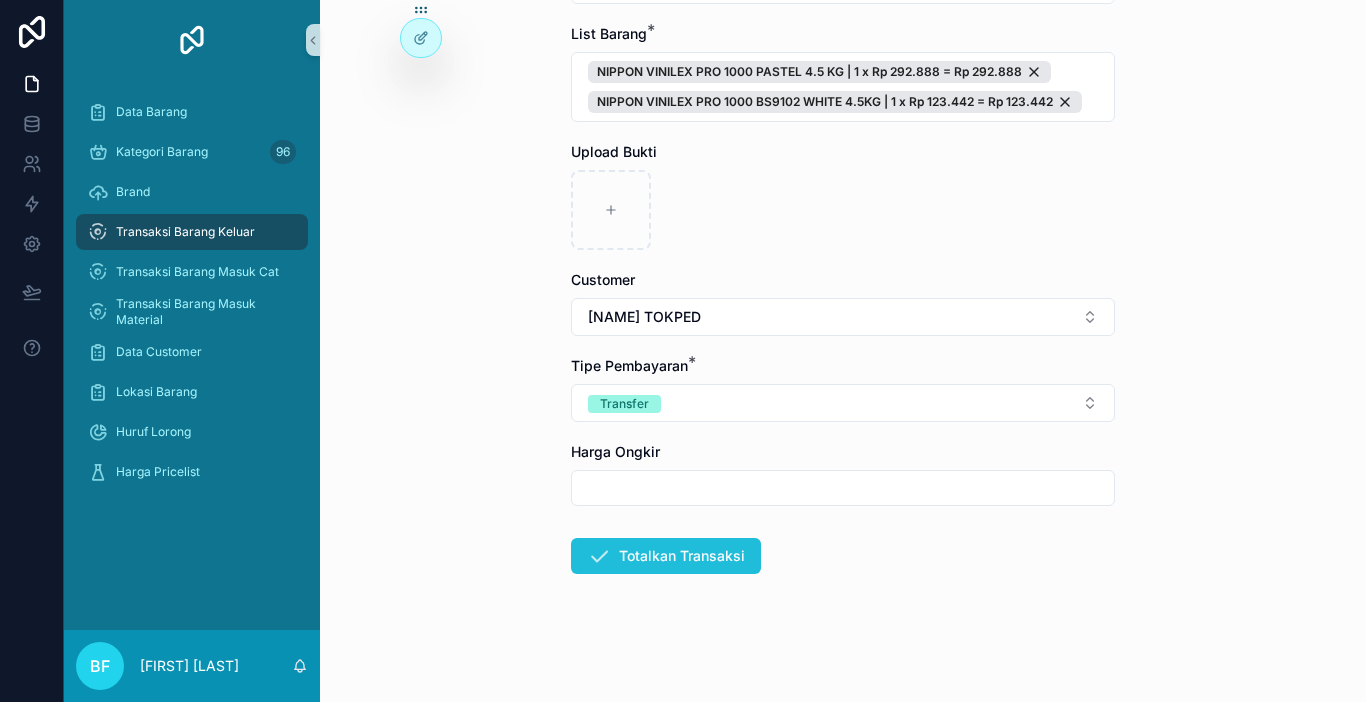 click on "Totalkan Transaksi" at bounding box center [666, 556] 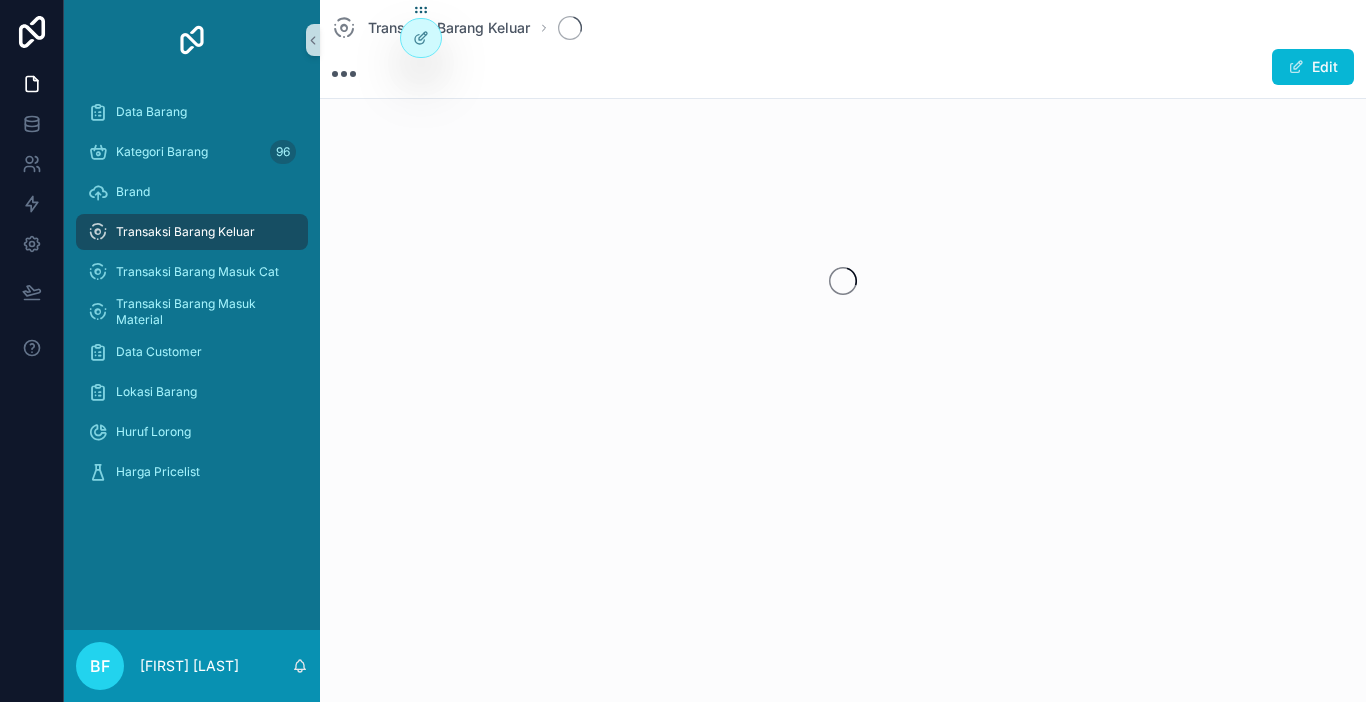 scroll, scrollTop: 0, scrollLeft: 0, axis: both 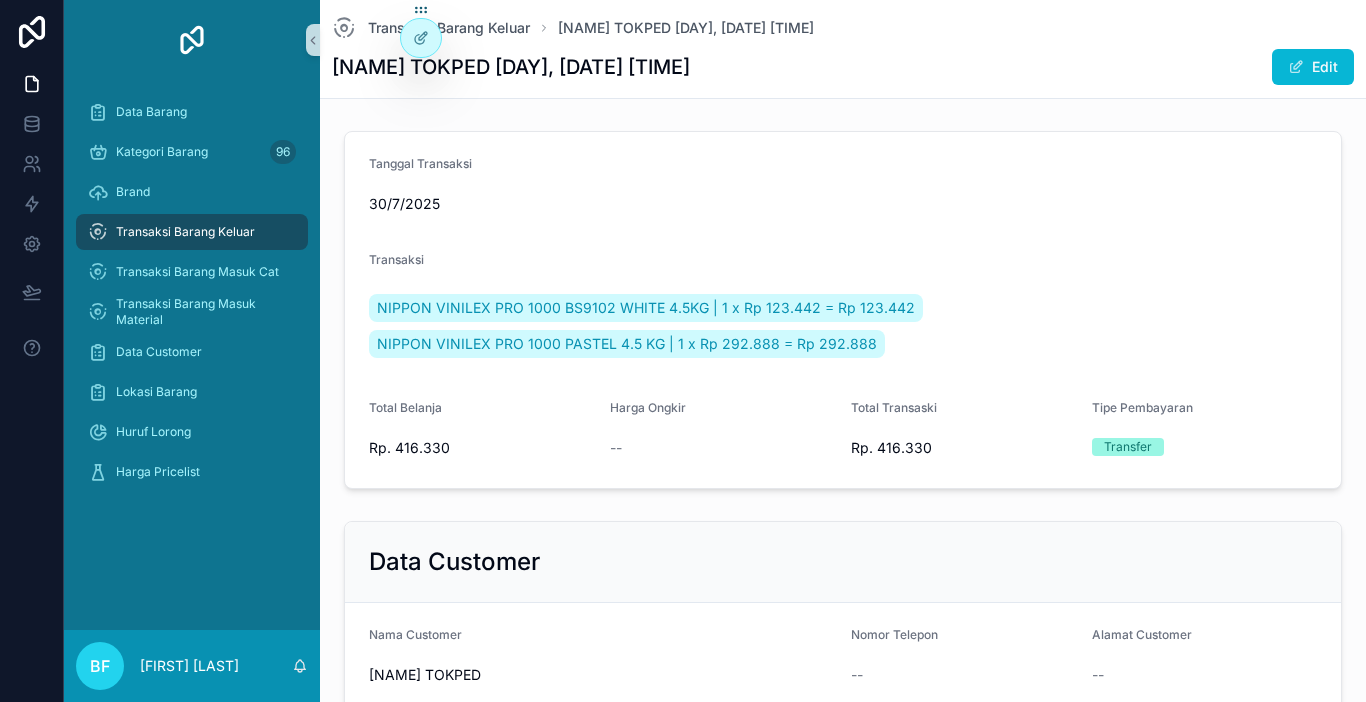 click on "Transaksi Barang Keluar" at bounding box center [192, 232] 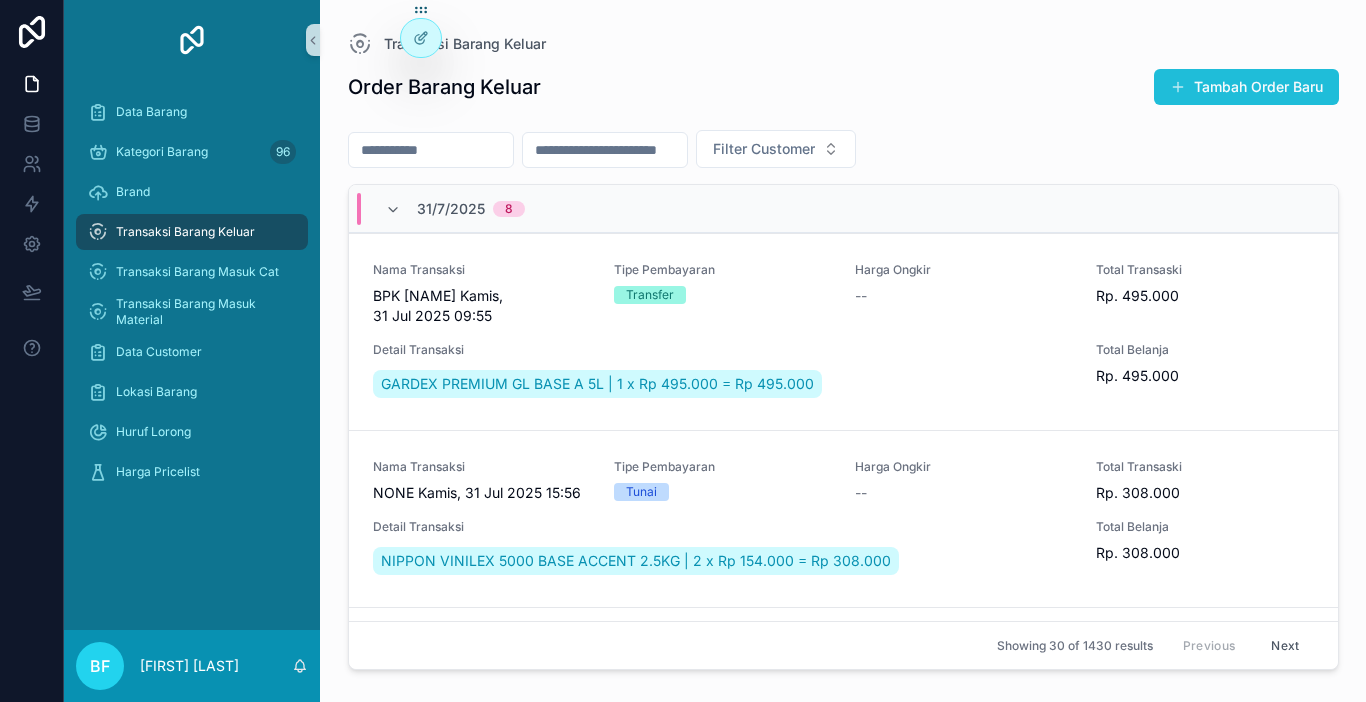 click at bounding box center (1178, 87) 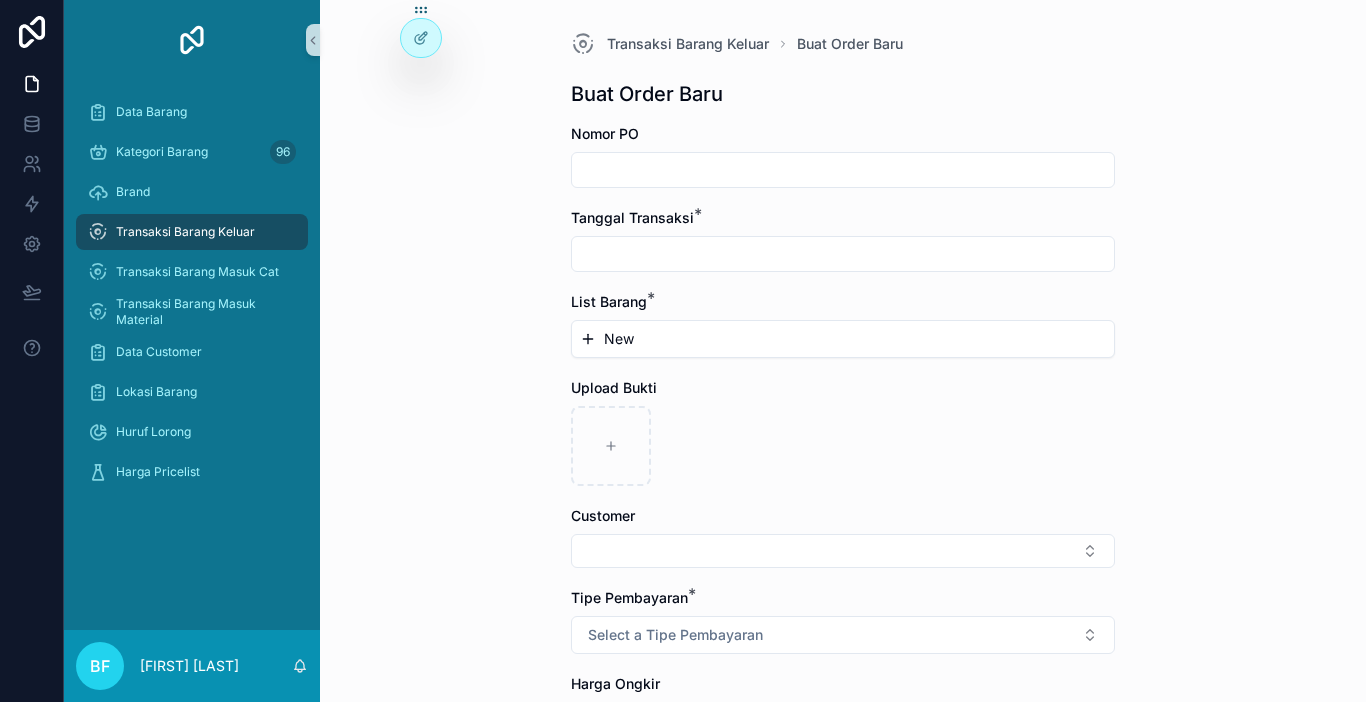 click at bounding box center [843, 170] 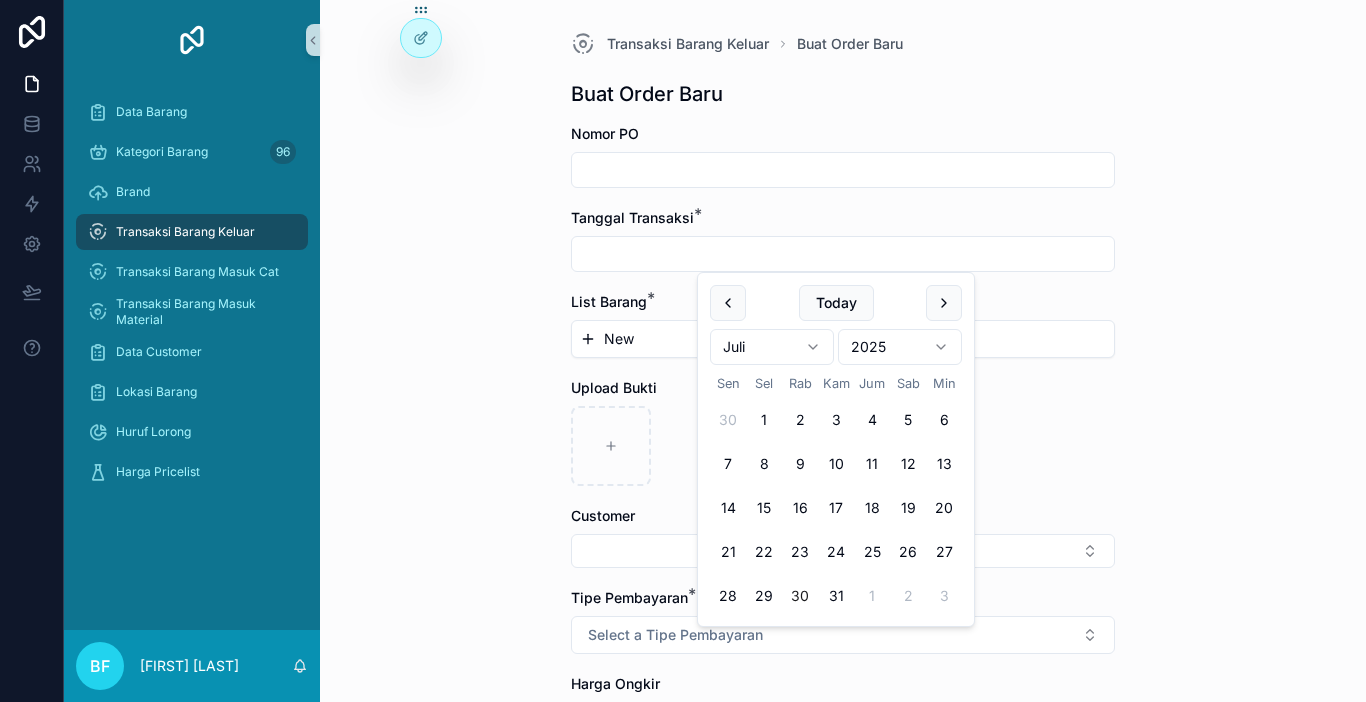 click on "30" at bounding box center (800, 596) 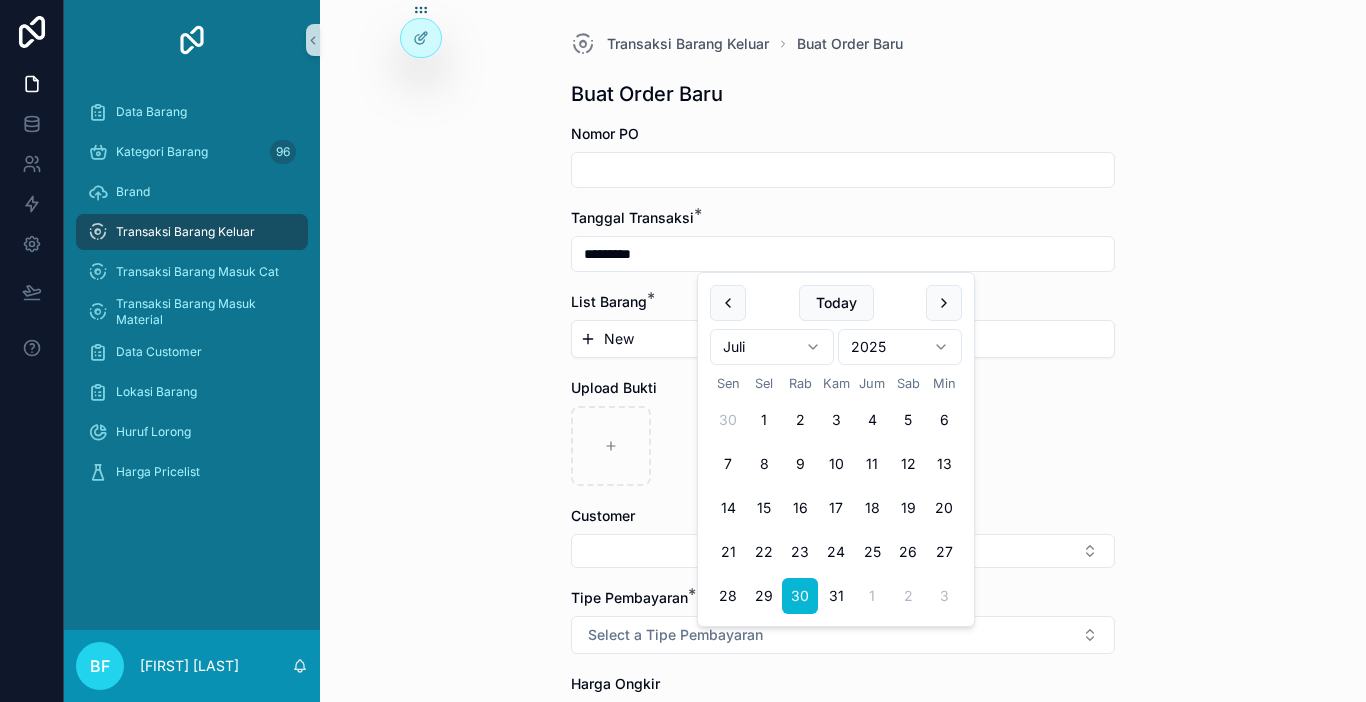 click on "New" at bounding box center [843, 339] 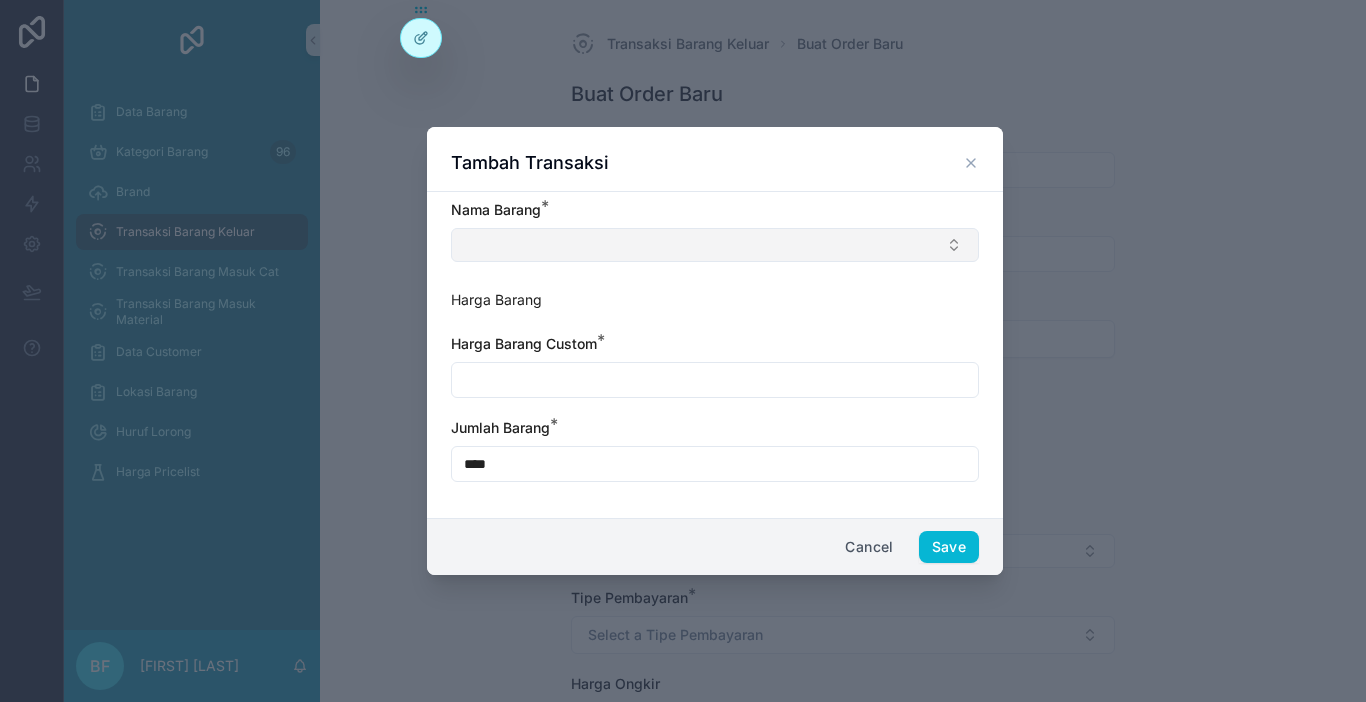 click at bounding box center [715, 245] 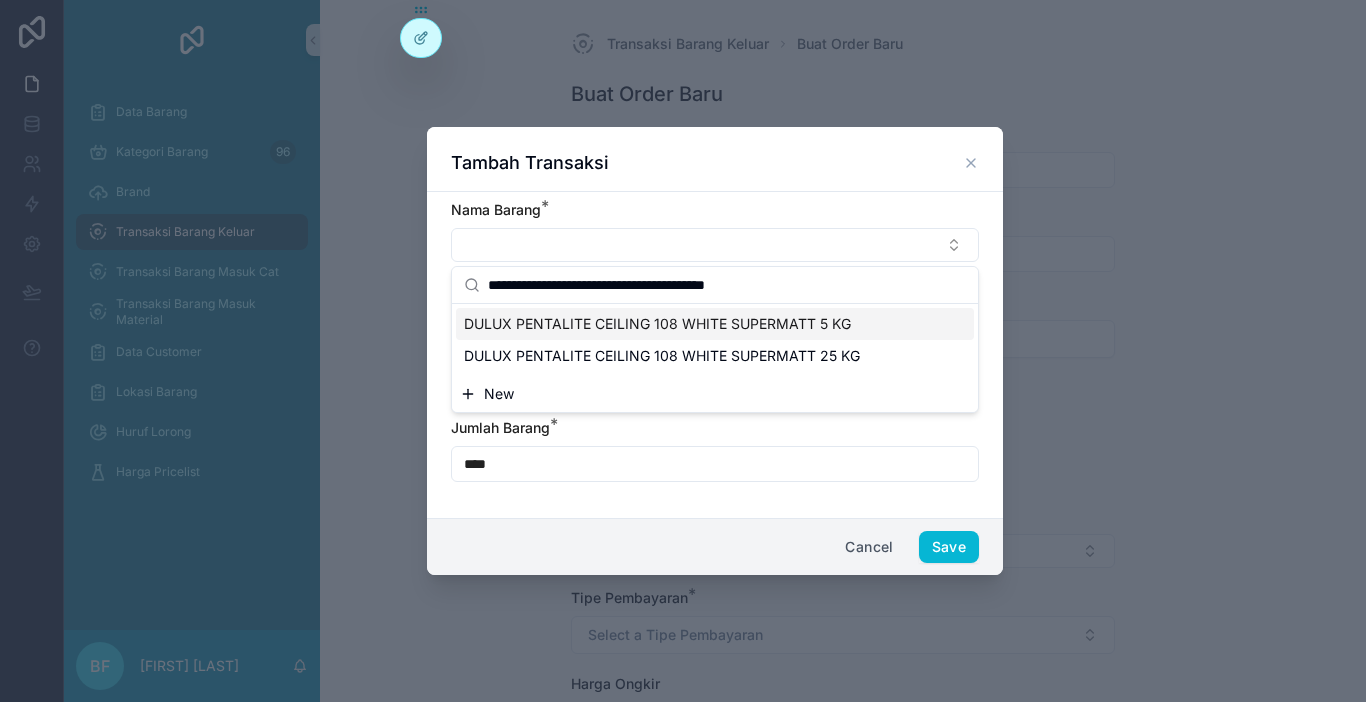 type on "**********" 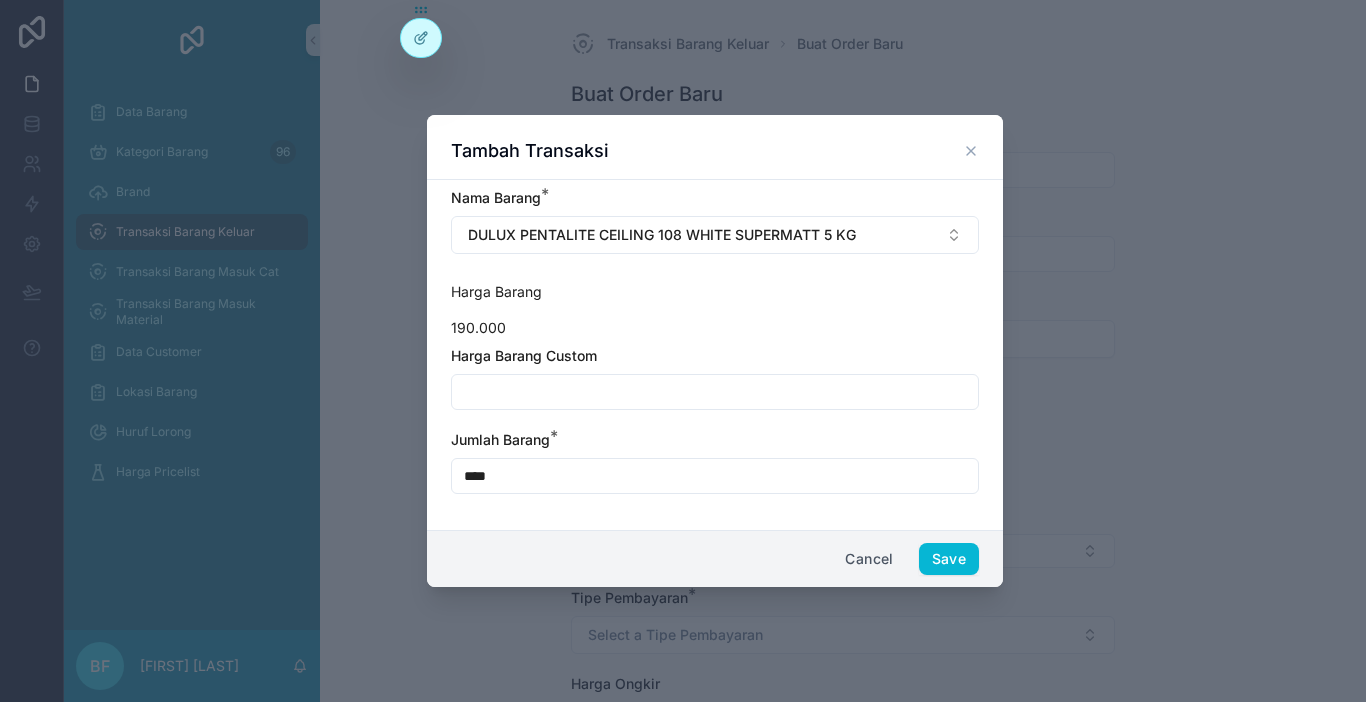 click at bounding box center [715, 392] 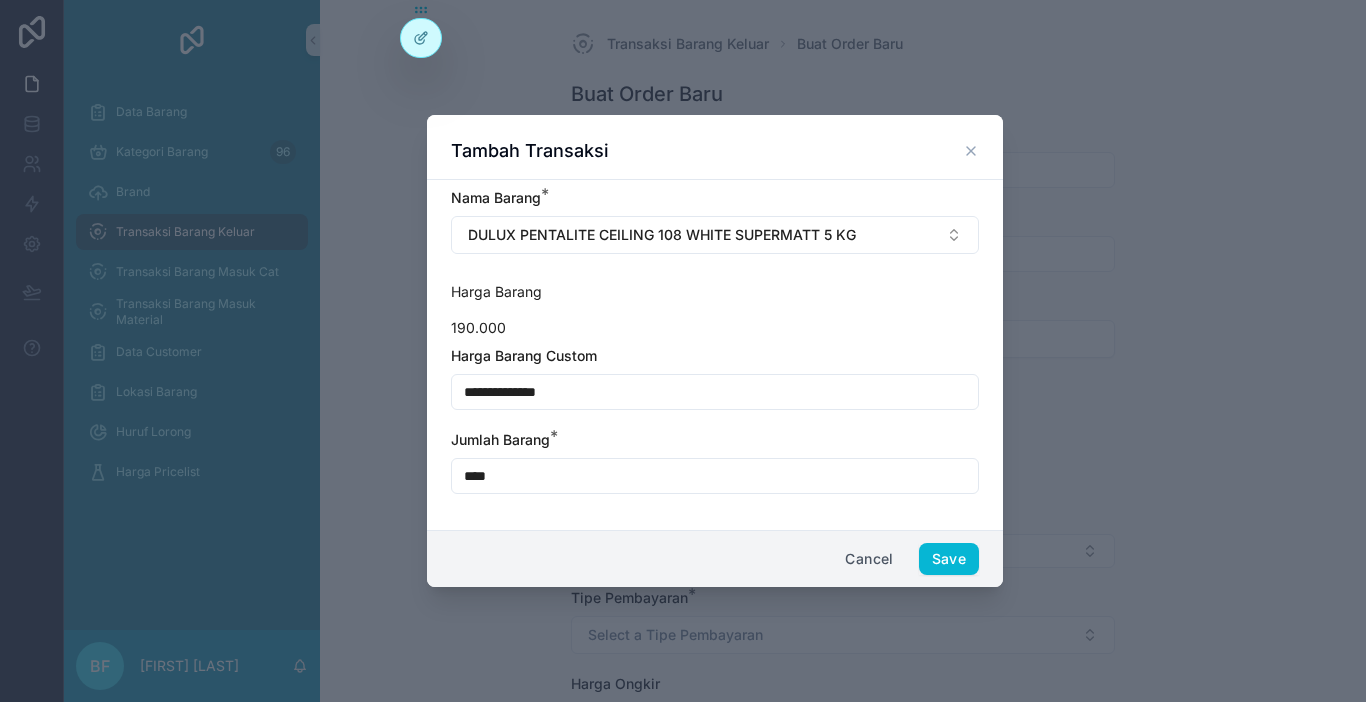 type on "**********" 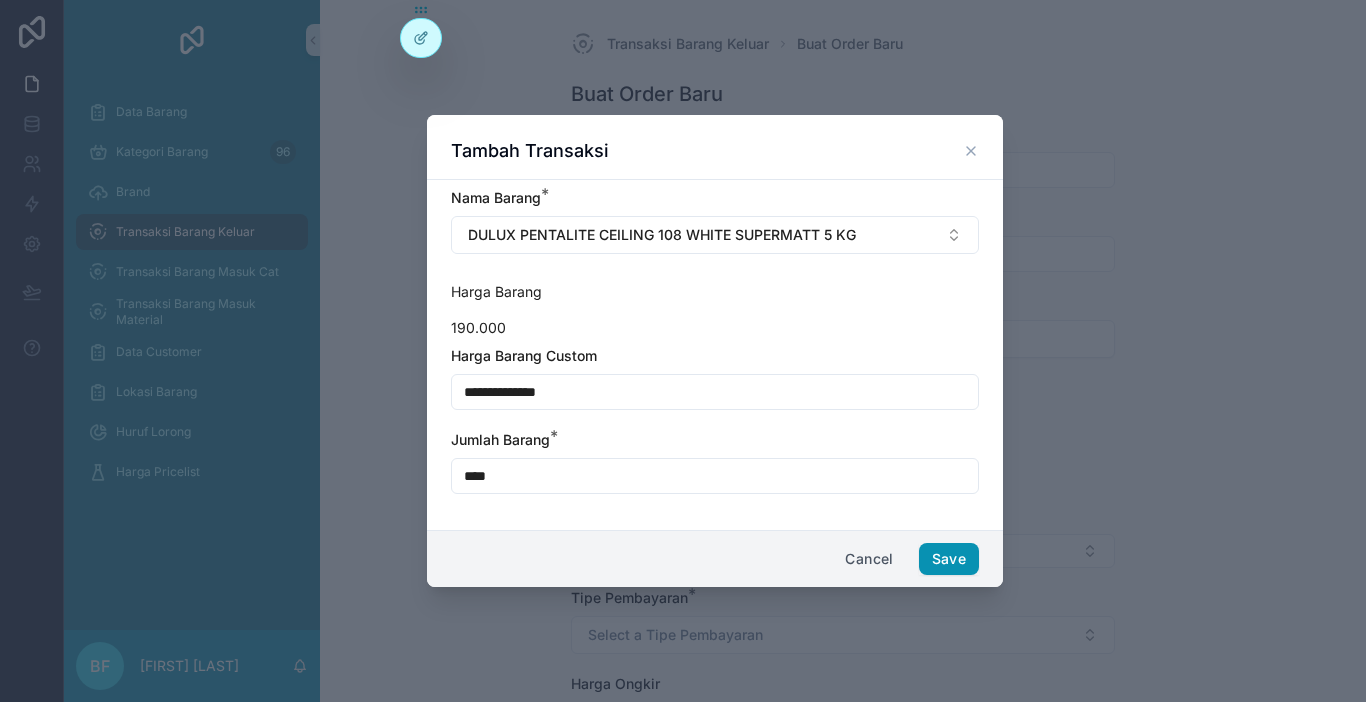 type on "****" 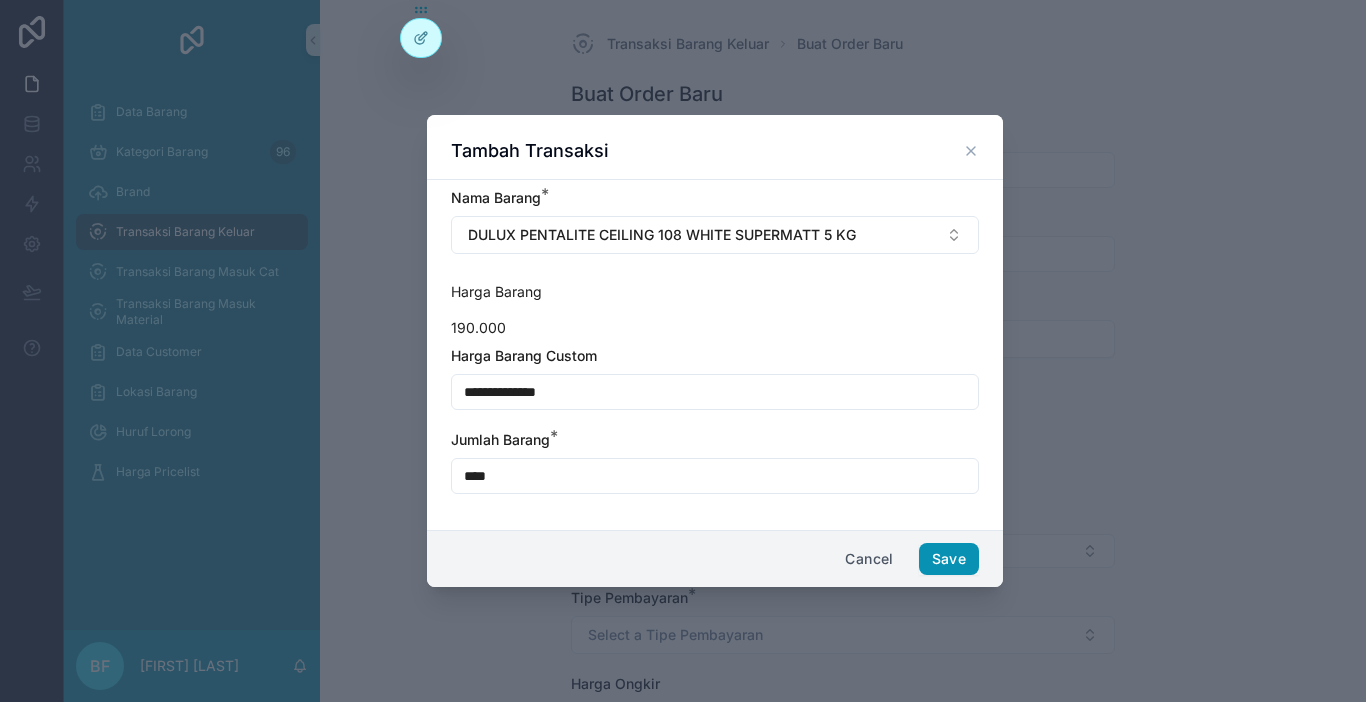 click on "Save" at bounding box center [949, 559] 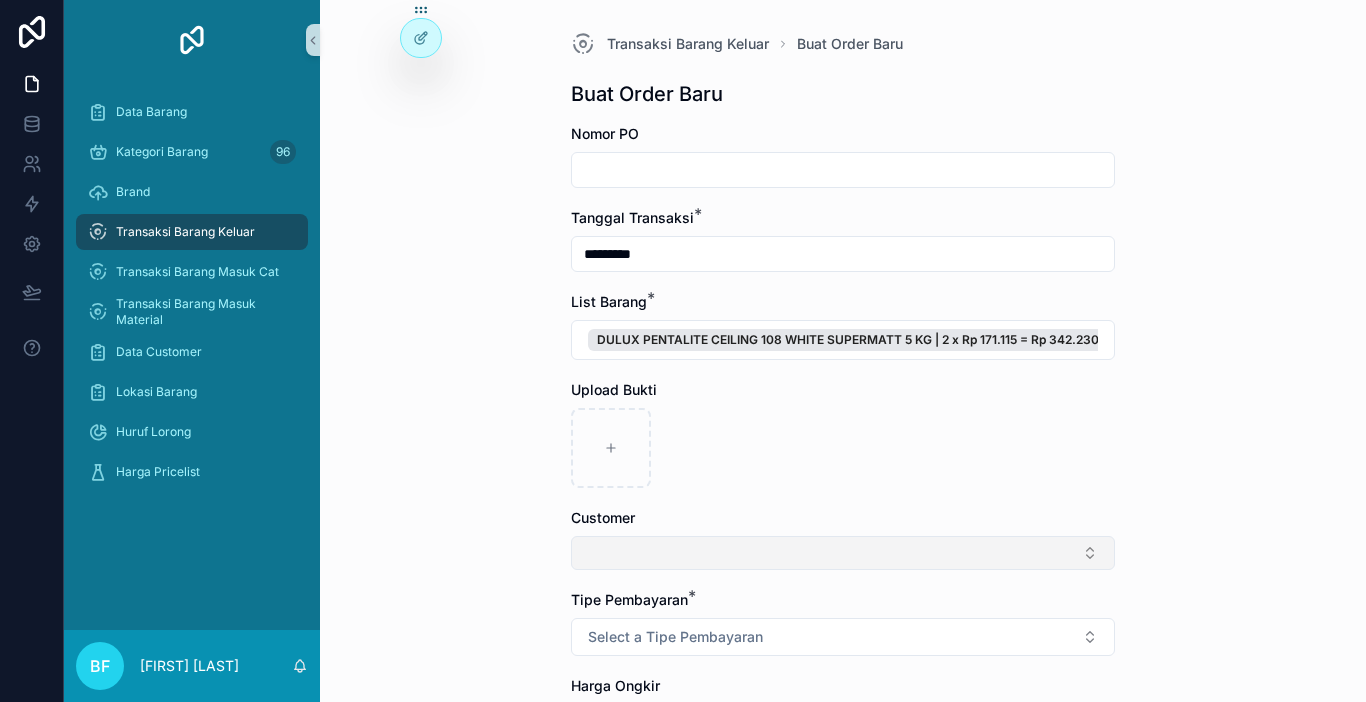 click at bounding box center (843, 553) 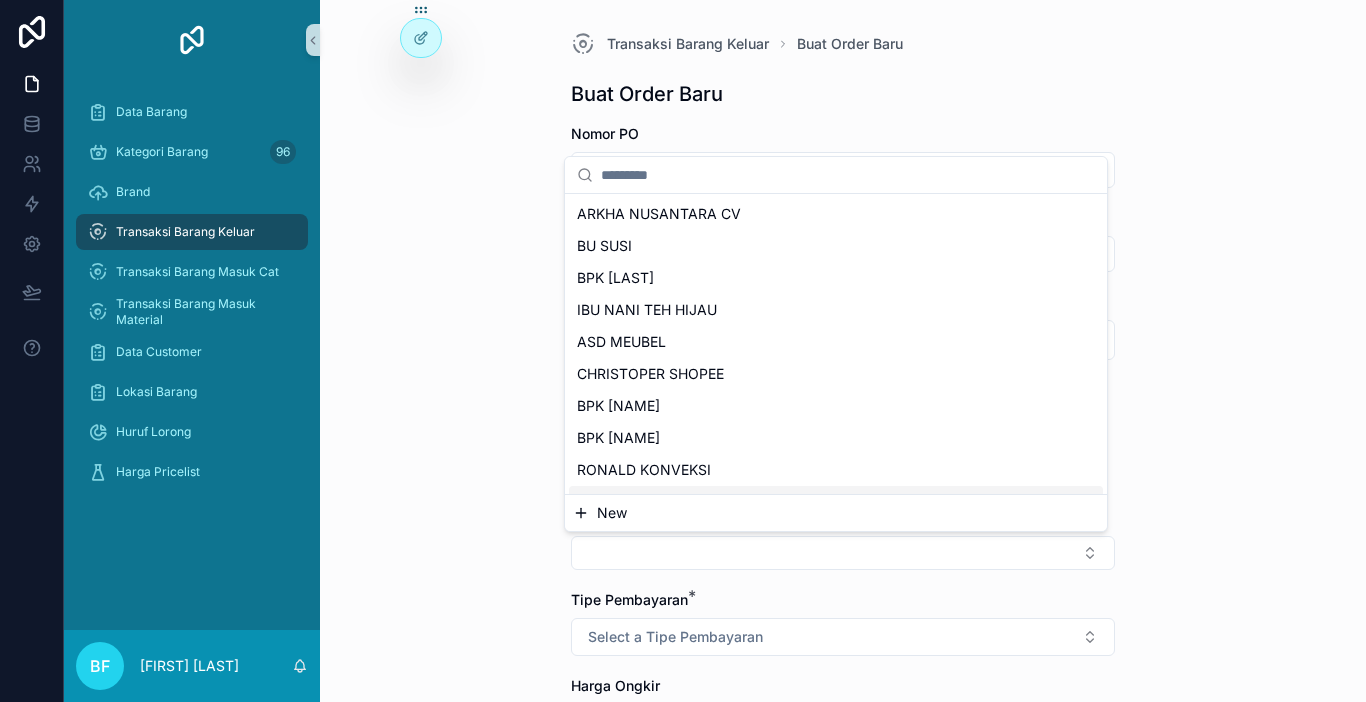 click on "New" at bounding box center [836, 513] 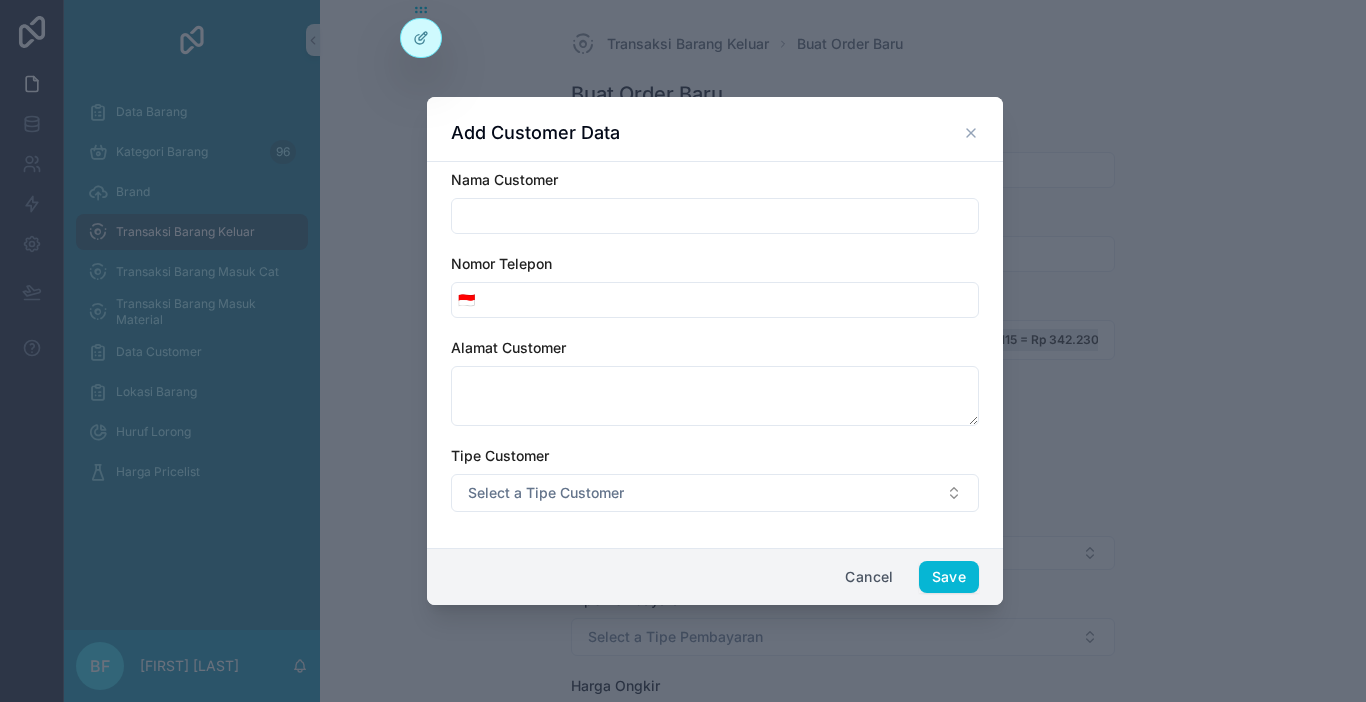 click at bounding box center [715, 216] 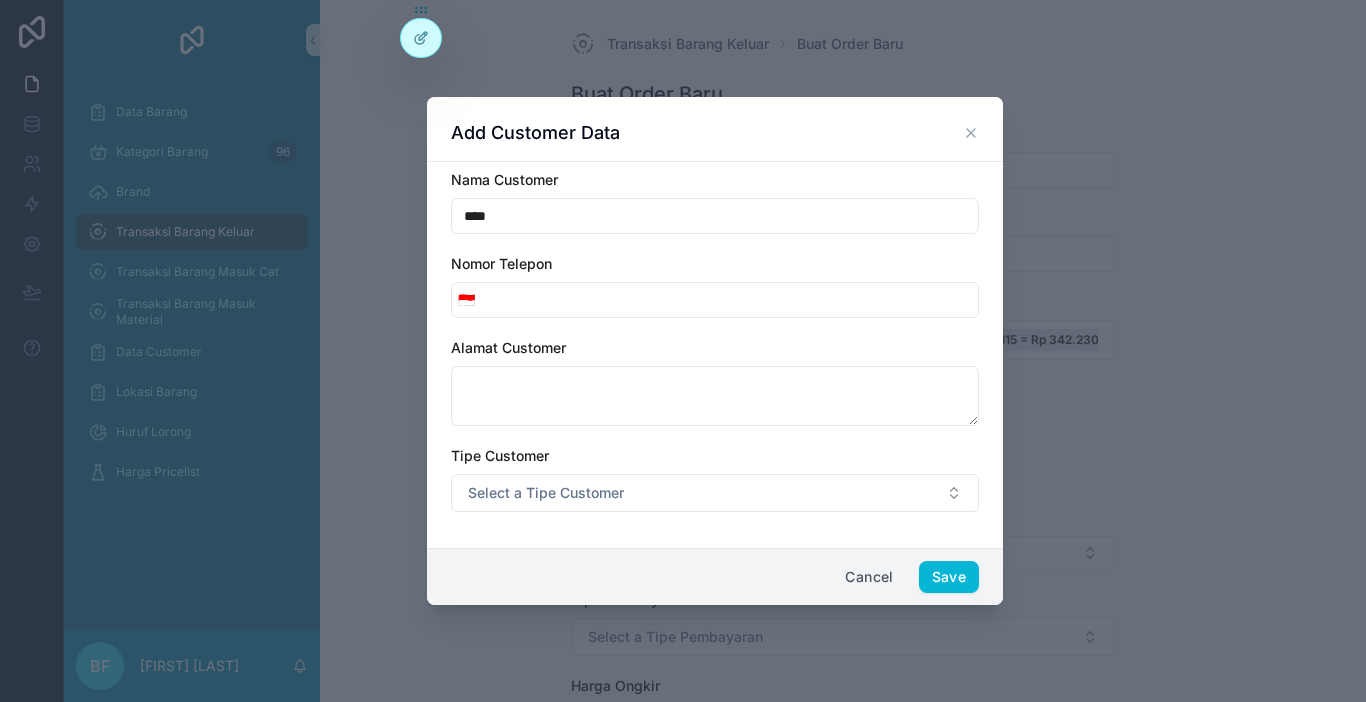 type on "**********" 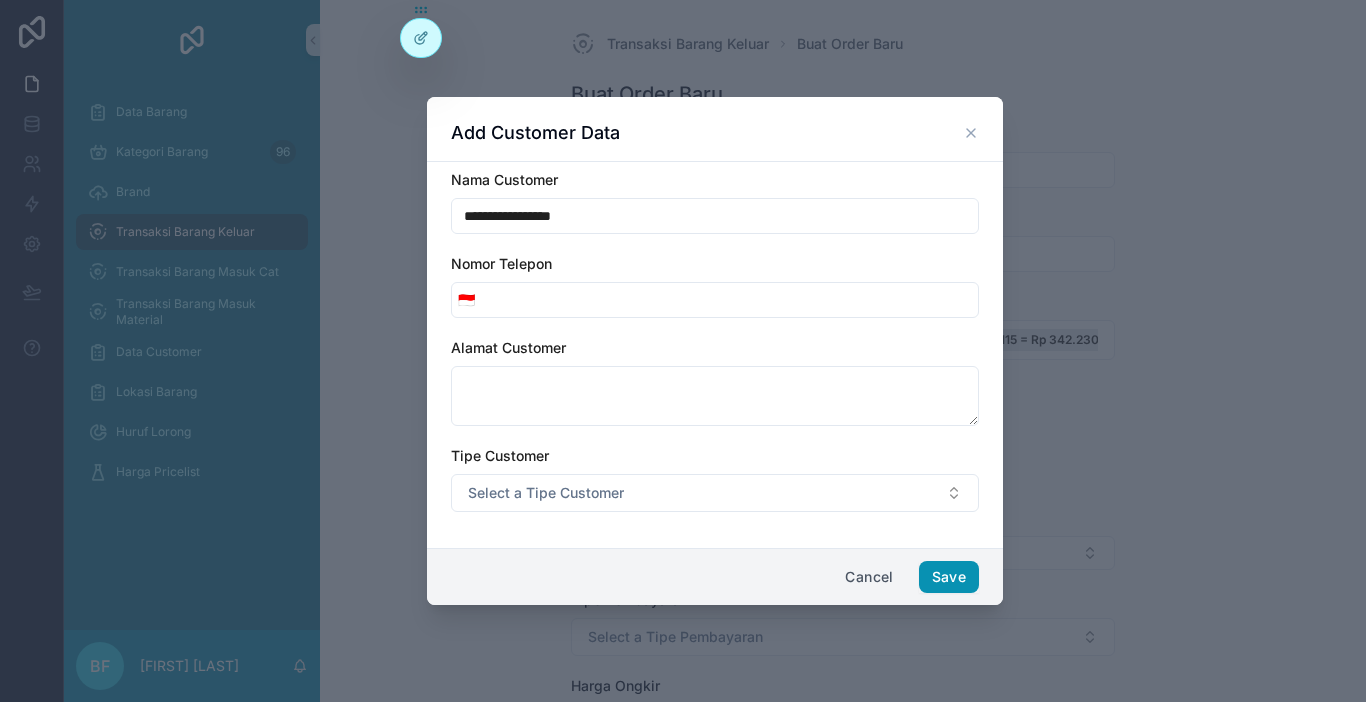 click on "Save" at bounding box center (949, 577) 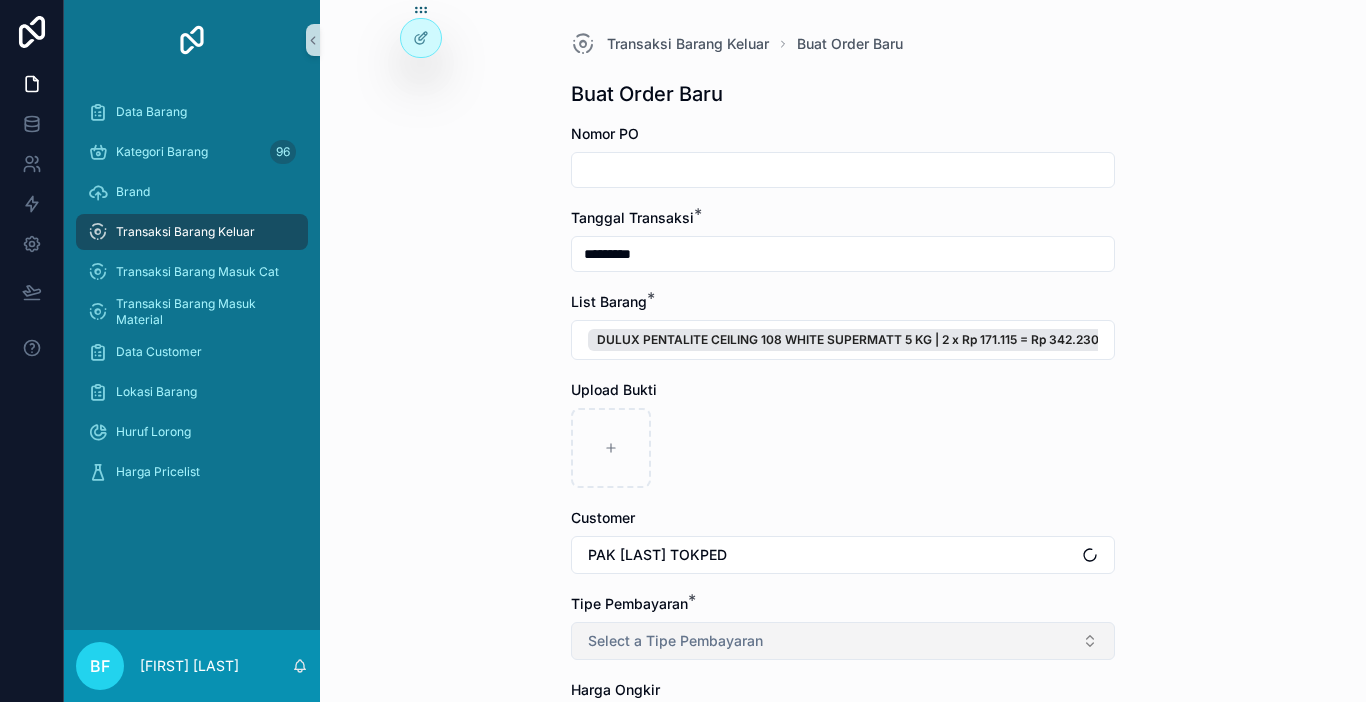 scroll, scrollTop: 100, scrollLeft: 0, axis: vertical 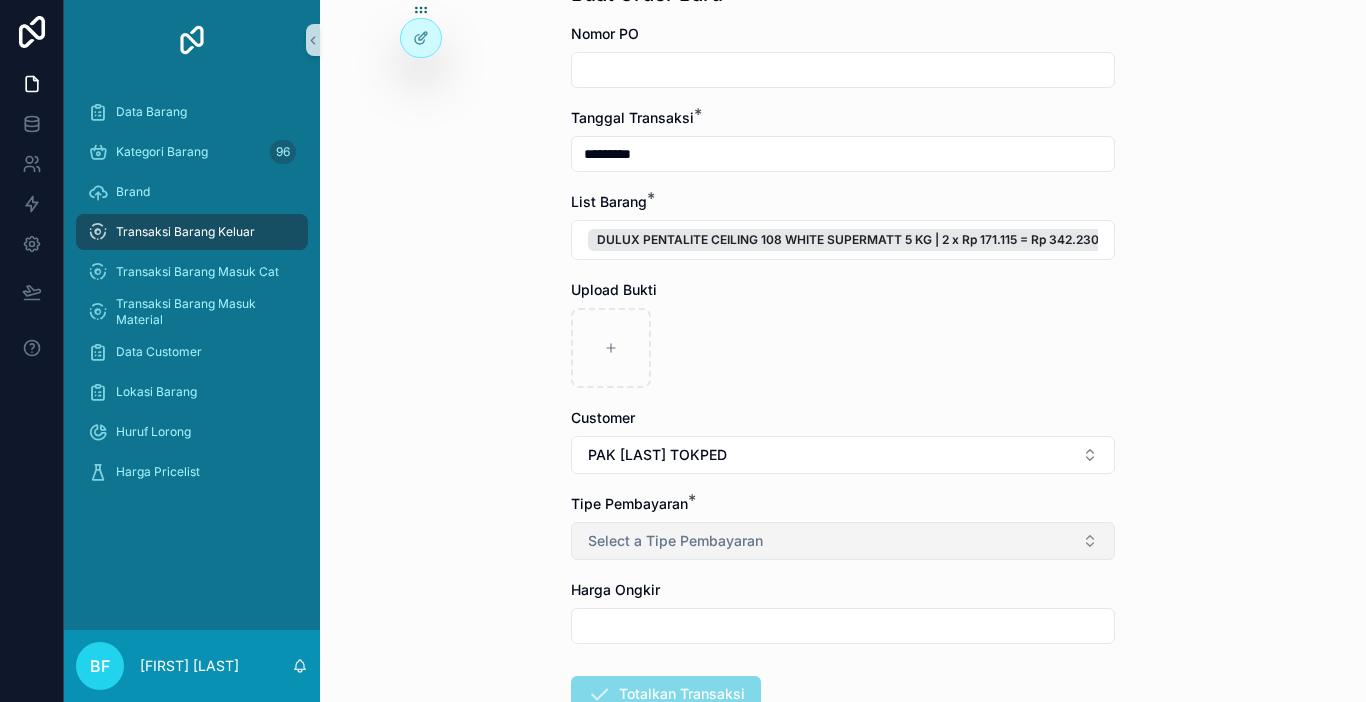 click on "Select a Tipe Pembayaran" at bounding box center [843, 541] 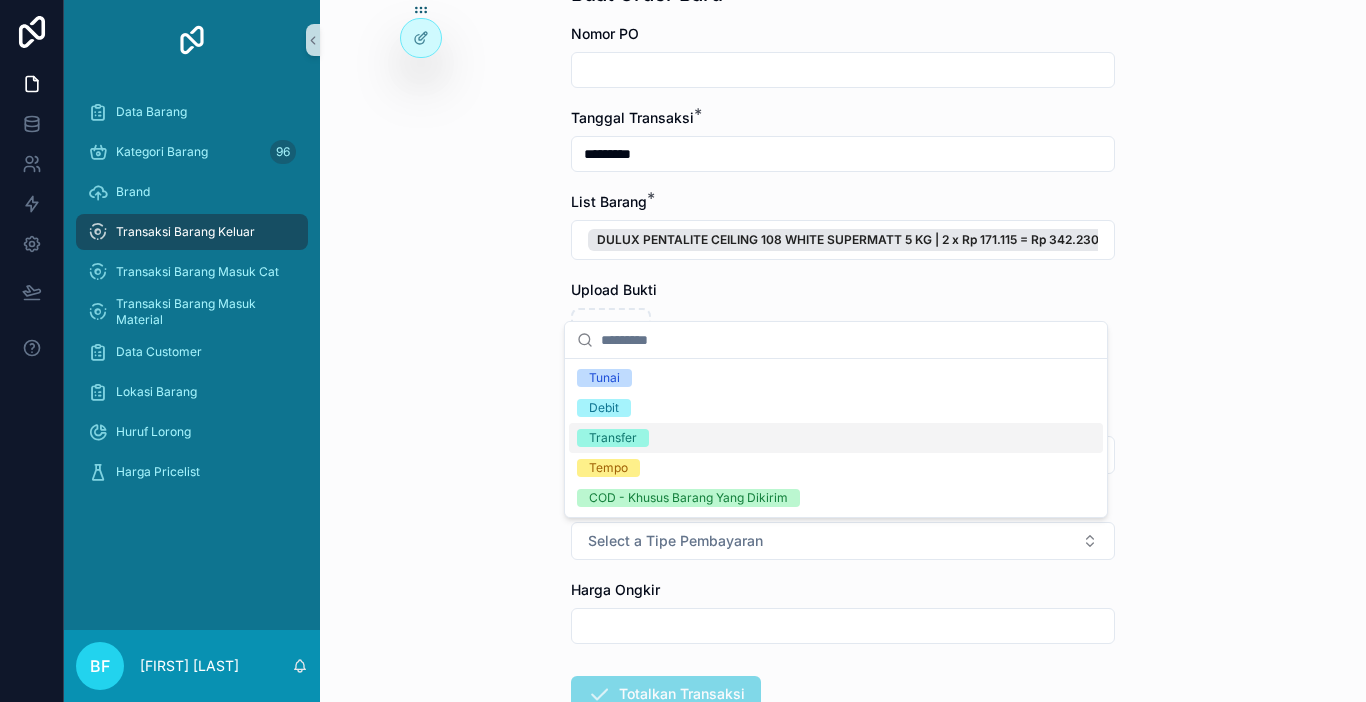 click on "Transfer" at bounding box center [613, 438] 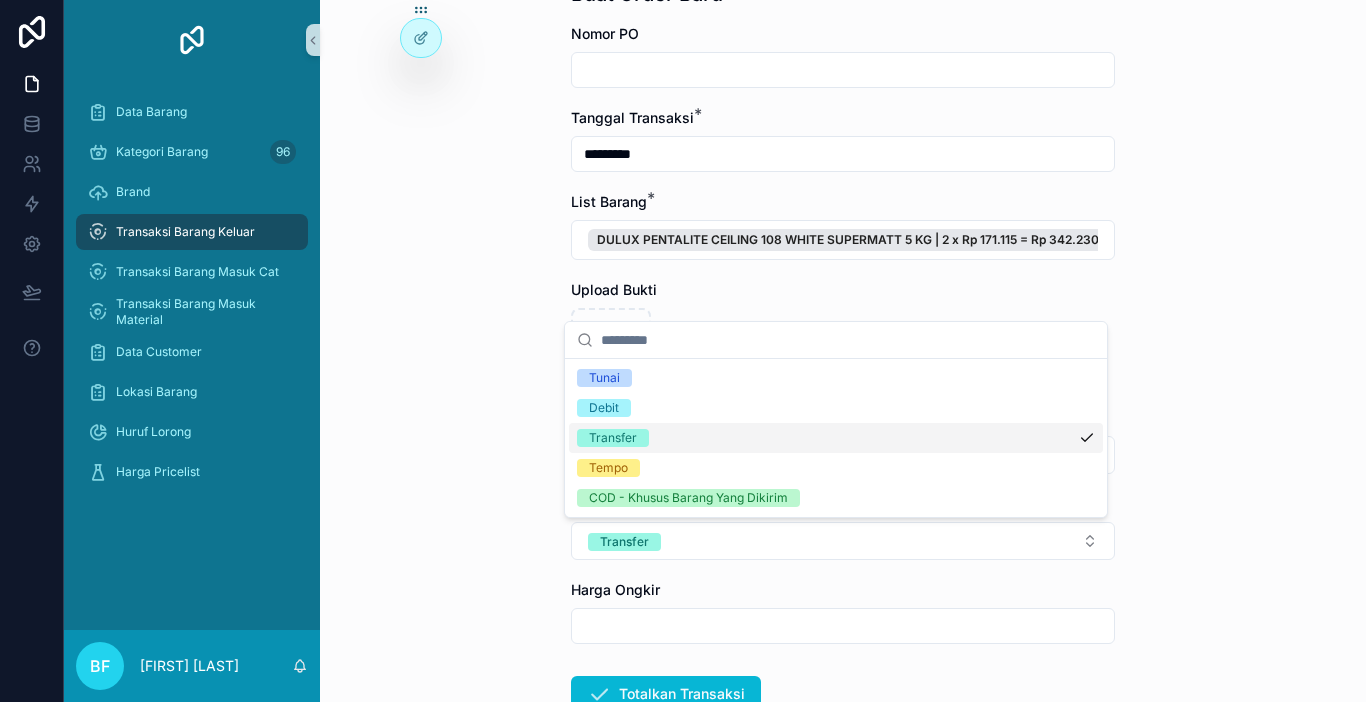 click on "Transaksi Barang Keluar Buat Order Baru Buat Order Baru Nomor PO Tanggal Transaksi * ********* List Barang * DULUX PENTALITE CEILING 108 WHITE SUPERMATT 5 KG | 2 x Rp 171.115 = Rp 342.230 Upload Bukti Customer PAK [NAME] TOKPED Tipe Pembayaran * Transfer Harga Ongkir Totalkan Transaksi" at bounding box center [843, 251] 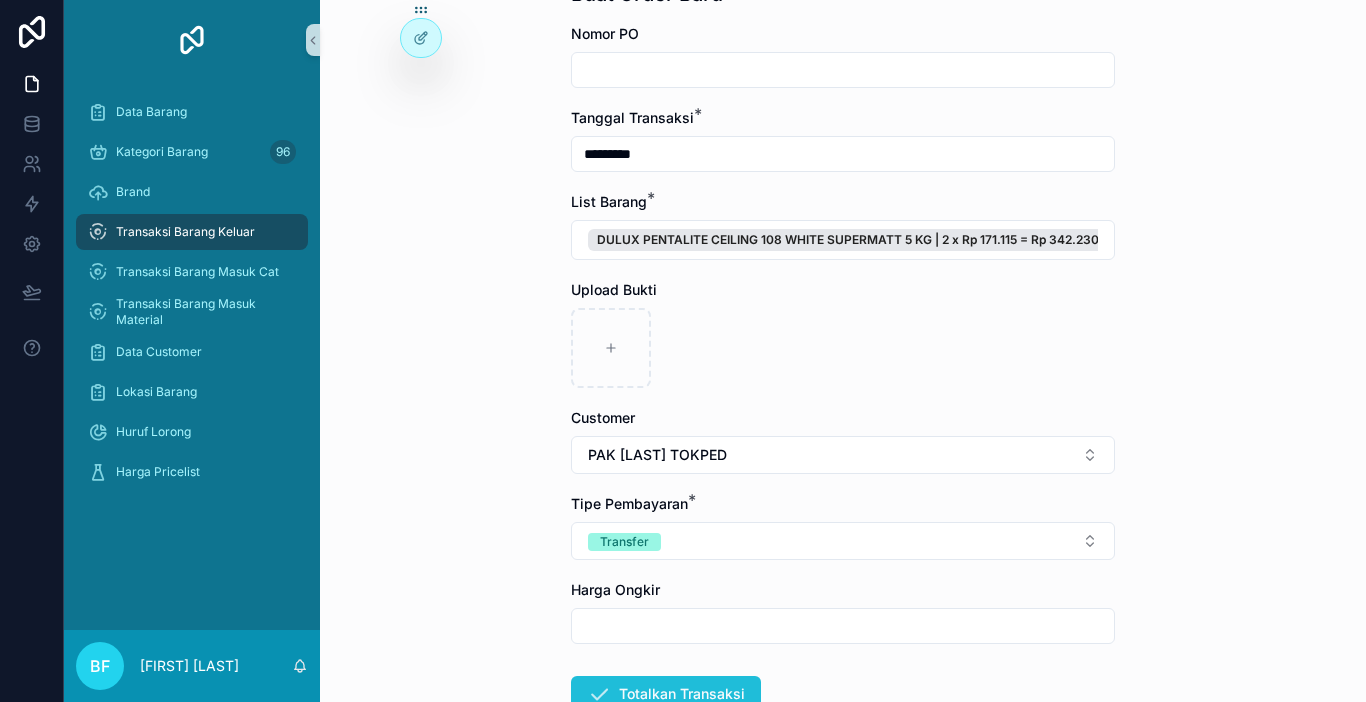click on "Totalkan Transaksi" at bounding box center [666, 694] 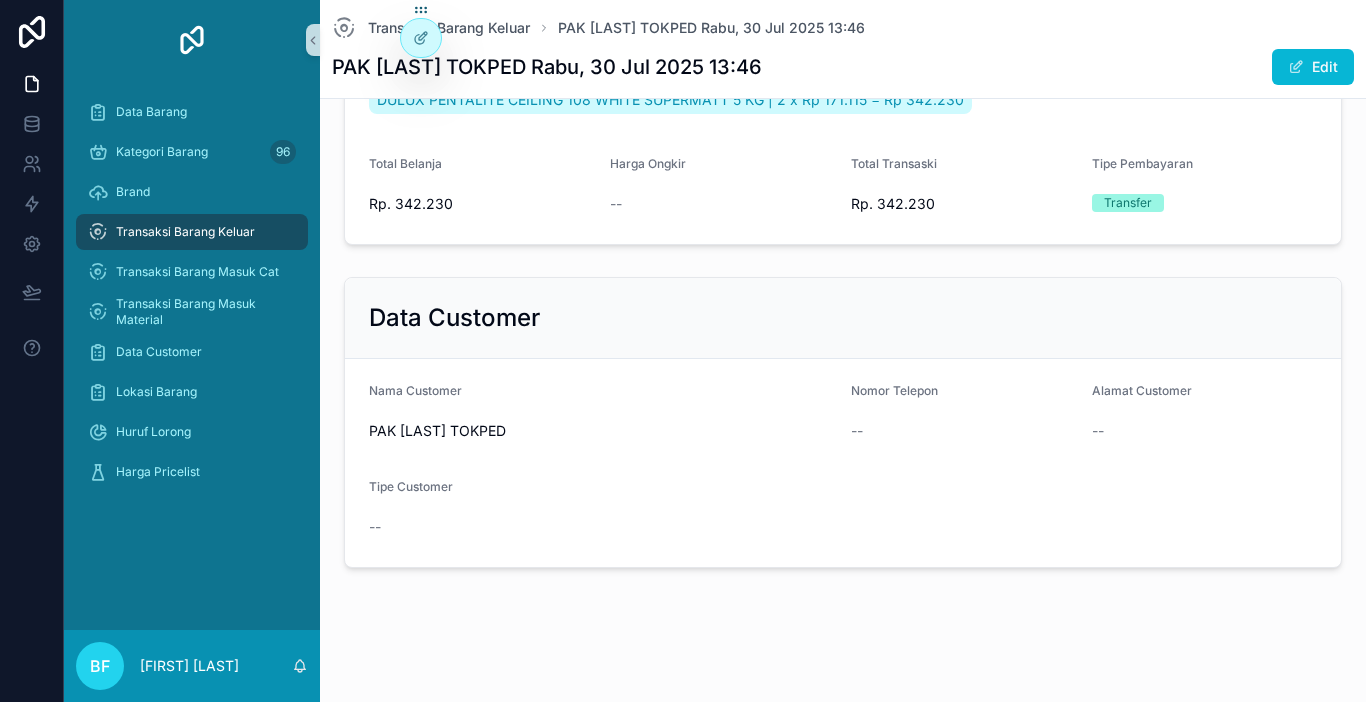 scroll, scrollTop: 210, scrollLeft: 0, axis: vertical 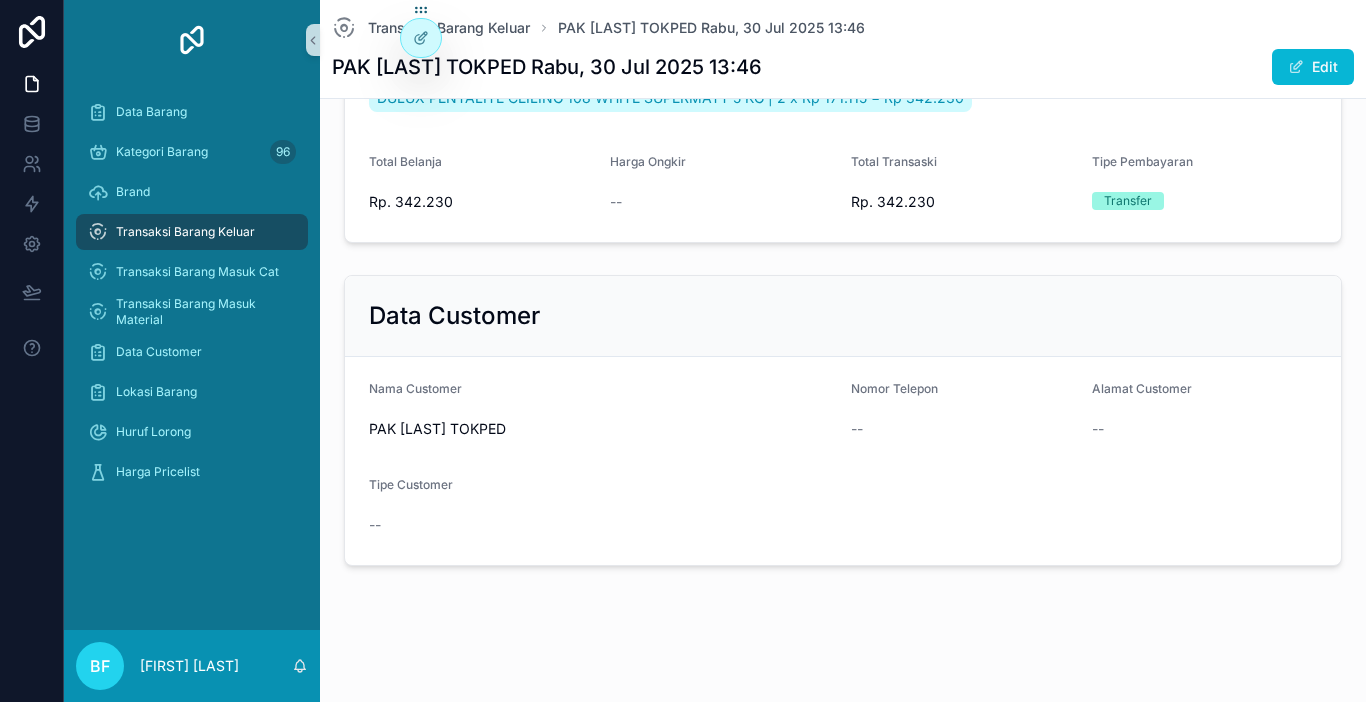 click on "Transaksi Barang Keluar" at bounding box center (185, 232) 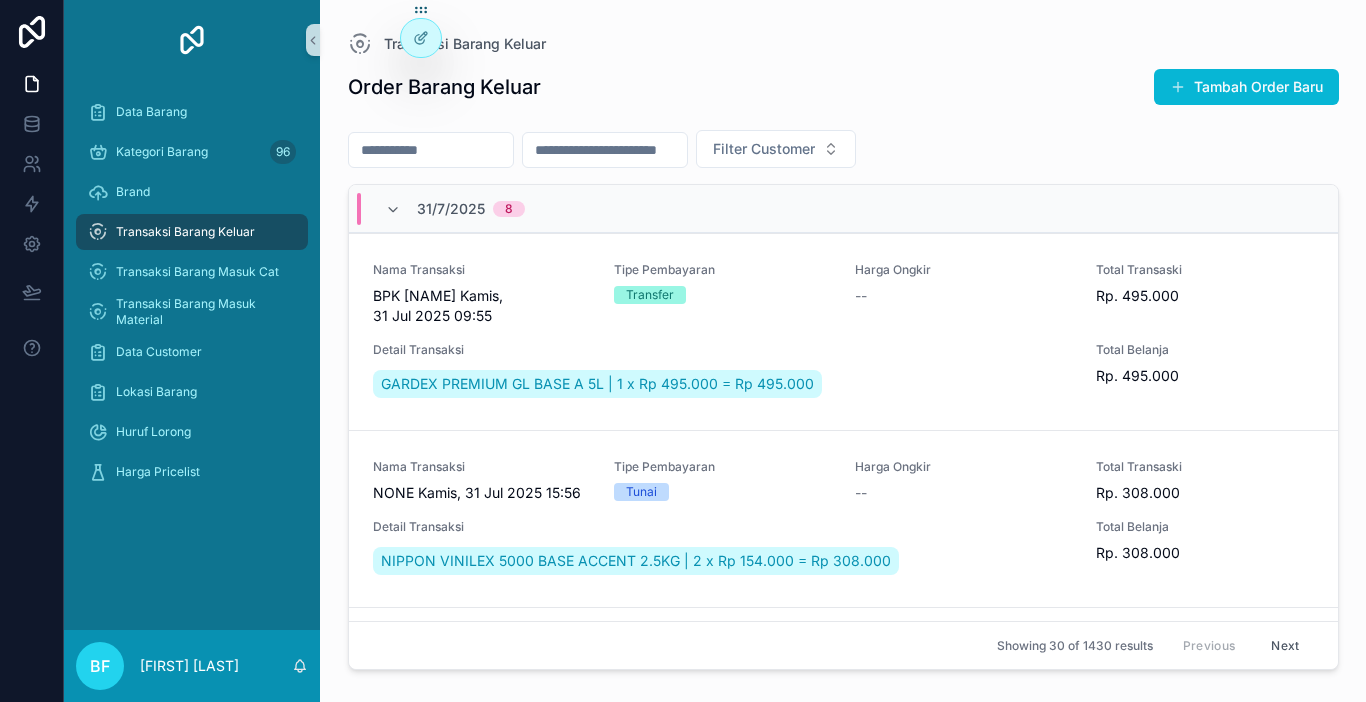 scroll, scrollTop: 0, scrollLeft: 0, axis: both 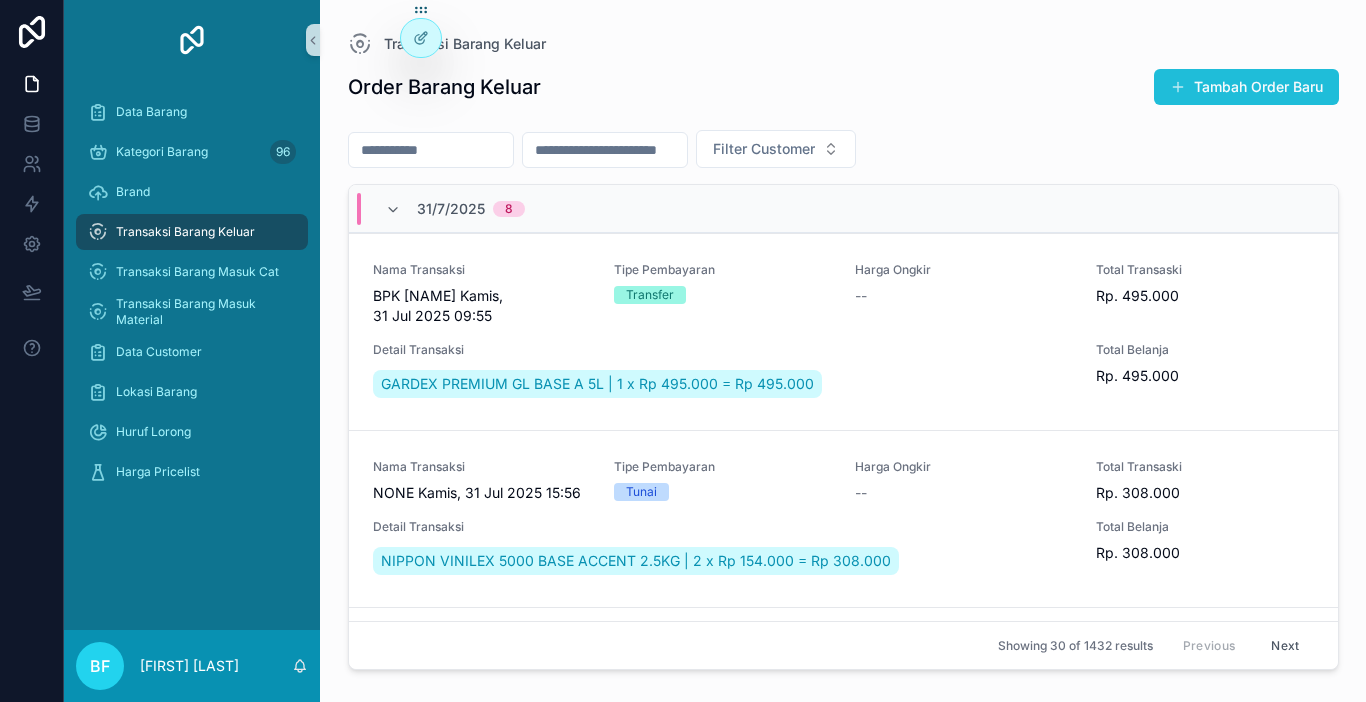 click on "Tambah Order Baru" at bounding box center (1246, 87) 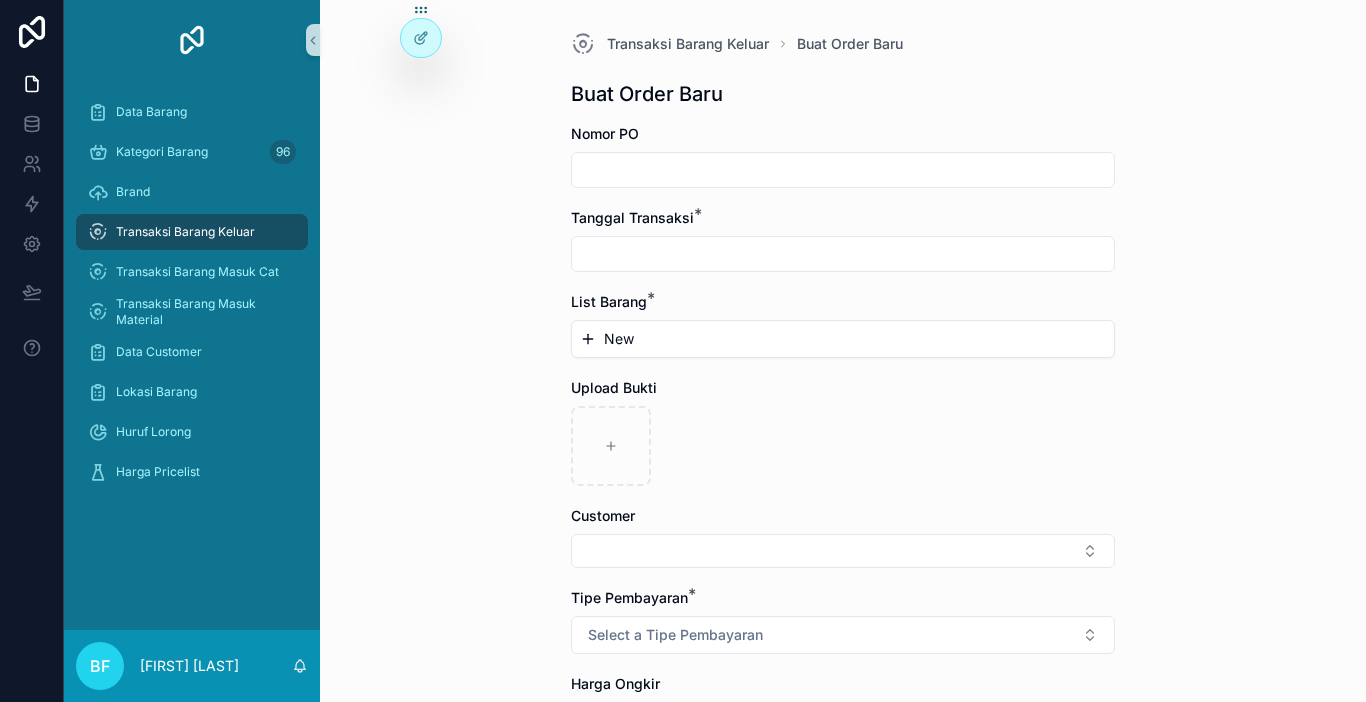click at bounding box center [843, 254] 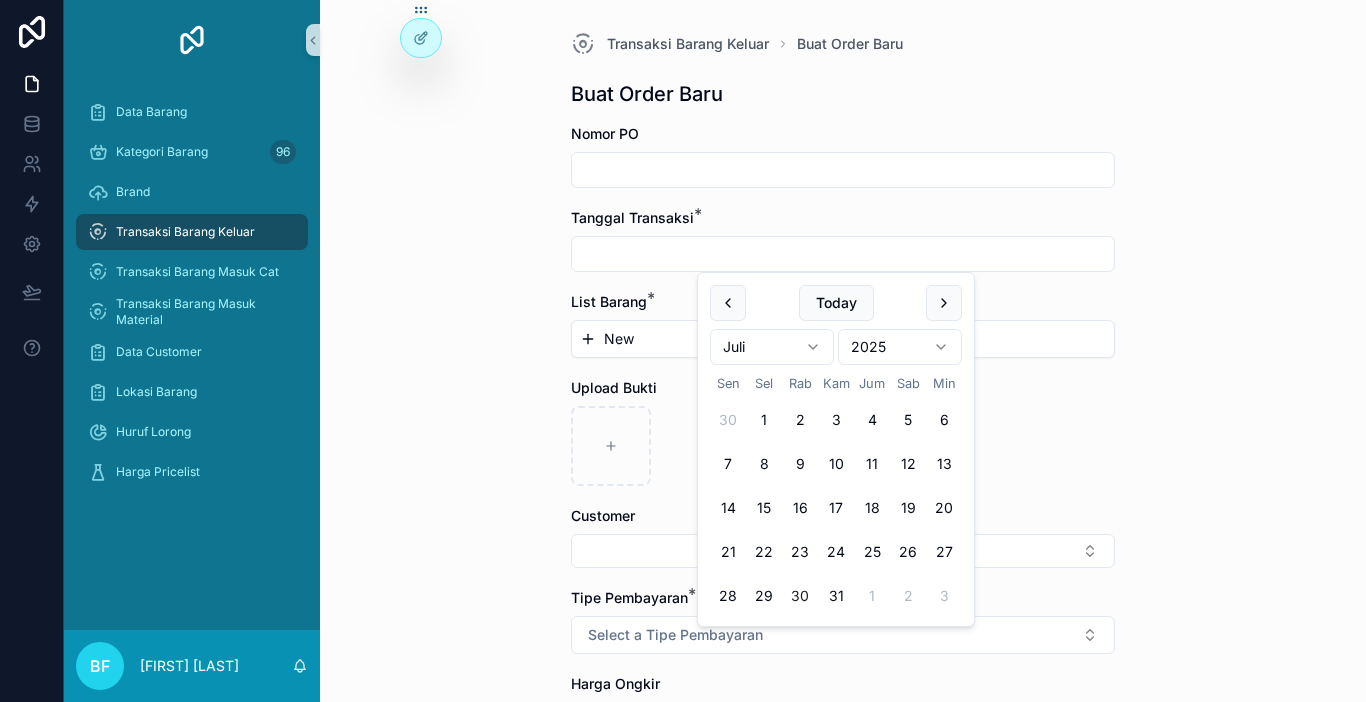 click on "30" at bounding box center [800, 596] 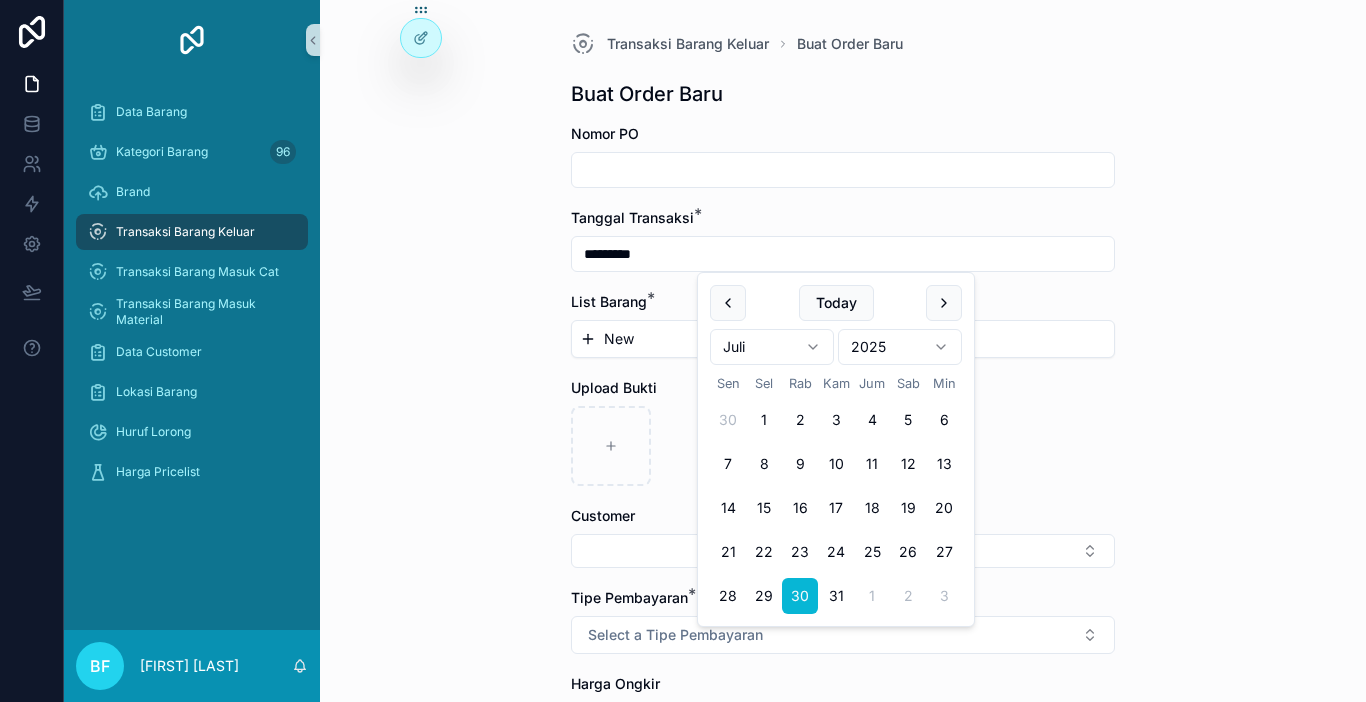 type on "*********" 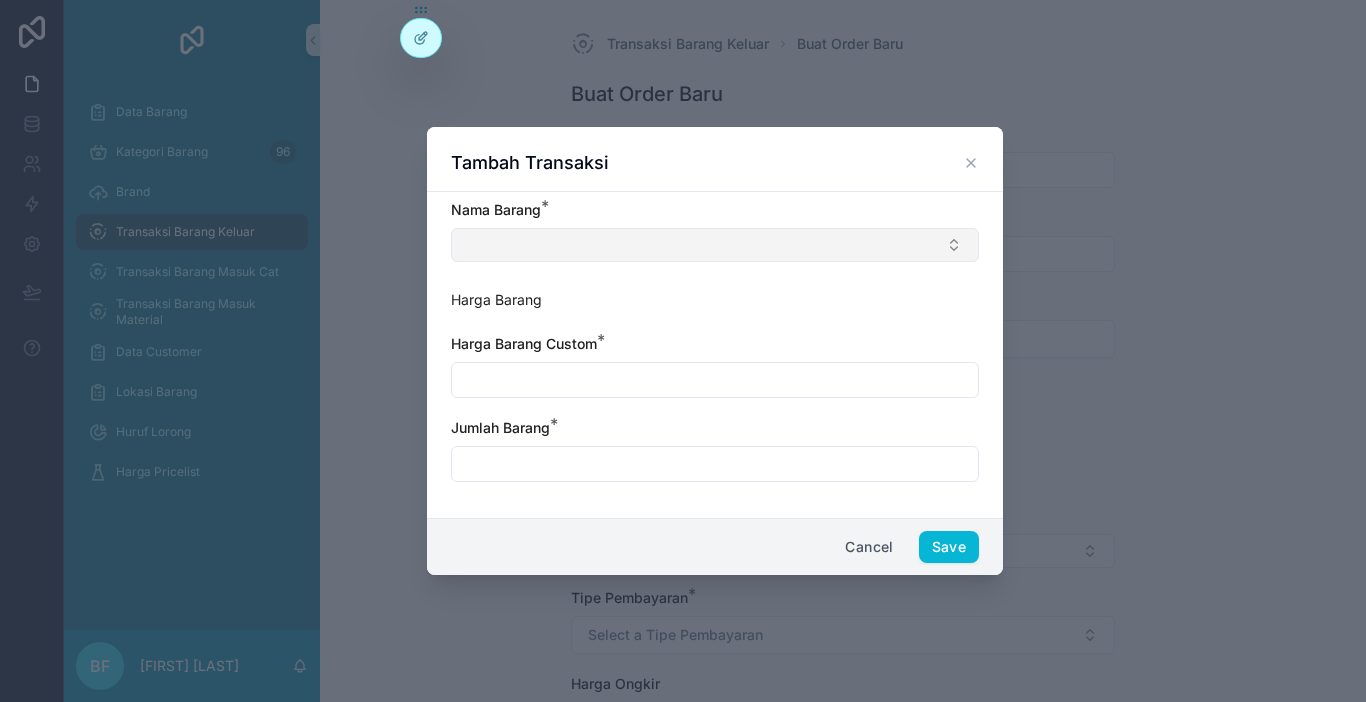 click at bounding box center (715, 245) 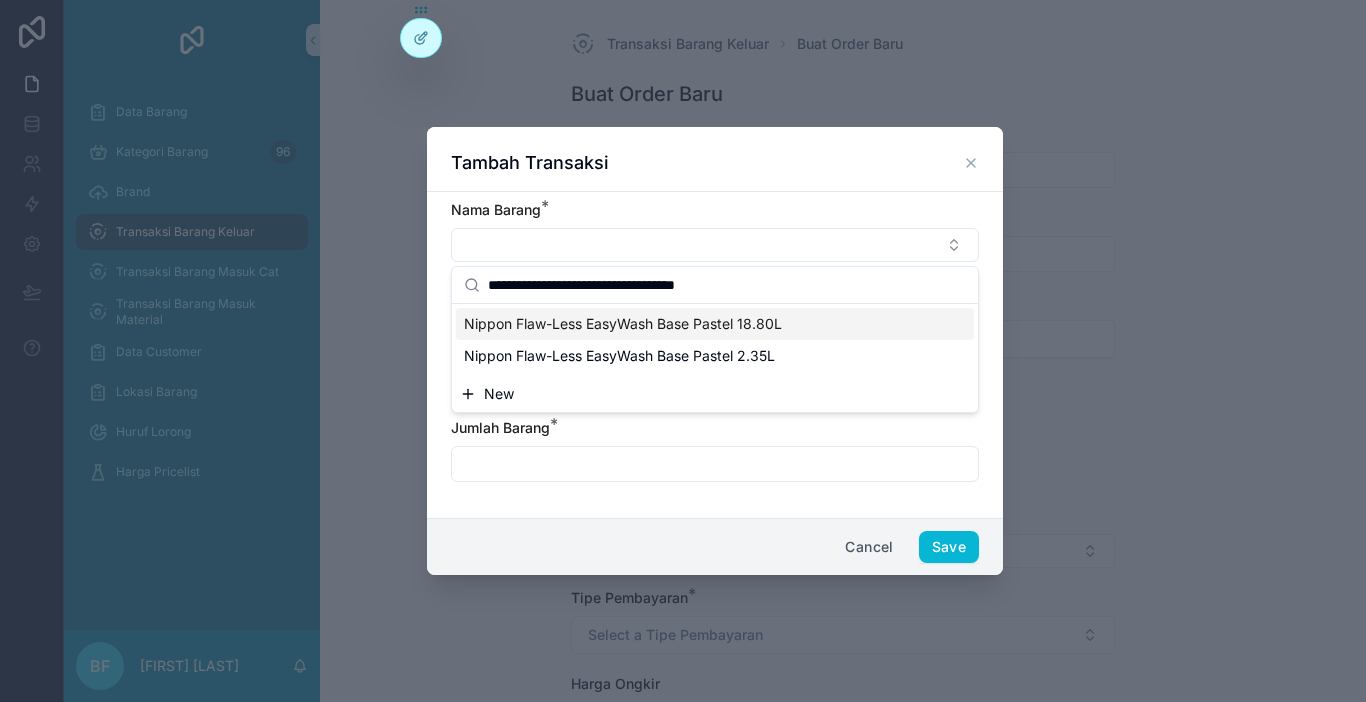 type on "**********" 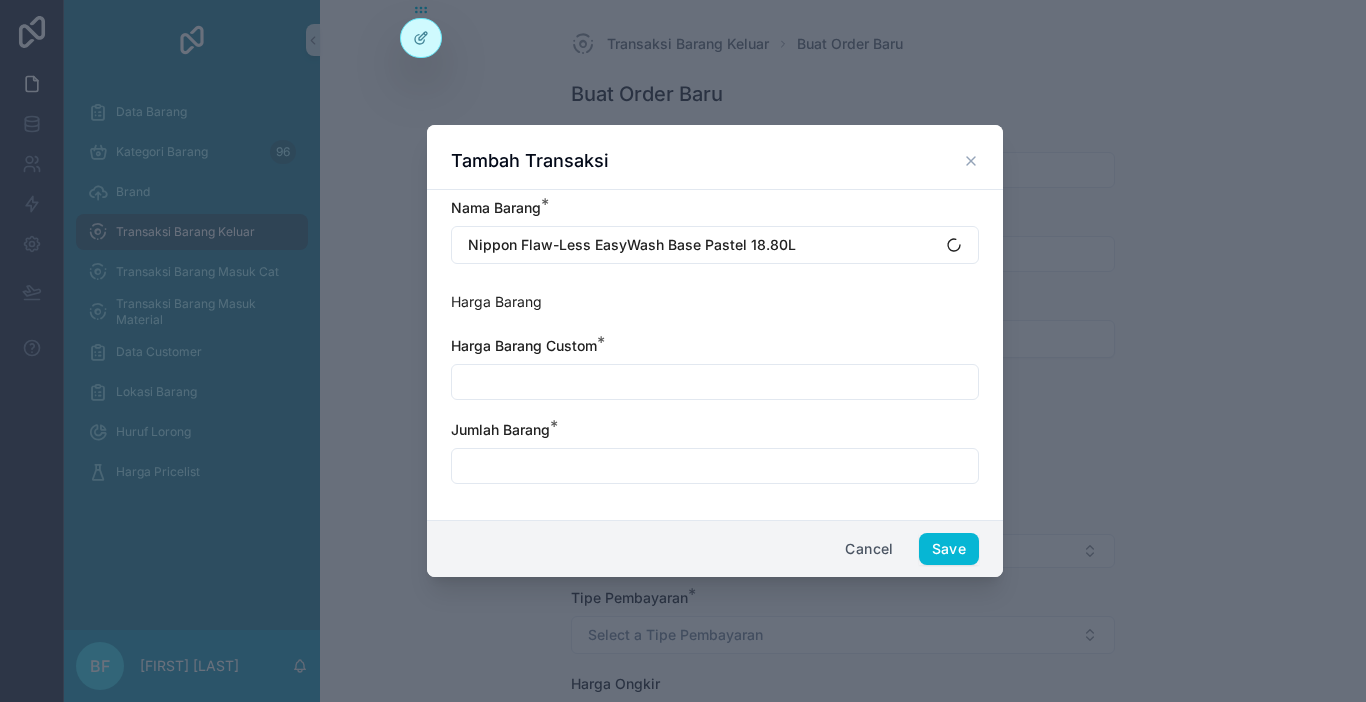 click at bounding box center (715, 382) 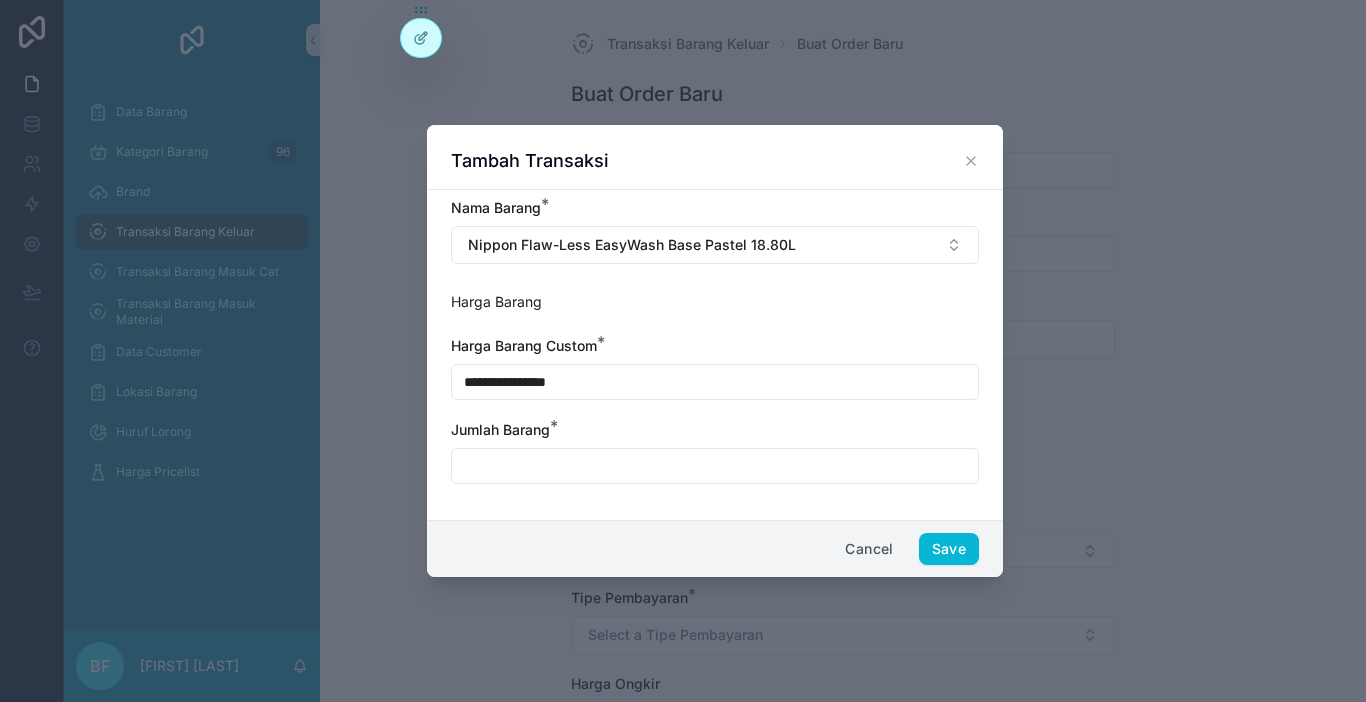 type on "**********" 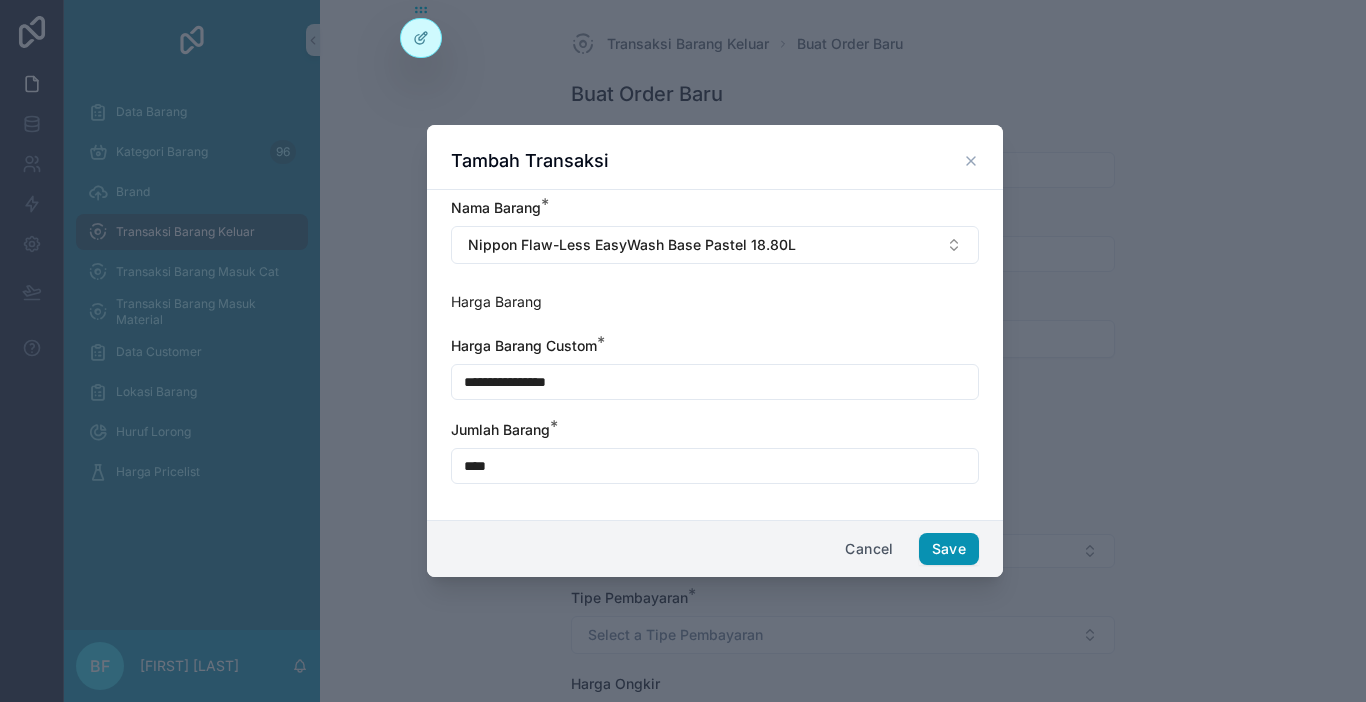 type on "****" 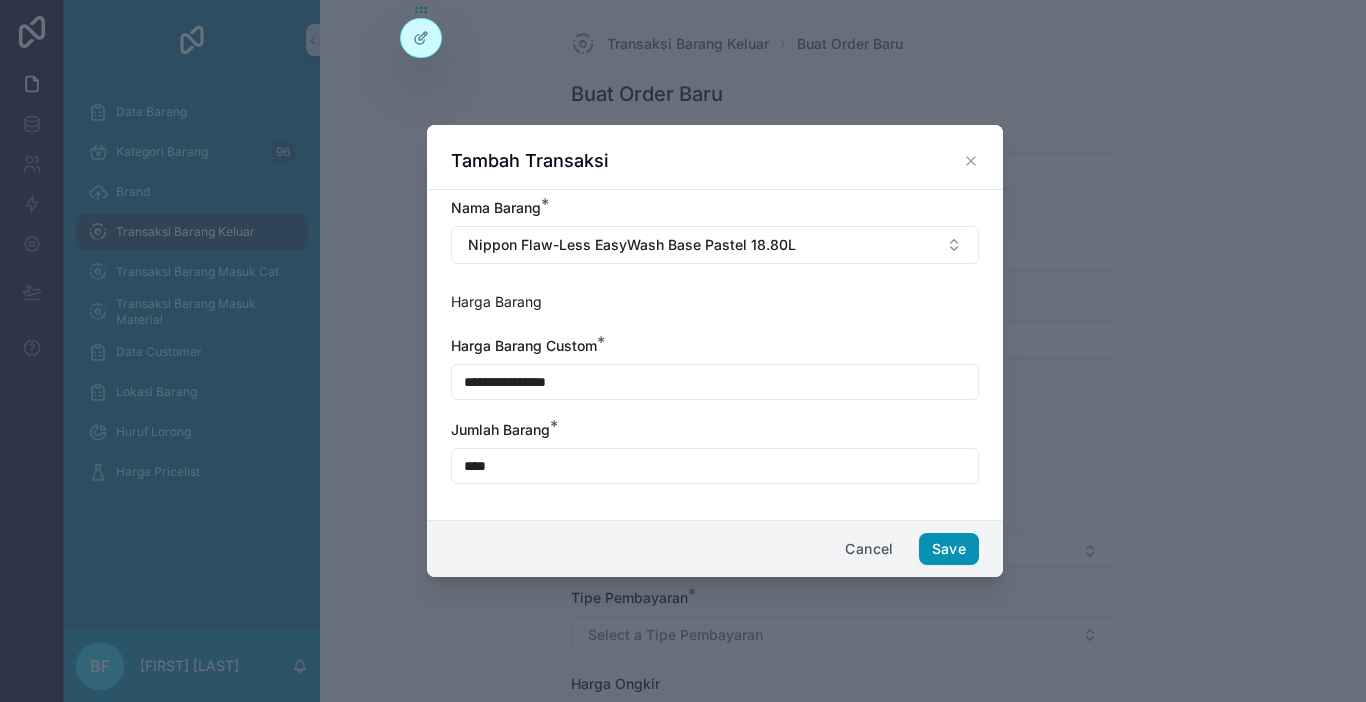 click on "Save" at bounding box center (949, 549) 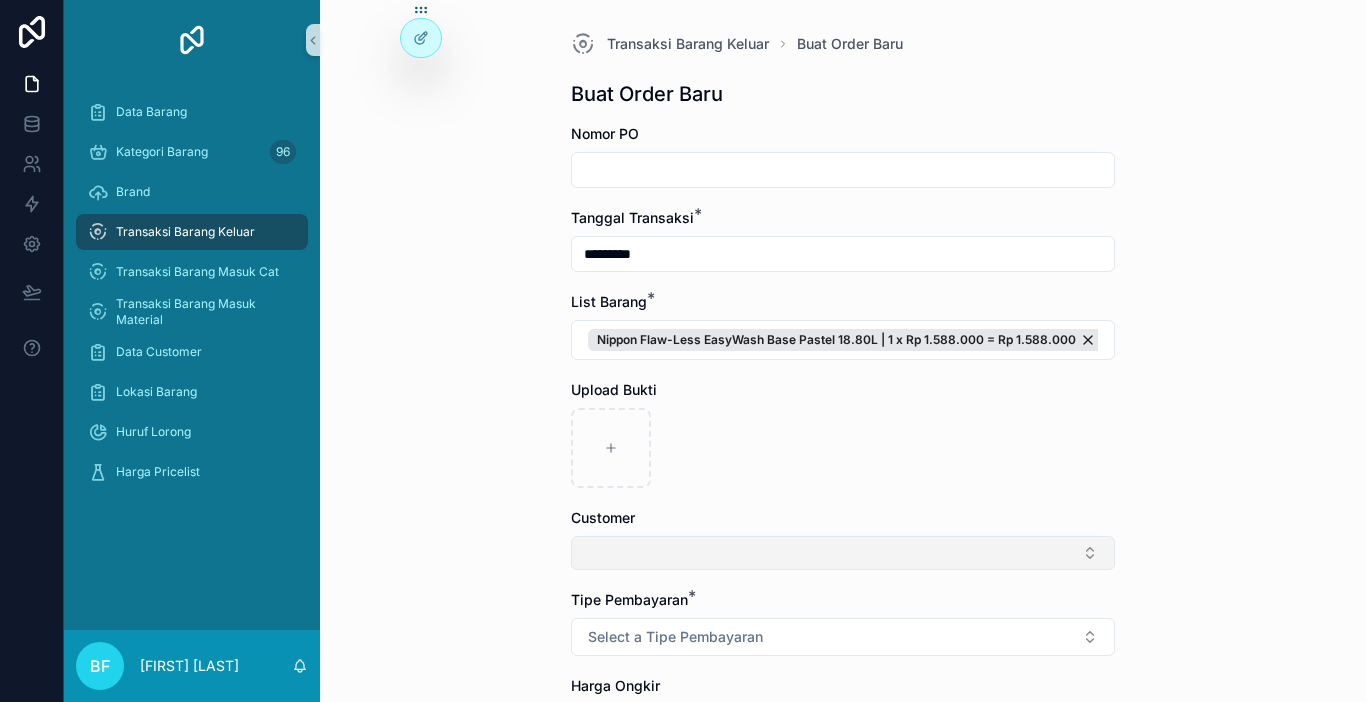 click at bounding box center (843, 553) 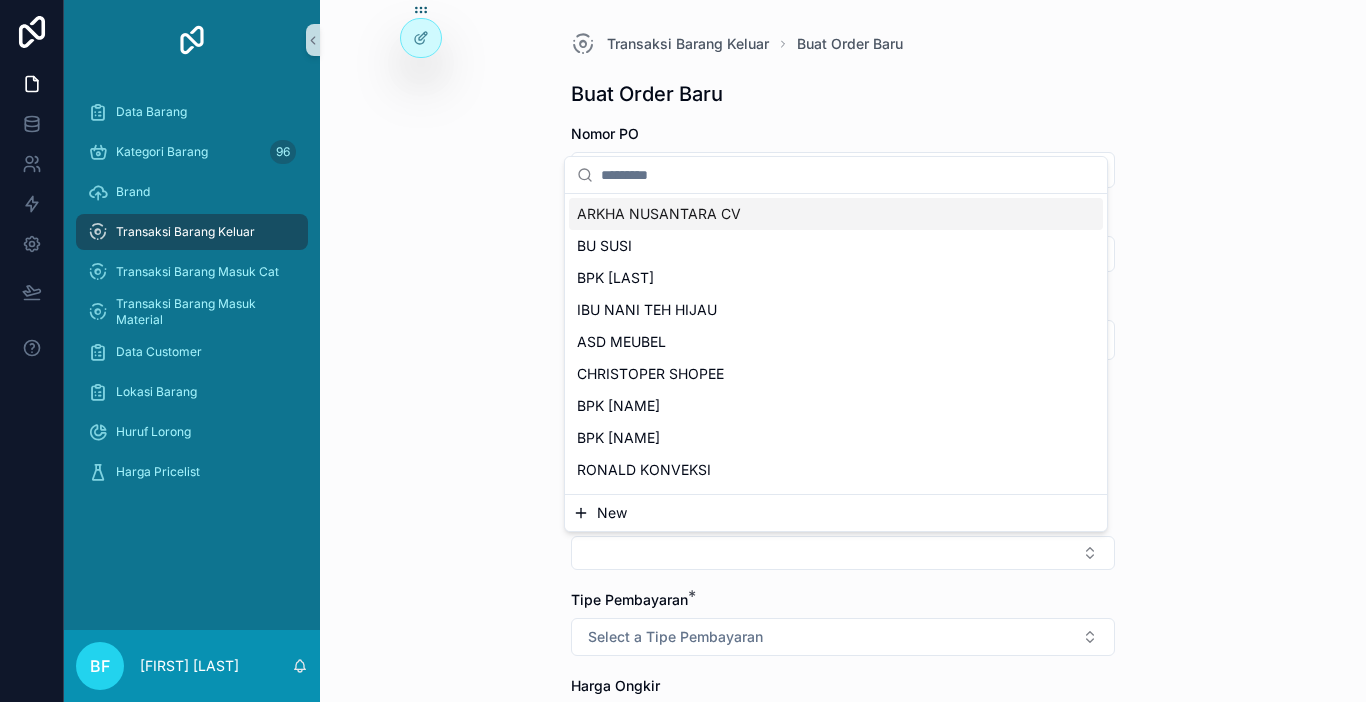 click on "New" at bounding box center [836, 513] 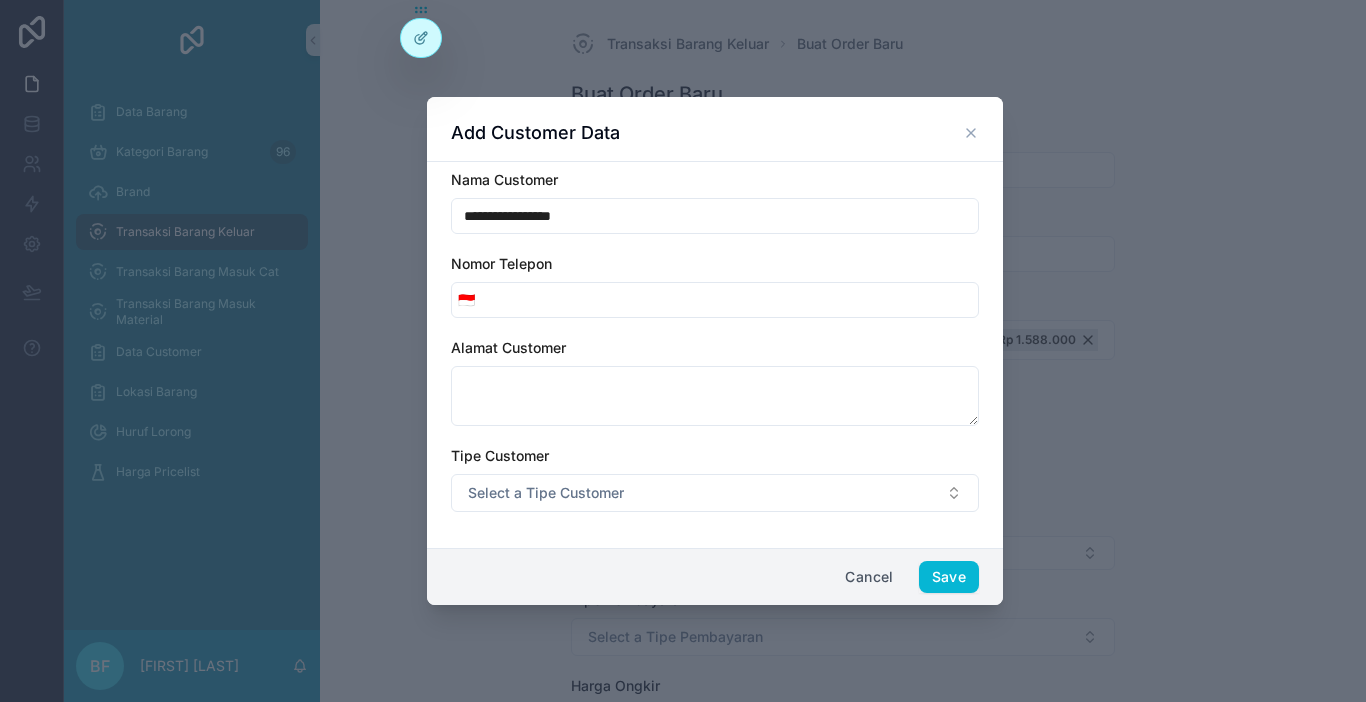 click on "**********" at bounding box center [715, 216] 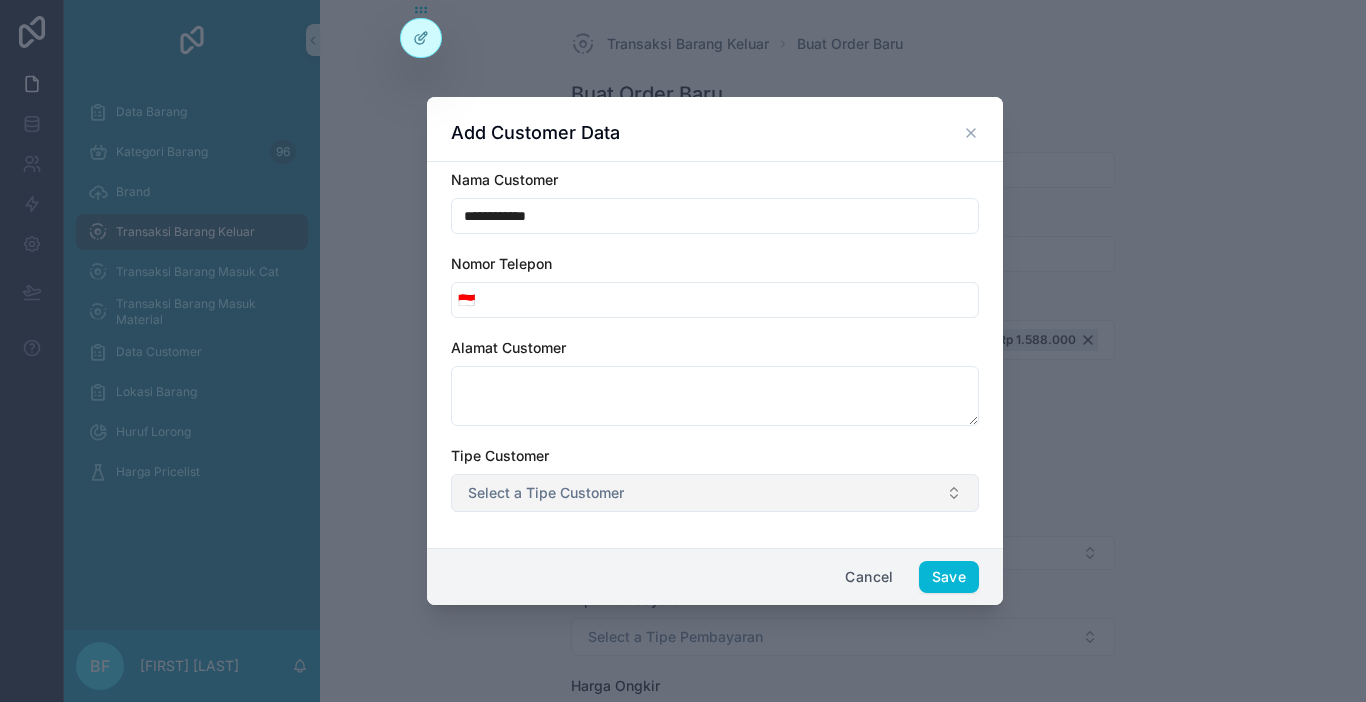 type on "**********" 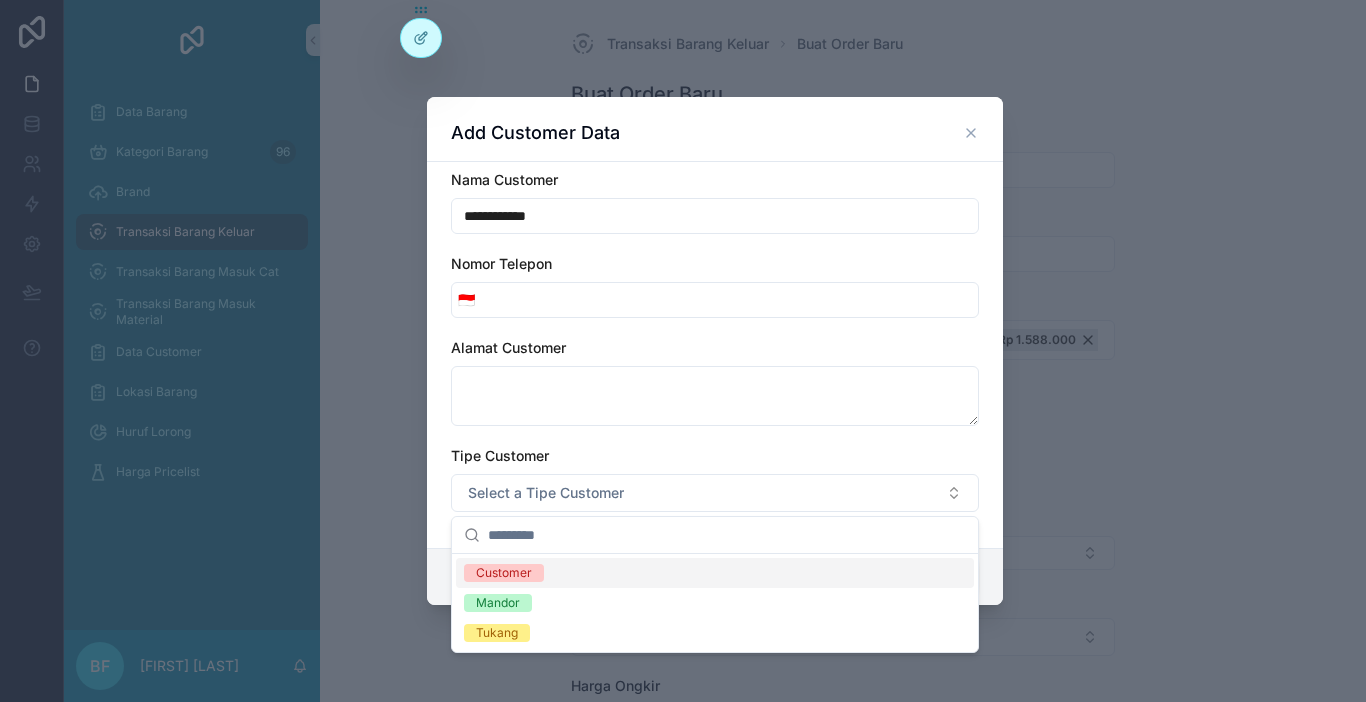 click on "Customer" at bounding box center (715, 573) 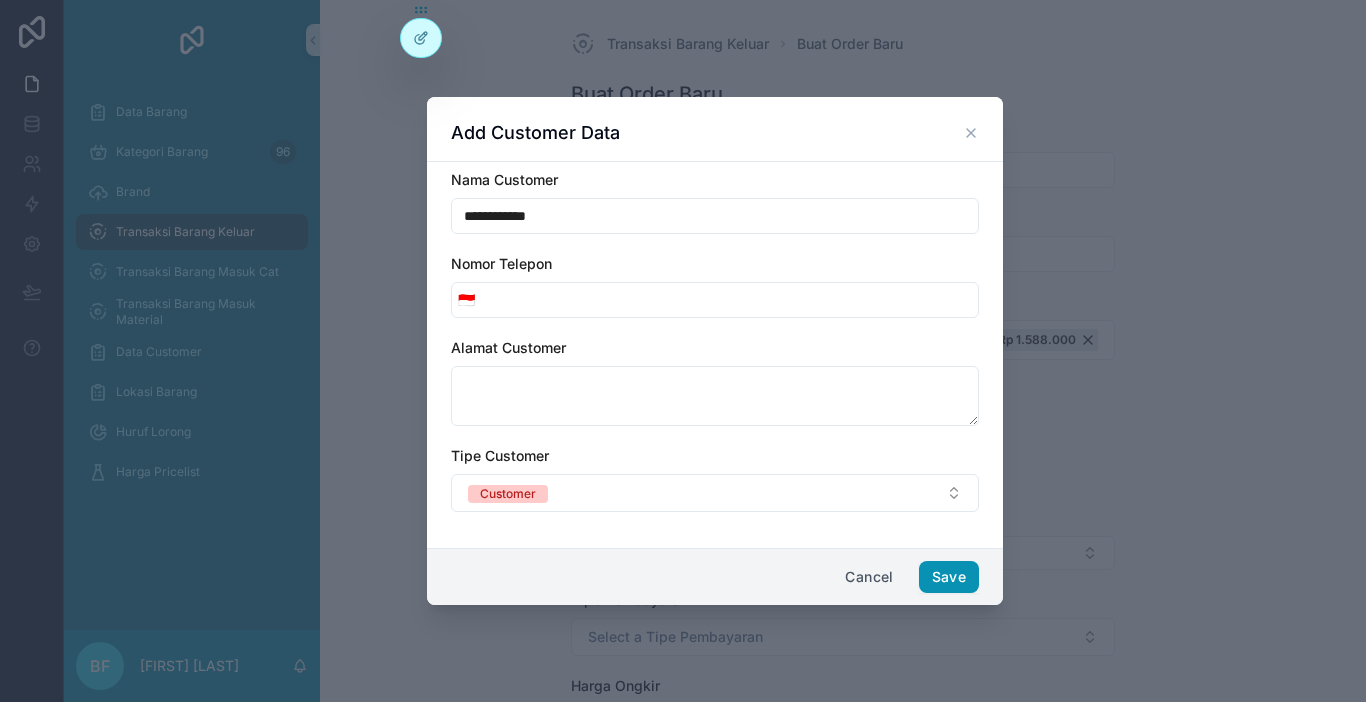 click on "Save" at bounding box center (949, 577) 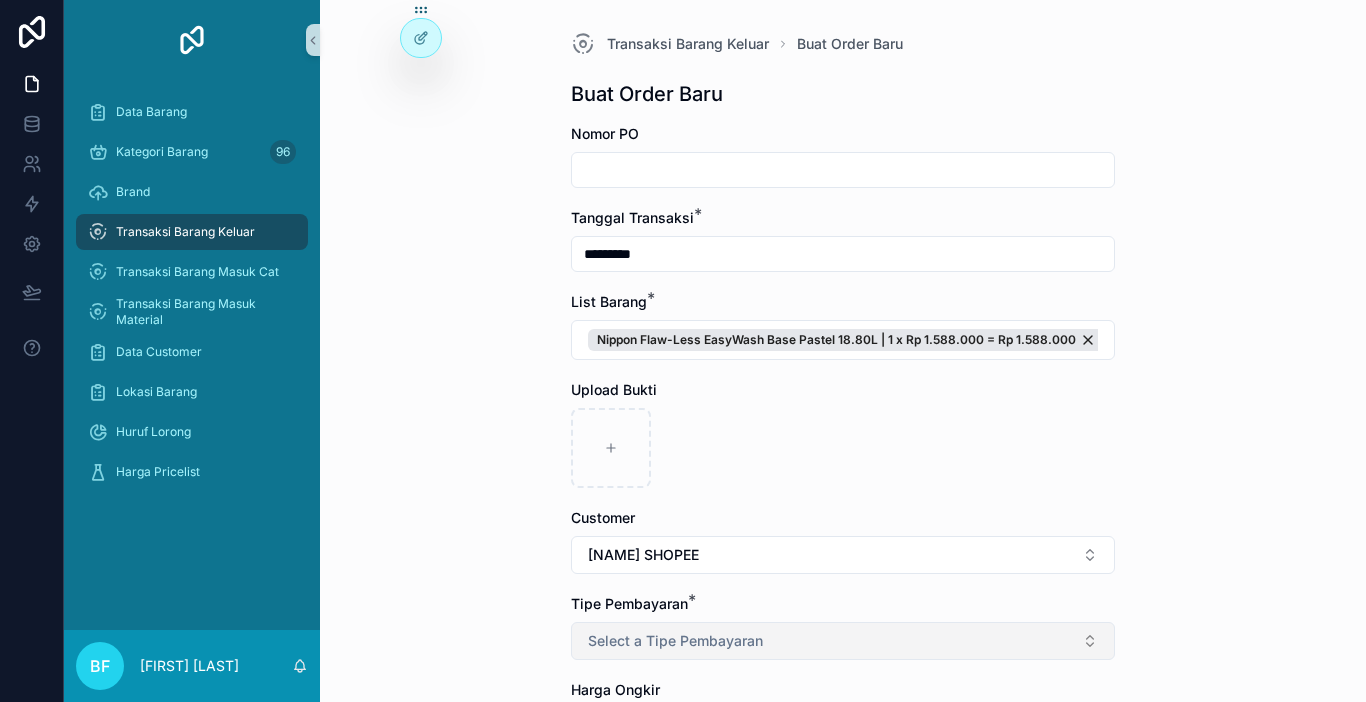 click on "Select a Tipe Pembayaran" at bounding box center [843, 641] 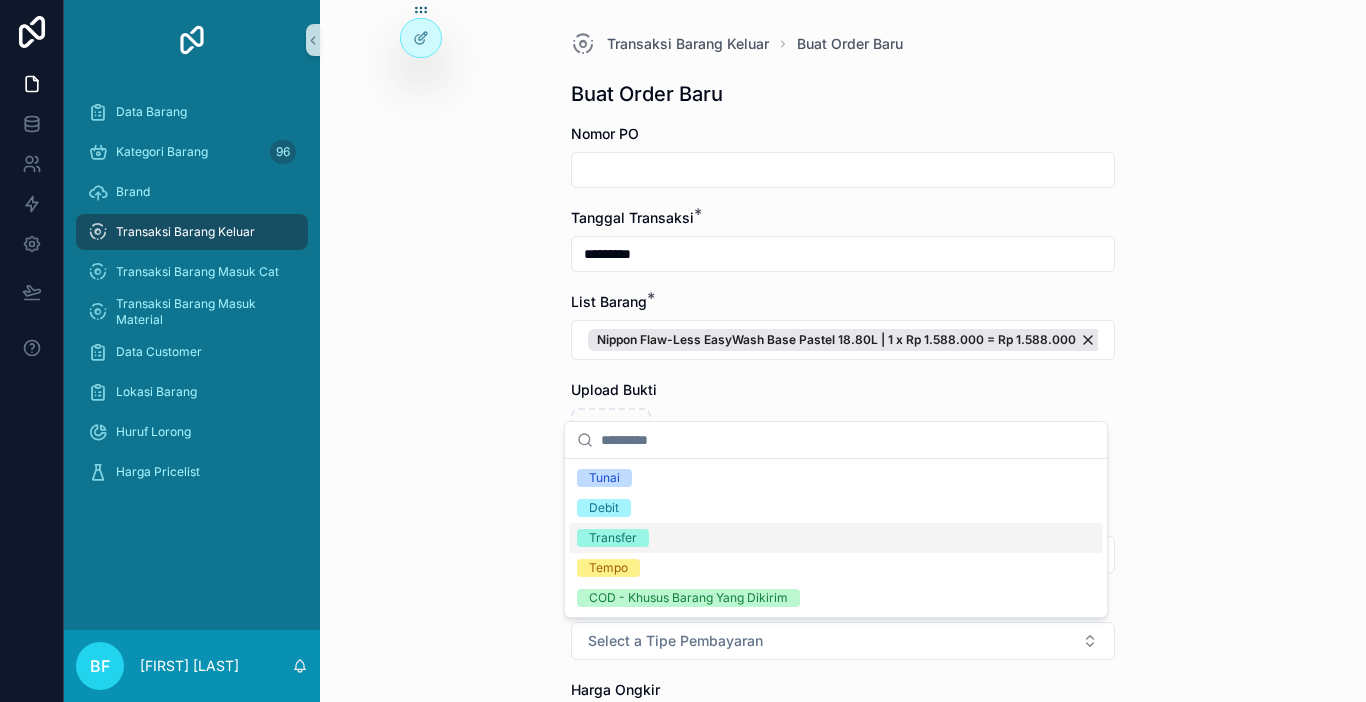 click on "Transfer" at bounding box center (613, 538) 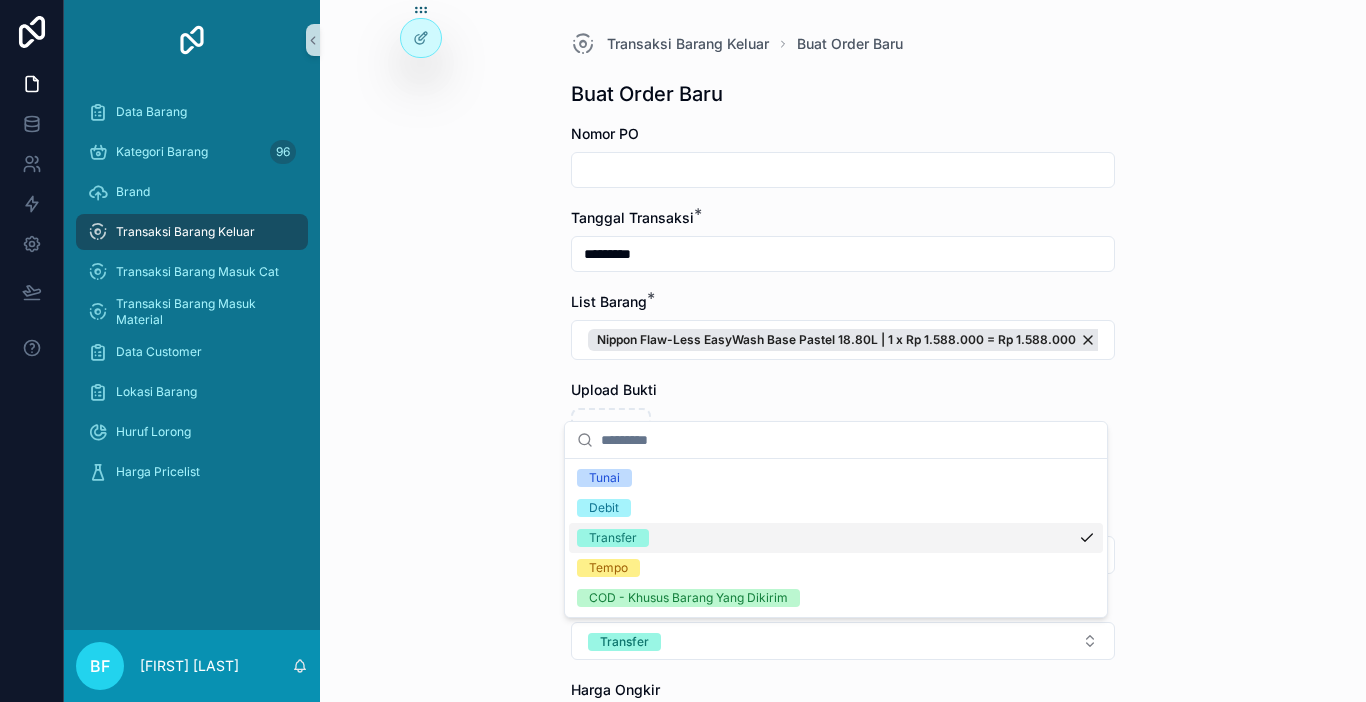 click on "Transaksi Barang Keluar Buat Order Baru Buat Order Baru Nomor PO Tanggal Transaksi * ********* List Barang * Nippon Flaw-Less EasyWash Base Pastel 18.80L | 1 x Rp 1.588.000 = Rp 1.588.000 Upload Bukti Customer [FIRST] SHOPEE Tipe Pembayaran * Transfer Harga Ongkir Totalkan Transaksi" at bounding box center [843, 351] 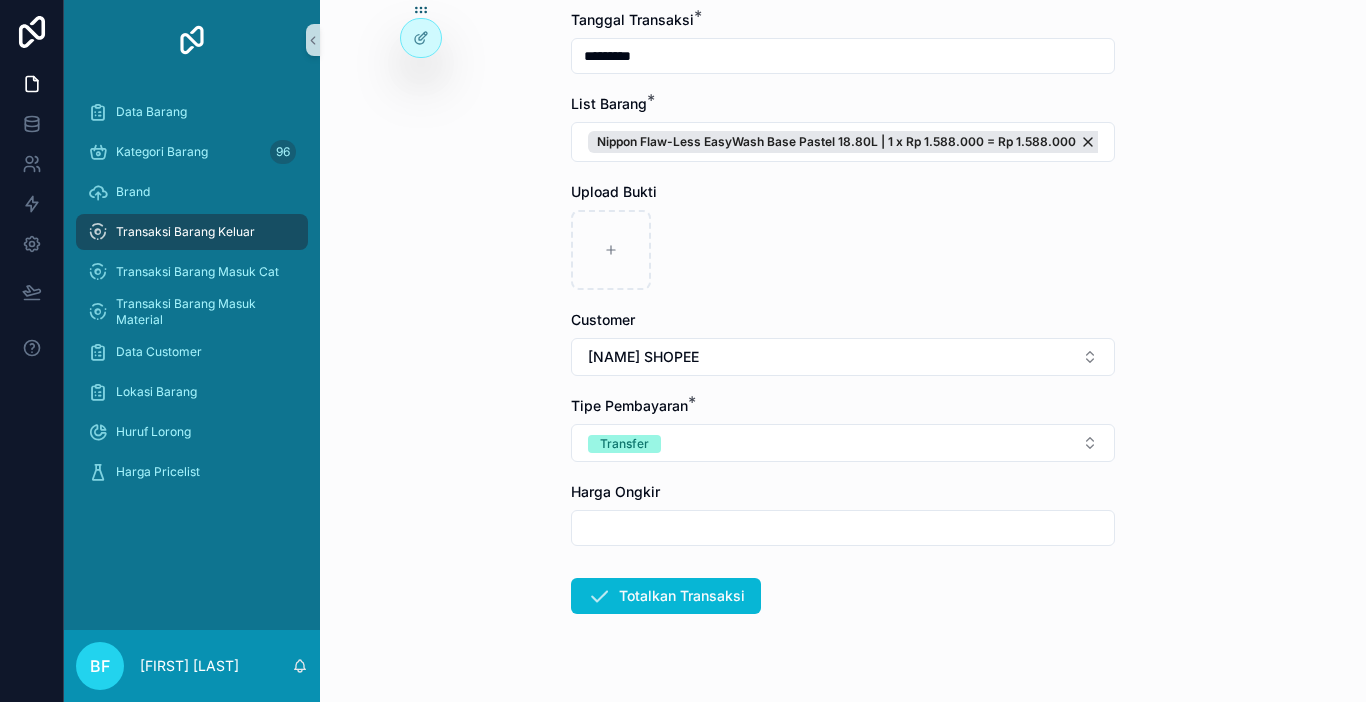 scroll, scrollTop: 200, scrollLeft: 0, axis: vertical 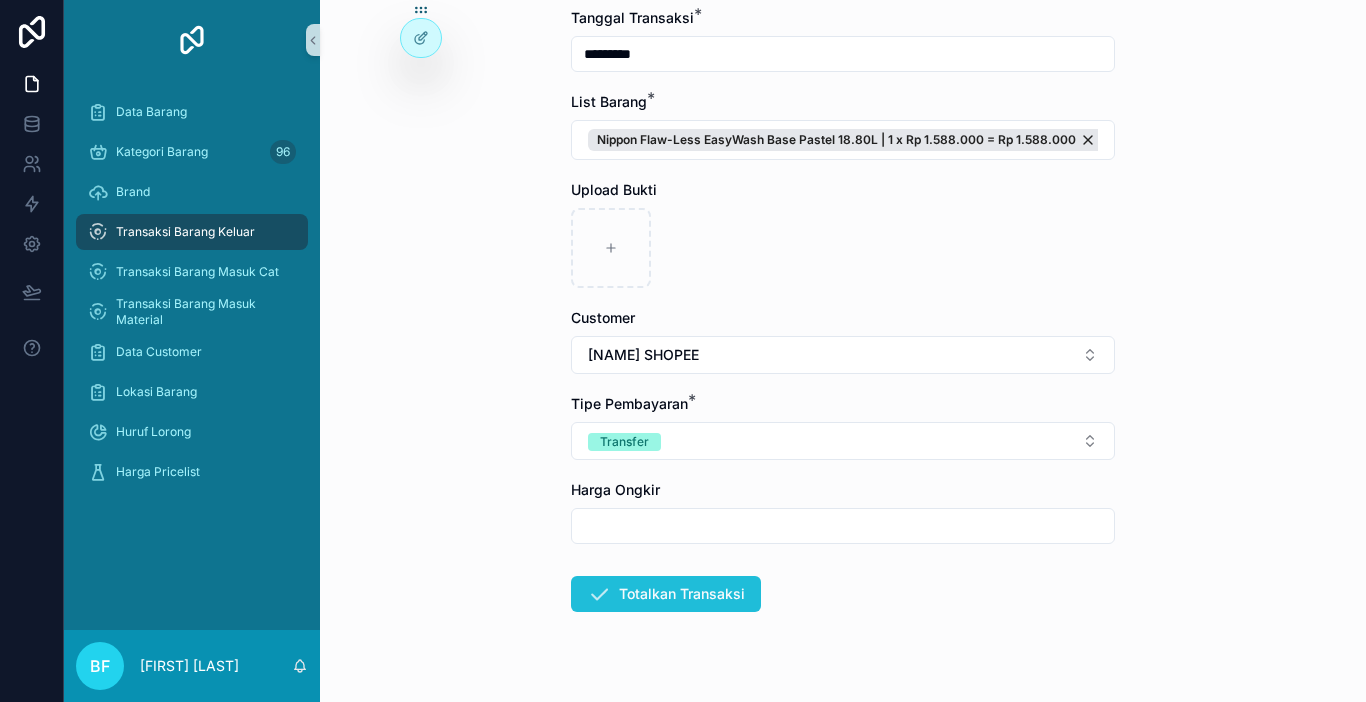 click on "Totalkan Transaksi" at bounding box center (666, 594) 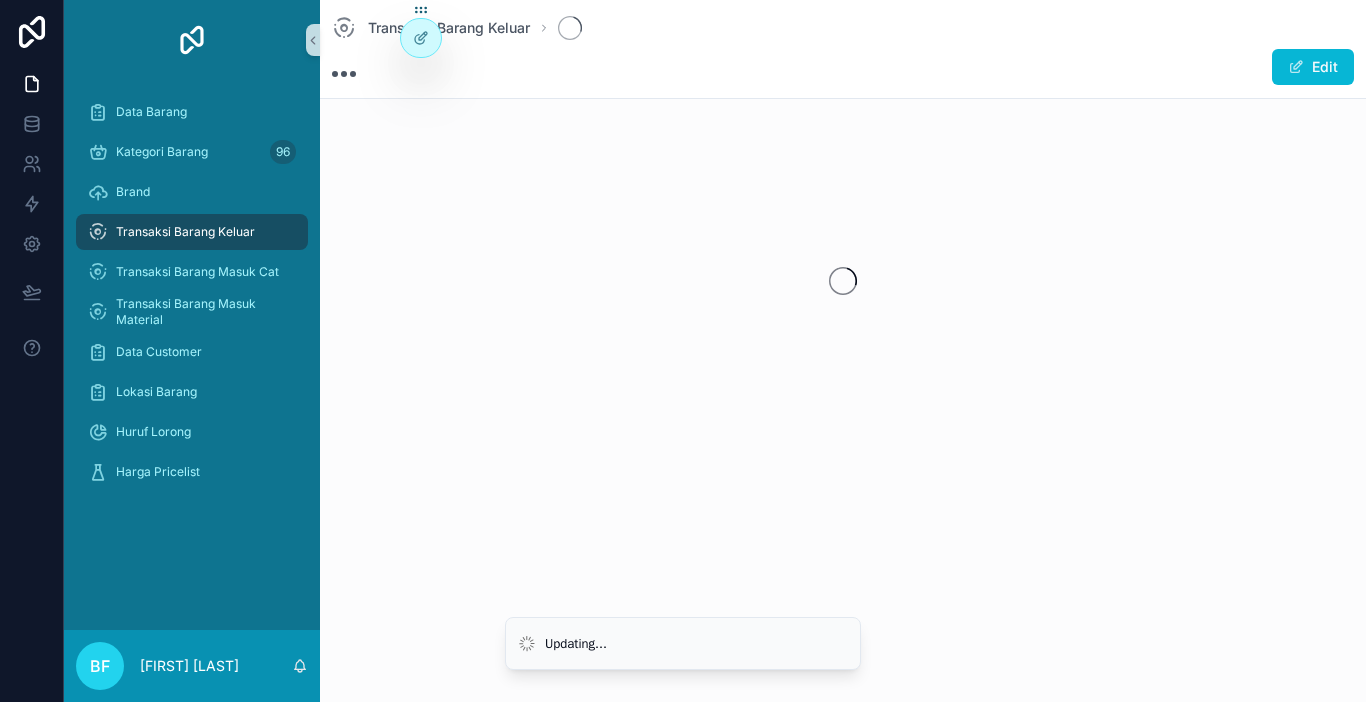 scroll, scrollTop: 0, scrollLeft: 0, axis: both 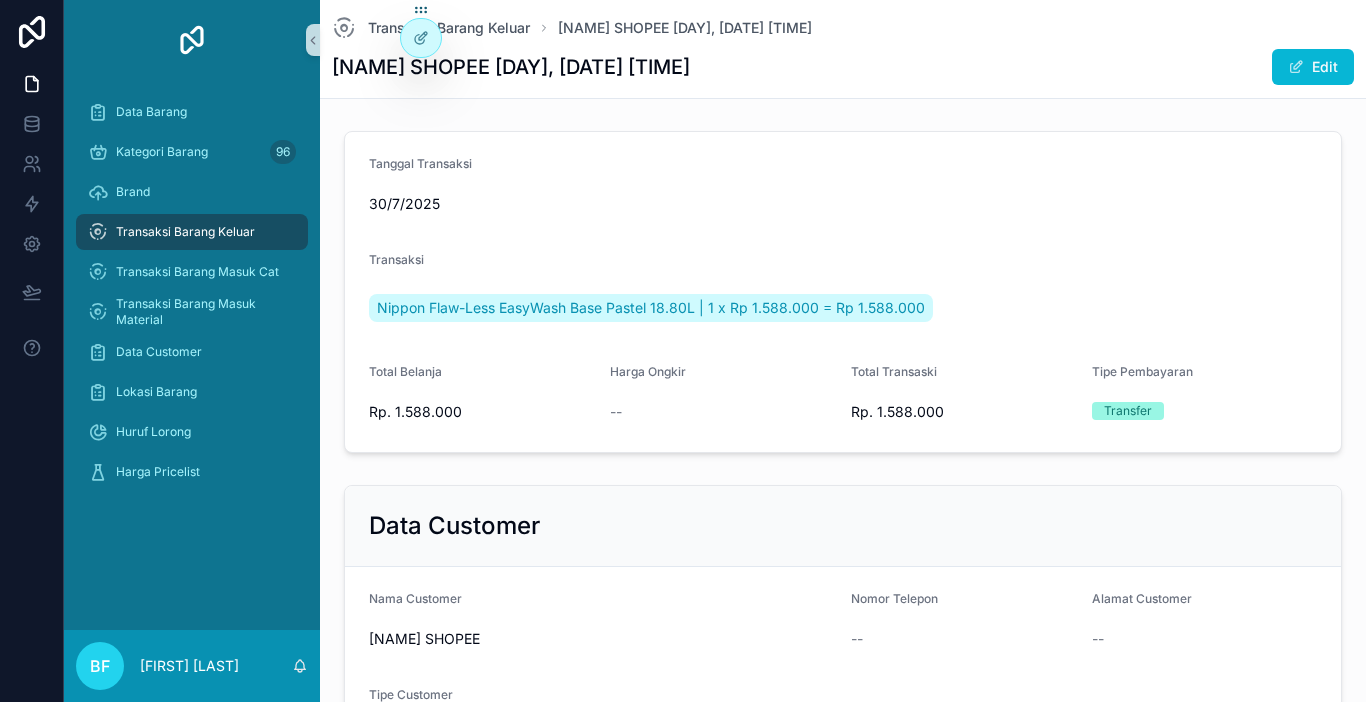 click on "Transaksi Barang Keluar" at bounding box center (185, 232) 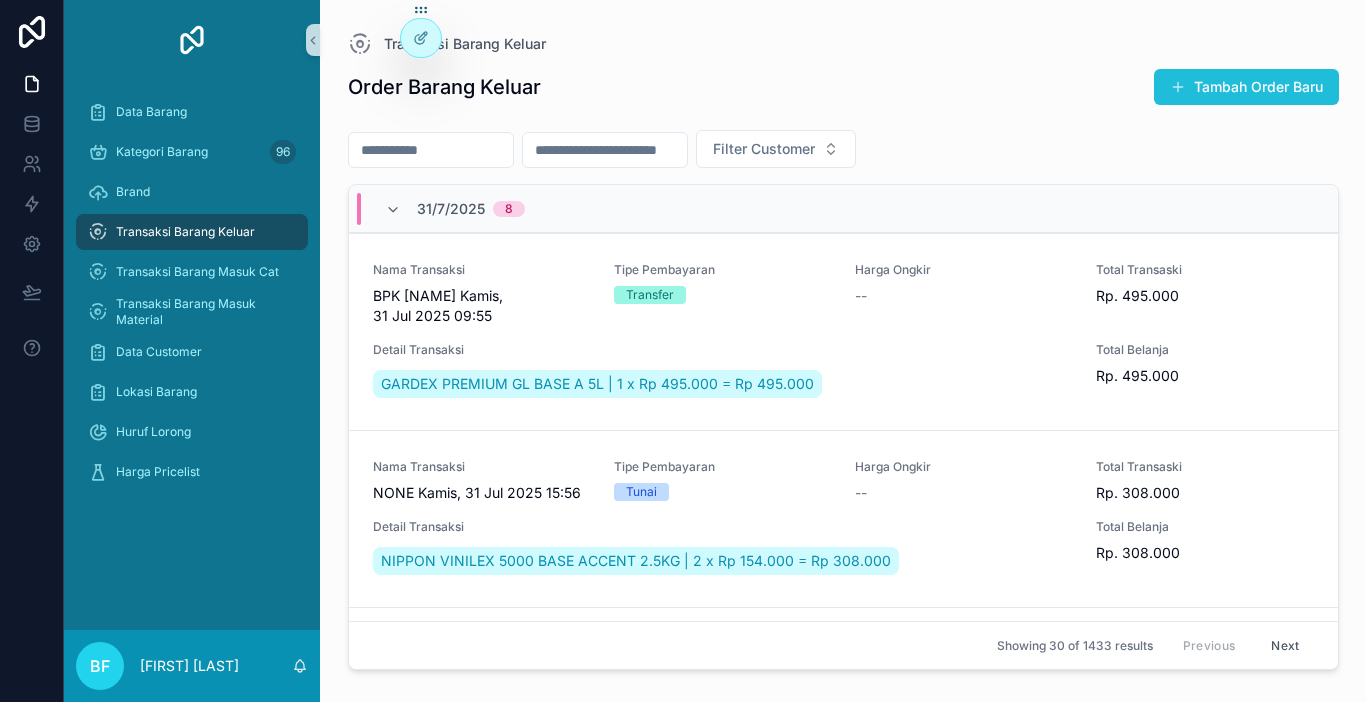 click on "Tambah Order Baru" at bounding box center (1246, 87) 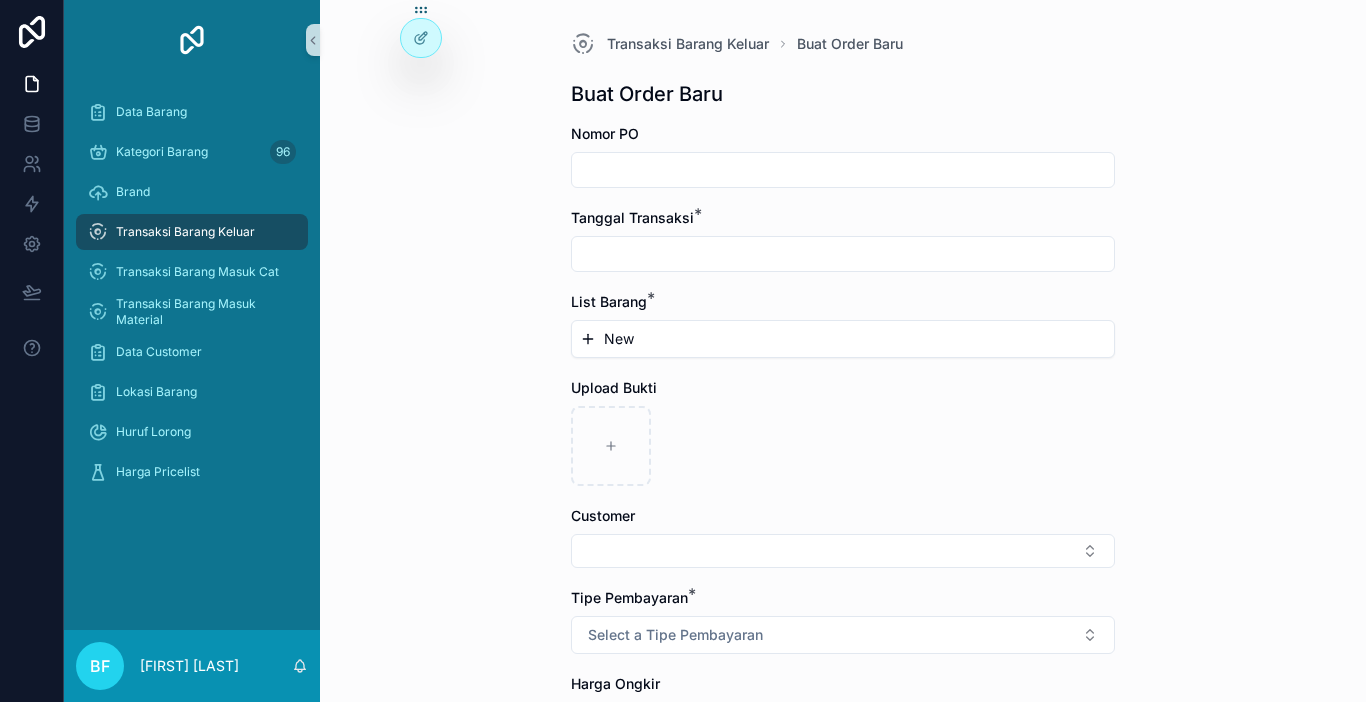 click at bounding box center [843, 254] 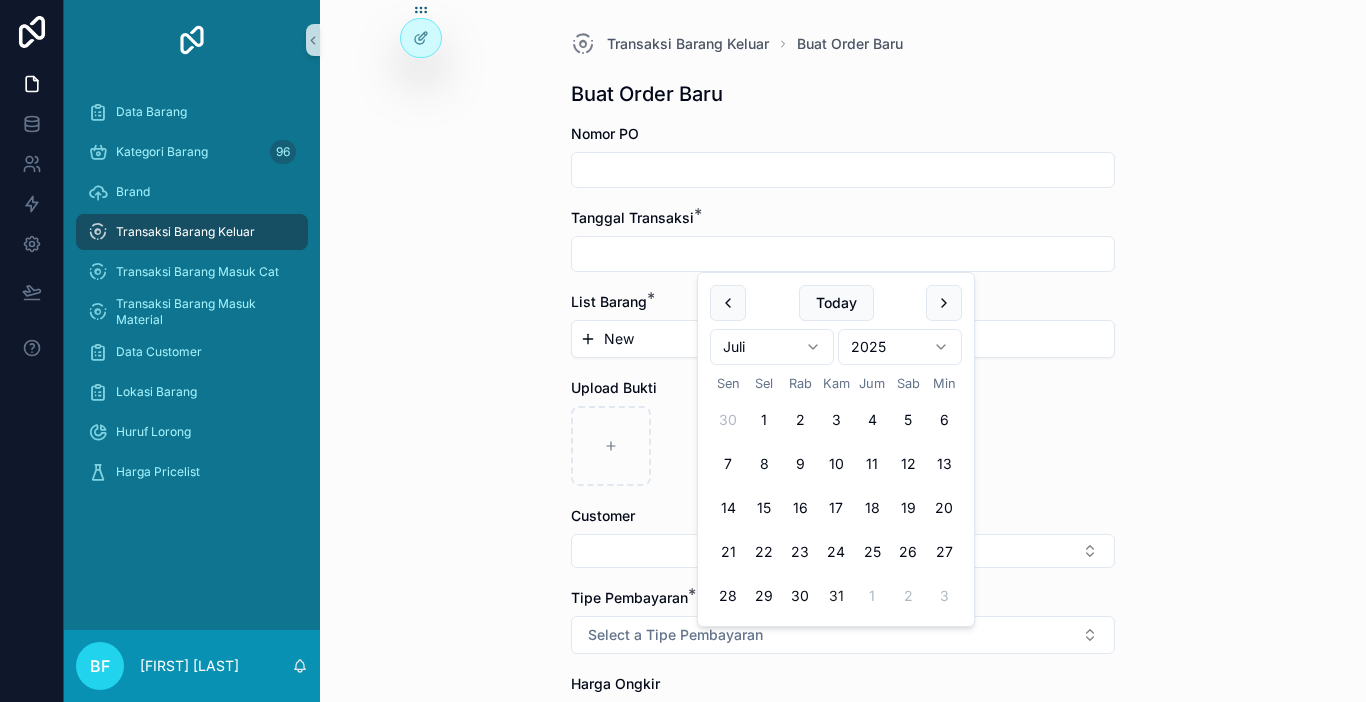 click on "31" at bounding box center [836, 596] 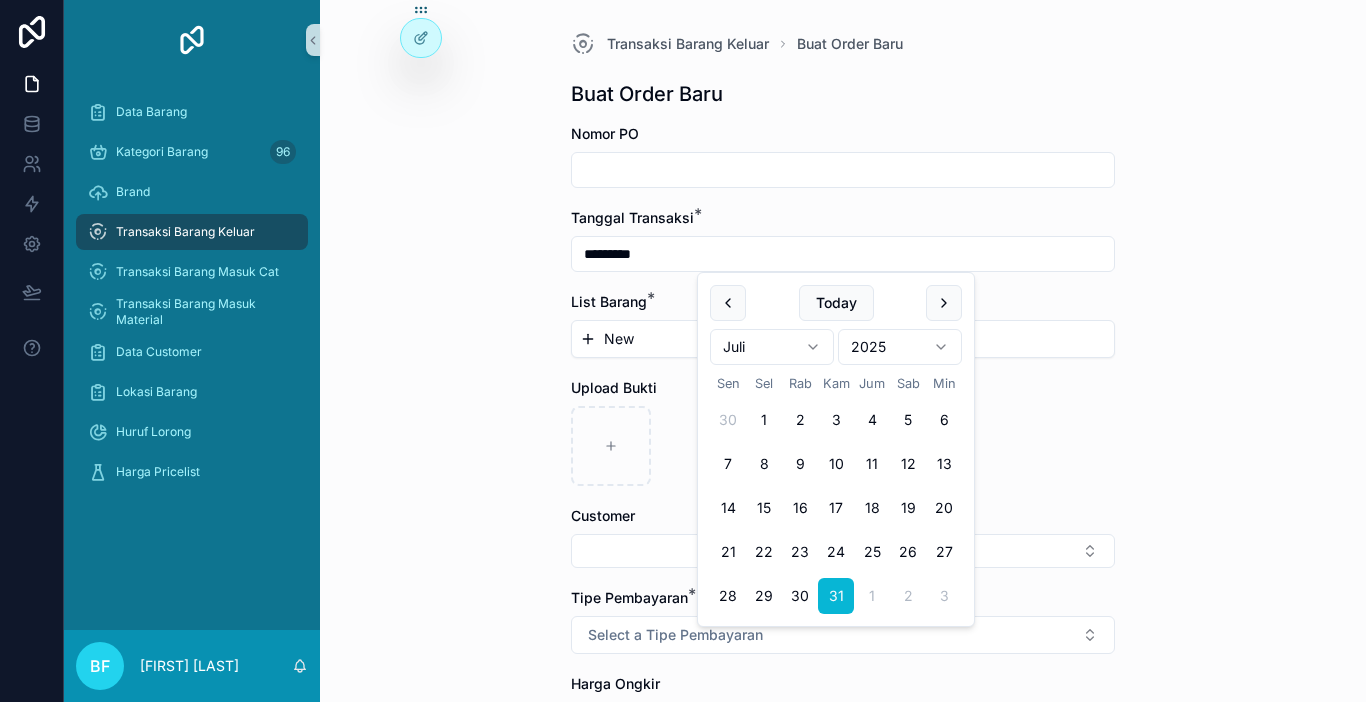 type on "*********" 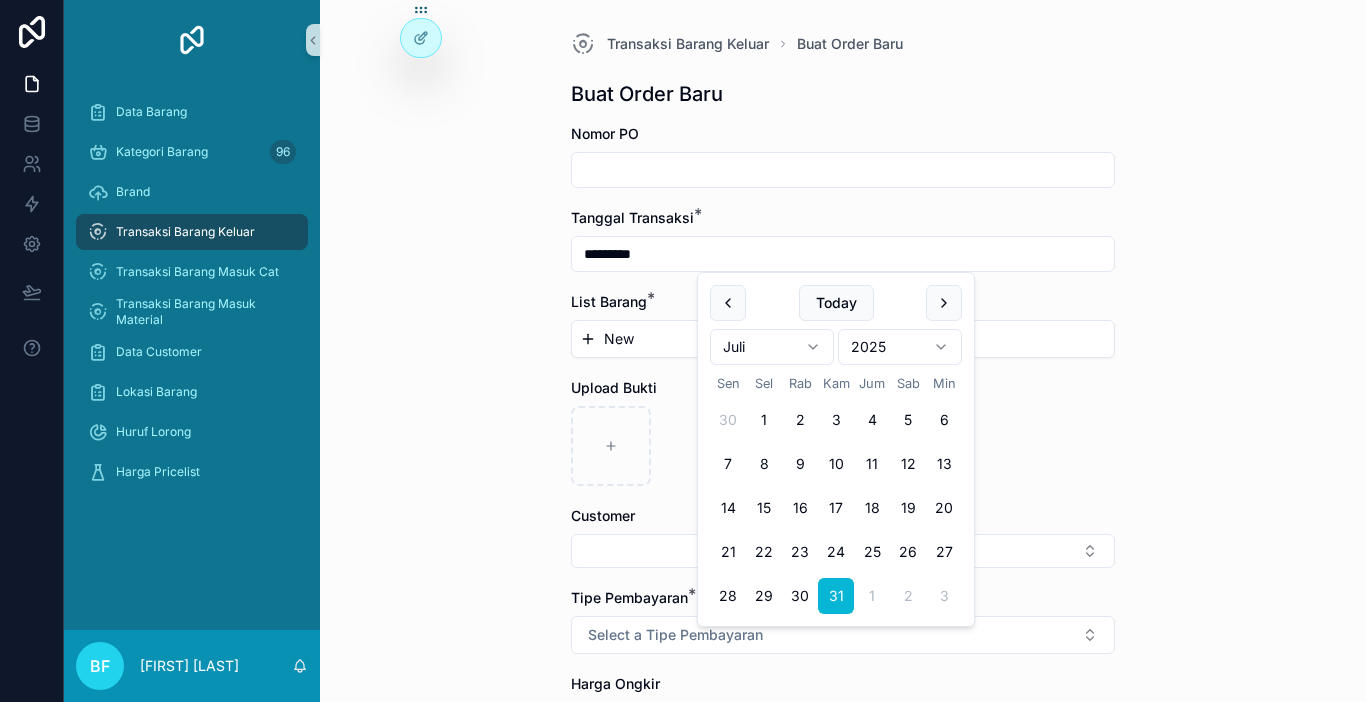 click on "New" at bounding box center (619, 339) 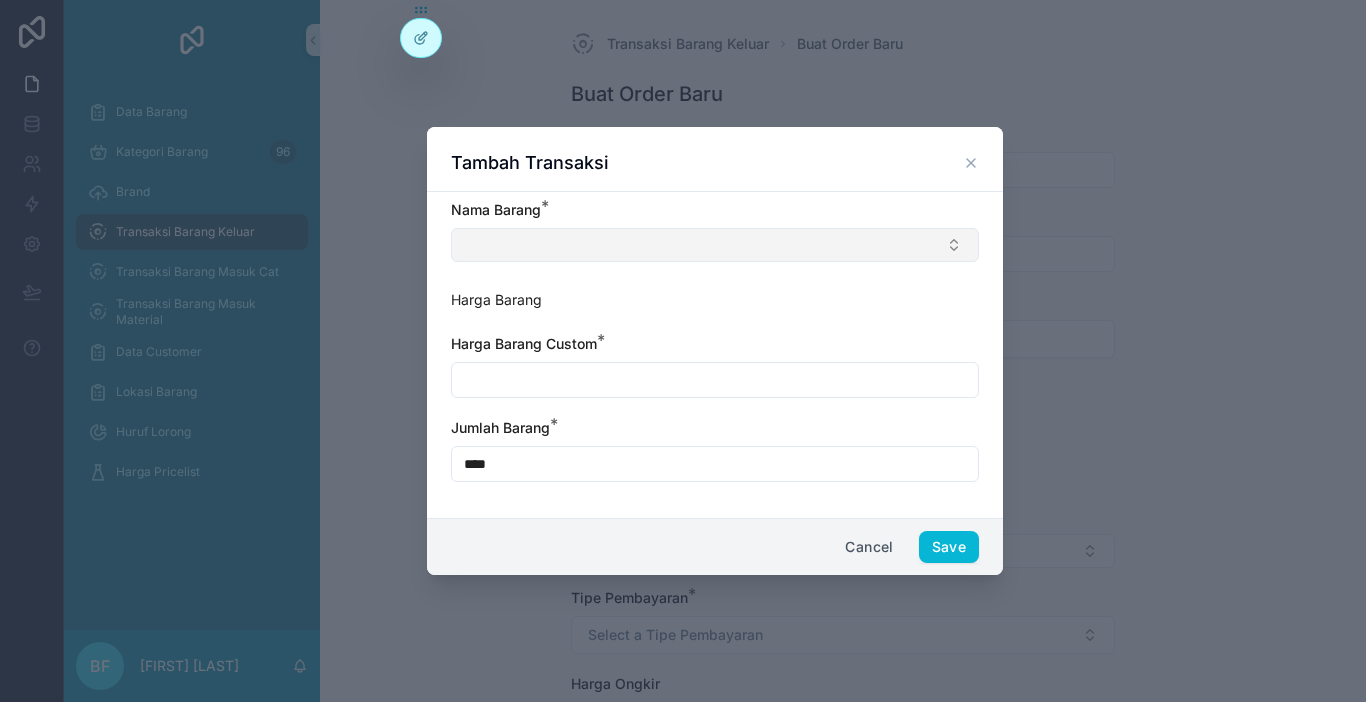 click at bounding box center (715, 245) 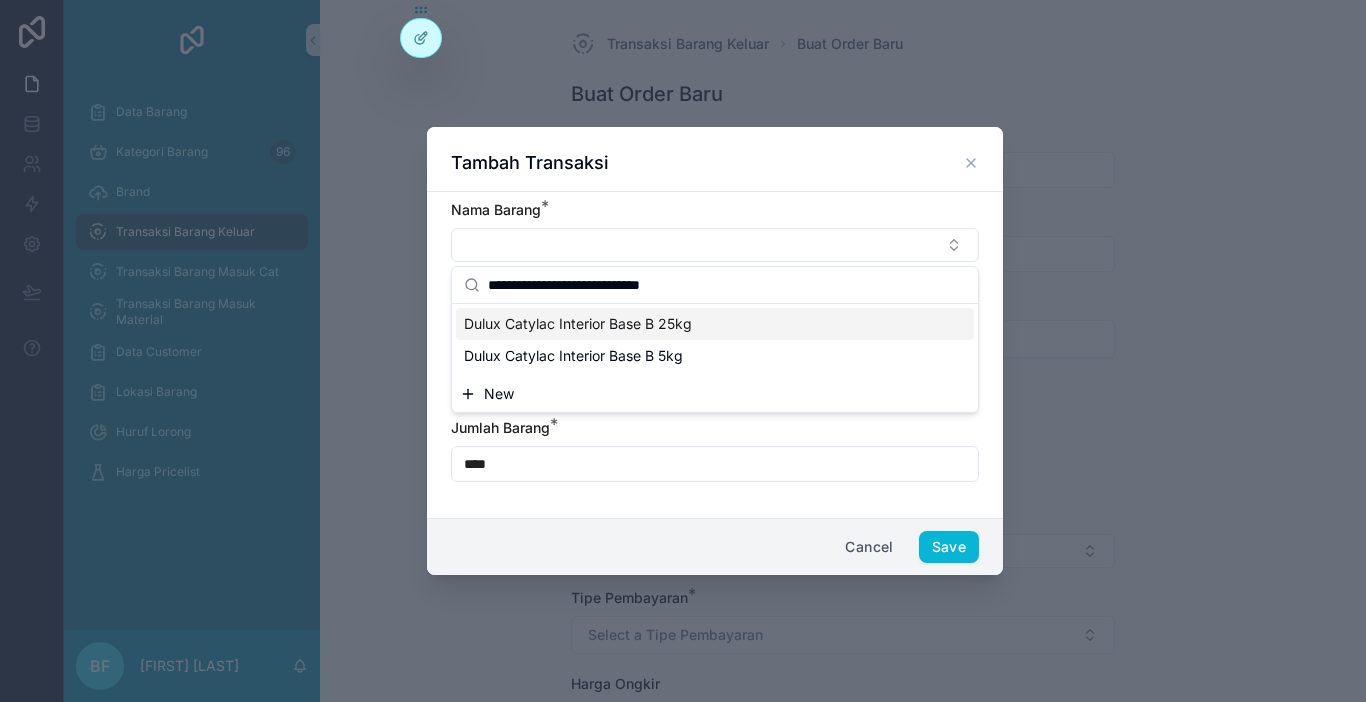 type on "**********" 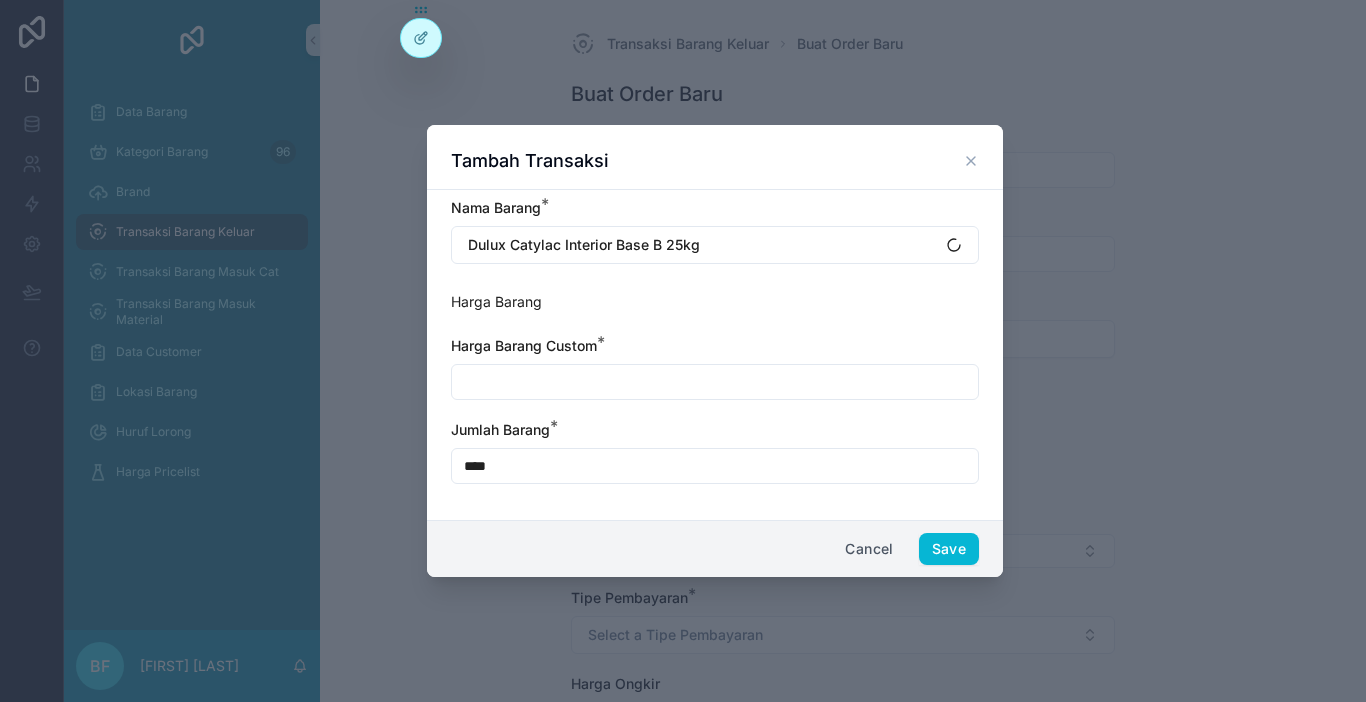 click at bounding box center (715, 382) 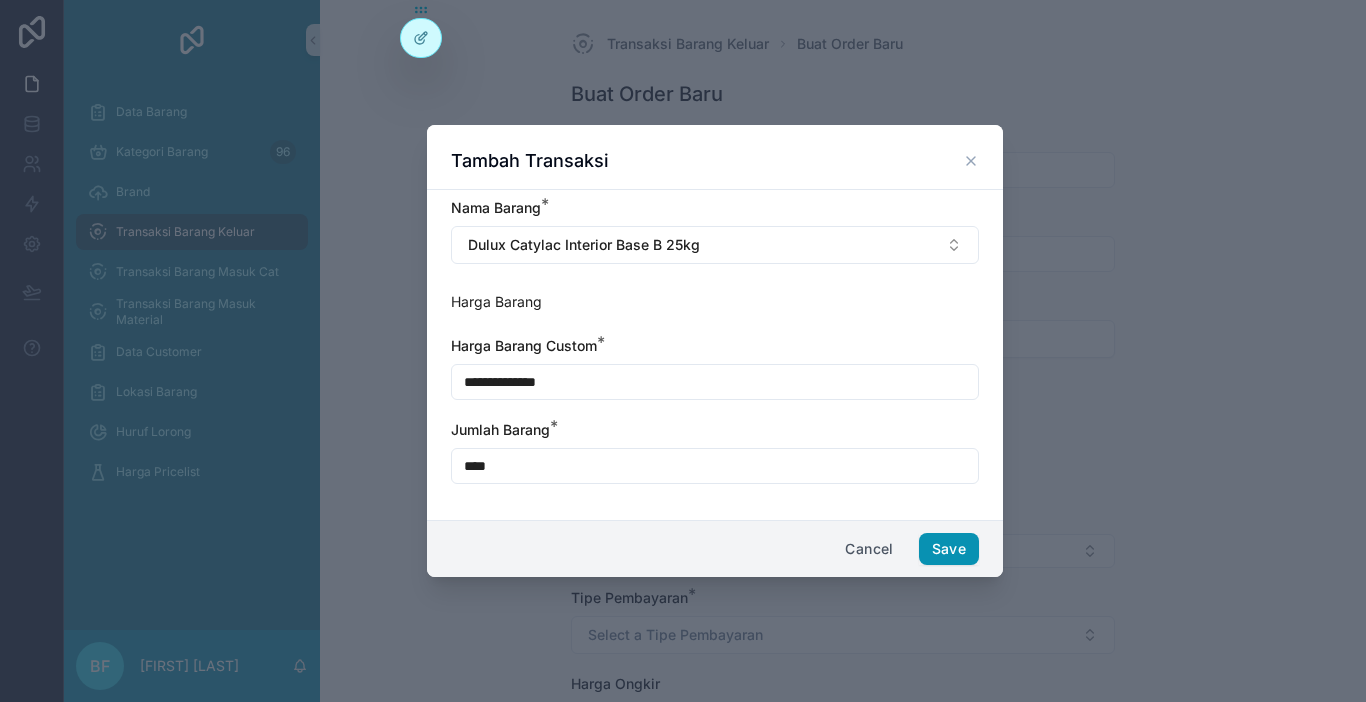 type on "**********" 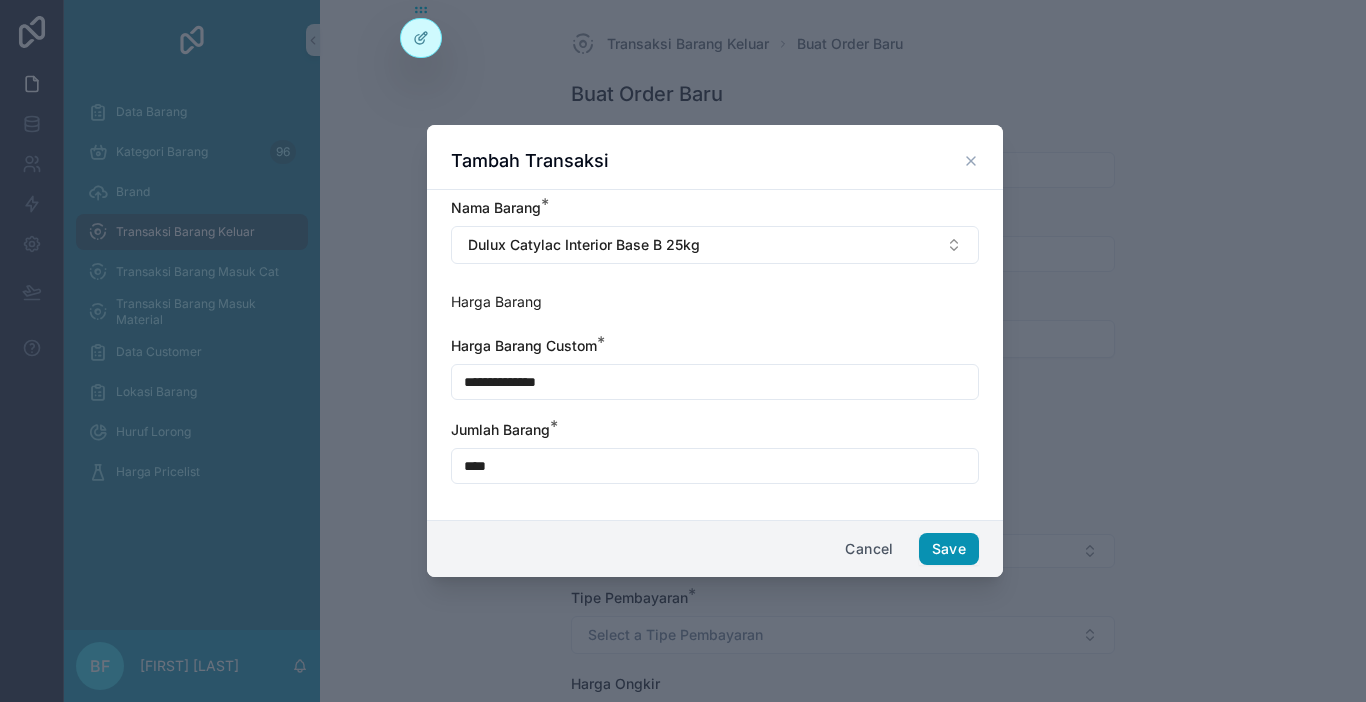 click on "Save" at bounding box center (949, 549) 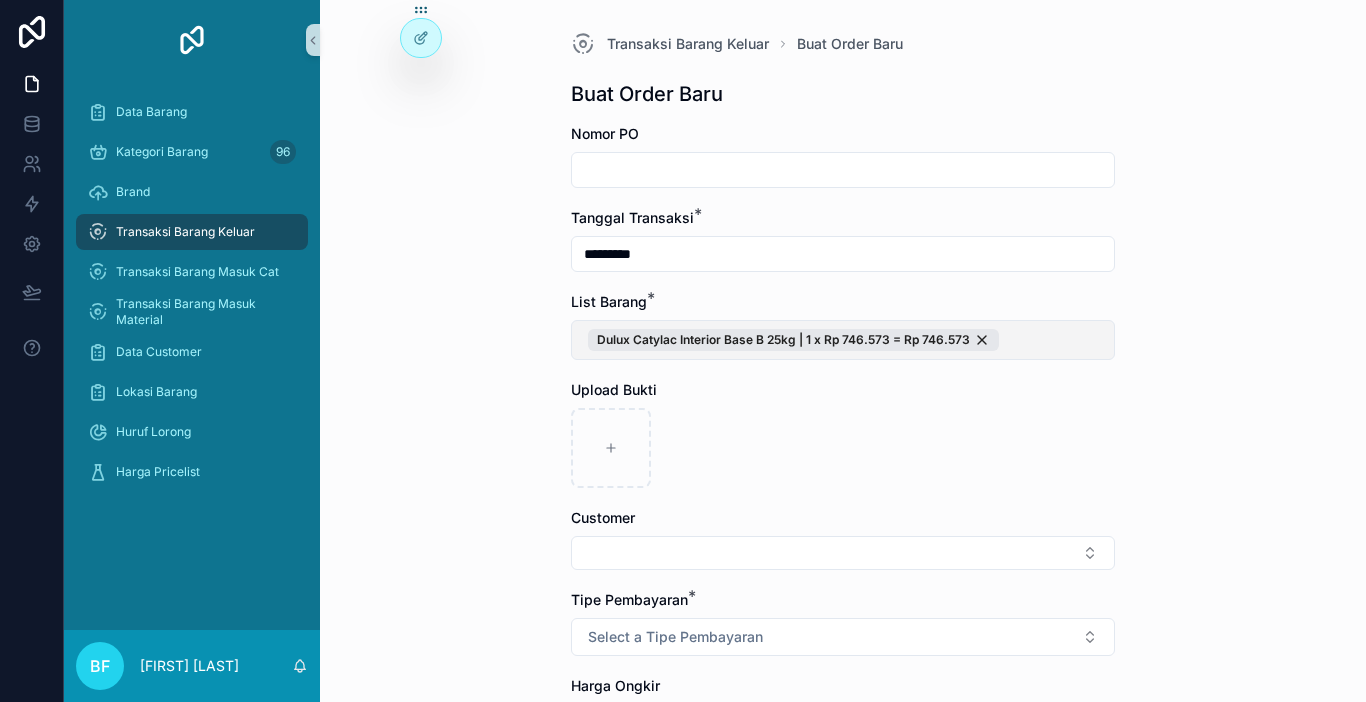click on "Dulux Catylac Interior Base B 25kg | 1 x Rp 746.573 = Rp 746.573" at bounding box center (843, 340) 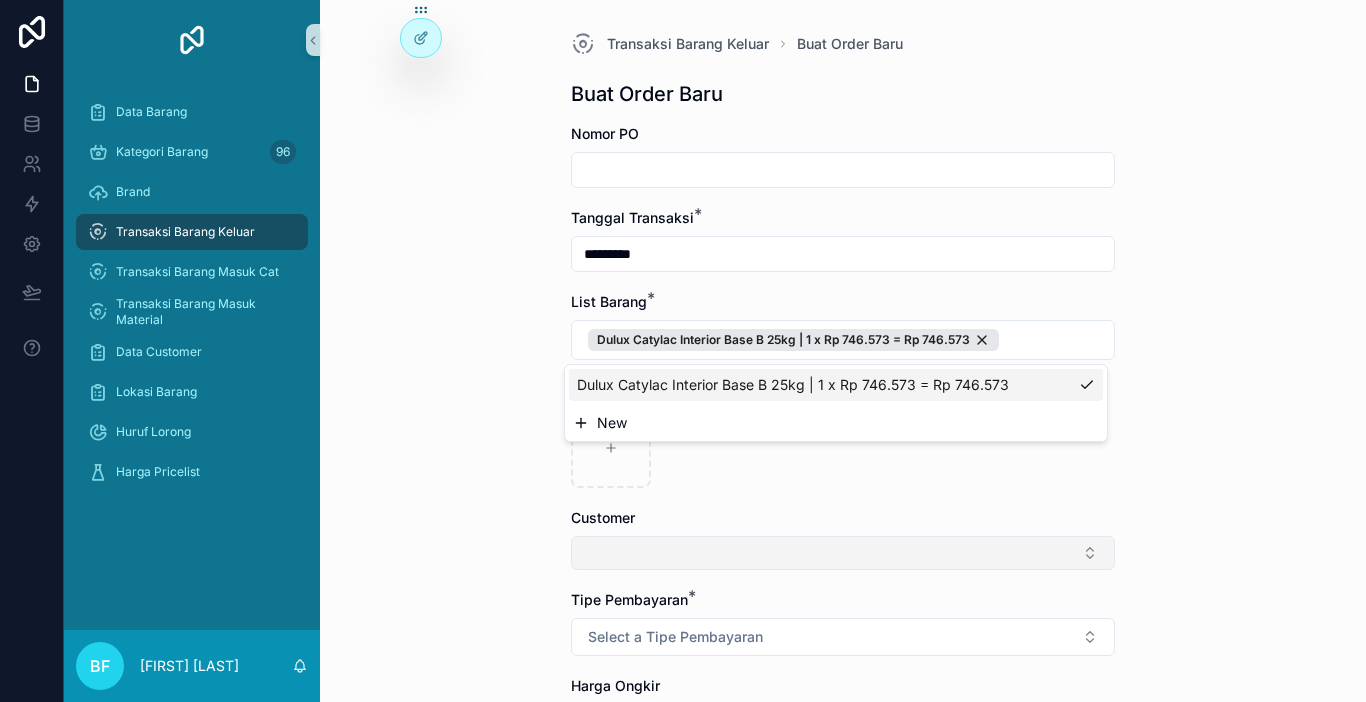 click at bounding box center (843, 553) 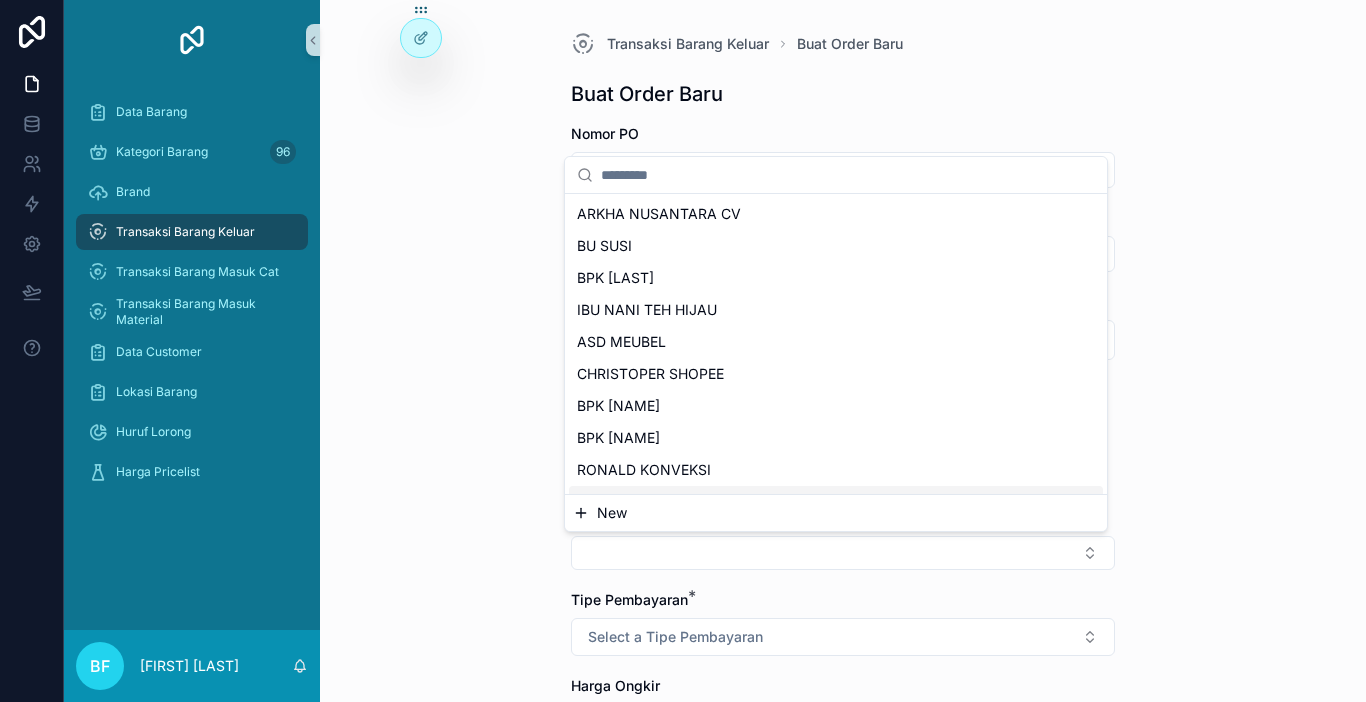 click on "New" at bounding box center [836, 513] 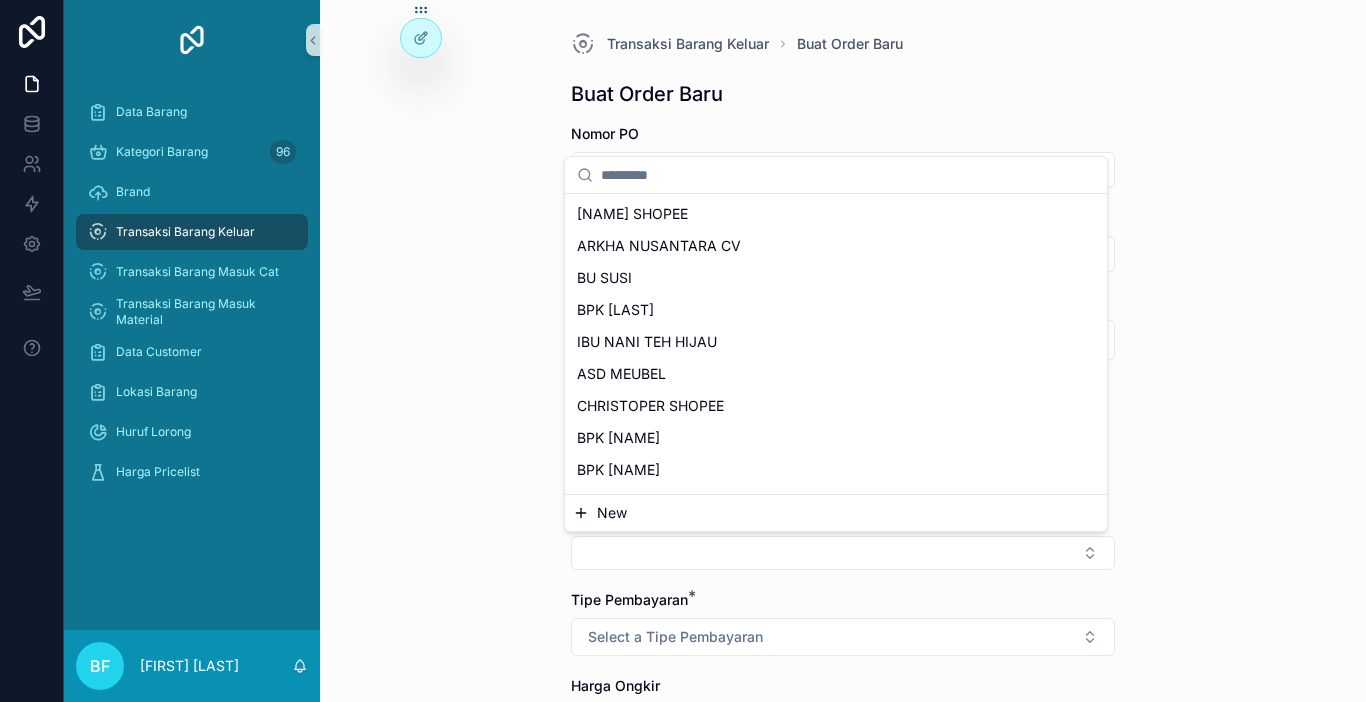 click on "New" at bounding box center [836, 513] 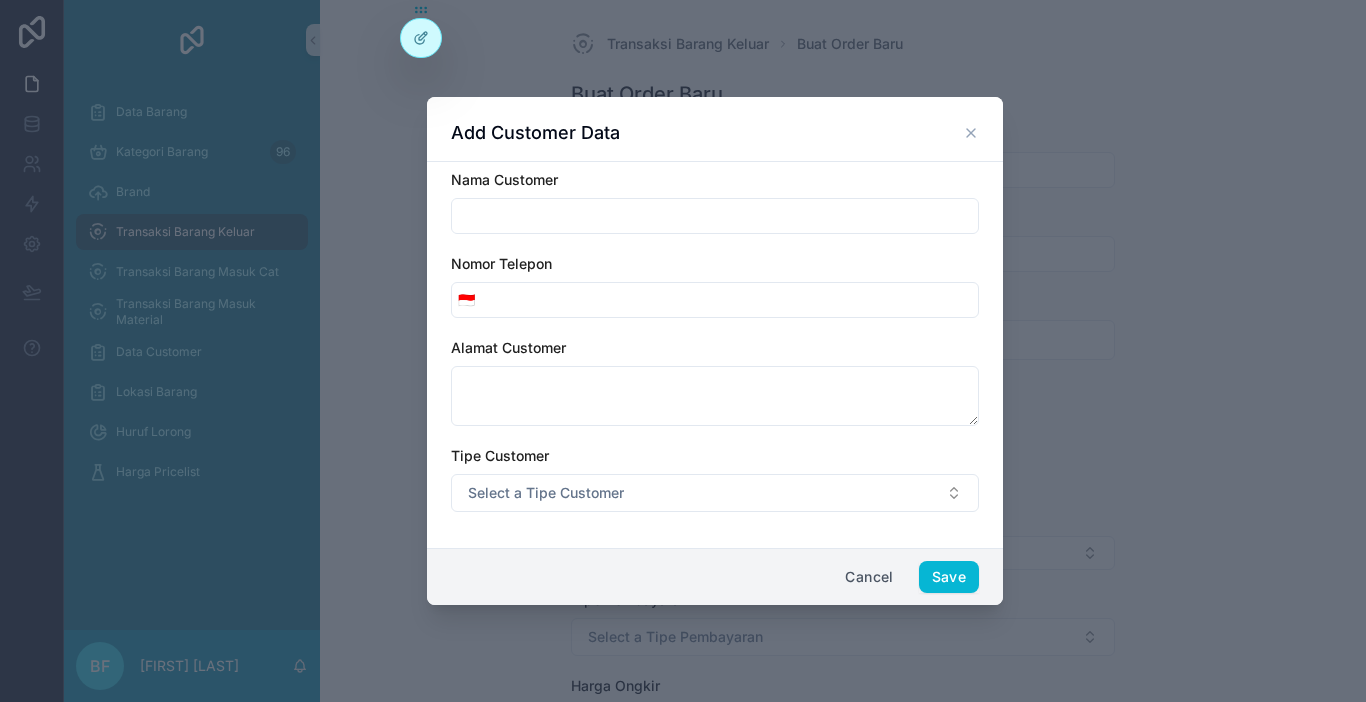 click at bounding box center (715, 216) 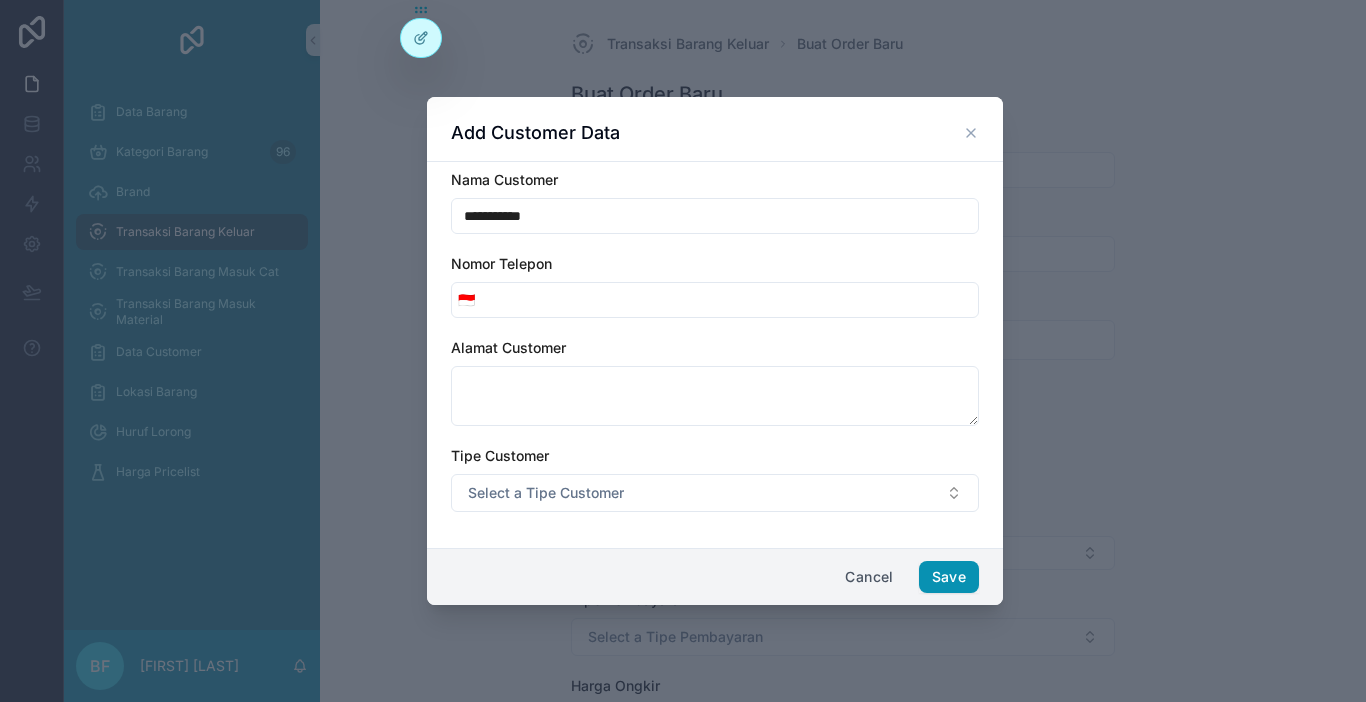 type on "**********" 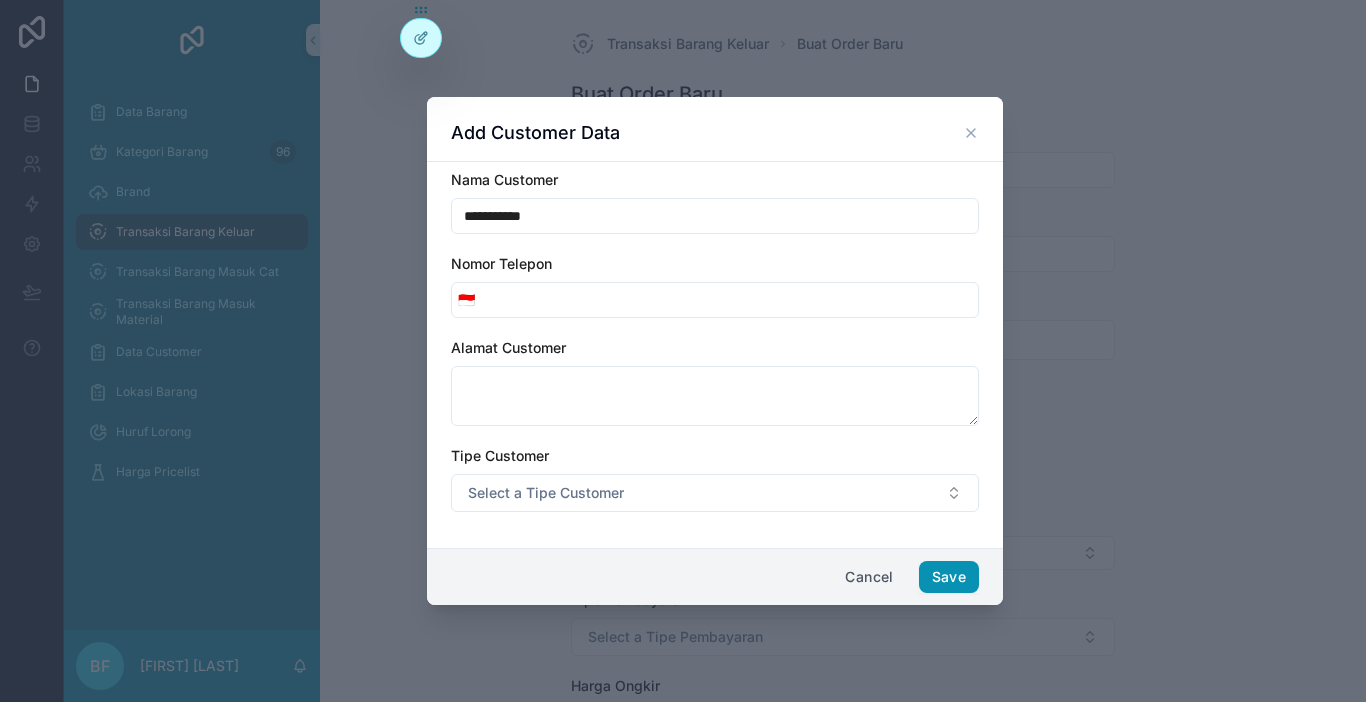 click on "Save" at bounding box center (949, 577) 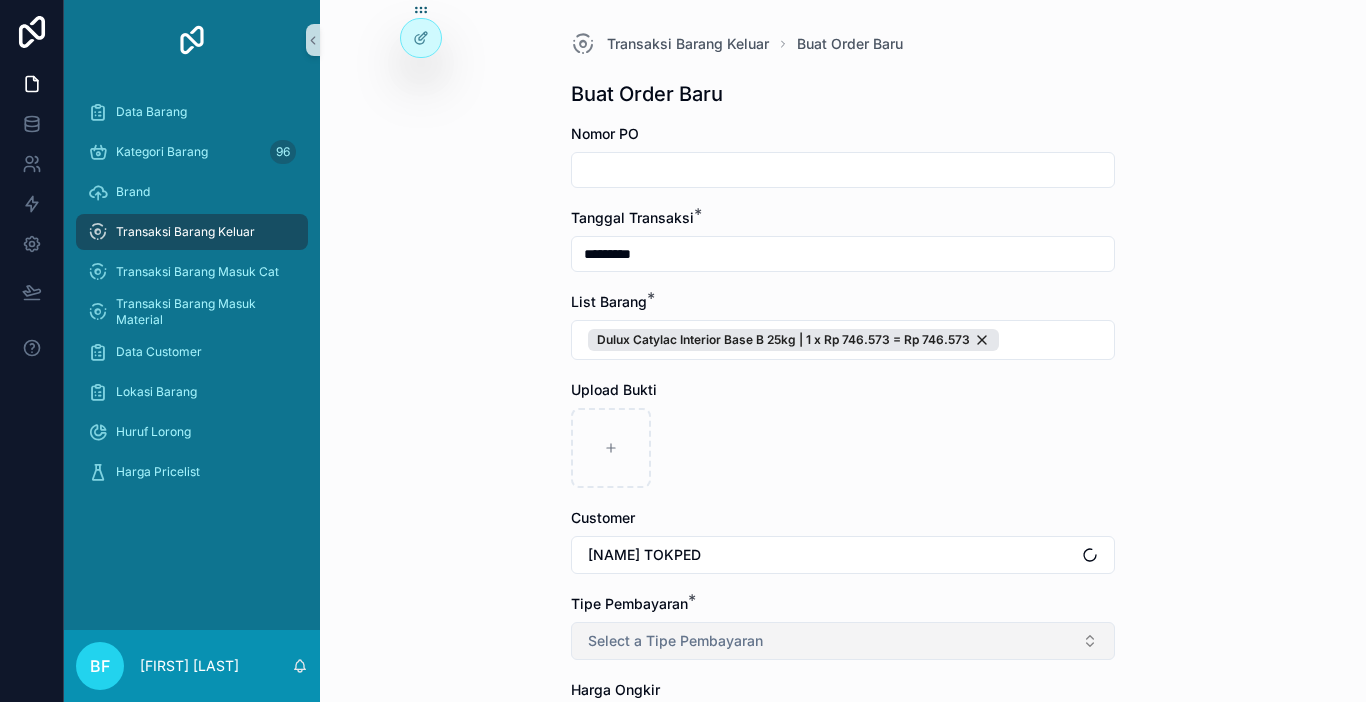 click on "Select a Tipe Pembayaran" at bounding box center [843, 641] 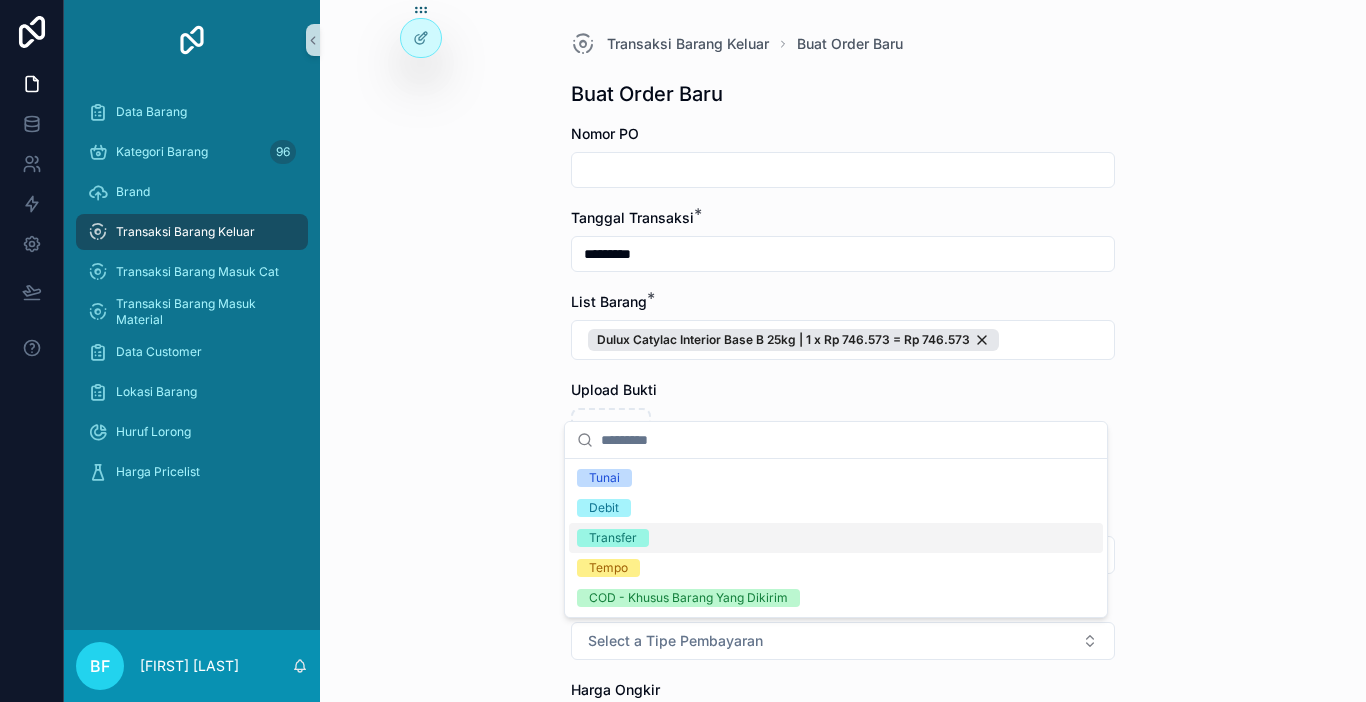 click on "Transfer" at bounding box center [613, 538] 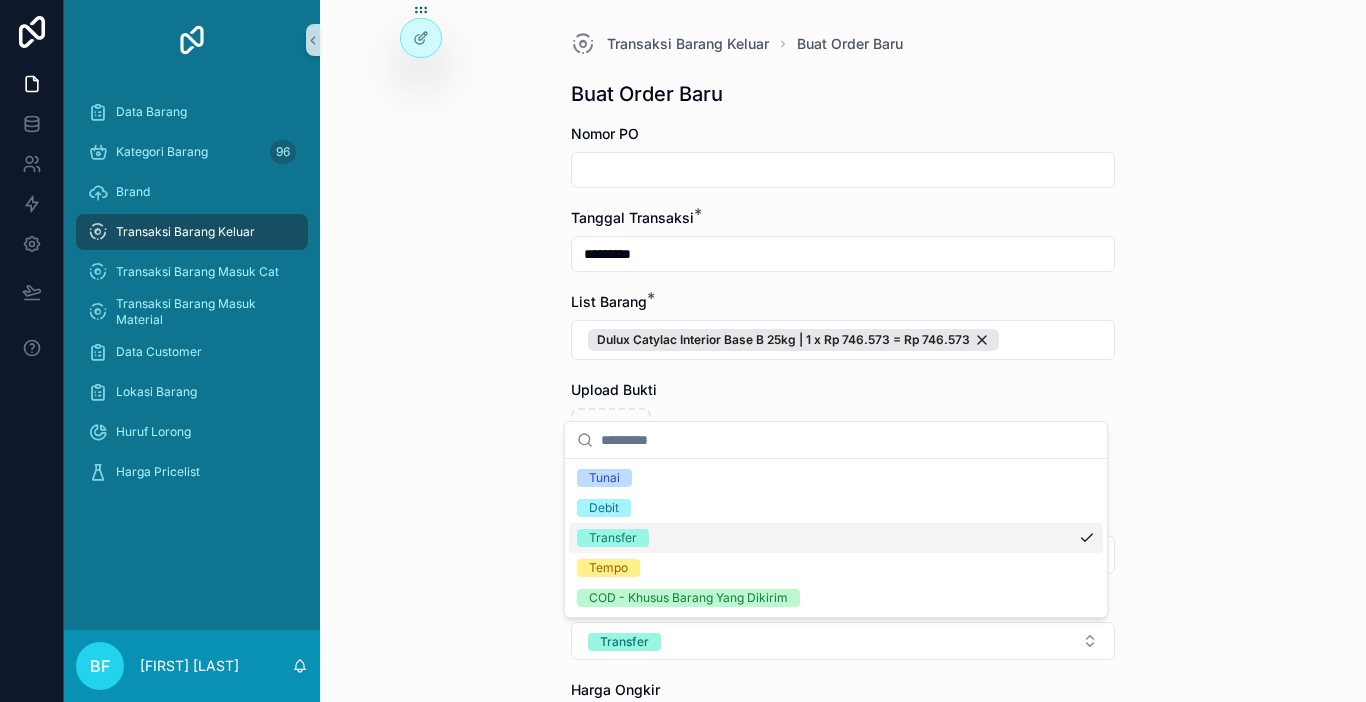 click on "Transaksi Barang Keluar Buat Order Baru Buat Order Baru Nomor PO Tanggal Transaksi * ********* List Barang * Dulux Catylac Interior Base B 25kg | 1 x Rp 746.573 = Rp 746.573 Upload Bukti Customer [NAME] TOKPED Tipe Pembayaran * Transfer Harga Ongkir Totalkan Transaksi" at bounding box center (843, 351) 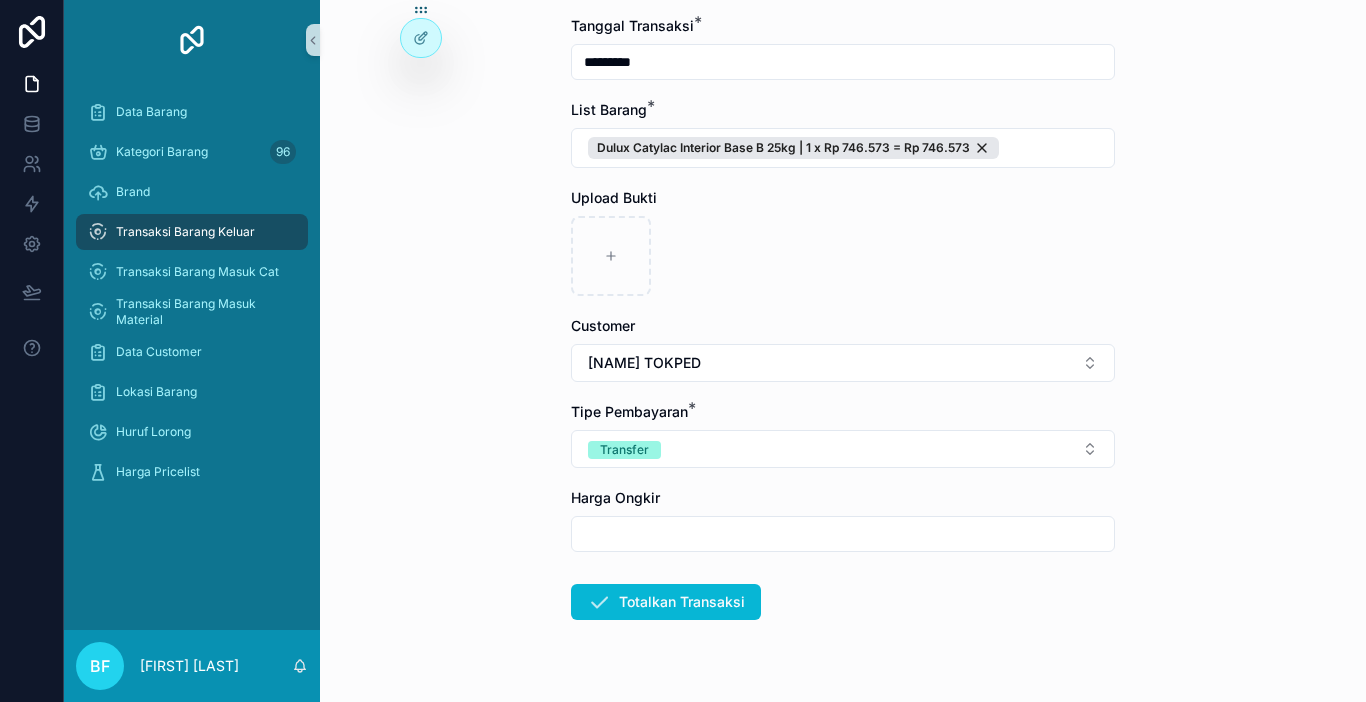 scroll, scrollTop: 200, scrollLeft: 0, axis: vertical 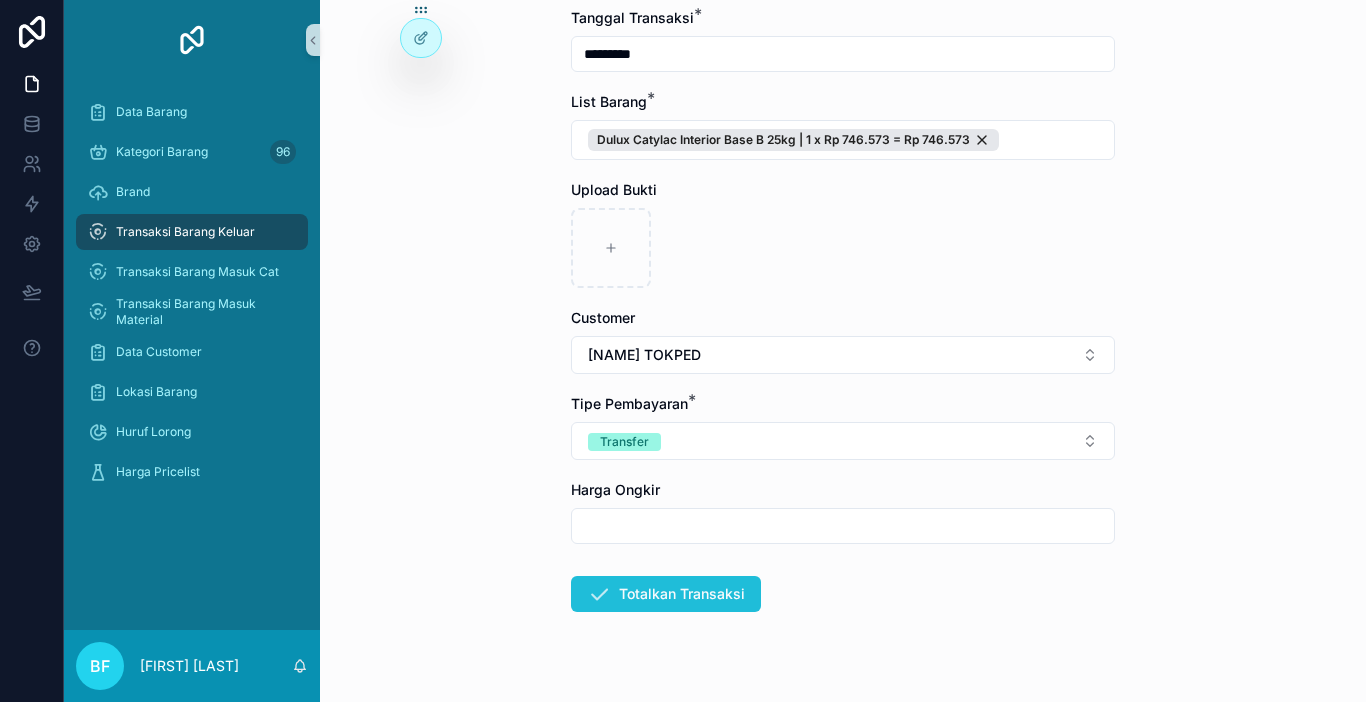 click on "Totalkan Transaksi" at bounding box center [666, 594] 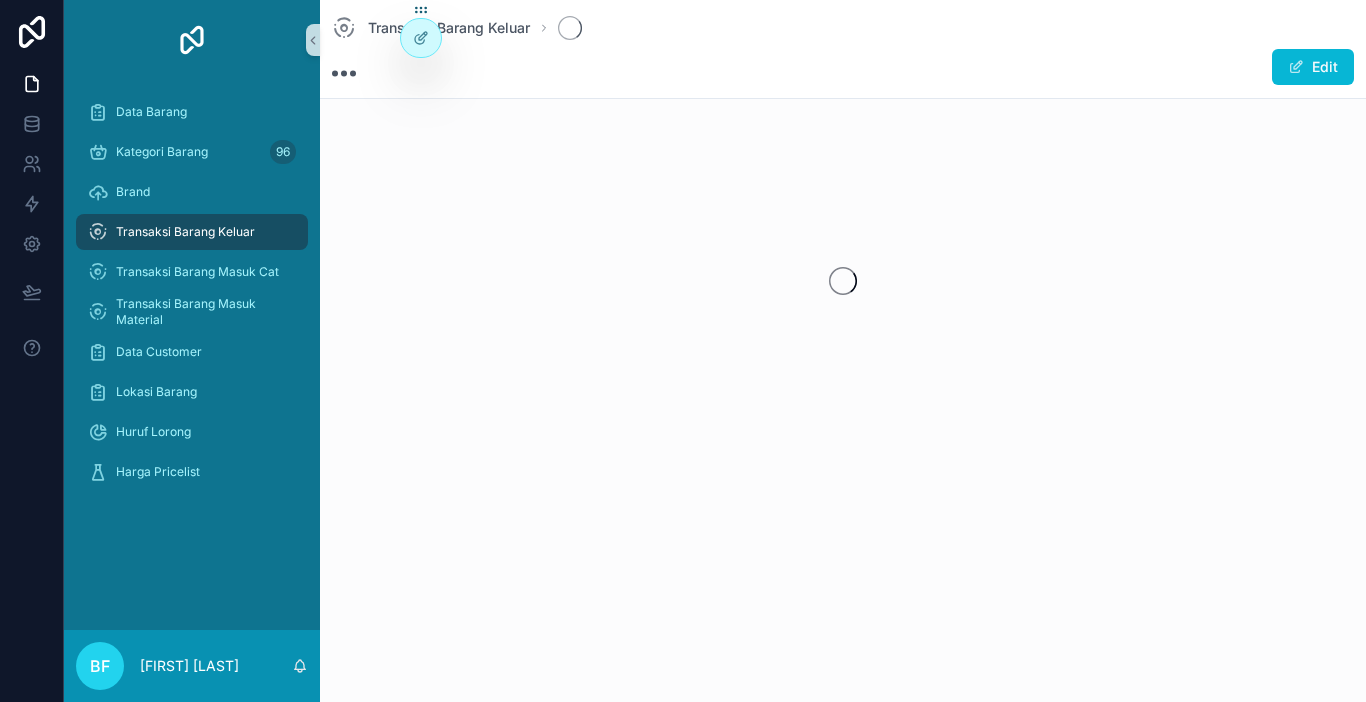 scroll, scrollTop: 0, scrollLeft: 0, axis: both 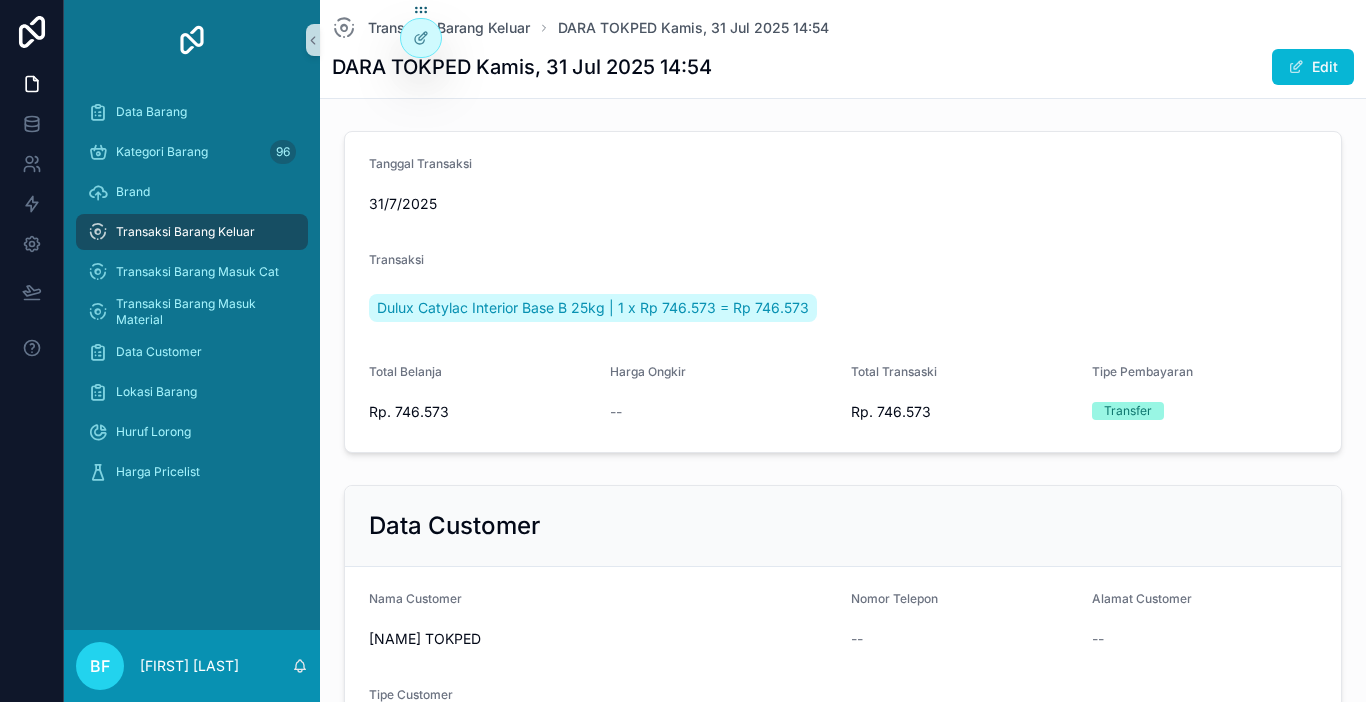 click on "Transaksi Barang Keluar" at bounding box center (192, 232) 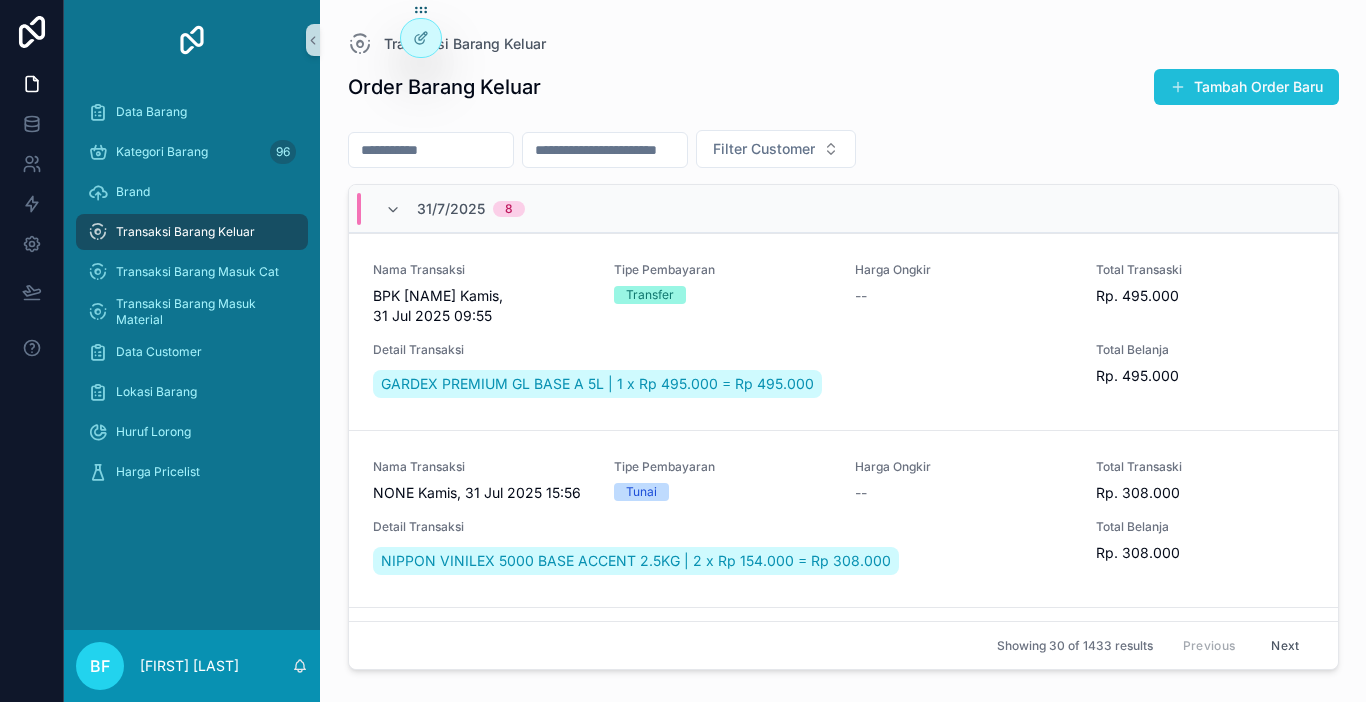 click on "Tambah Order Baru" at bounding box center (1246, 87) 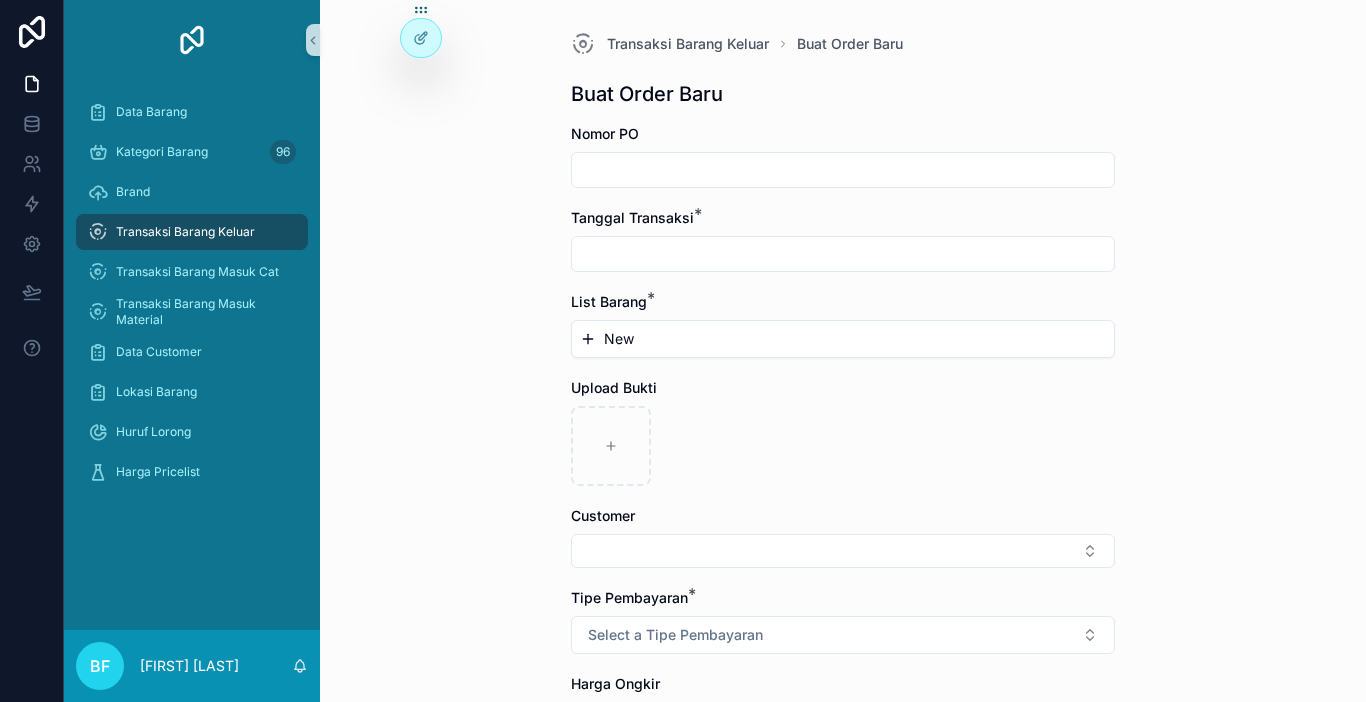 click at bounding box center (843, 254) 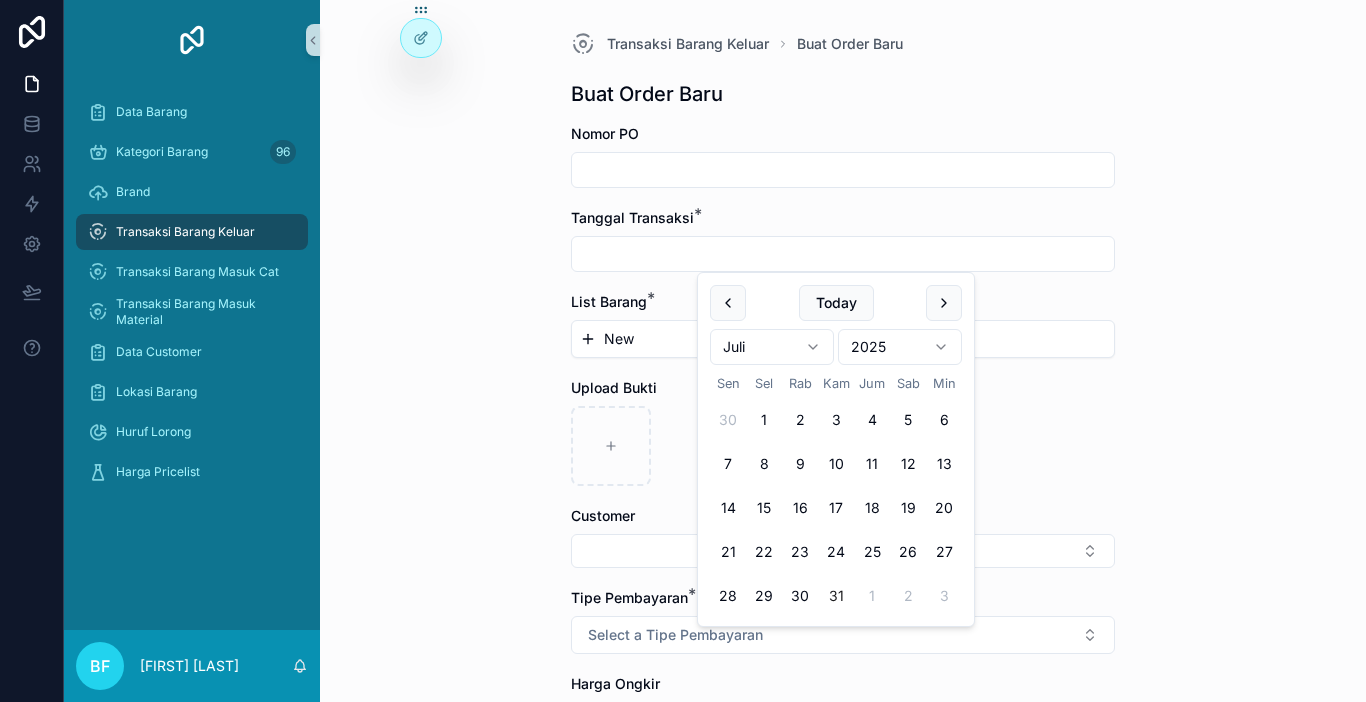 click on "31" at bounding box center (836, 596) 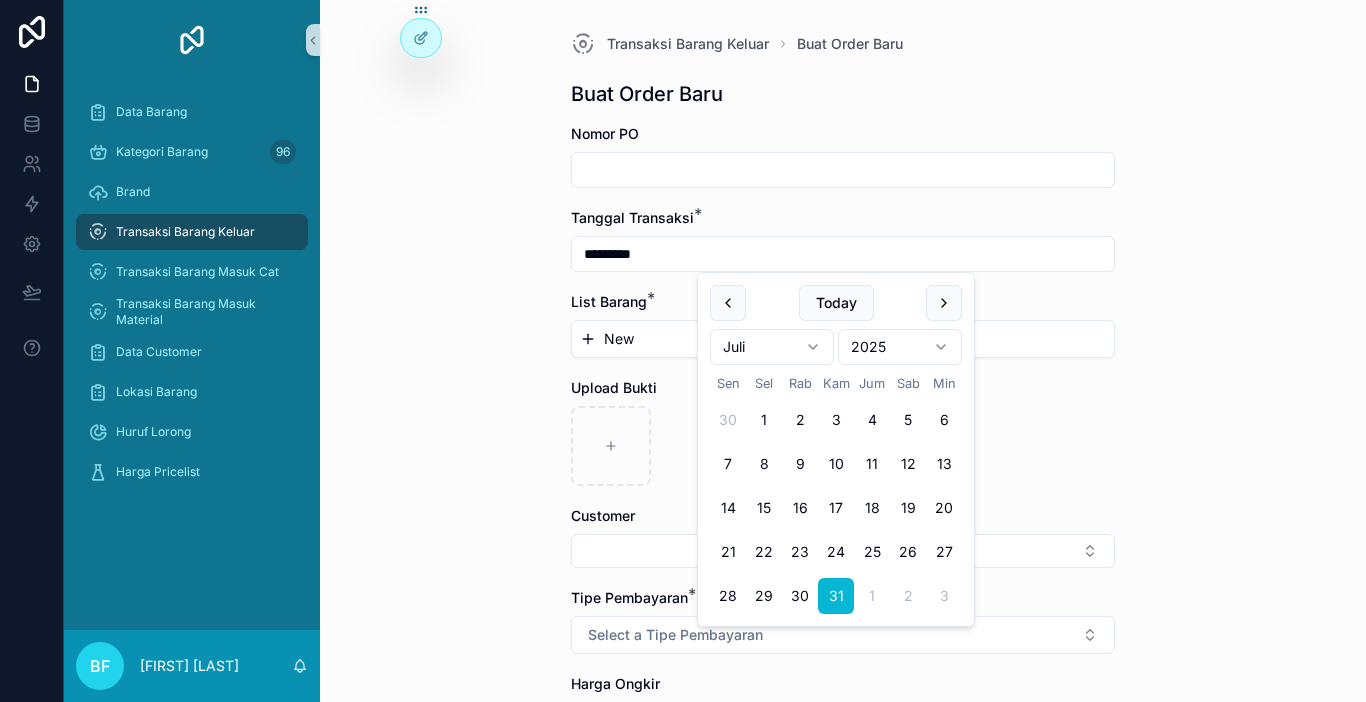 click on "New" at bounding box center (843, 339) 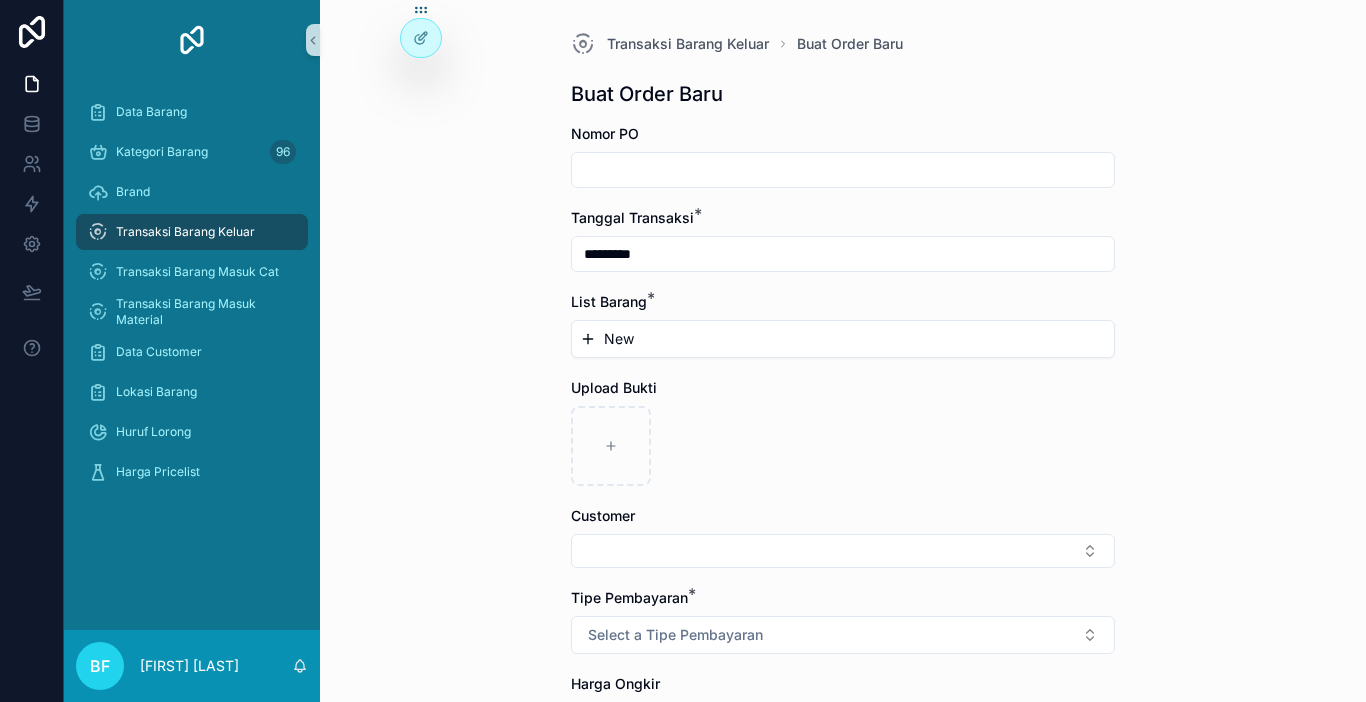click on "New" at bounding box center (843, 339) 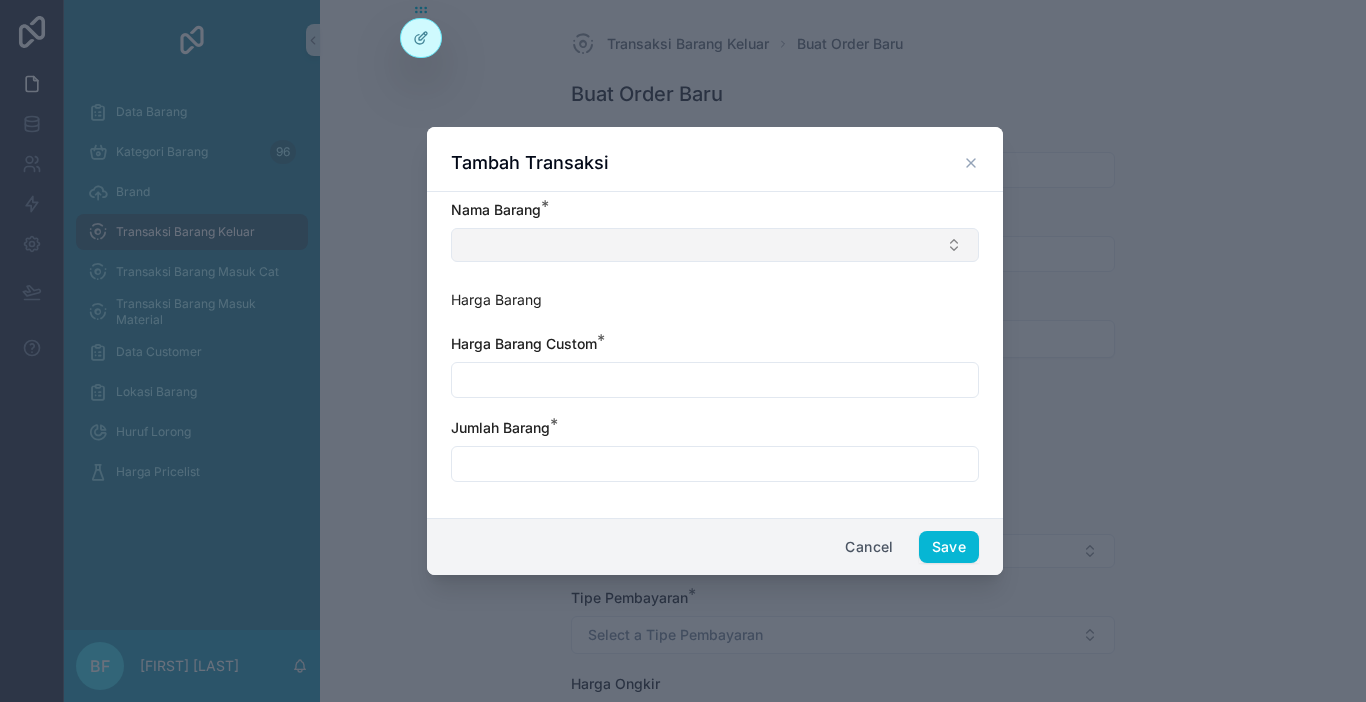 click at bounding box center (715, 245) 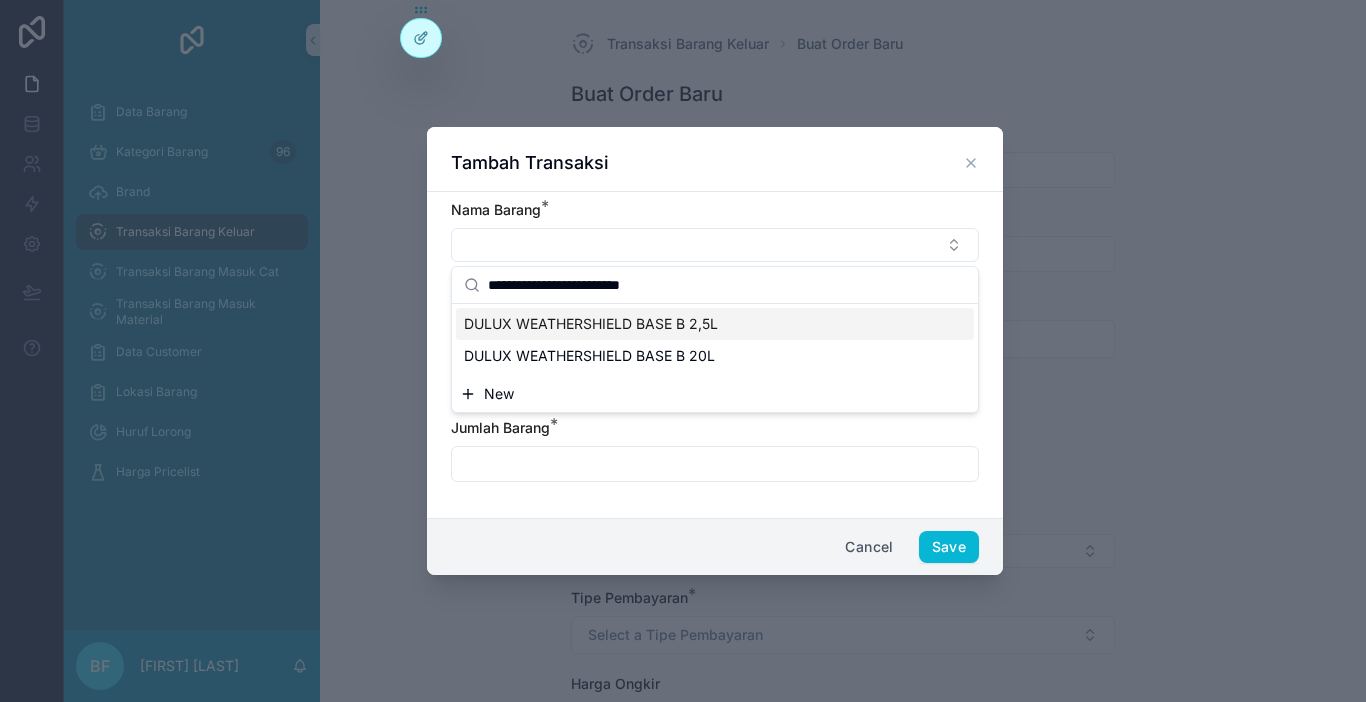 type on "**********" 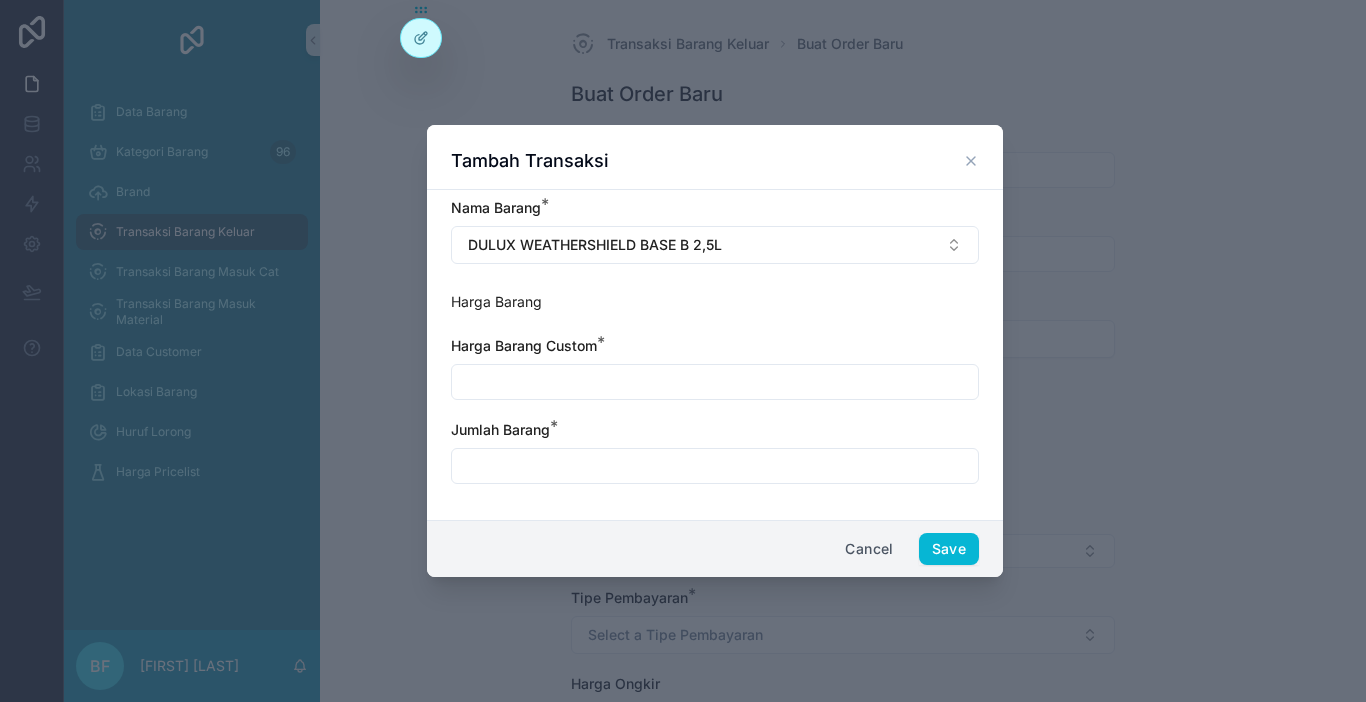 click at bounding box center (715, 382) 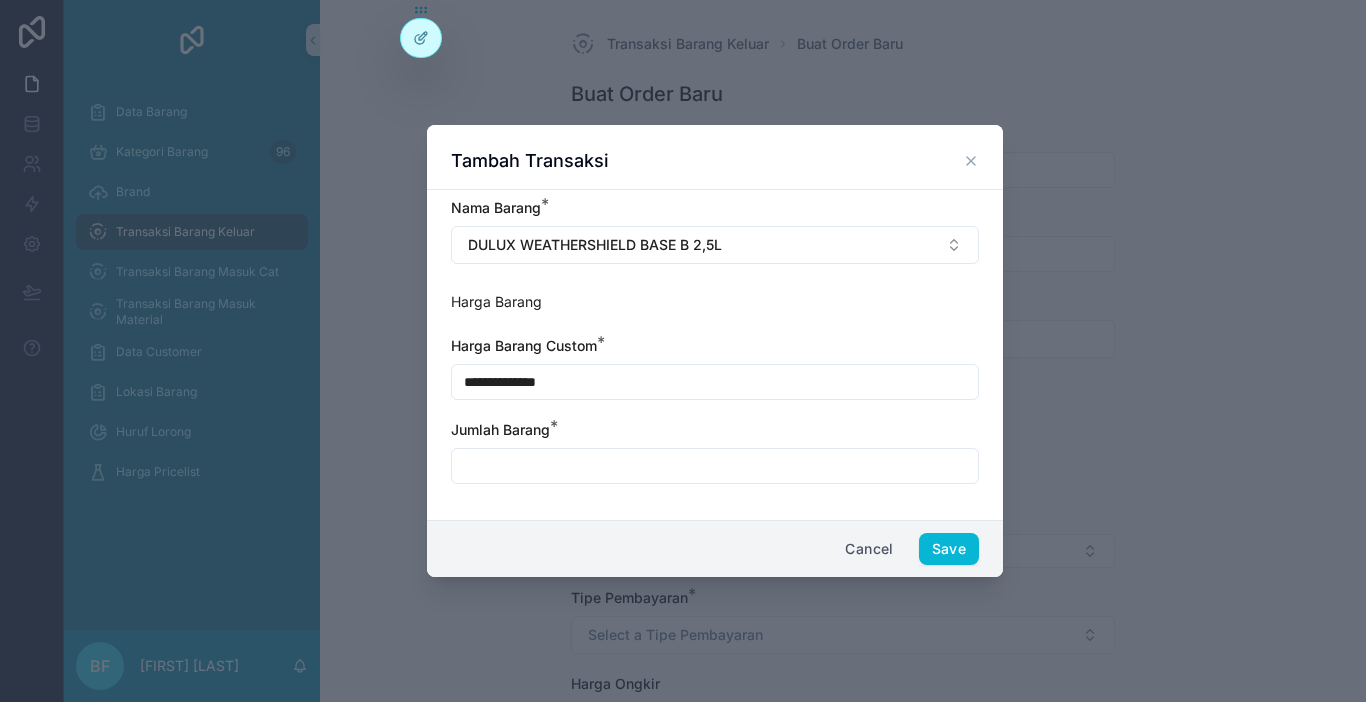 type on "**********" 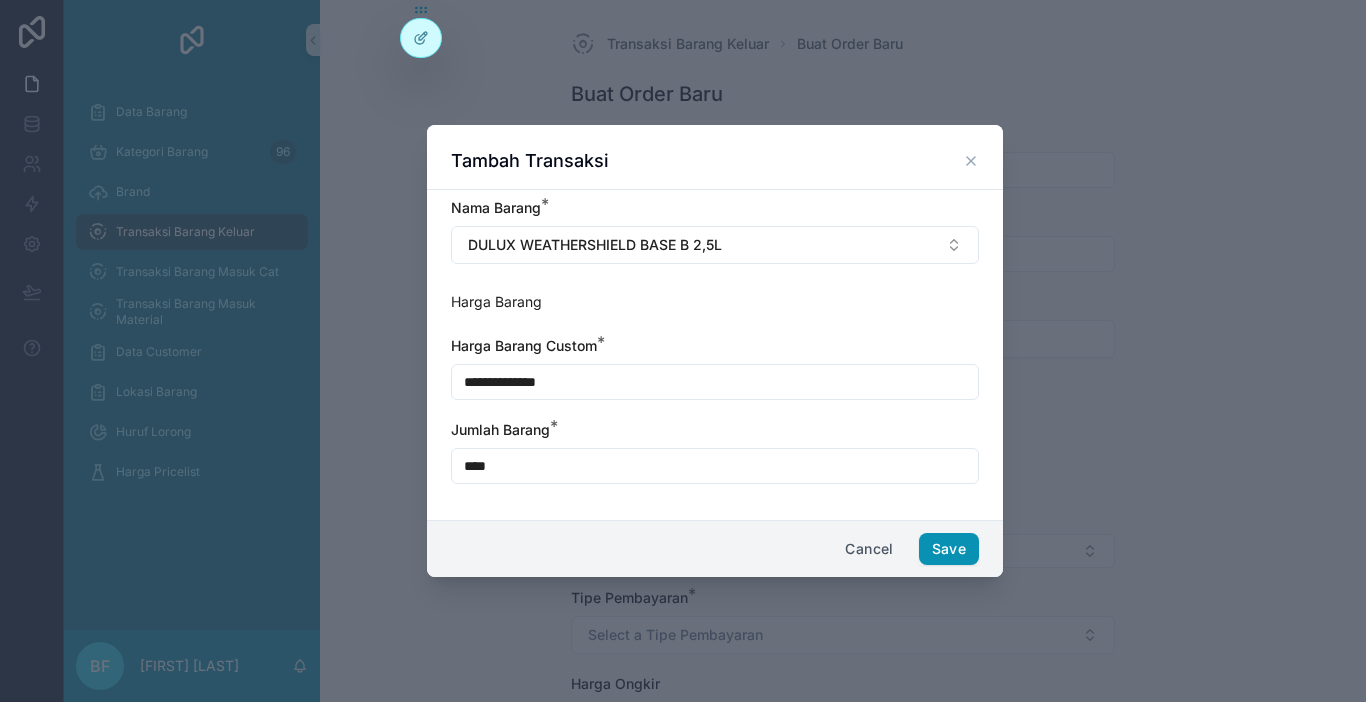 type on "****" 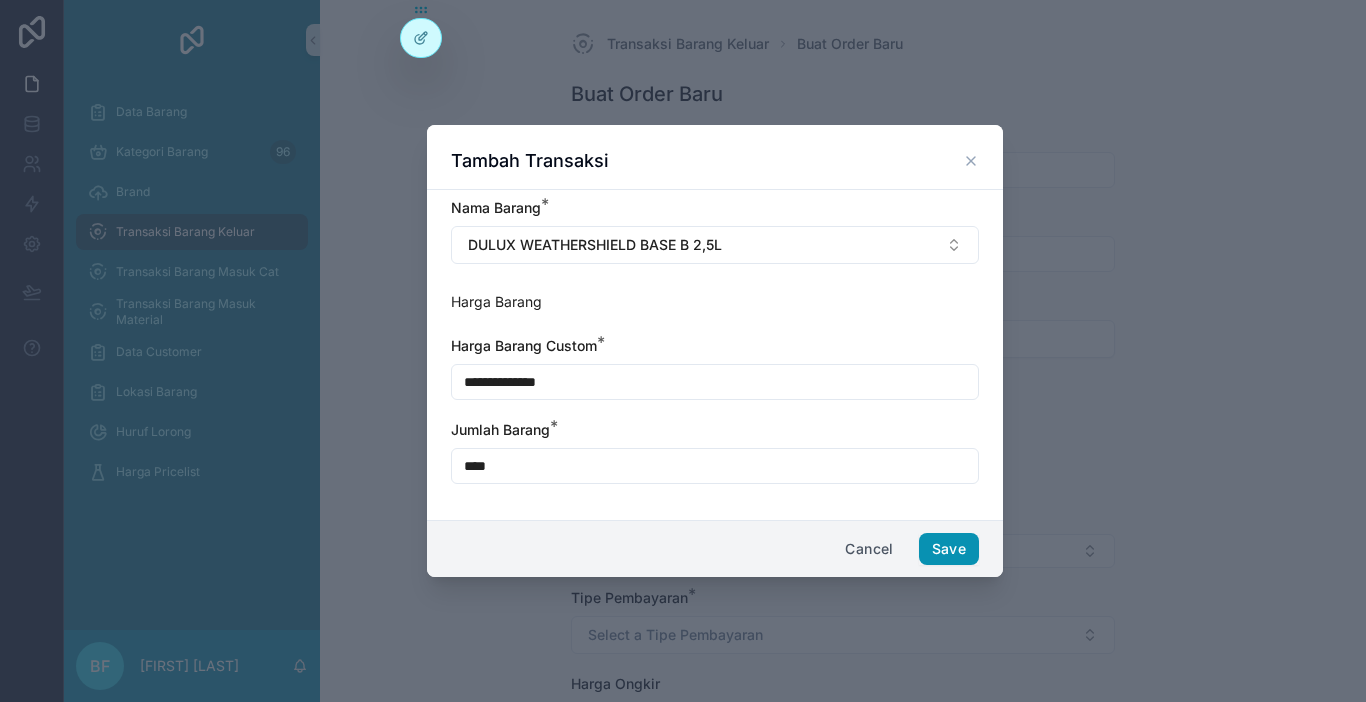 click on "Save" at bounding box center (949, 549) 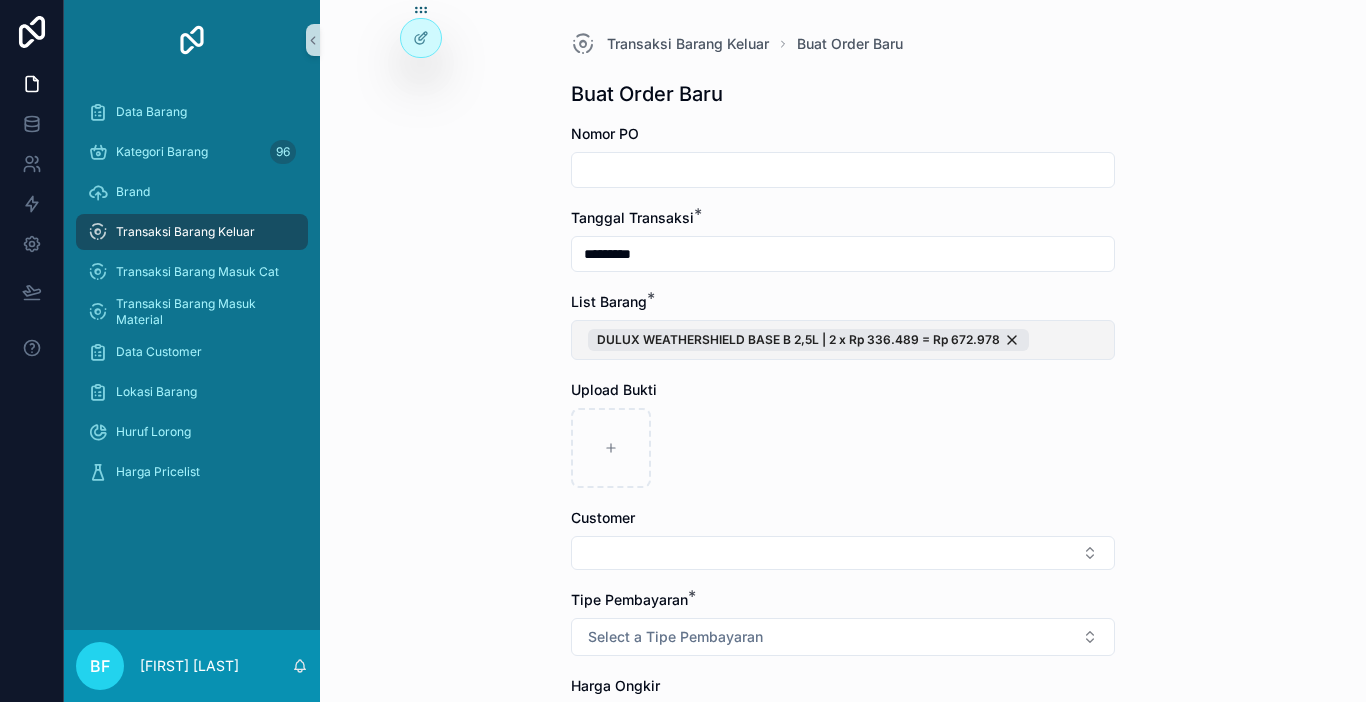 drag, startPoint x: 1058, startPoint y: 331, endPoint x: 1023, endPoint y: 353, distance: 41.340054 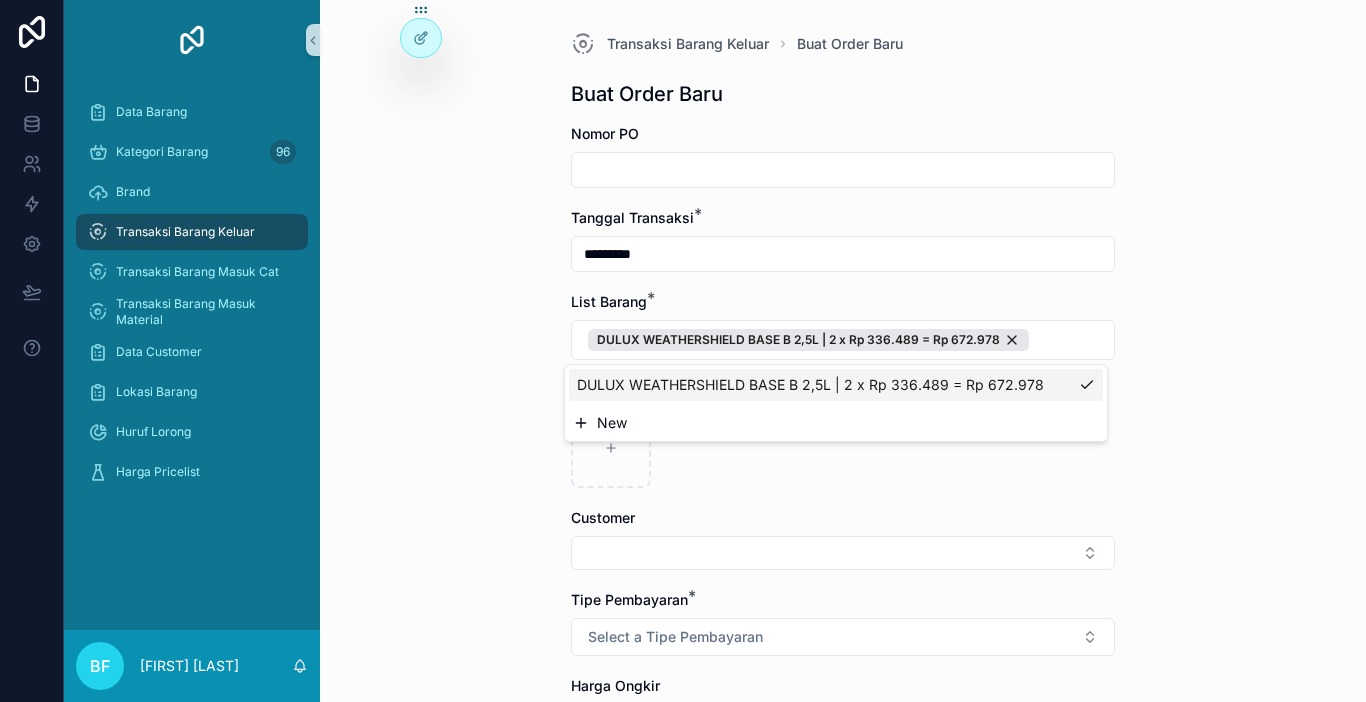click on "New" at bounding box center [836, 423] 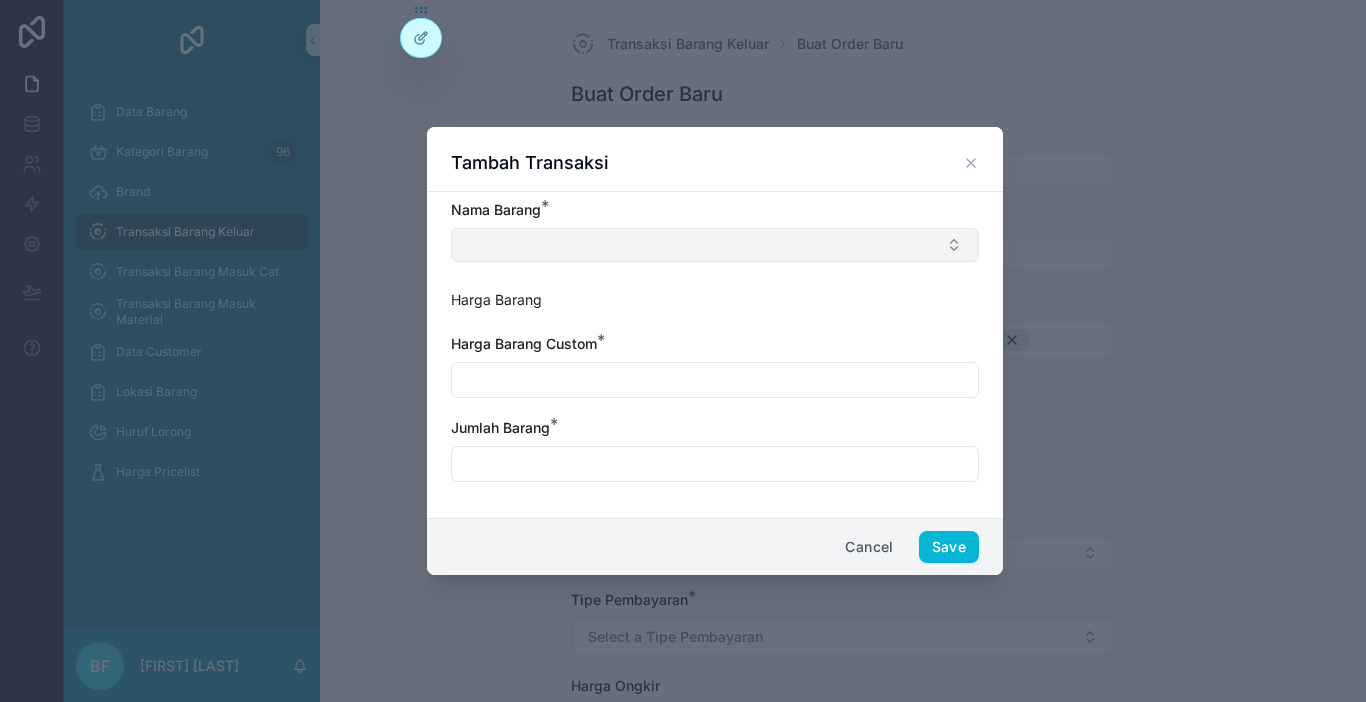 click at bounding box center [715, 245] 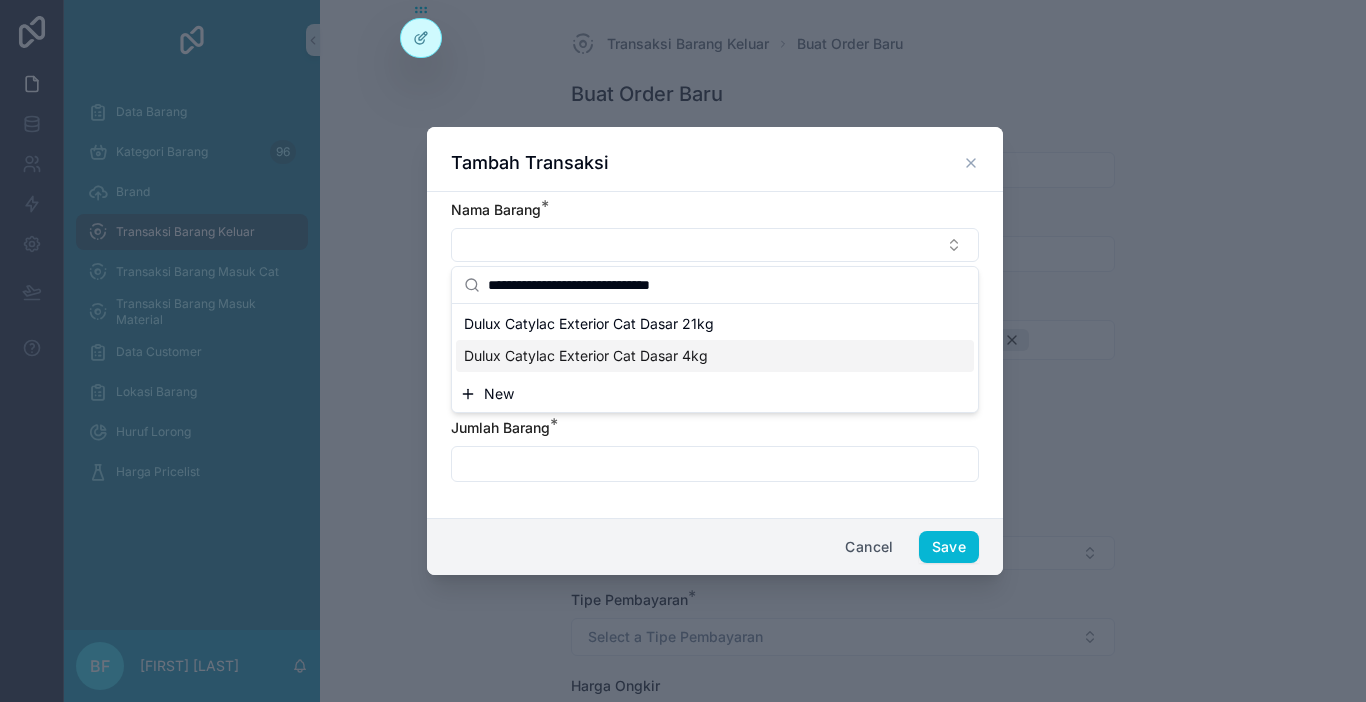 type on "**********" 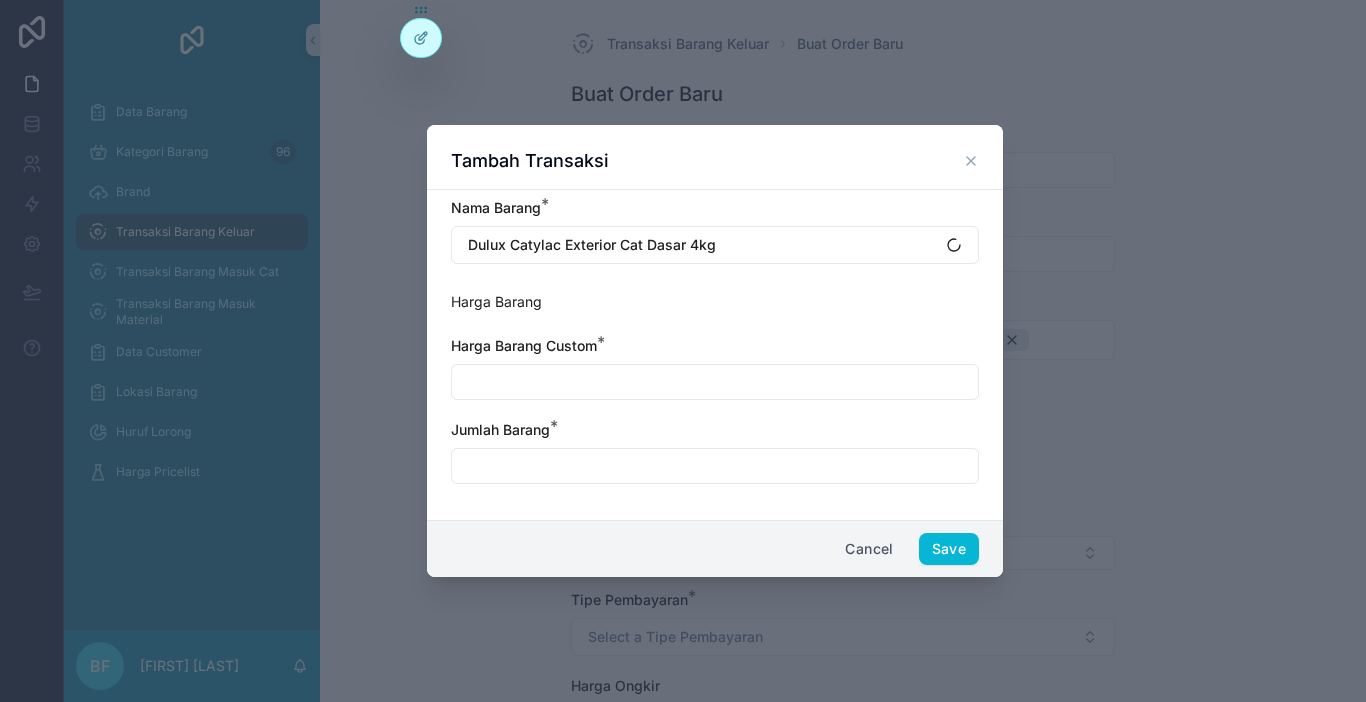 click at bounding box center (715, 382) 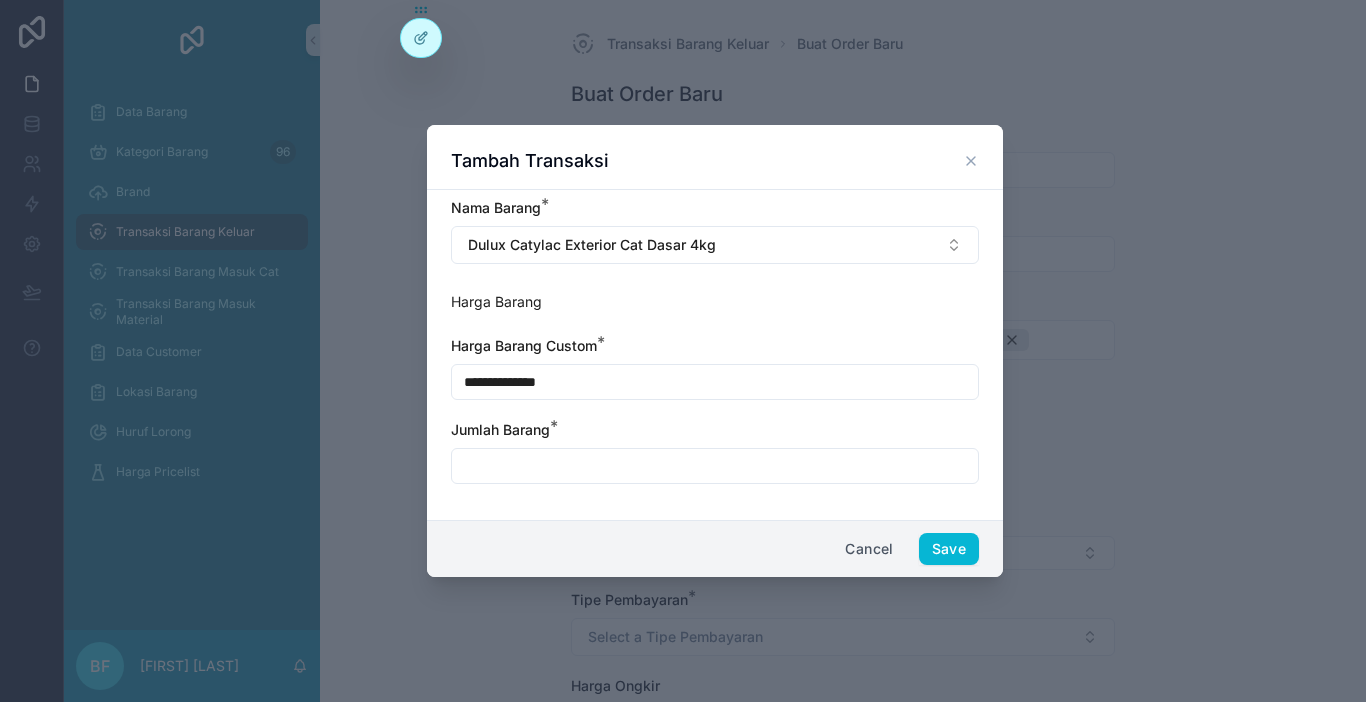 type on "**********" 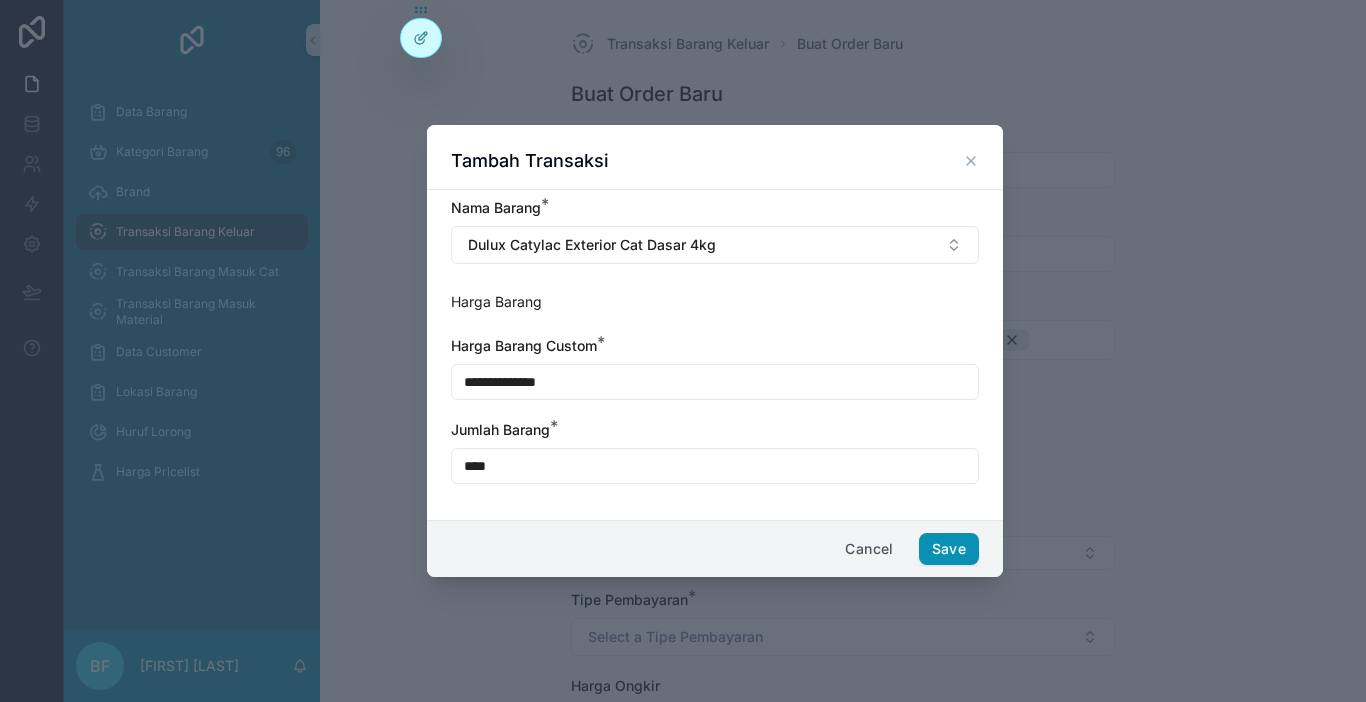 type on "****" 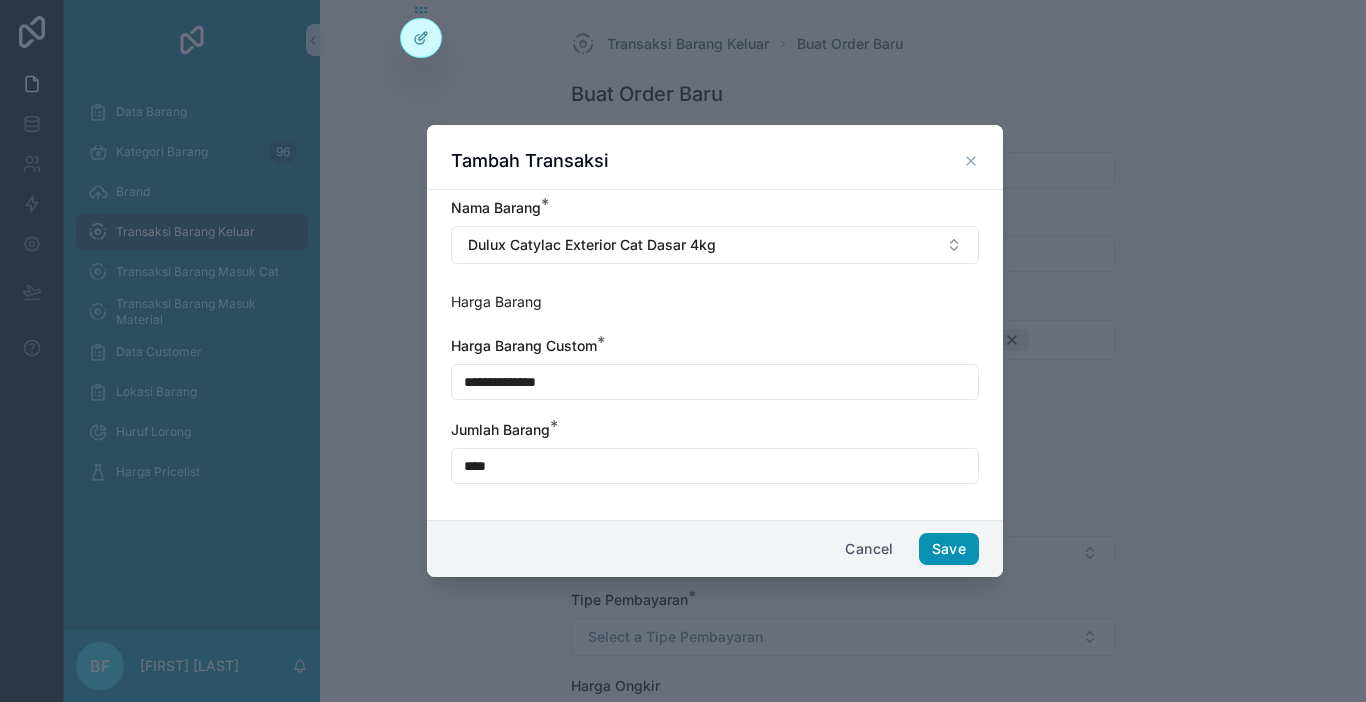 click on "Save" at bounding box center [949, 549] 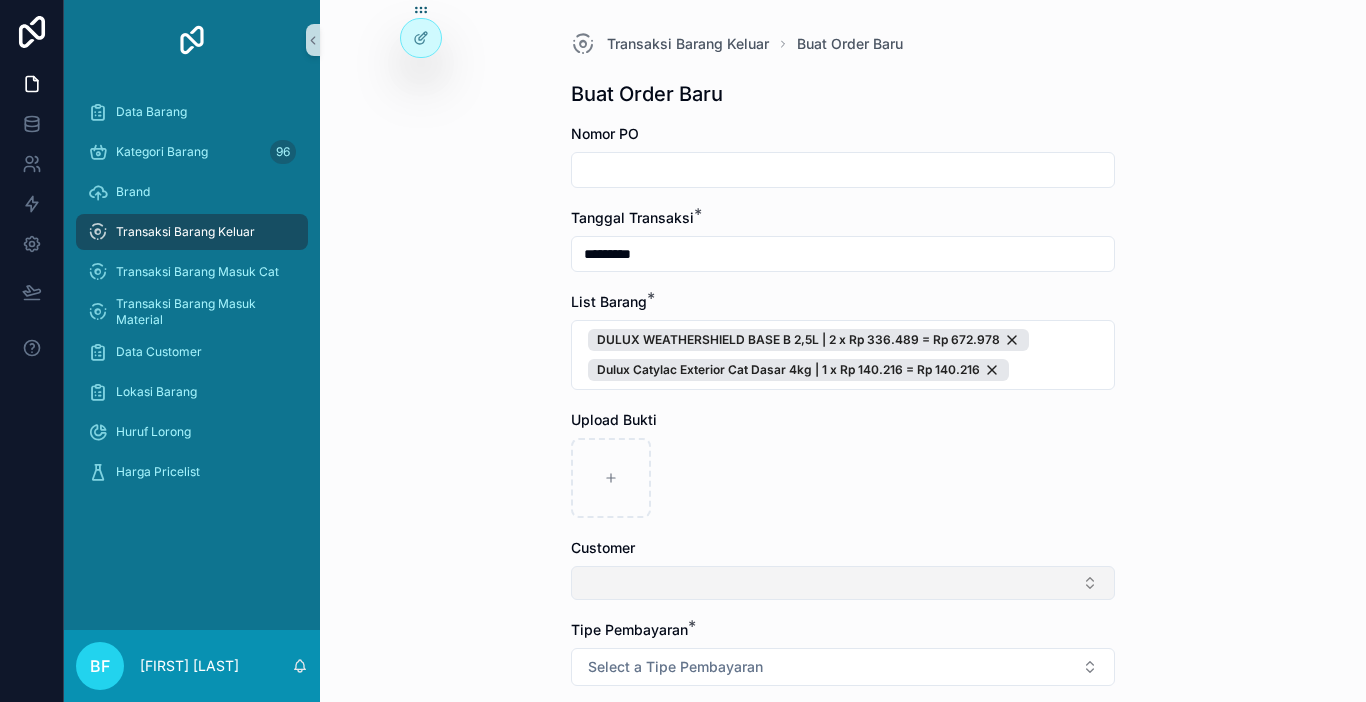 click at bounding box center [843, 583] 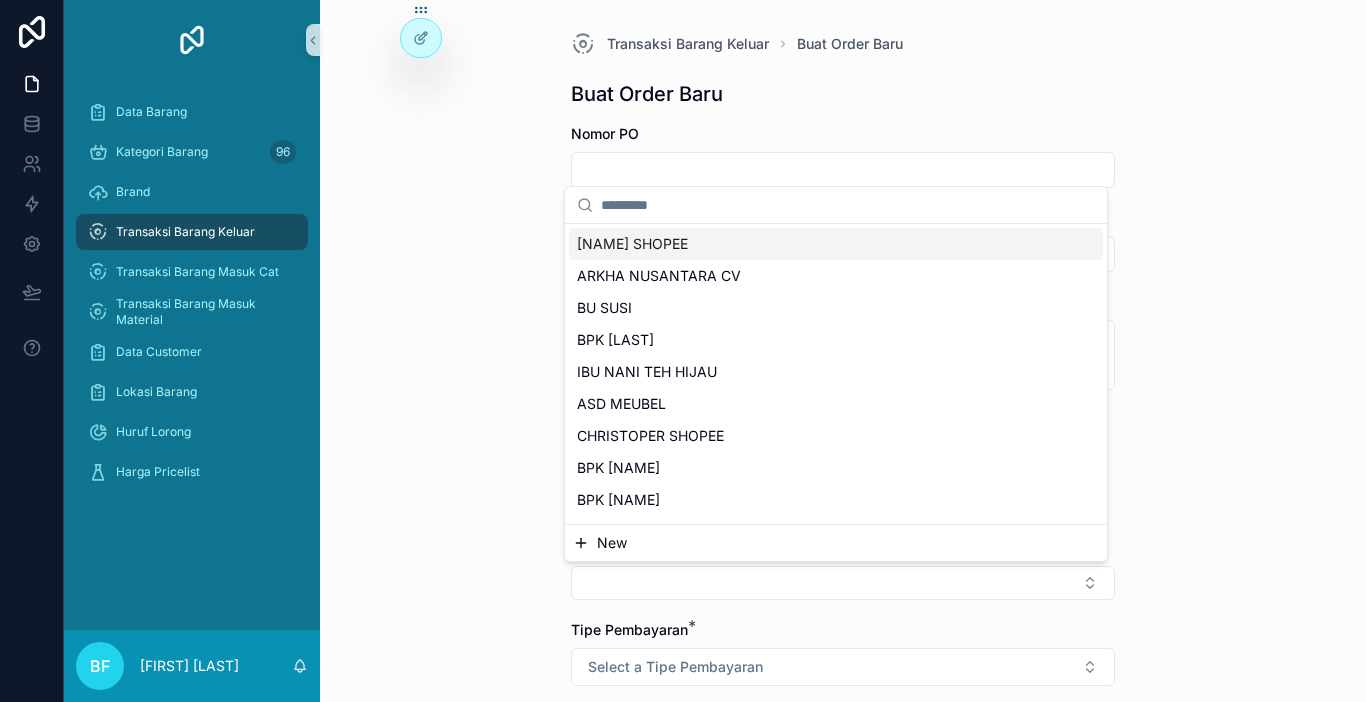 click on "New" at bounding box center [836, 543] 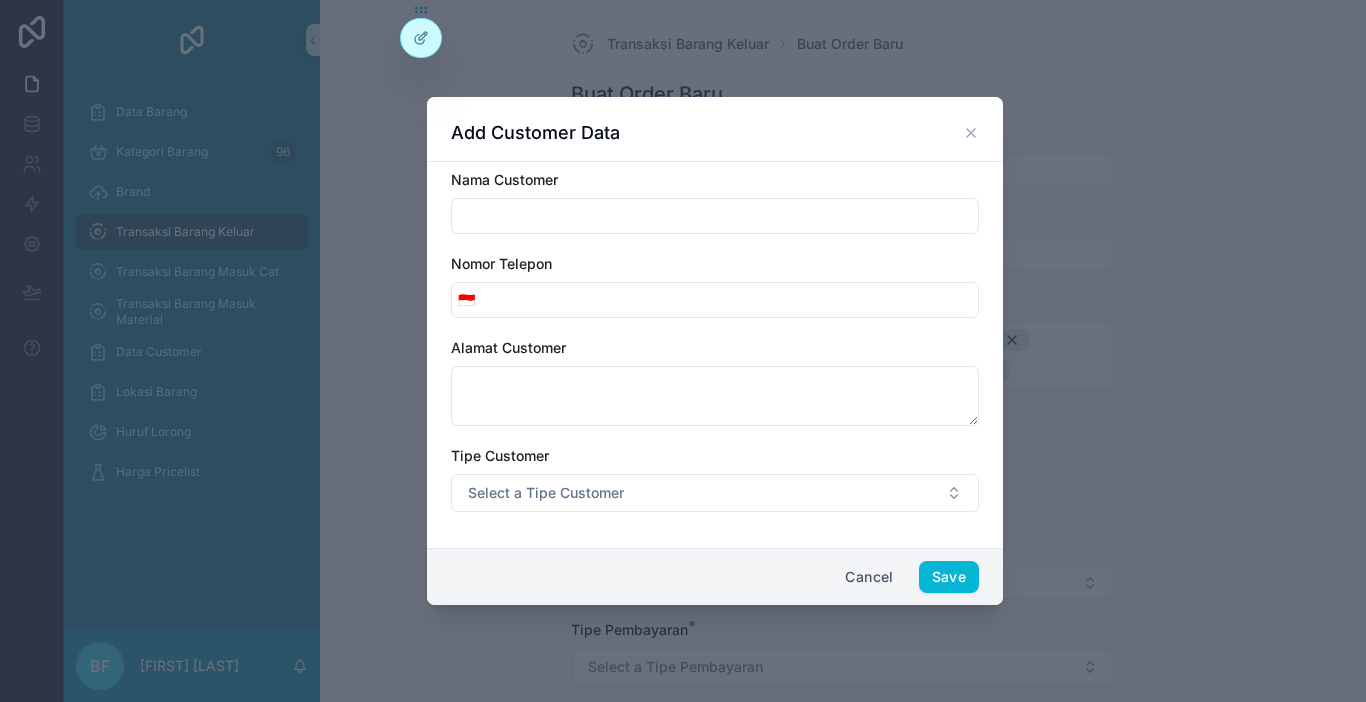 click at bounding box center [715, 216] 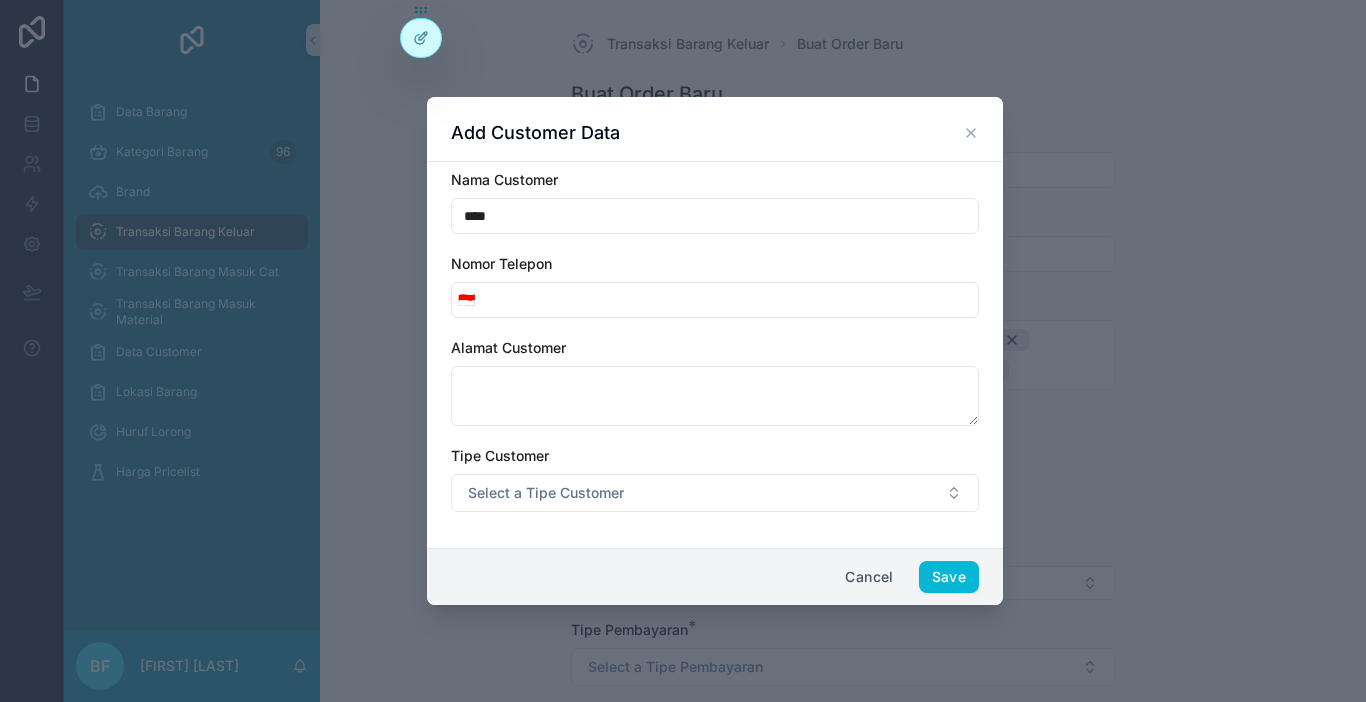 type on "**********" 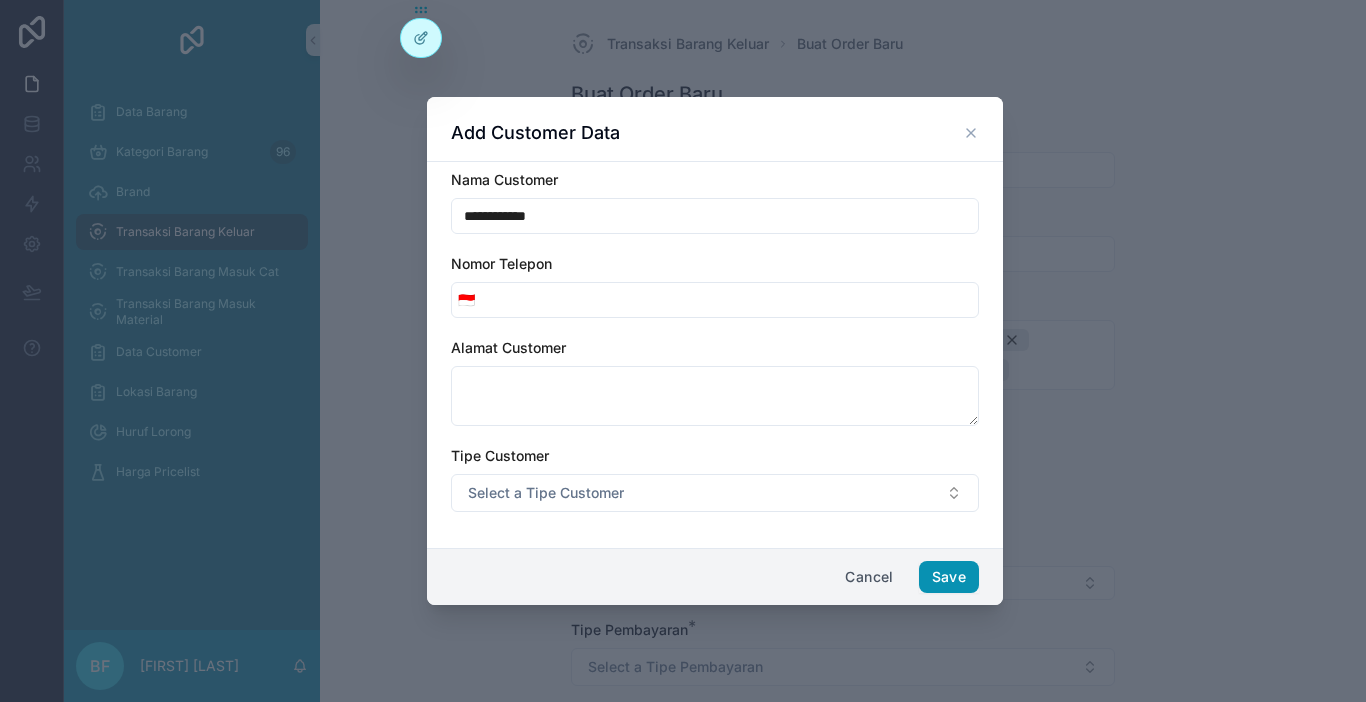 click on "Save" at bounding box center (949, 577) 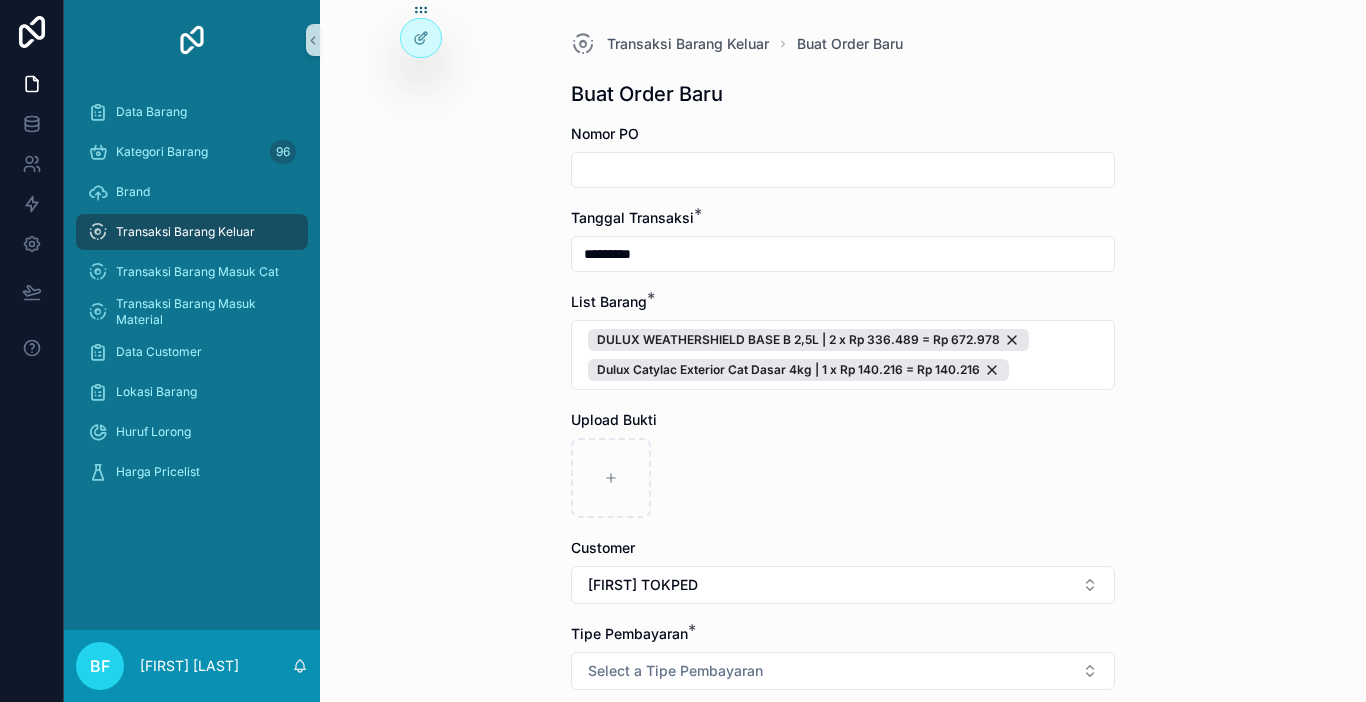 scroll, scrollTop: 100, scrollLeft: 0, axis: vertical 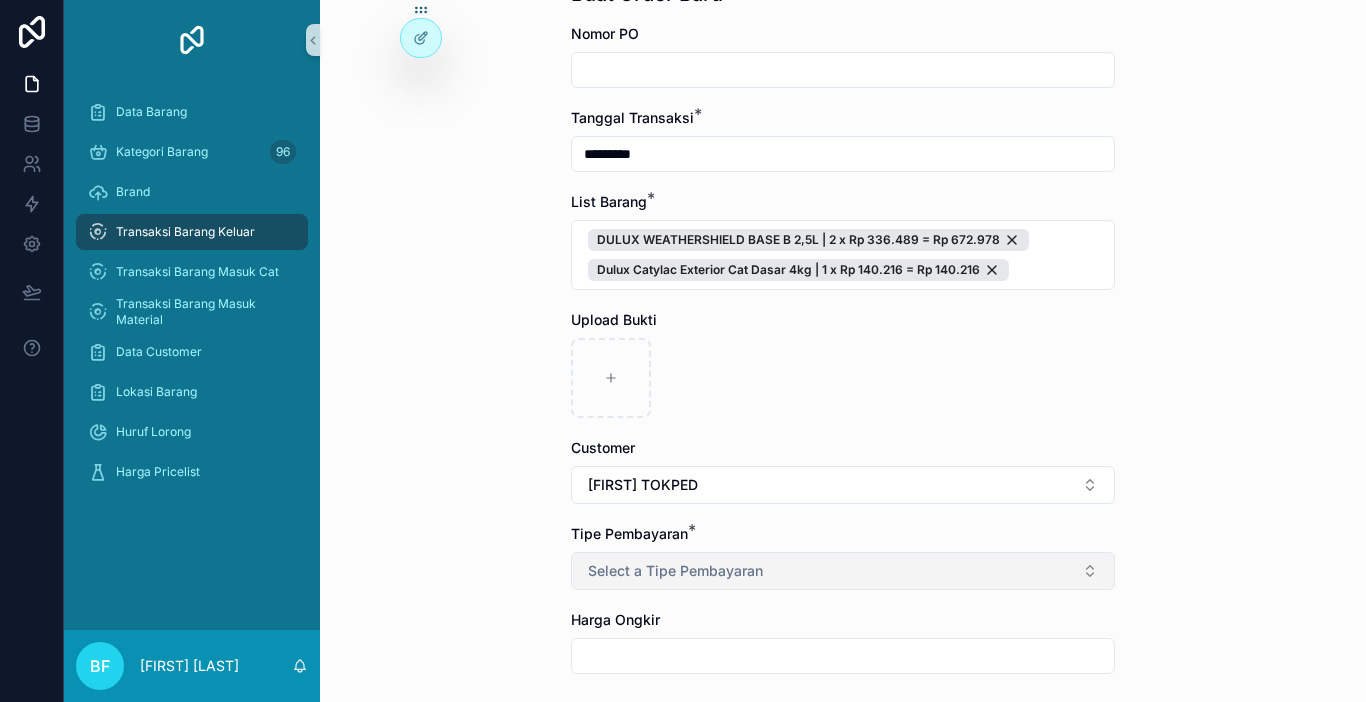 drag, startPoint x: 796, startPoint y: 576, endPoint x: 712, endPoint y: 555, distance: 86.58522 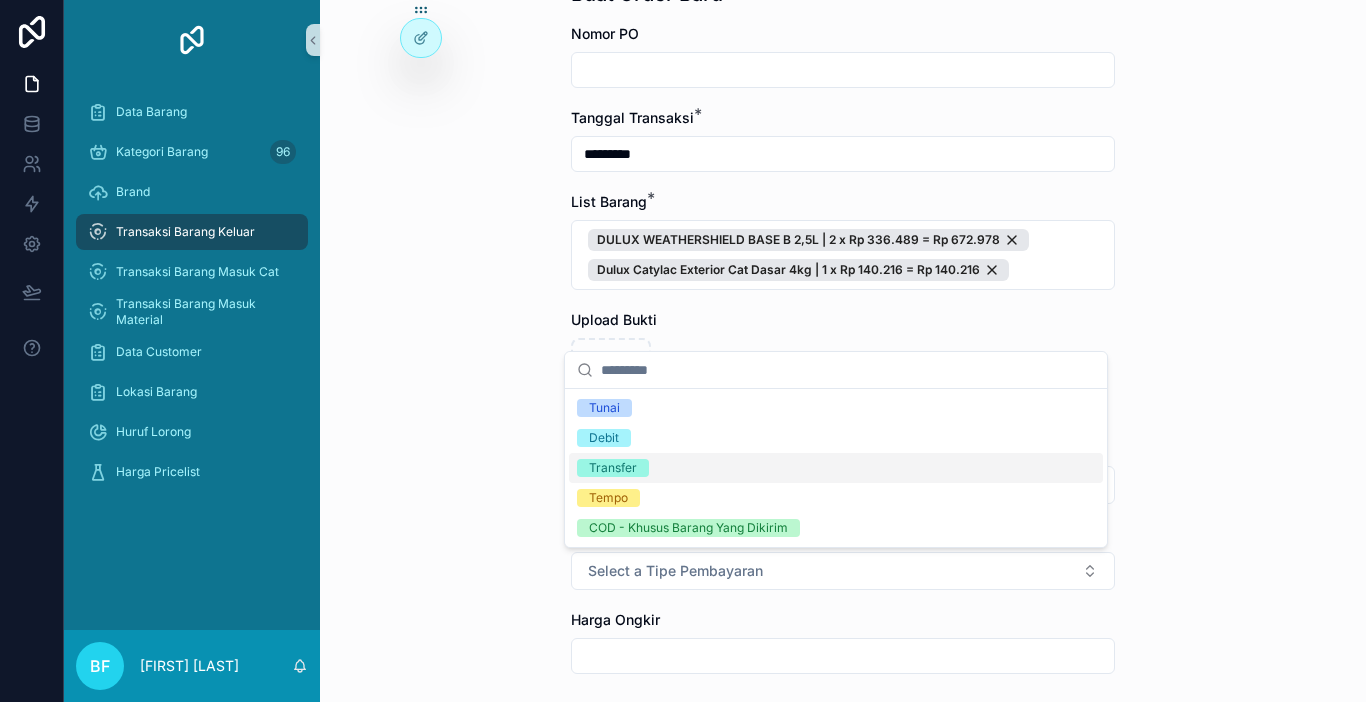 click on "Transfer" at bounding box center [613, 468] 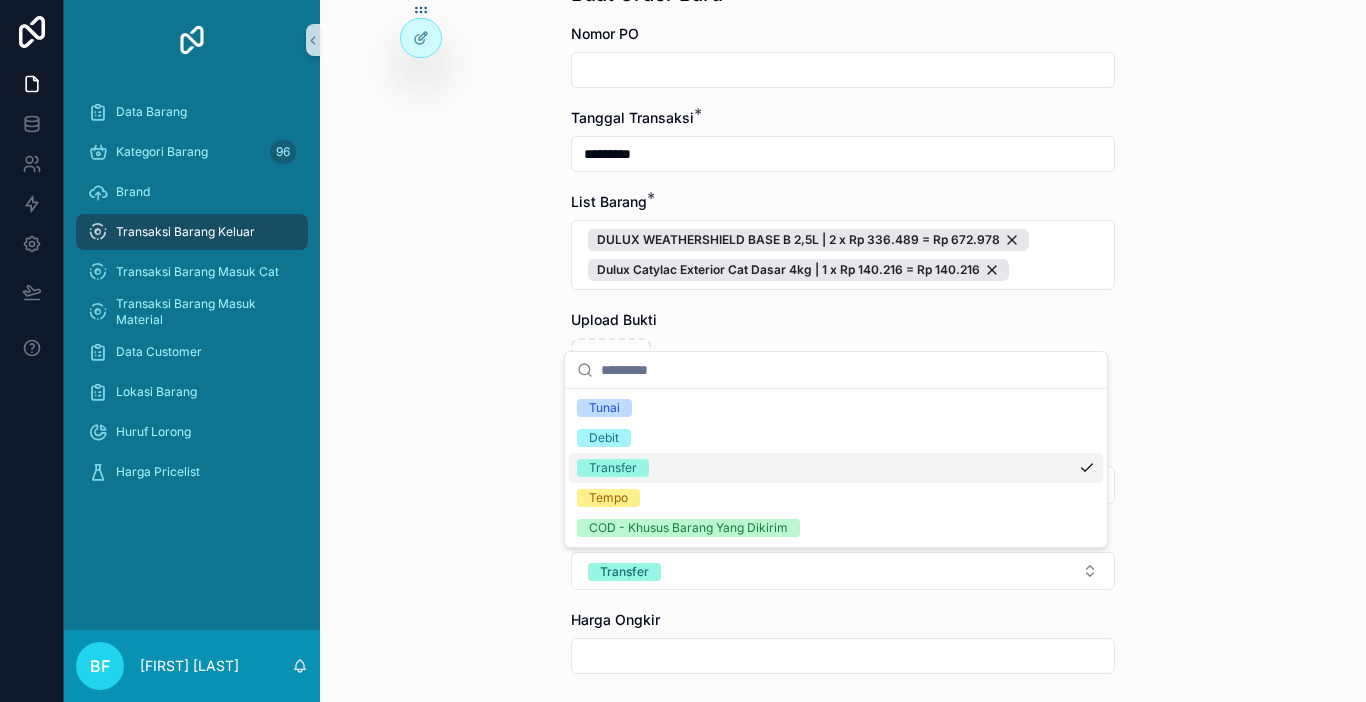 click on "Transaksi Barang Keluar Buat Order Baru Buat Order Baru Nomor PO Tanggal Transaksi * ********* List Barang * DULUX WEATHERSHIELD BASE B 2,5L | 2 x Rp 336.489 = Rp 672.978 Dulux Catylac Exterior Cat Dasar 4kg | 1 x Rp 140.216 = Rp 140.216 Upload Bukti Customer [FIRST] TOKPED Tipe Pembayaran * Transfer Harga Ongkir Totalkan Transaksi" at bounding box center (843, 251) 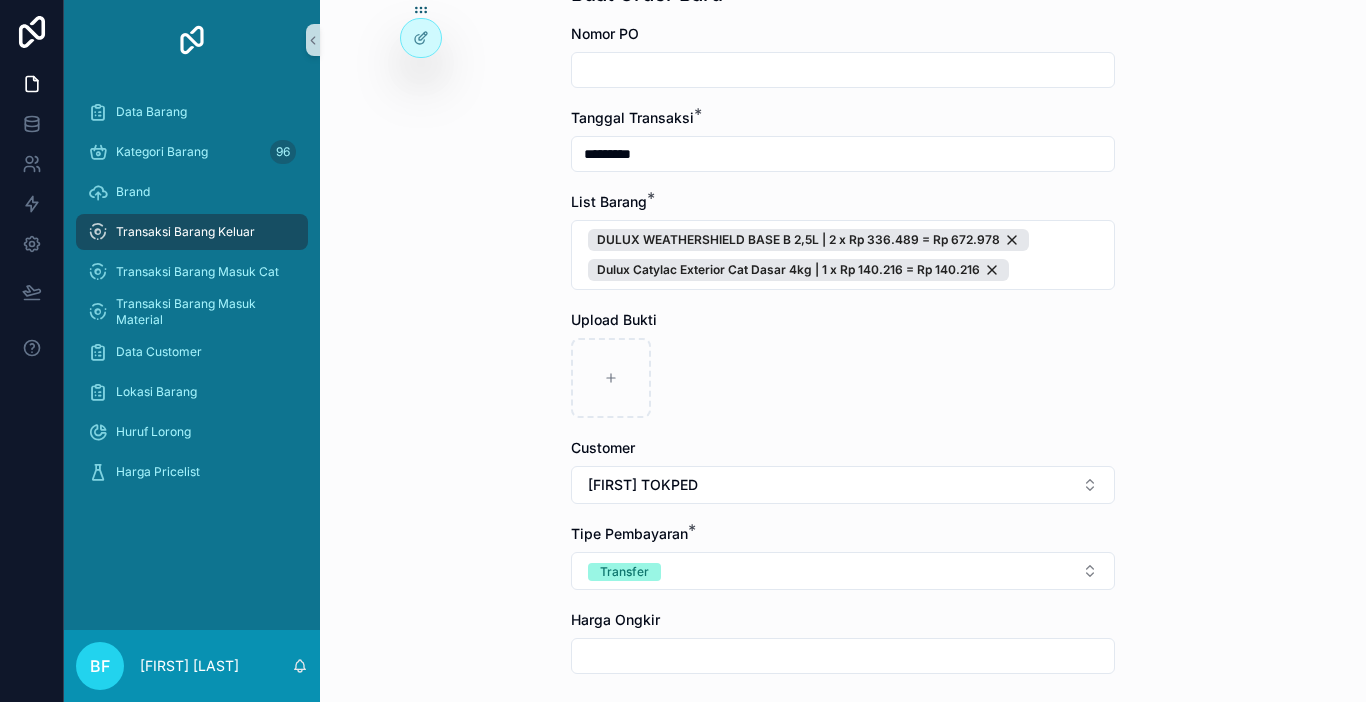 scroll, scrollTop: 268, scrollLeft: 0, axis: vertical 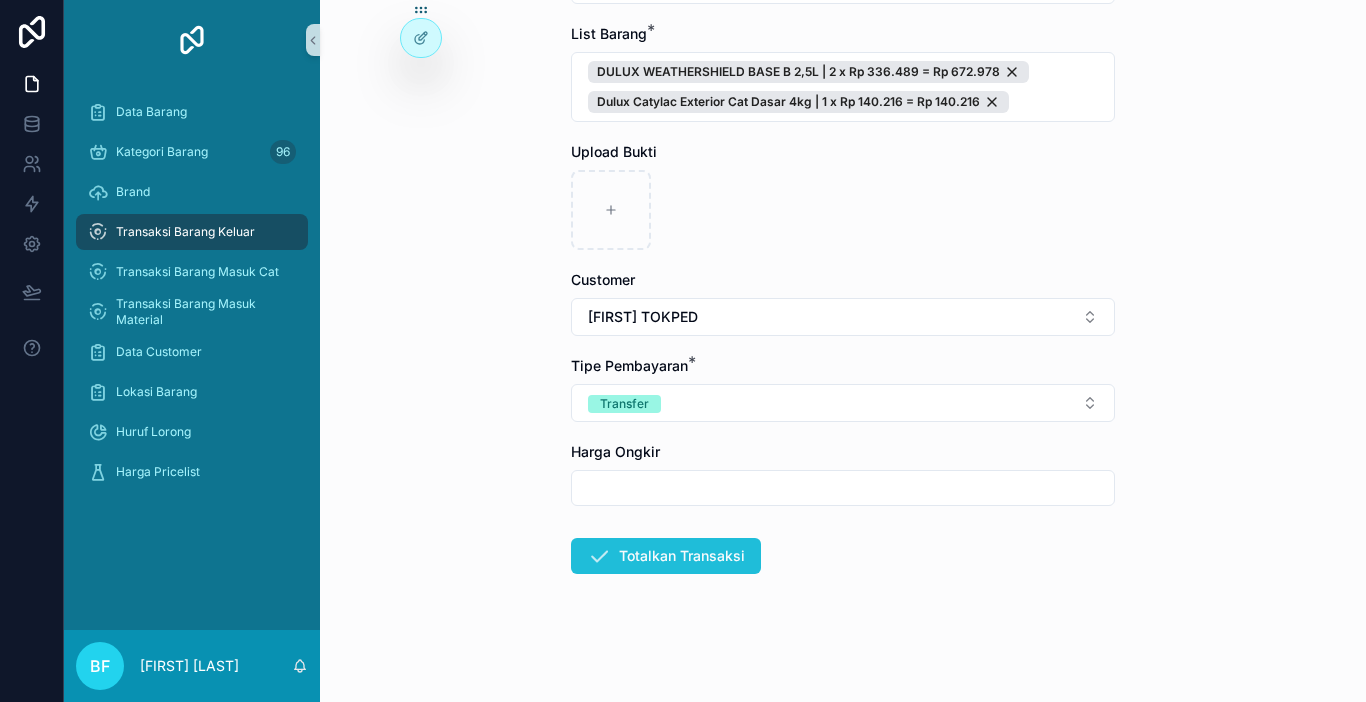 click on "Totalkan Transaksi" at bounding box center [666, 556] 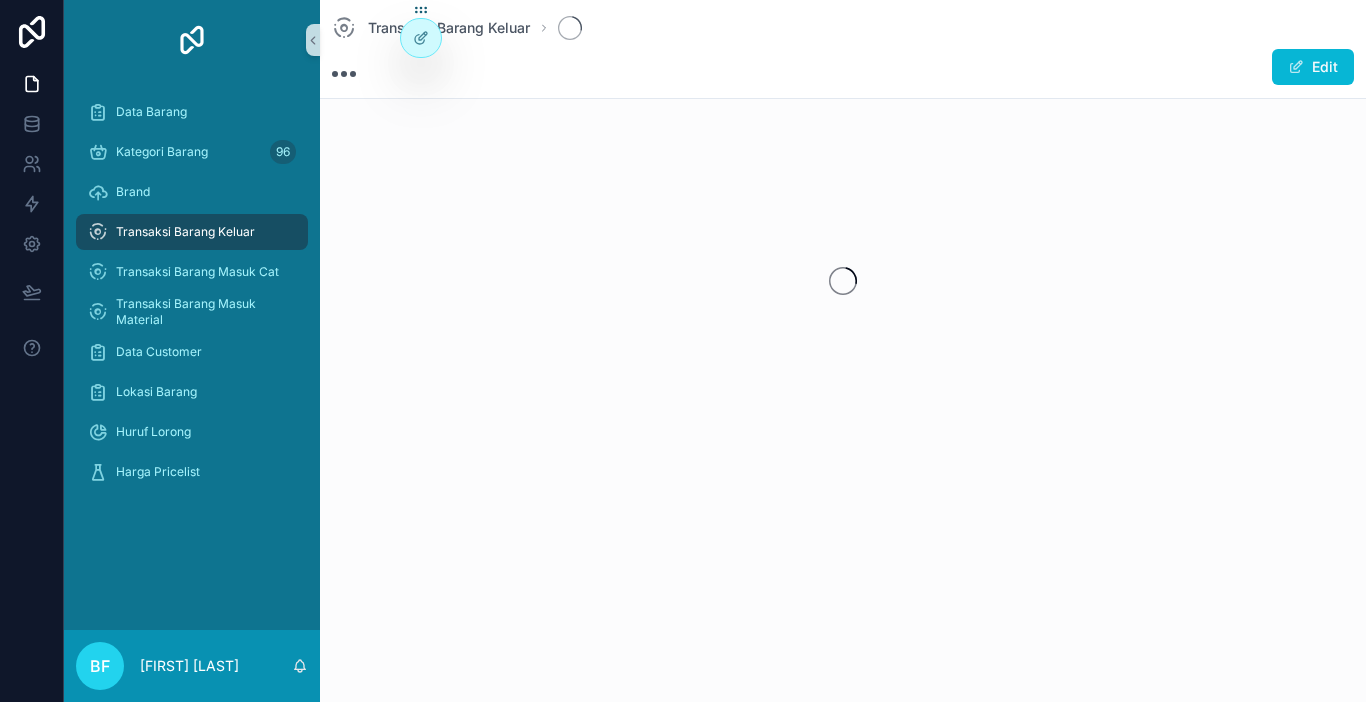 scroll, scrollTop: 0, scrollLeft: 0, axis: both 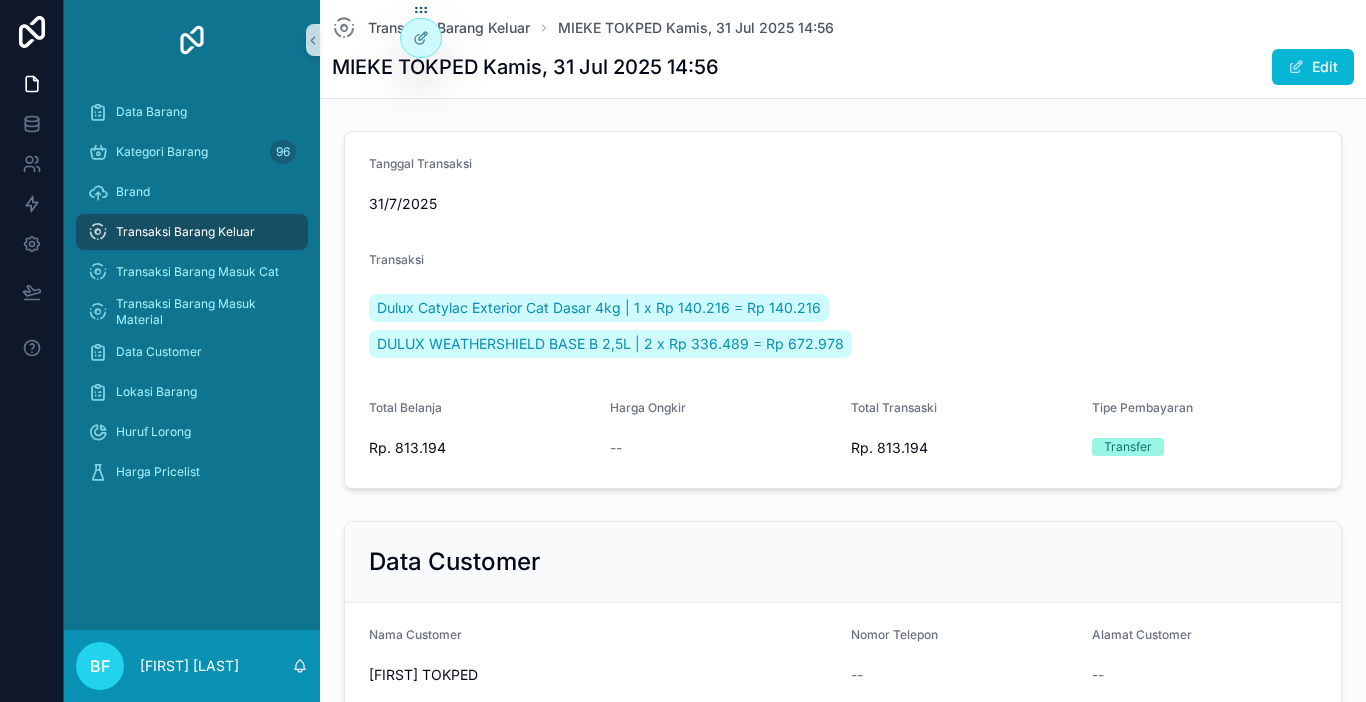 click on "Transaksi Barang Keluar" at bounding box center [192, 232] 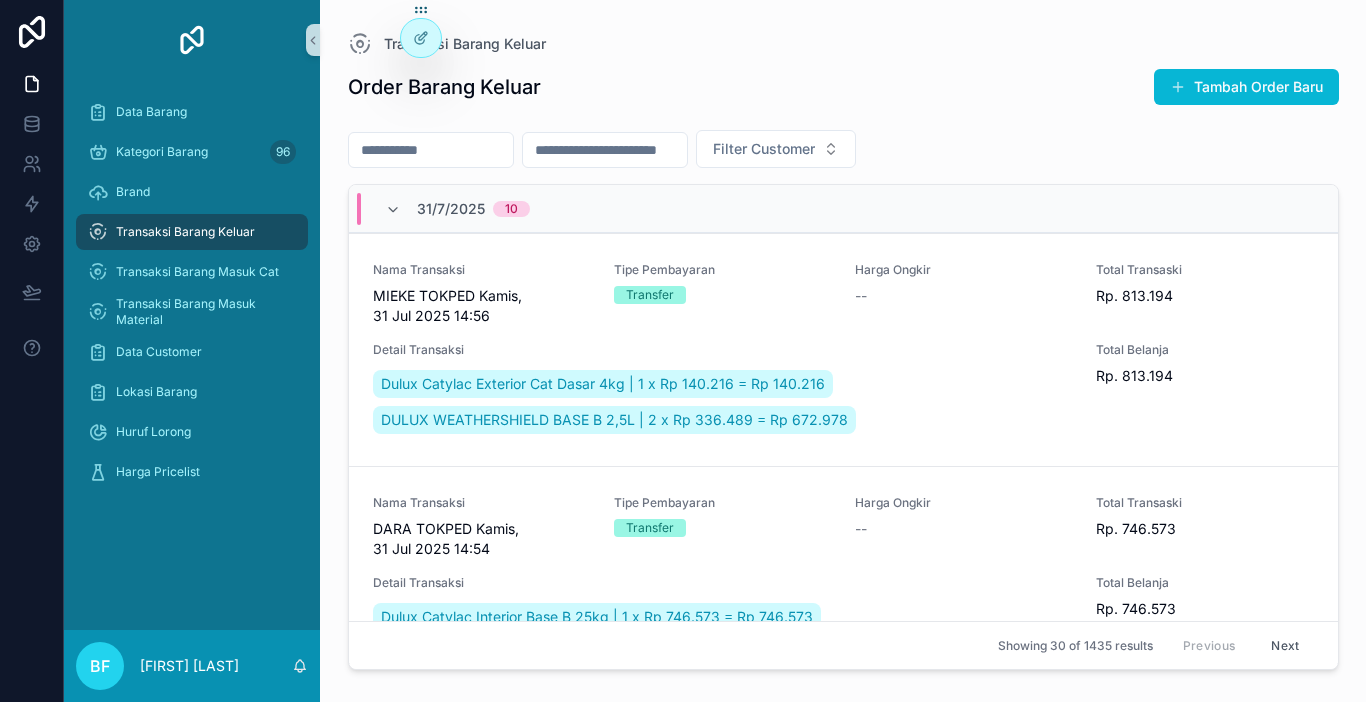 click on "Transaksi Barang Keluar" at bounding box center [192, 232] 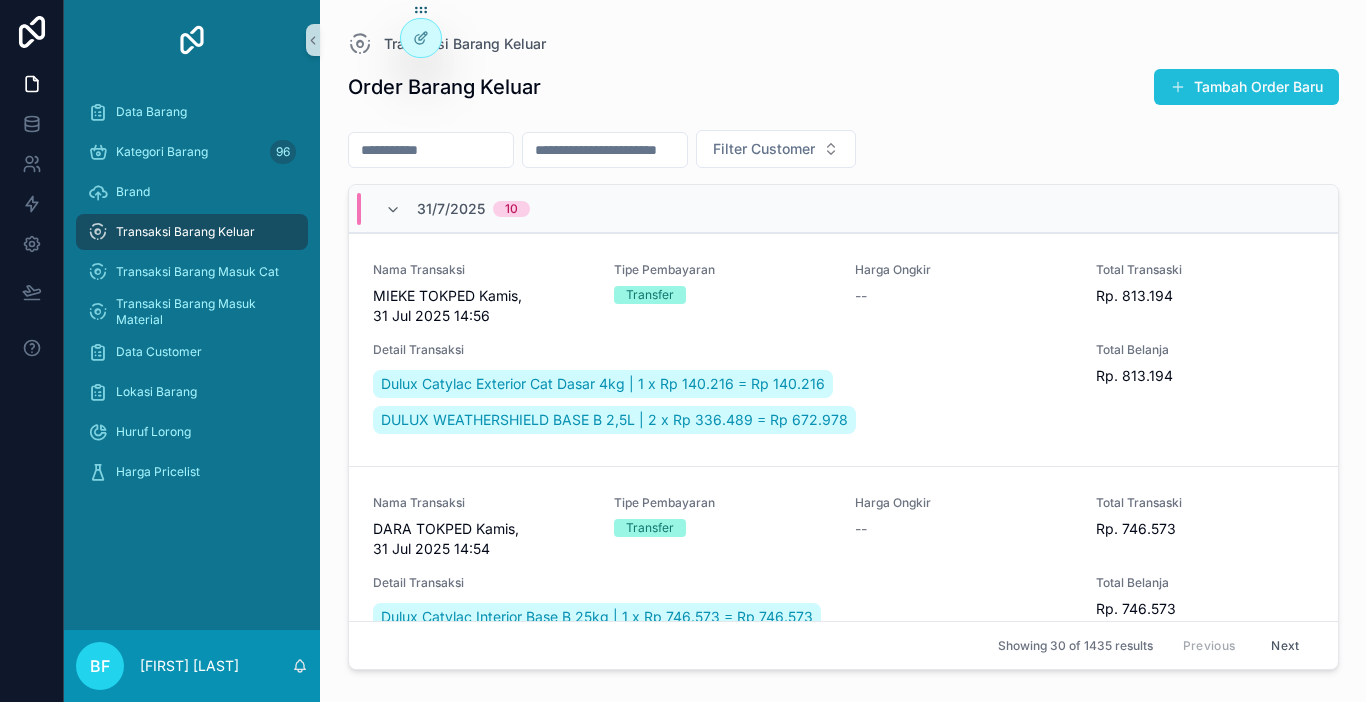 click at bounding box center (1178, 87) 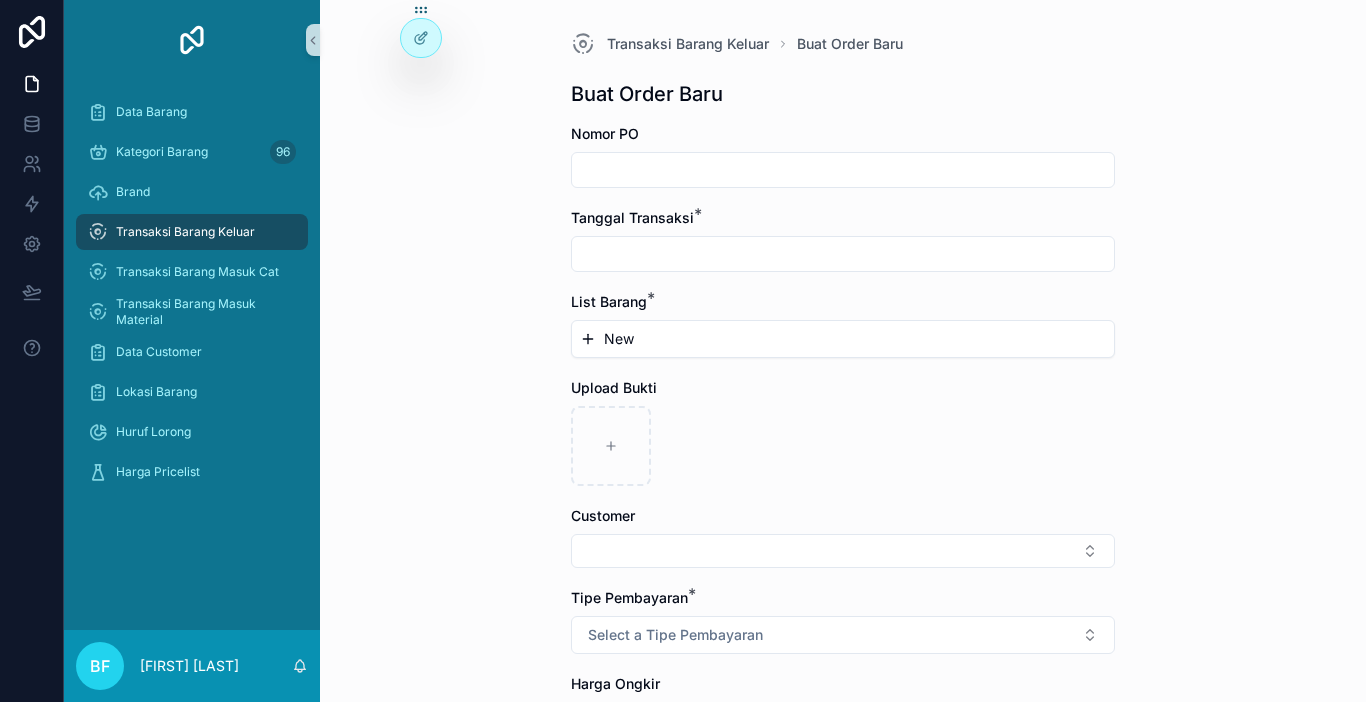click at bounding box center (843, 254) 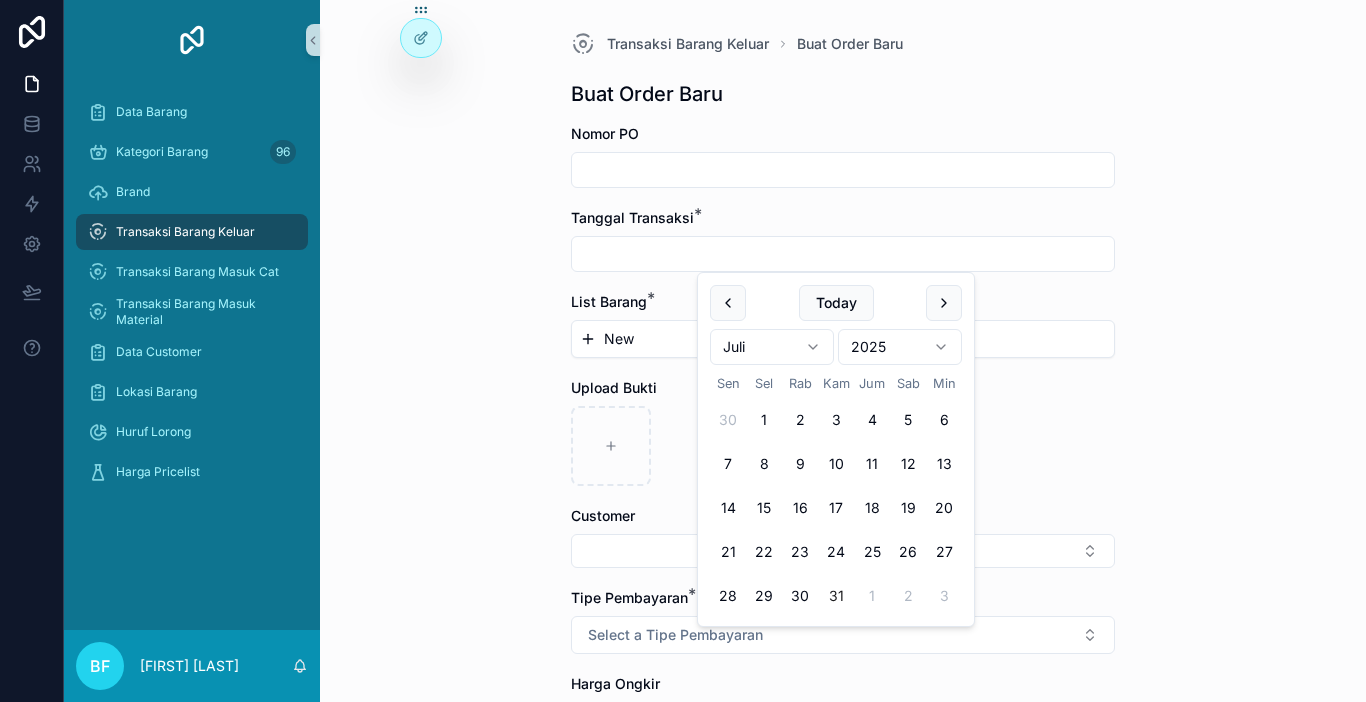 click on "31" at bounding box center [836, 596] 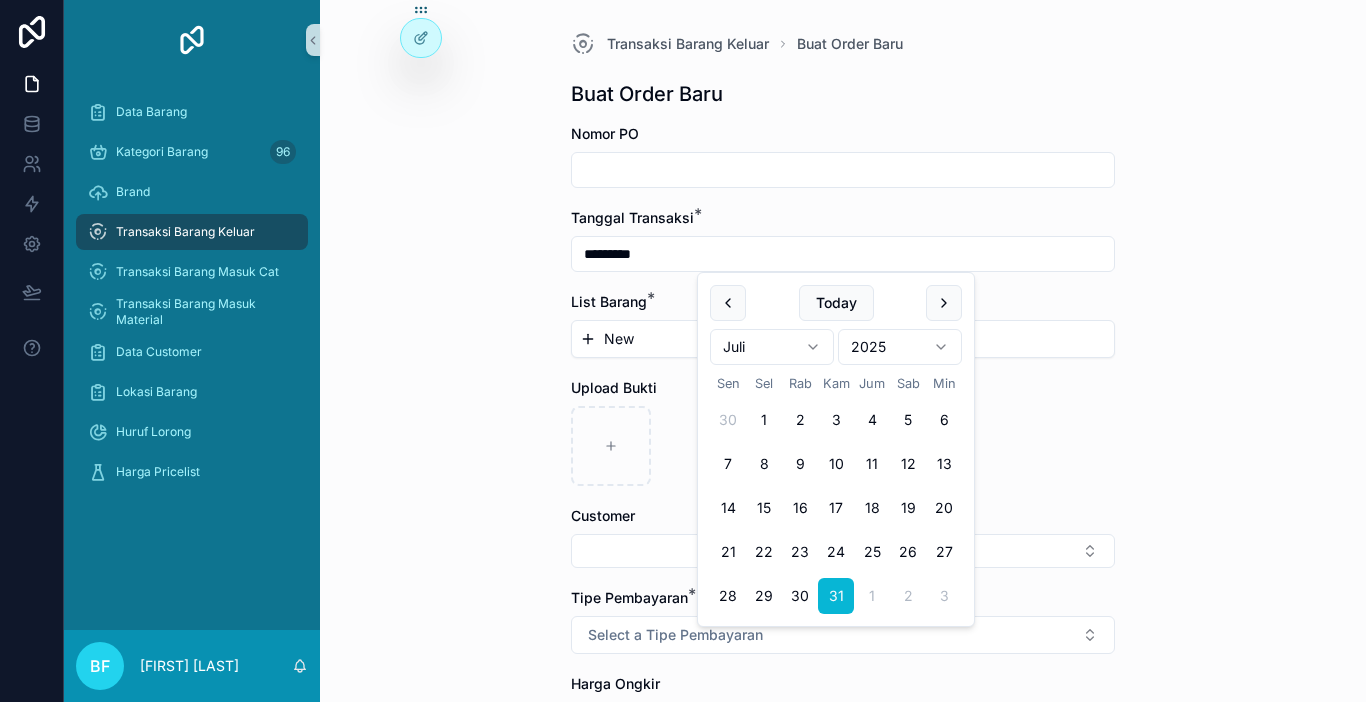 type on "*********" 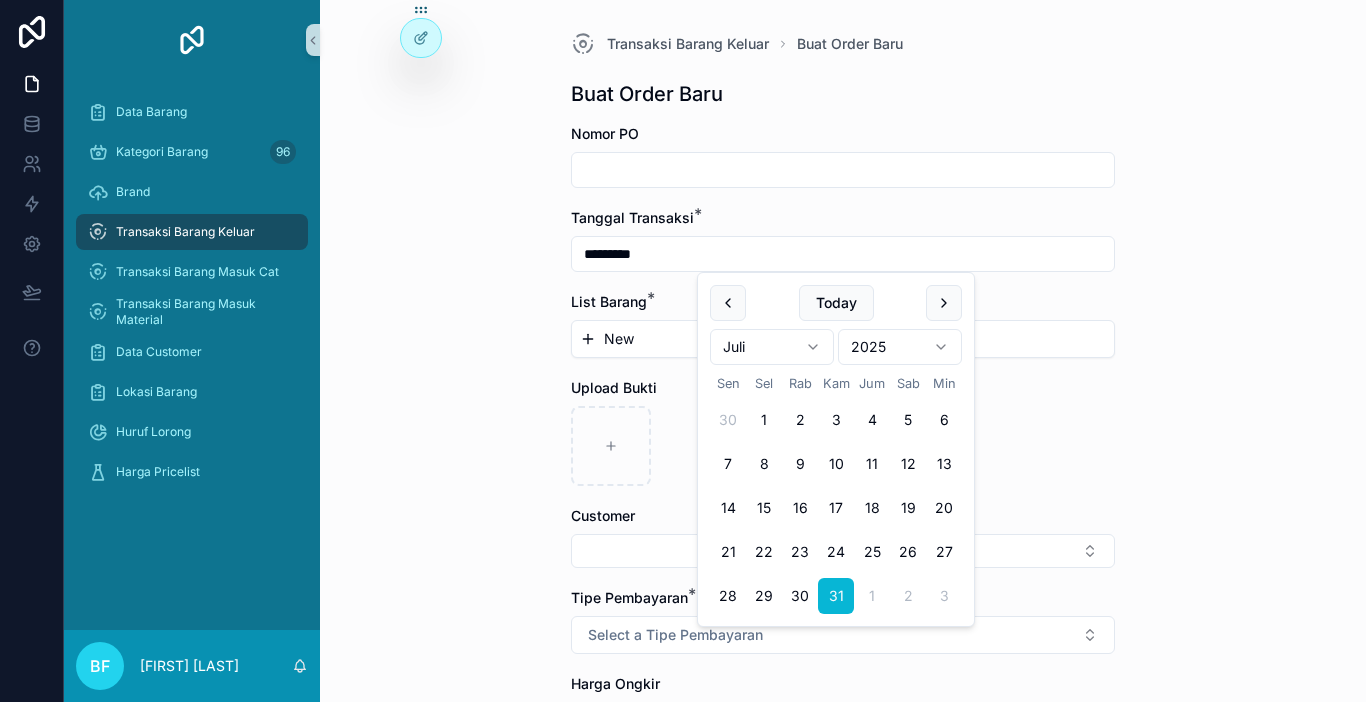 click on "New" at bounding box center (843, 339) 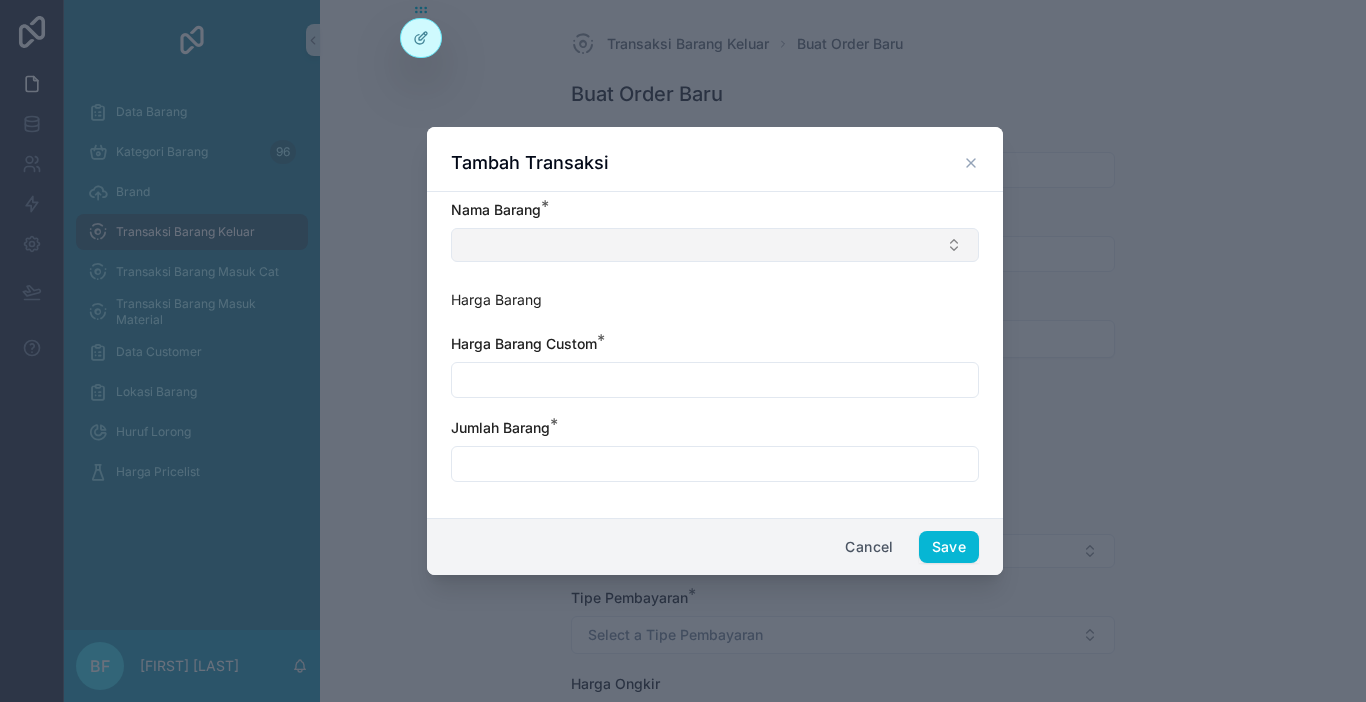 click at bounding box center (715, 245) 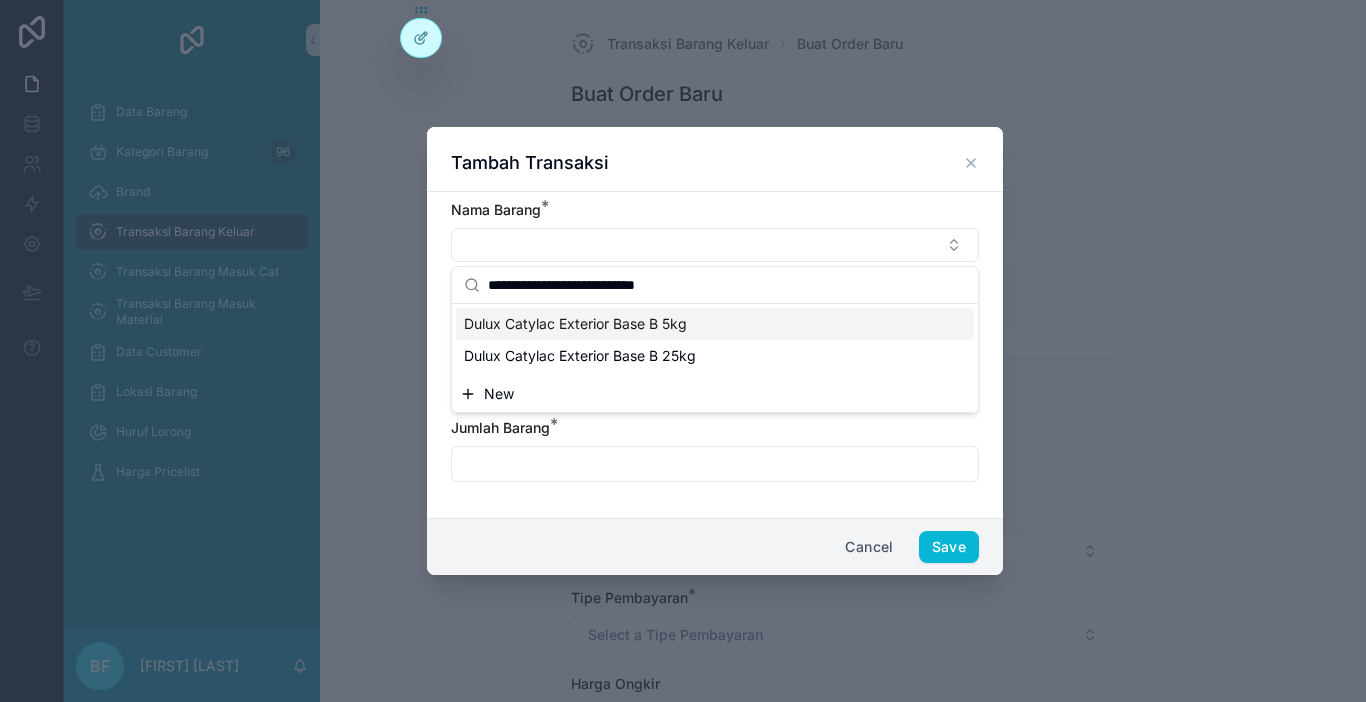 type on "**********" 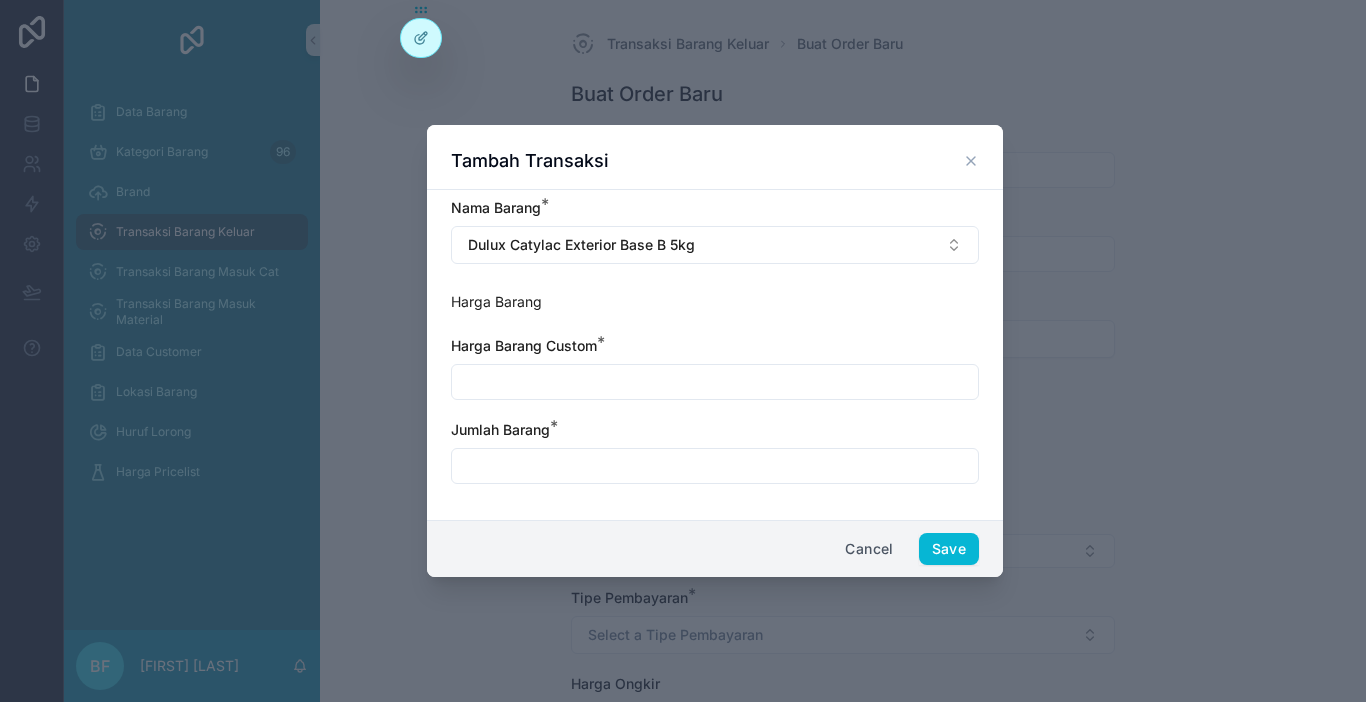 click at bounding box center [715, 382] 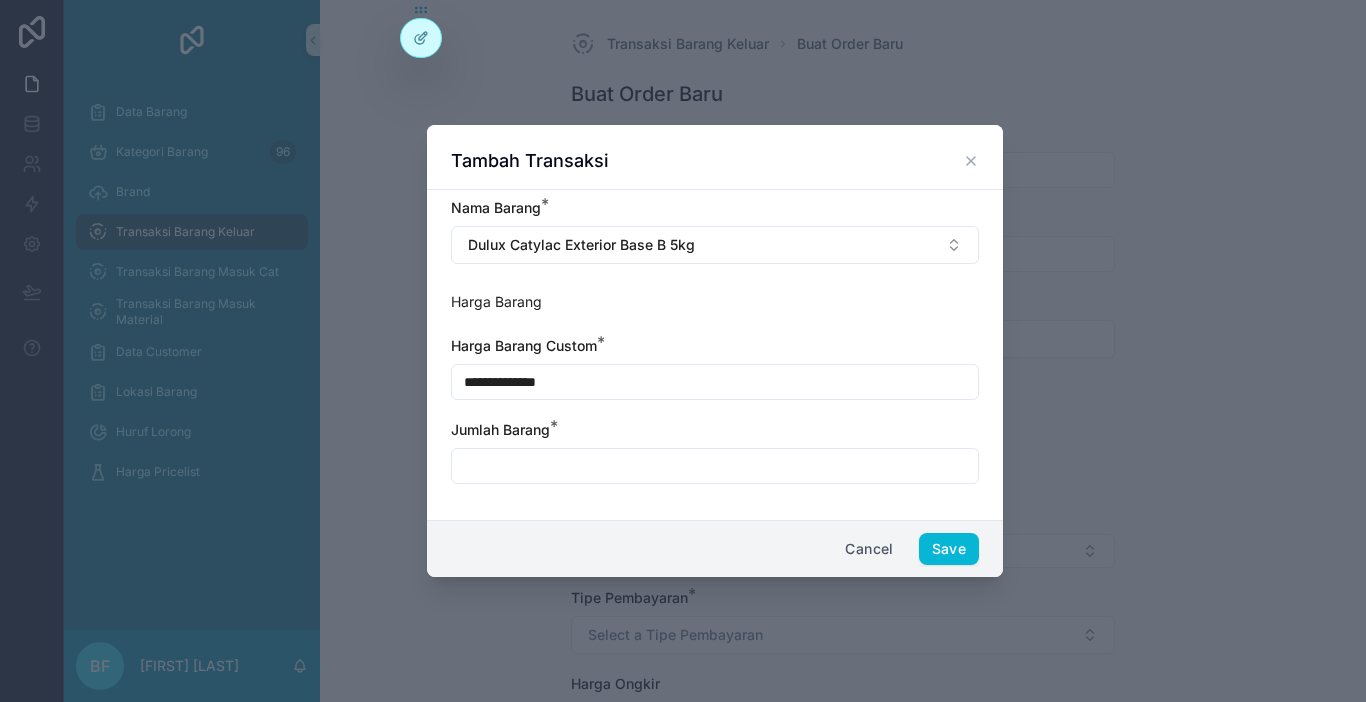 type on "**********" 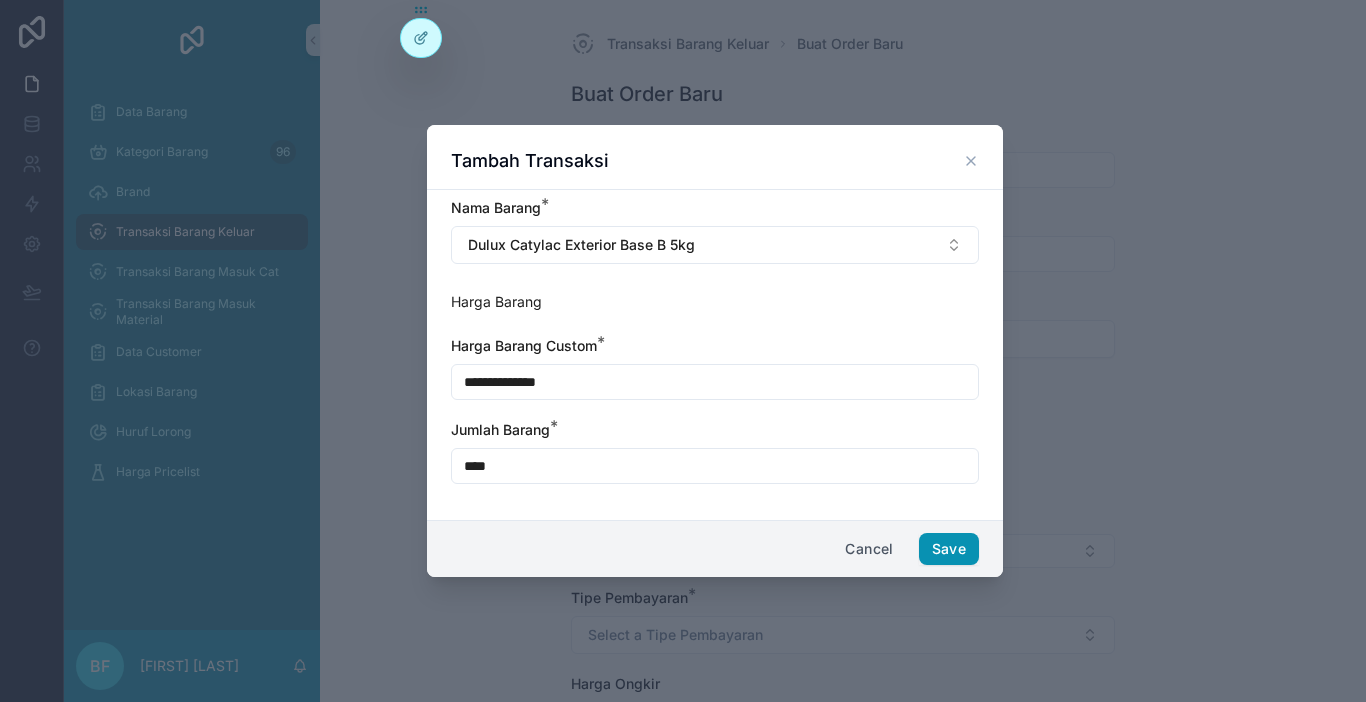 type on "****" 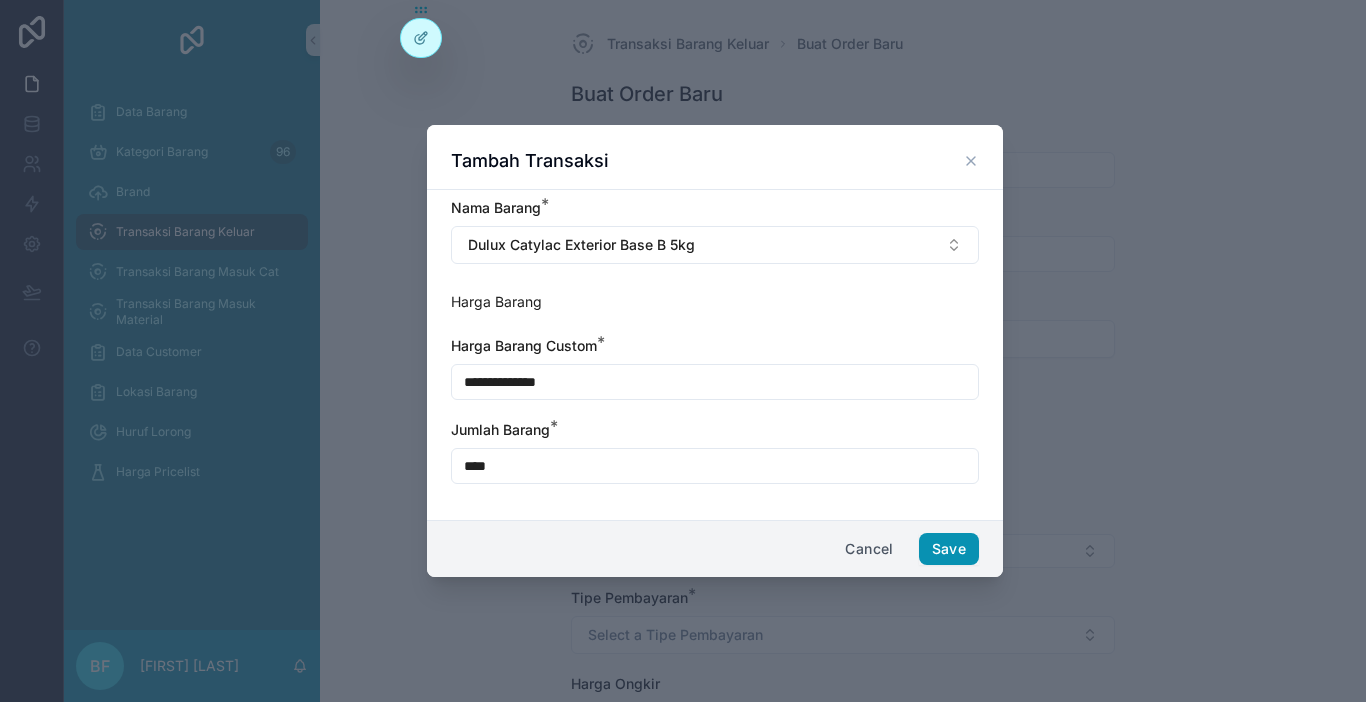 click on "Save" at bounding box center (949, 549) 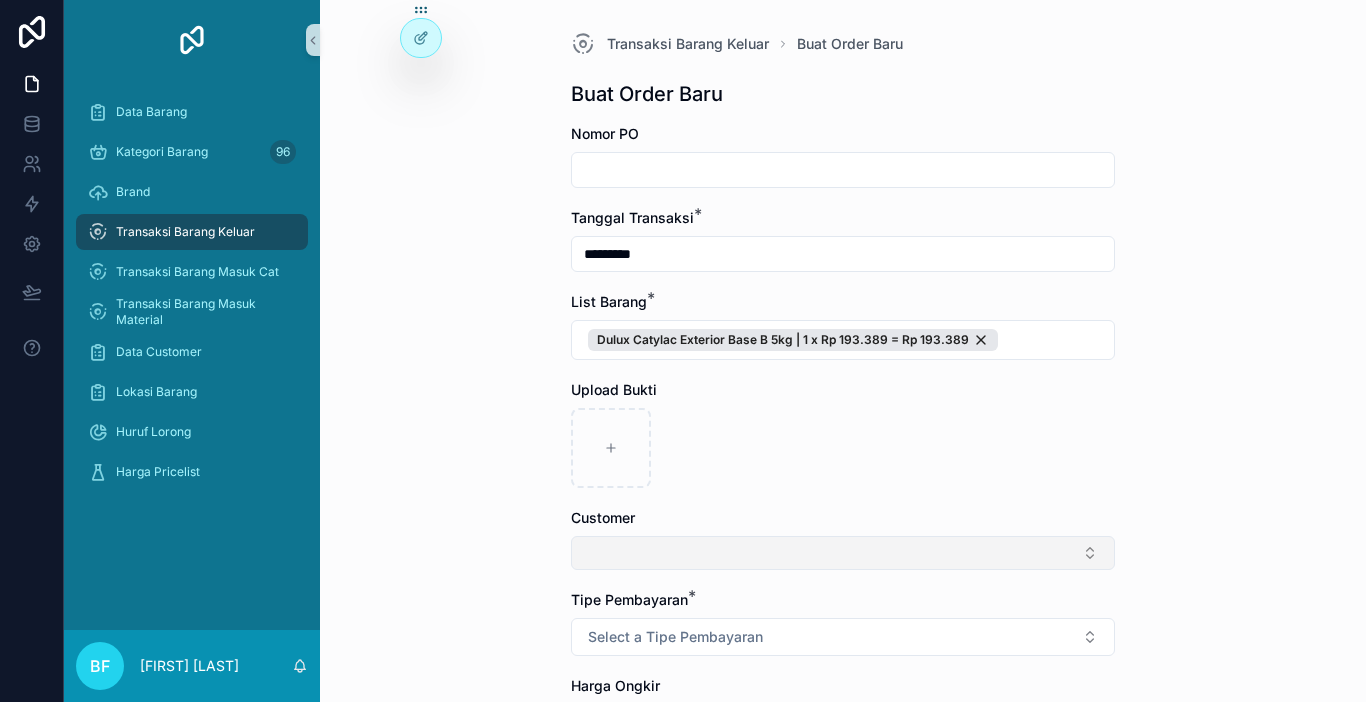 click at bounding box center [843, 553] 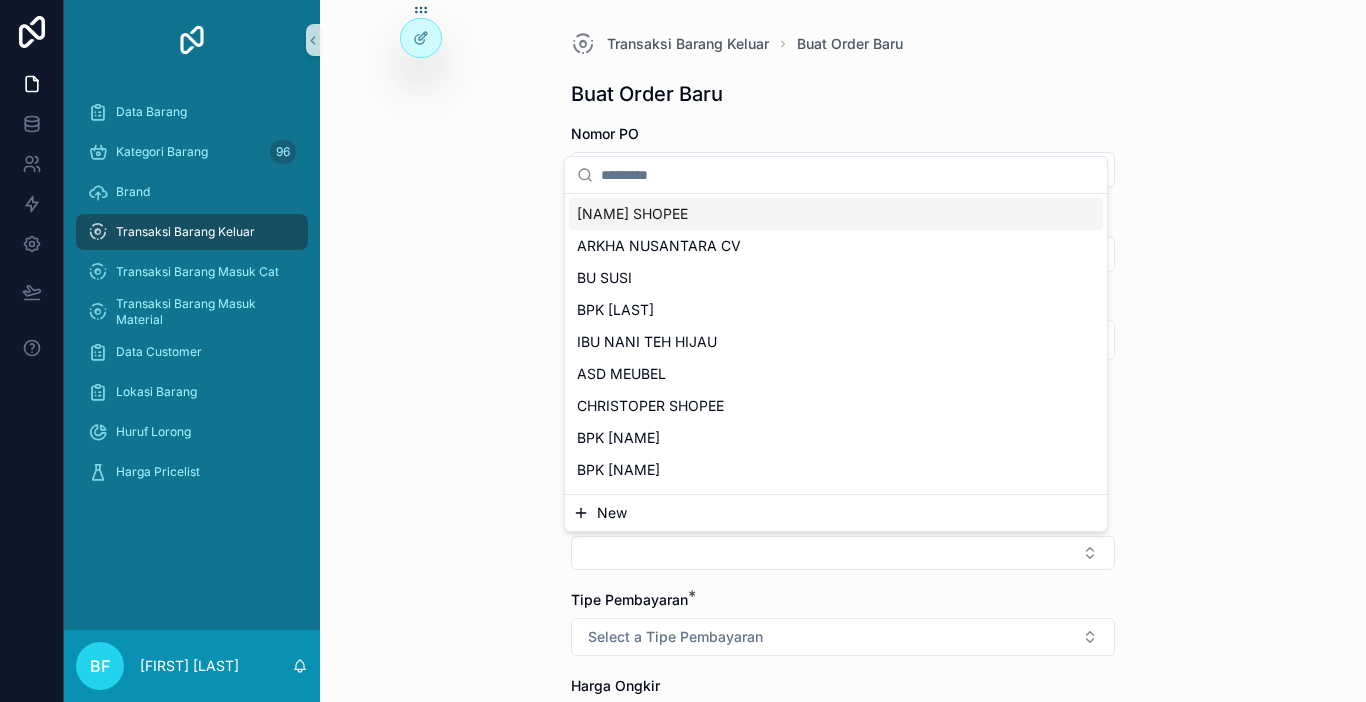 click on "New" at bounding box center (836, 513) 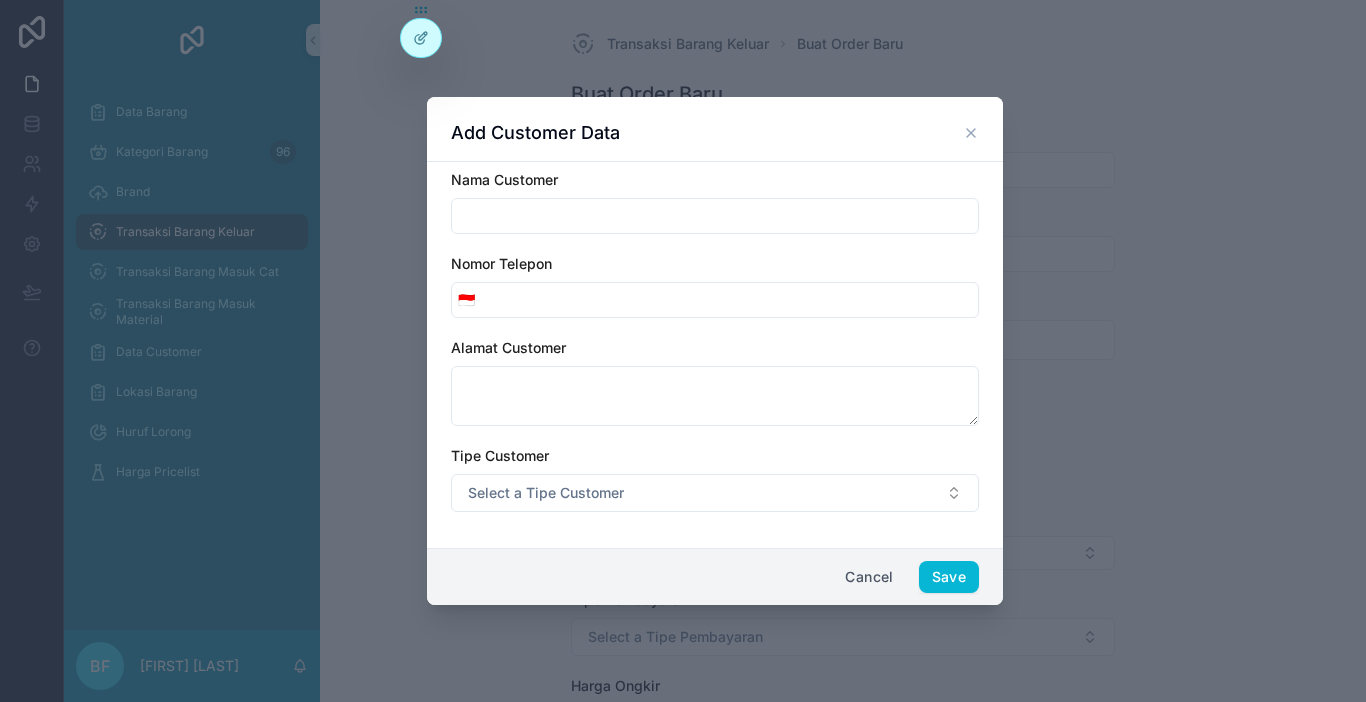 drag, startPoint x: 649, startPoint y: 185, endPoint x: 641, endPoint y: 225, distance: 40.792156 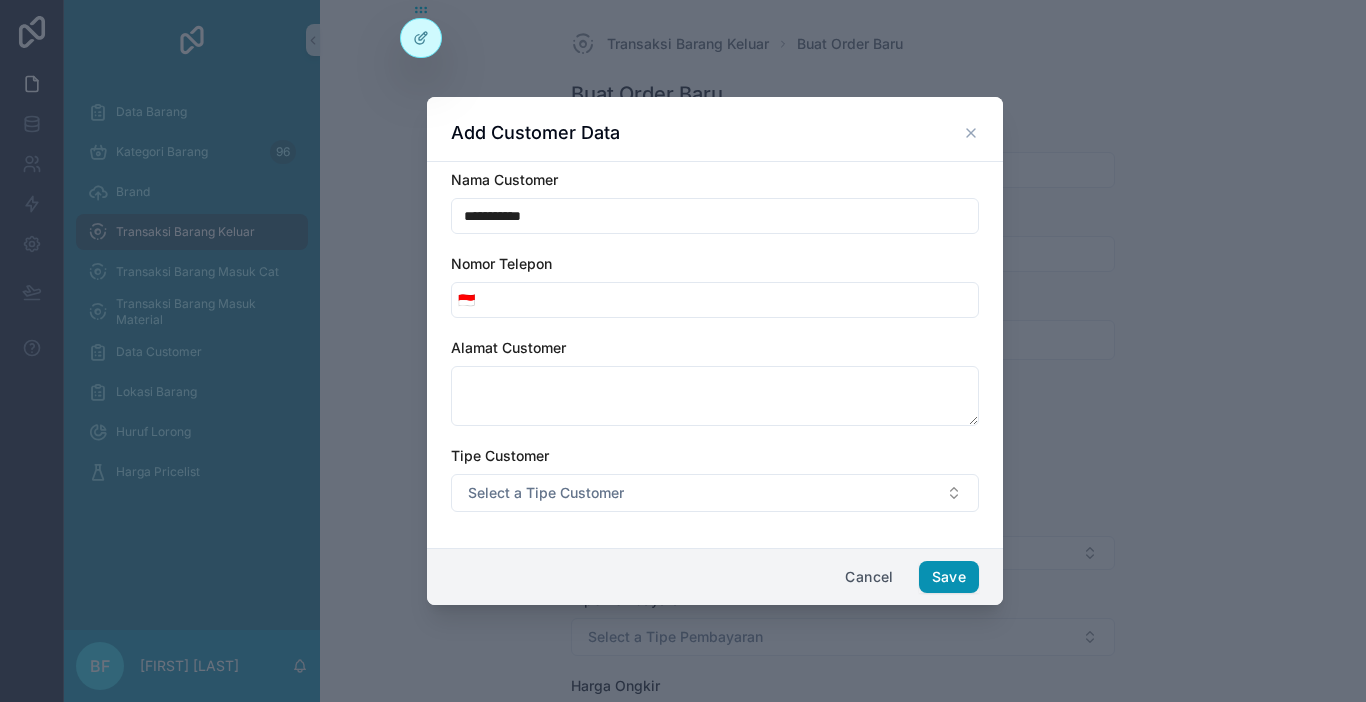 type on "**********" 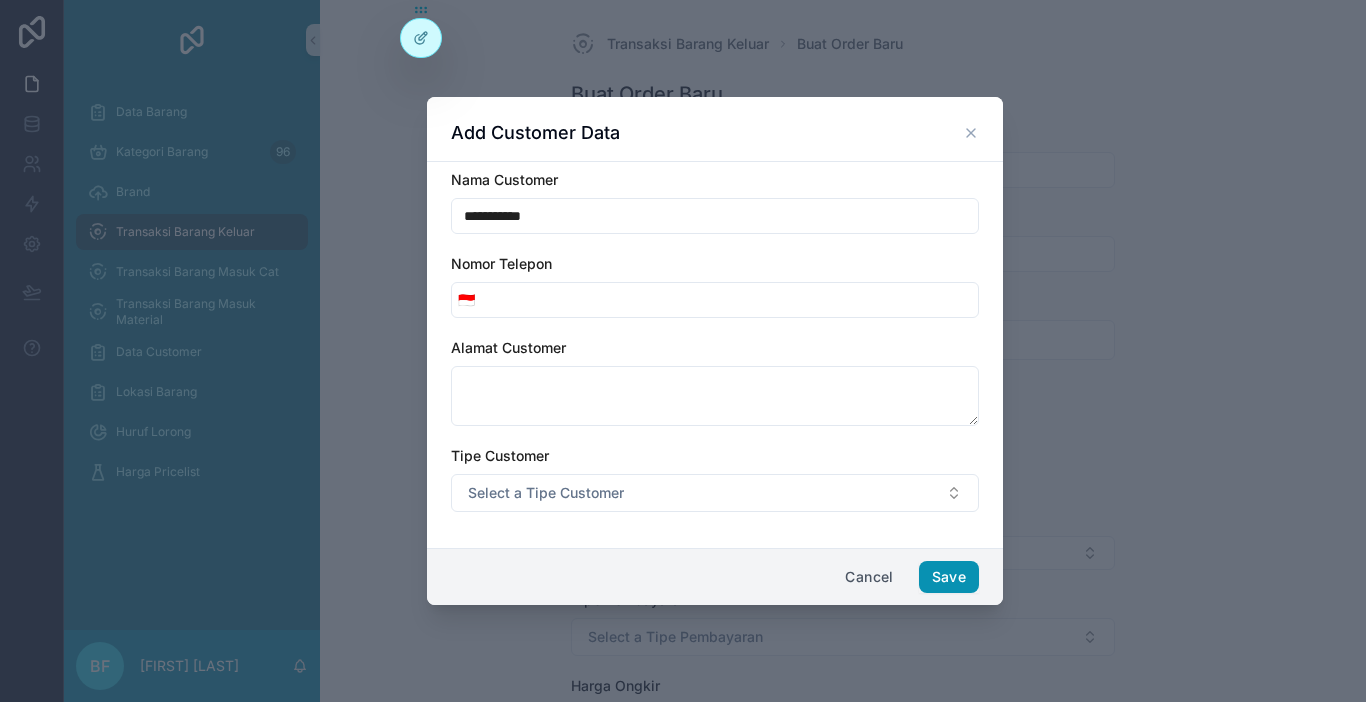 click on "Save" at bounding box center [949, 577] 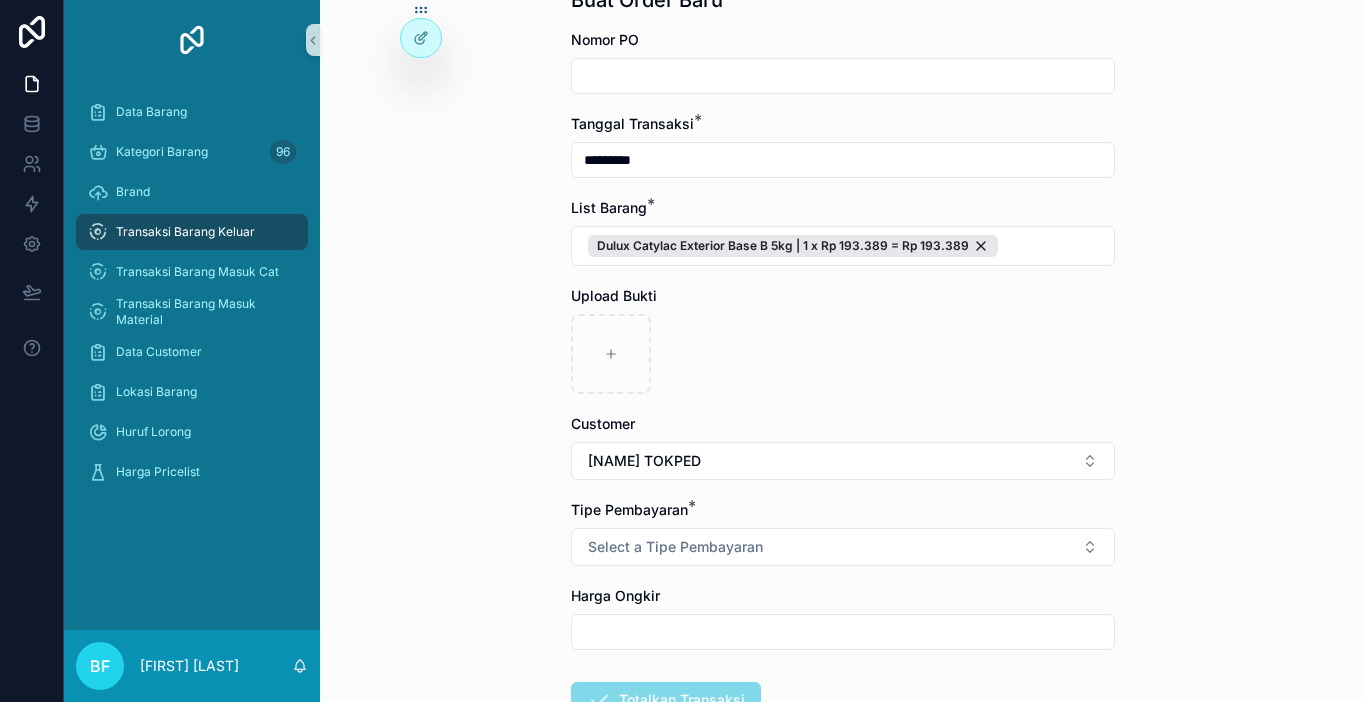 scroll, scrollTop: 200, scrollLeft: 0, axis: vertical 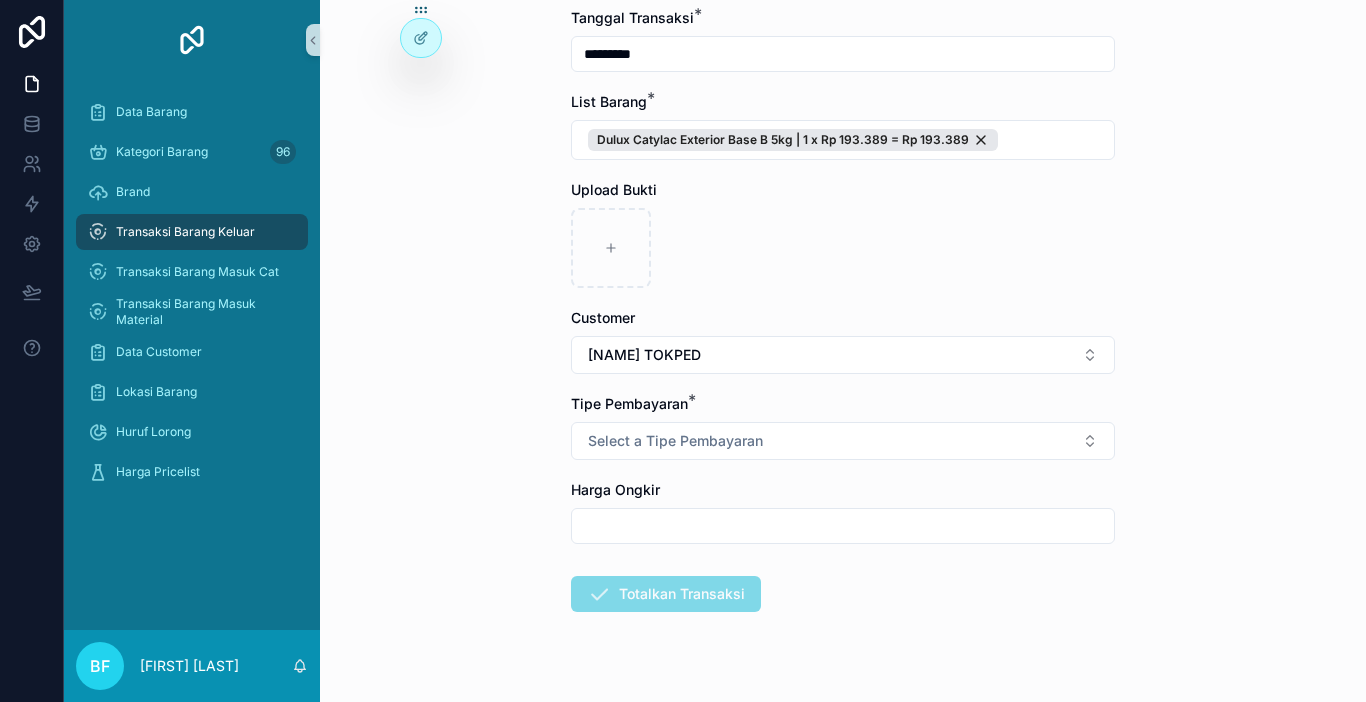 drag, startPoint x: 692, startPoint y: 531, endPoint x: 688, endPoint y: 548, distance: 17.464249 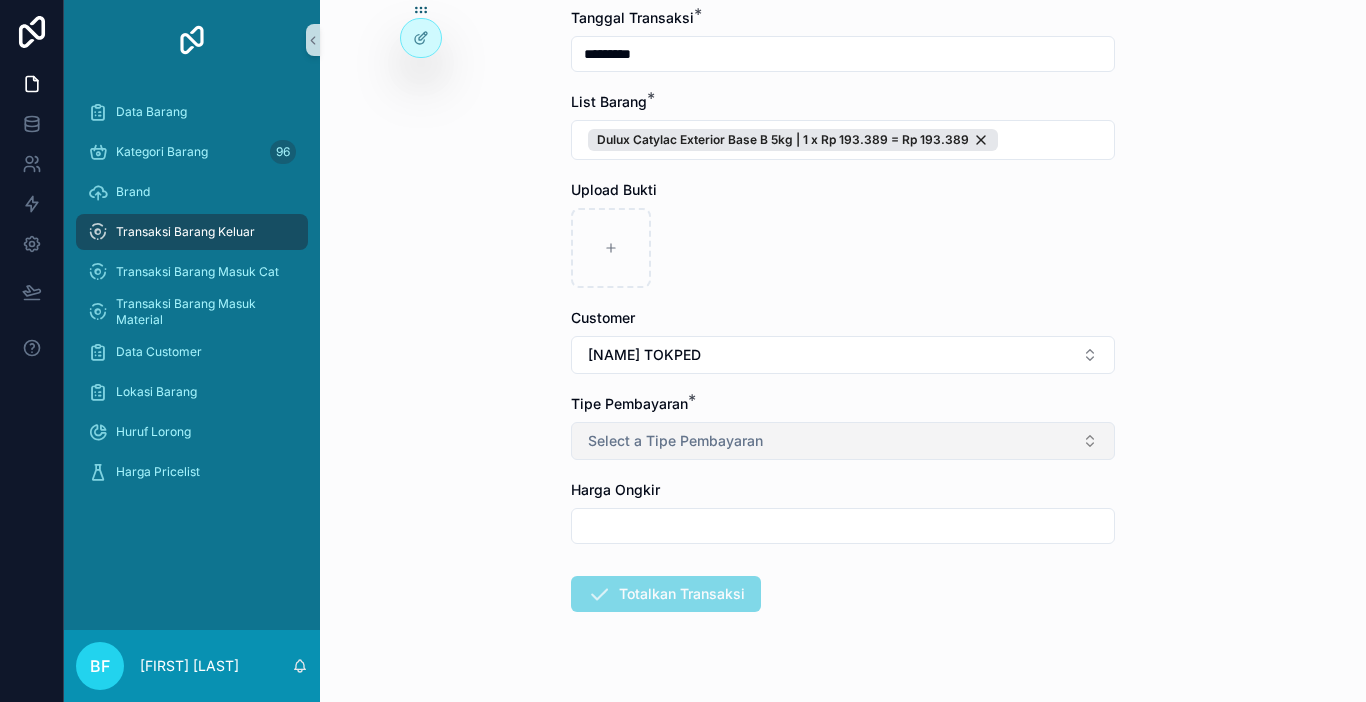 click on "Select a Tipe Pembayaran" at bounding box center [675, 441] 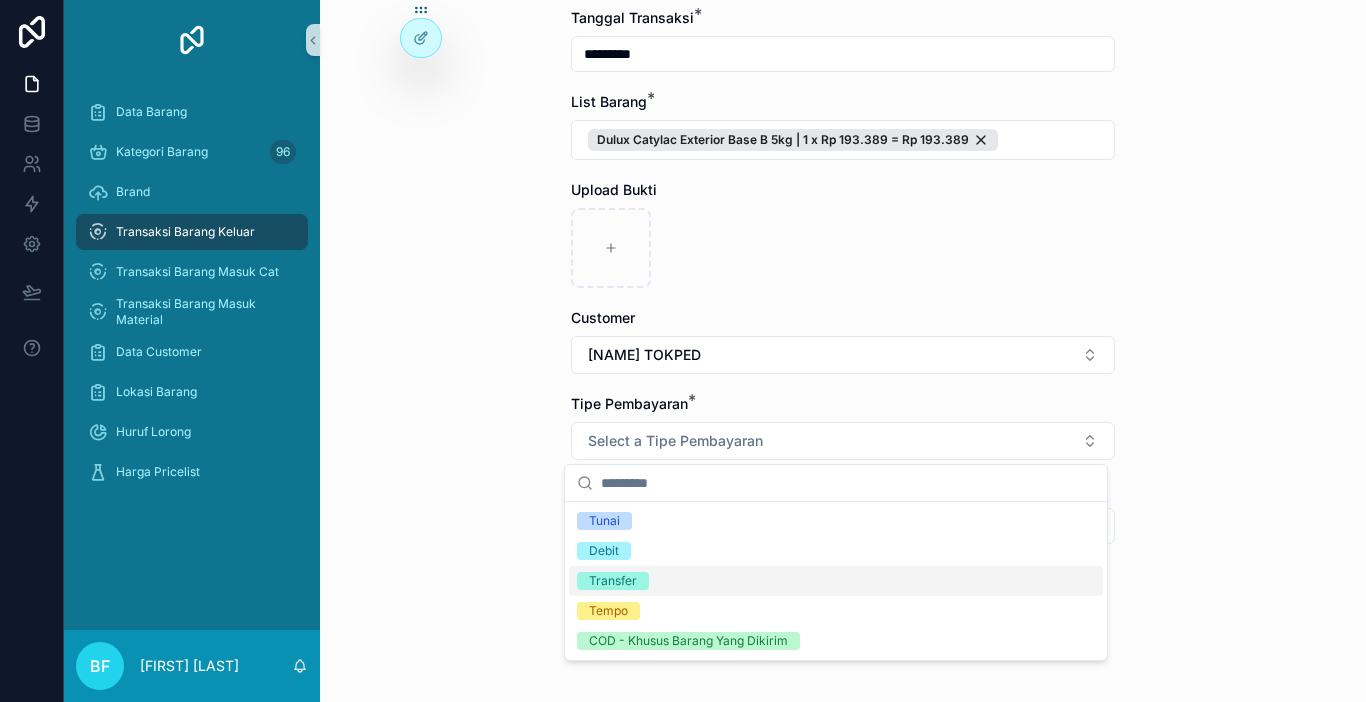 click on "Transfer" at bounding box center (613, 581) 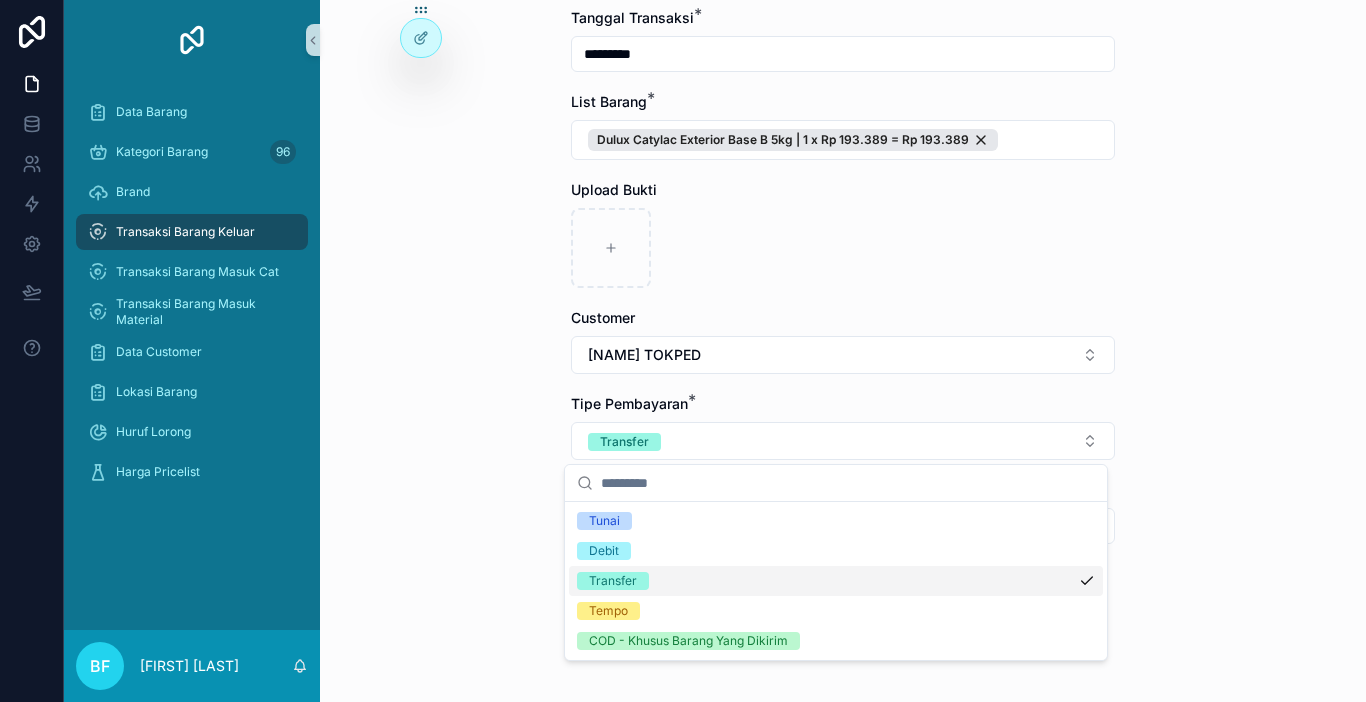 click on "Transaksi Barang Keluar Buat Order Baru Buat Order Baru Nomor PO Tanggal Transaksi * ********* List Barang * Dulux Catylac Exterior Base B 5kg | 1 x Rp 193.389 = Rp 193.389 Upload Bukti Customer [NAME] TOKPED Tipe Pembayaran * Transfer Harga Ongkir Totalkan Transaksi" at bounding box center (843, 351) 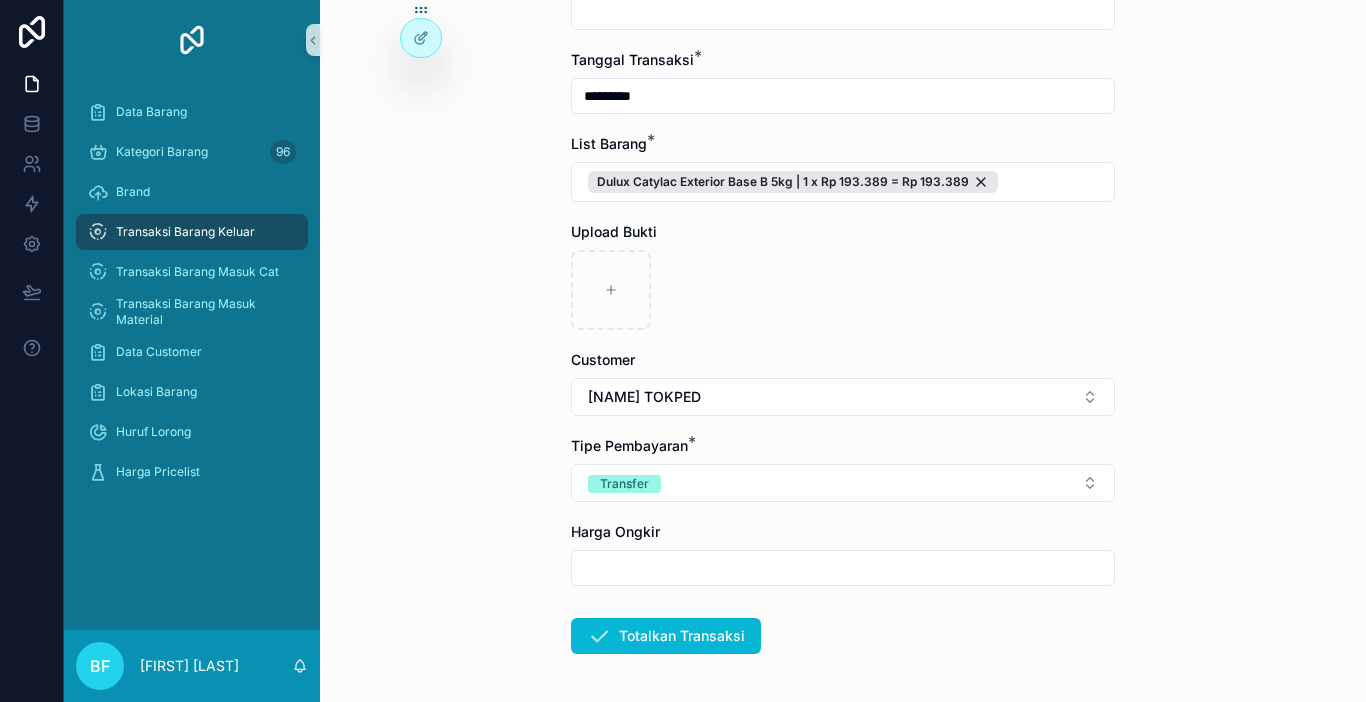 scroll, scrollTop: 138, scrollLeft: 0, axis: vertical 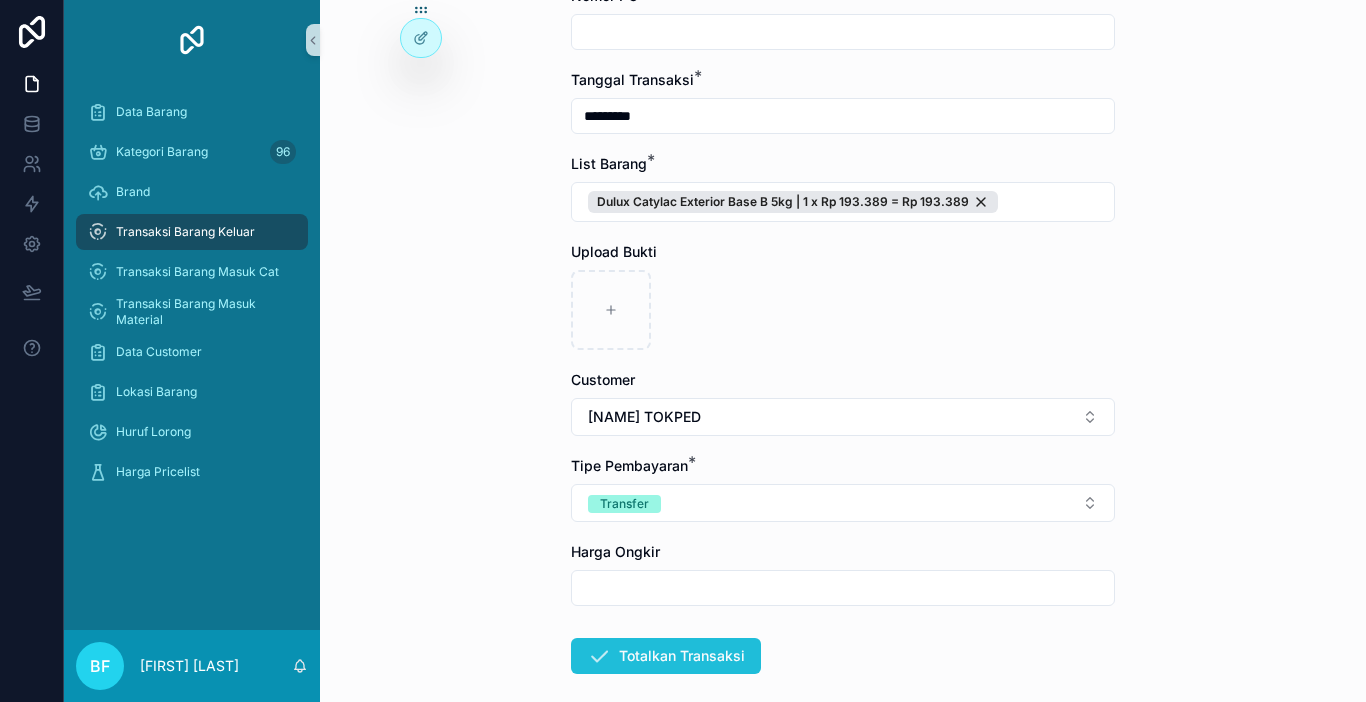 click on "Totalkan Transaksi" at bounding box center [666, 656] 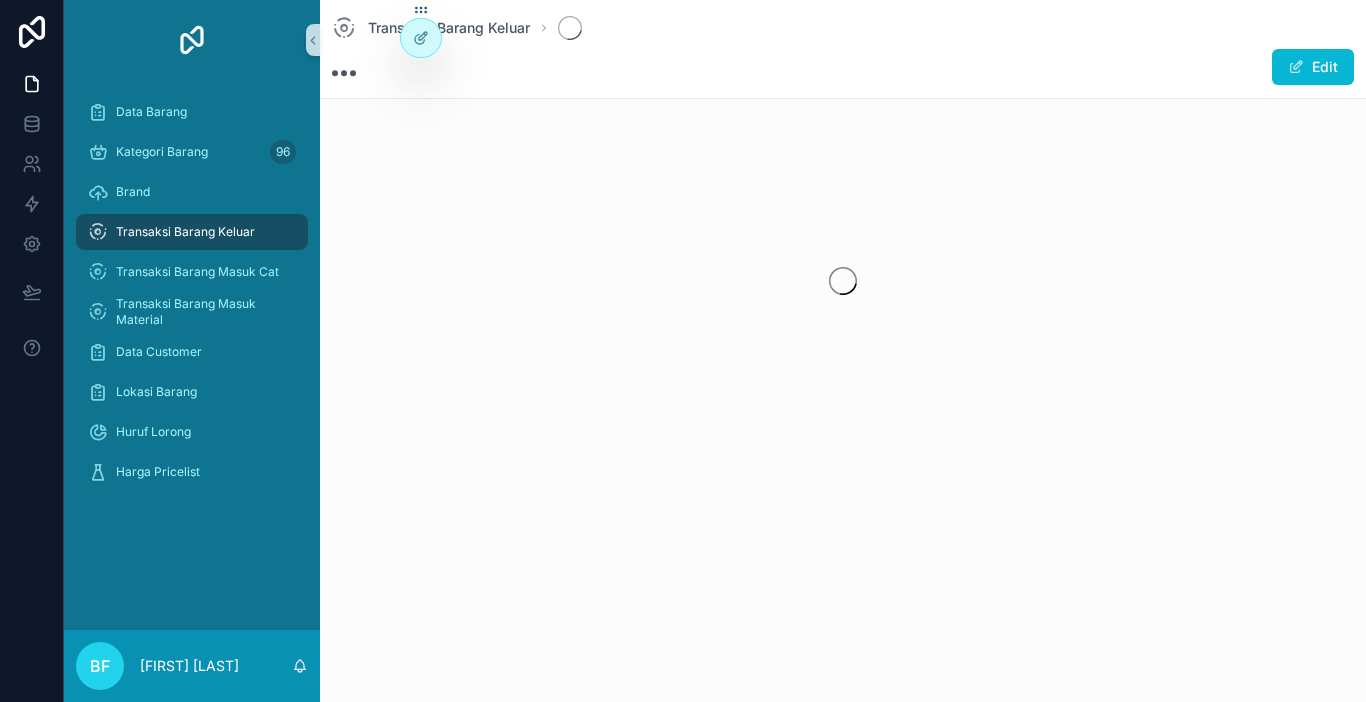 scroll, scrollTop: 0, scrollLeft: 0, axis: both 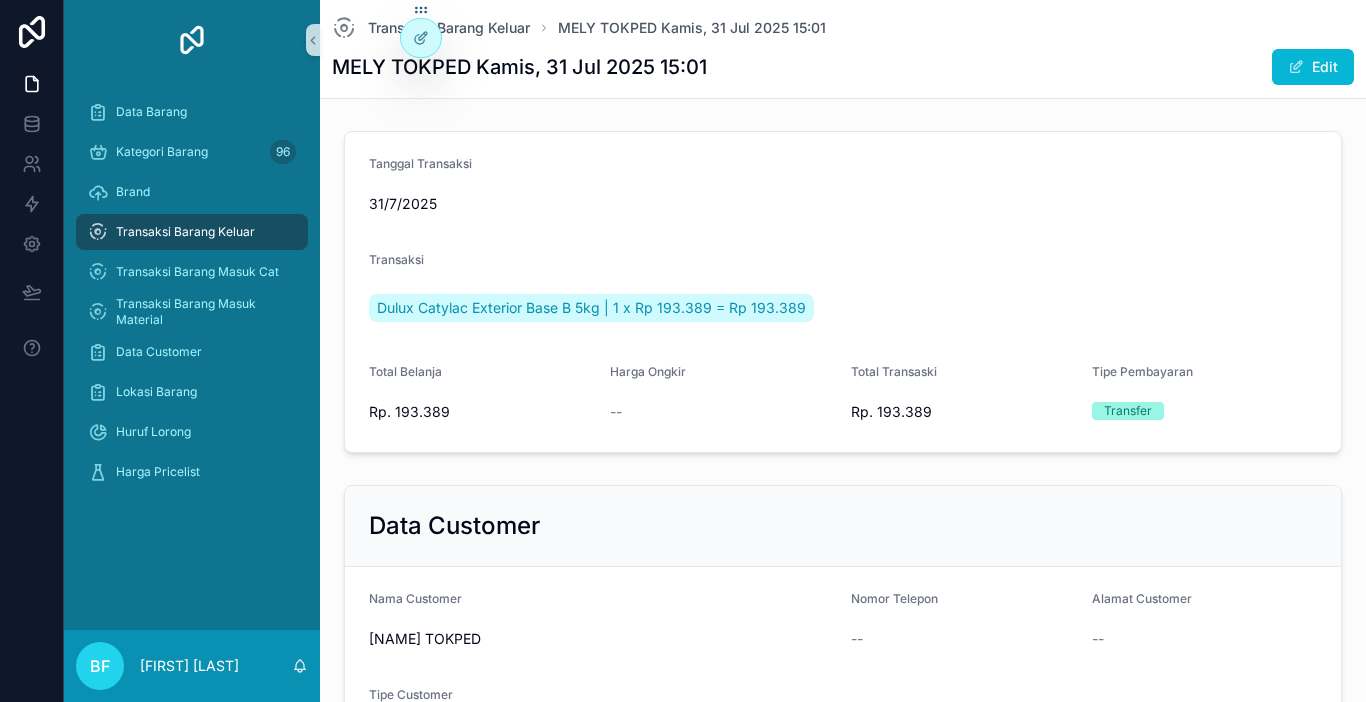 click on "Transaksi Barang Keluar" at bounding box center (192, 232) 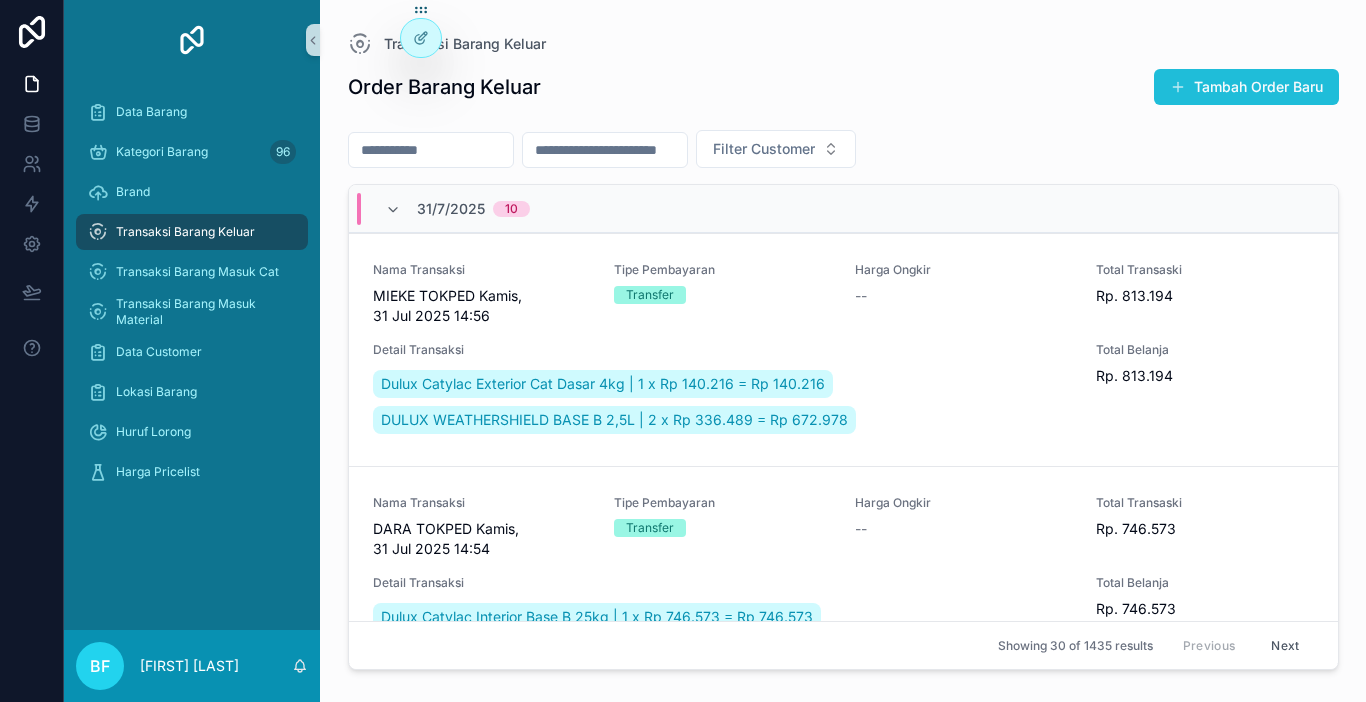 click on "Tambah Order Baru" at bounding box center (1246, 87) 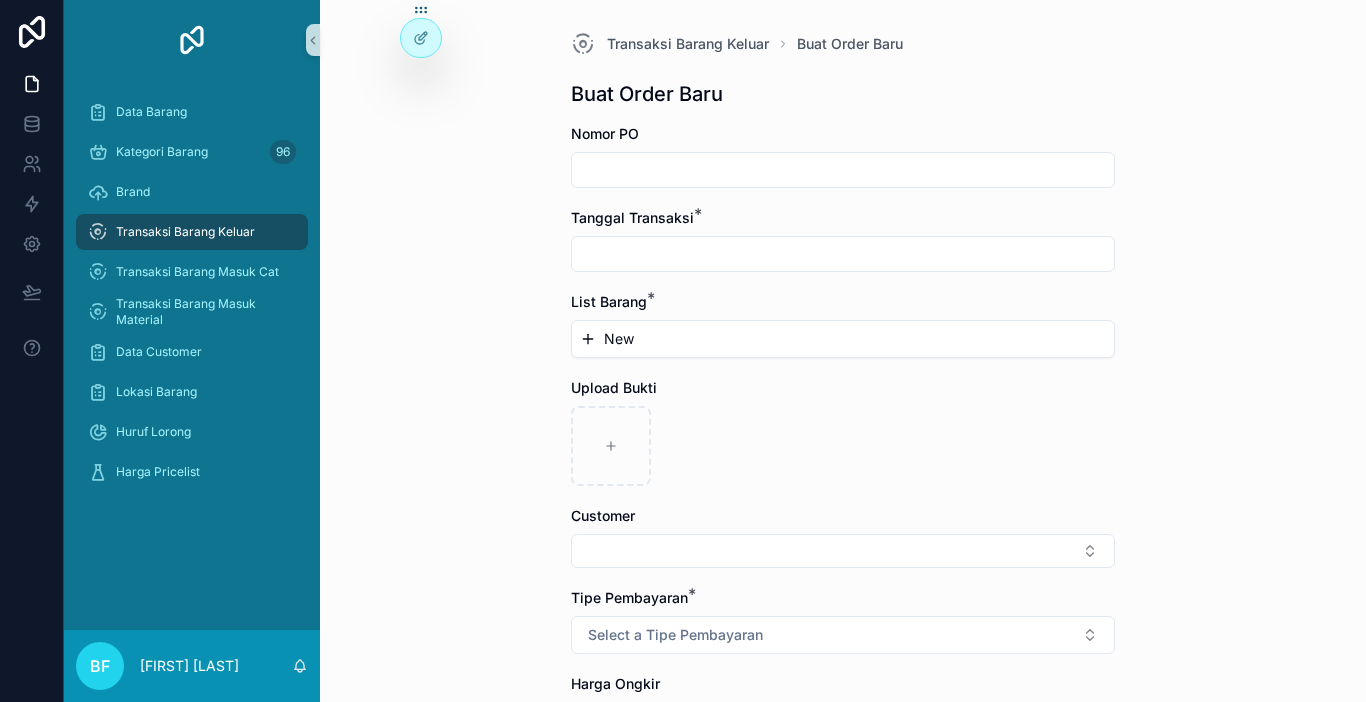 click at bounding box center [843, 254] 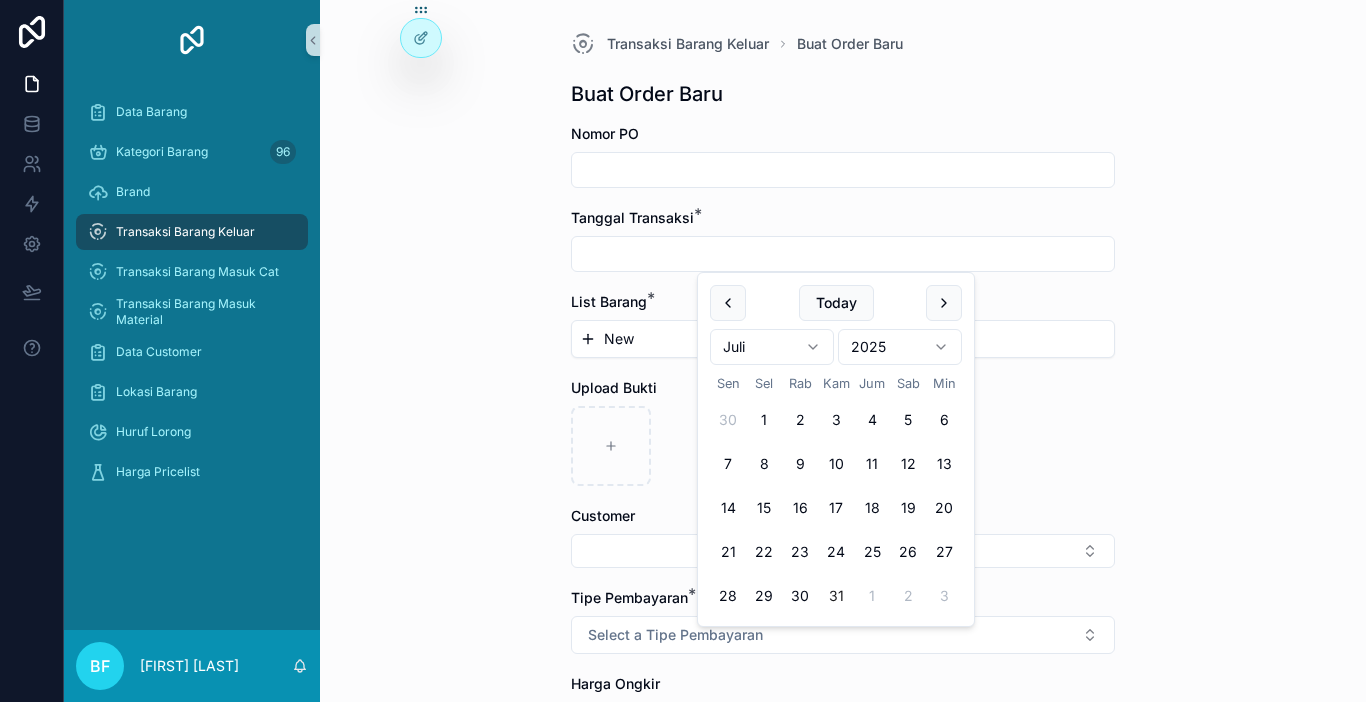 click on "31" at bounding box center [836, 596] 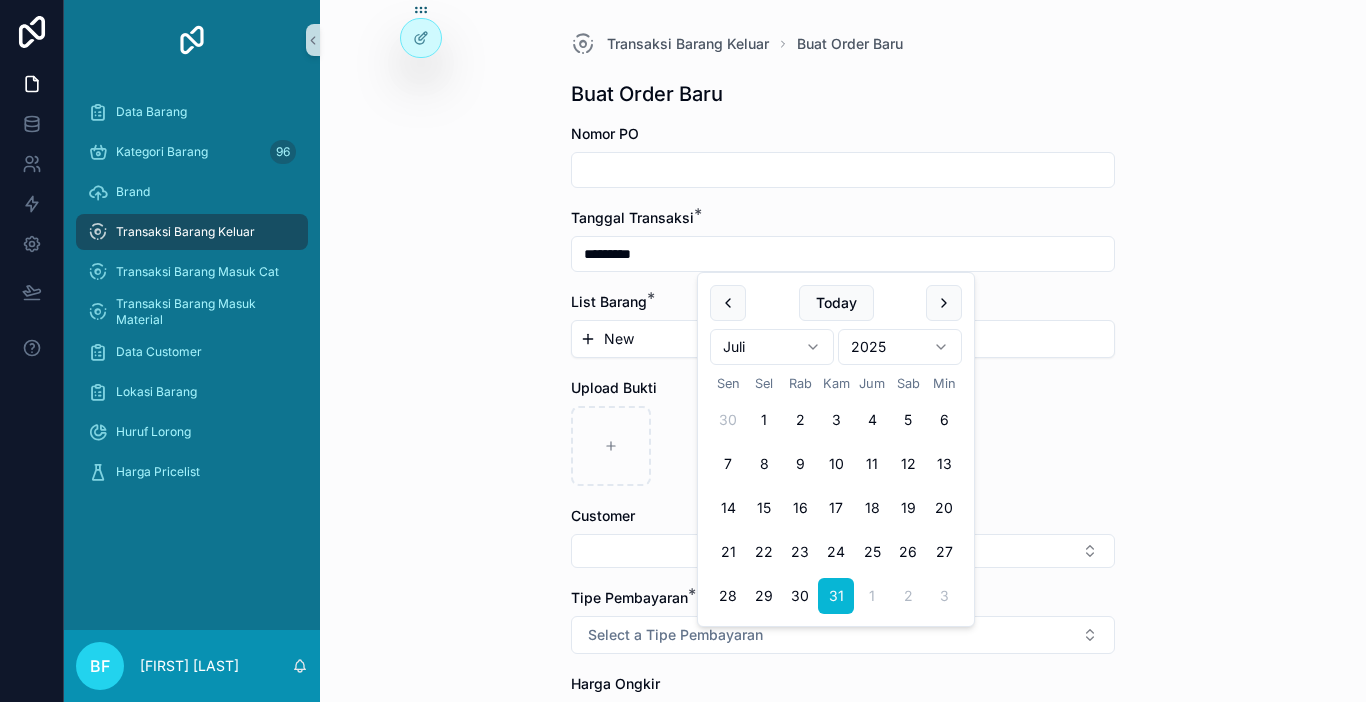 type on "*********" 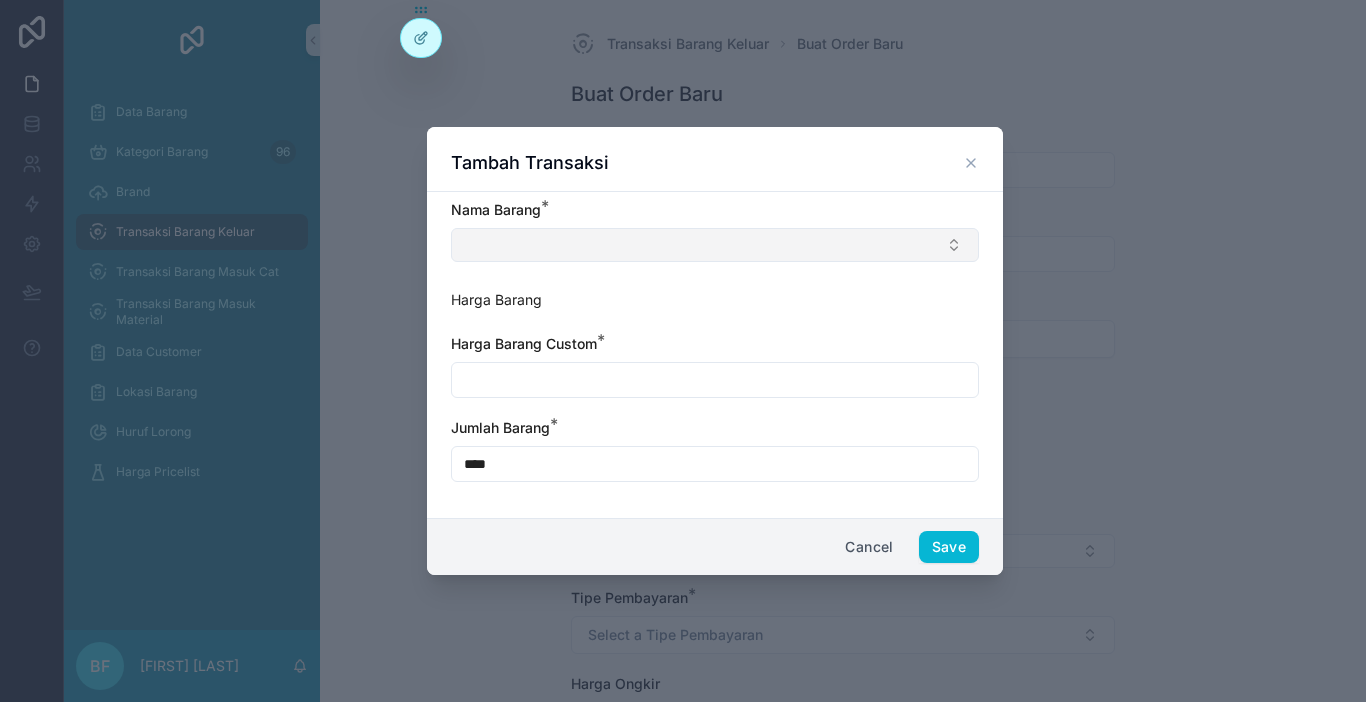 click at bounding box center [715, 245] 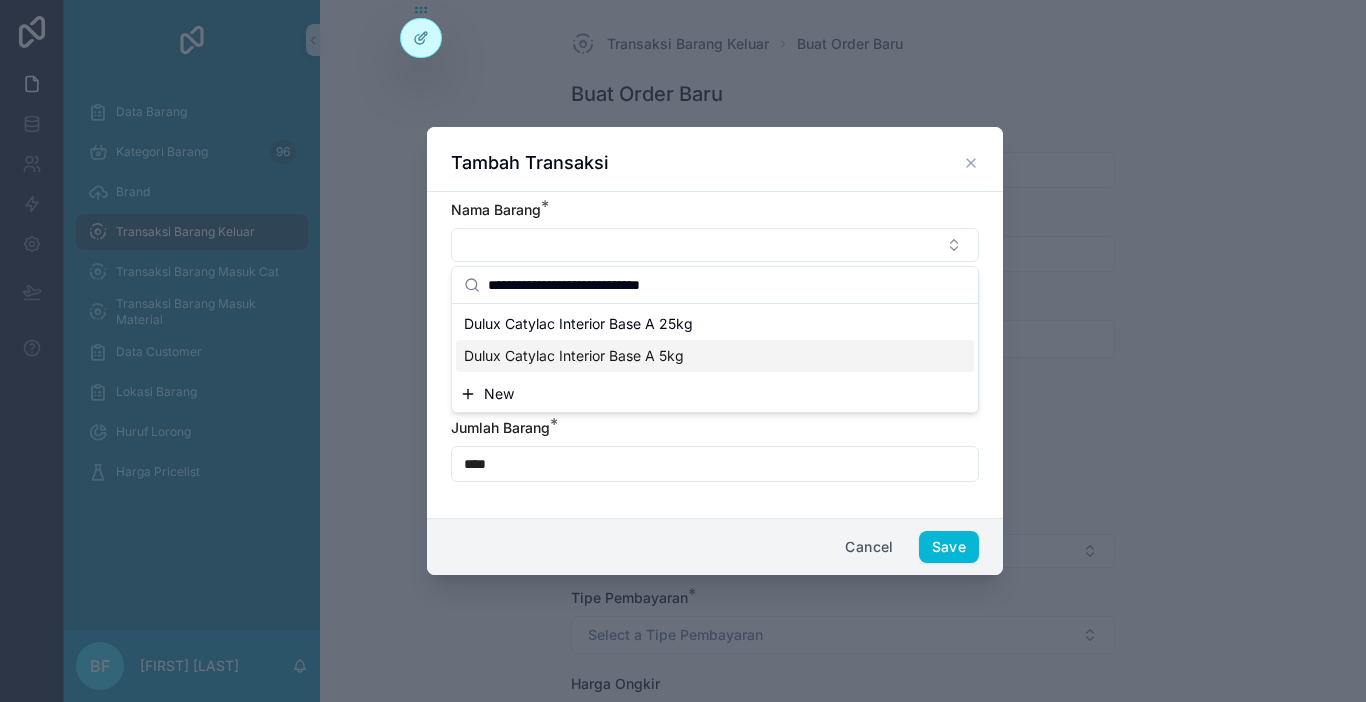 type on "**********" 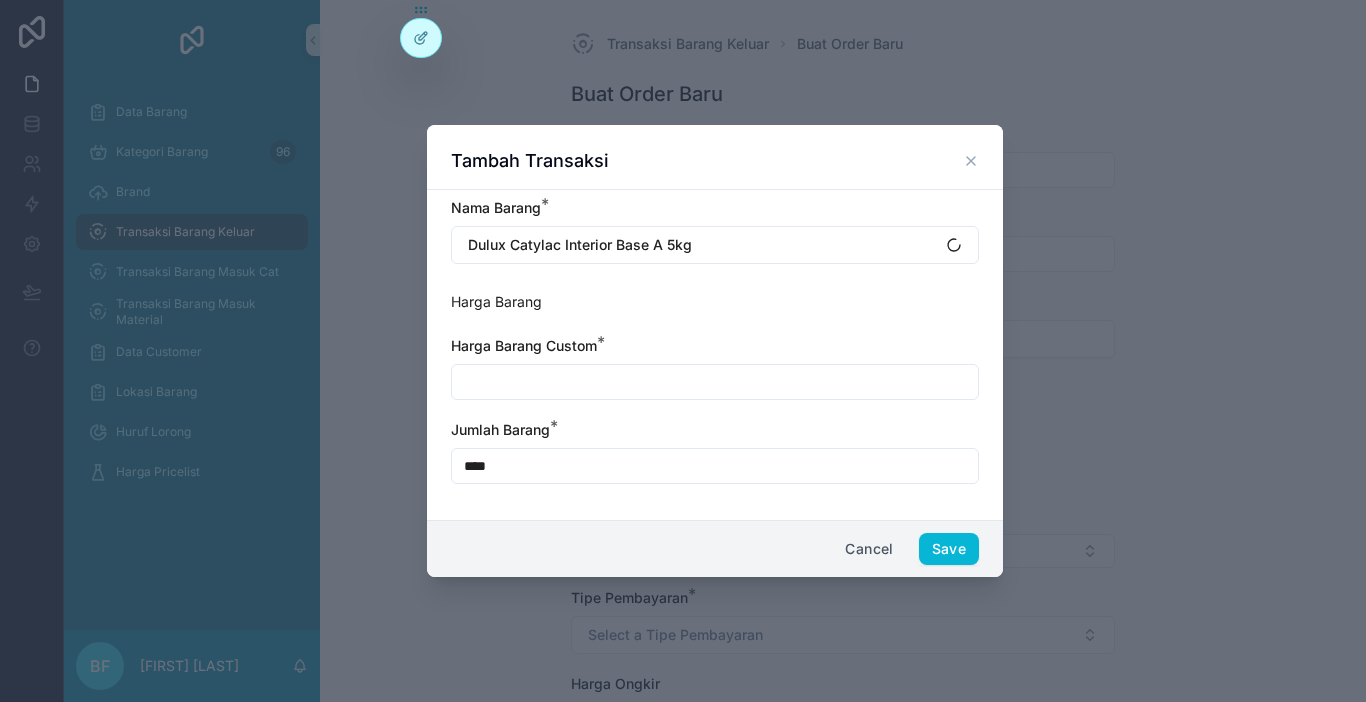 click at bounding box center (715, 382) 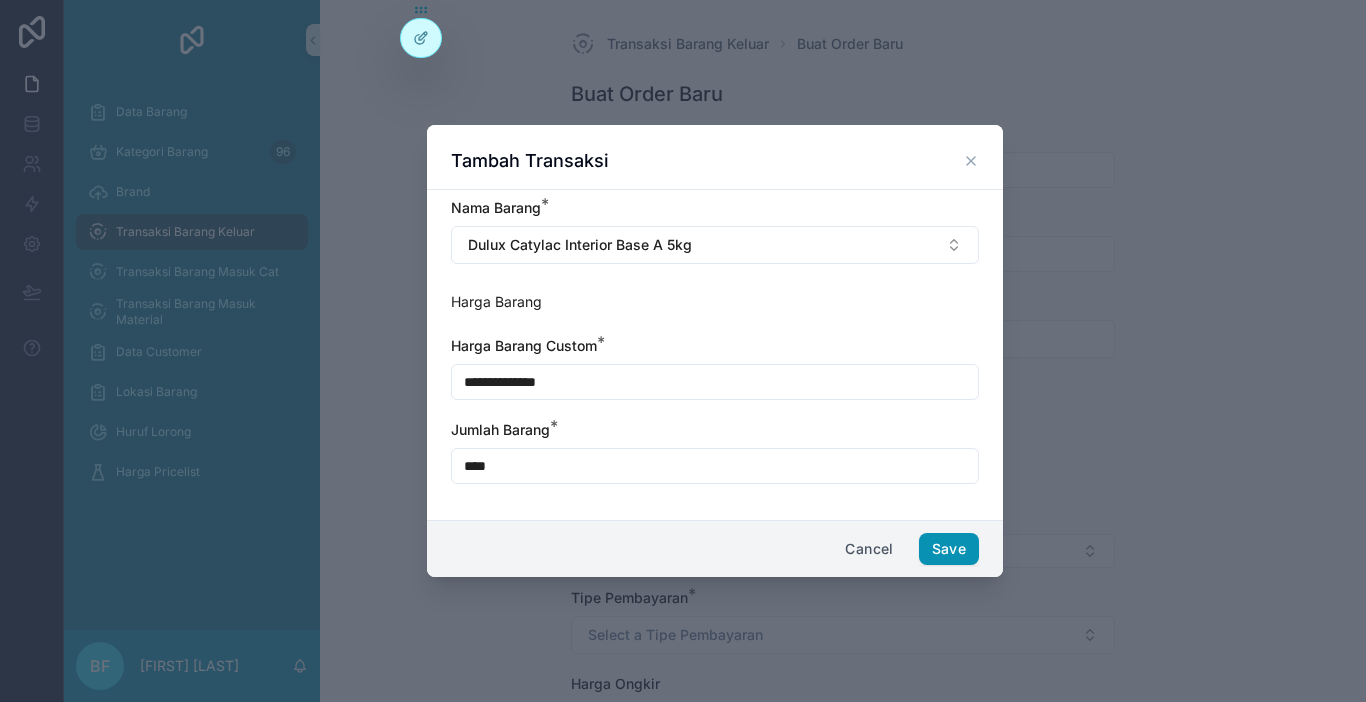 type on "**********" 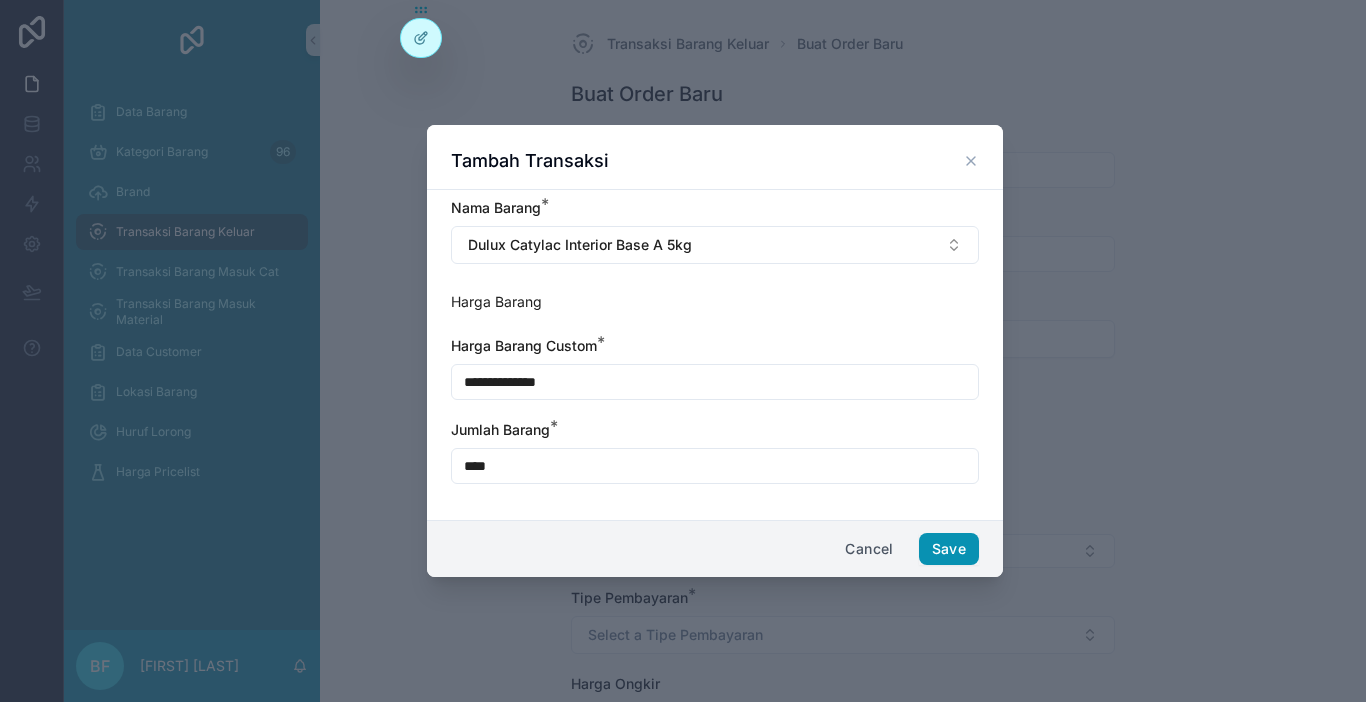 click on "Save" at bounding box center (949, 549) 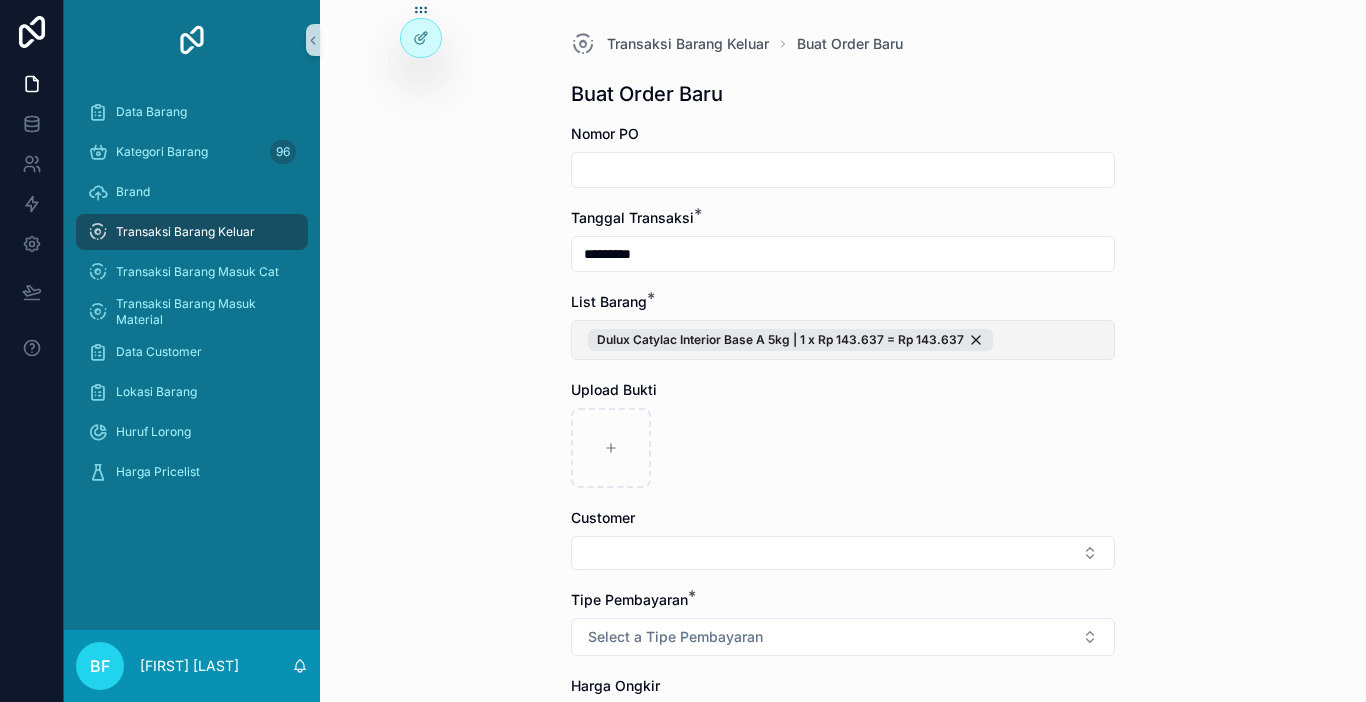 click on "Dulux Catylac Interior Base A 5kg | 1 x Rp 143.637 = Rp 143.637" at bounding box center (843, 340) 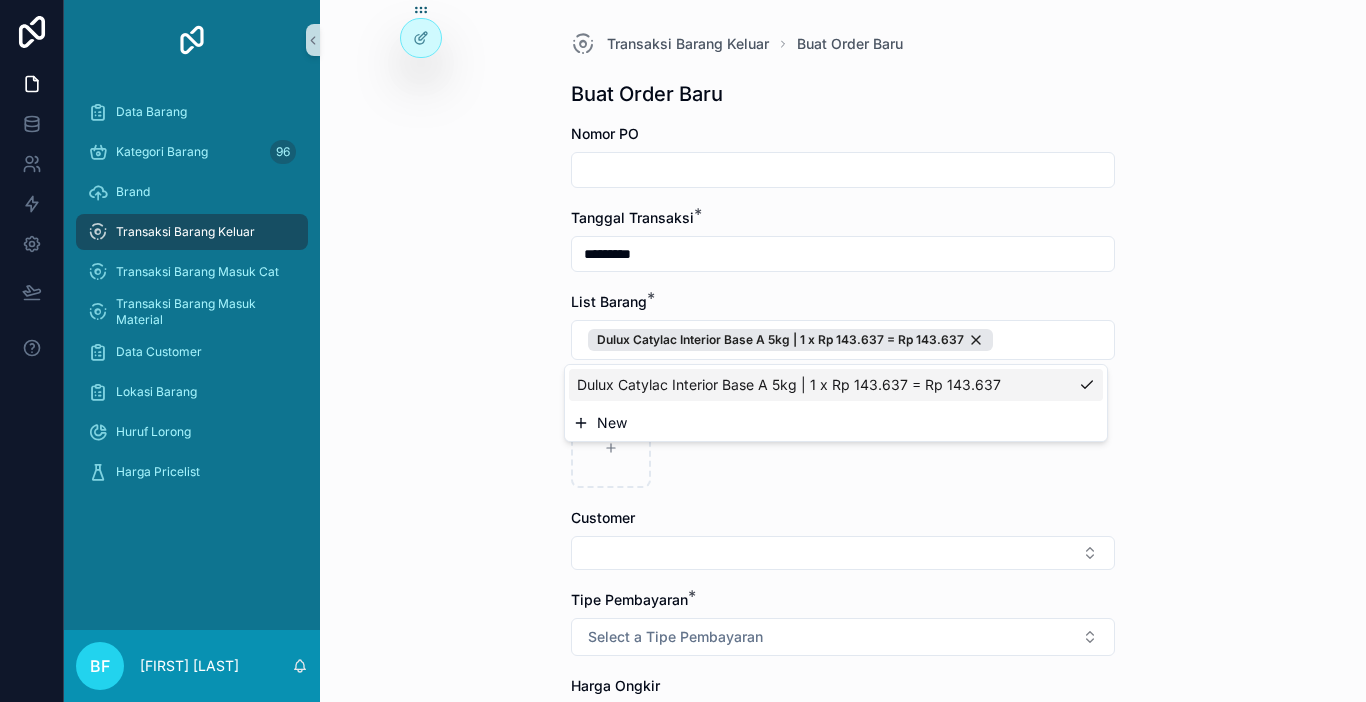 click on "New" at bounding box center [836, 423] 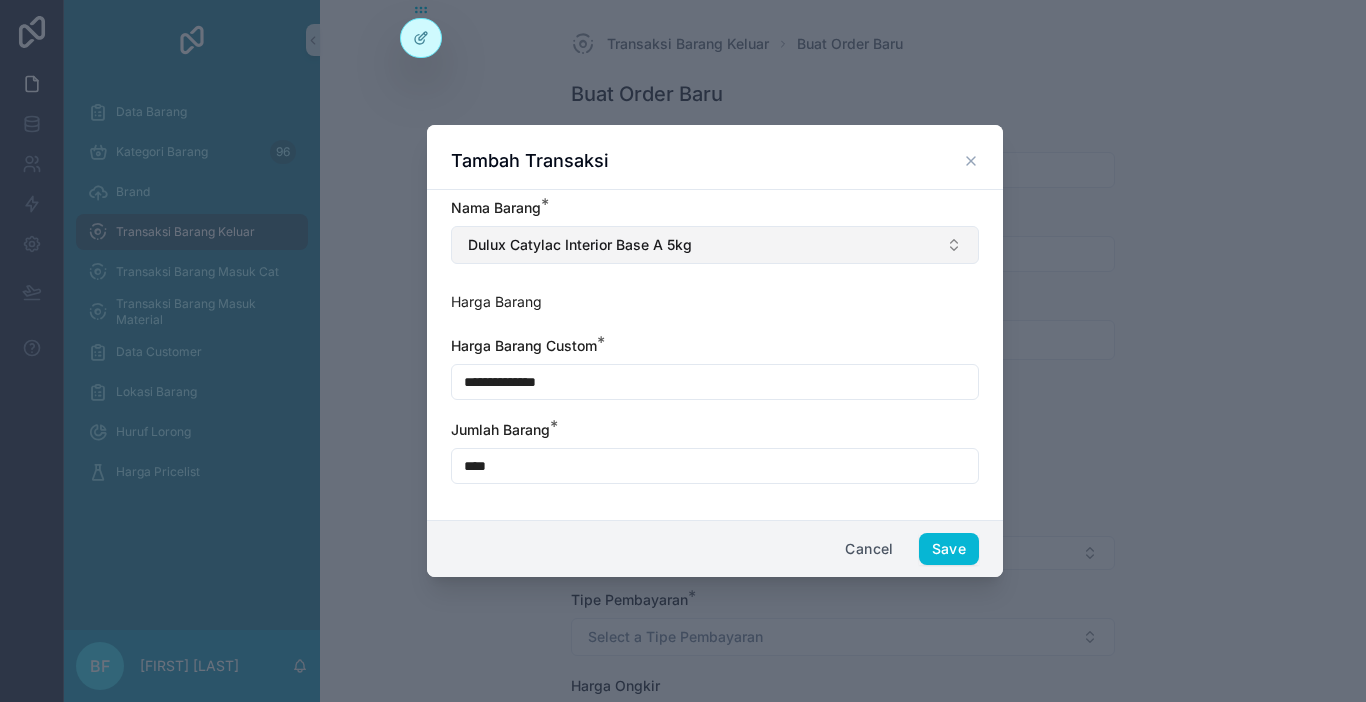 click on "Dulux Catylac Interior Base A 5kg" at bounding box center [715, 245] 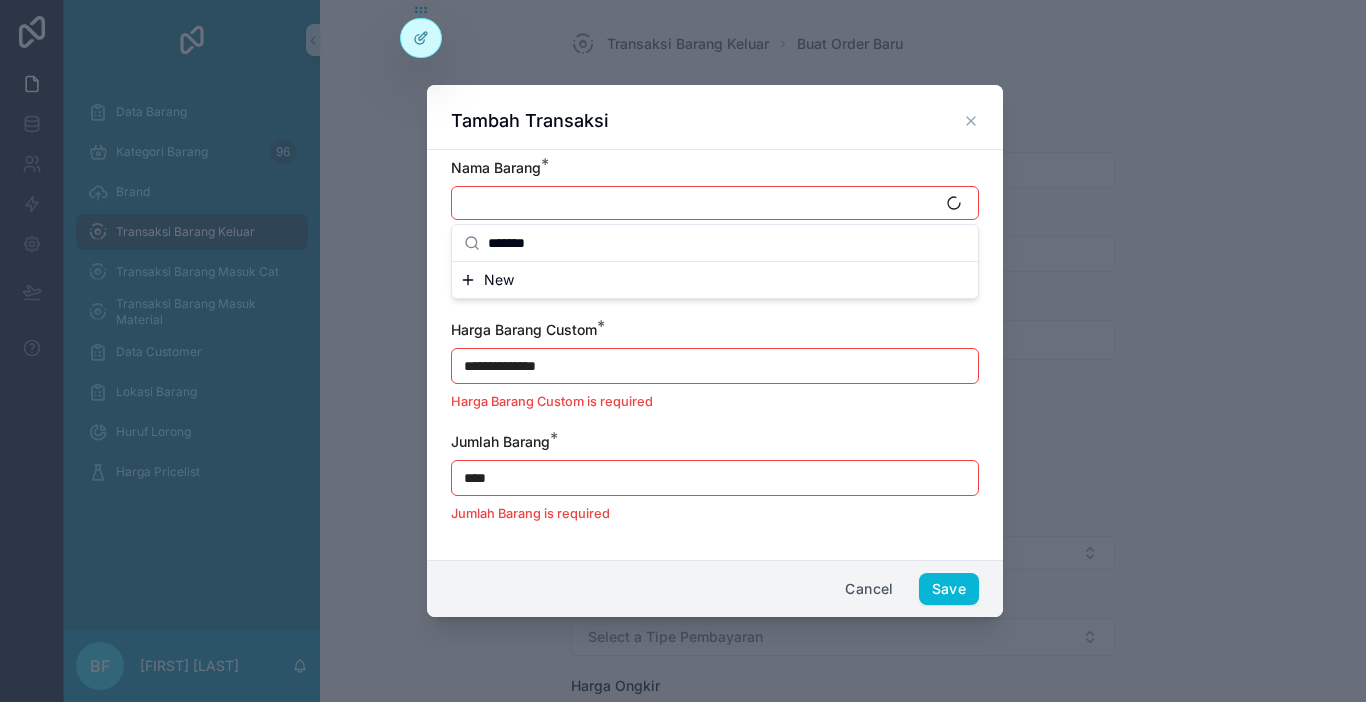 type on "******" 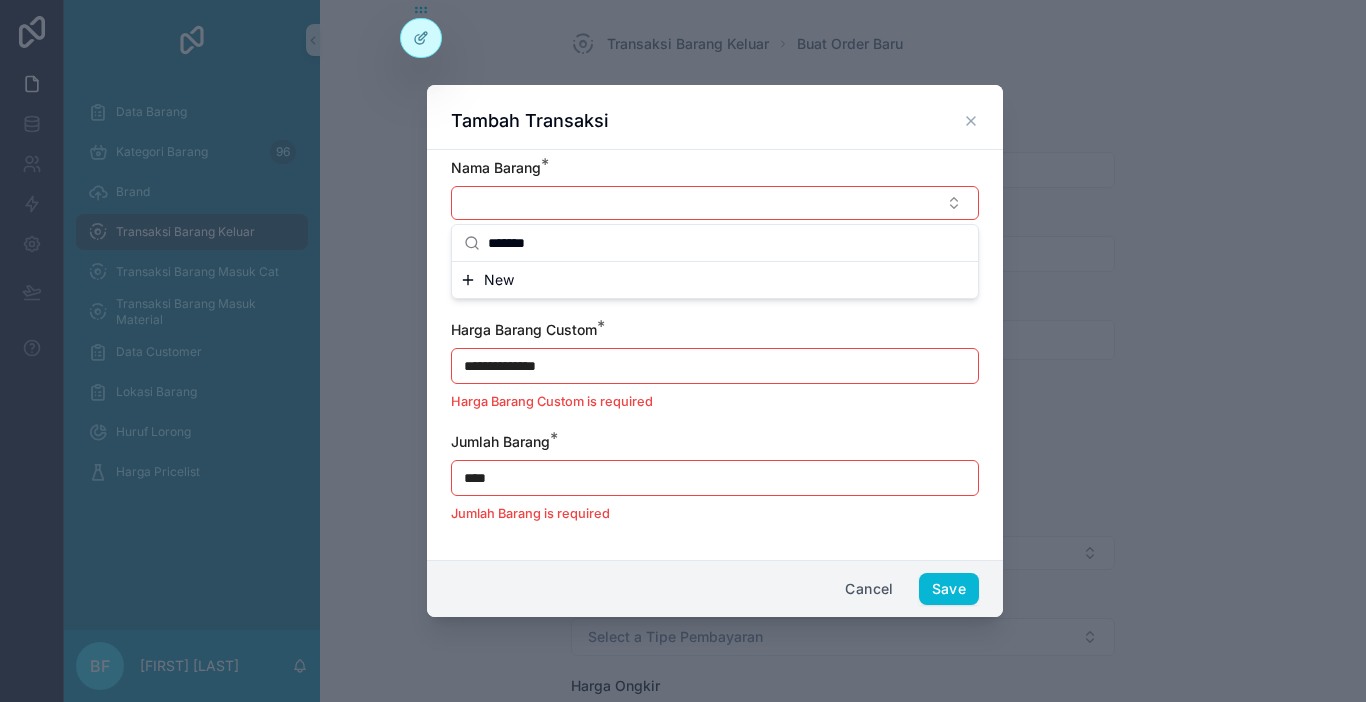 click 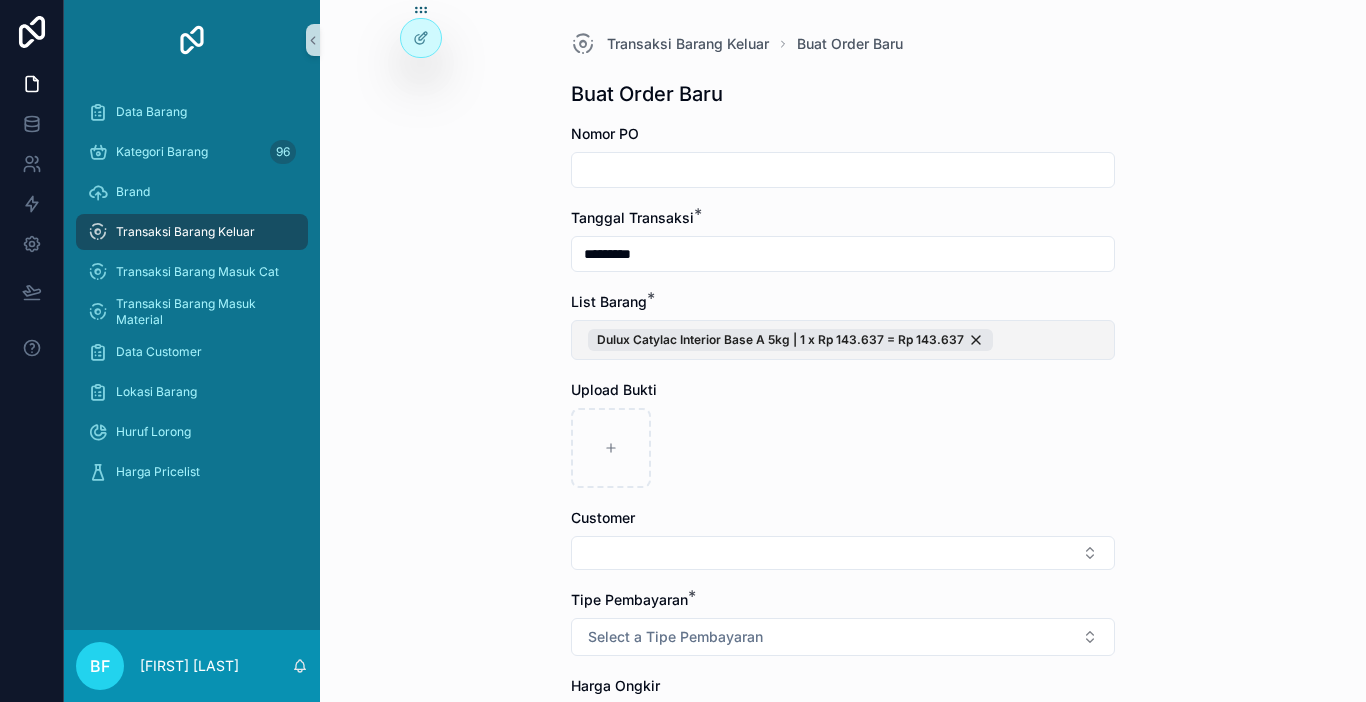 click on "Dulux Catylac Interior Base A 5kg | 1 x Rp 143.637 = Rp 143.637" at bounding box center (843, 340) 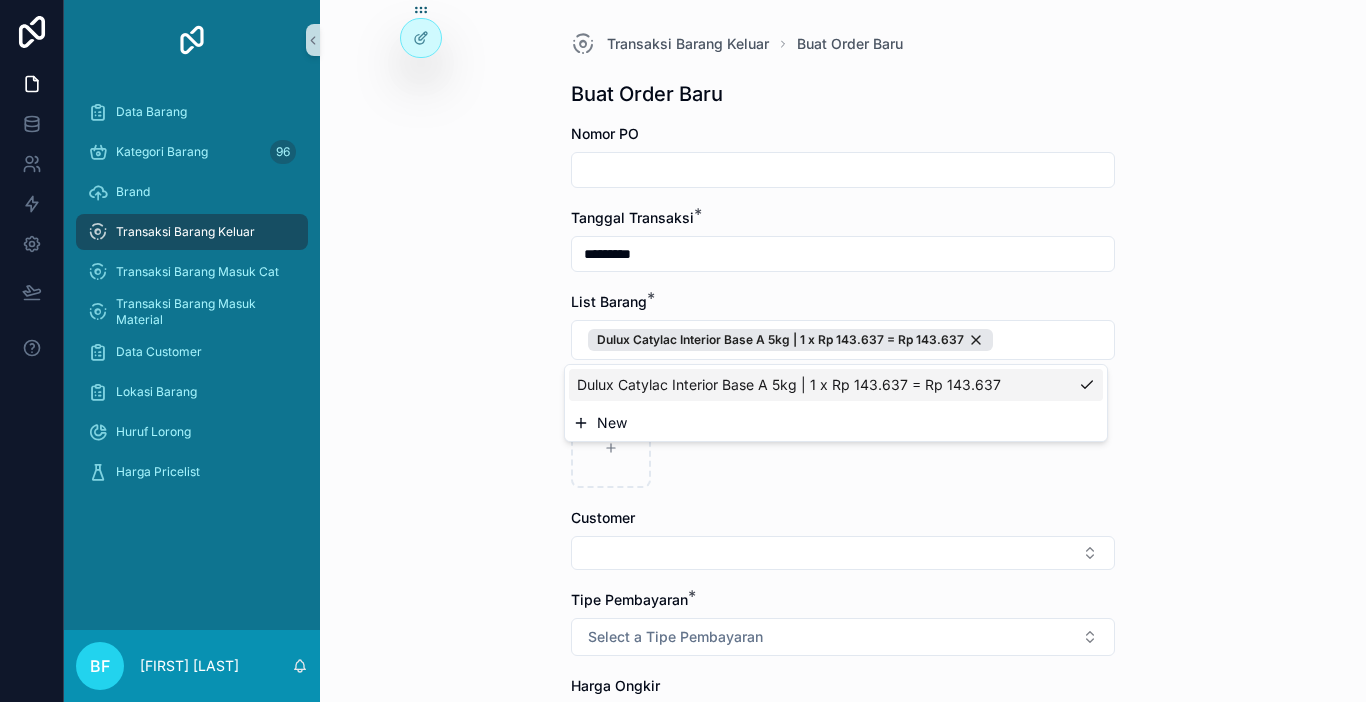 click on "New" at bounding box center (836, 423) 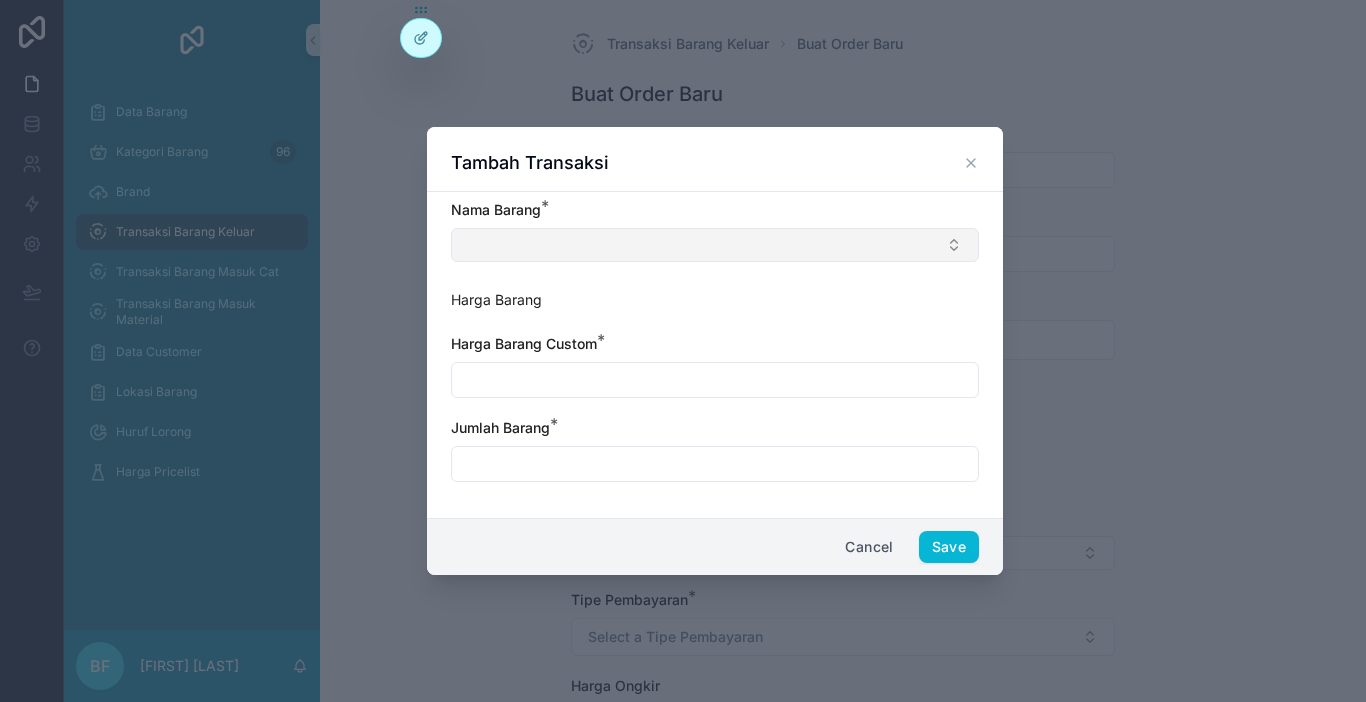 click at bounding box center (715, 245) 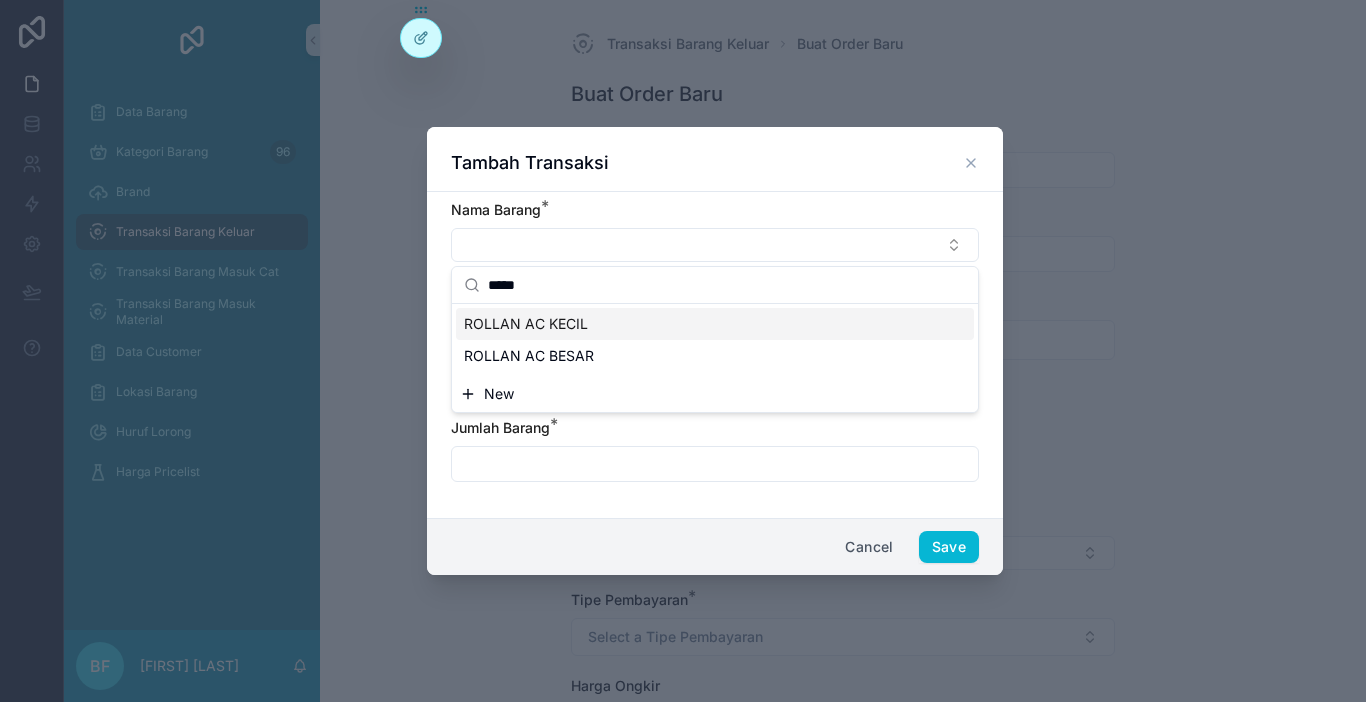 type on "*****" 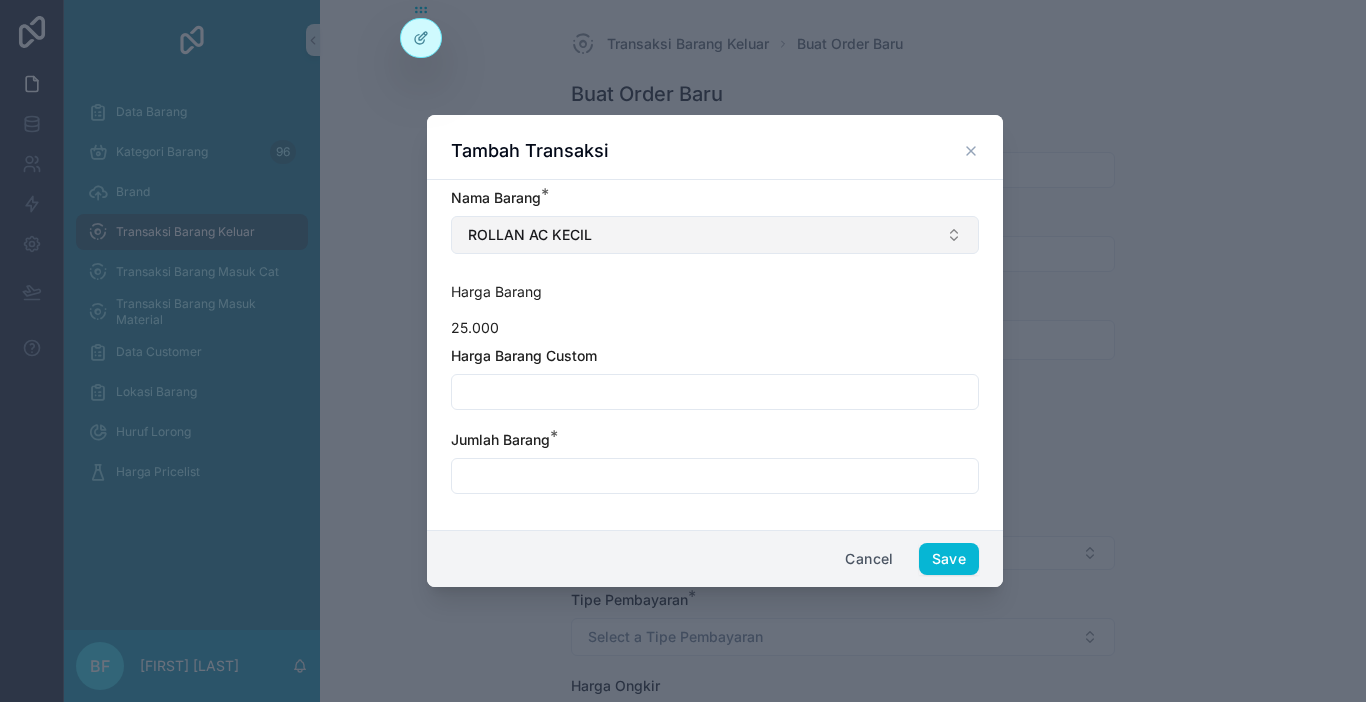 click on "ROLLAN AC KECIL" at bounding box center (715, 235) 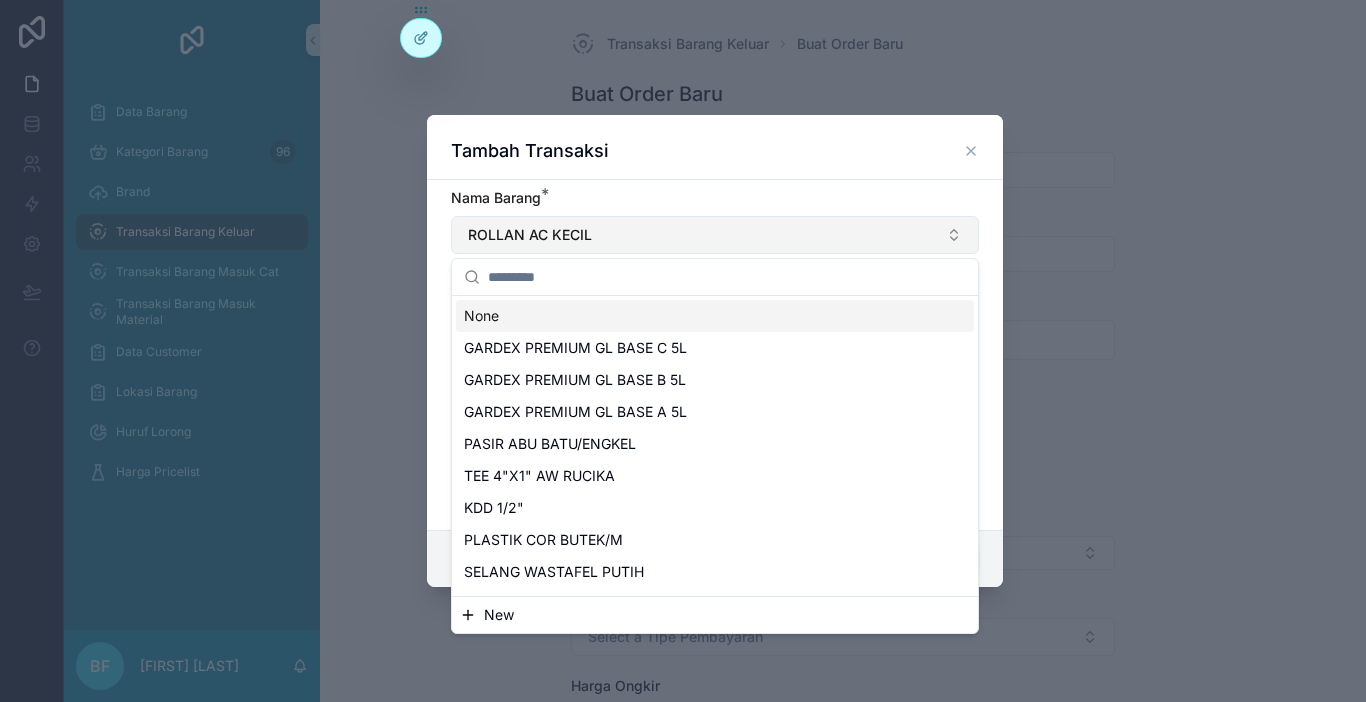 click on "ROLLAN AC KECIL" at bounding box center [715, 235] 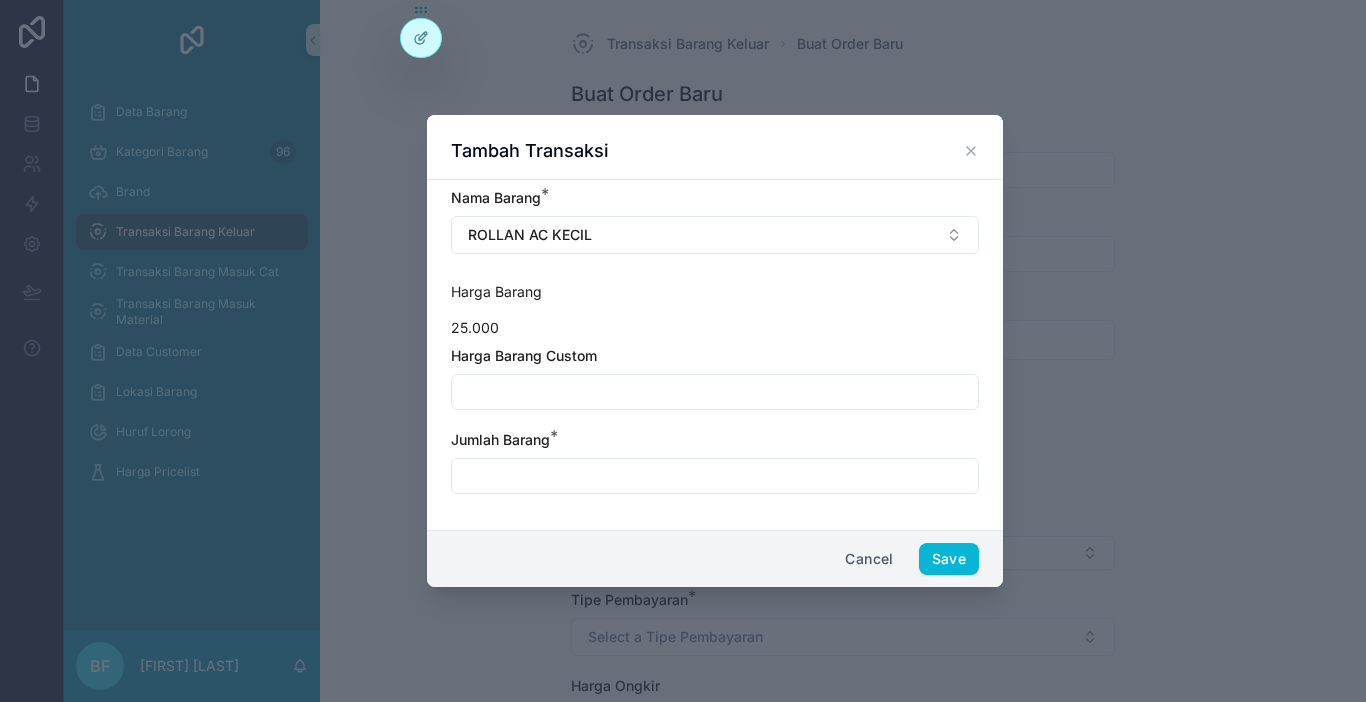 click at bounding box center [715, 392] 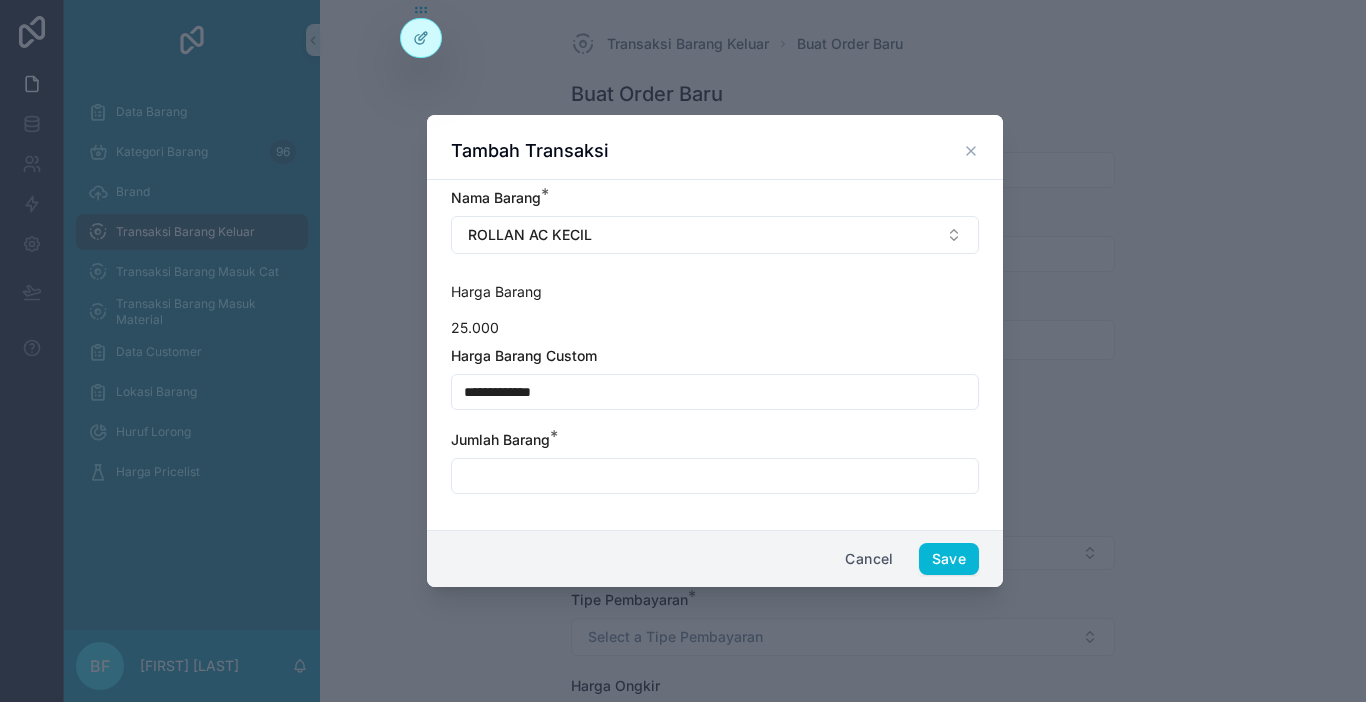 type on "**********" 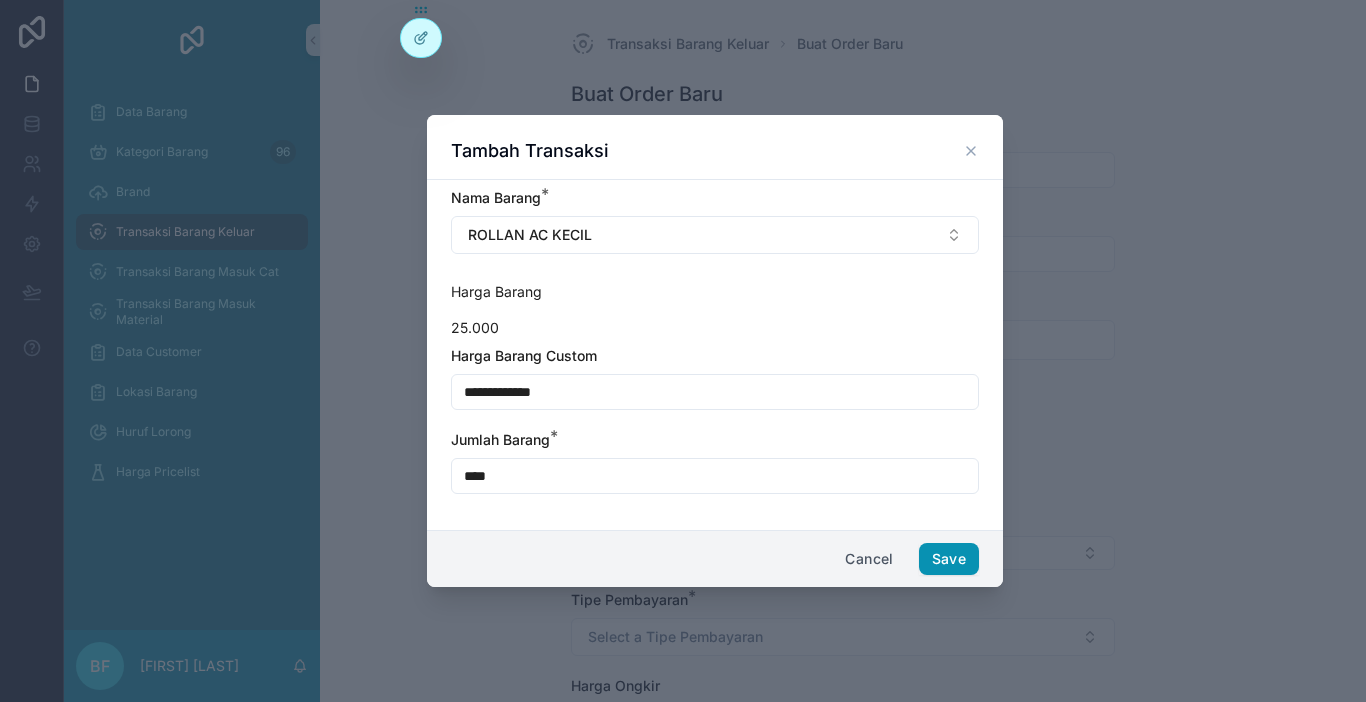 type on "****" 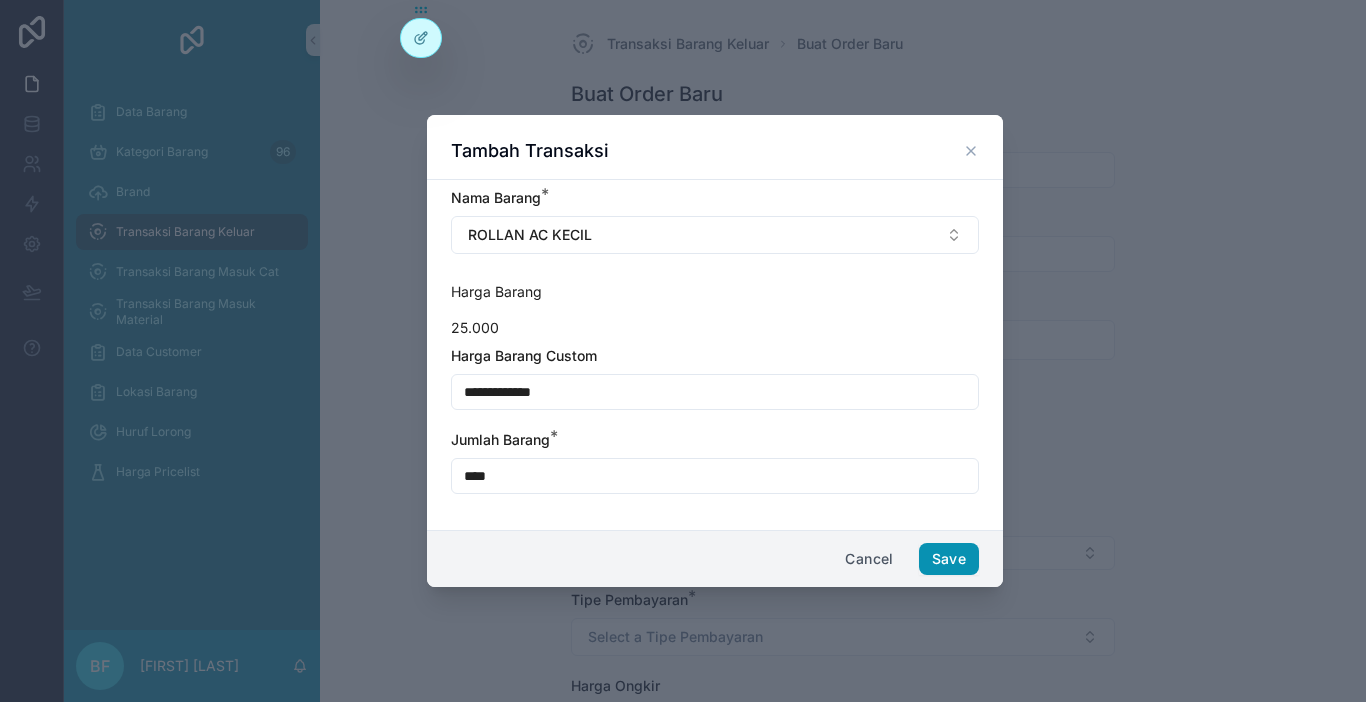 click on "Save" at bounding box center (949, 559) 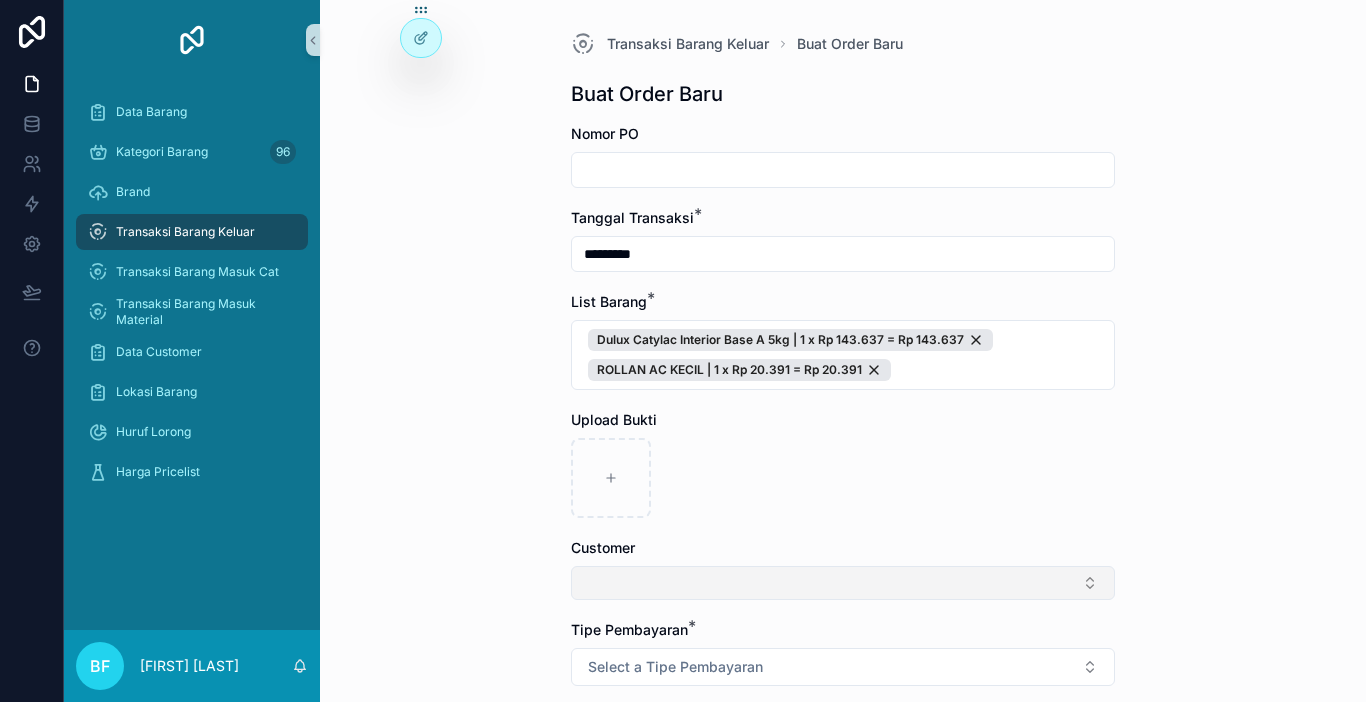 click at bounding box center [843, 583] 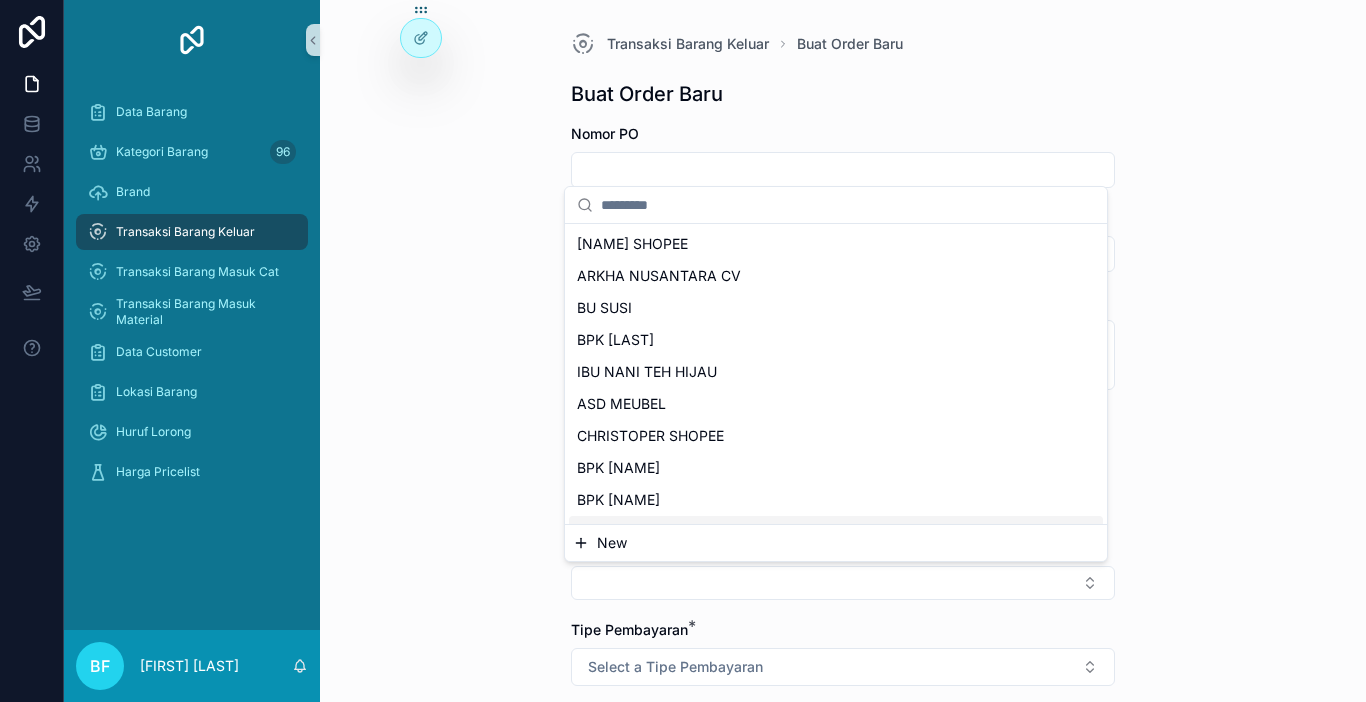 click on "New" at bounding box center (836, 543) 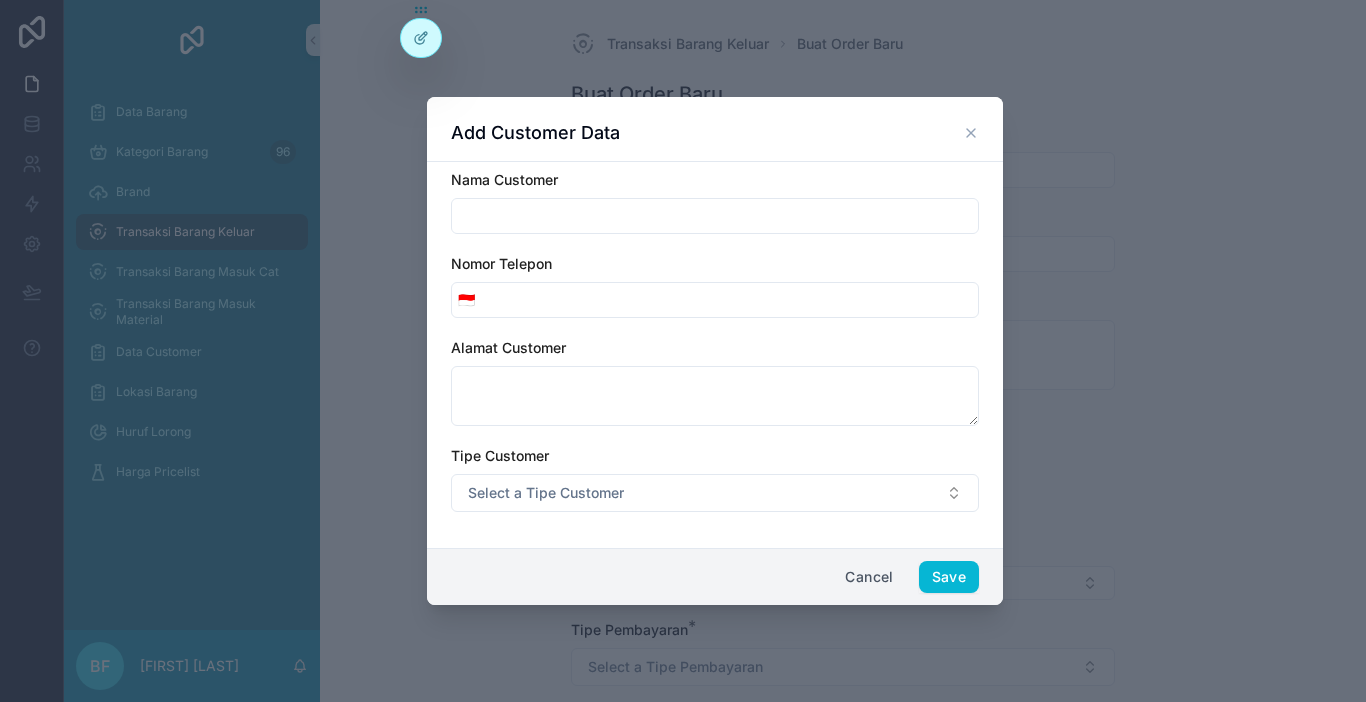 click at bounding box center (715, 216) 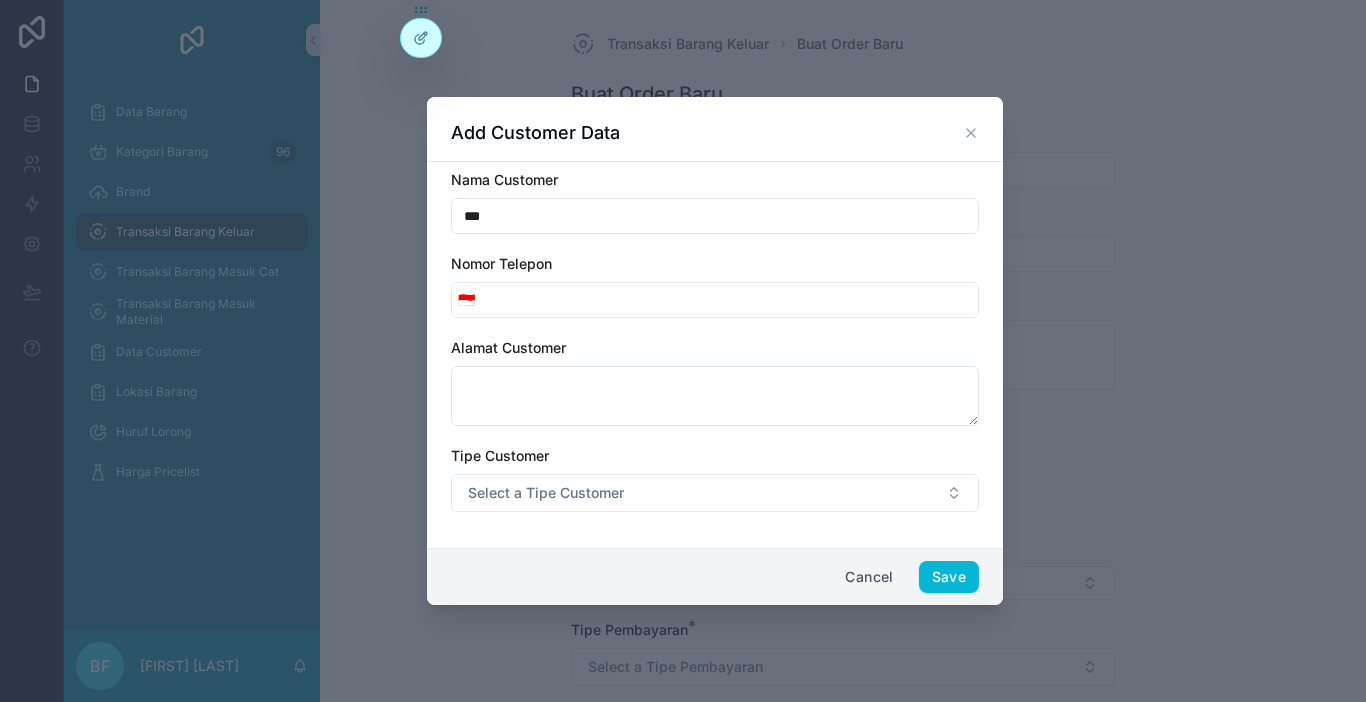type on "**********" 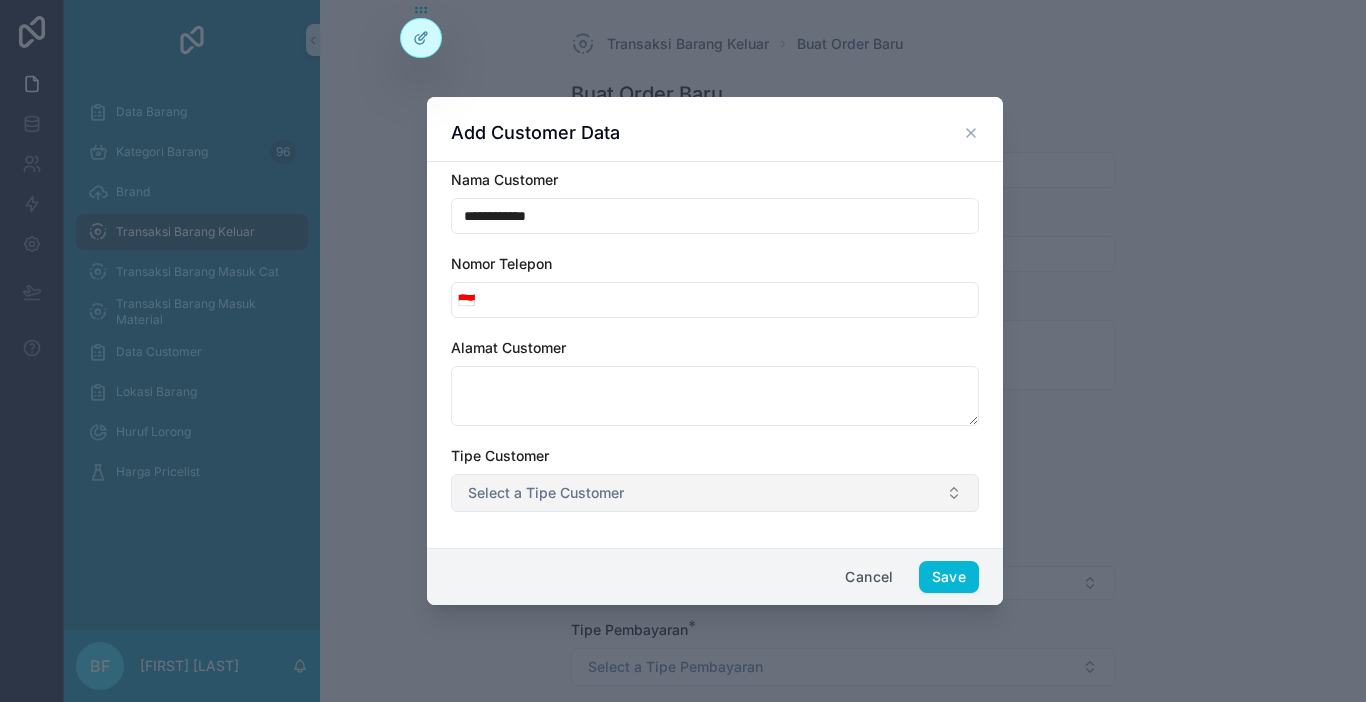 click on "Select a Tipe Customer" at bounding box center [715, 493] 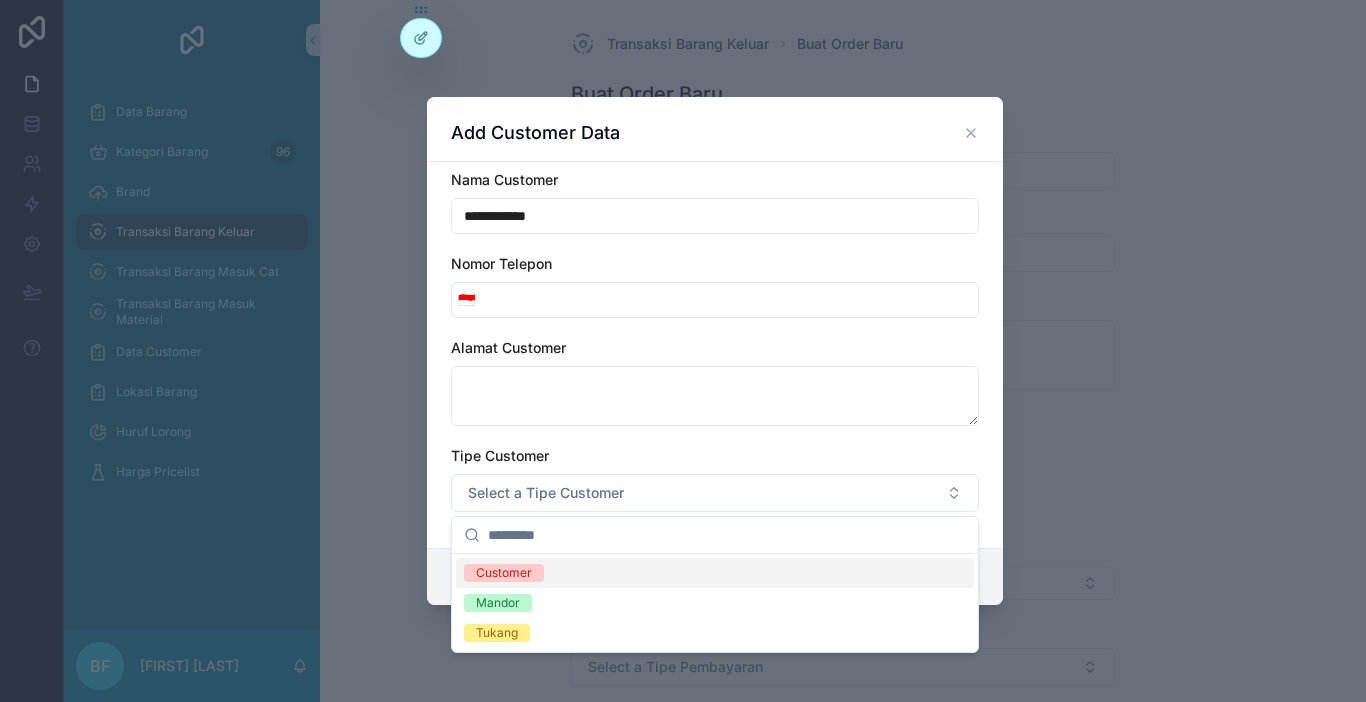 click on "Customer" at bounding box center (504, 573) 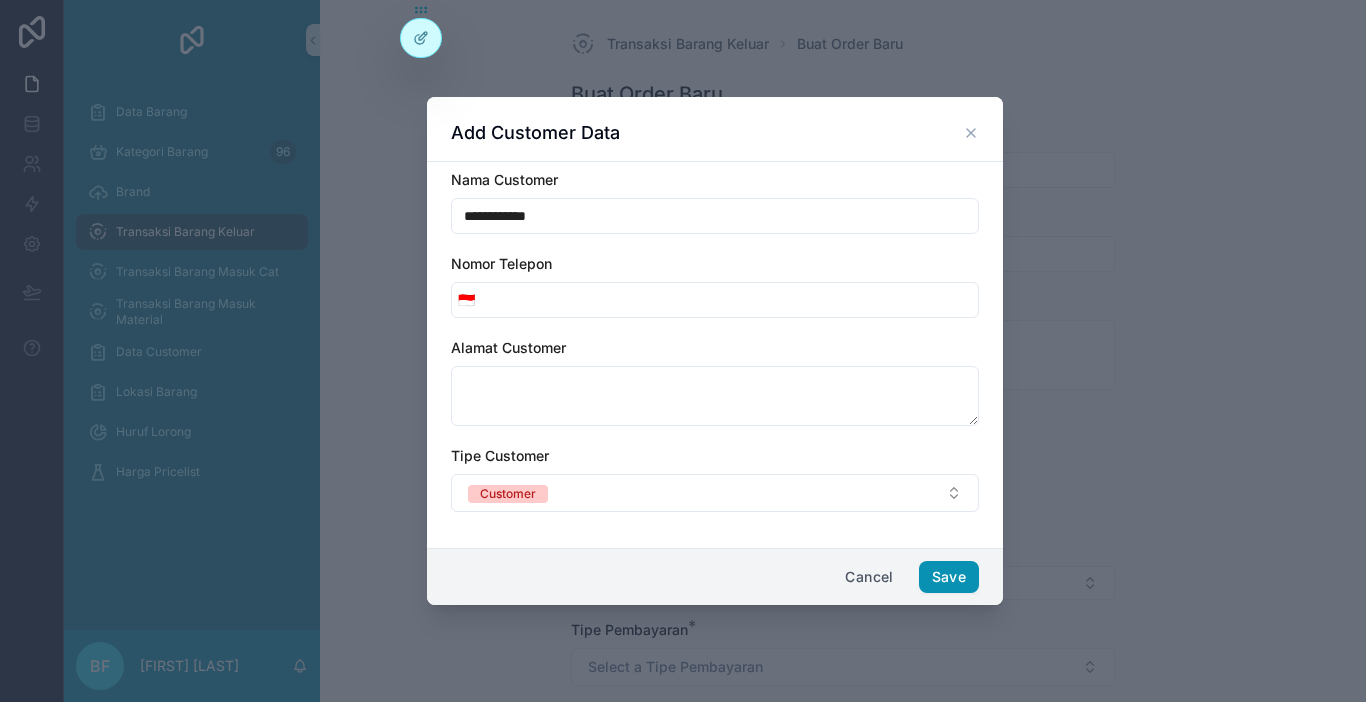 click on "Save" at bounding box center [949, 577] 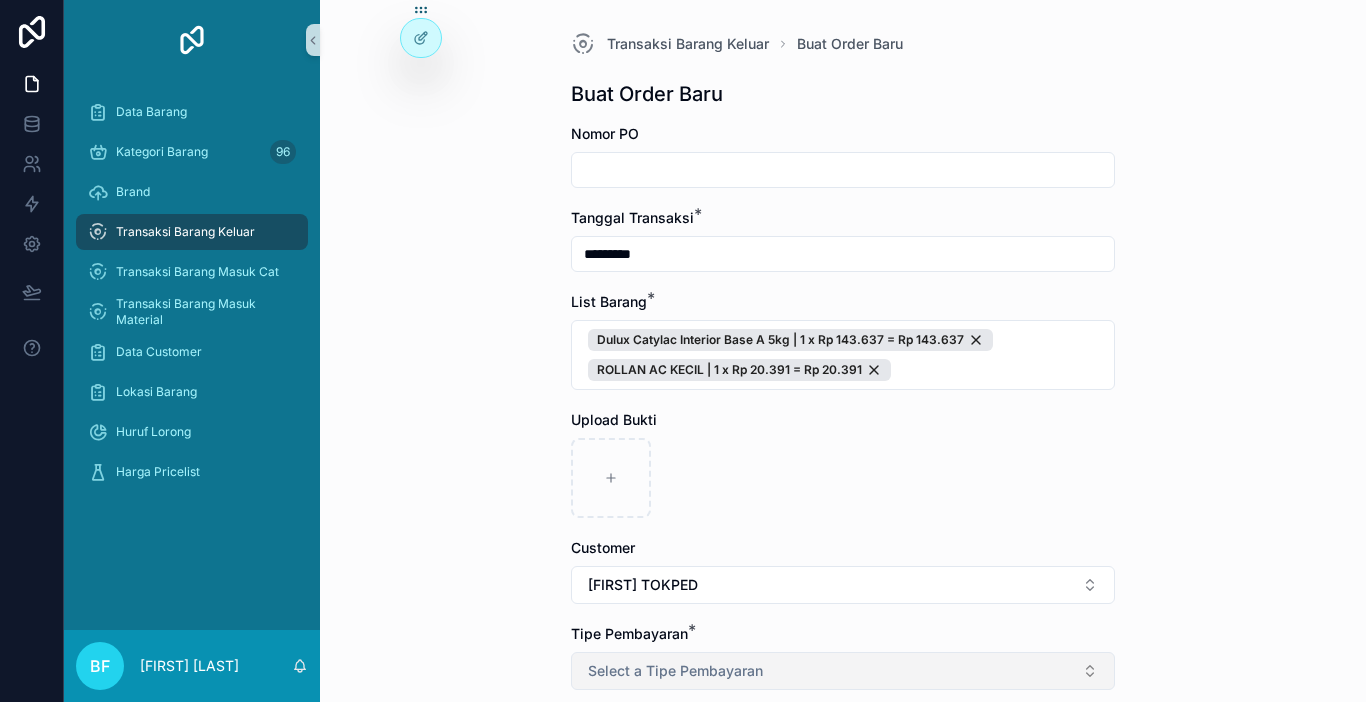 scroll, scrollTop: 100, scrollLeft: 0, axis: vertical 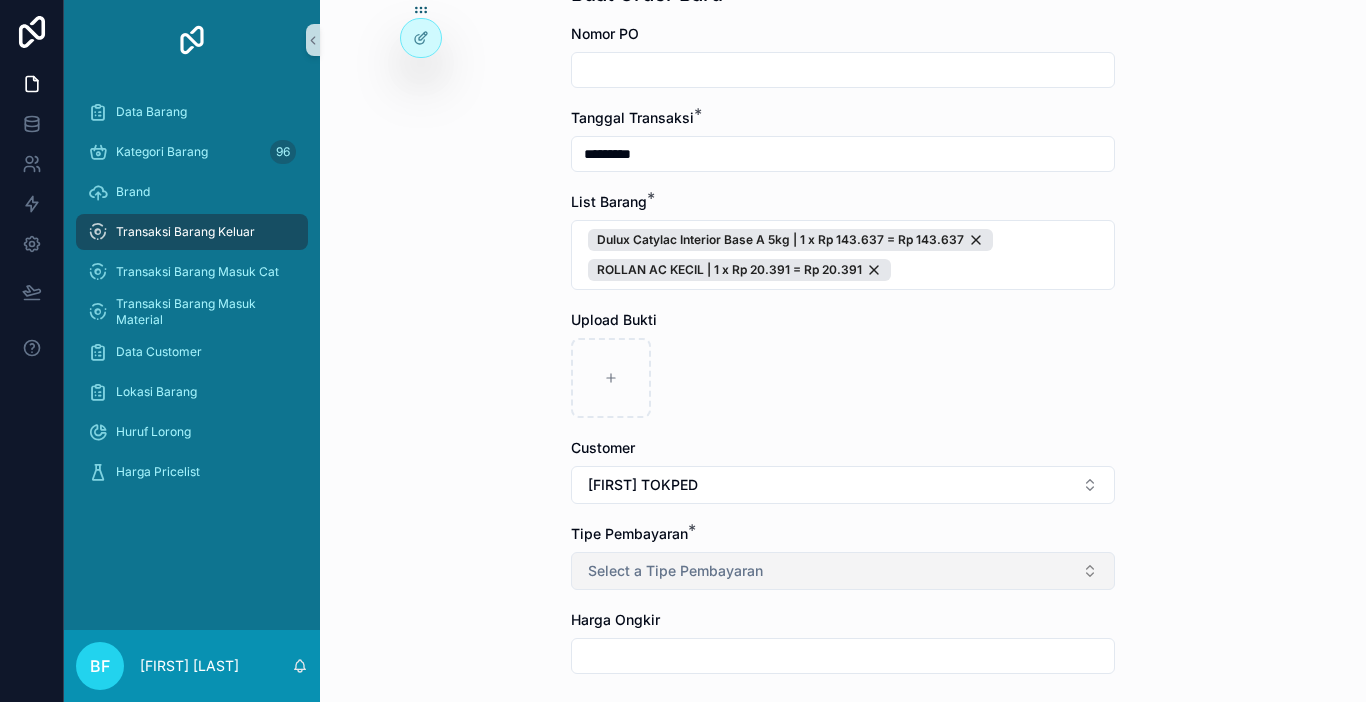 click on "Select a Tipe Pembayaran" at bounding box center [675, 571] 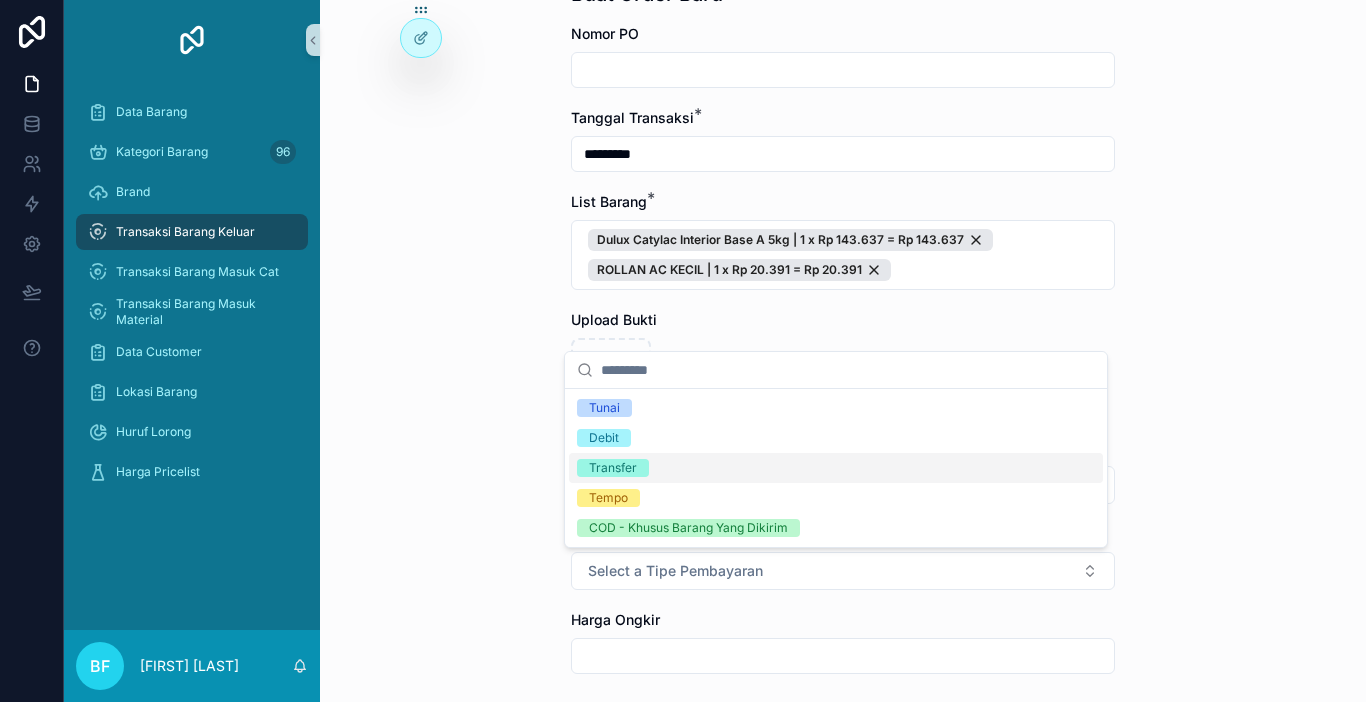 drag, startPoint x: 620, startPoint y: 465, endPoint x: 487, endPoint y: 456, distance: 133.30417 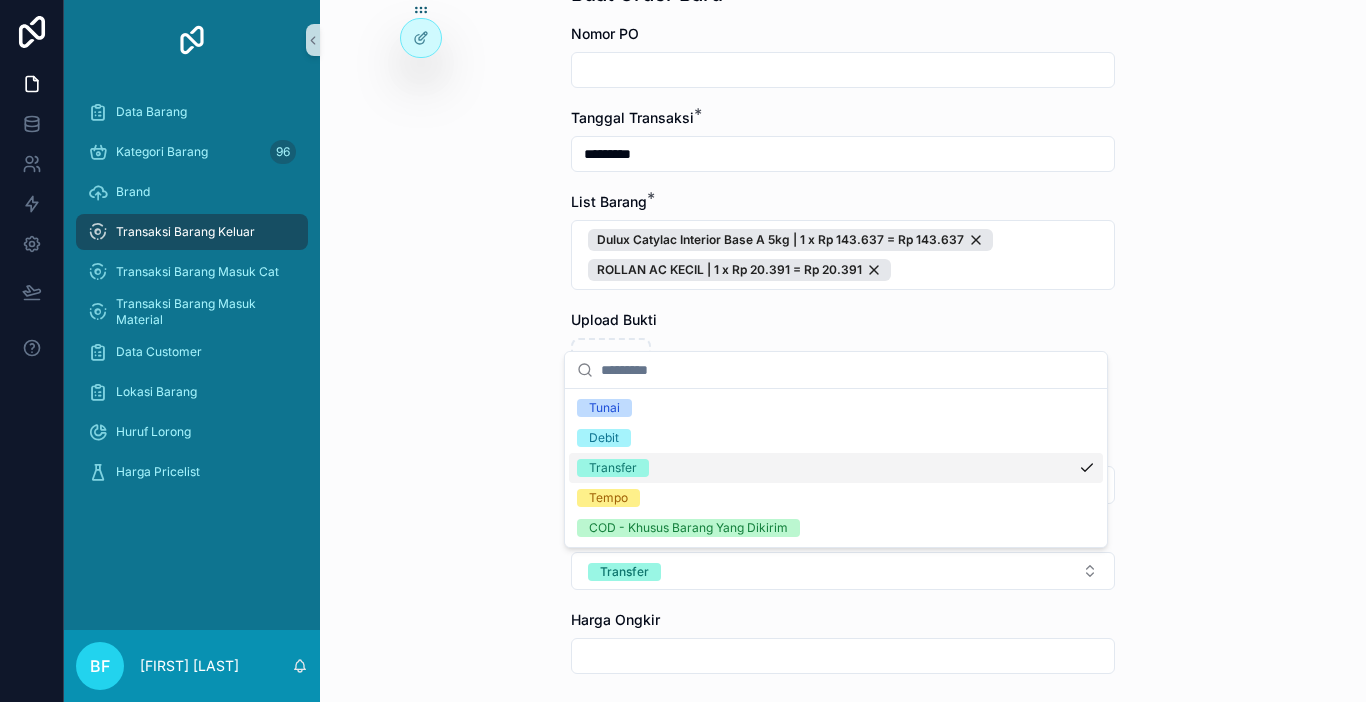 click on "Transaksi Barang Keluar Buat Order Baru Buat Order Baru Nomor PO Tanggal Transaksi * ********* List Barang * Dulux Catylac Interior Base A 5kg | 1 x Rp 143.637 = Rp 143.637 ROLLAN AC KECIL | 1 x Rp 20.391 = Rp 20.391 Upload Bukti Customer [NAME] TOKPED Tipe Pembayaran * Transfer Harga Ongkir Totalkan Transaksi" at bounding box center [843, 251] 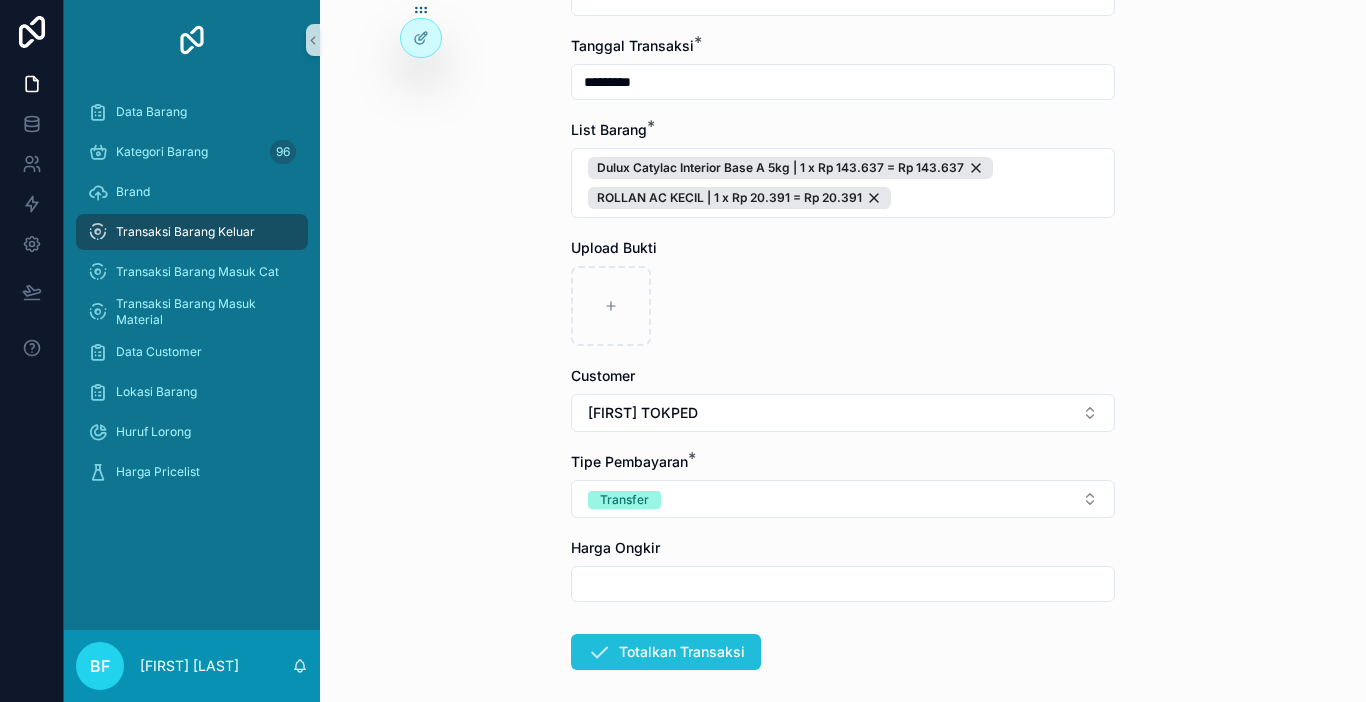 scroll, scrollTop: 268, scrollLeft: 0, axis: vertical 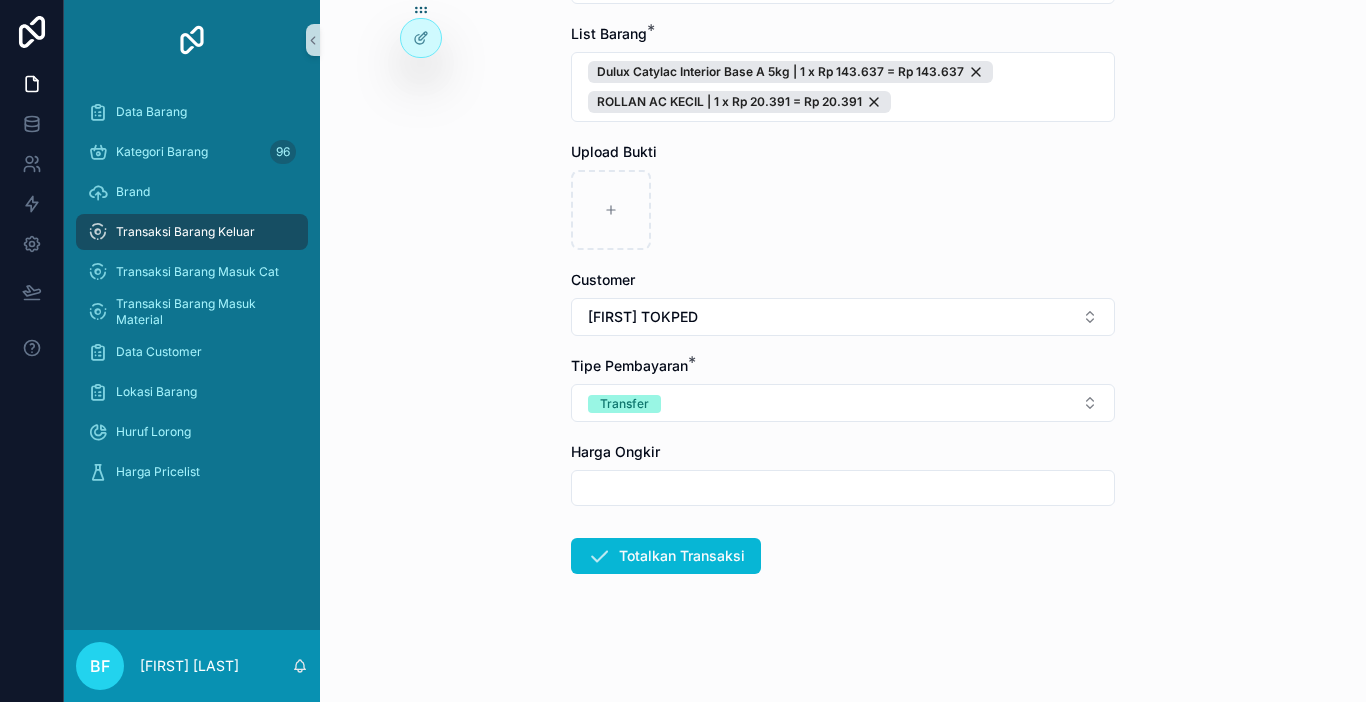 drag, startPoint x: 620, startPoint y: 549, endPoint x: 652, endPoint y: 546, distance: 32.140316 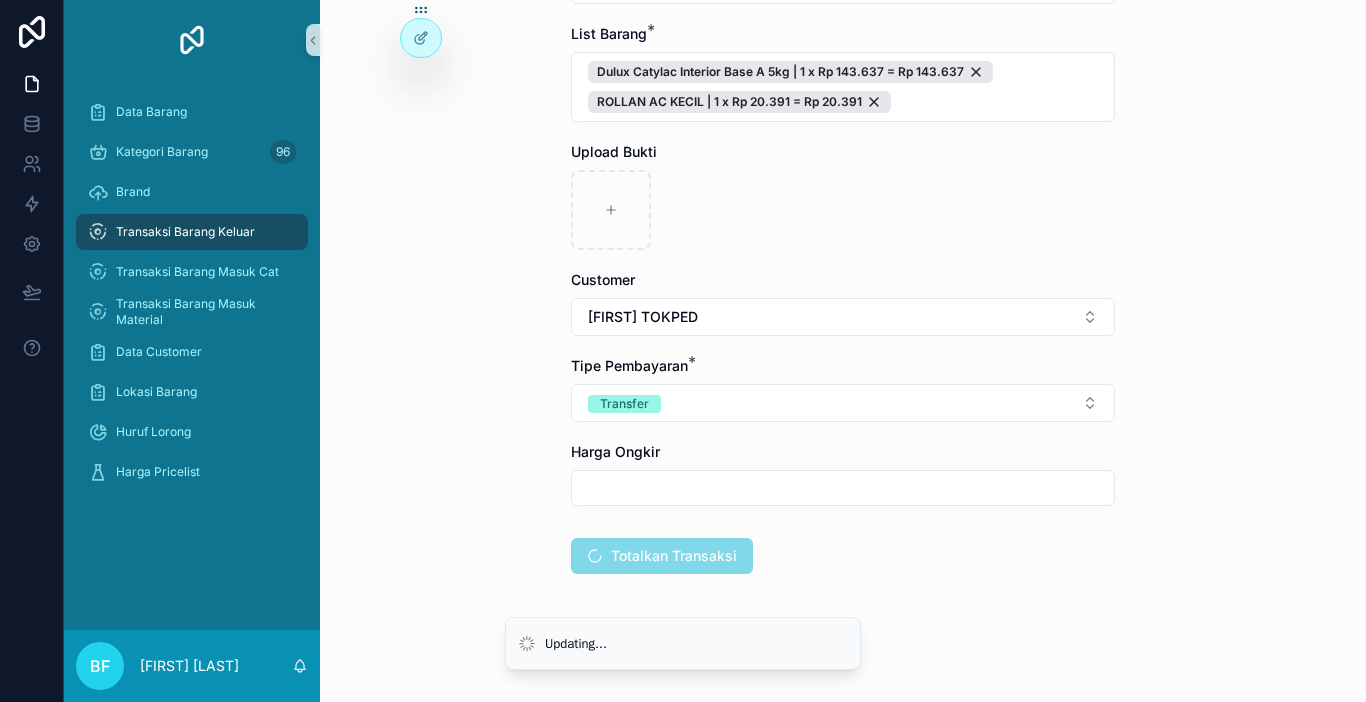 scroll, scrollTop: 0, scrollLeft: 0, axis: both 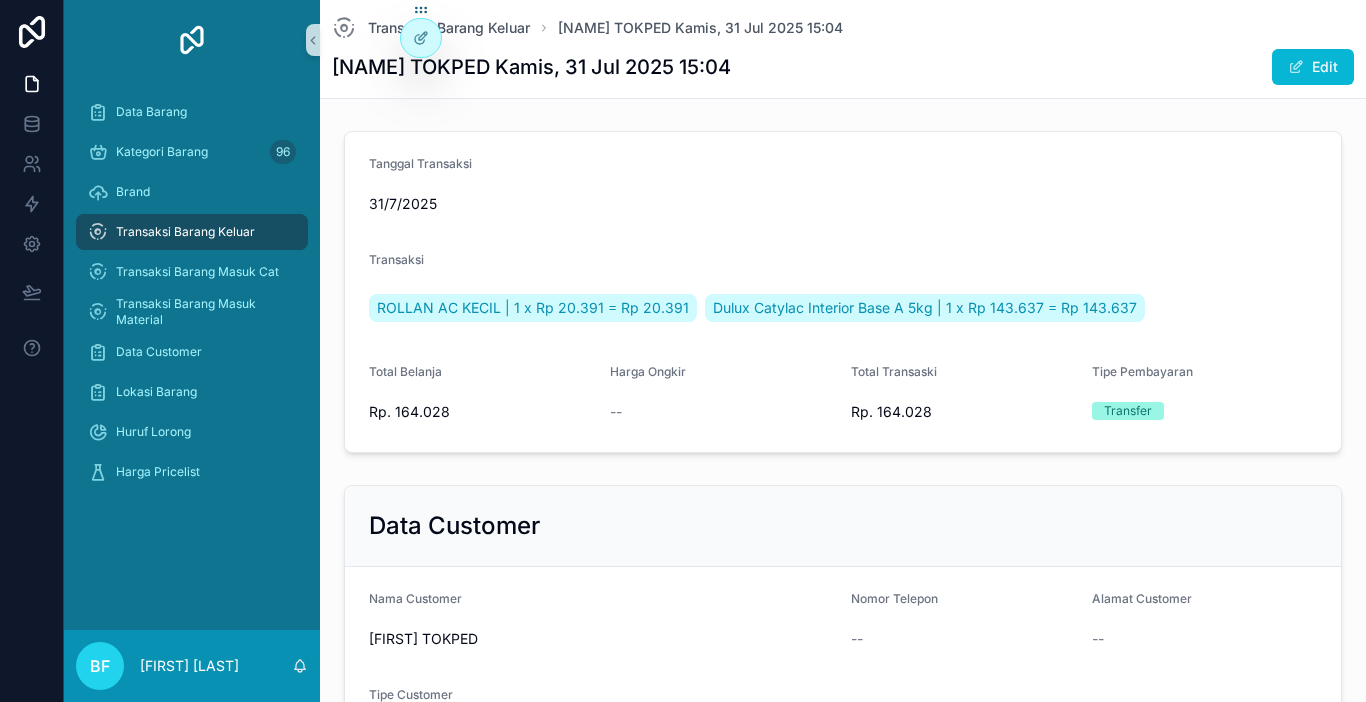 click on "Transaksi Barang Keluar" at bounding box center (185, 232) 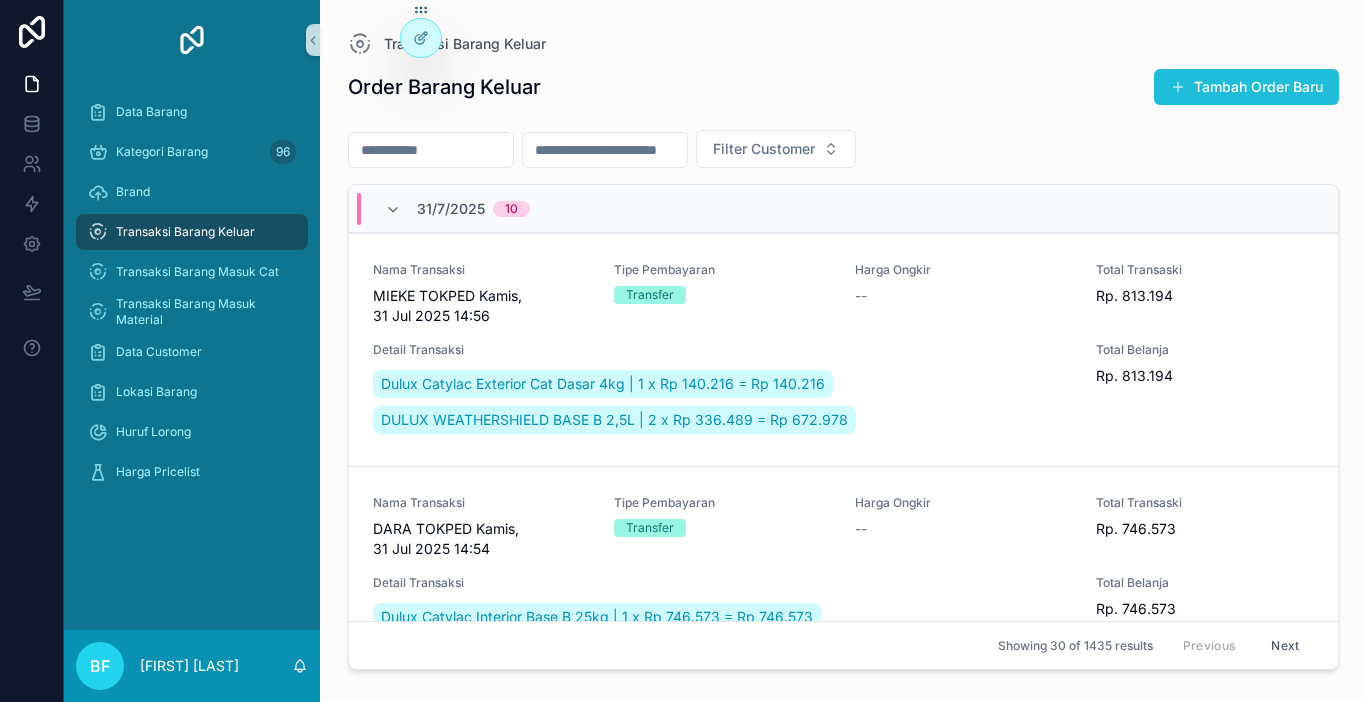 click on "Tambah Order Baru" at bounding box center [1246, 87] 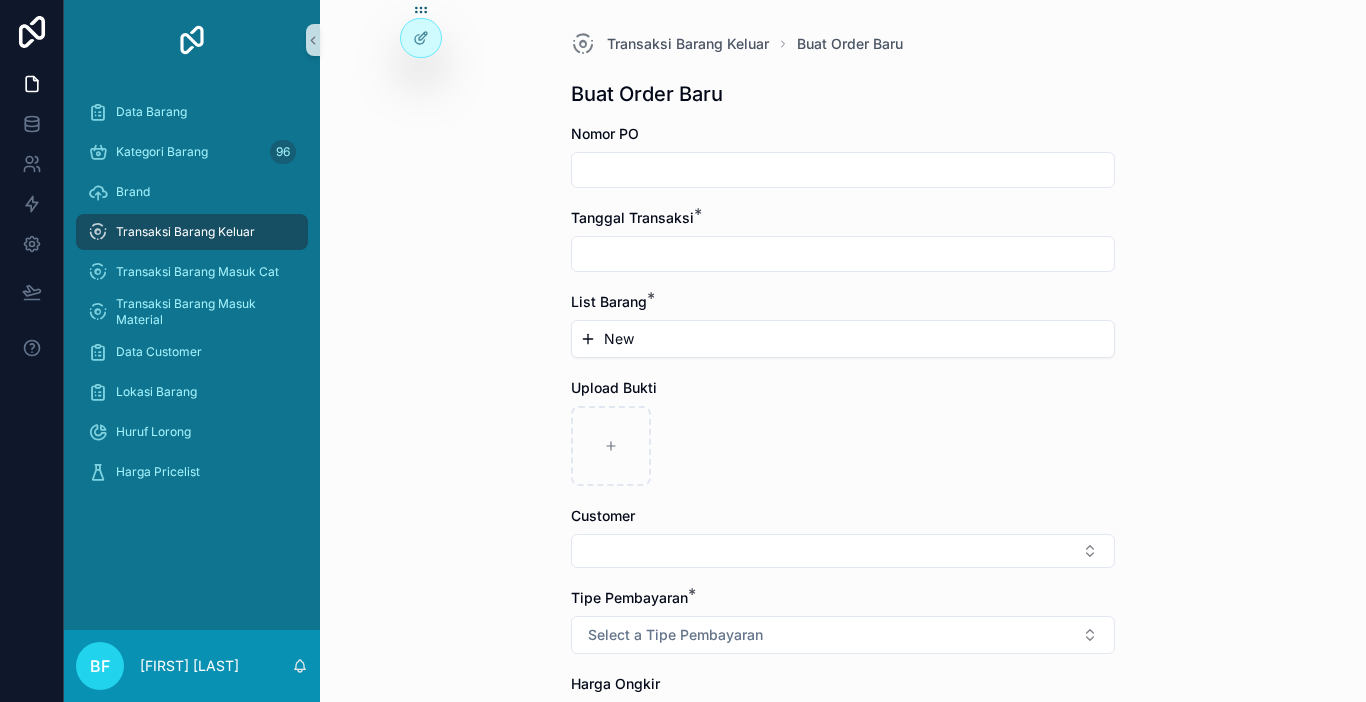 click at bounding box center [843, 254] 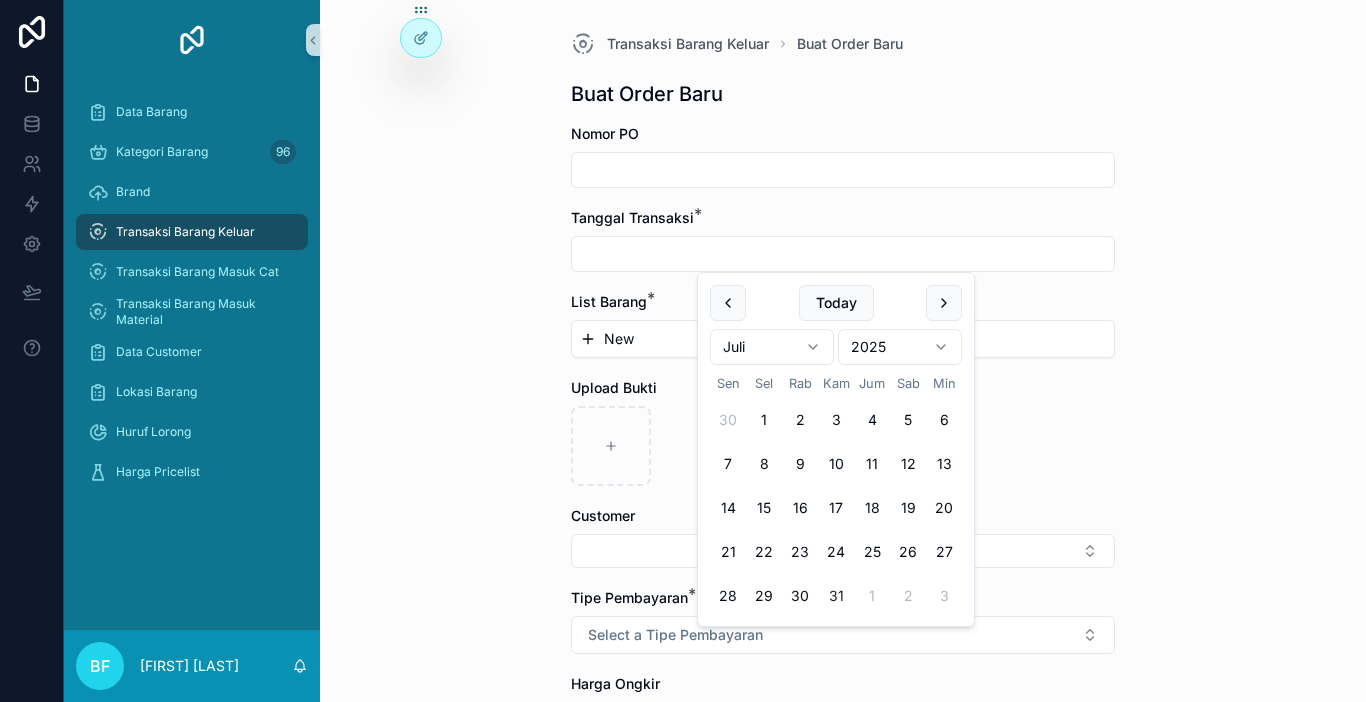 click on "31" at bounding box center [836, 596] 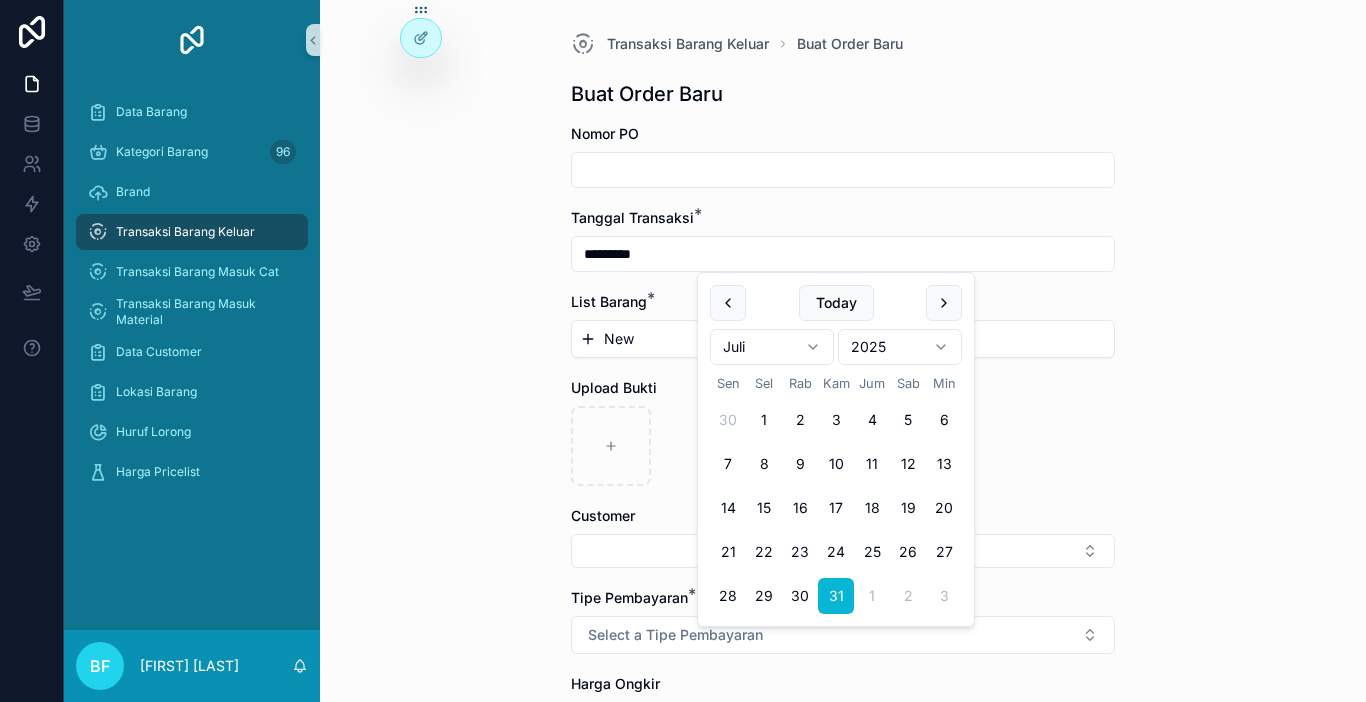 type on "*********" 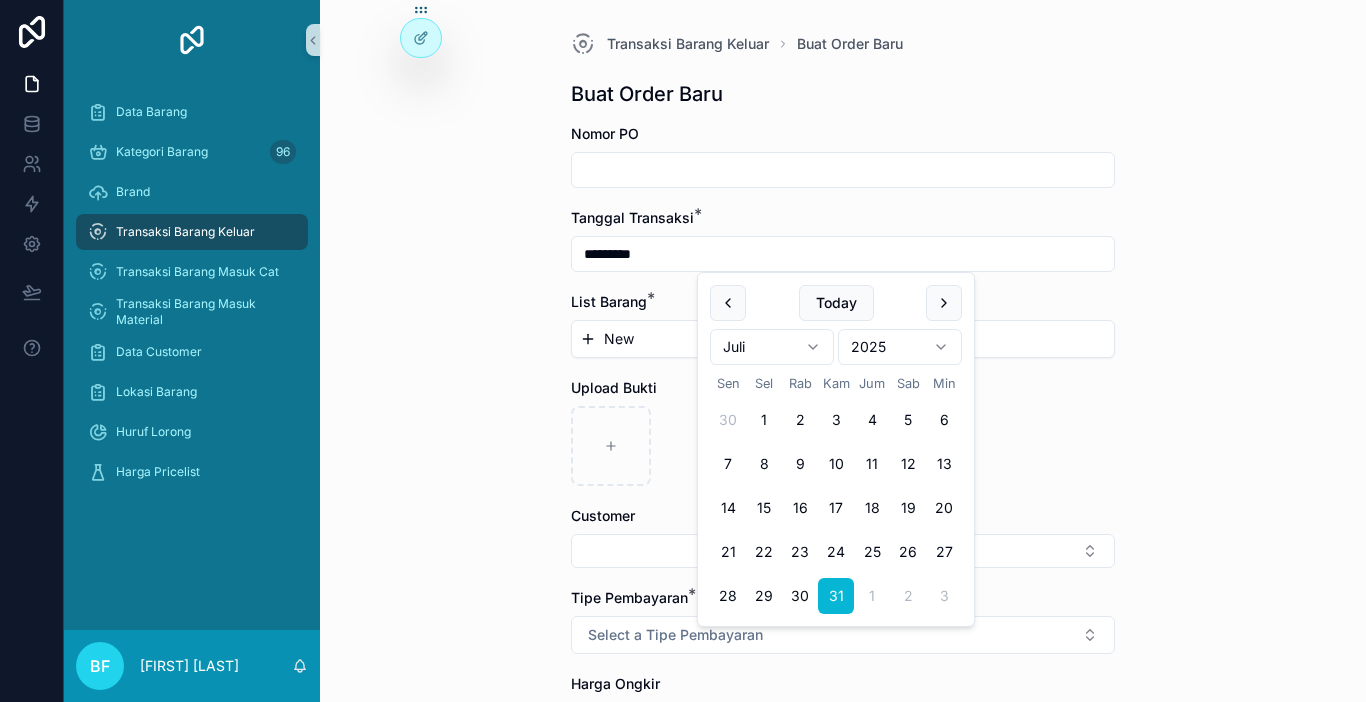 click on "New" at bounding box center [619, 339] 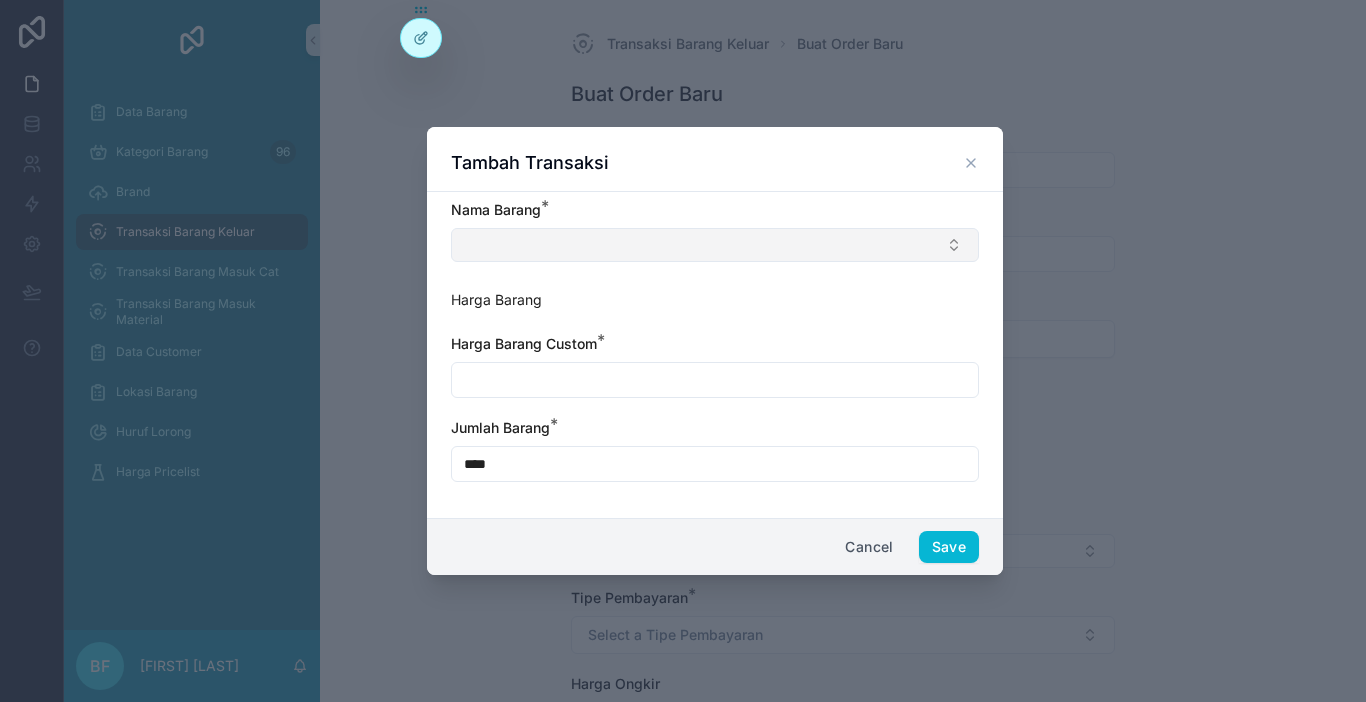 click at bounding box center (715, 245) 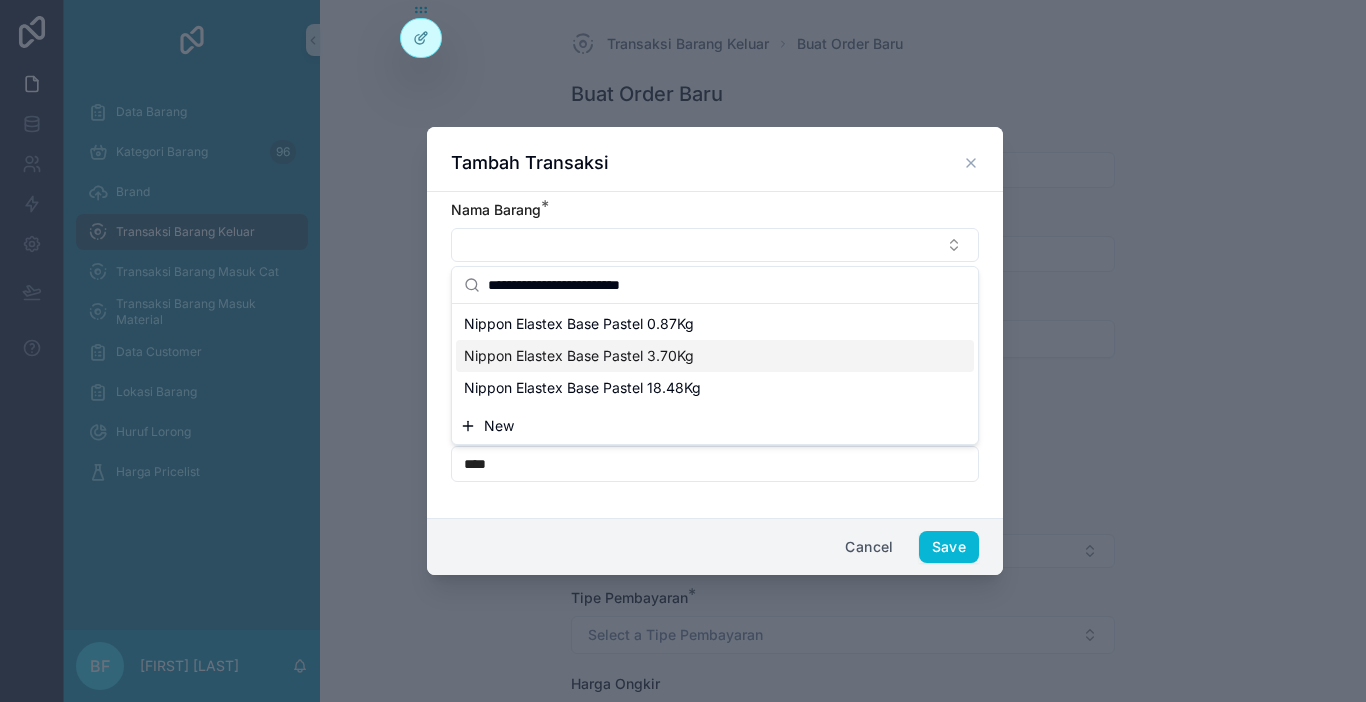 type on "**********" 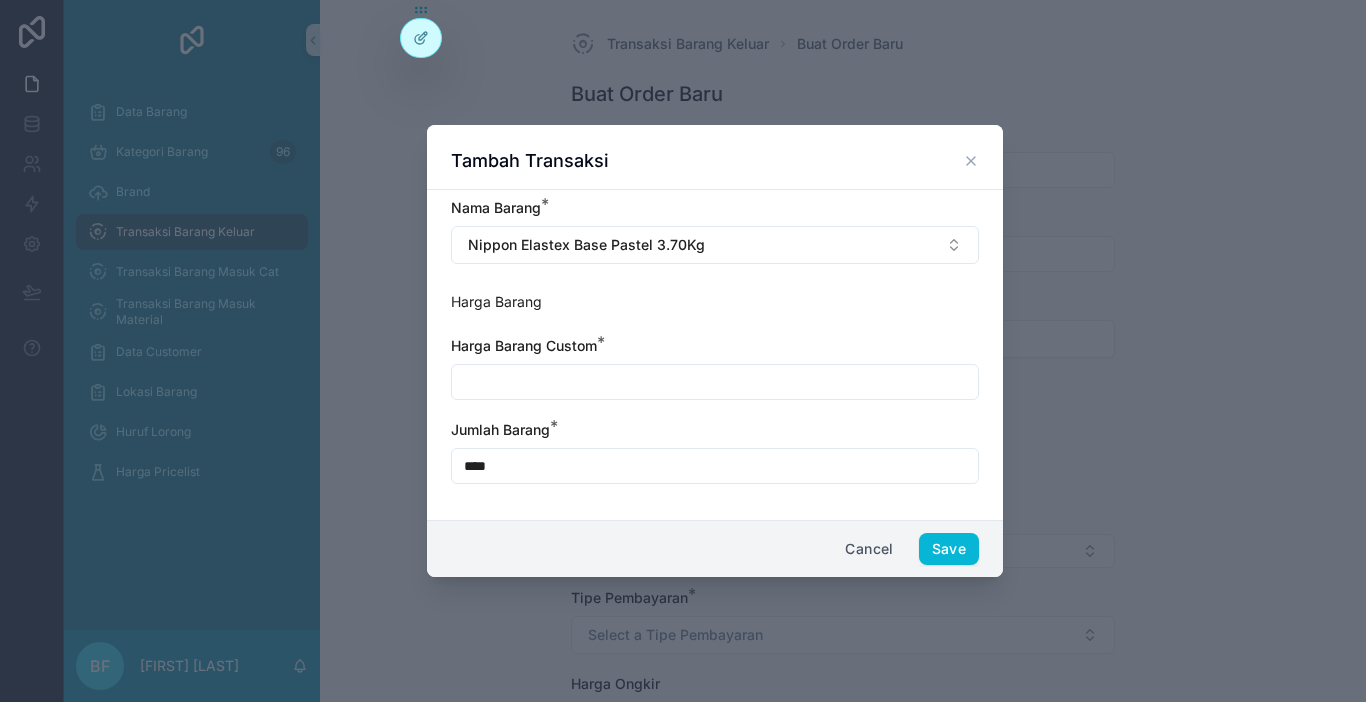 drag, startPoint x: 635, startPoint y: 379, endPoint x: 667, endPoint y: 320, distance: 67.11929 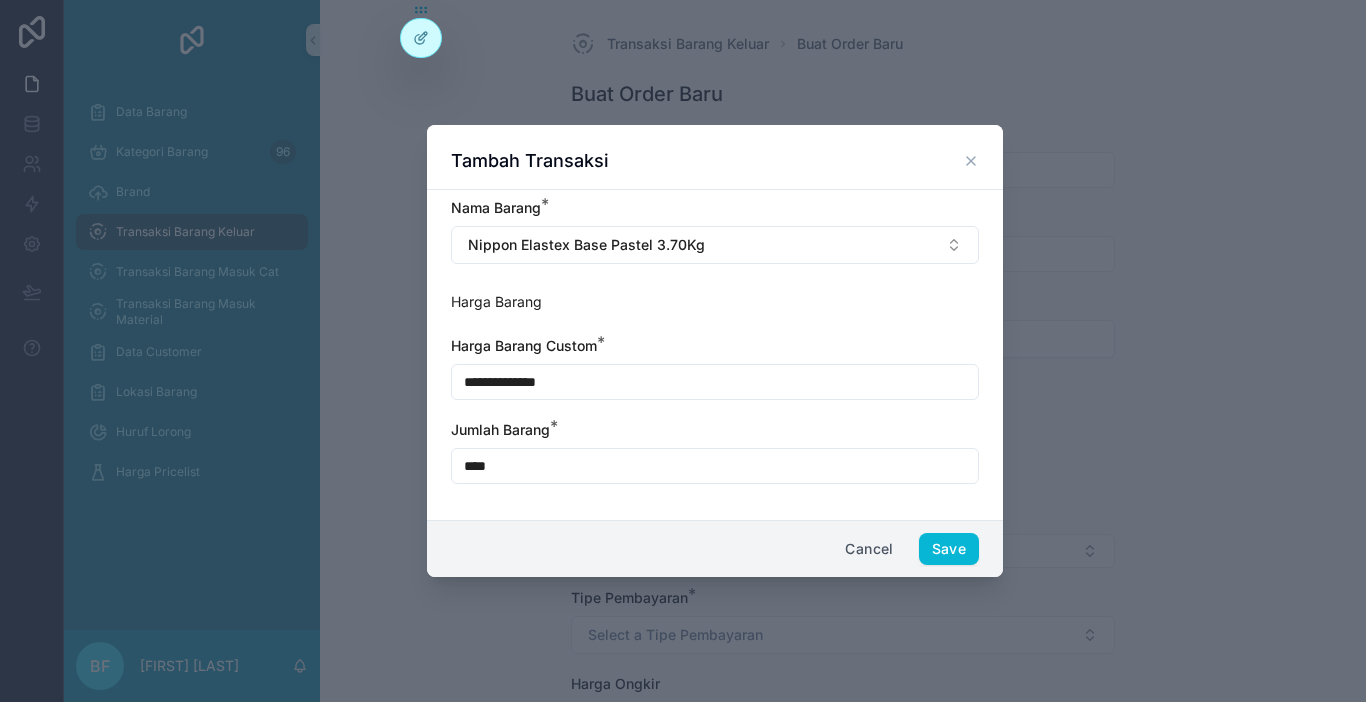 type on "**********" 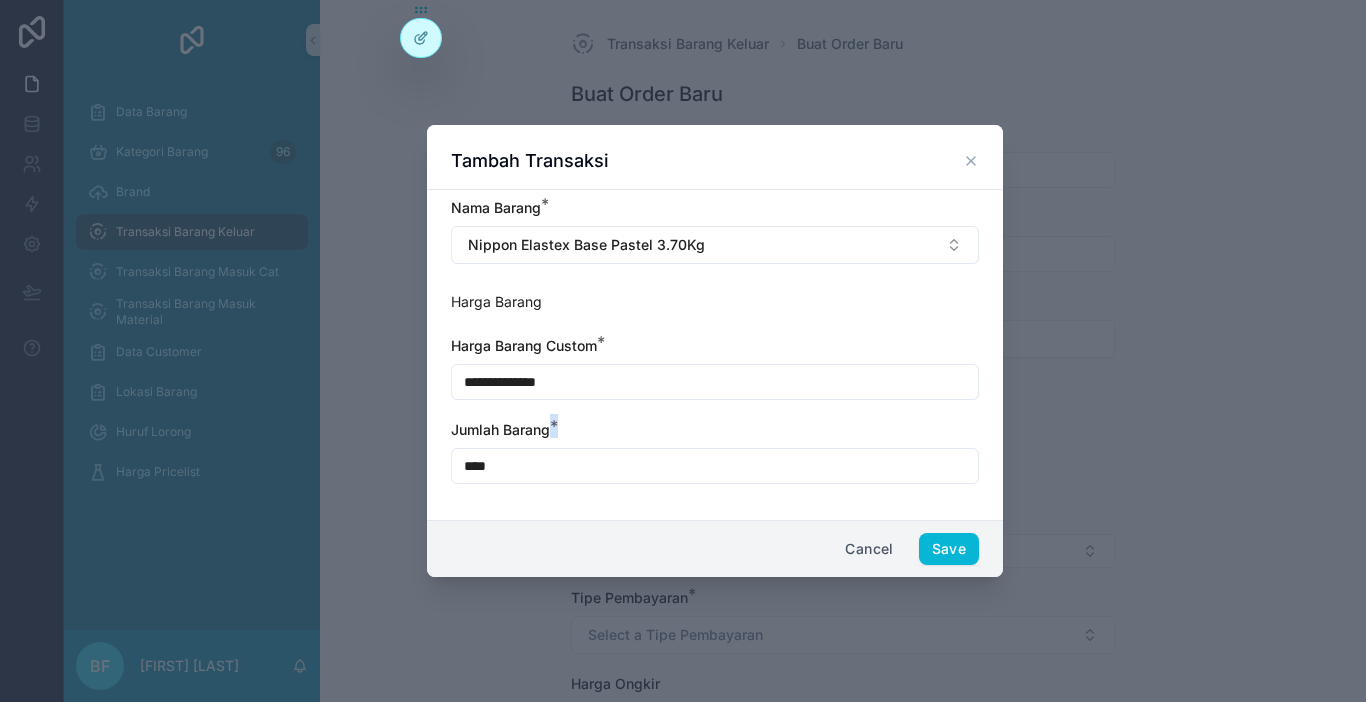 click on "****" at bounding box center [715, 466] 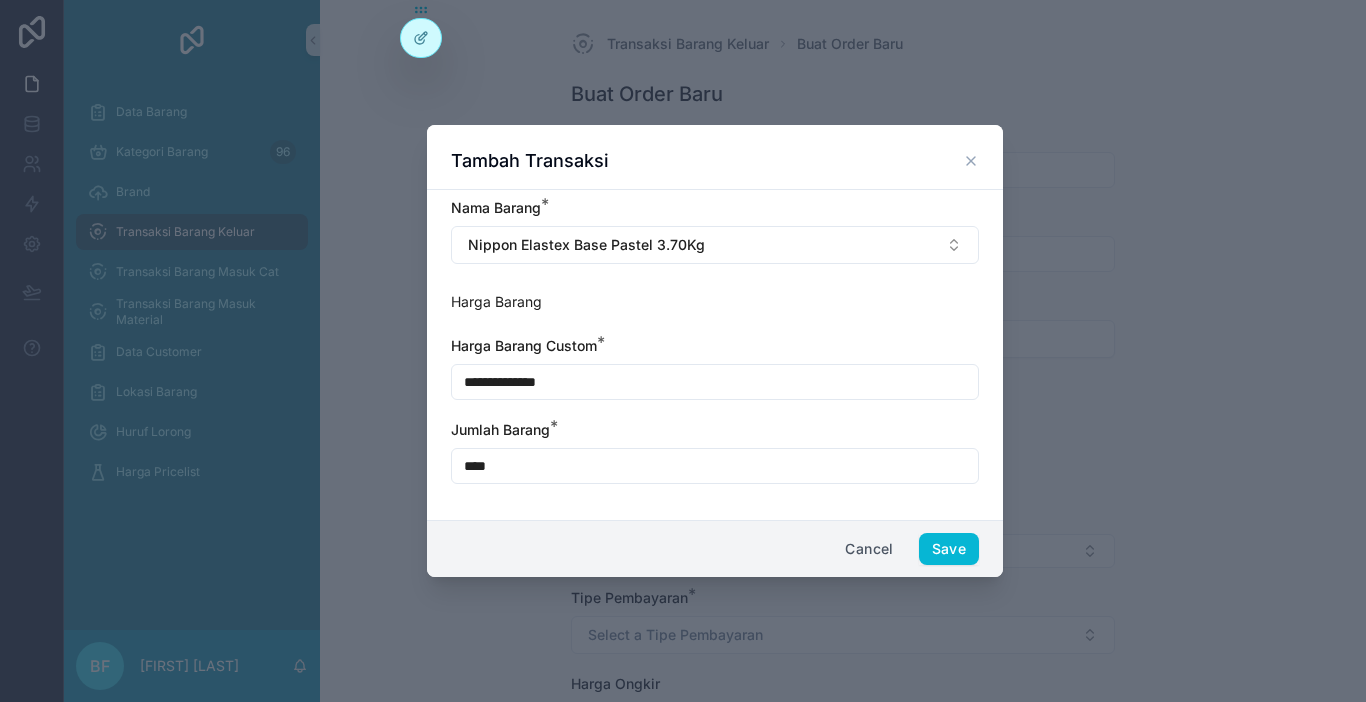 click on "****" at bounding box center [715, 466] 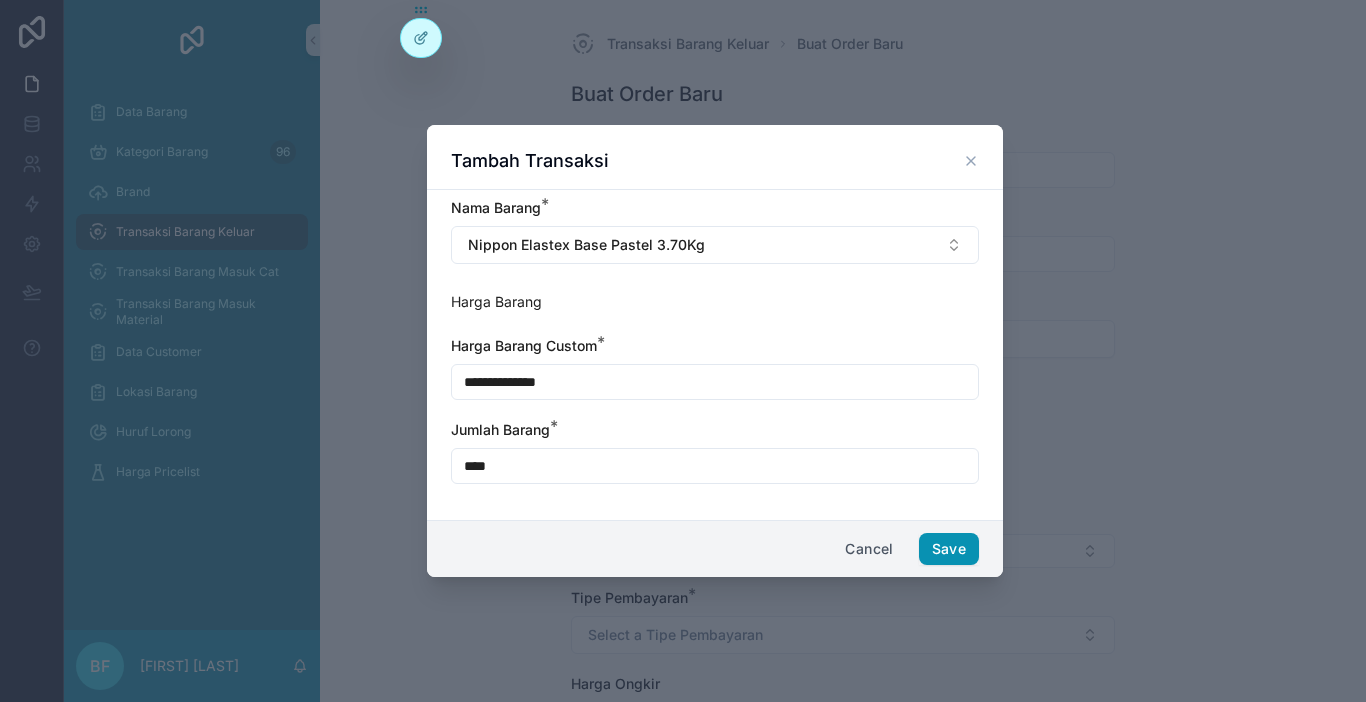 type on "****" 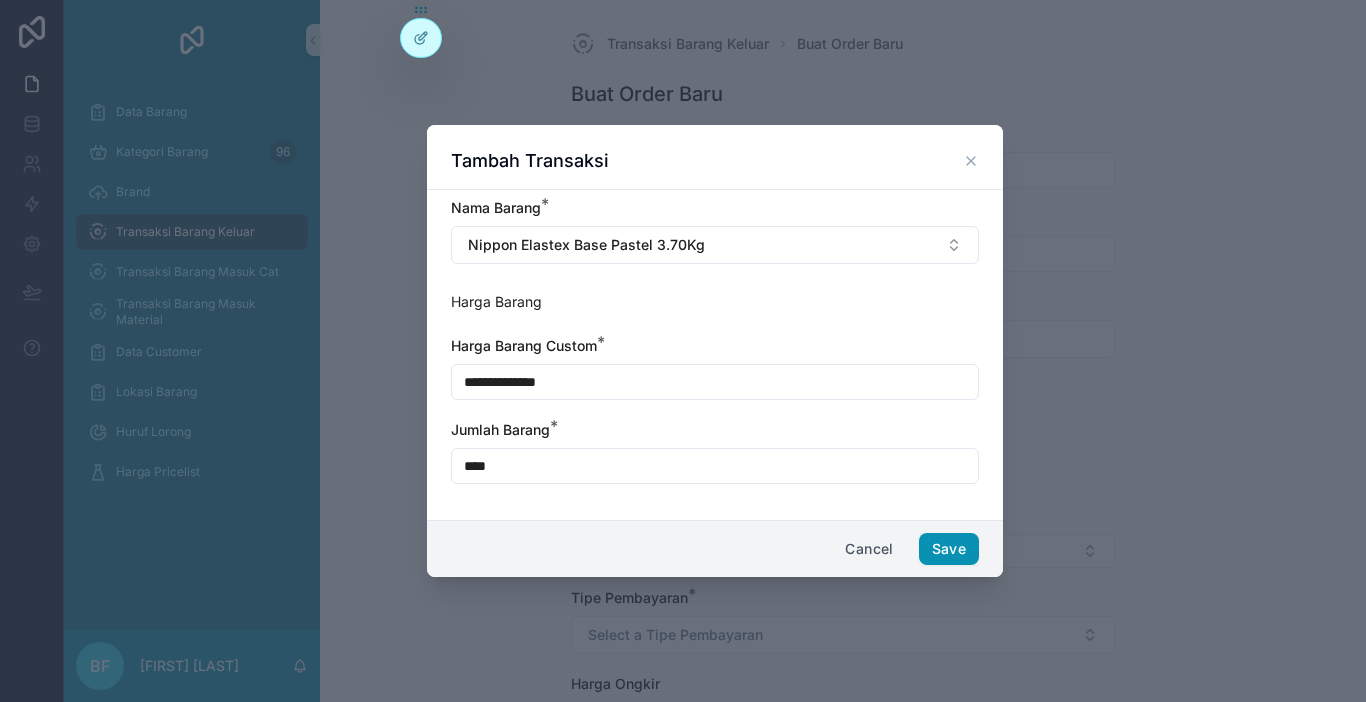 click on "Save" at bounding box center [949, 549] 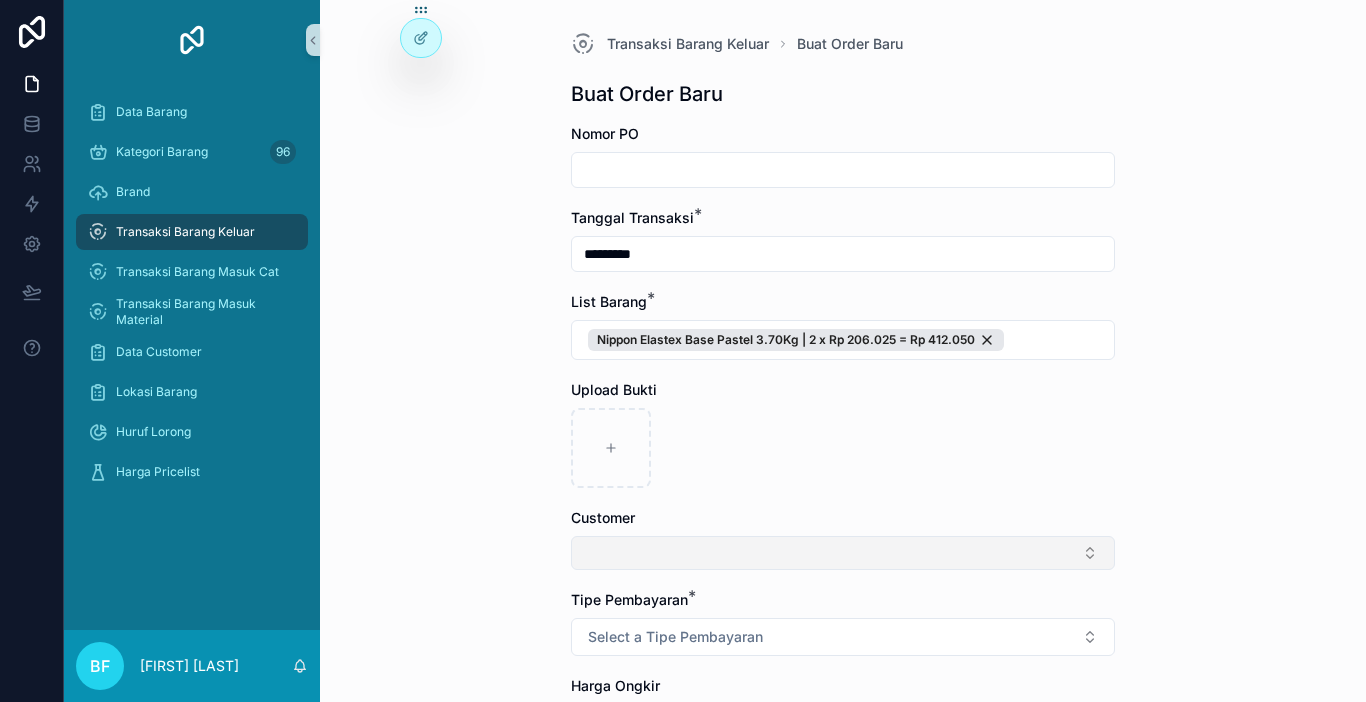 click at bounding box center (843, 553) 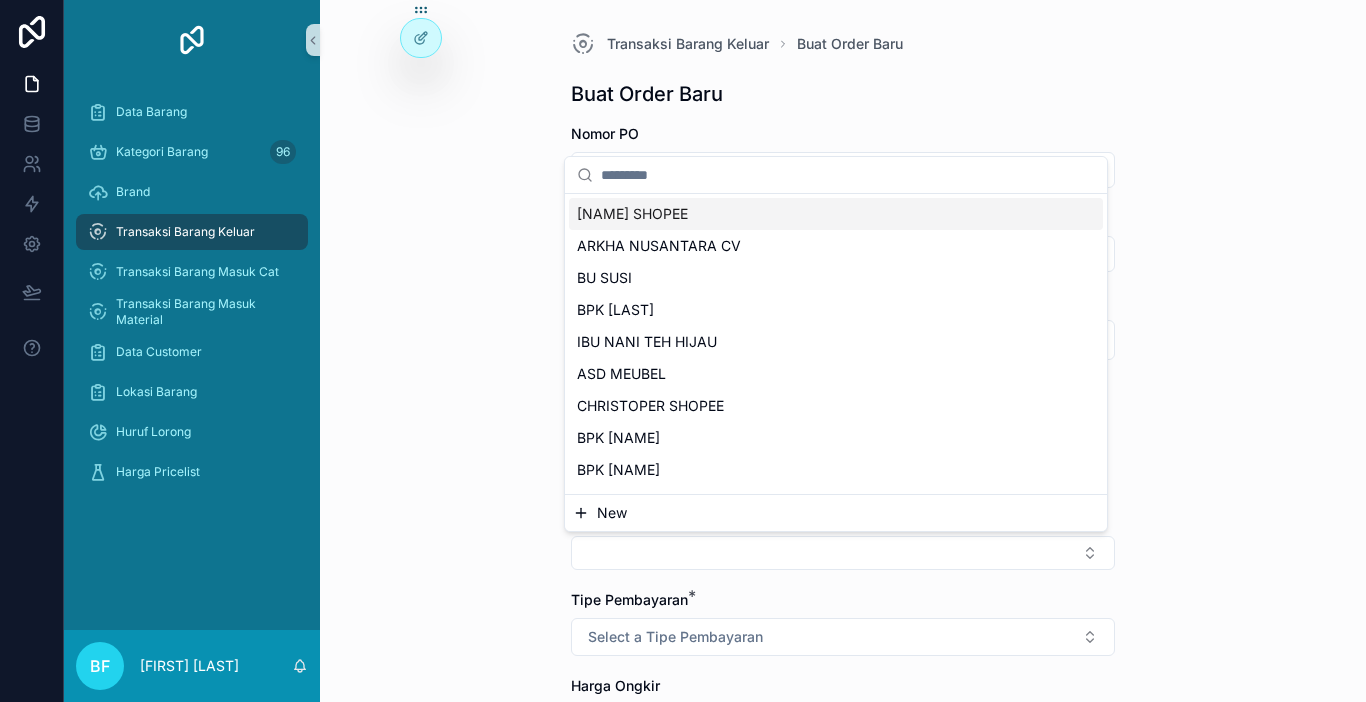 click on "New" at bounding box center [836, 513] 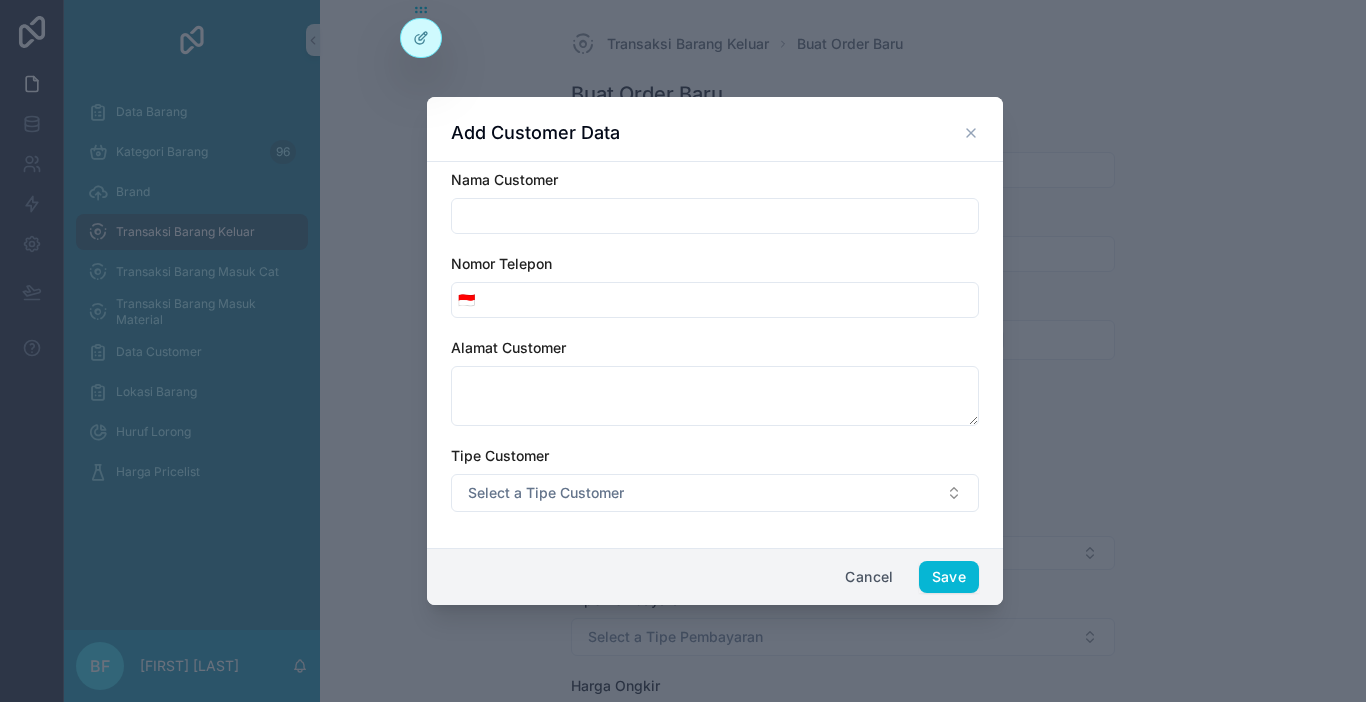 click at bounding box center [715, 216] 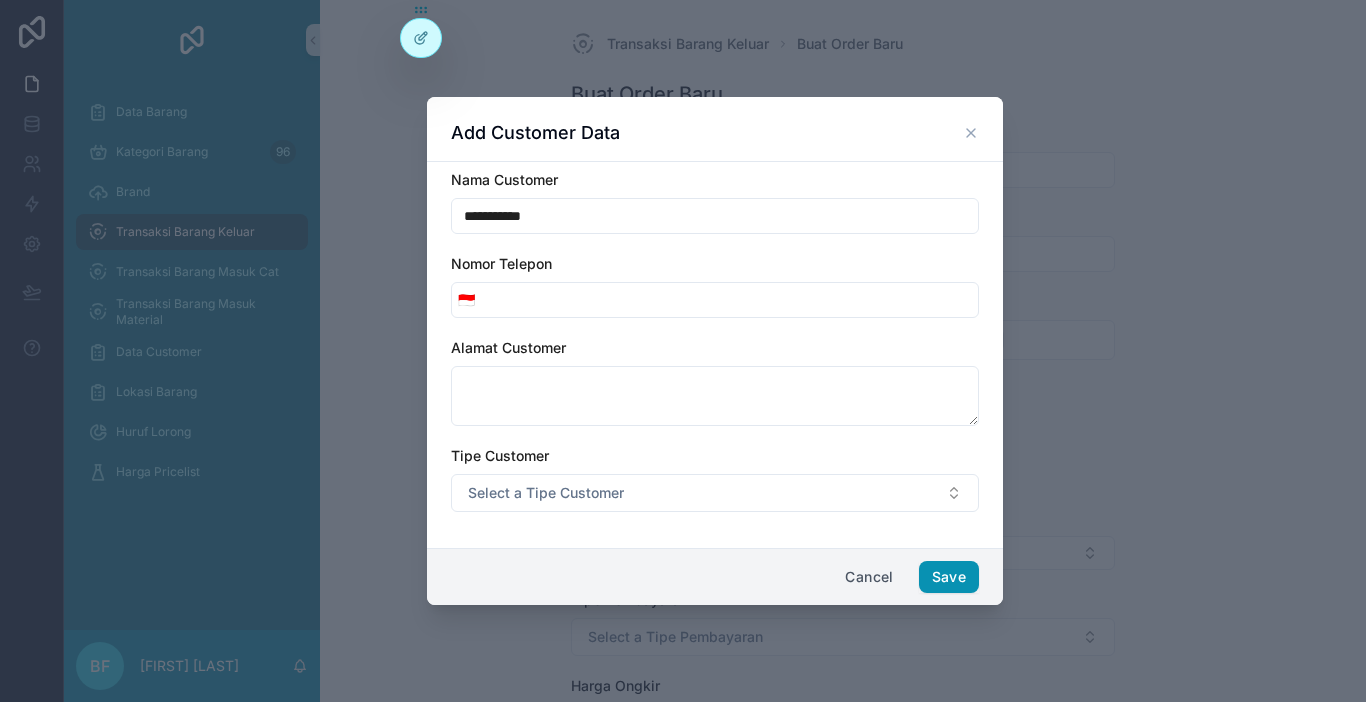 type on "**********" 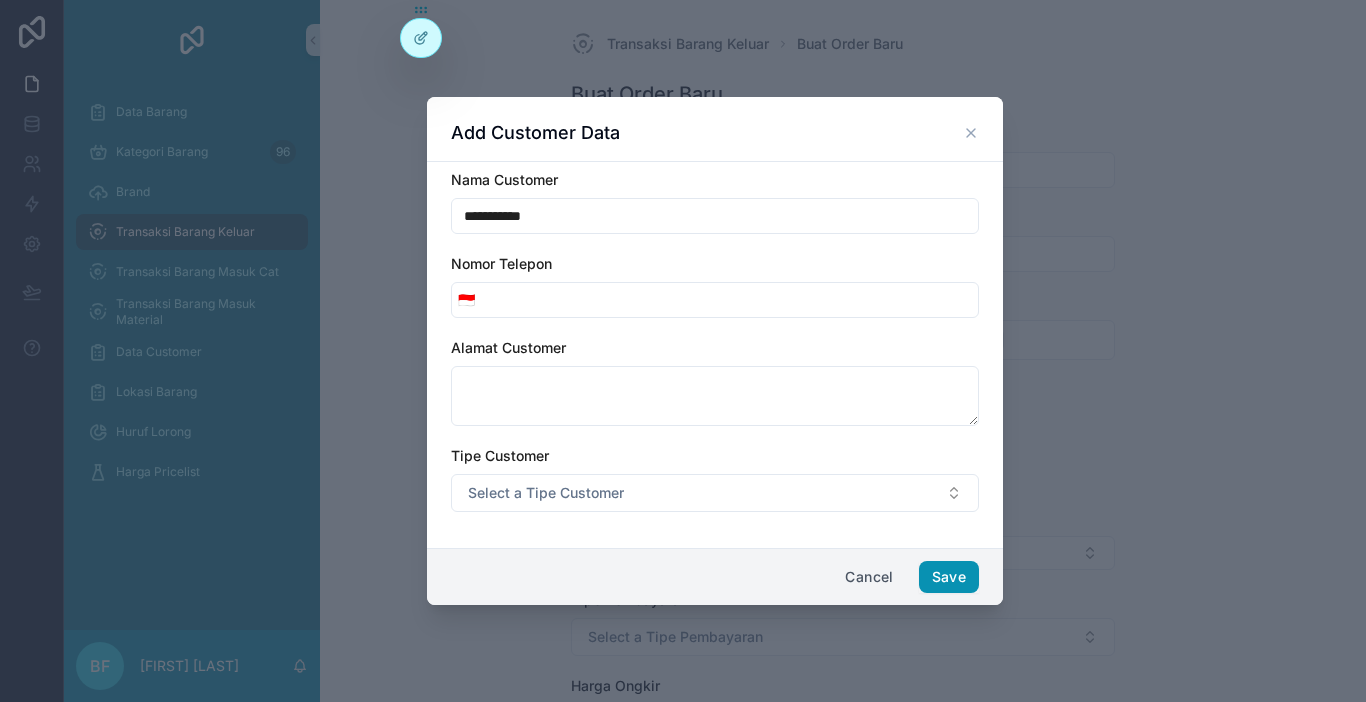 click on "Save" at bounding box center (949, 577) 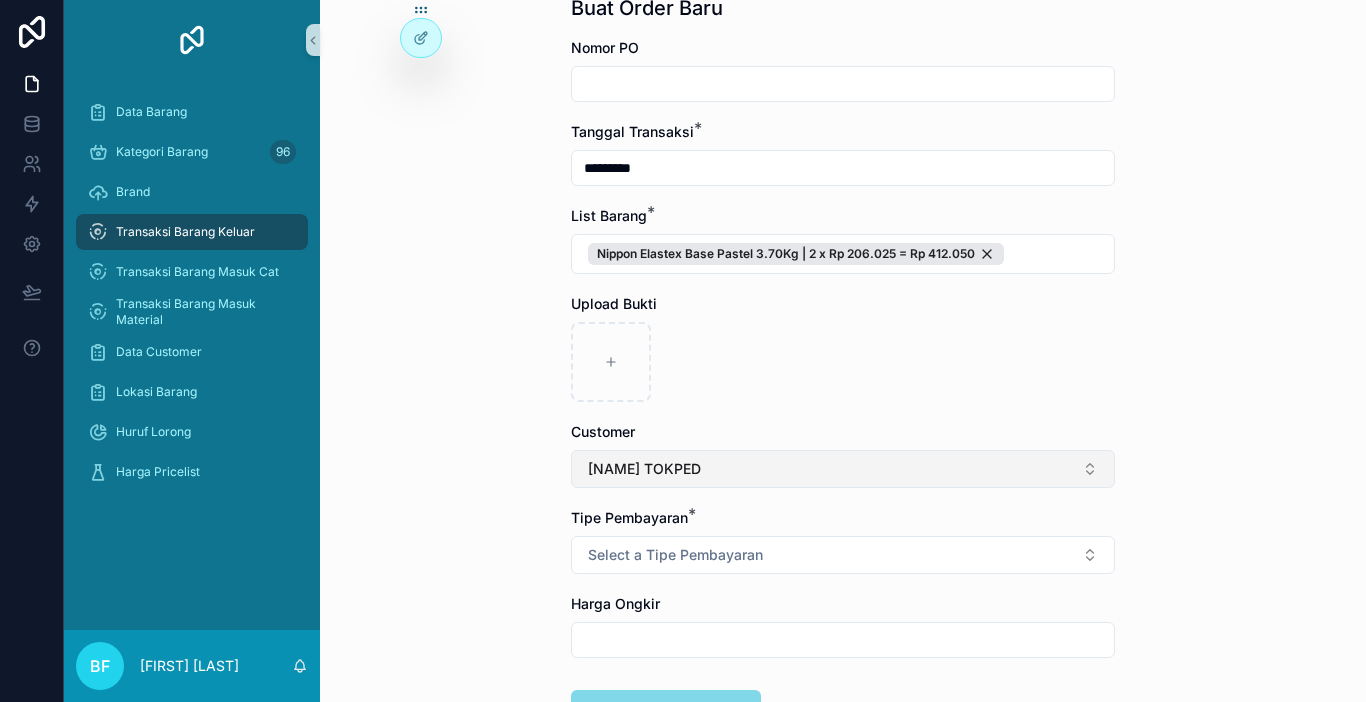 scroll, scrollTop: 200, scrollLeft: 0, axis: vertical 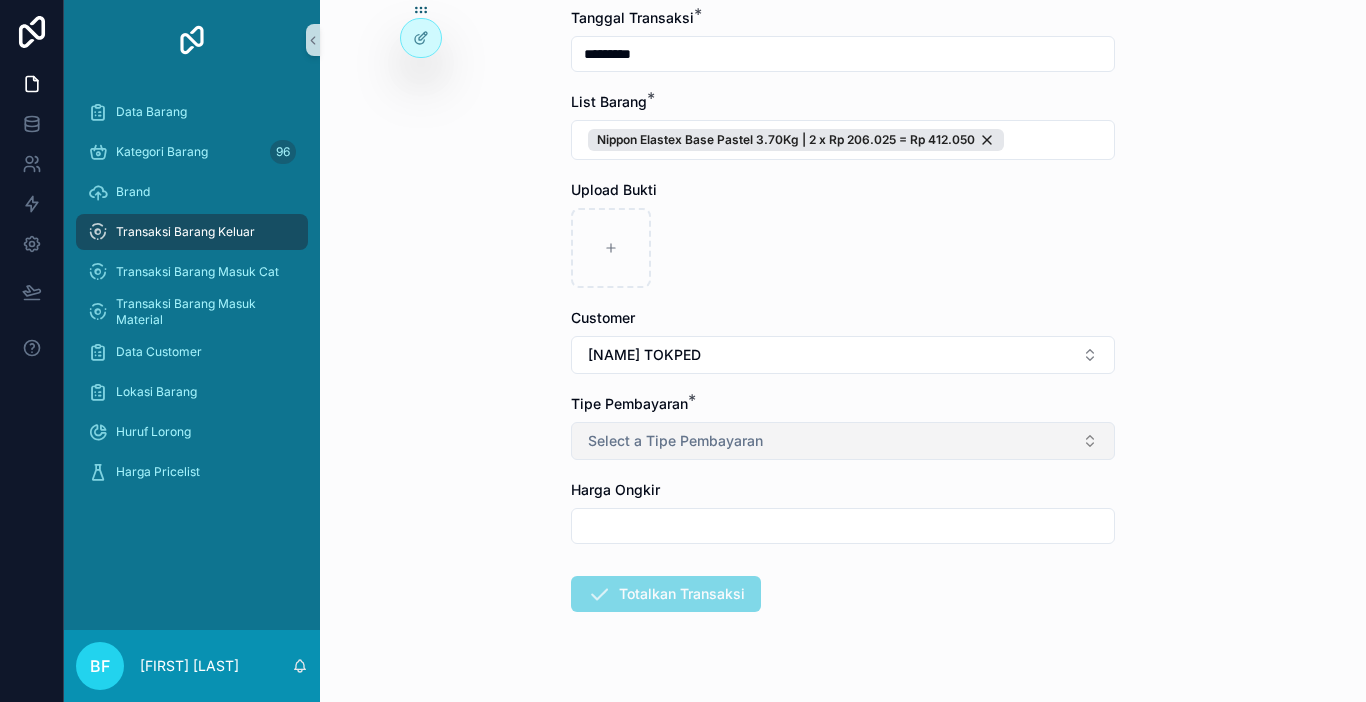 click on "Select a Tipe Pembayaran" at bounding box center (843, 441) 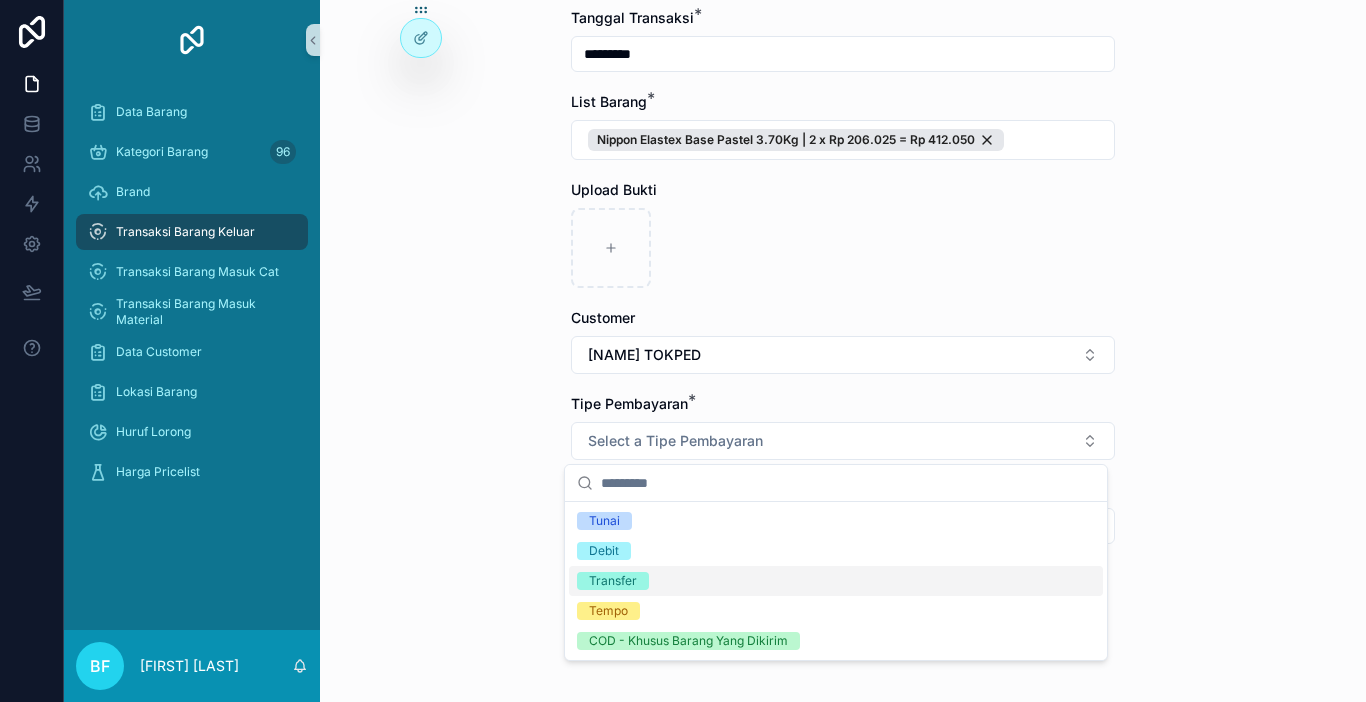 click on "Transfer" at bounding box center (836, 581) 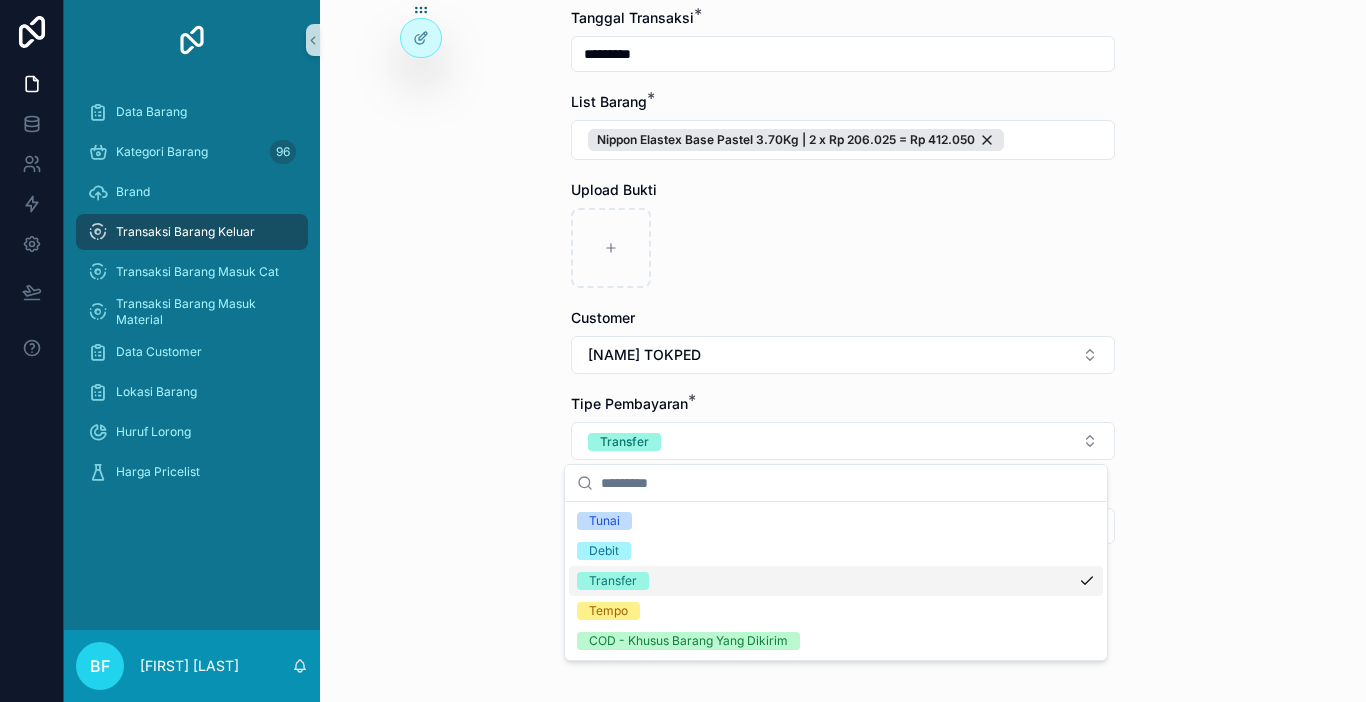 click on "Transaksi Barang Keluar Buat Order Baru Buat Order Baru Nomor PO Tanggal Transaksi * ********* List Barang * Nippon Elastex Base Pastel 3.70Kg | 2 x Rp 206.025 = Rp 412.050 Upload Bukti Customer FINA TOKPED Tipe Pembayaran * Transfer Harga Ongkir Totalkan Transaksi" at bounding box center [843, 351] 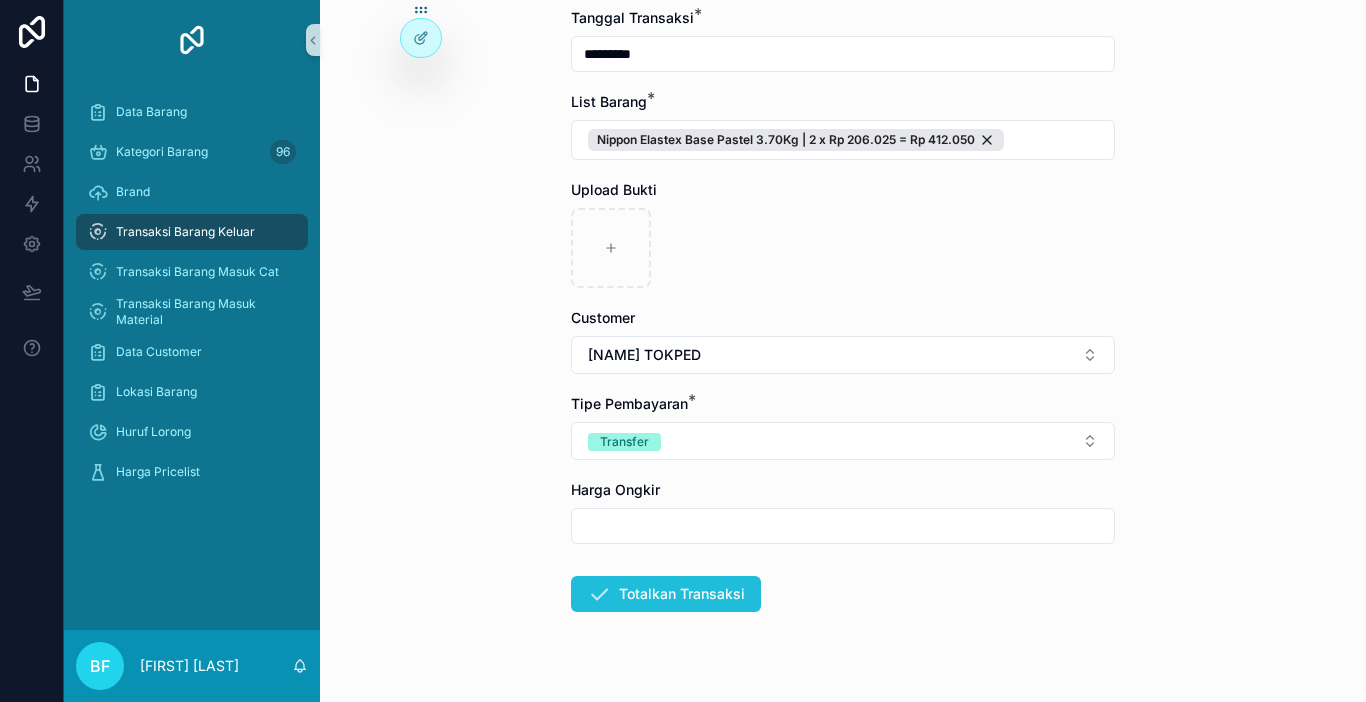 click on "Totalkan Transaksi" at bounding box center [666, 594] 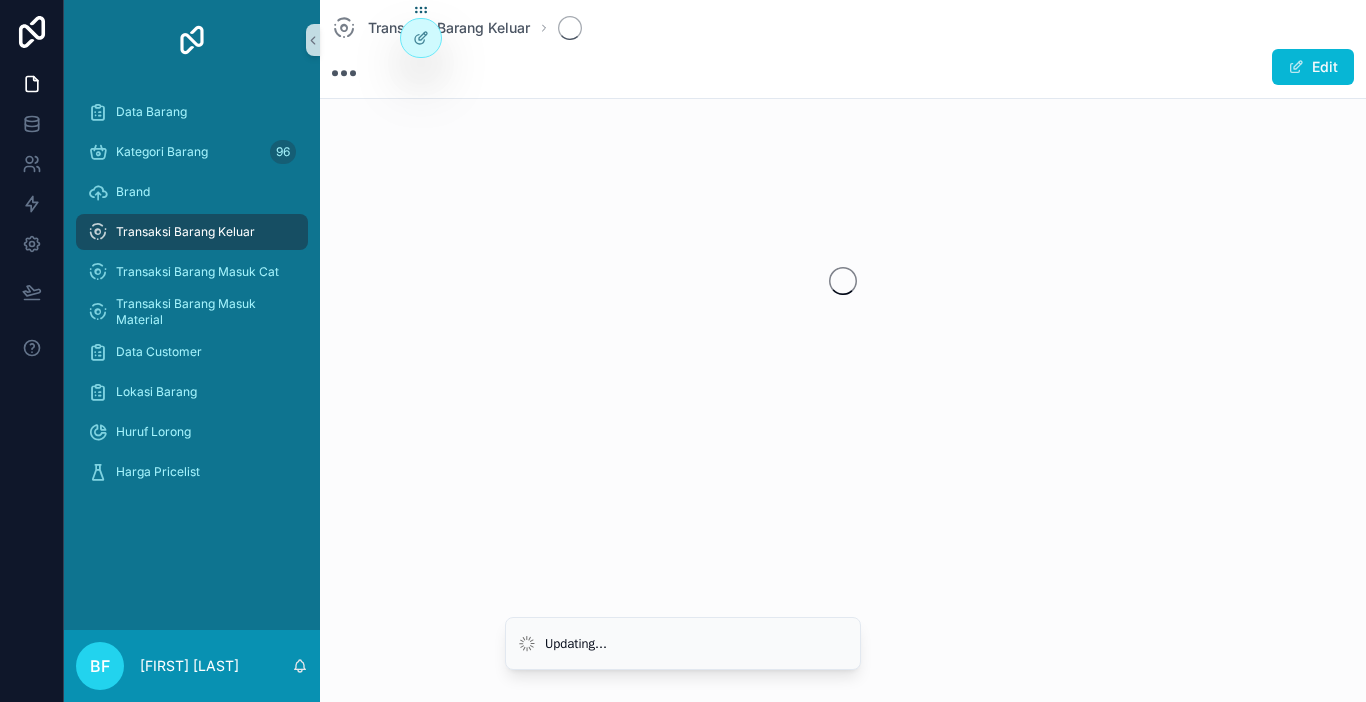 scroll, scrollTop: 0, scrollLeft: 0, axis: both 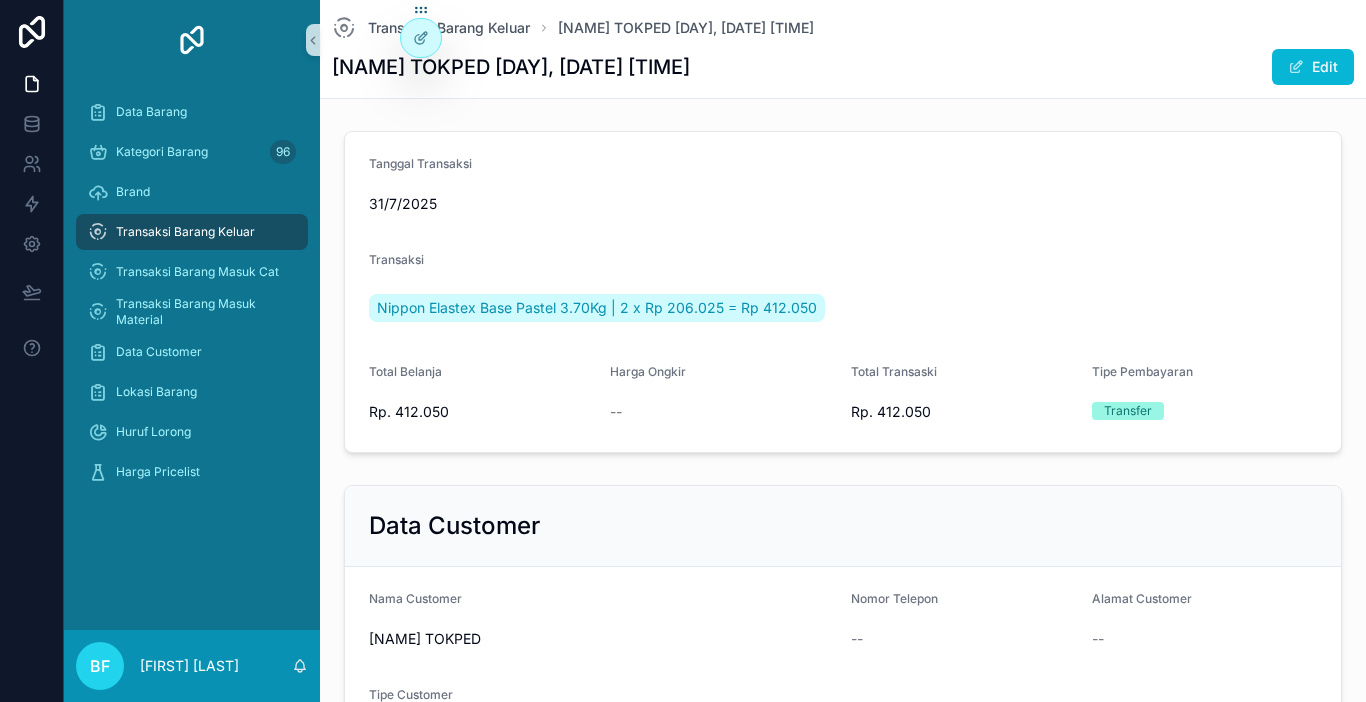 click on "Transaksi Barang Keluar" at bounding box center [185, 232] 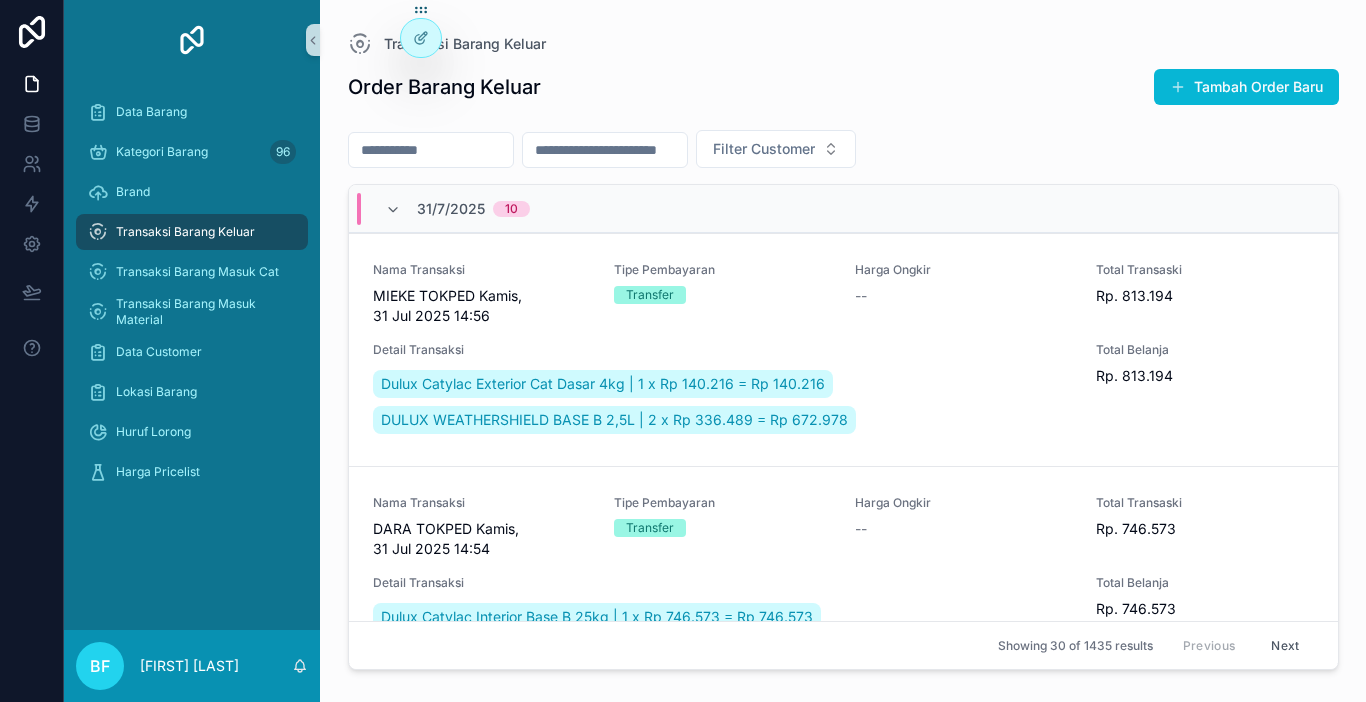 click on "Tambah Order Baru" at bounding box center (1246, 87) 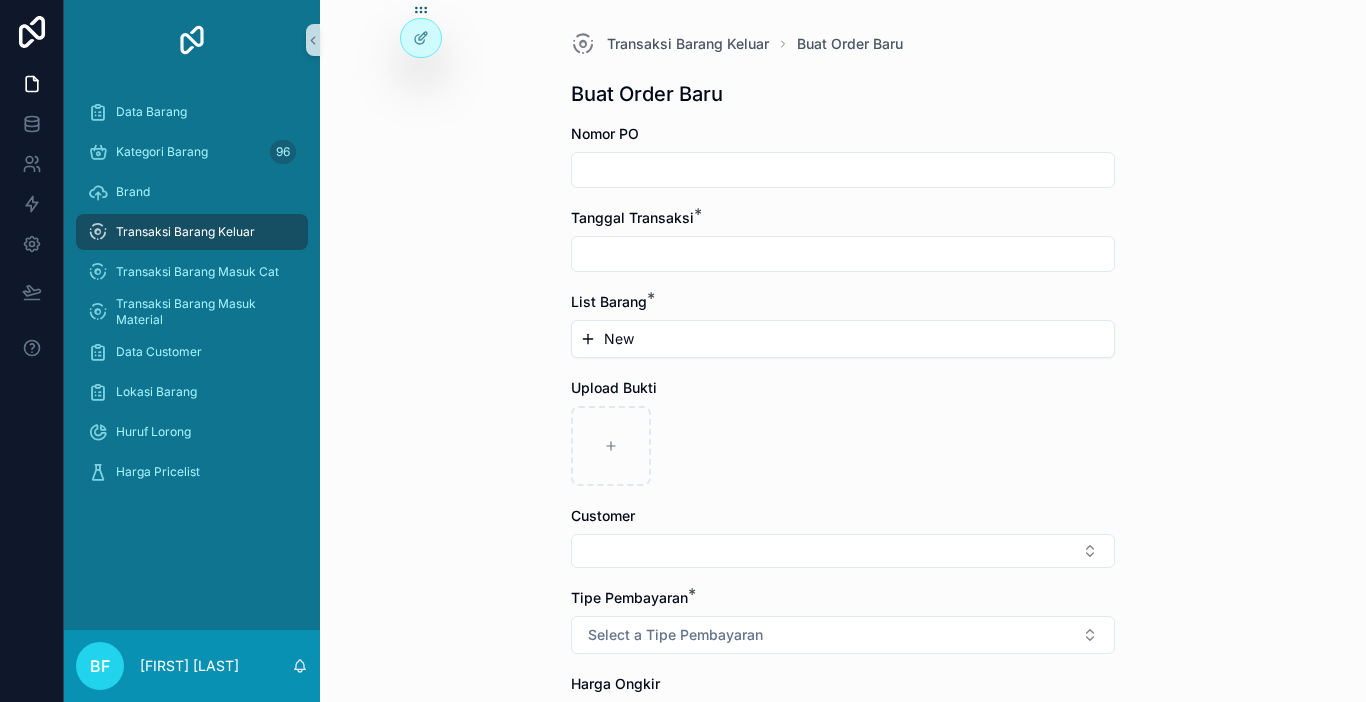 click at bounding box center (843, 254) 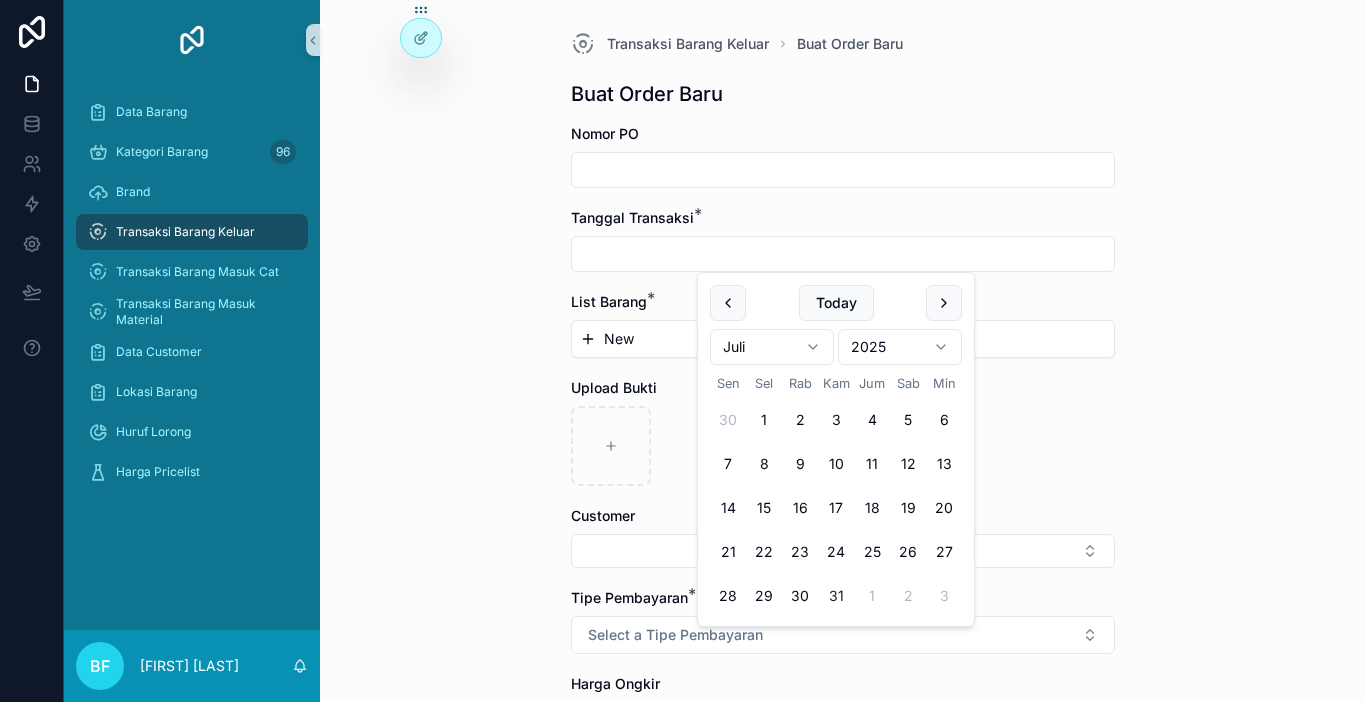 click on "31" at bounding box center [836, 596] 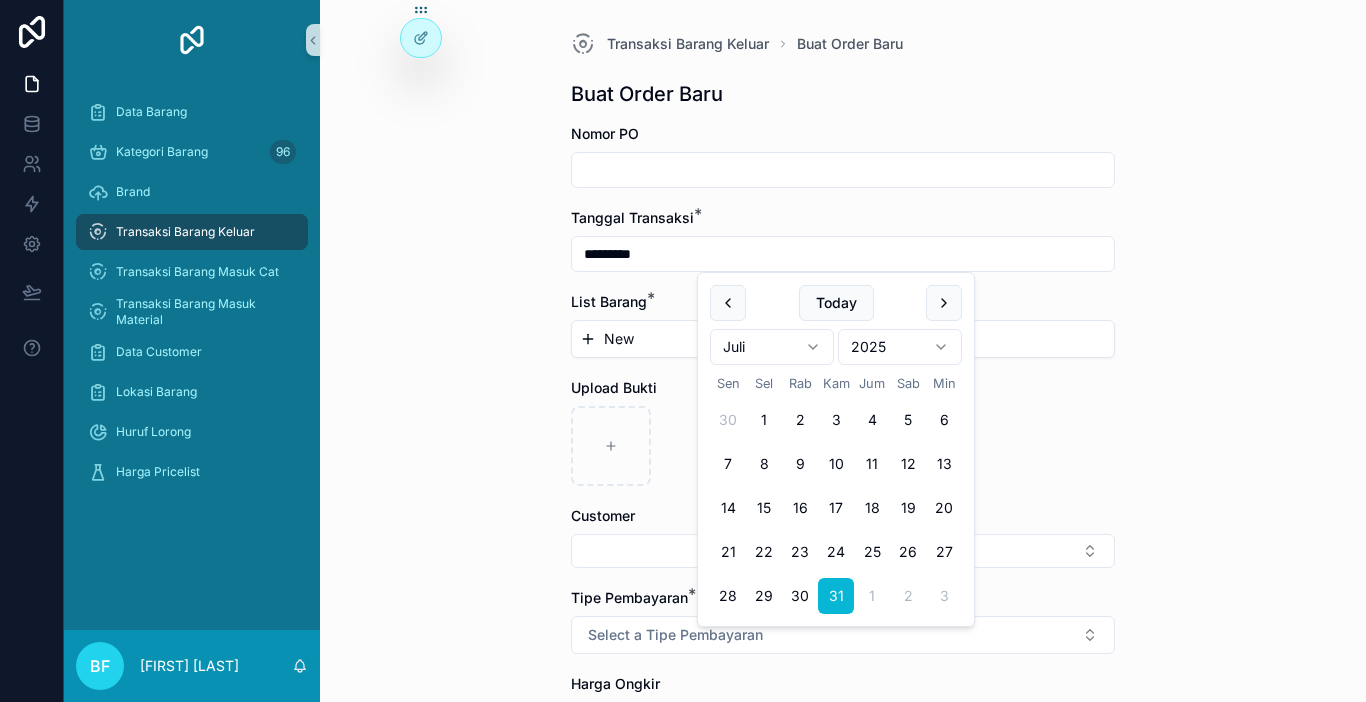 type on "*********" 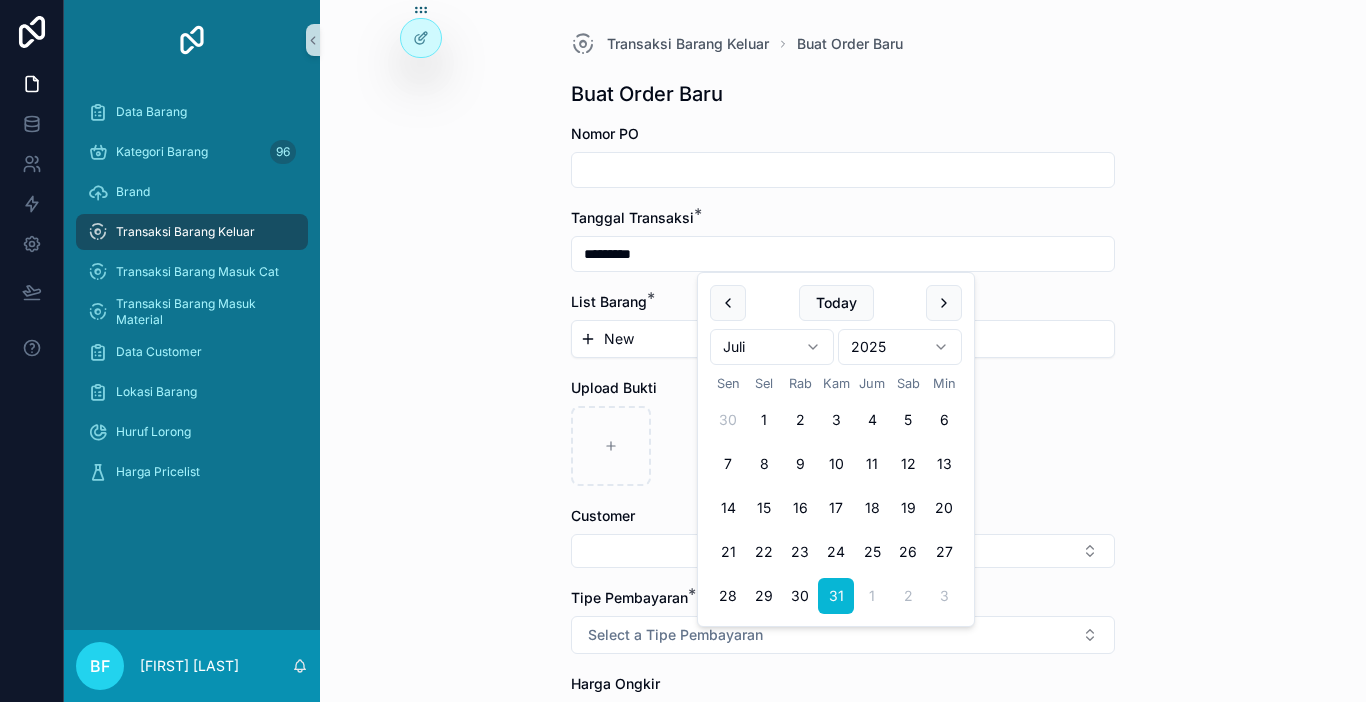 click on "New" at bounding box center [843, 339] 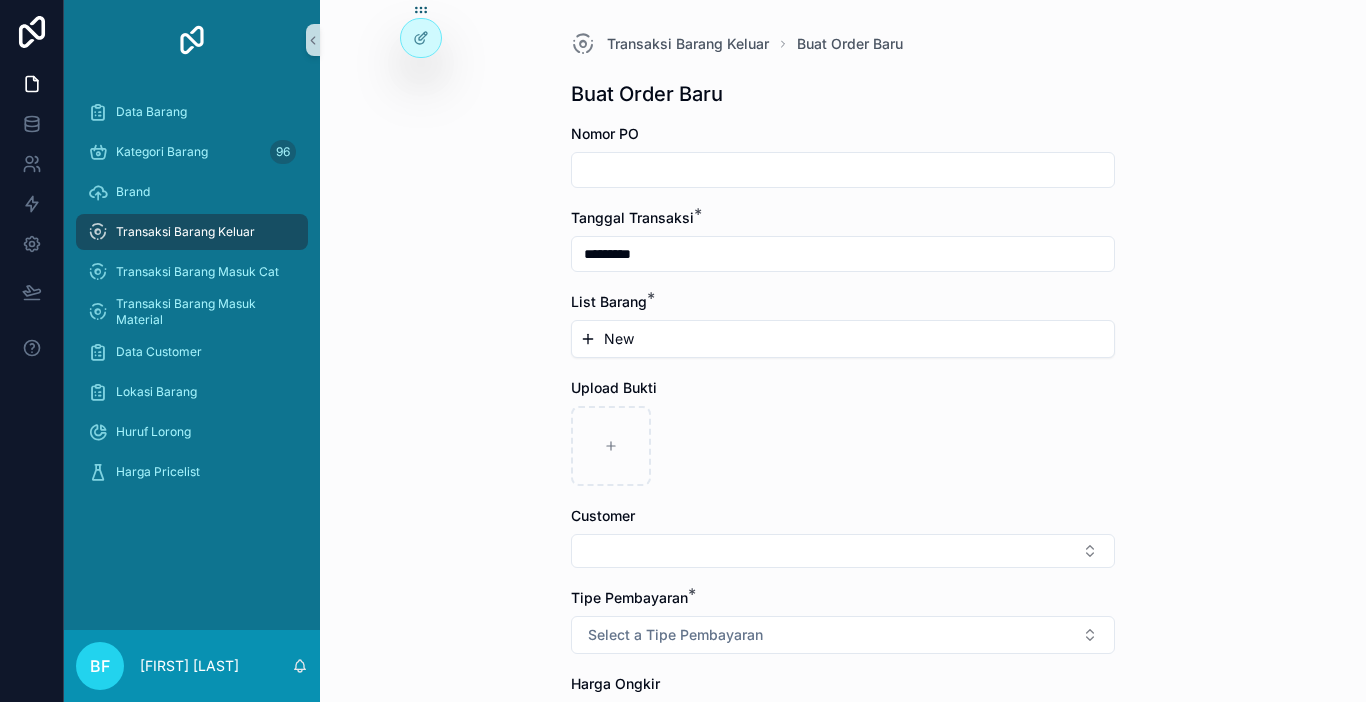 click on "New" at bounding box center [843, 339] 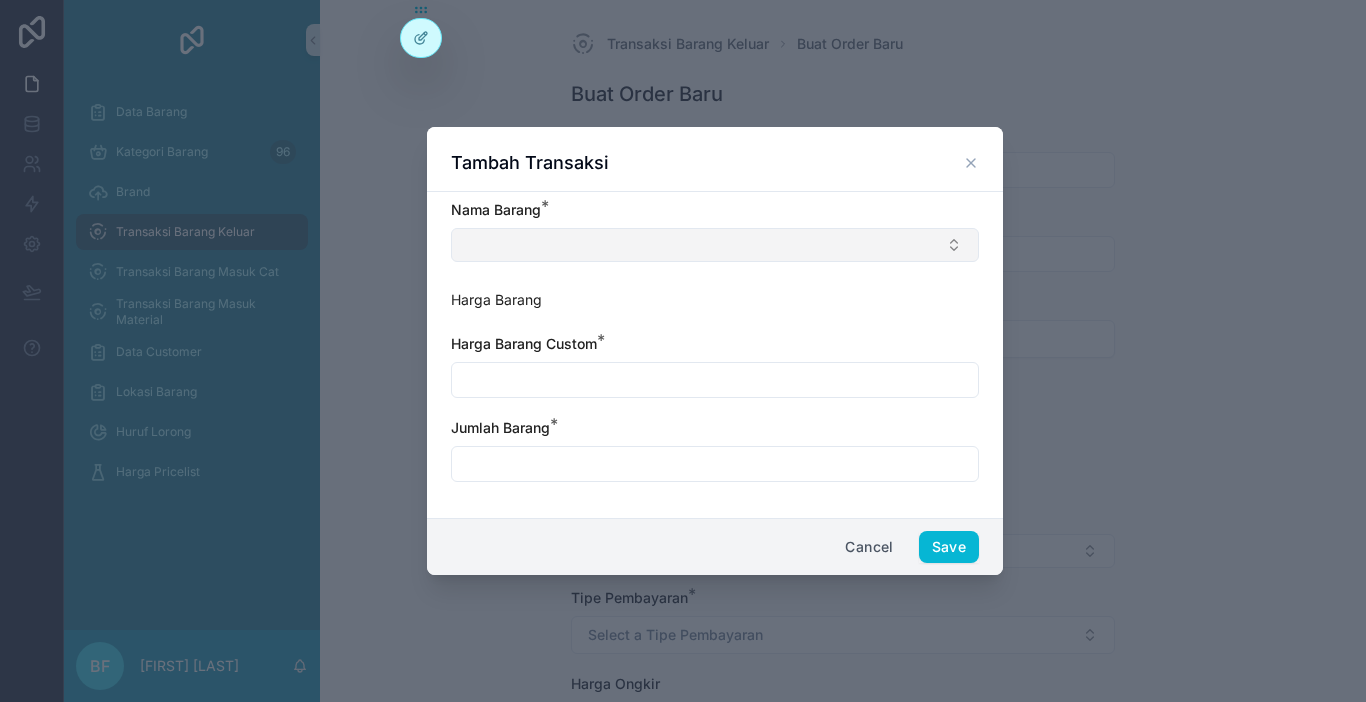 click at bounding box center (715, 245) 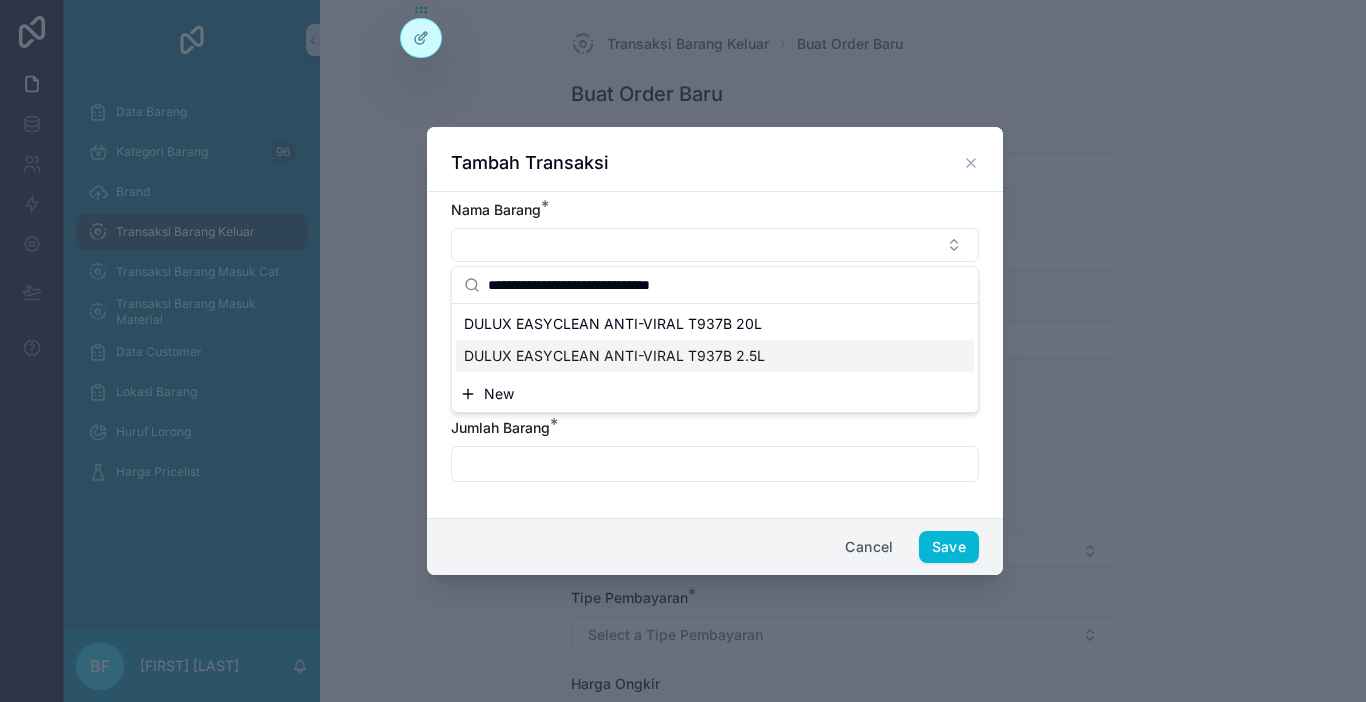 type on "**********" 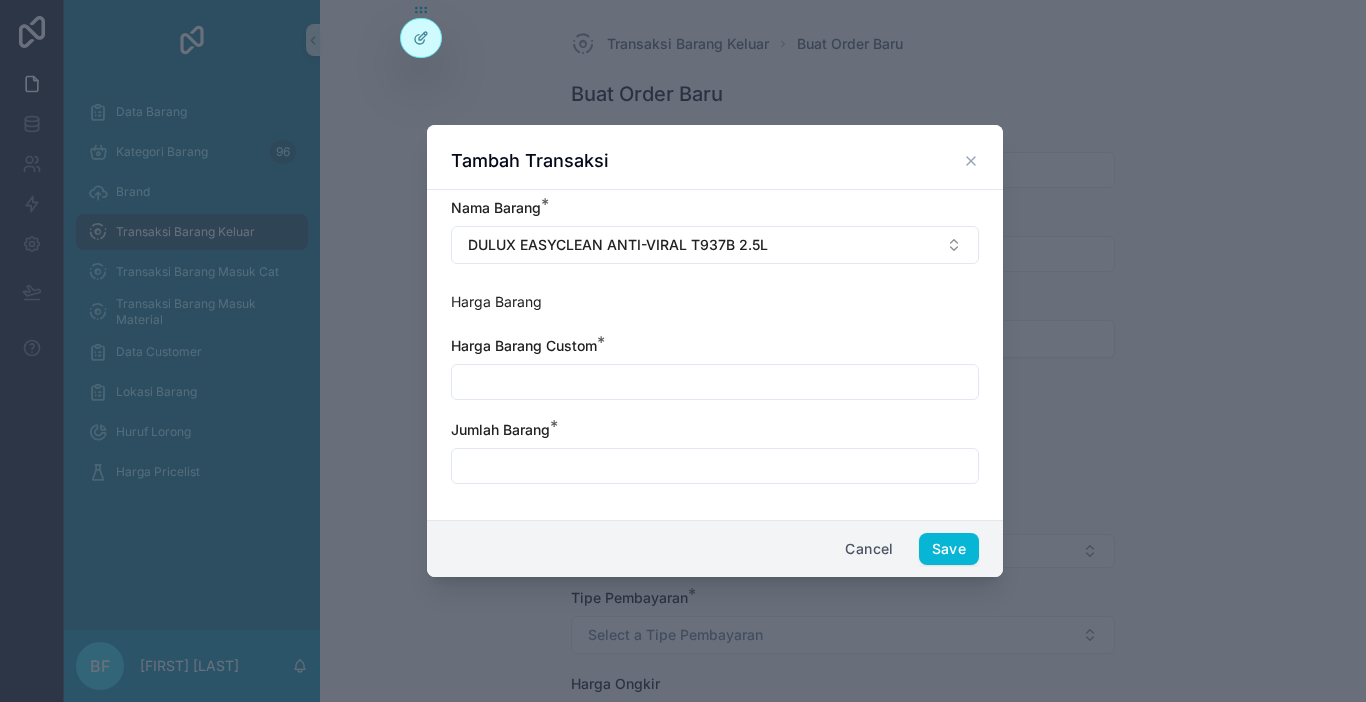 click at bounding box center (715, 382) 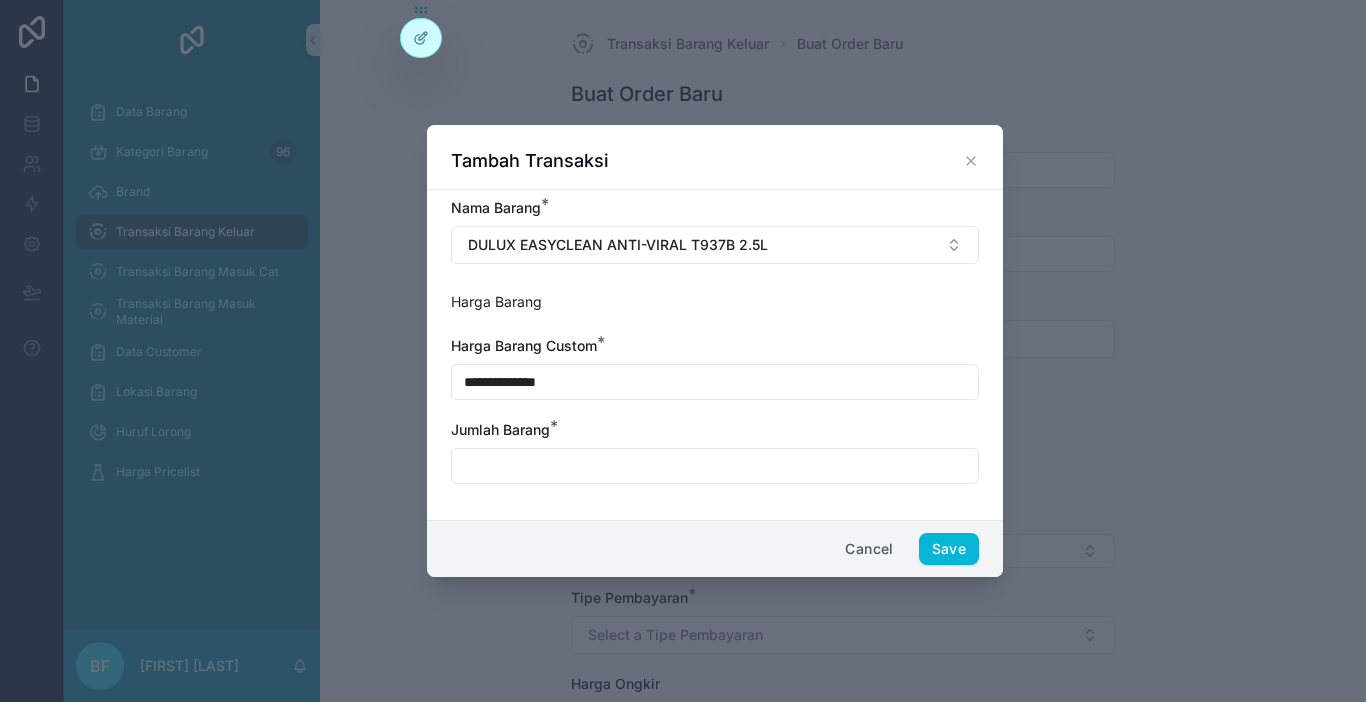 type on "**********" 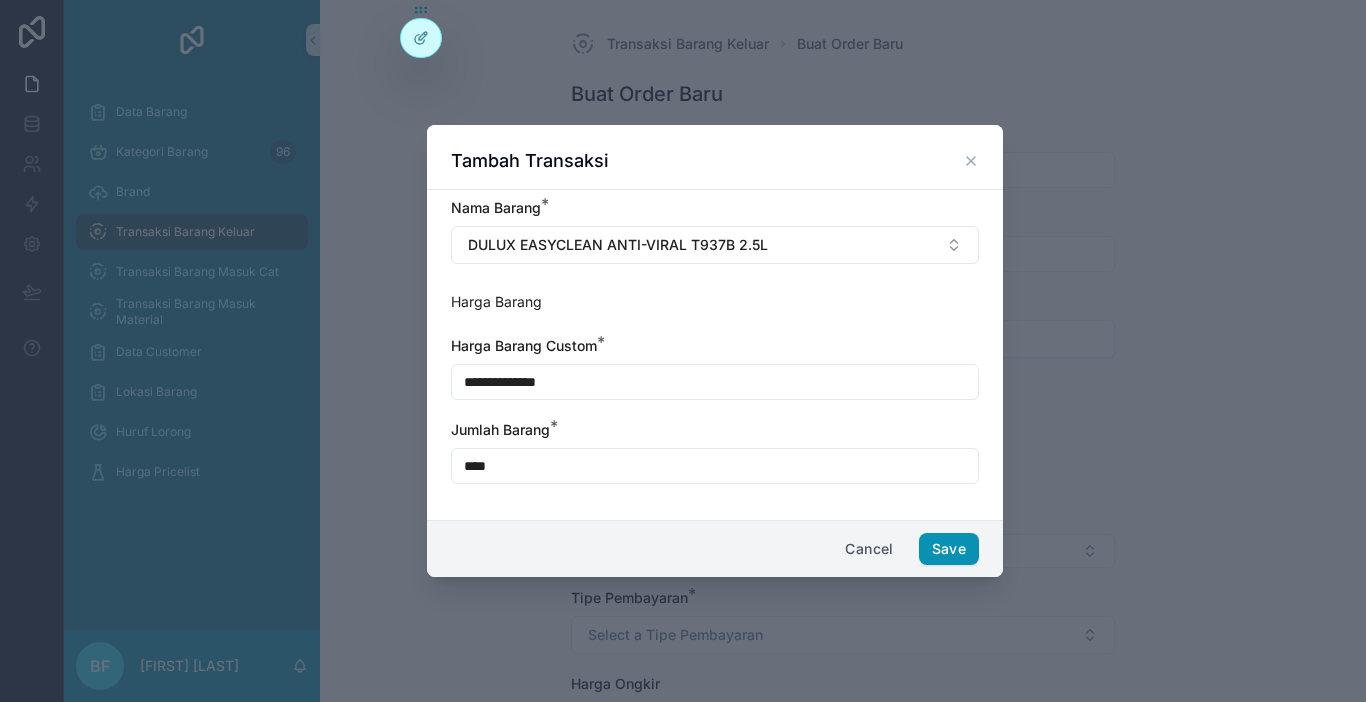 type on "****" 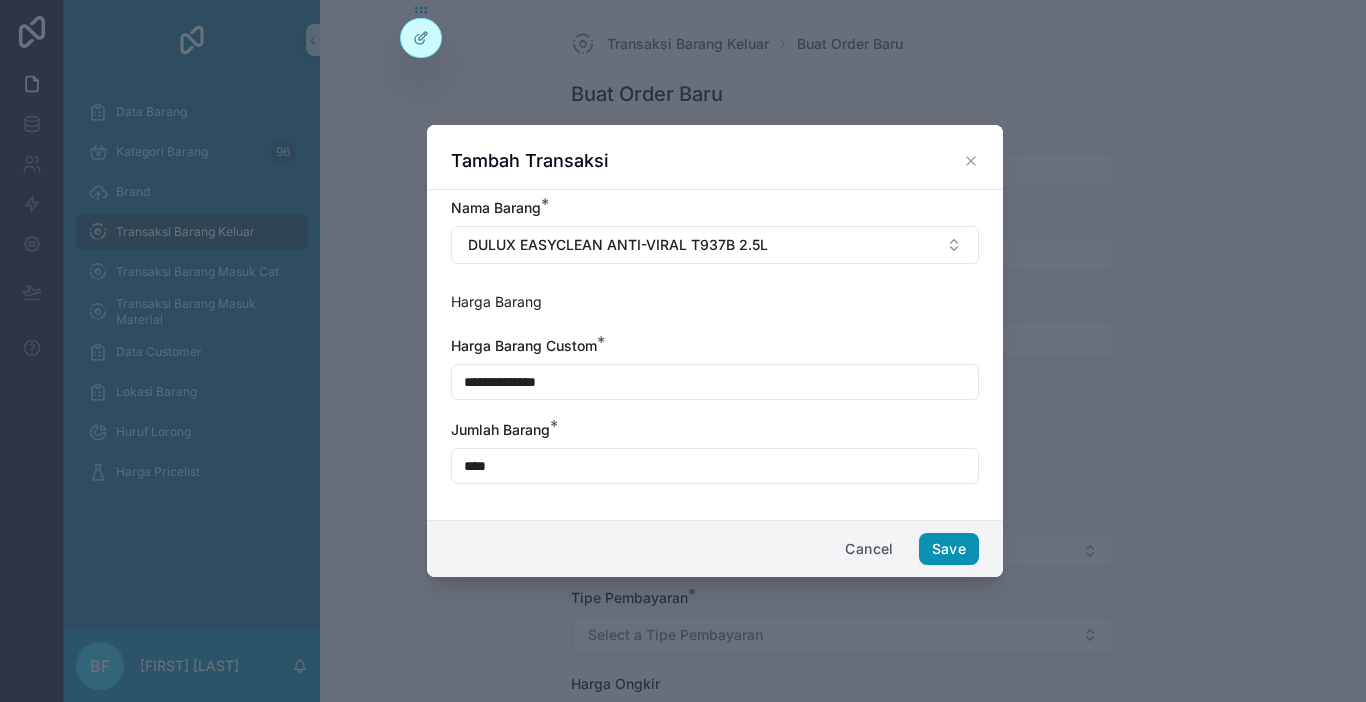 click on "Save" at bounding box center [949, 549] 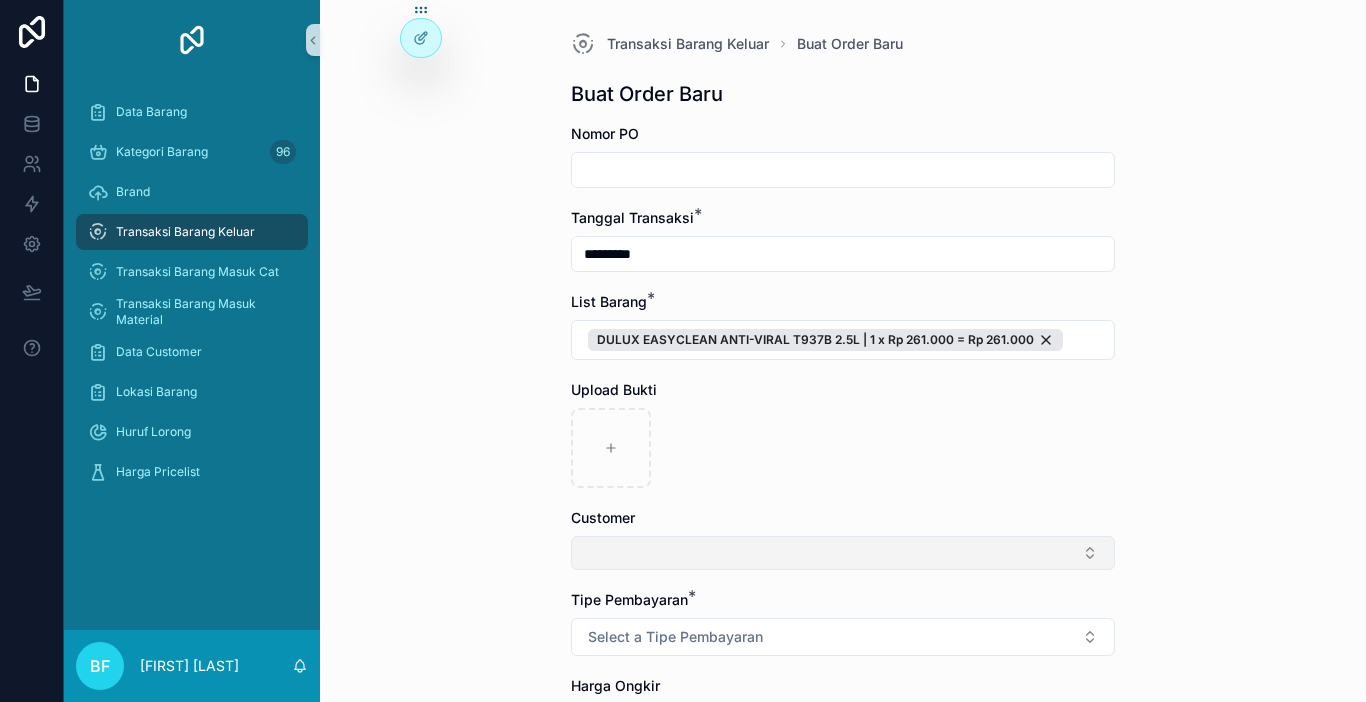 click at bounding box center [843, 553] 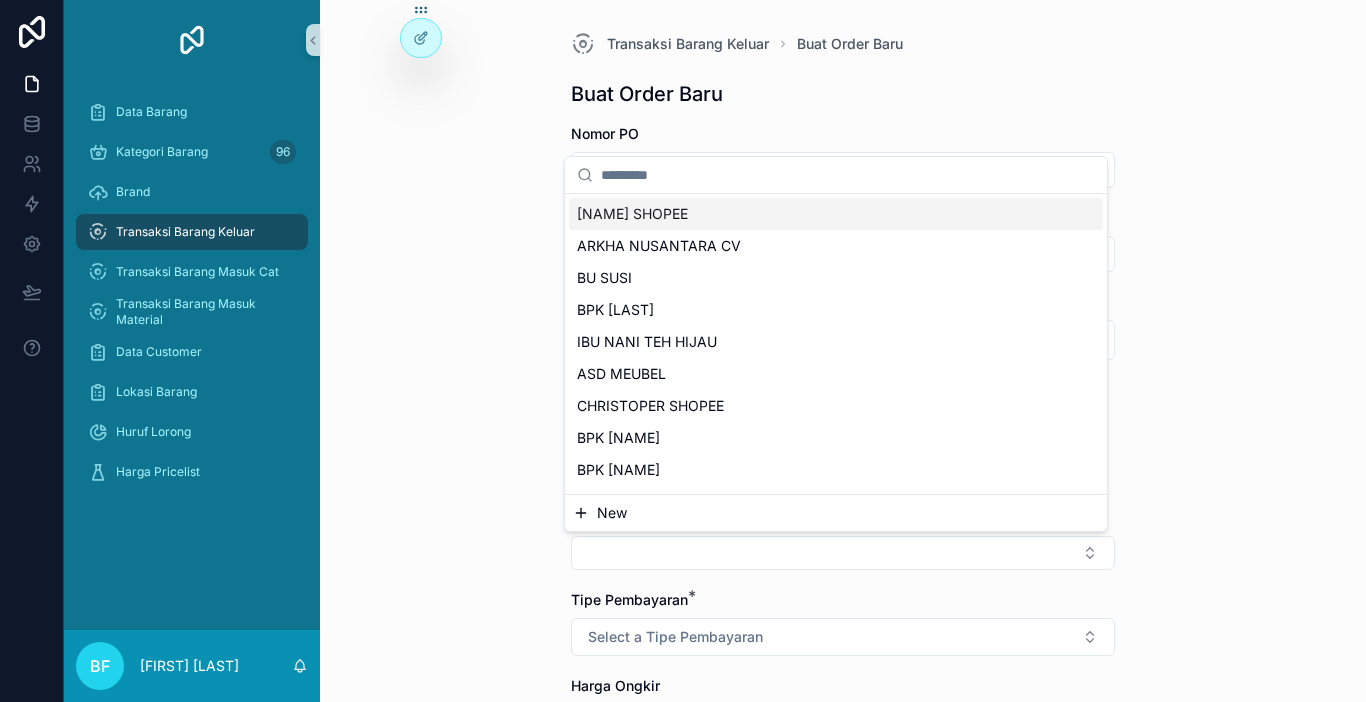 click on "New" at bounding box center (836, 513) 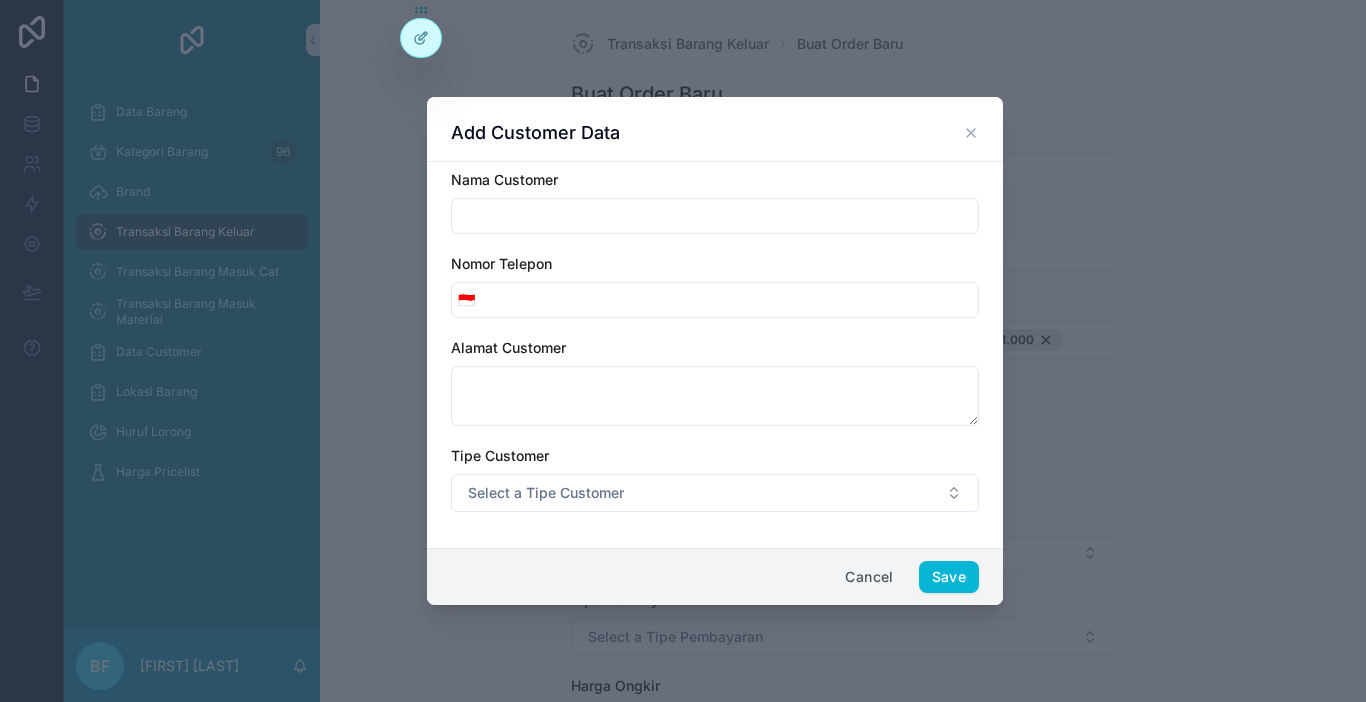 click at bounding box center (715, 216) 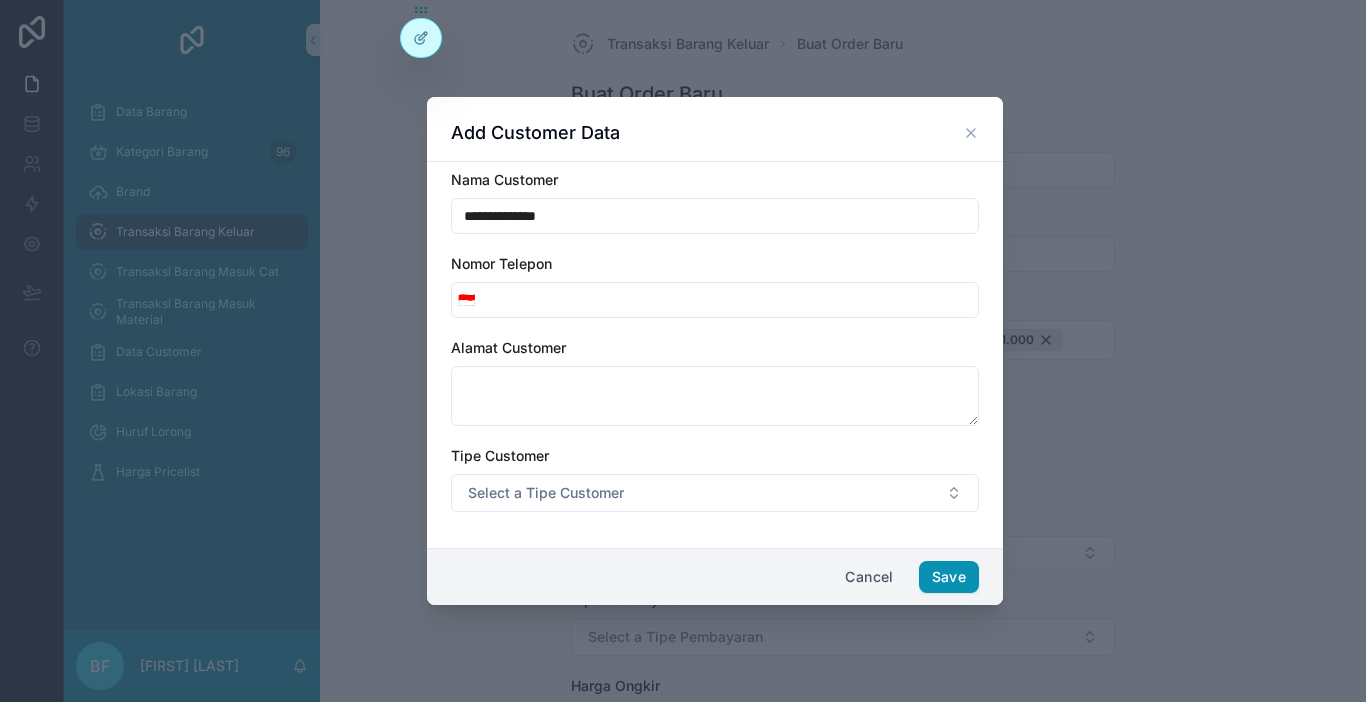 type on "**********" 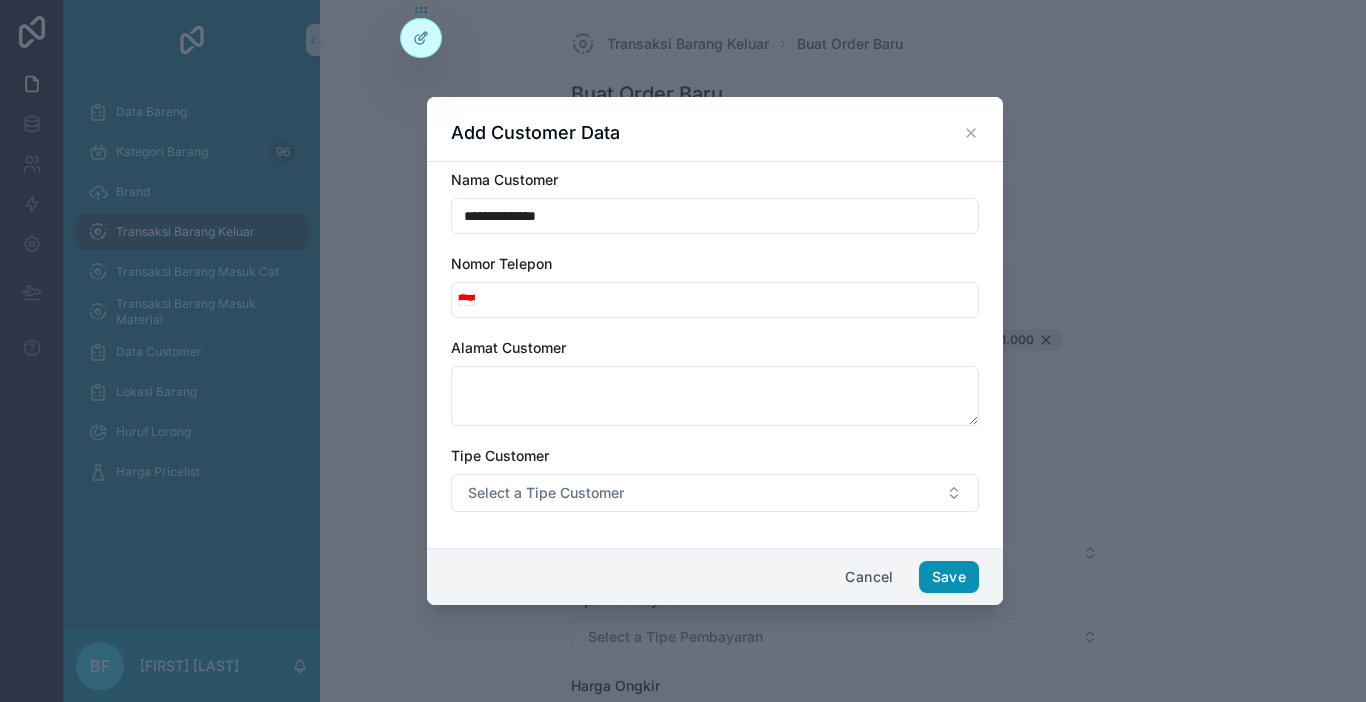 click on "Save" at bounding box center [949, 577] 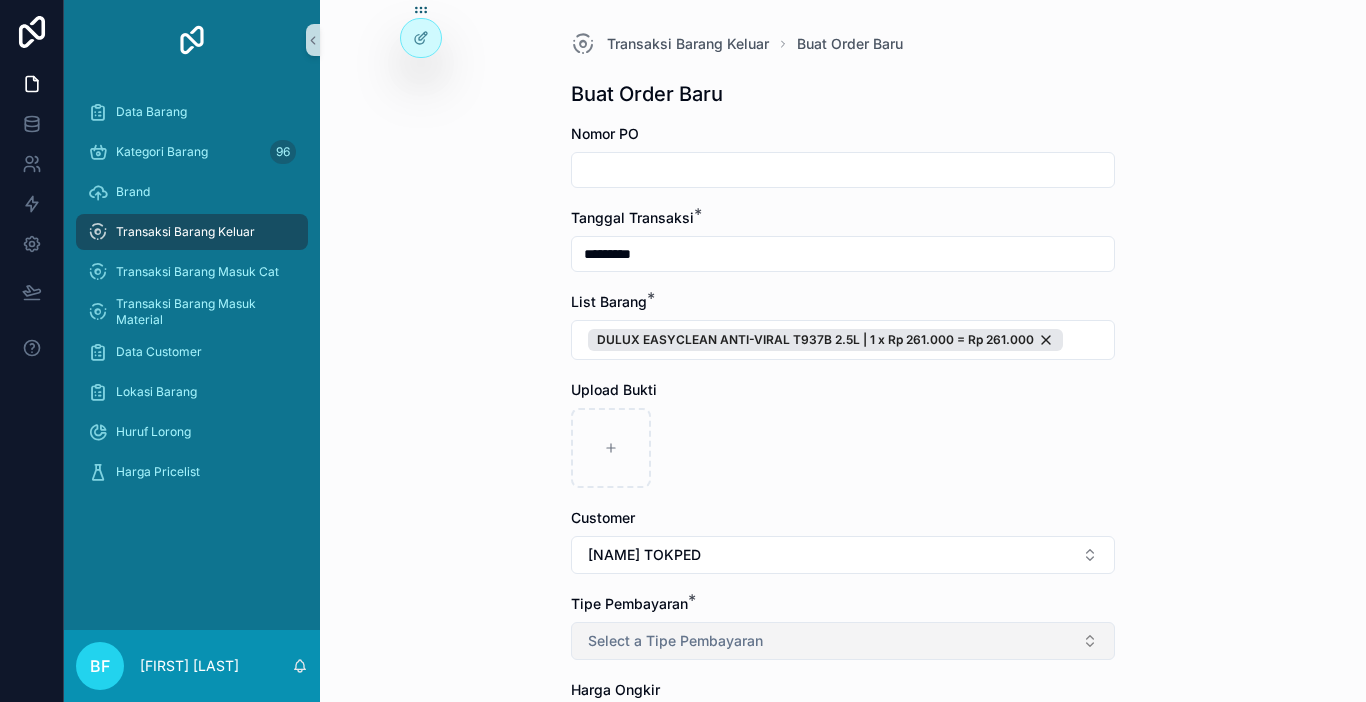 click on "Select a Tipe Pembayaran" at bounding box center (843, 641) 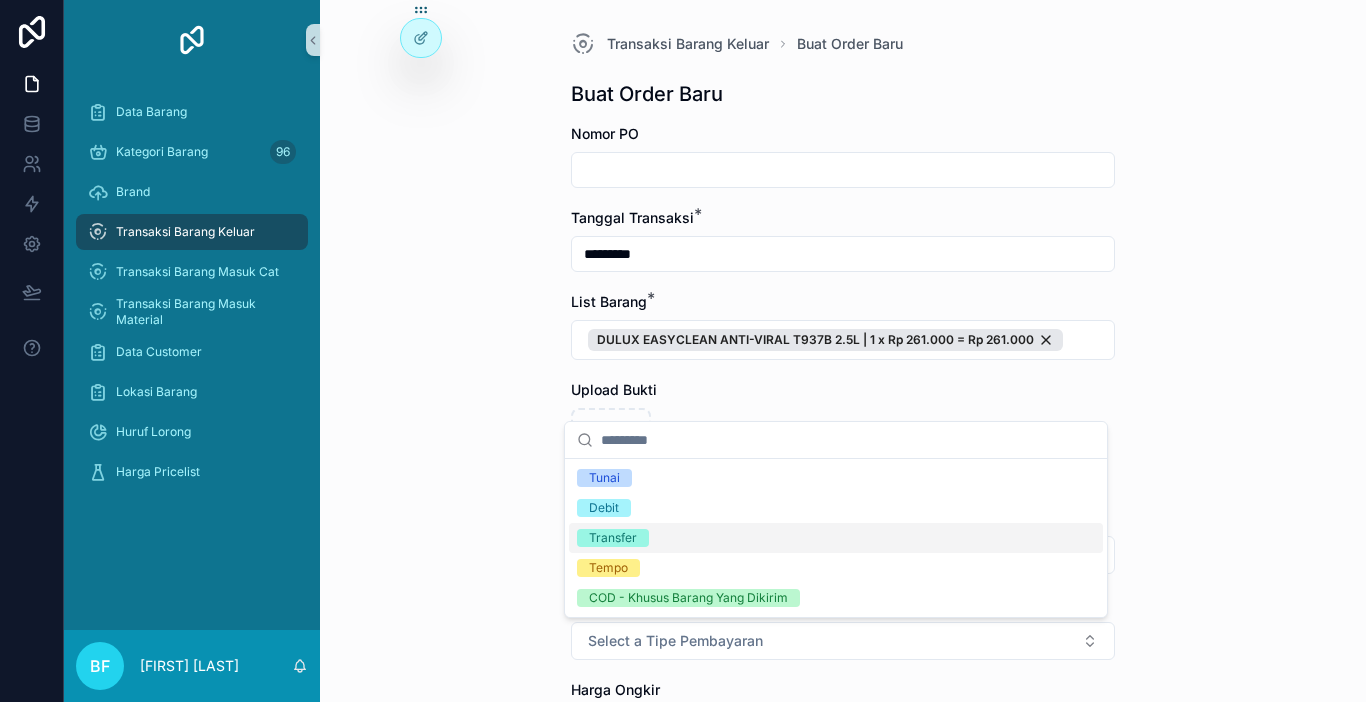 click on "Transfer" at bounding box center [613, 538] 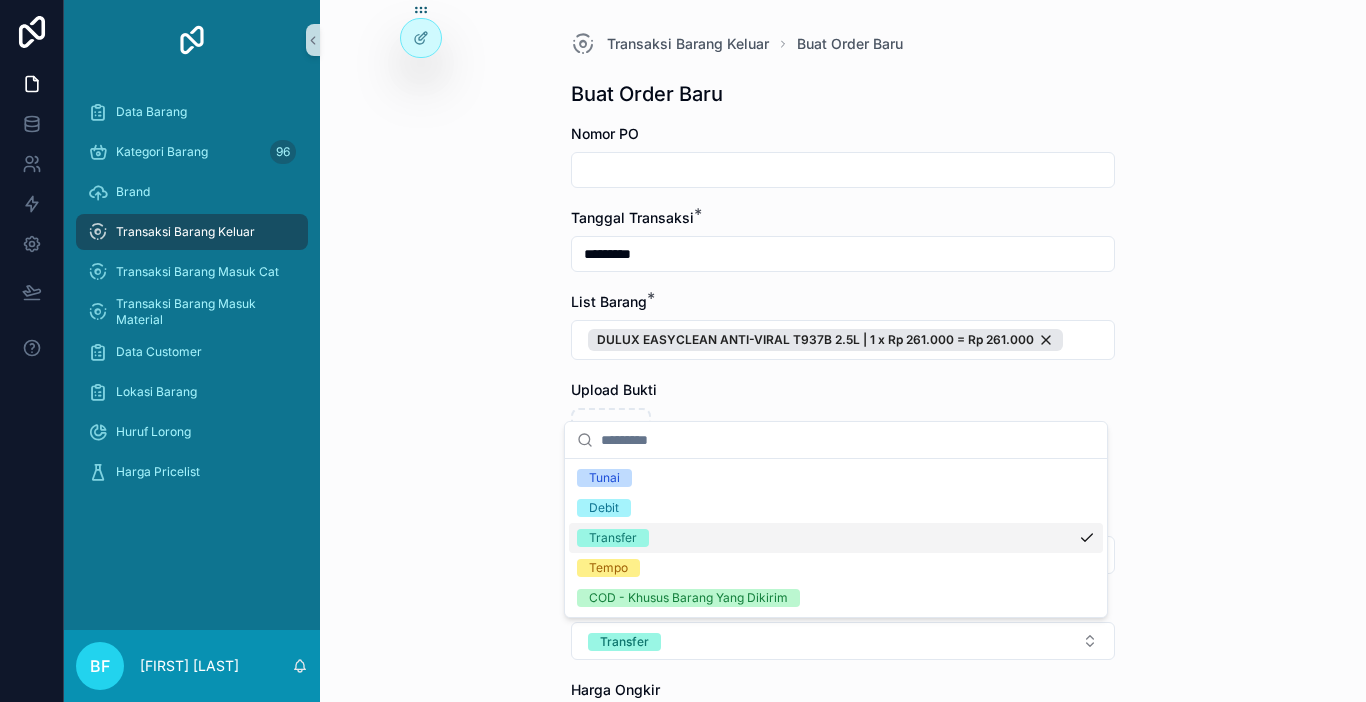 click on "Transaksi Barang Keluar Buat Order Baru Buat Order Baru Nomor PO Tanggal Transaksi * ********* List Barang * DULUX EASYCLEAN ANTI-VIRAL T937B 2.5L | 1 x Rp 261.000 = Rp 261.000 Upload Bukti Customer [NAME] TOKPED Tipe Pembayaran * Transfer Harga Ongkir Totalkan Transaksi" at bounding box center (843, 351) 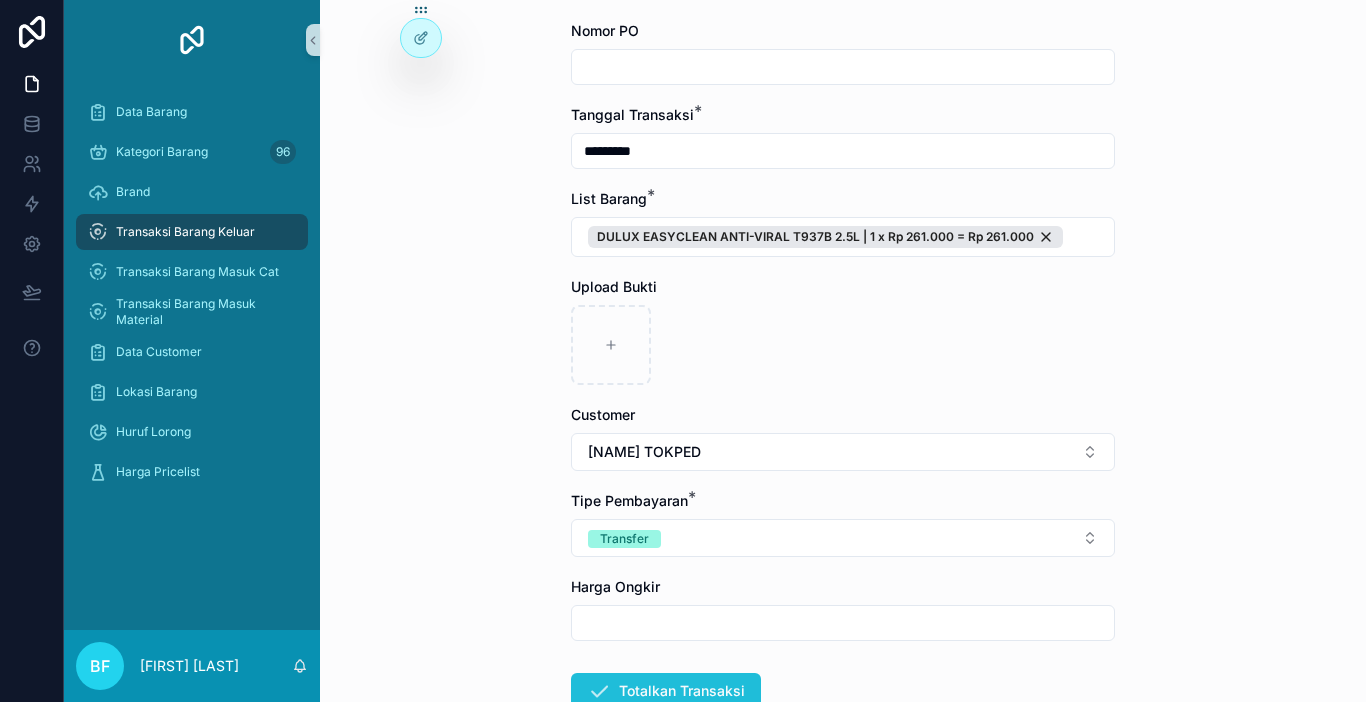 scroll, scrollTop: 238, scrollLeft: 0, axis: vertical 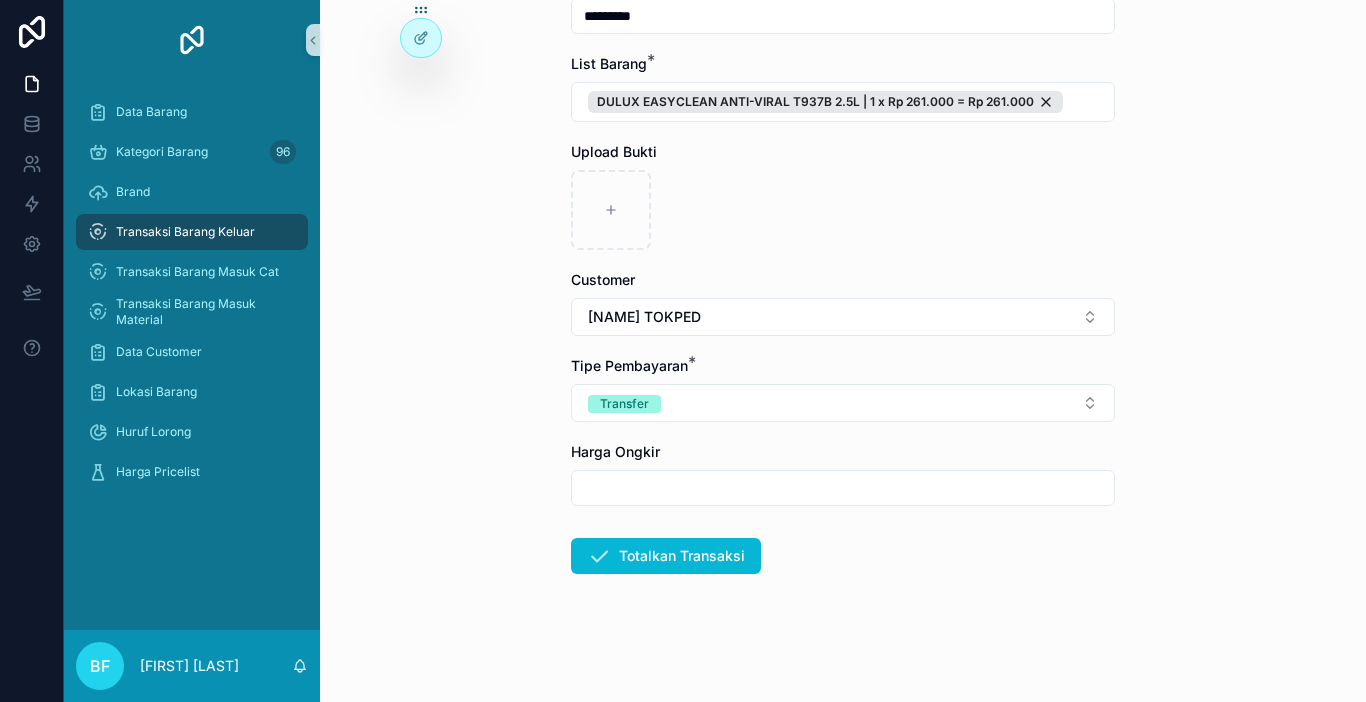 click on "Totalkan Transaksi" at bounding box center [666, 556] 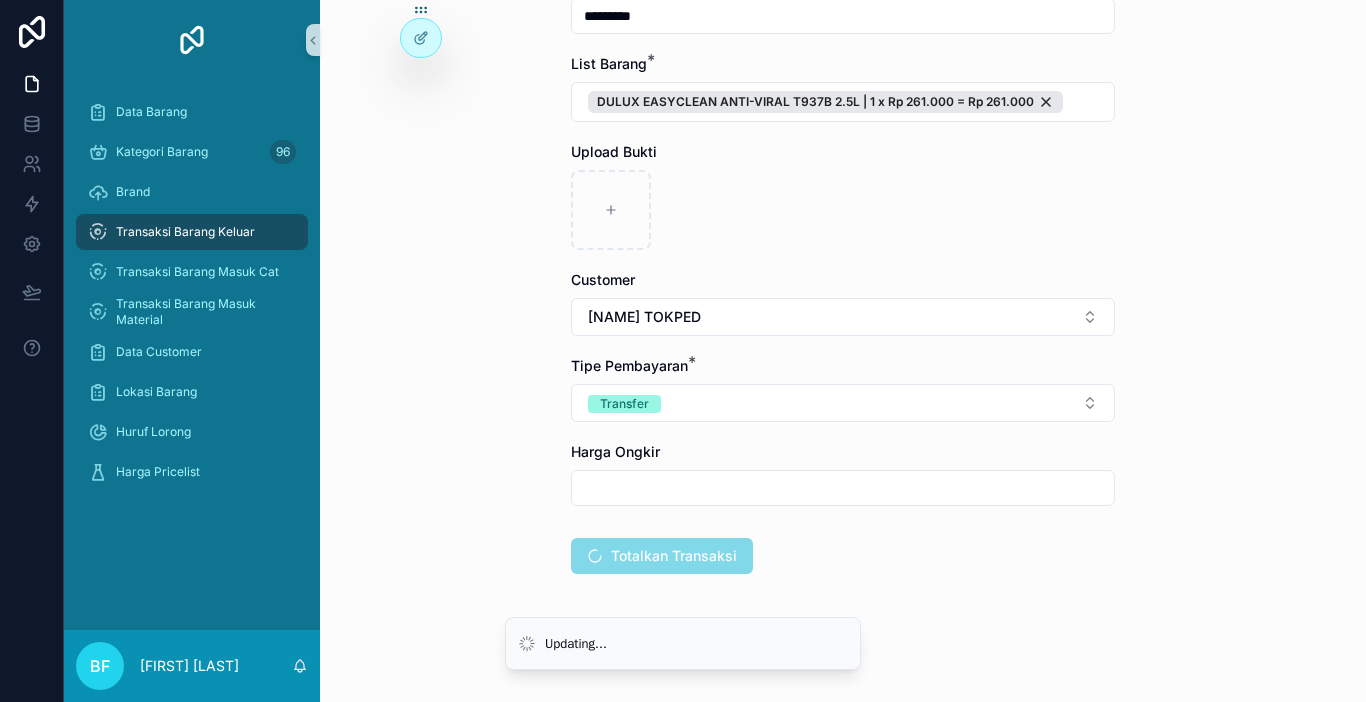 scroll, scrollTop: 0, scrollLeft: 0, axis: both 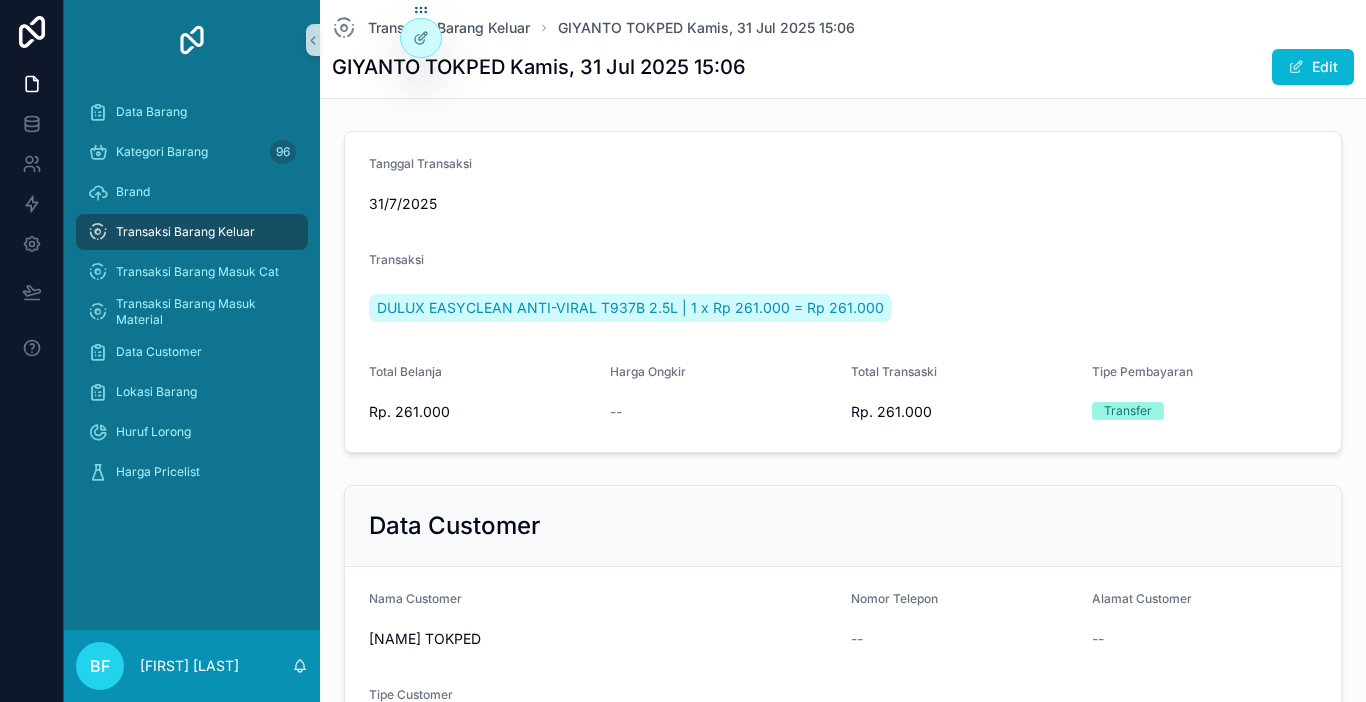 click on "Transaksi Barang Keluar" at bounding box center (192, 232) 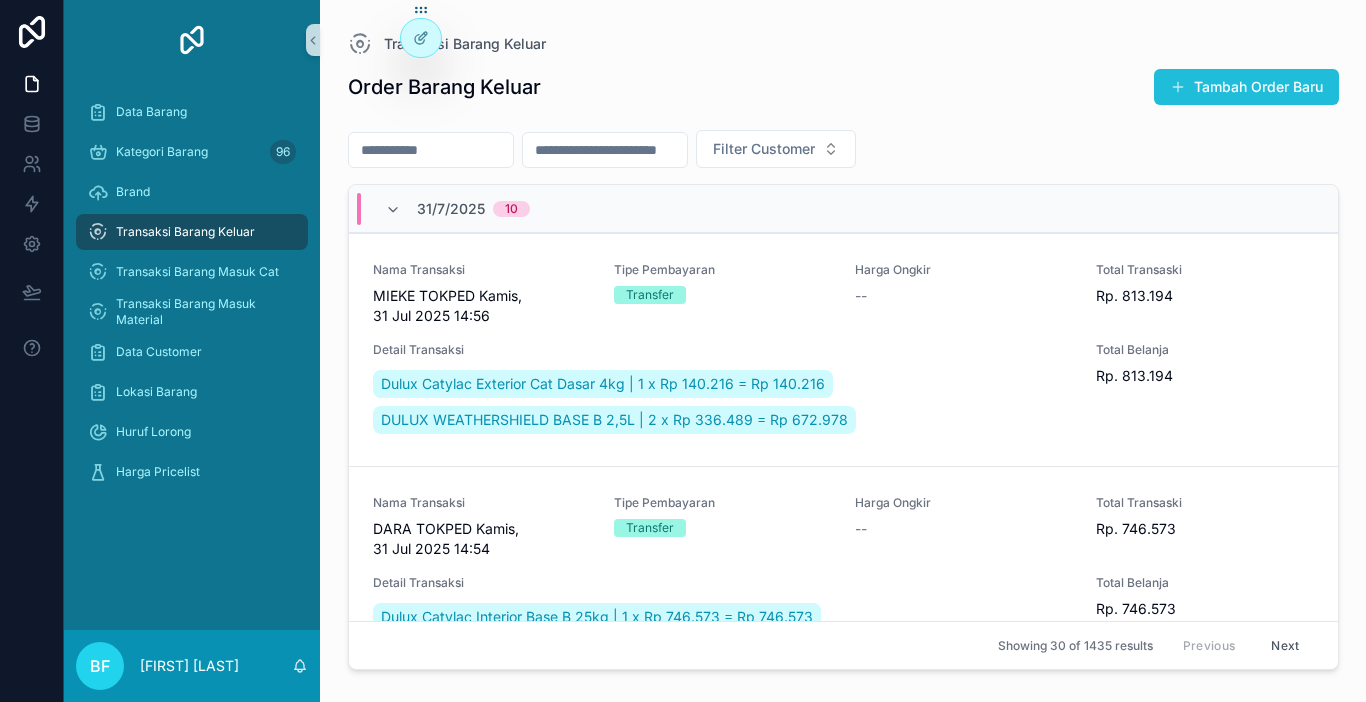 click on "Tambah Order Baru" at bounding box center (1246, 87) 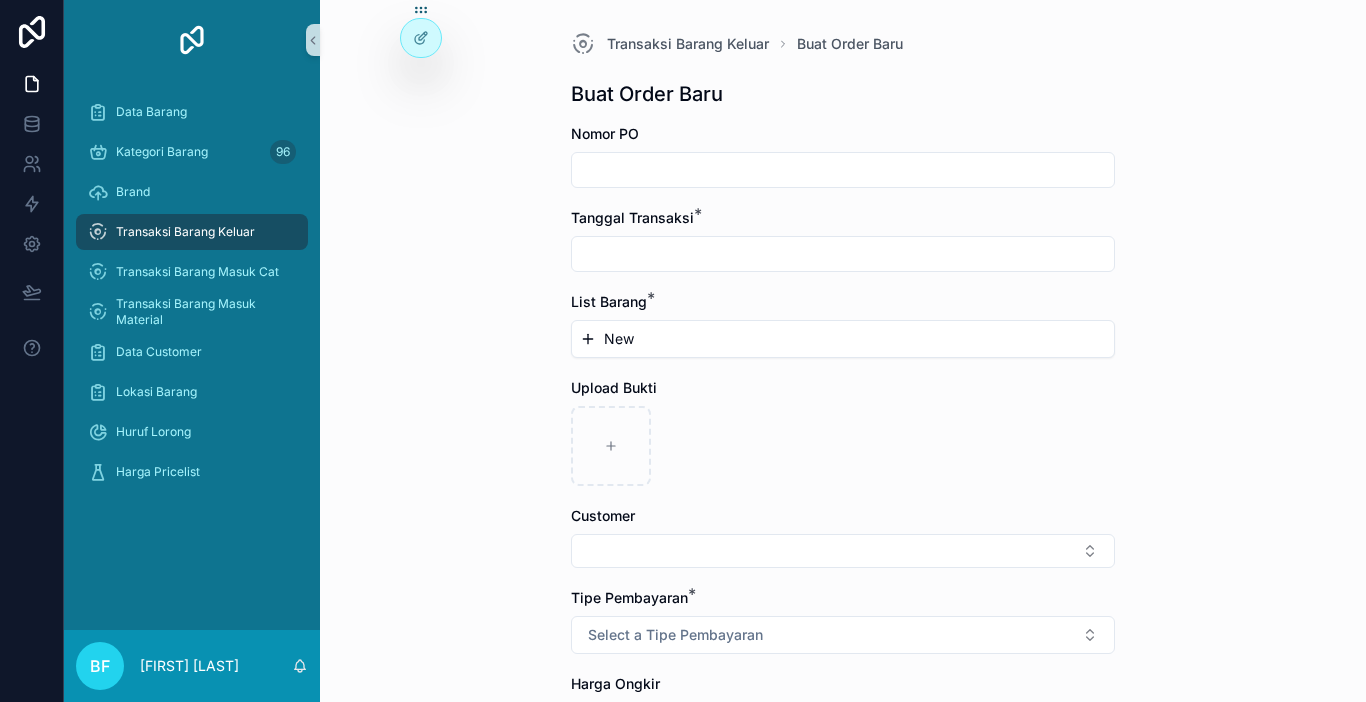 click at bounding box center (843, 254) 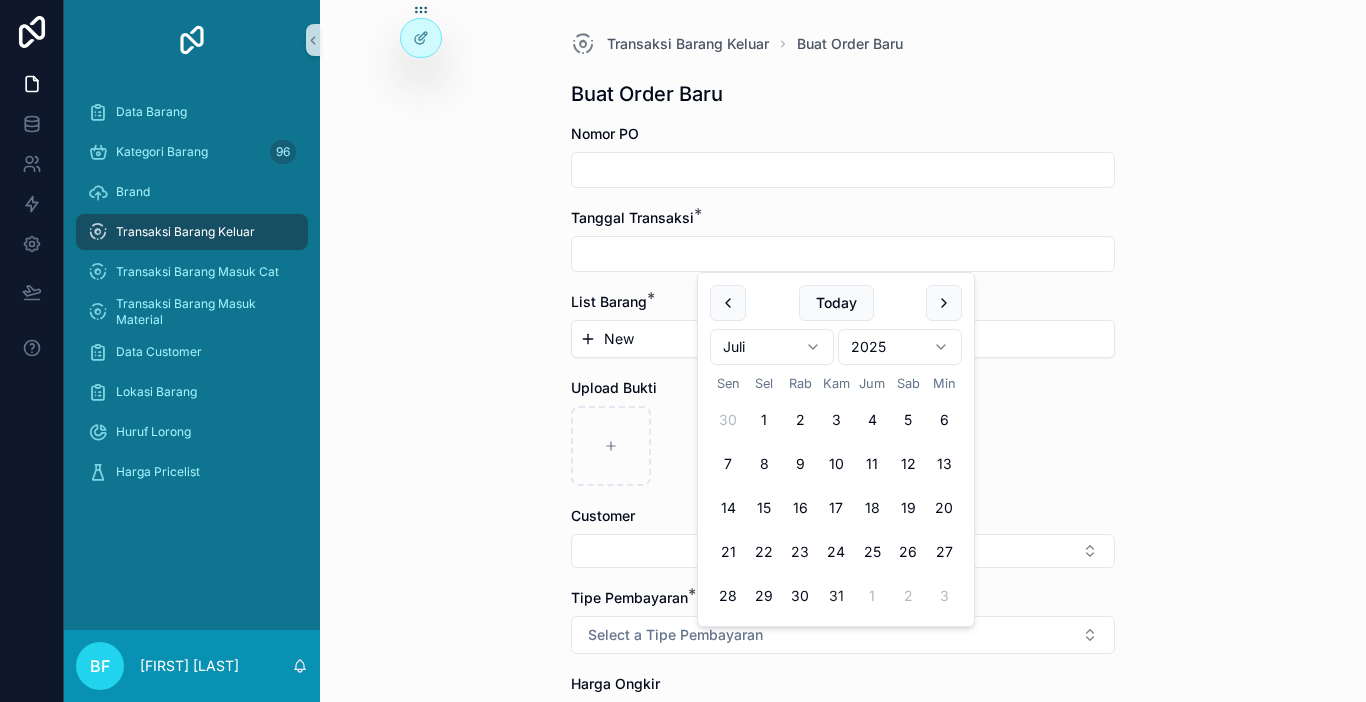 click on "31" at bounding box center (836, 596) 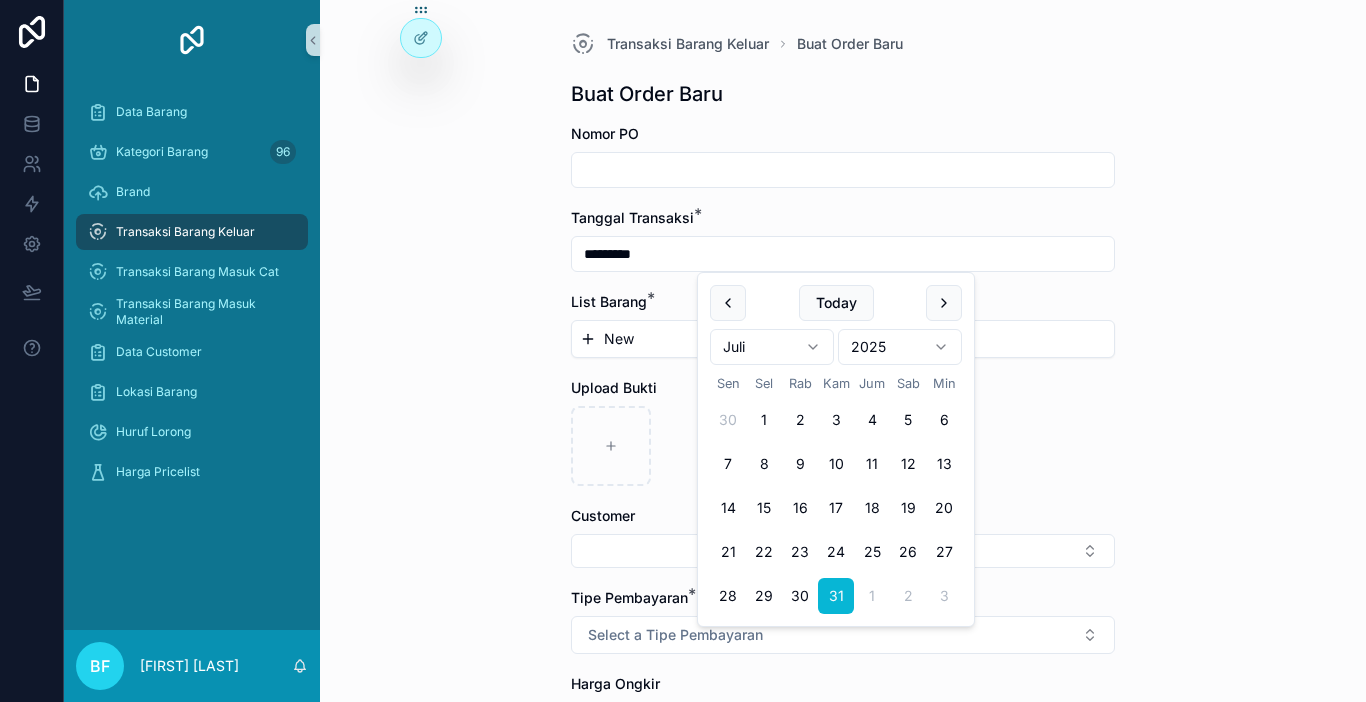 type on "*********" 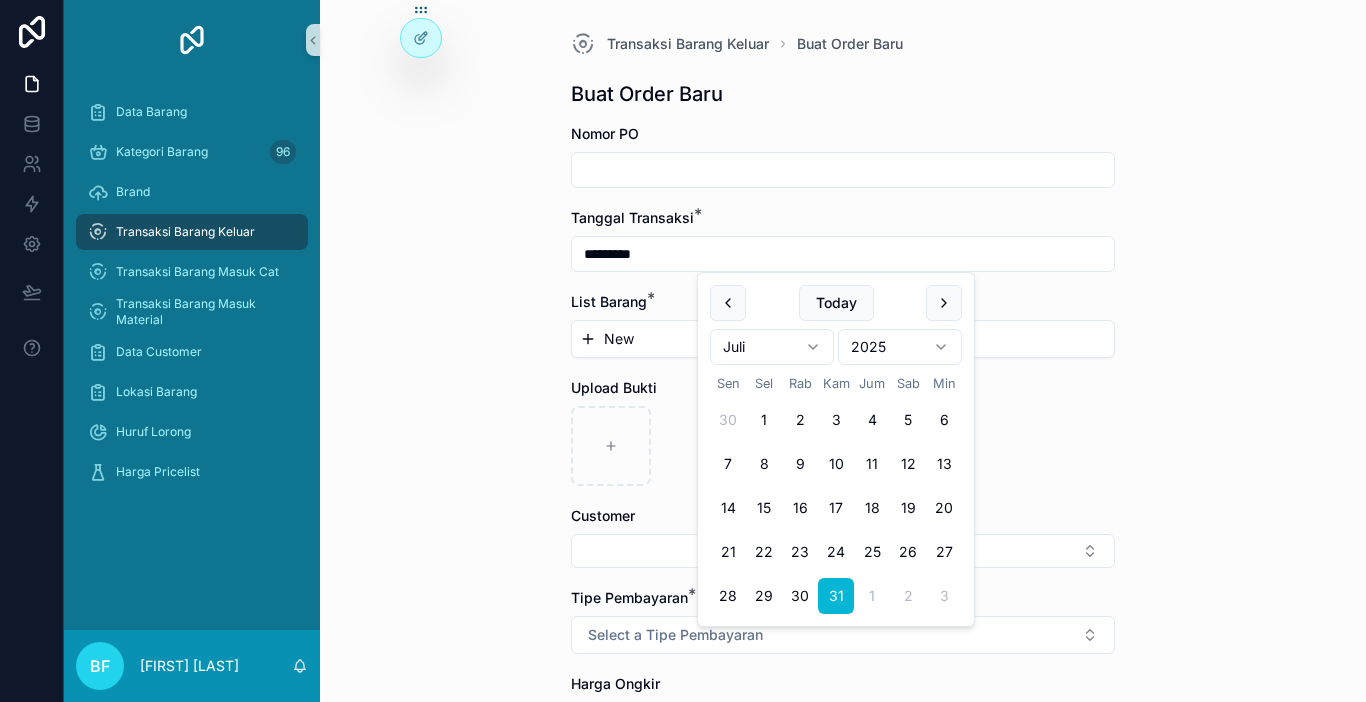 click on "New" at bounding box center [843, 339] 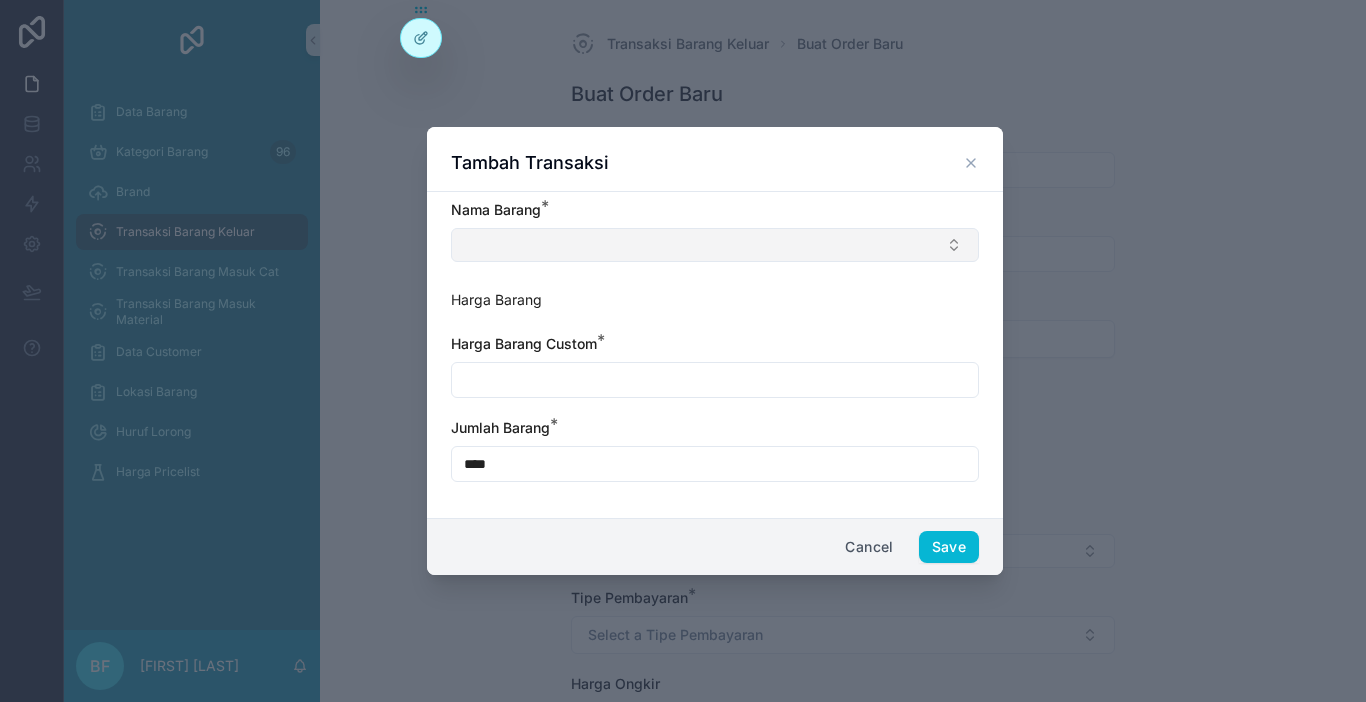 click at bounding box center (715, 245) 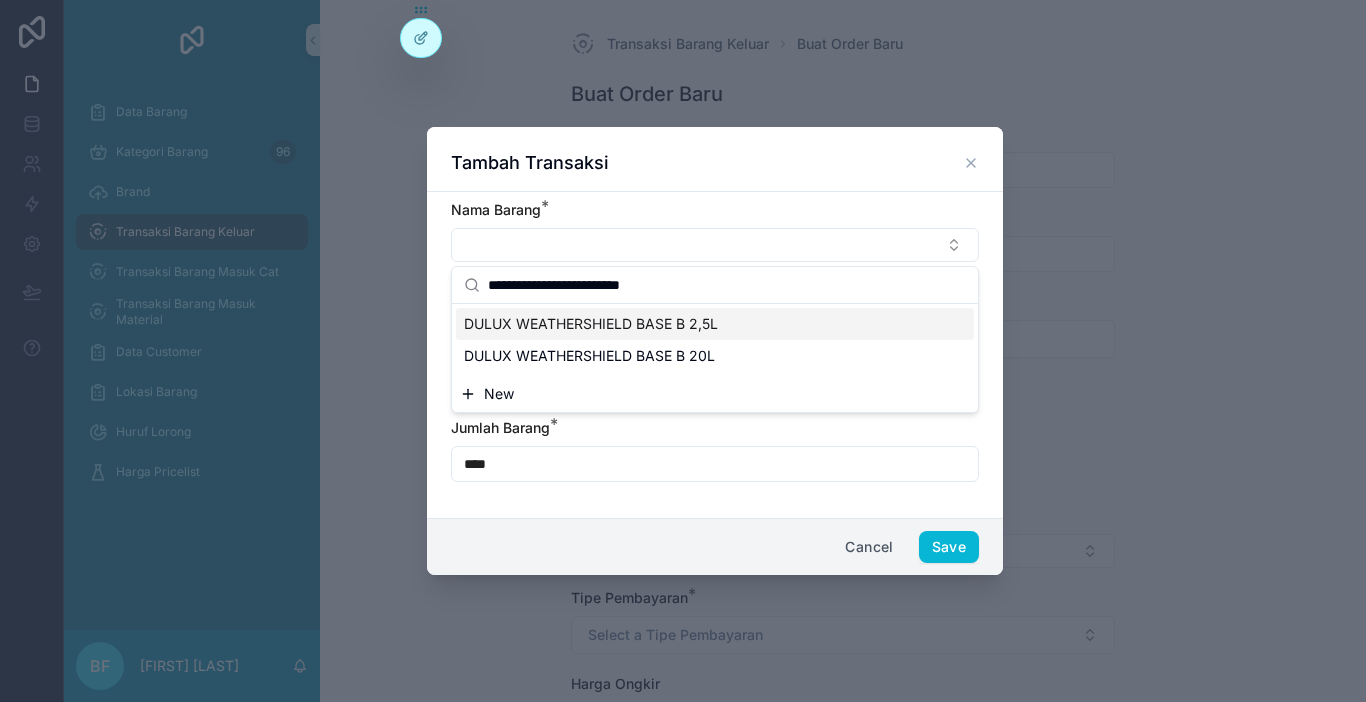 type on "**********" 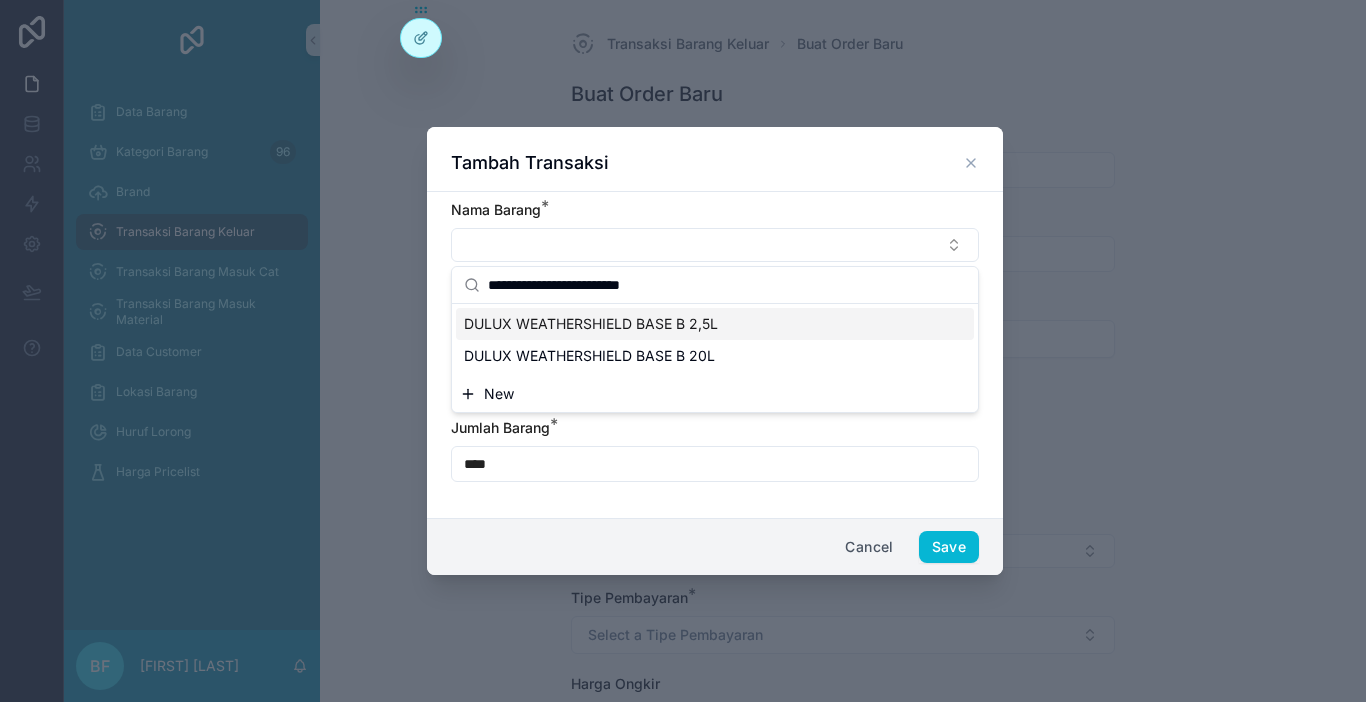 click on "DULUX WEATHERSHIELD BASE B 2,5L" at bounding box center (591, 324) 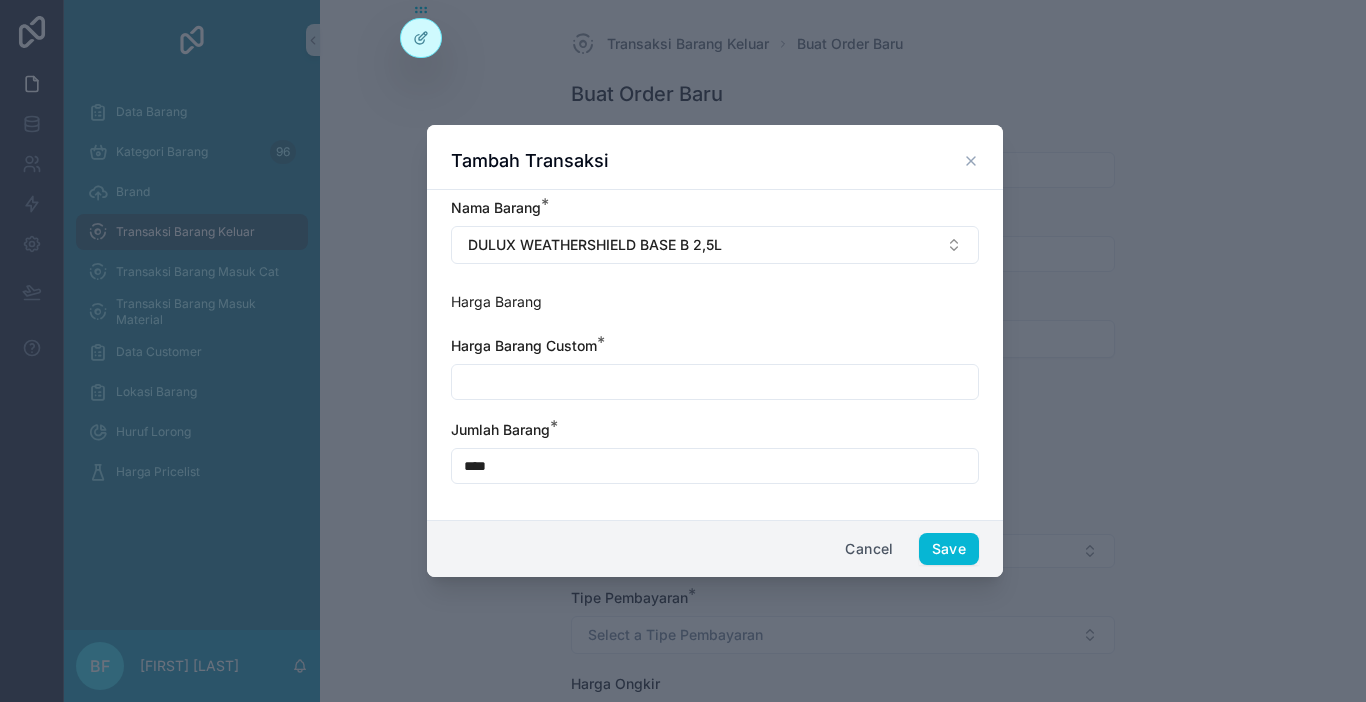 click at bounding box center [715, 382] 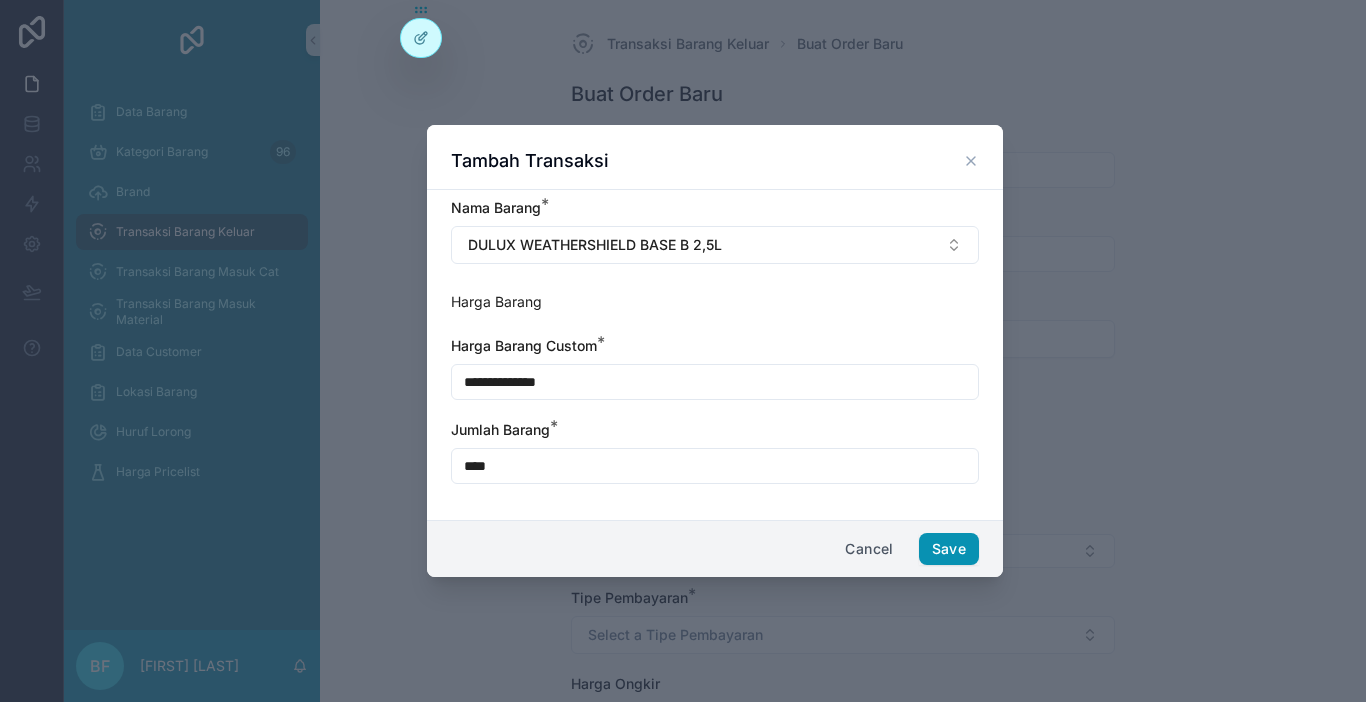 type on "**********" 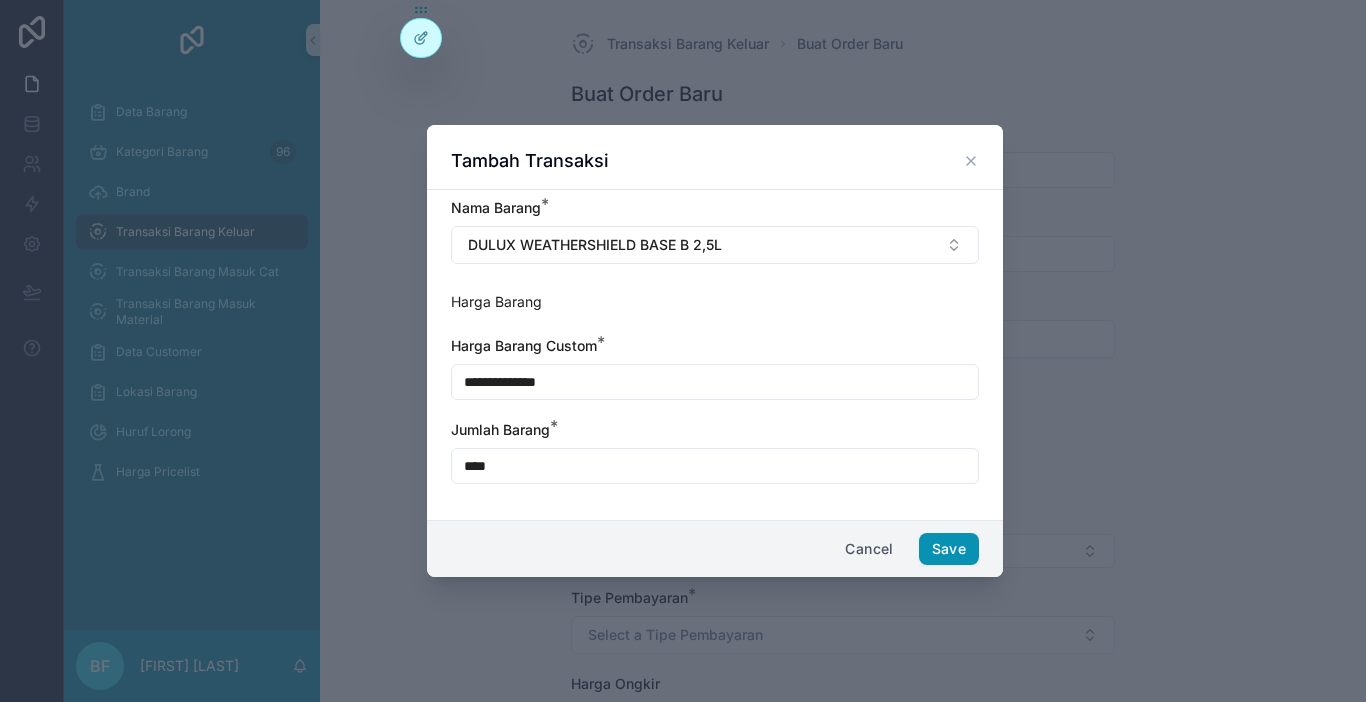 click on "Save" at bounding box center (949, 549) 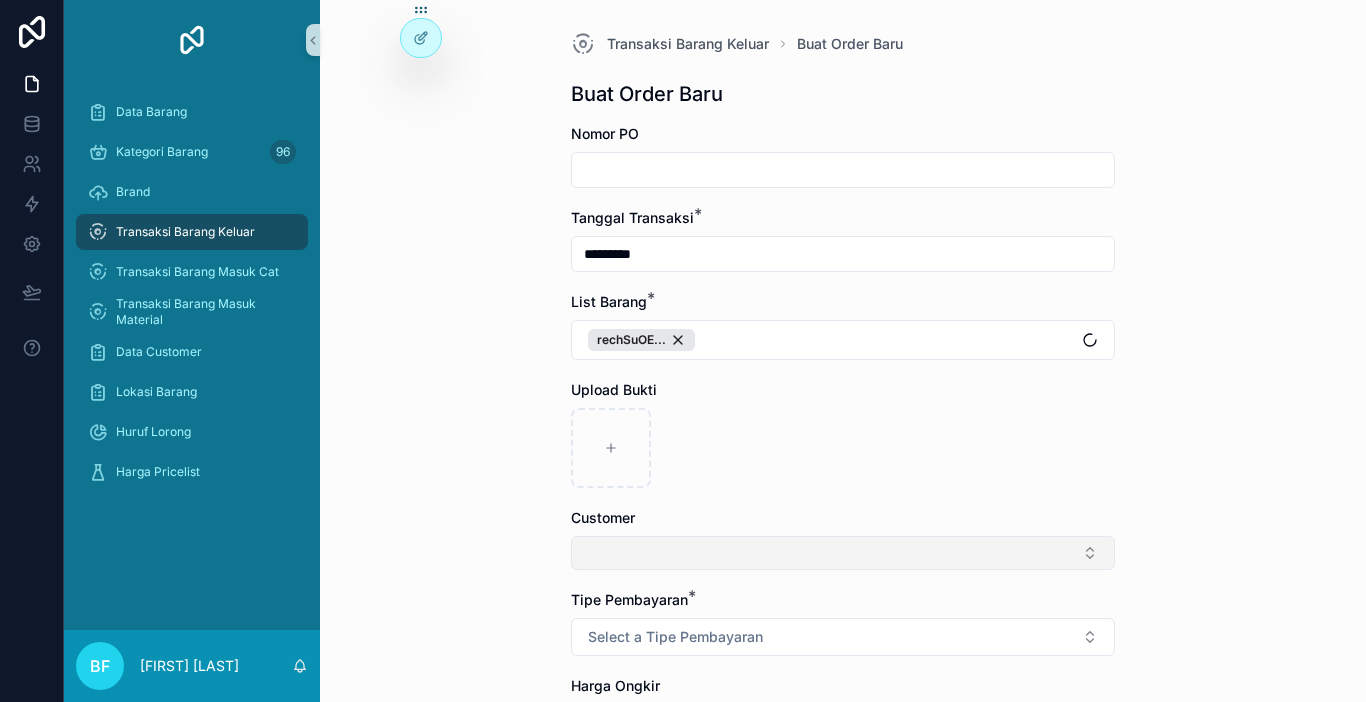 click at bounding box center (843, 553) 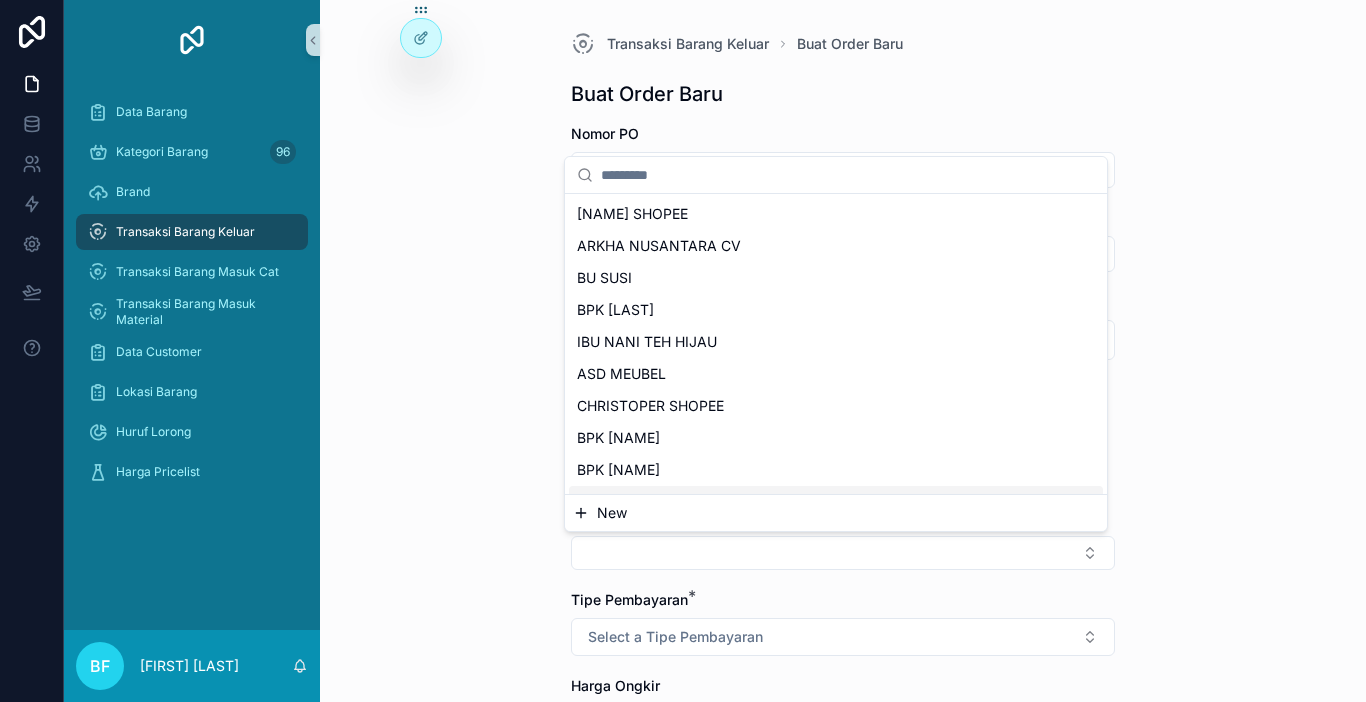 click on "New" at bounding box center (836, 513) 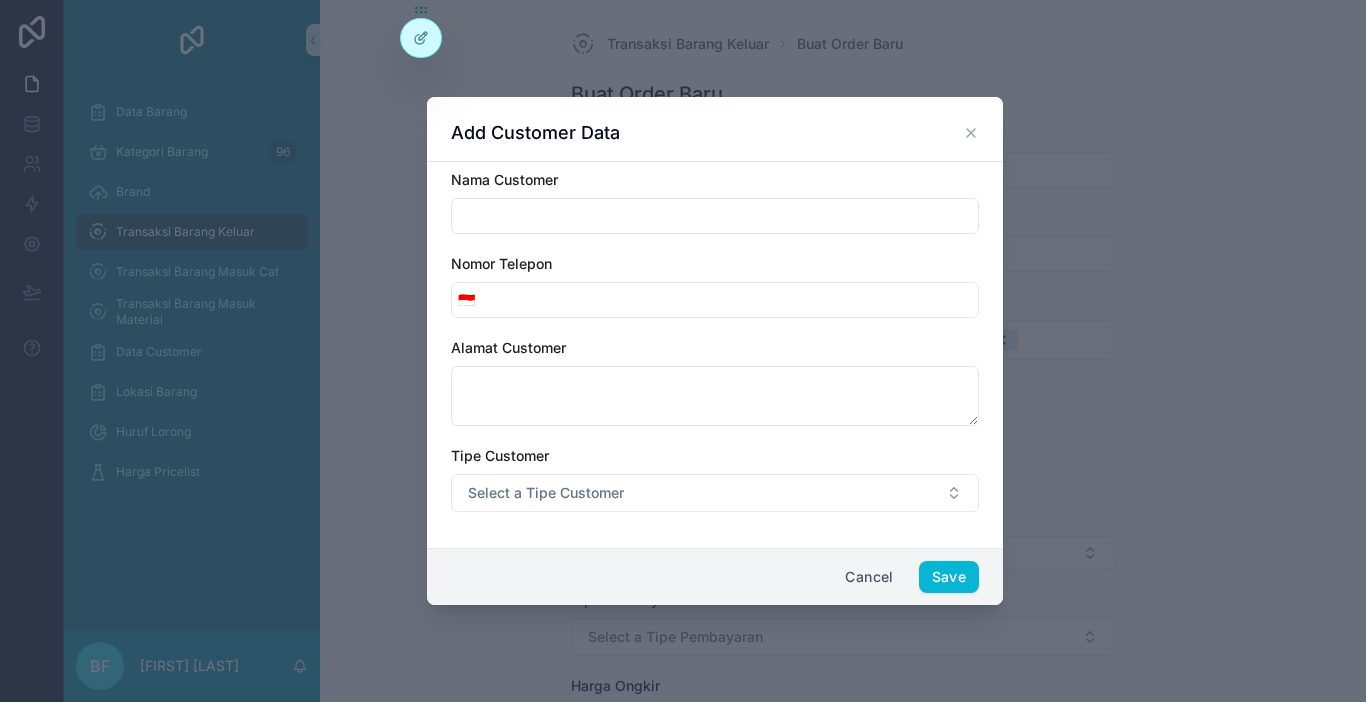 click at bounding box center [715, 216] 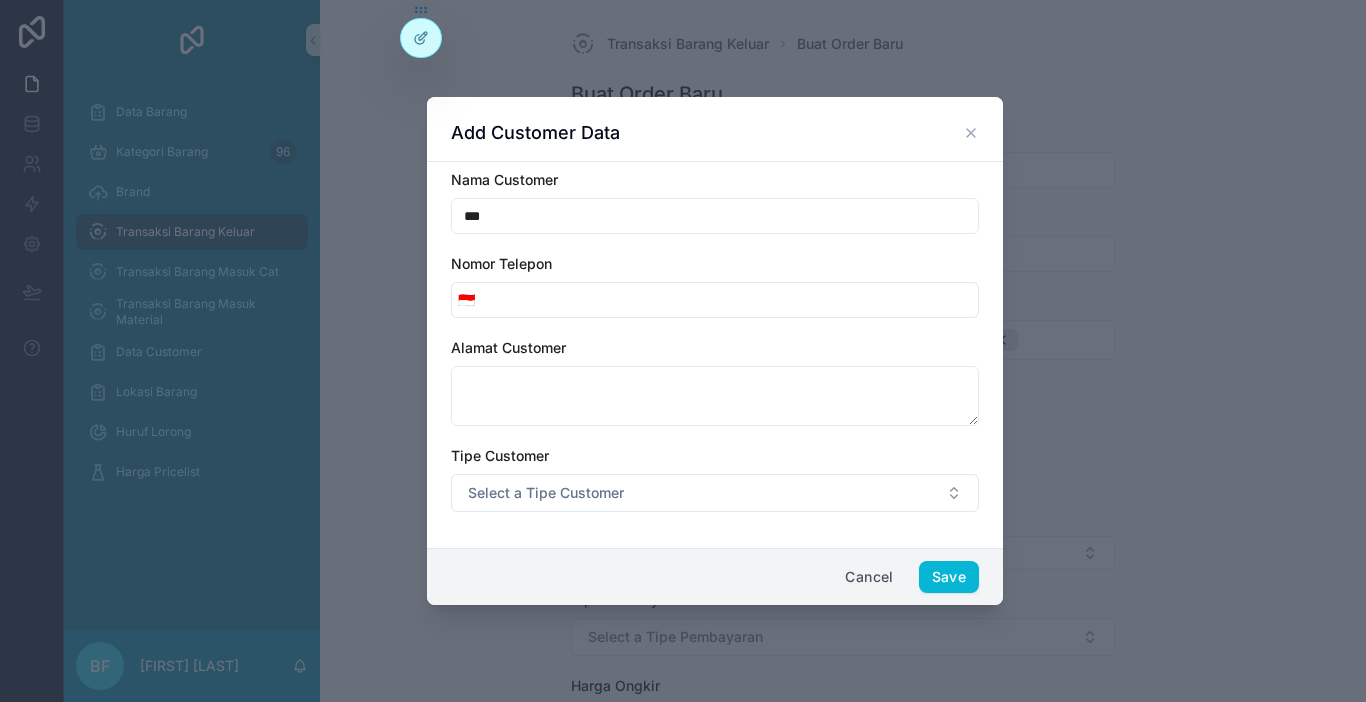 type on "**********" 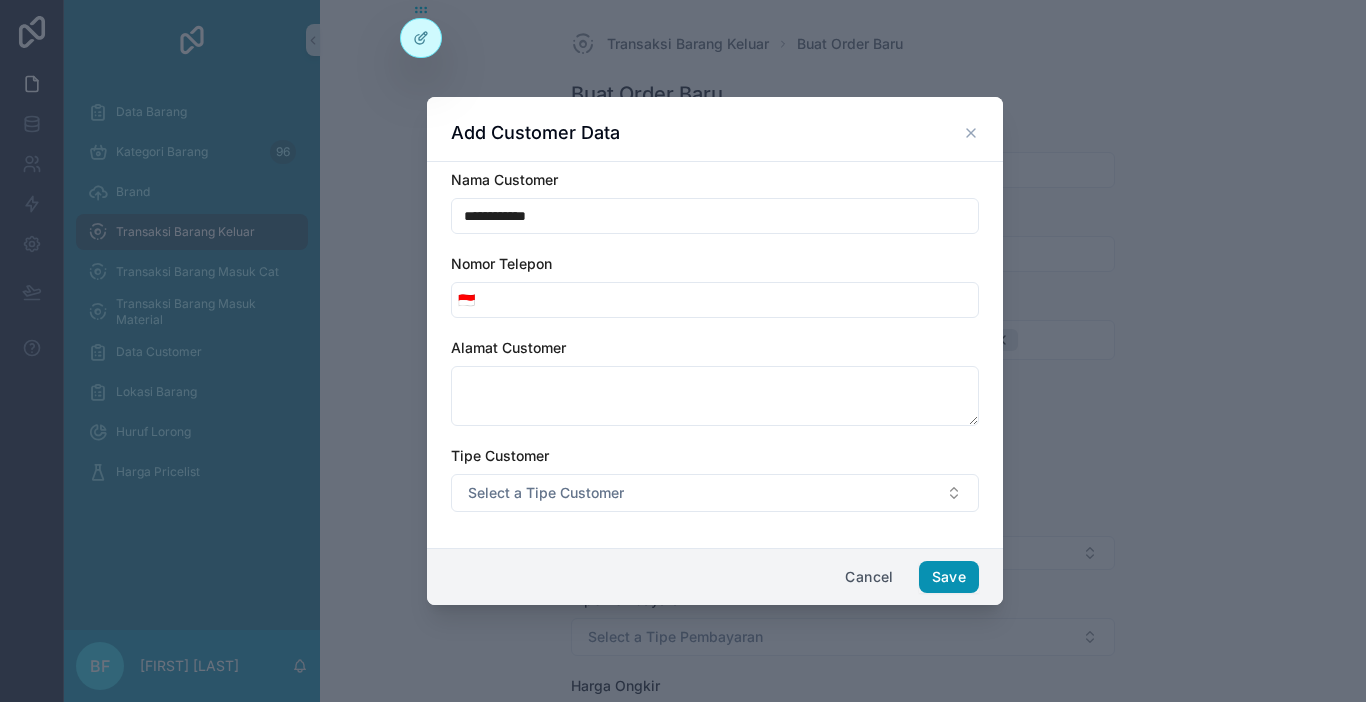 click on "Save" at bounding box center (949, 577) 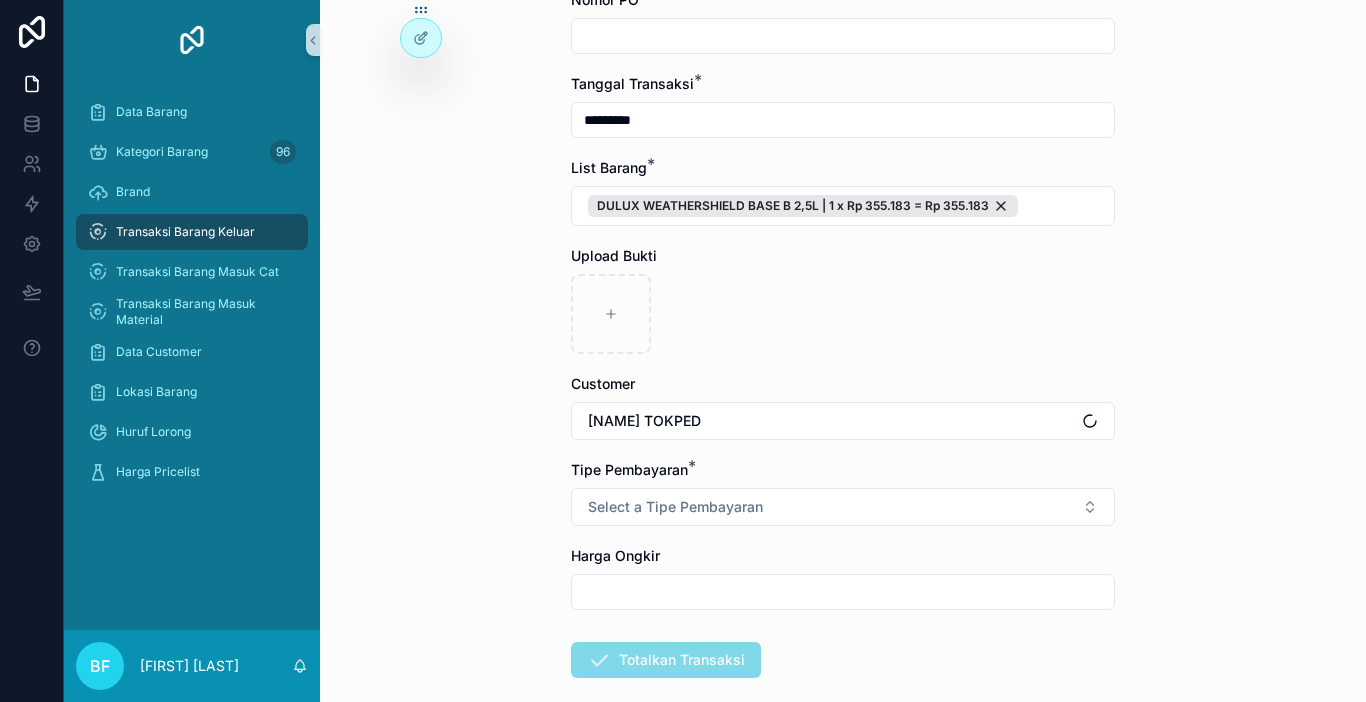 scroll, scrollTop: 238, scrollLeft: 0, axis: vertical 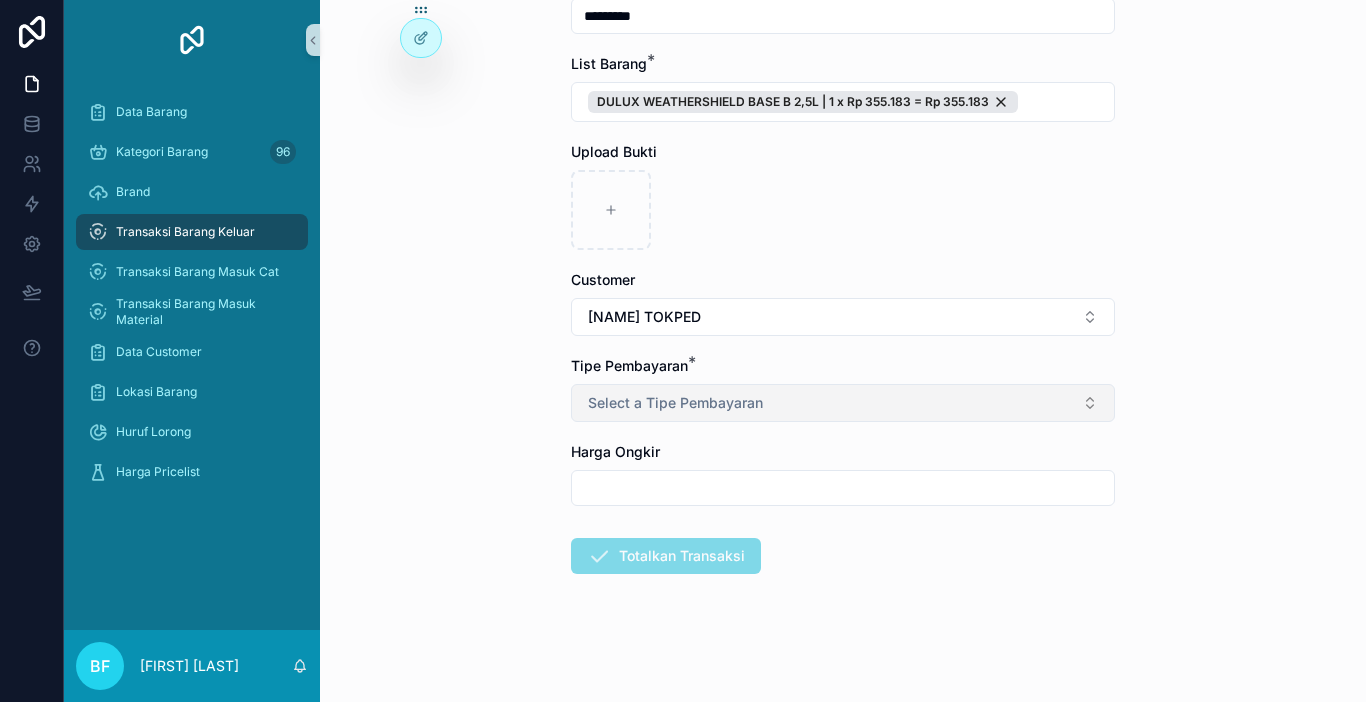 click on "Select a Tipe Pembayaran" at bounding box center [843, 403] 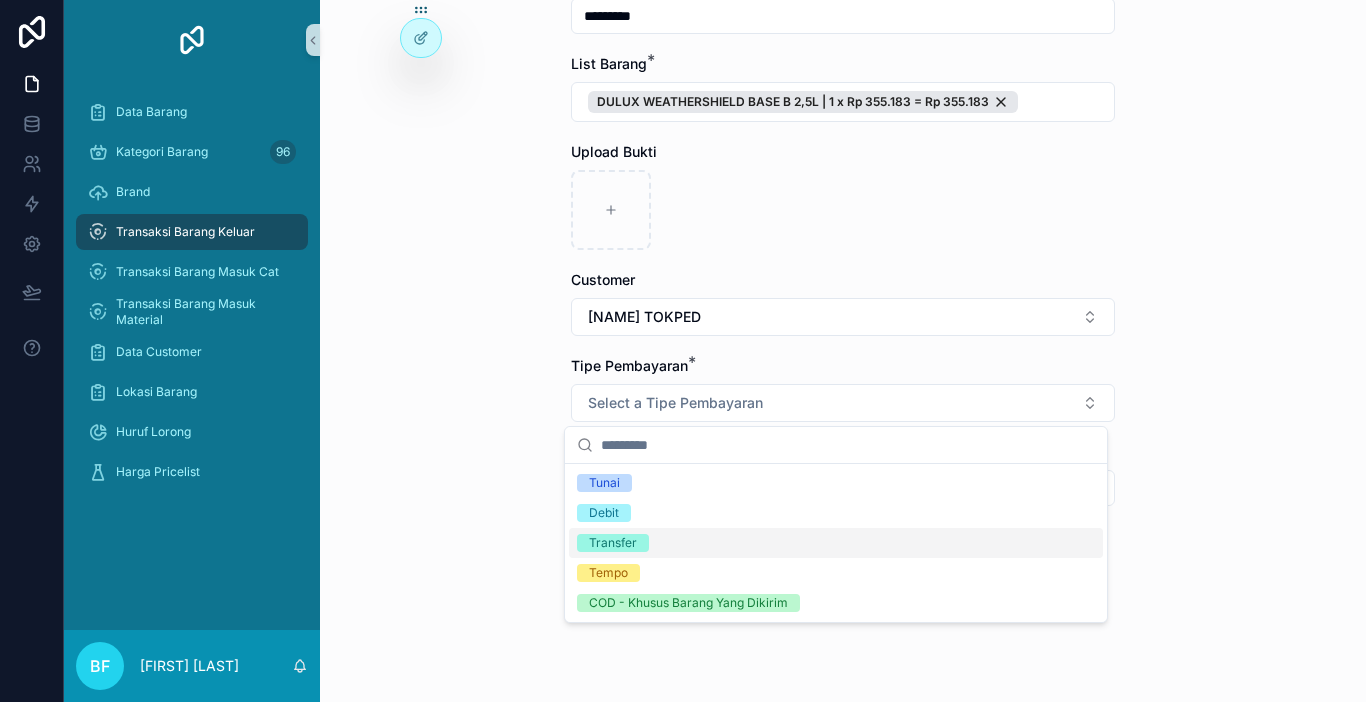 click on "Transfer" at bounding box center (613, 543) 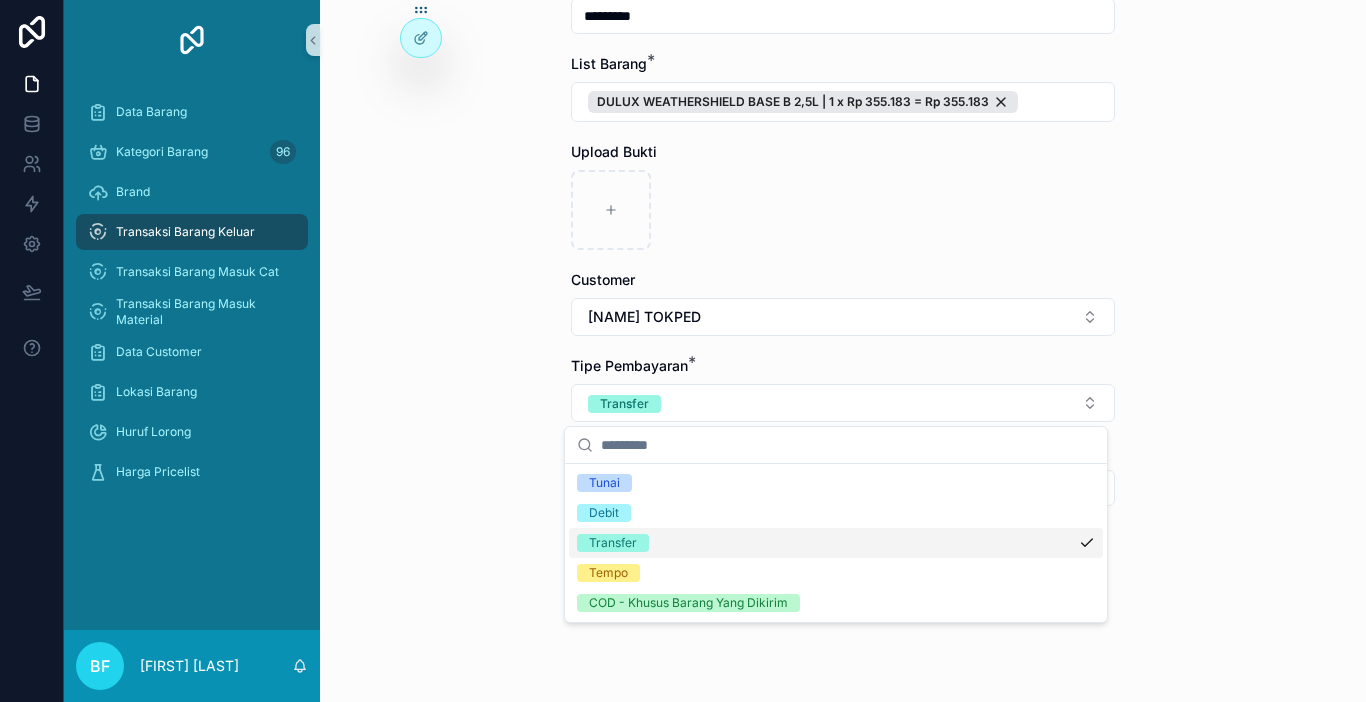 click on "Transaksi Barang Keluar Buat Order Baru Buat Order Baru Nomor PO Tanggal Transaksi * ********* List Barang * DULUX WEATHERSHIELD BASE B 2,5L | 1 x Rp 355.183 = Rp 355.183 Upload Bukti Customer [NAME] TOKPED Tipe Pembayaran * Transfer Harga Ongkir Totalkan Transaksi" at bounding box center (843, 351) 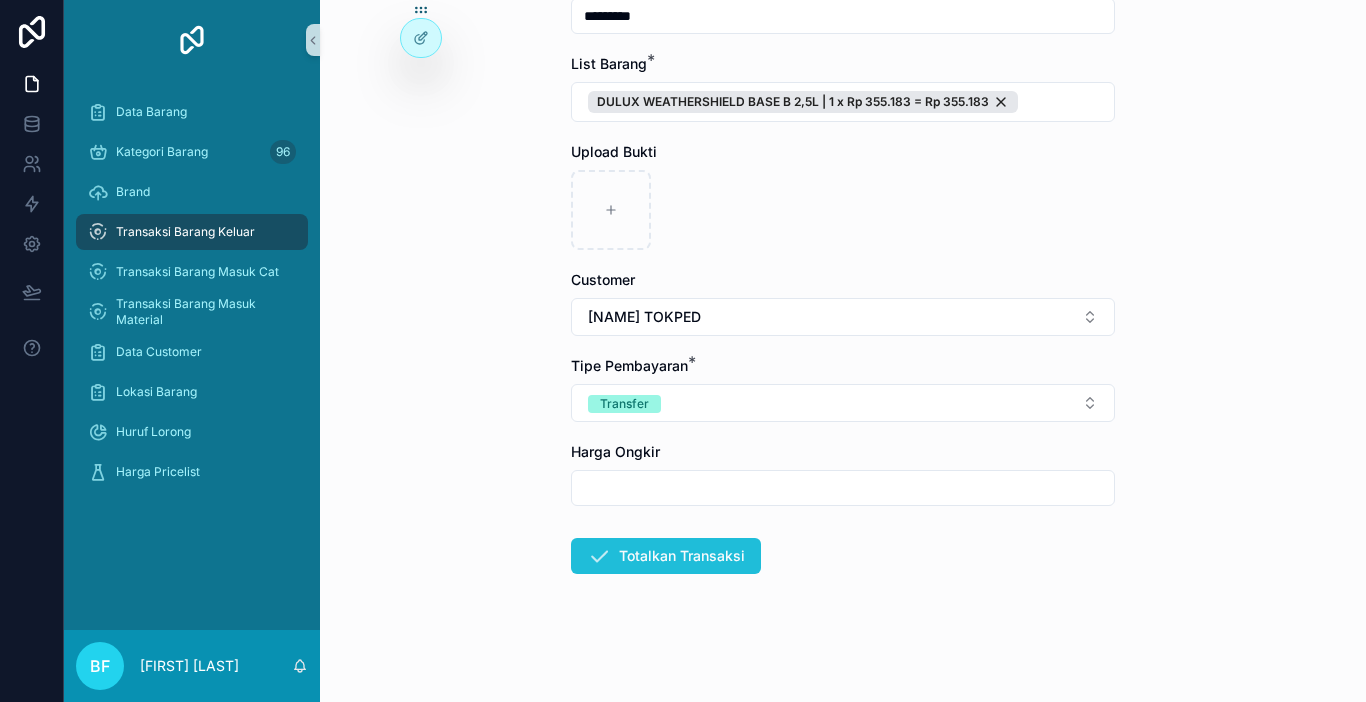 click on "Totalkan Transaksi" at bounding box center [666, 556] 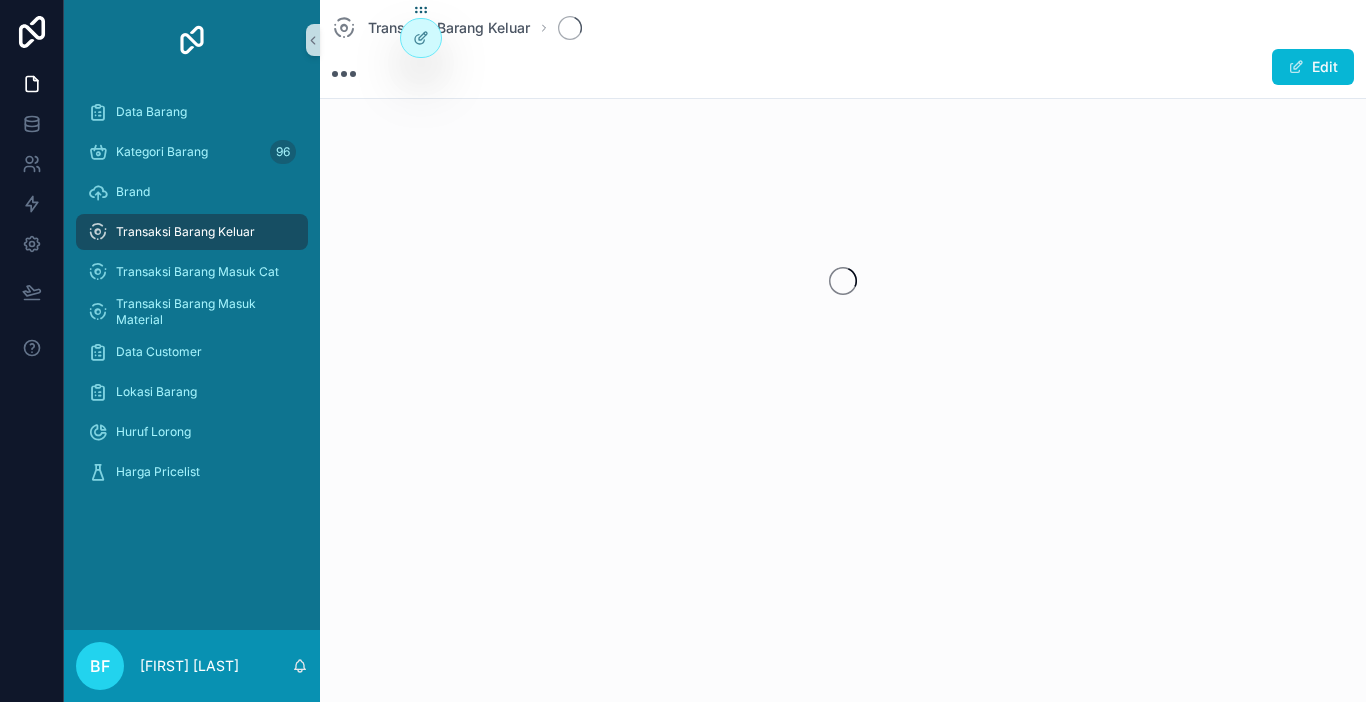 scroll, scrollTop: 0, scrollLeft: 0, axis: both 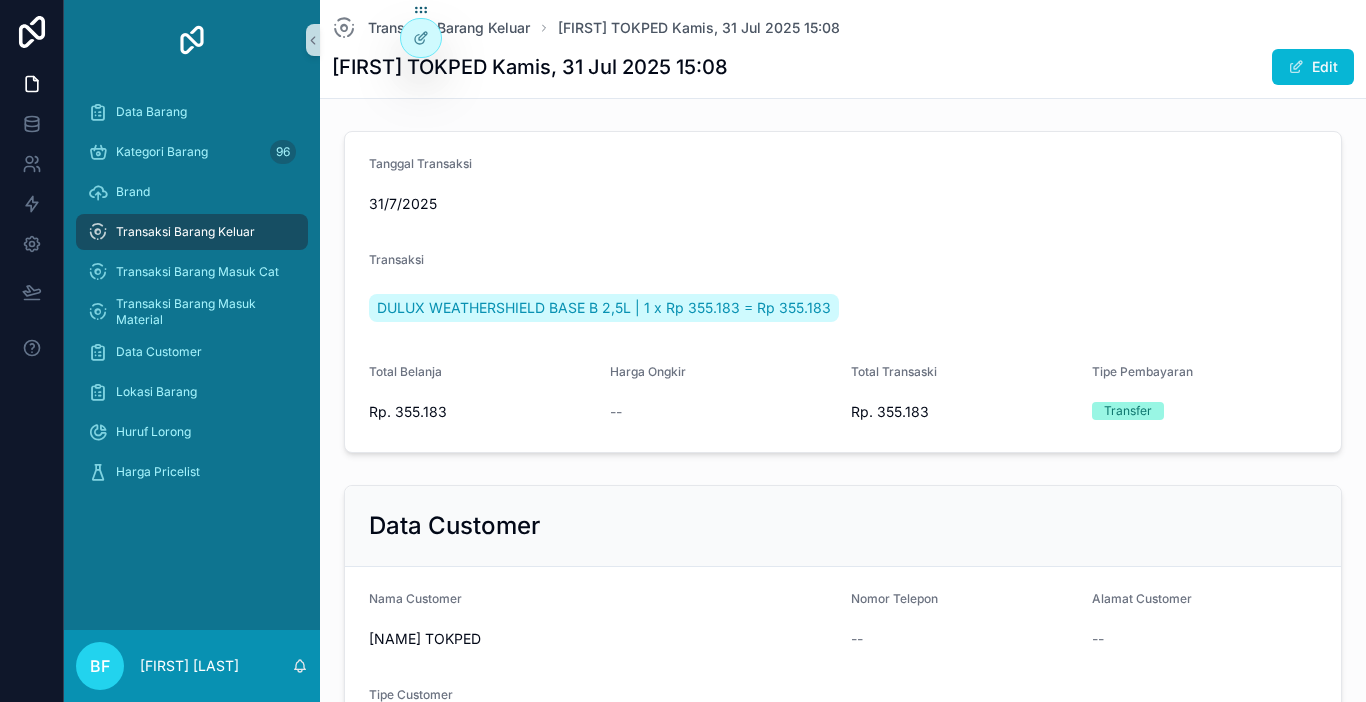 click on "Transaksi Barang Keluar" at bounding box center [192, 232] 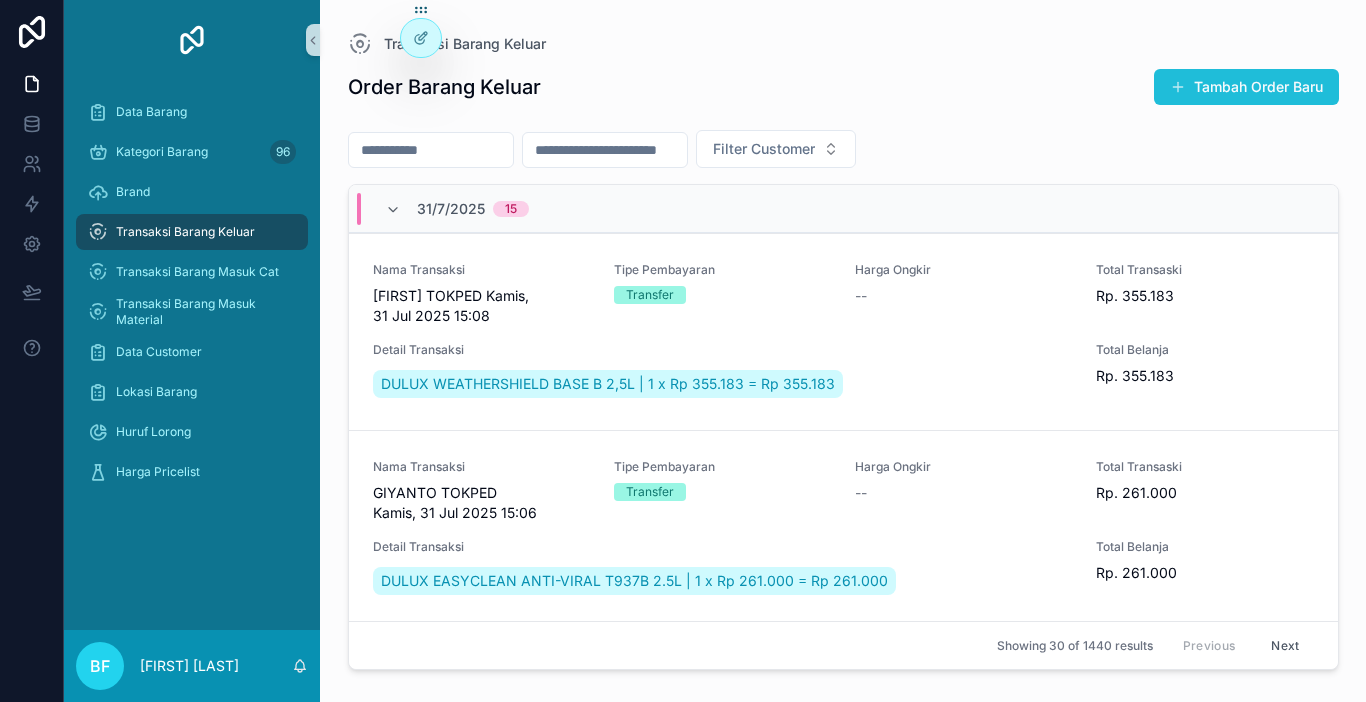click at bounding box center [1178, 87] 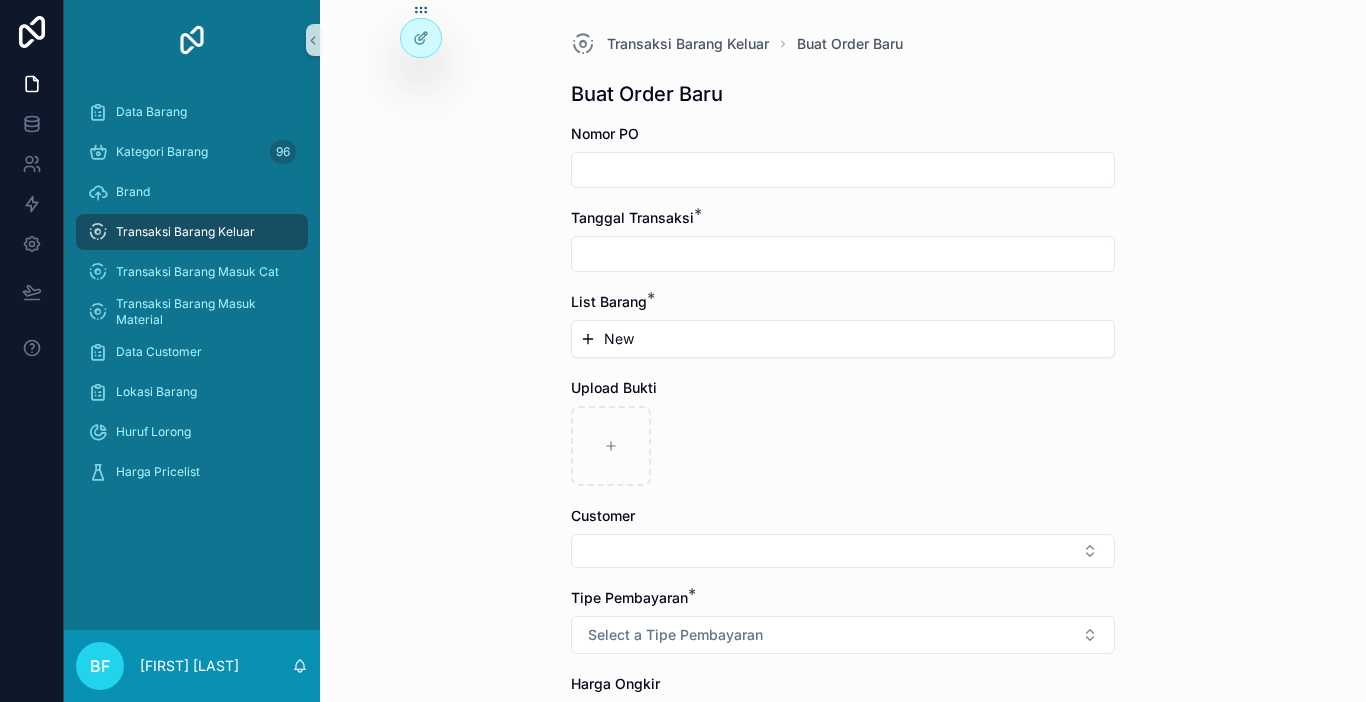 click at bounding box center (843, 254) 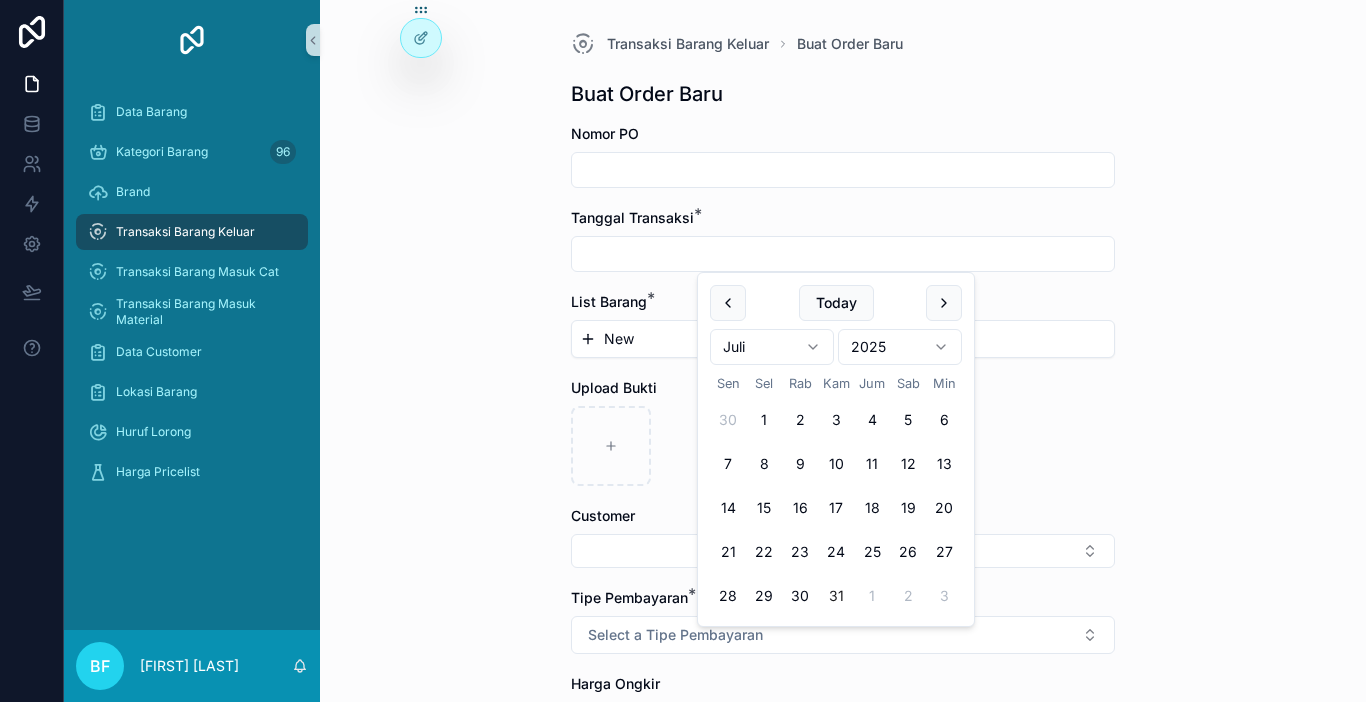 click on "31" at bounding box center (836, 596) 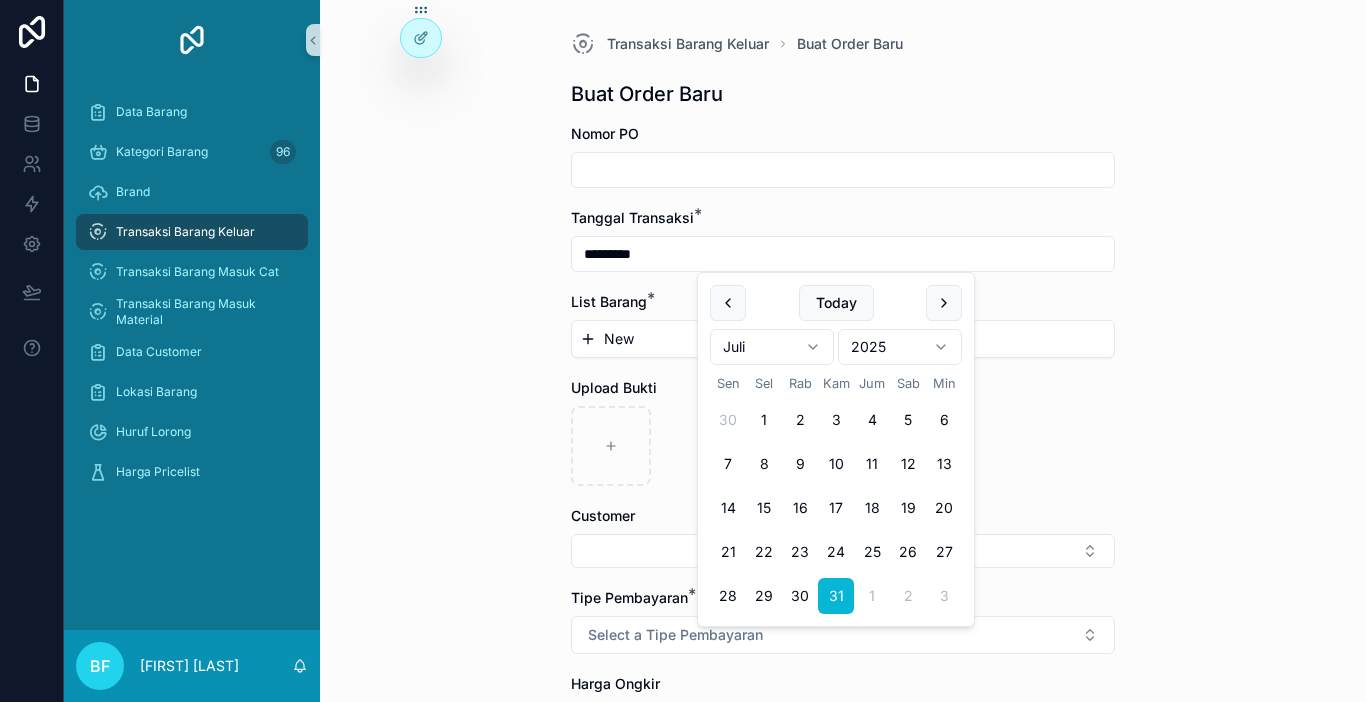 type on "*********" 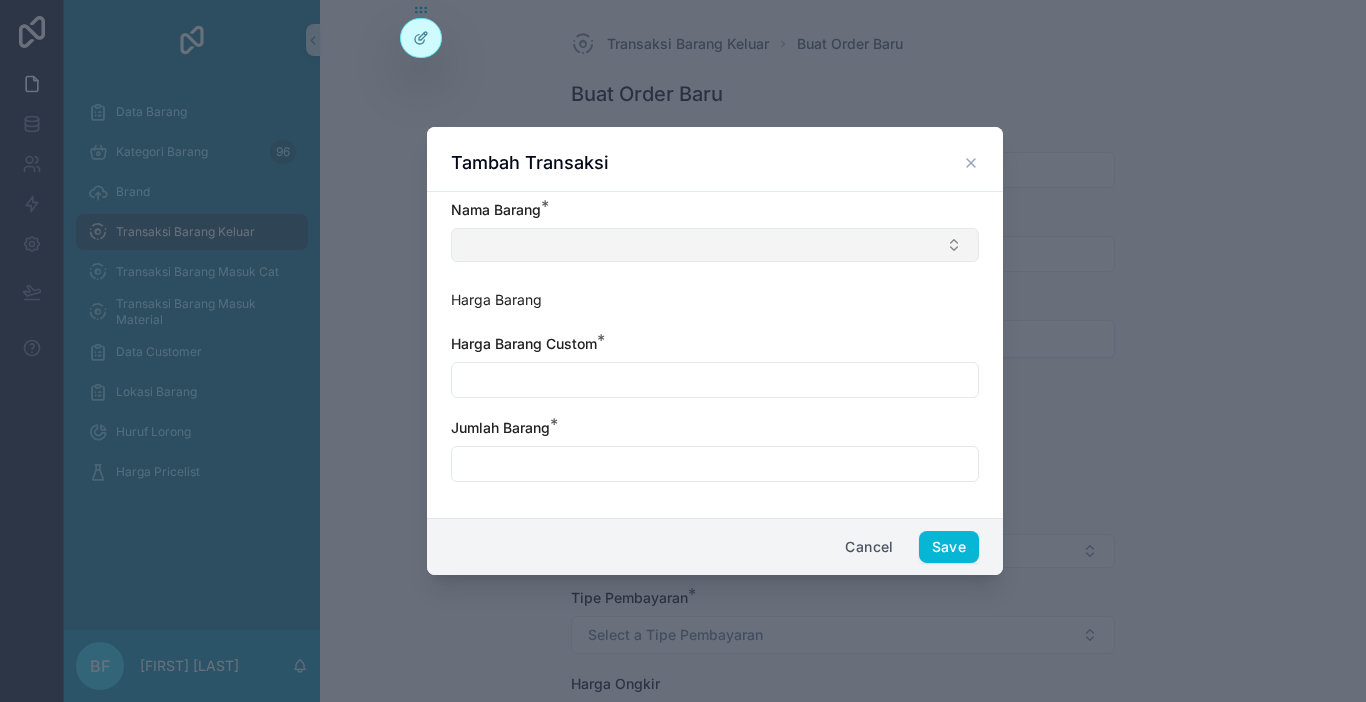 click at bounding box center (715, 245) 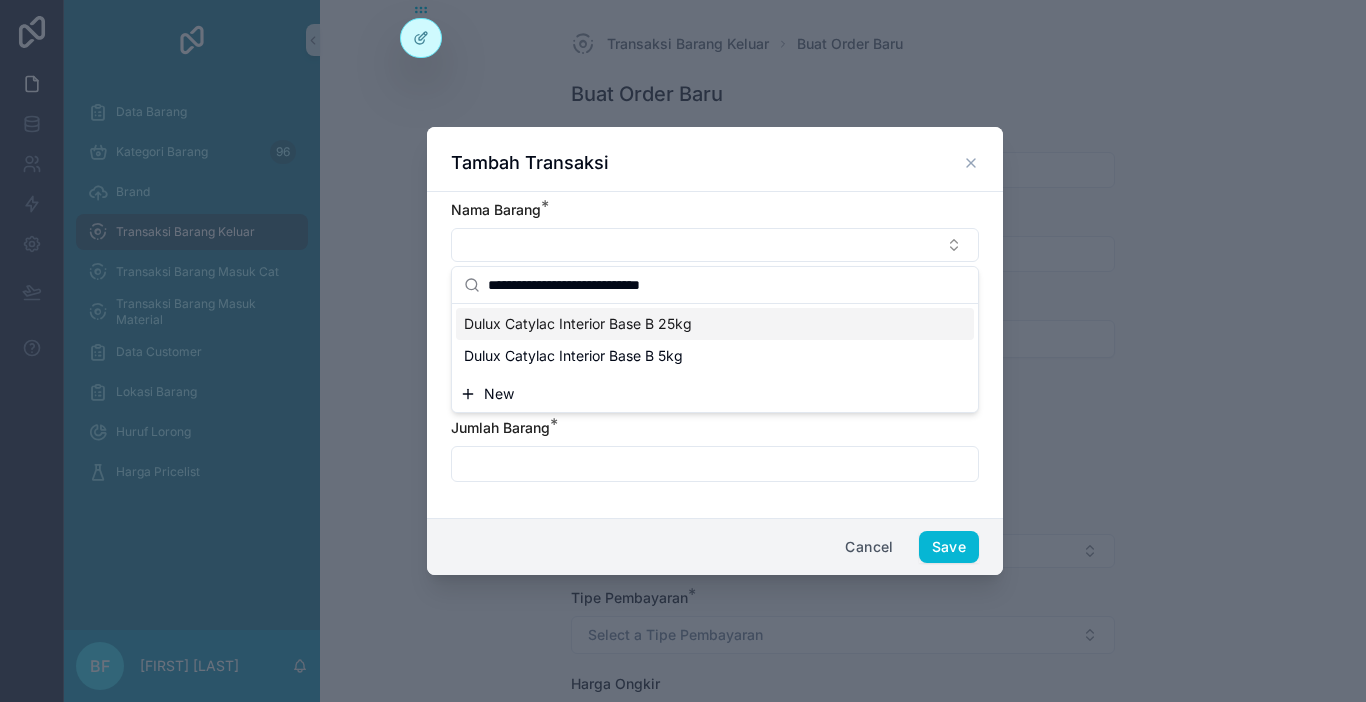 type on "**********" 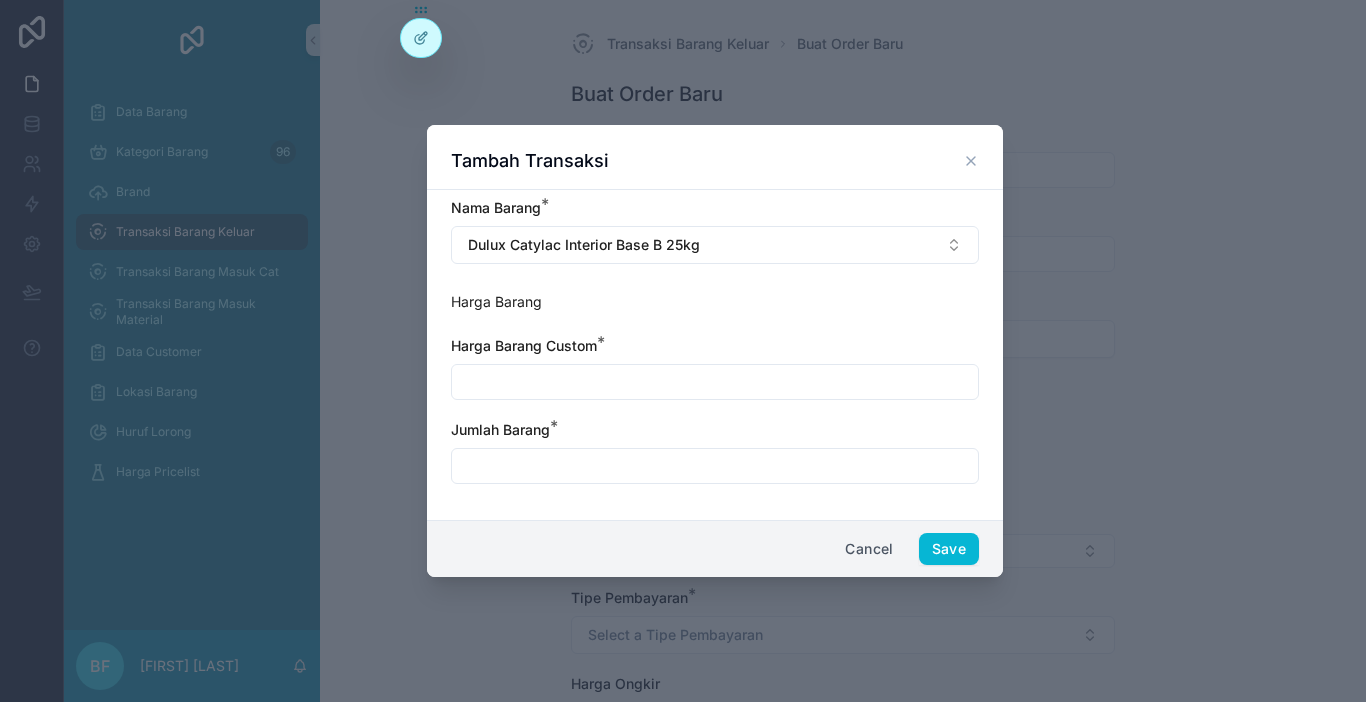 click at bounding box center (715, 382) 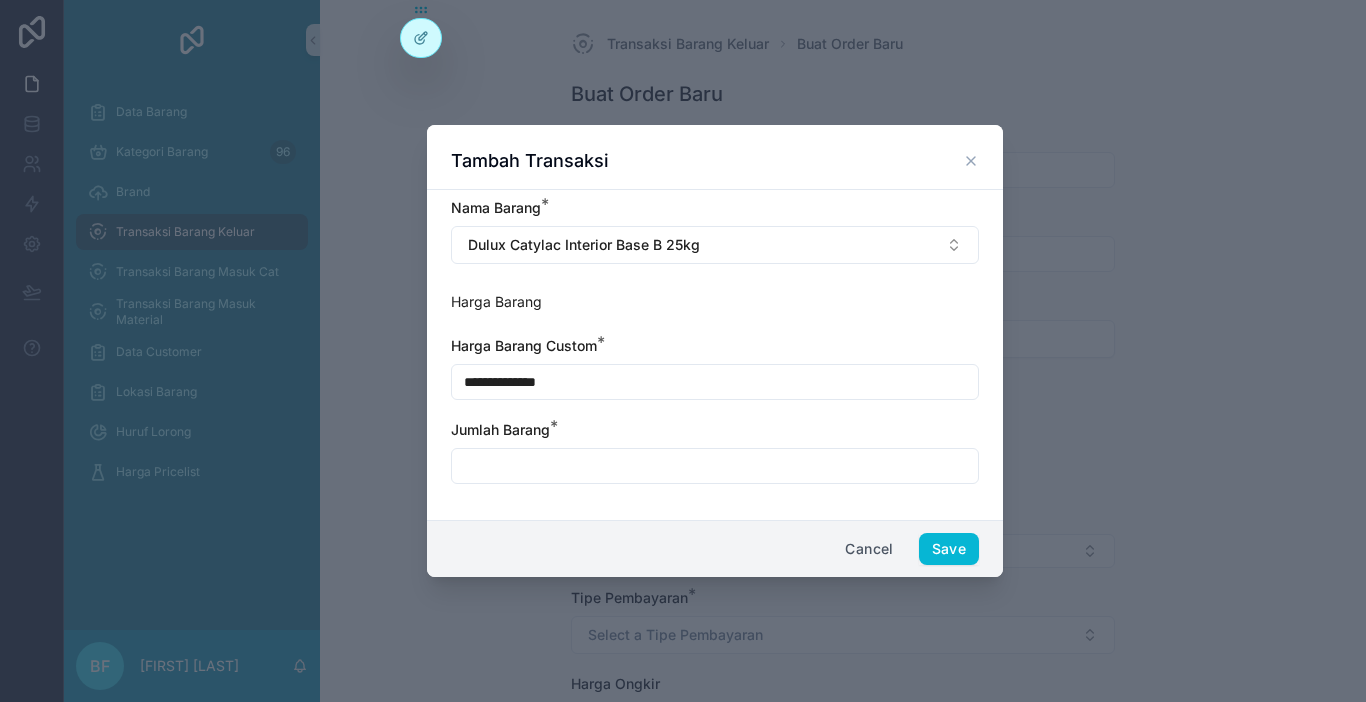 type on "**********" 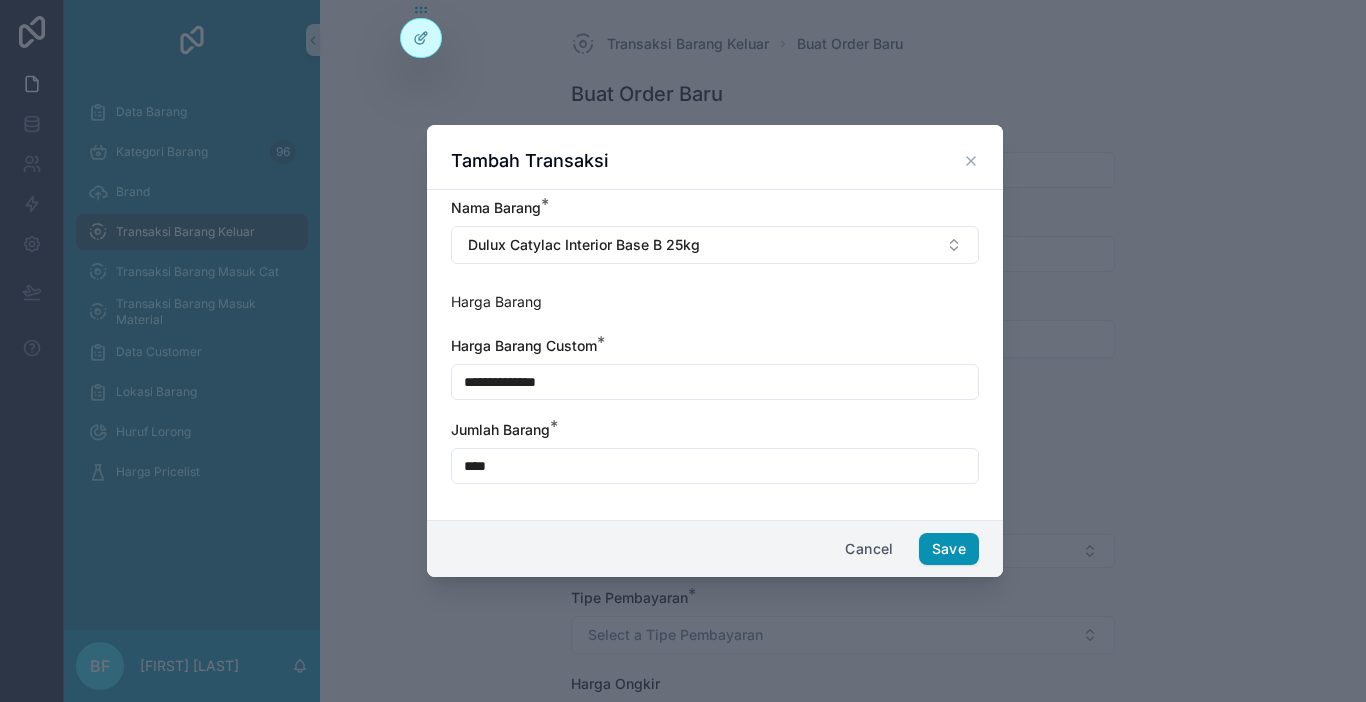 type on "****" 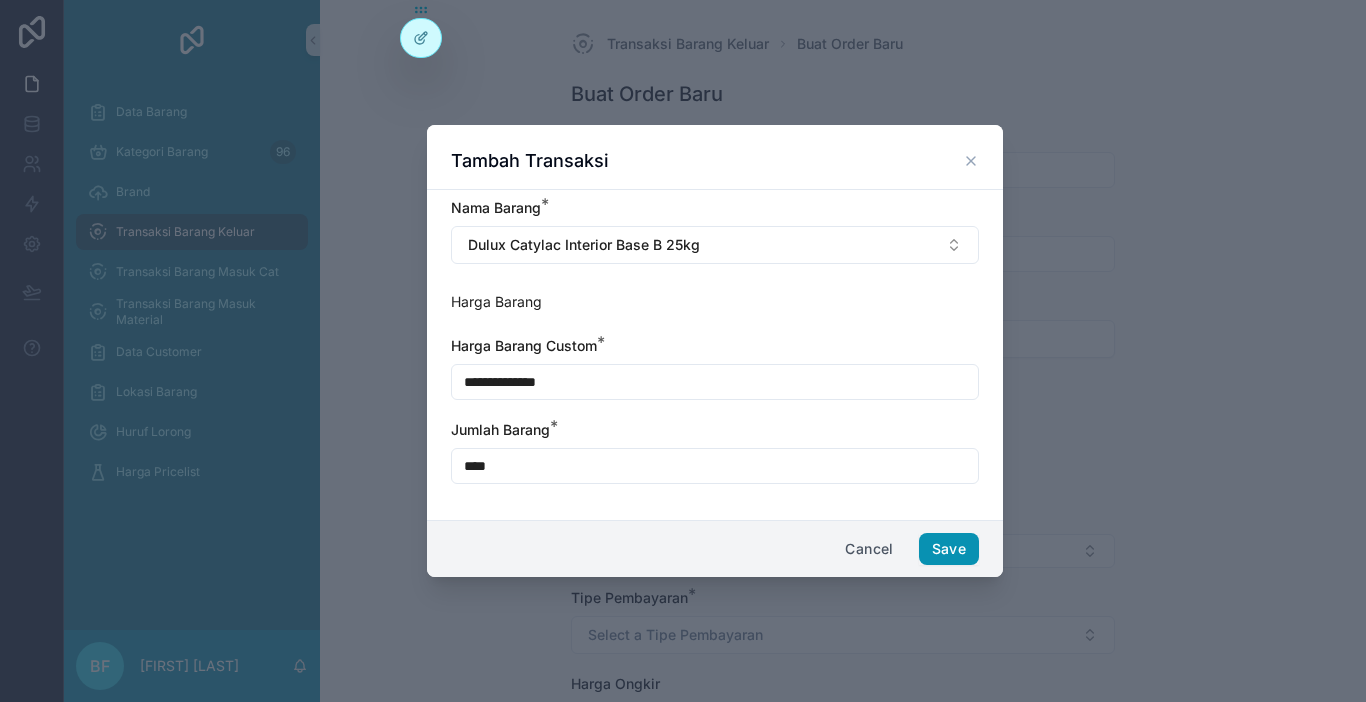 click on "Save" at bounding box center [949, 549] 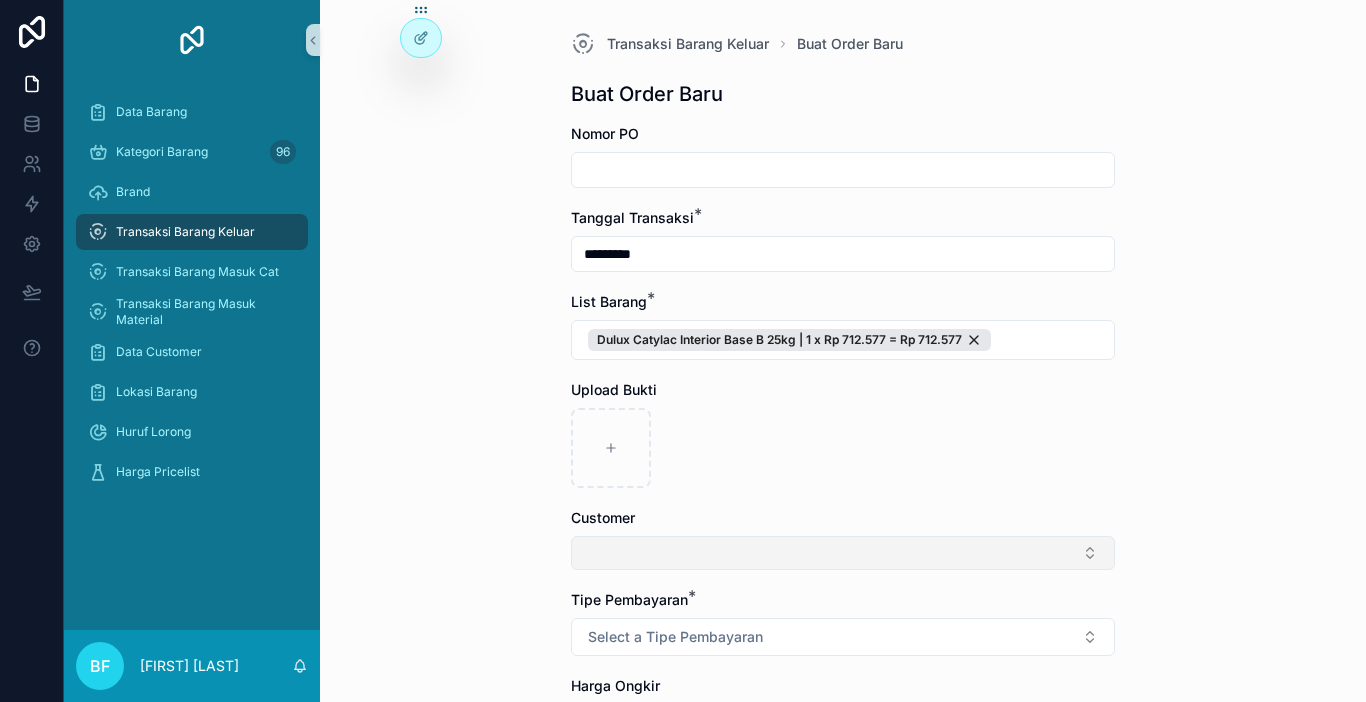 click at bounding box center [843, 553] 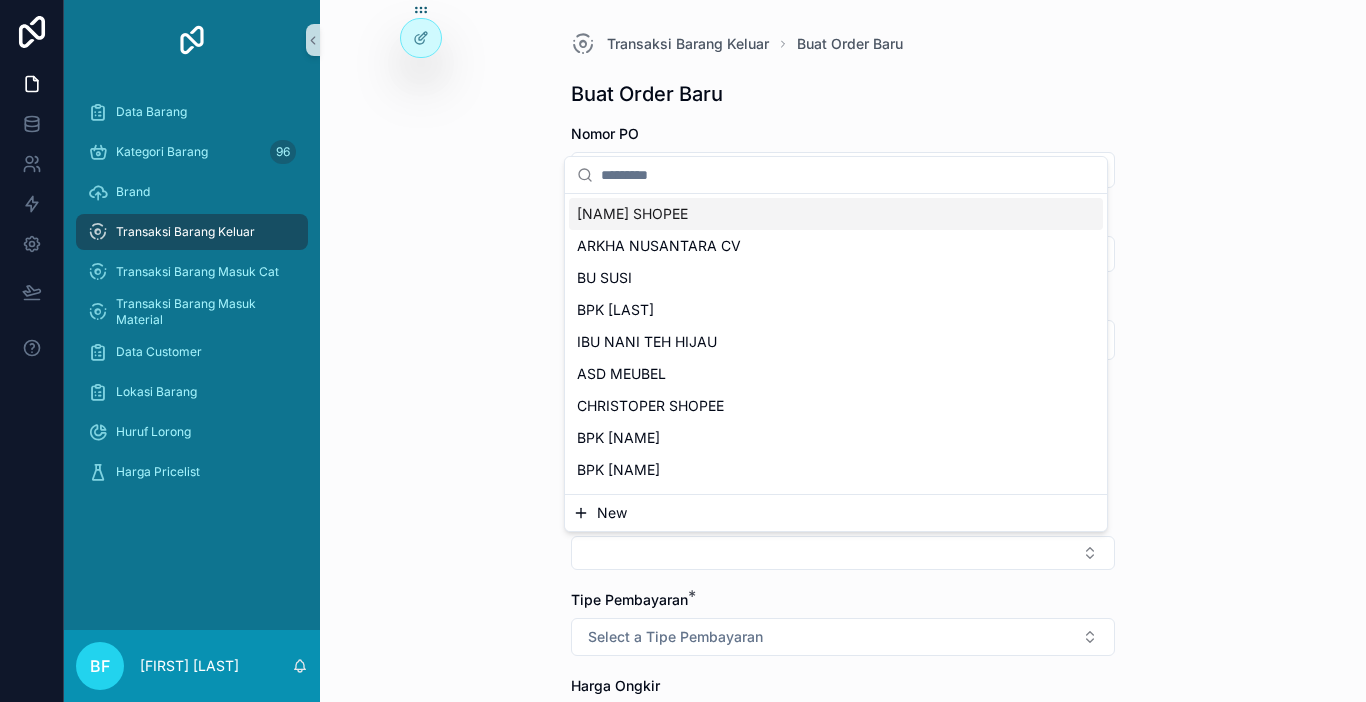 click on "New" at bounding box center (612, 513) 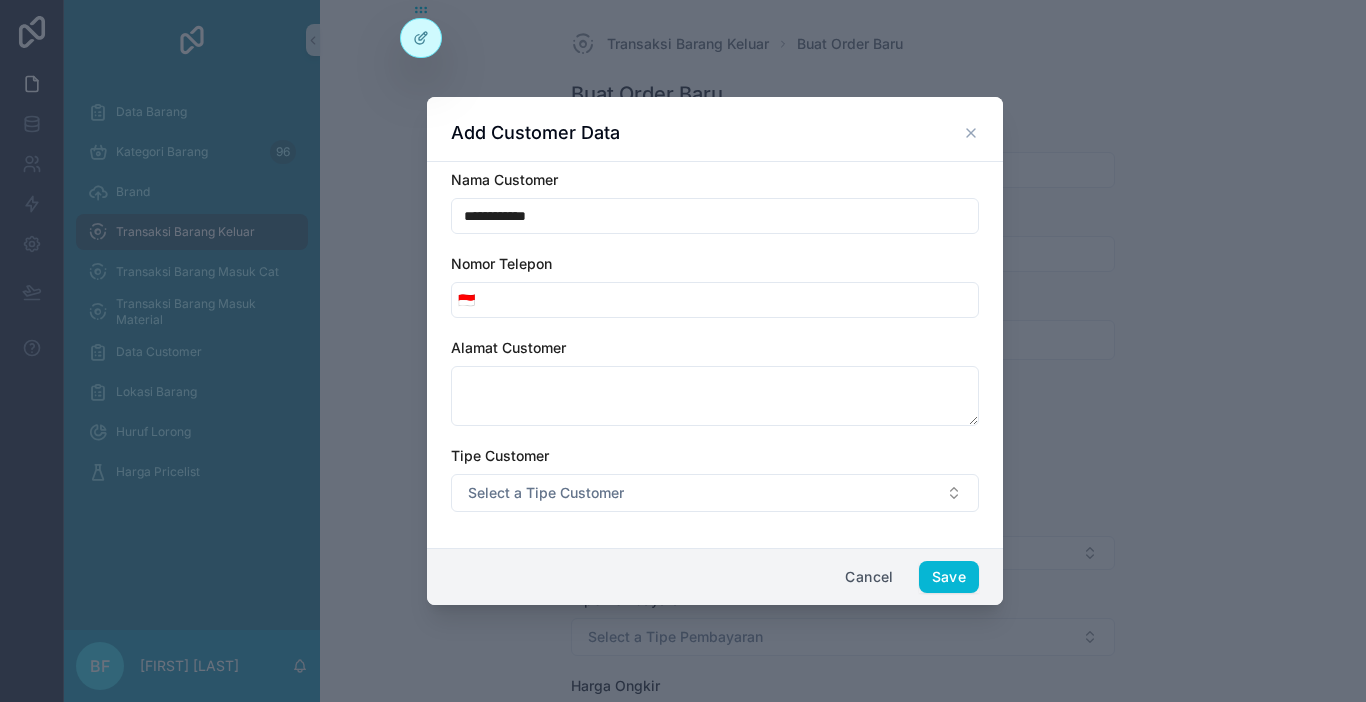click on "**********" at bounding box center (715, 216) 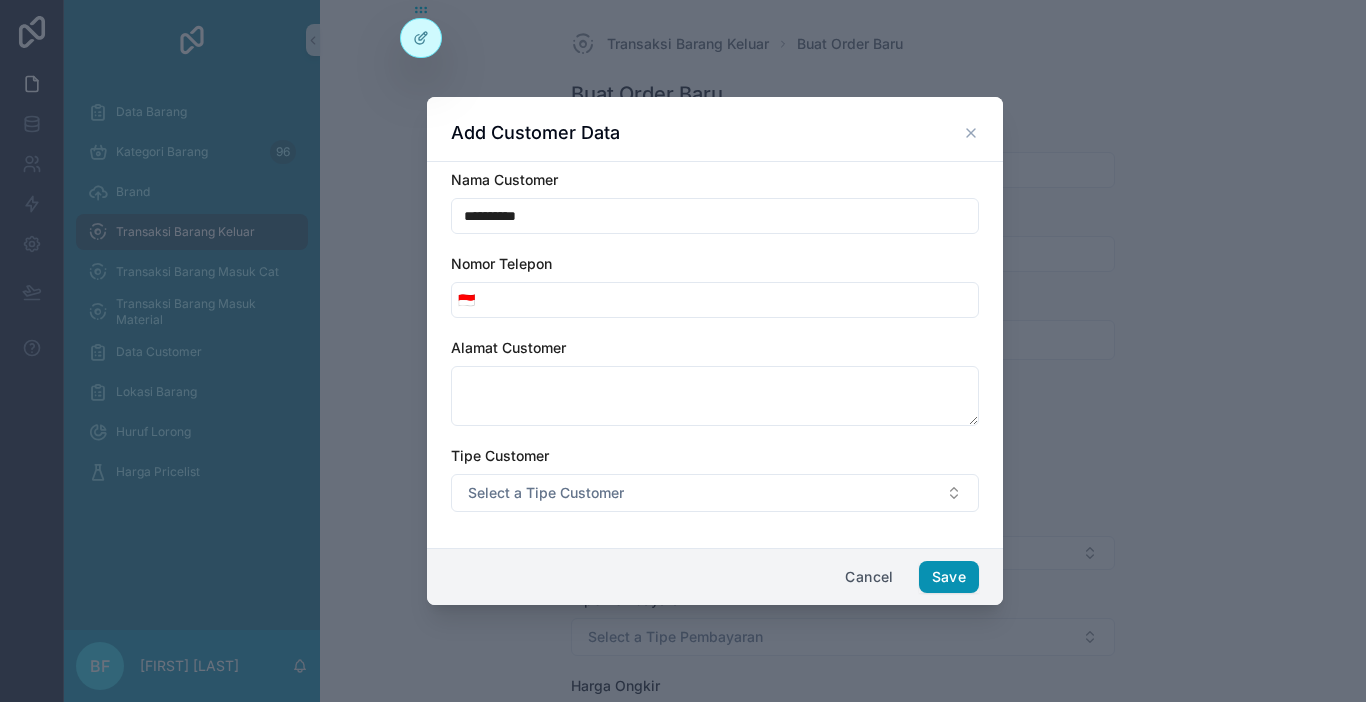 type on "**********" 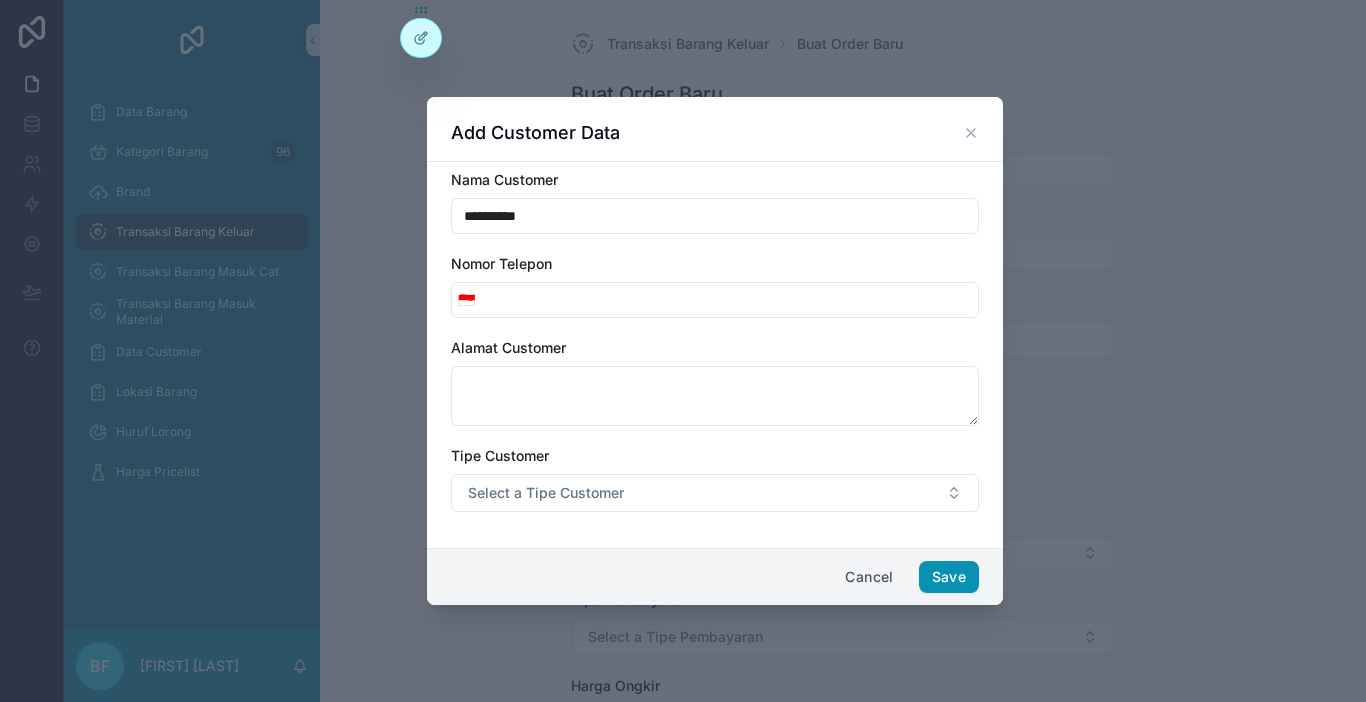 click on "Save" at bounding box center (949, 577) 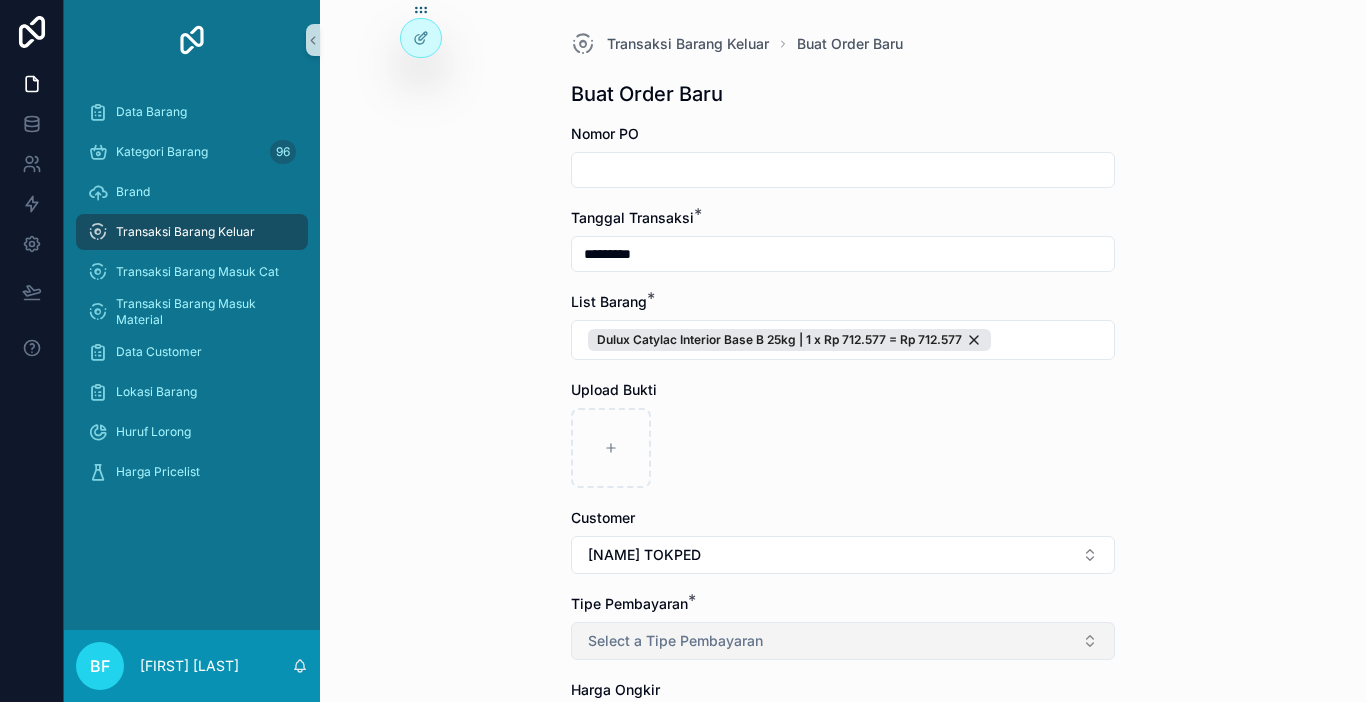 click on "Select a Tipe Pembayaran" at bounding box center [843, 641] 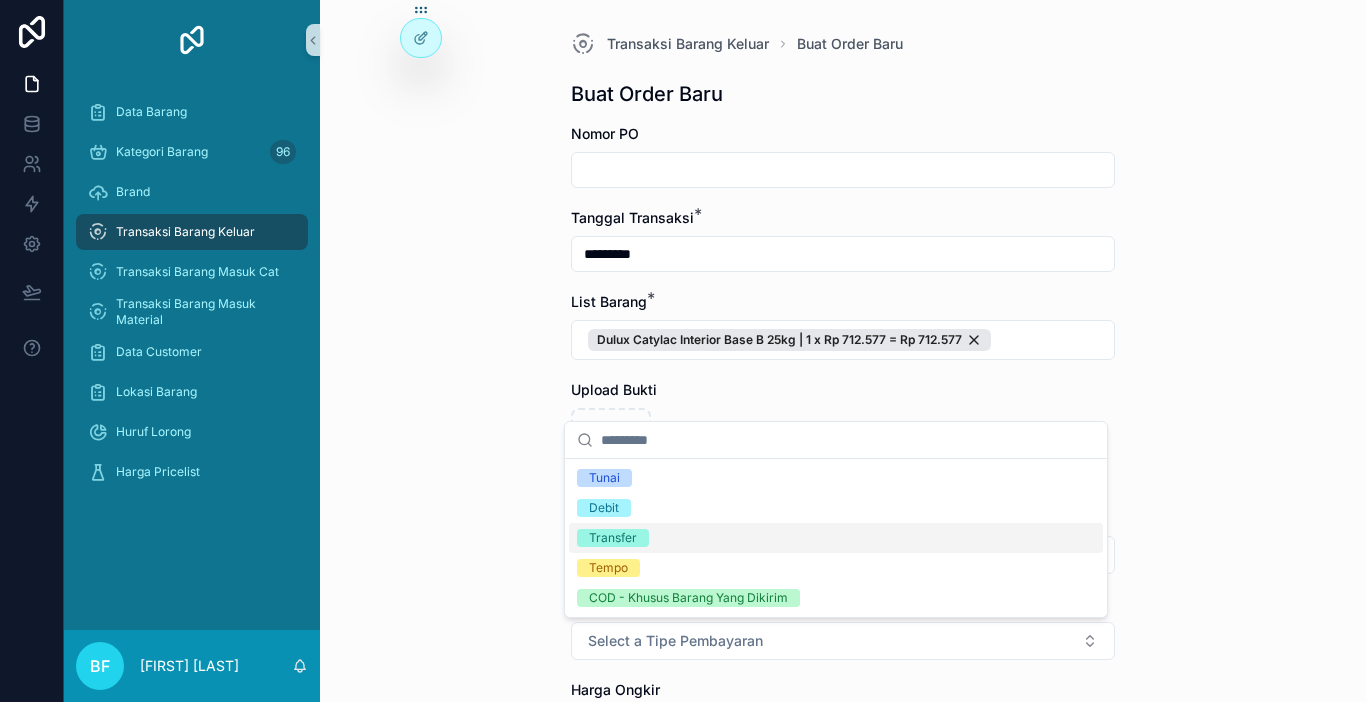 click on "Transfer" at bounding box center (836, 538) 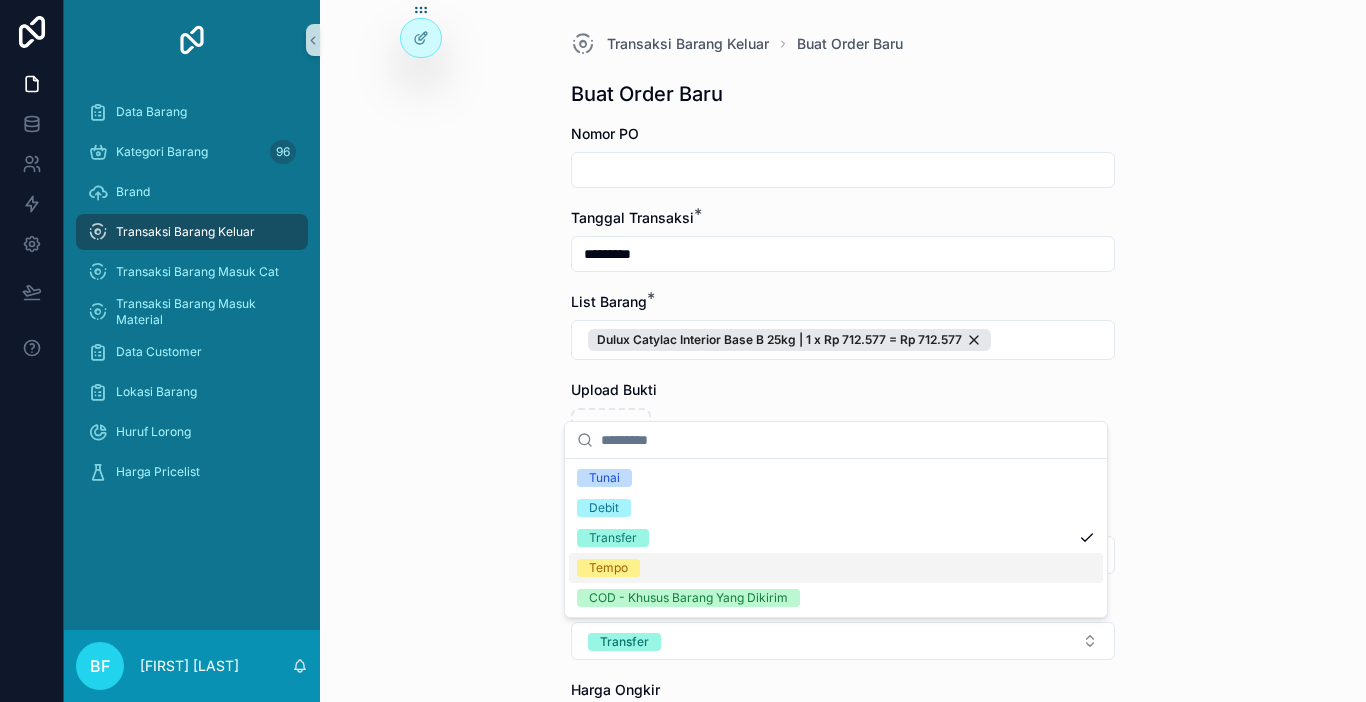 click on "Transaksi Barang Keluar Buat Order Baru Buat Order Baru Nomor PO Tanggal Transaksi * ********* List Barang * Dulux Catylac Interior Base B 25kg | 1 x Rp 712.577 = Rp 712.577 Upload Bukti Customer [FIRST] TOKPED Tipe Pembayaran * Transfer Harga Ongkir Totalkan Transaksi" at bounding box center (843, 470) 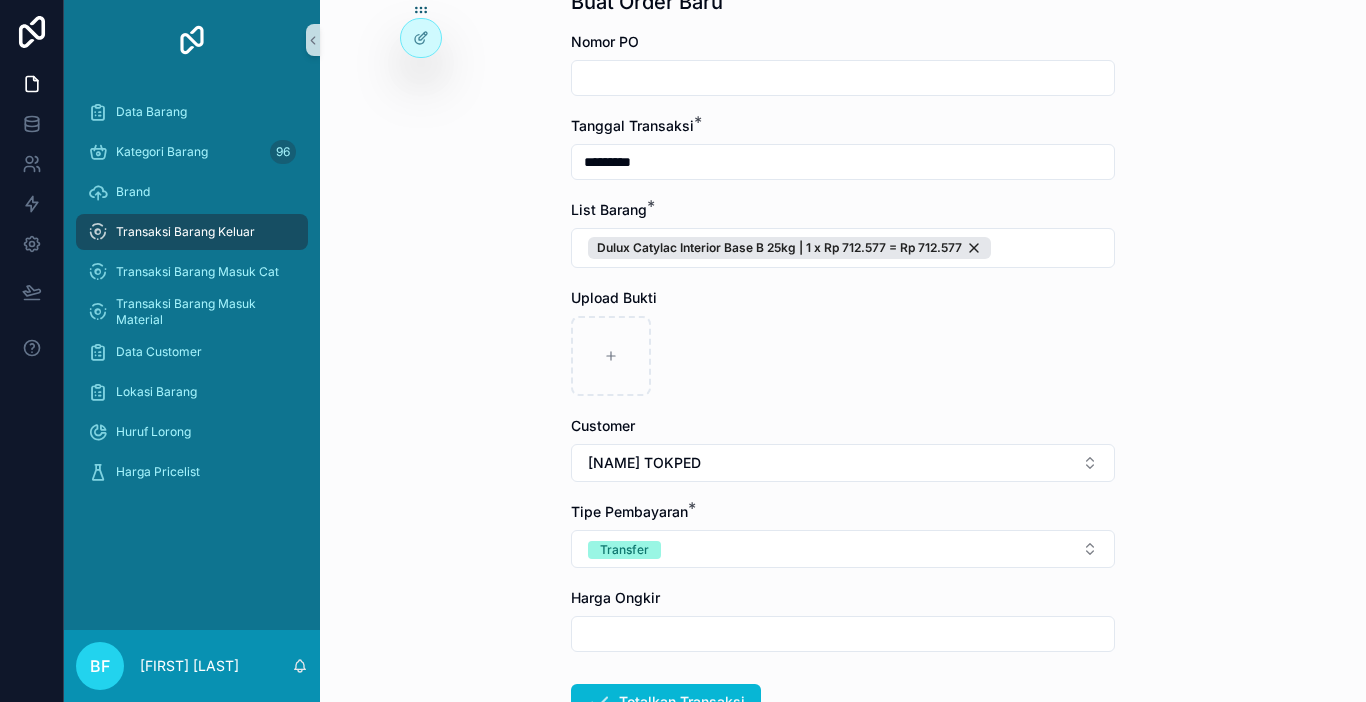 scroll, scrollTop: 238, scrollLeft: 0, axis: vertical 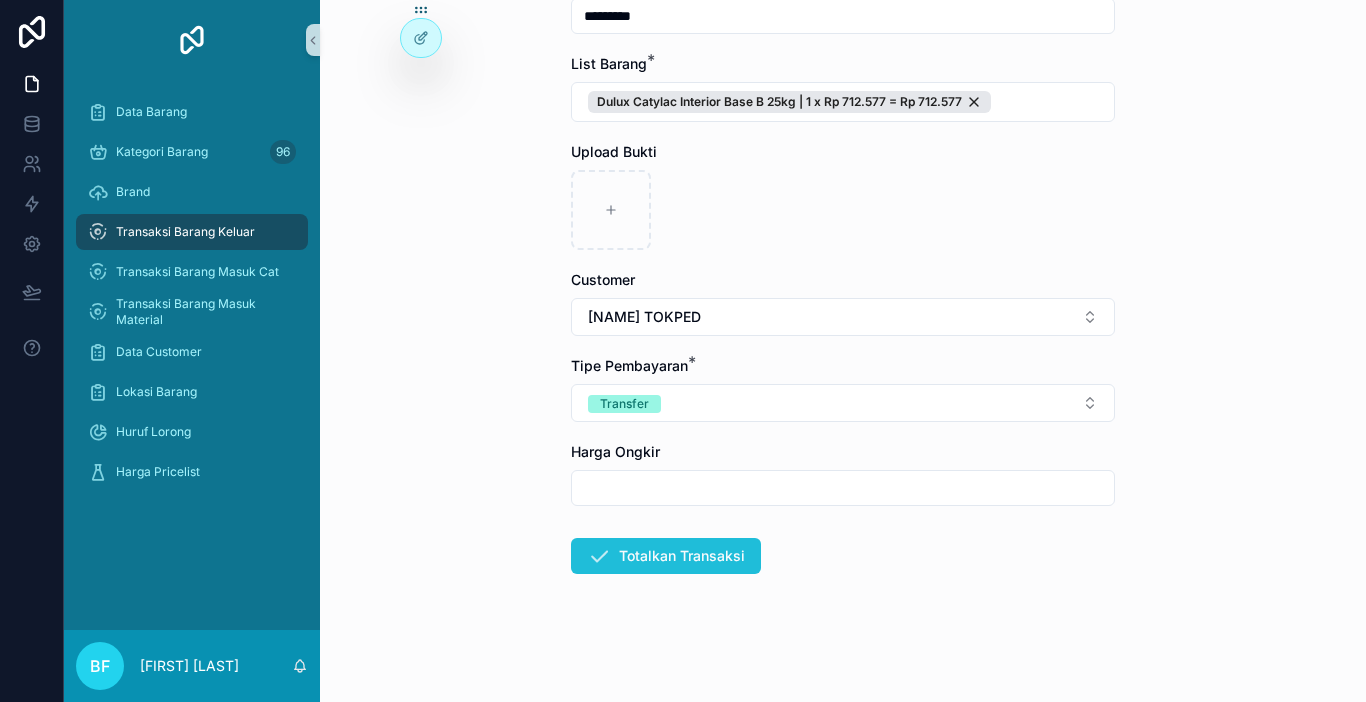click on "Totalkan Transaksi" at bounding box center (666, 556) 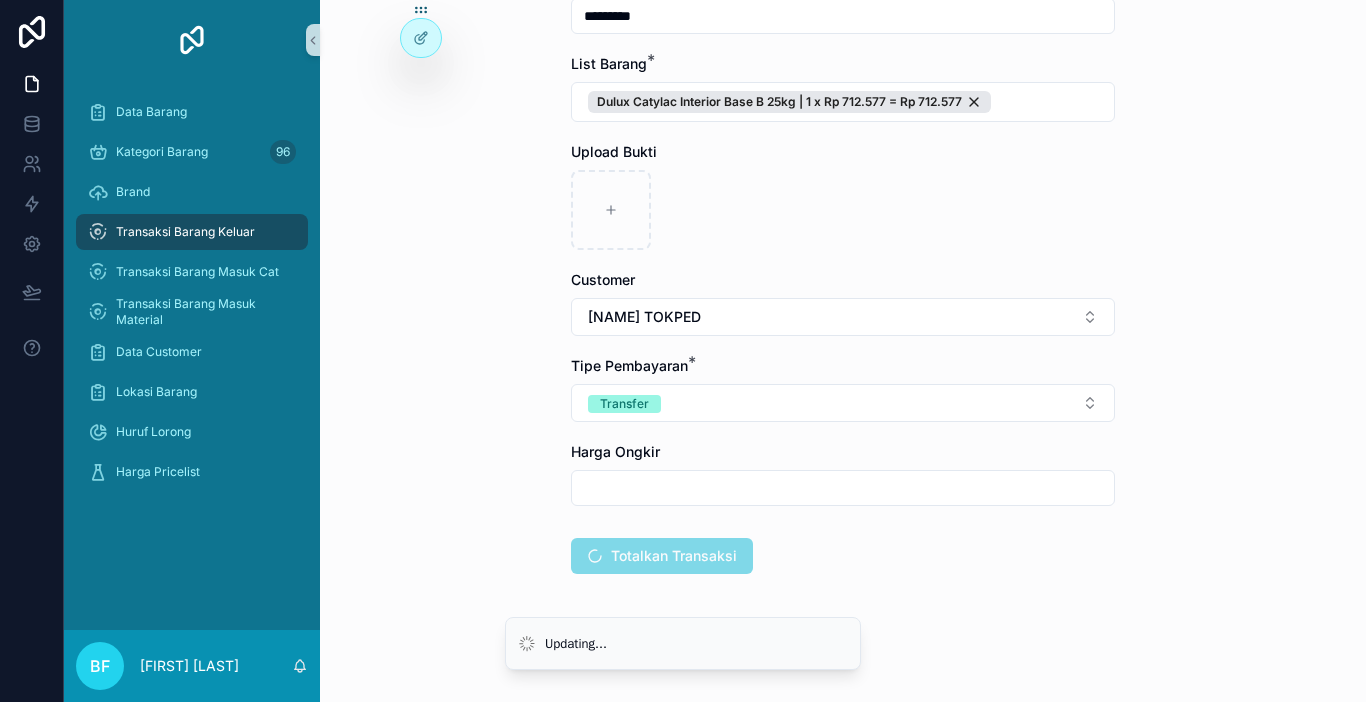scroll, scrollTop: 0, scrollLeft: 0, axis: both 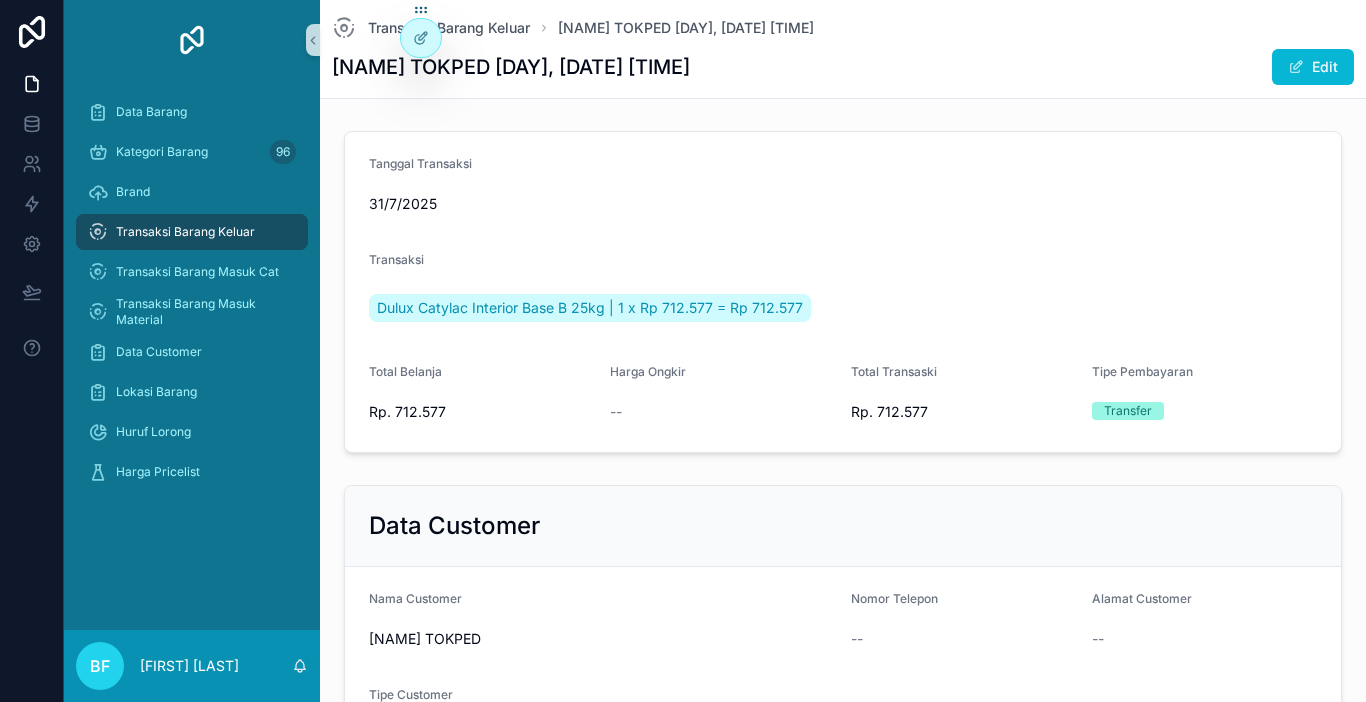 click on "Transaksi Barang Keluar" at bounding box center [192, 232] 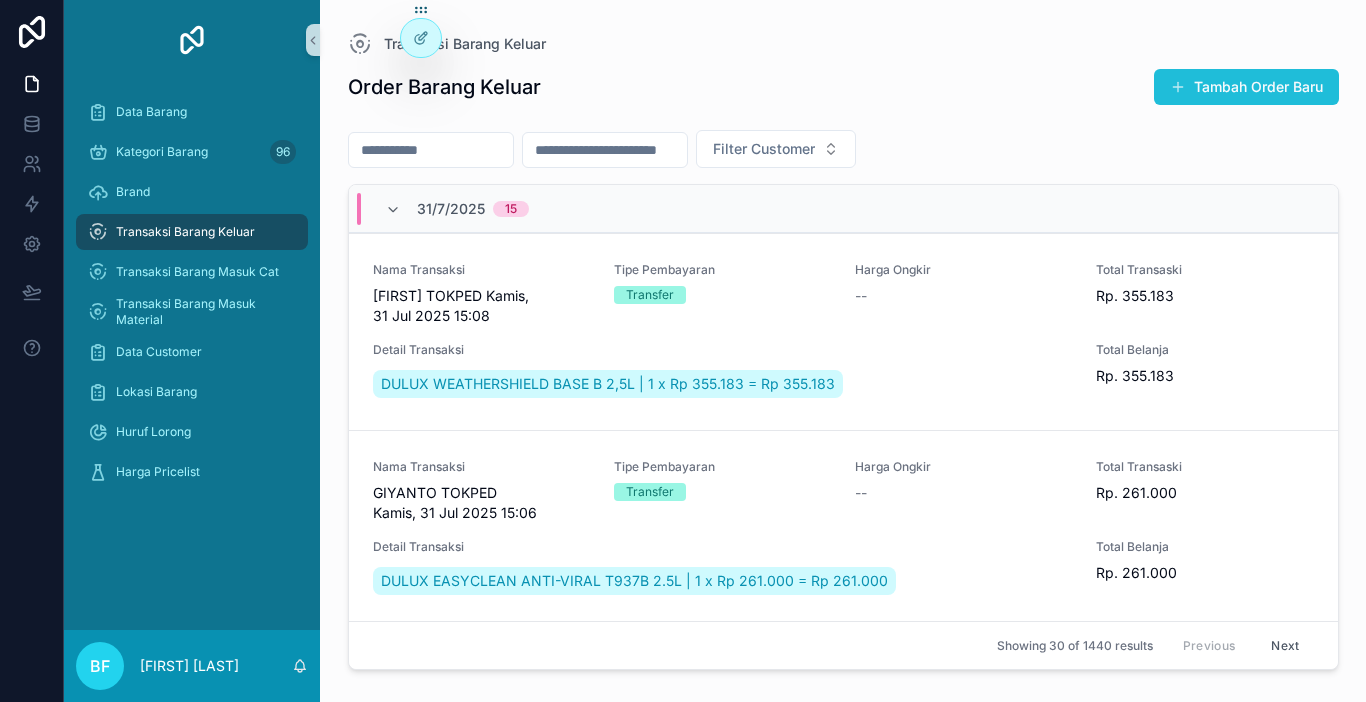 drag, startPoint x: 1269, startPoint y: 76, endPoint x: 1202, endPoint y: 86, distance: 67.74216 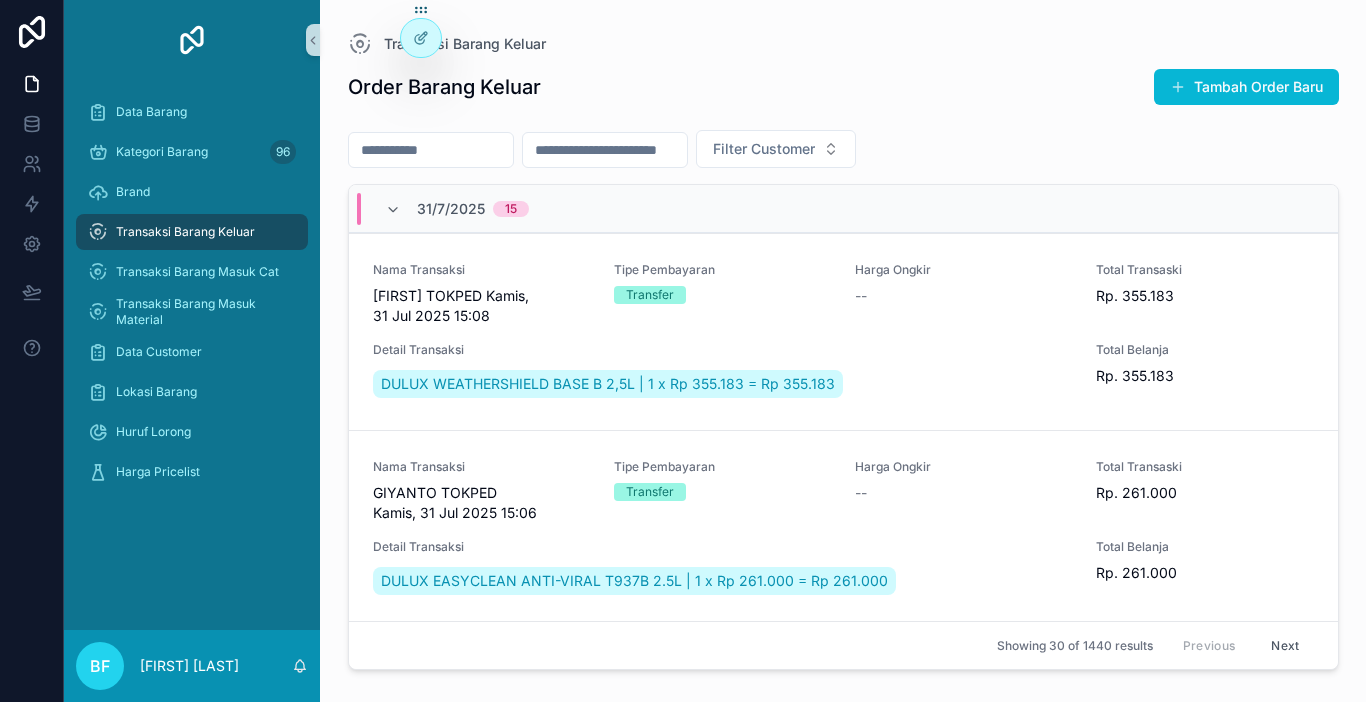 click on "Tambah Order Baru" at bounding box center (1246, 87) 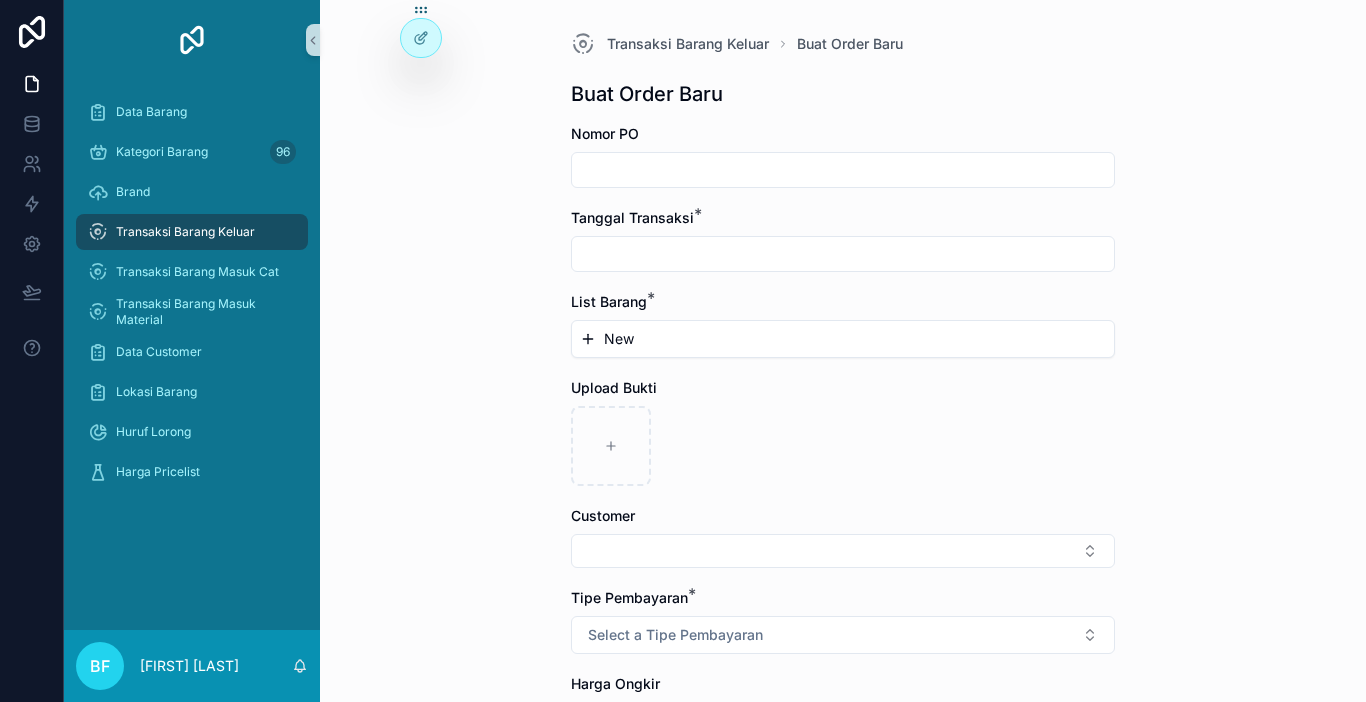 click at bounding box center [843, 170] 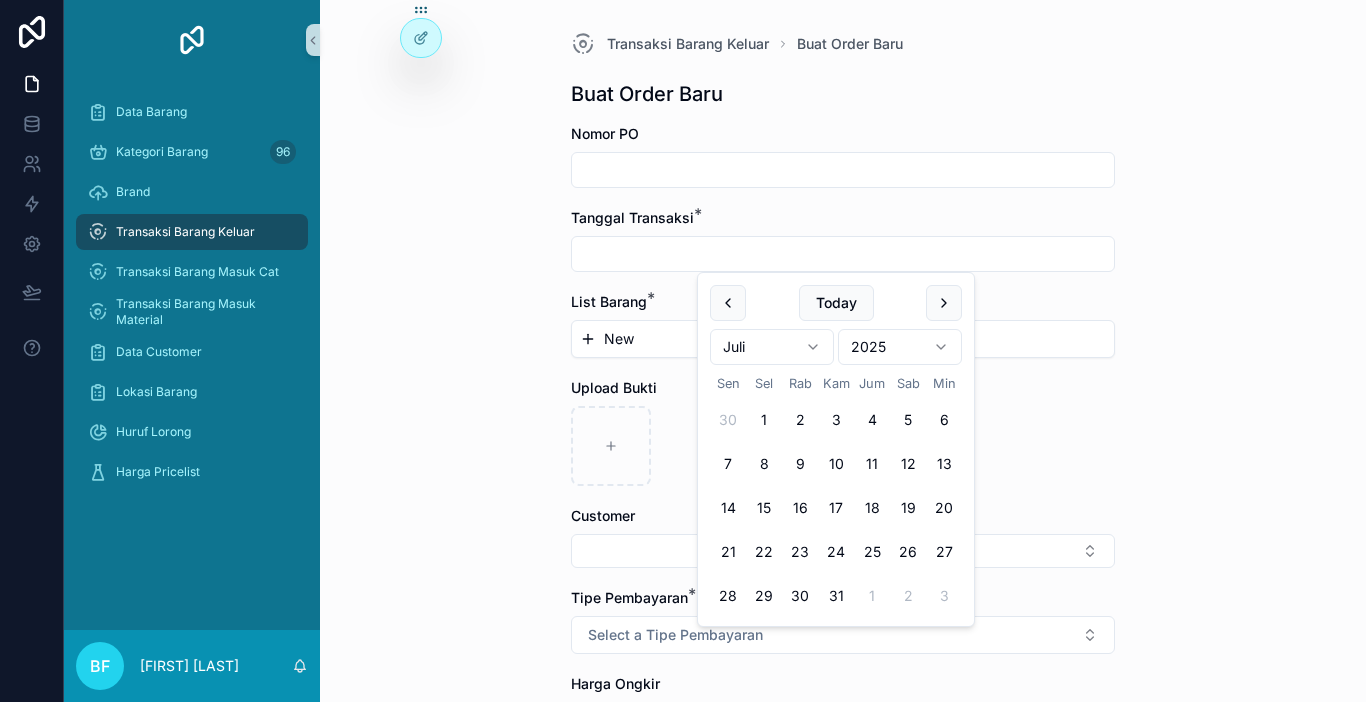 click at bounding box center [843, 254] 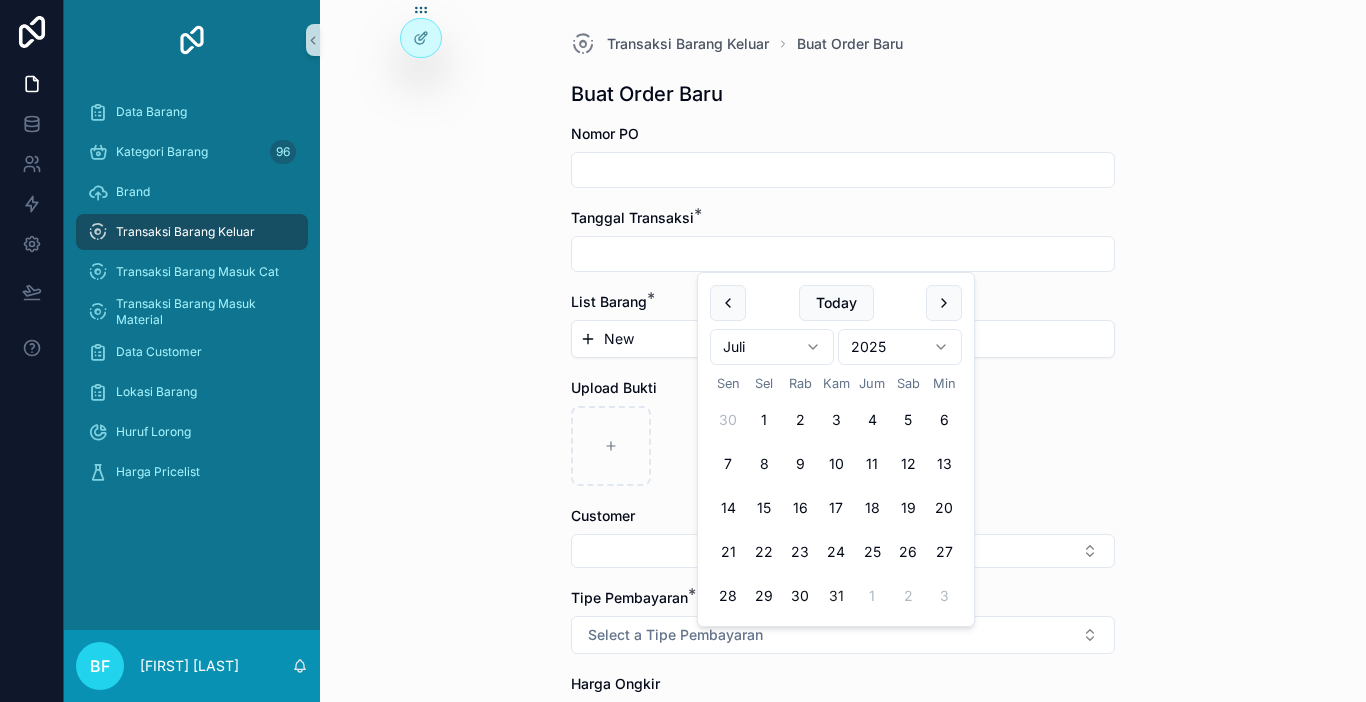 click on "31" at bounding box center [836, 596] 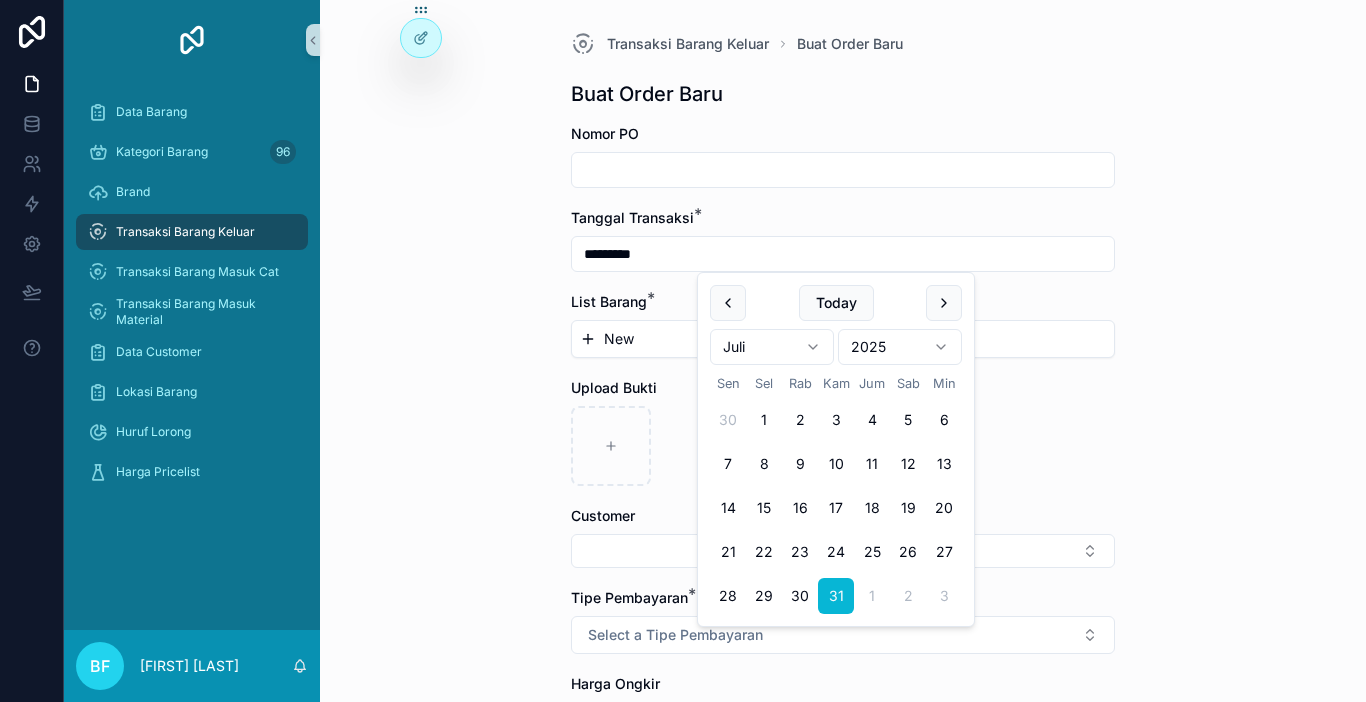 type on "*********" 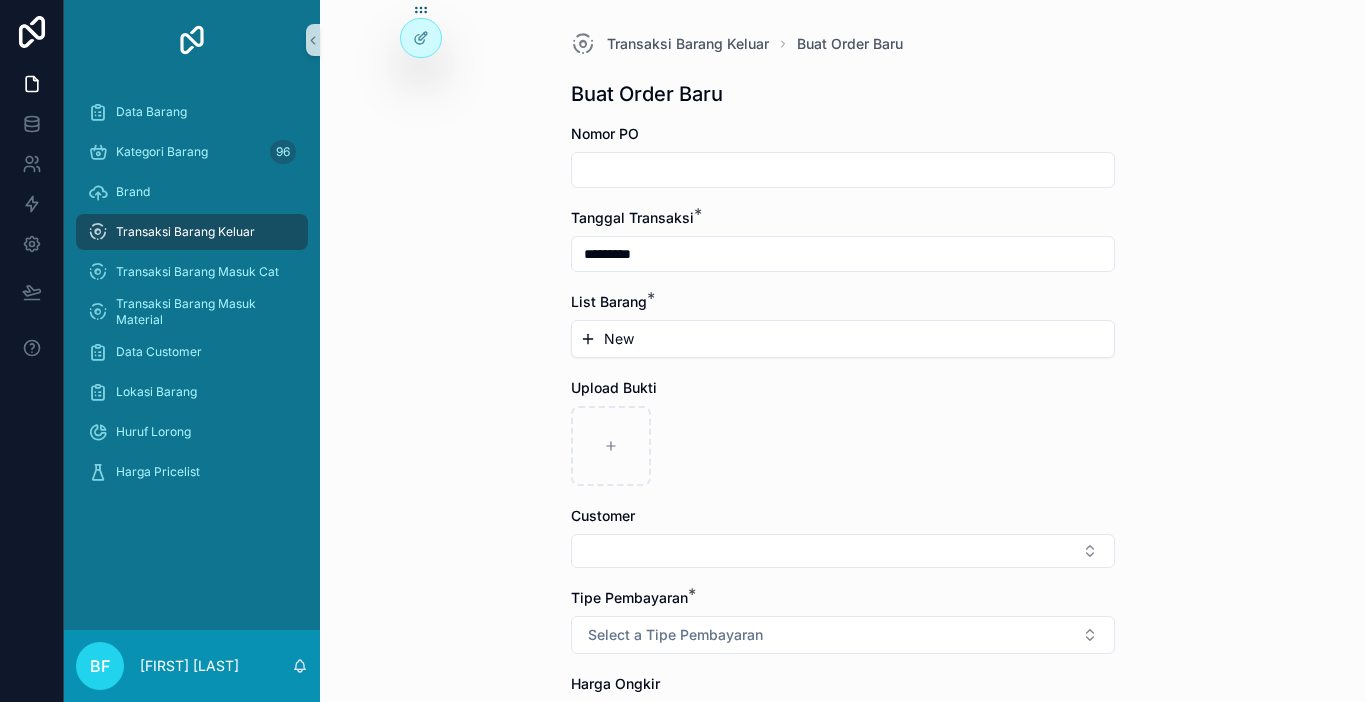 click on "New" at bounding box center [843, 339] 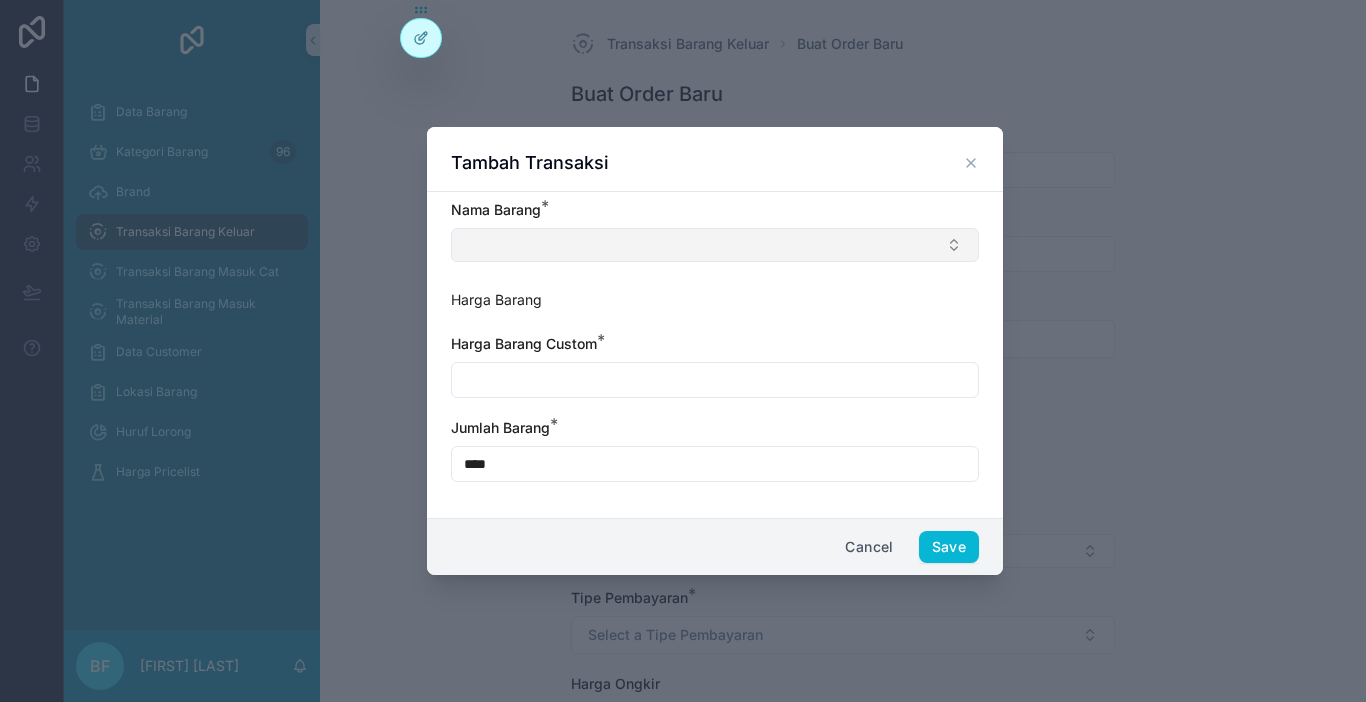 click at bounding box center (715, 245) 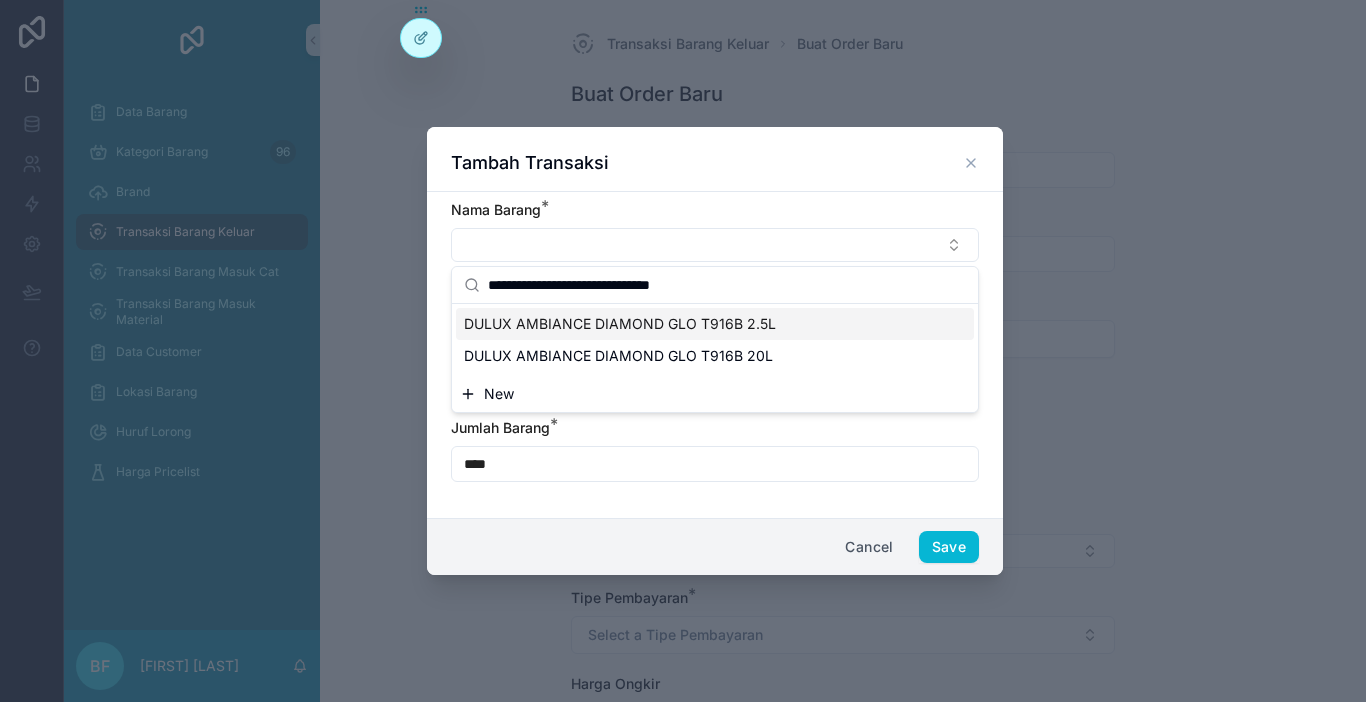 type on "**********" 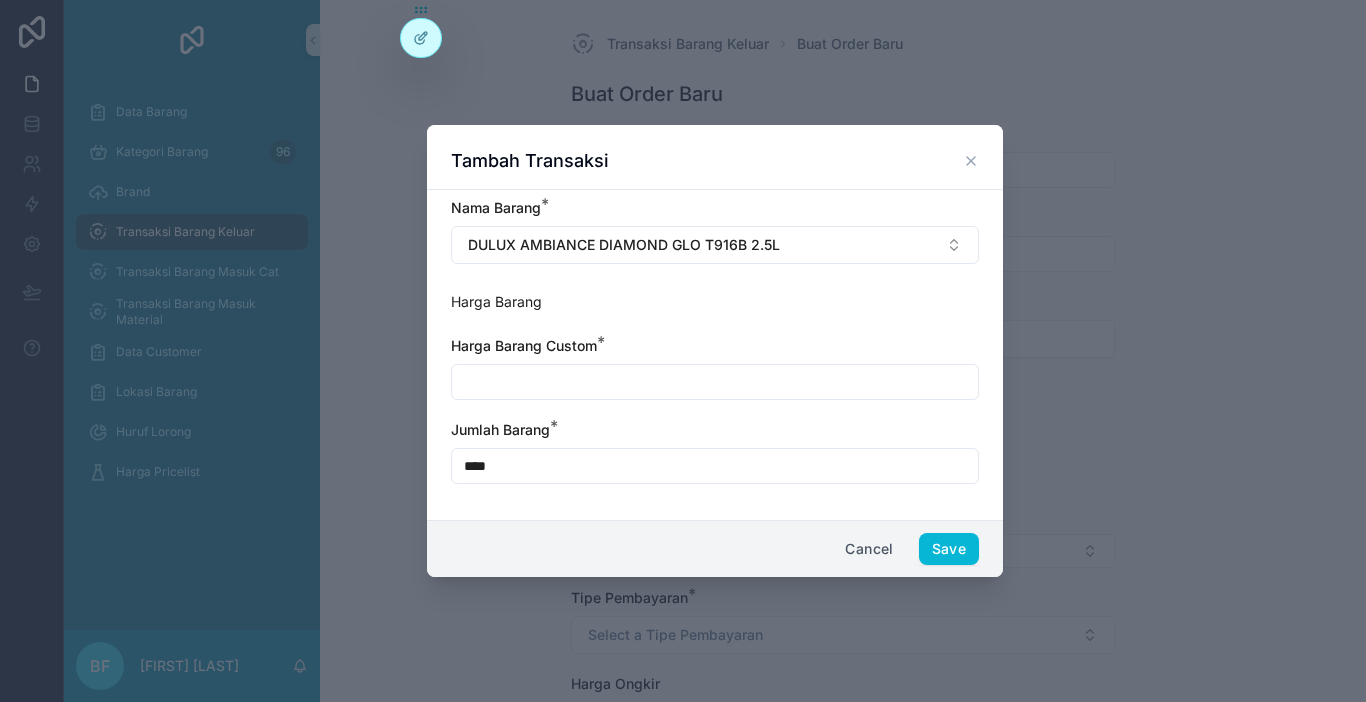click at bounding box center (715, 382) 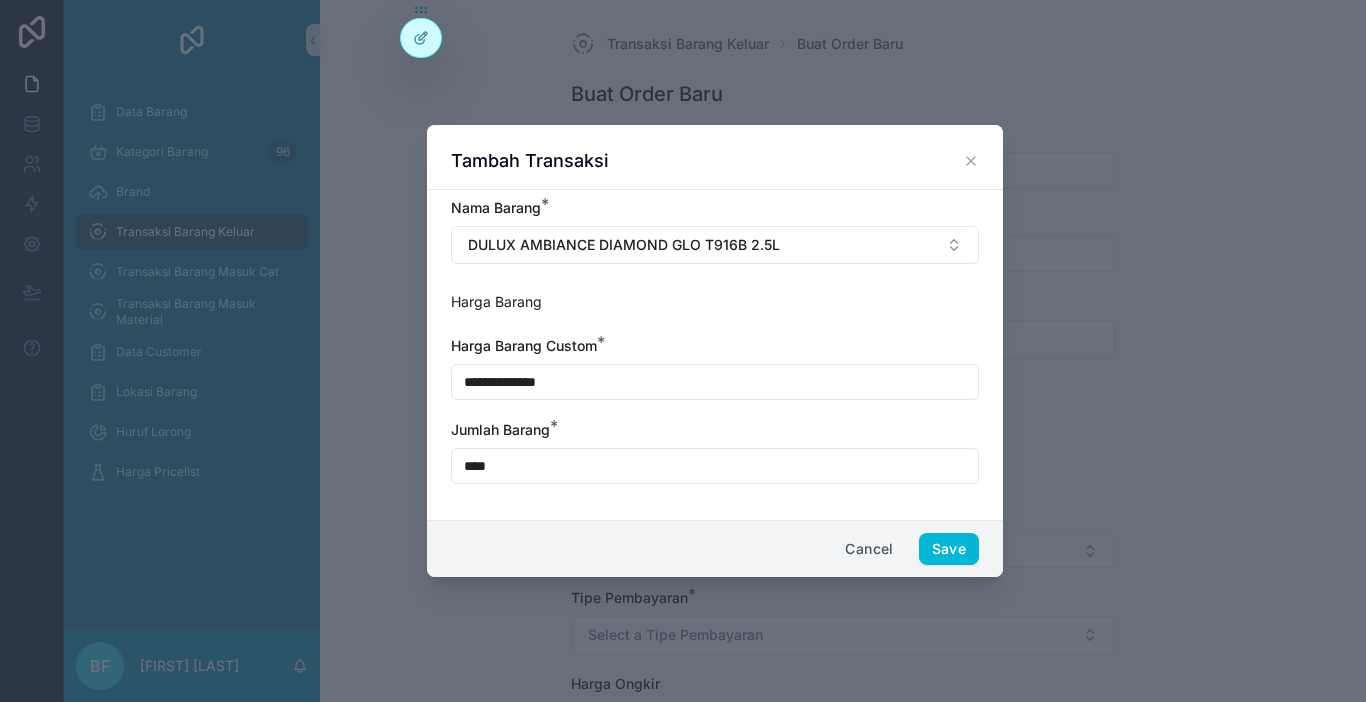 type on "**********" 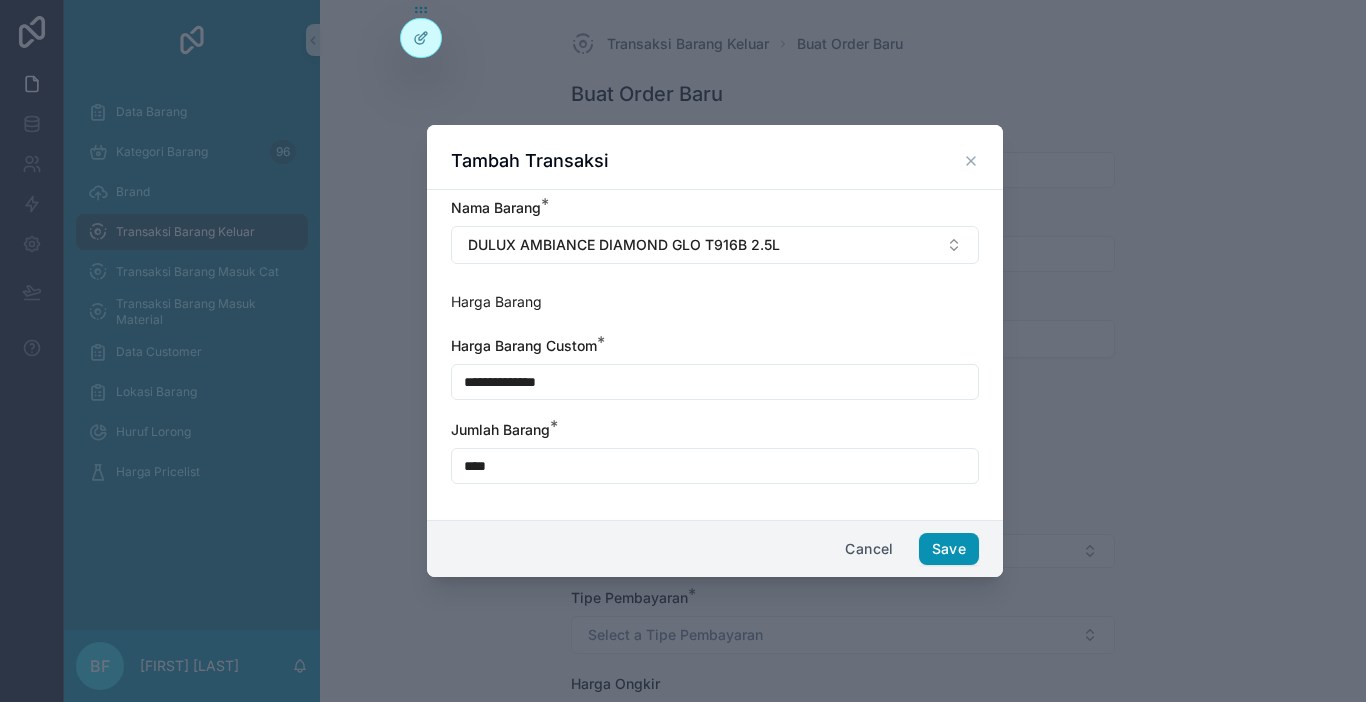 type on "****" 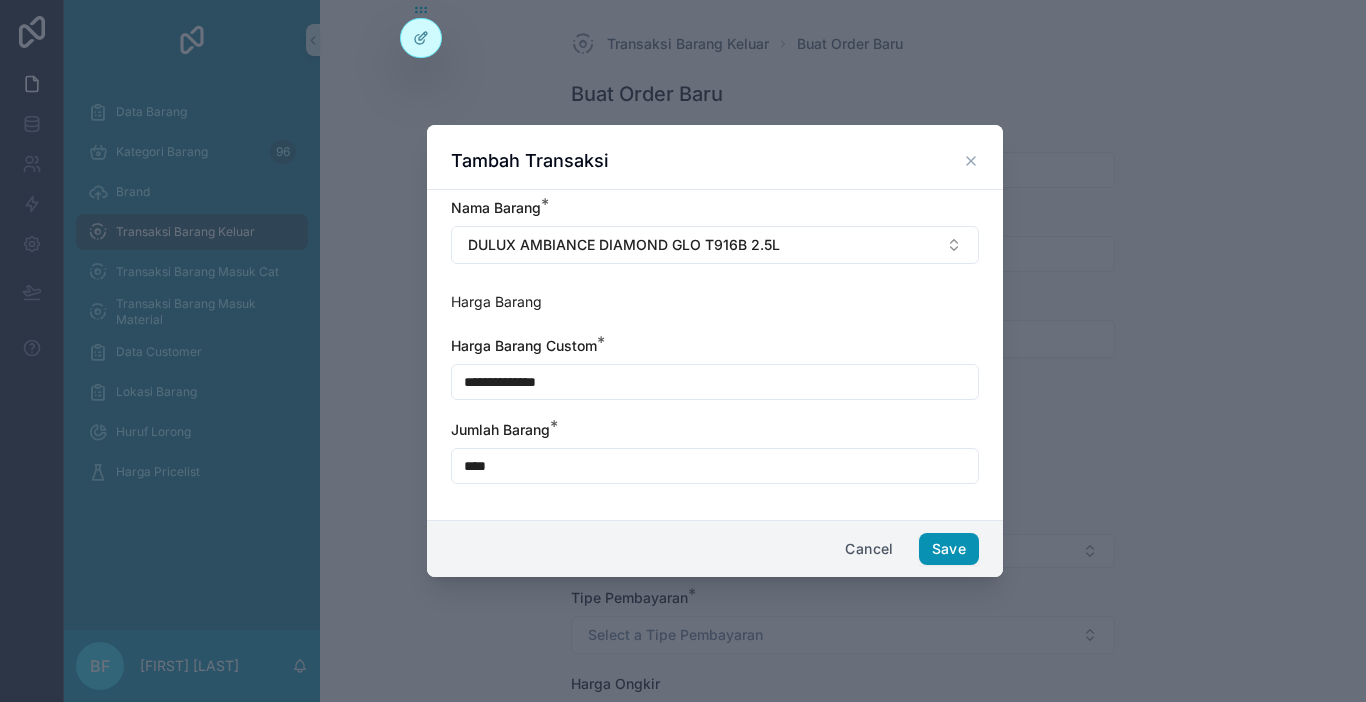 click on "Save" at bounding box center [949, 549] 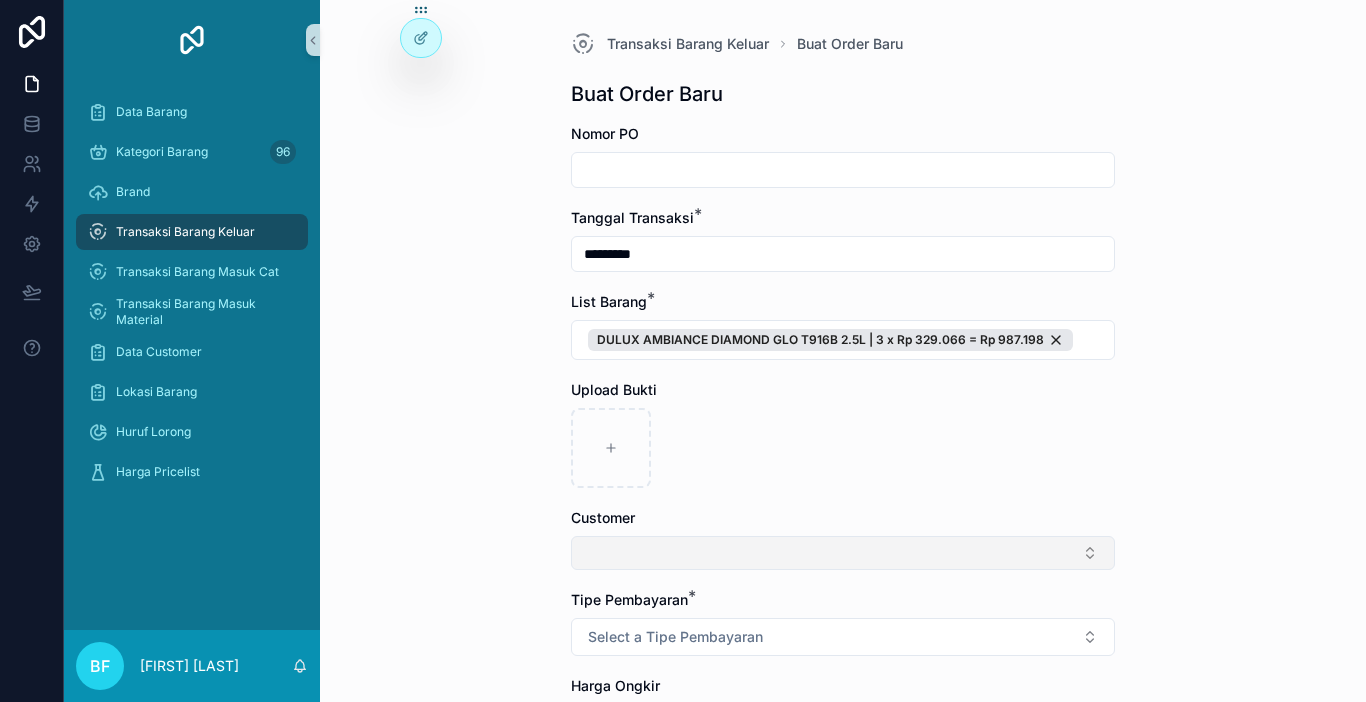 click at bounding box center (843, 553) 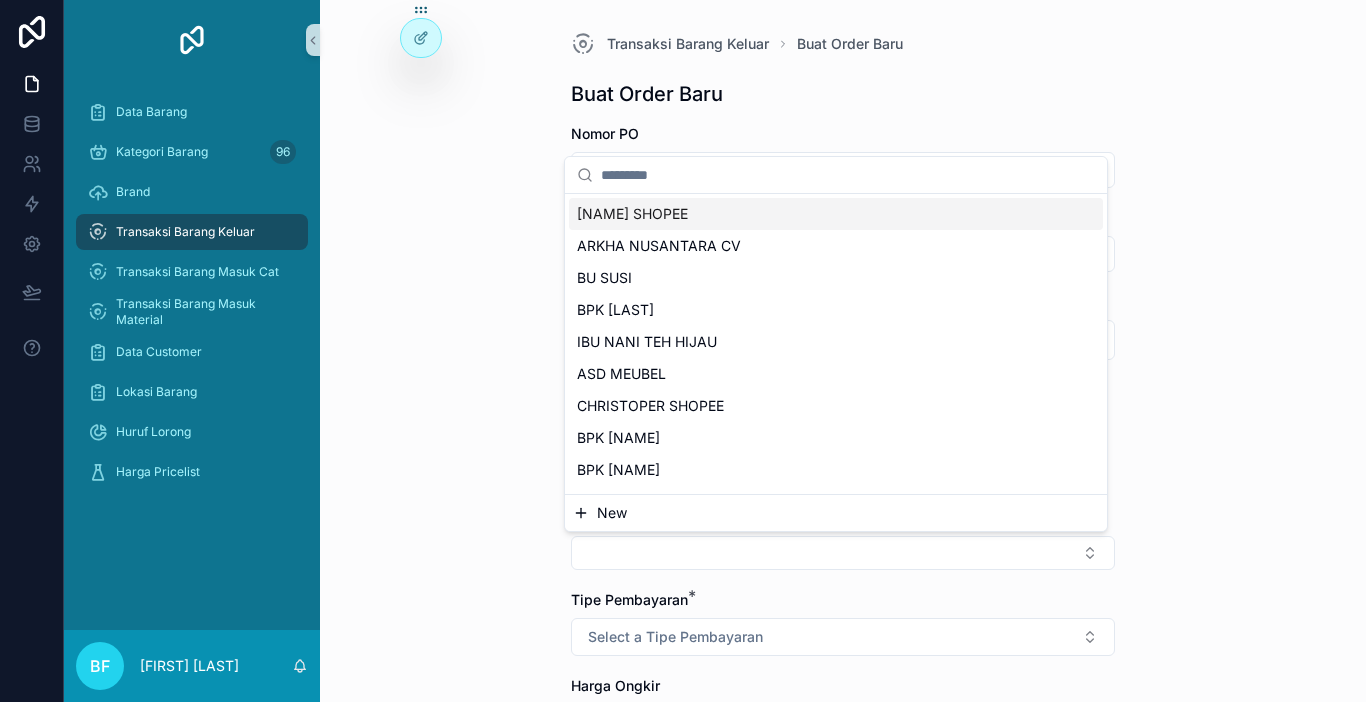 click on "New" at bounding box center (836, 513) 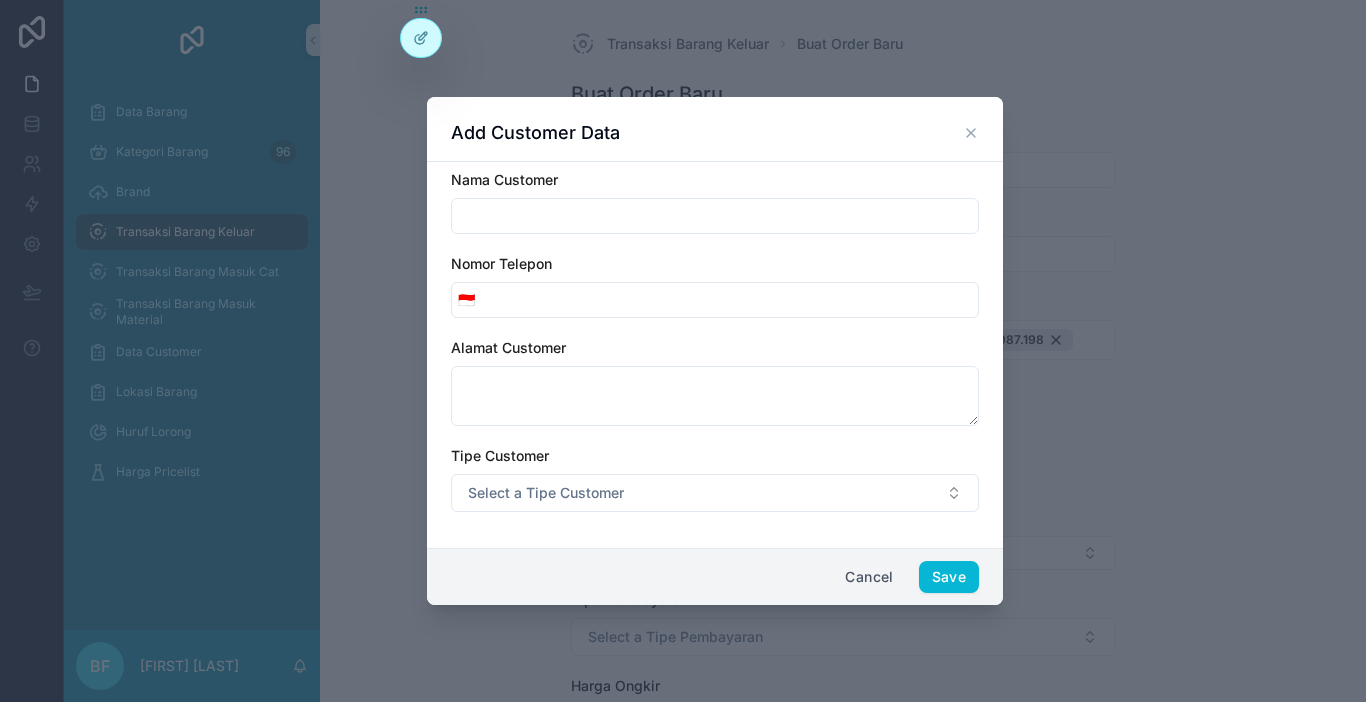 click at bounding box center [715, 216] 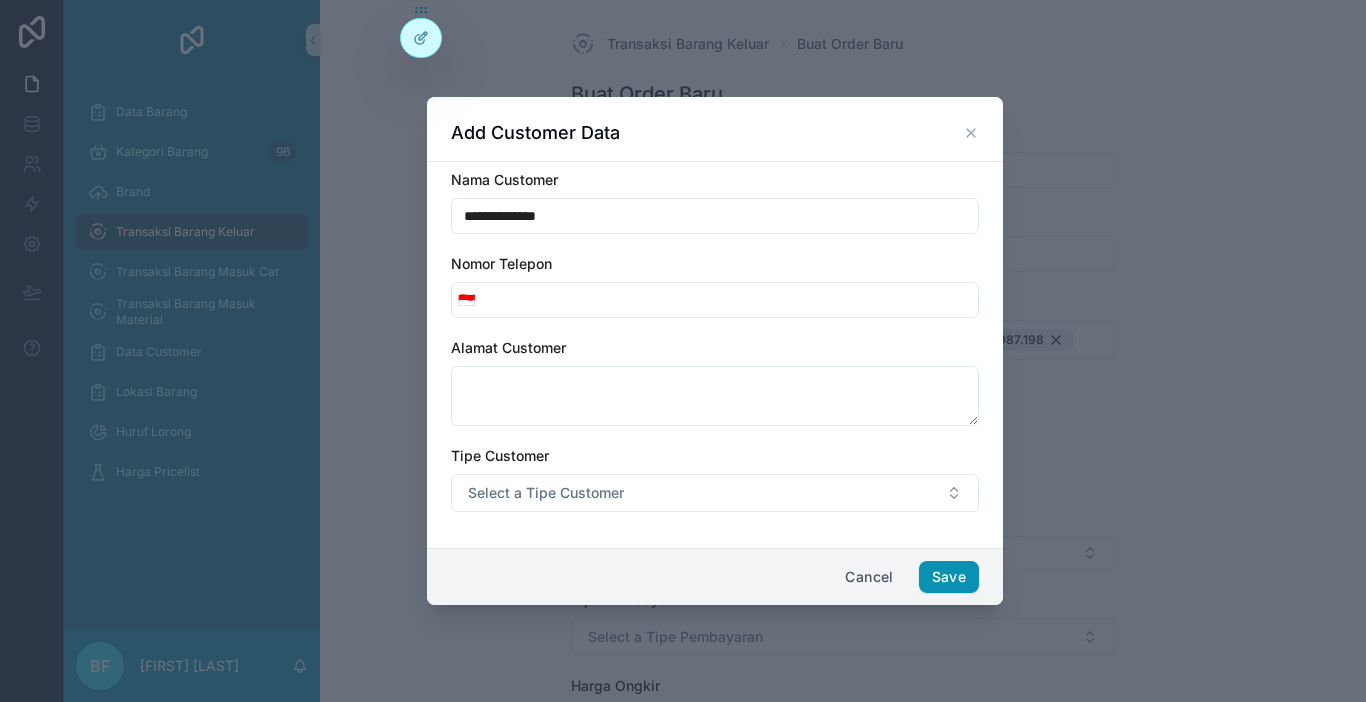 type on "**********" 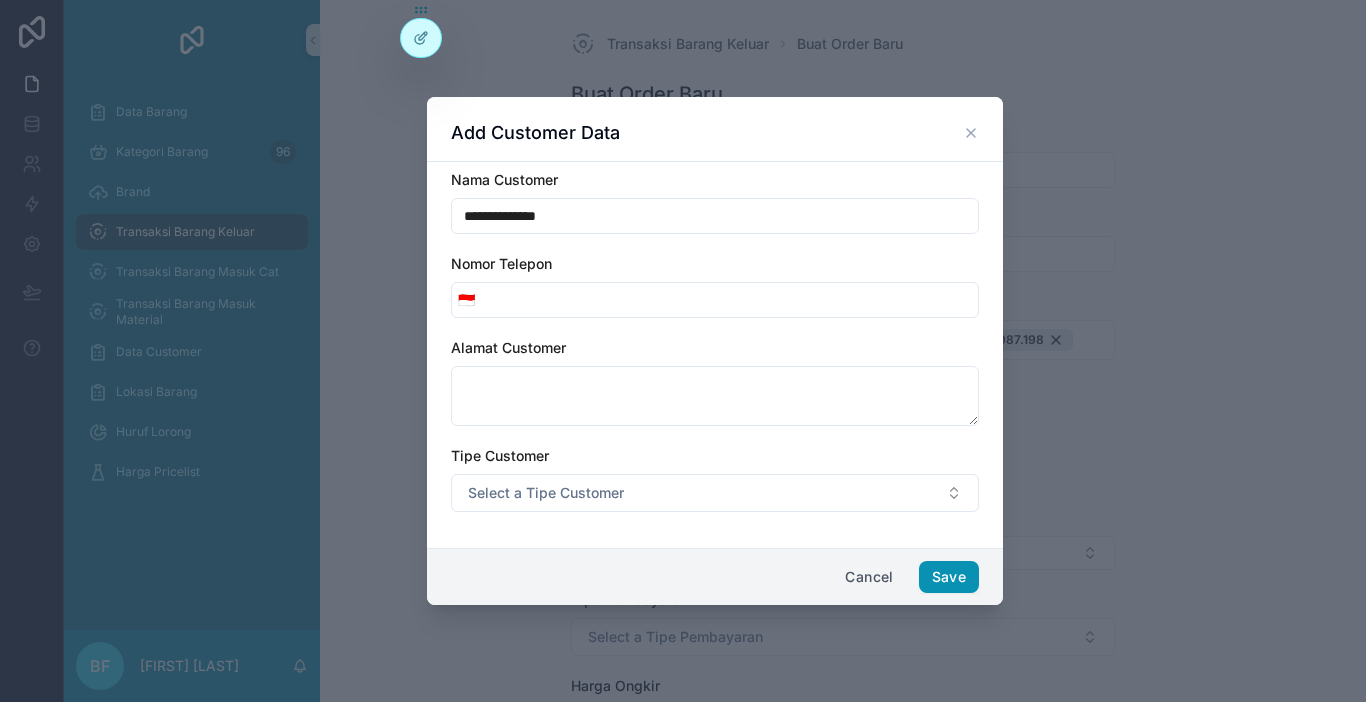 drag, startPoint x: 941, startPoint y: 579, endPoint x: 942, endPoint y: 565, distance: 14.035668 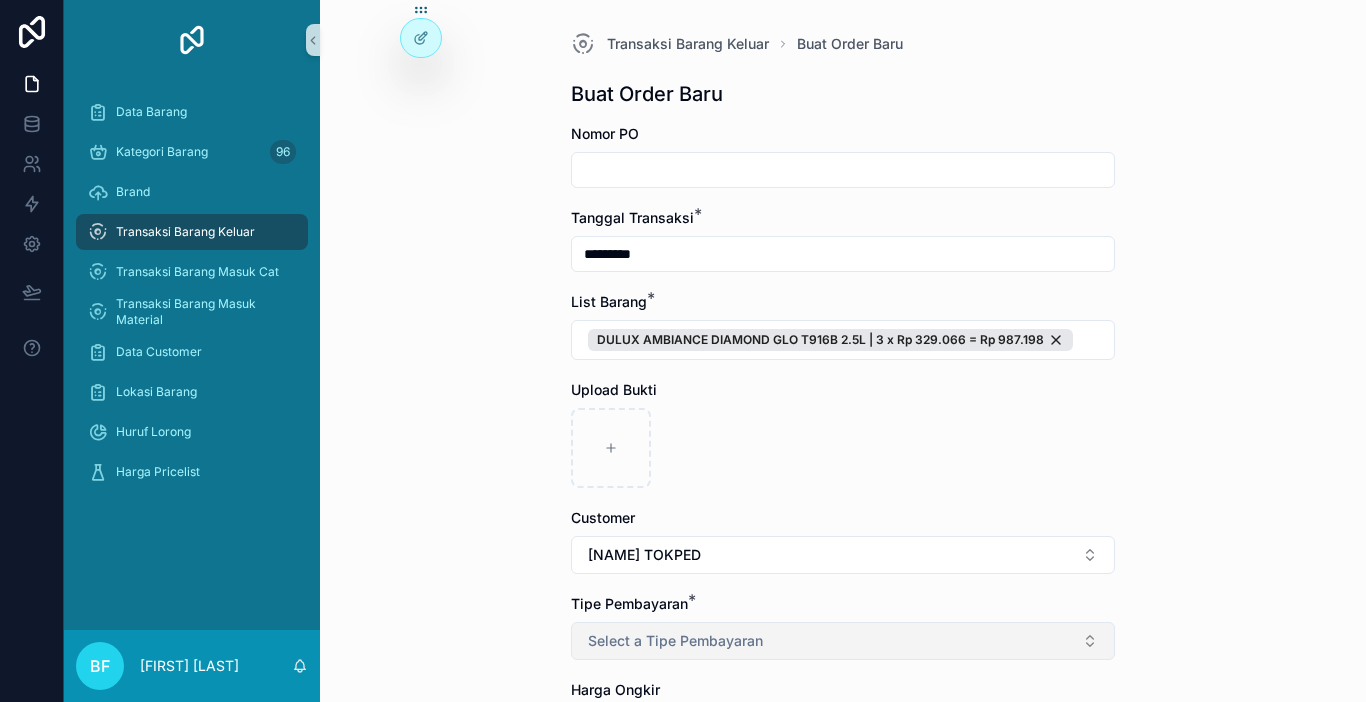 click on "Select a Tipe Pembayaran" at bounding box center (843, 641) 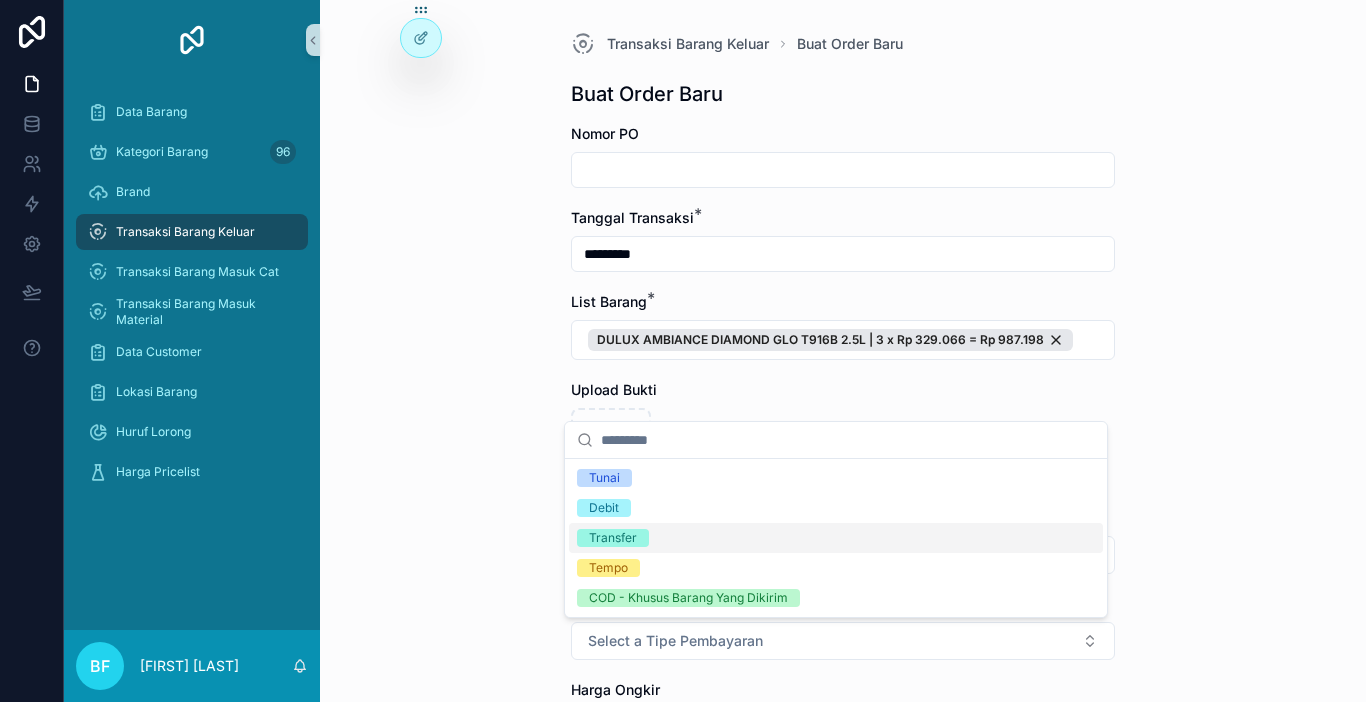drag, startPoint x: 684, startPoint y: 531, endPoint x: 528, endPoint y: 509, distance: 157.54364 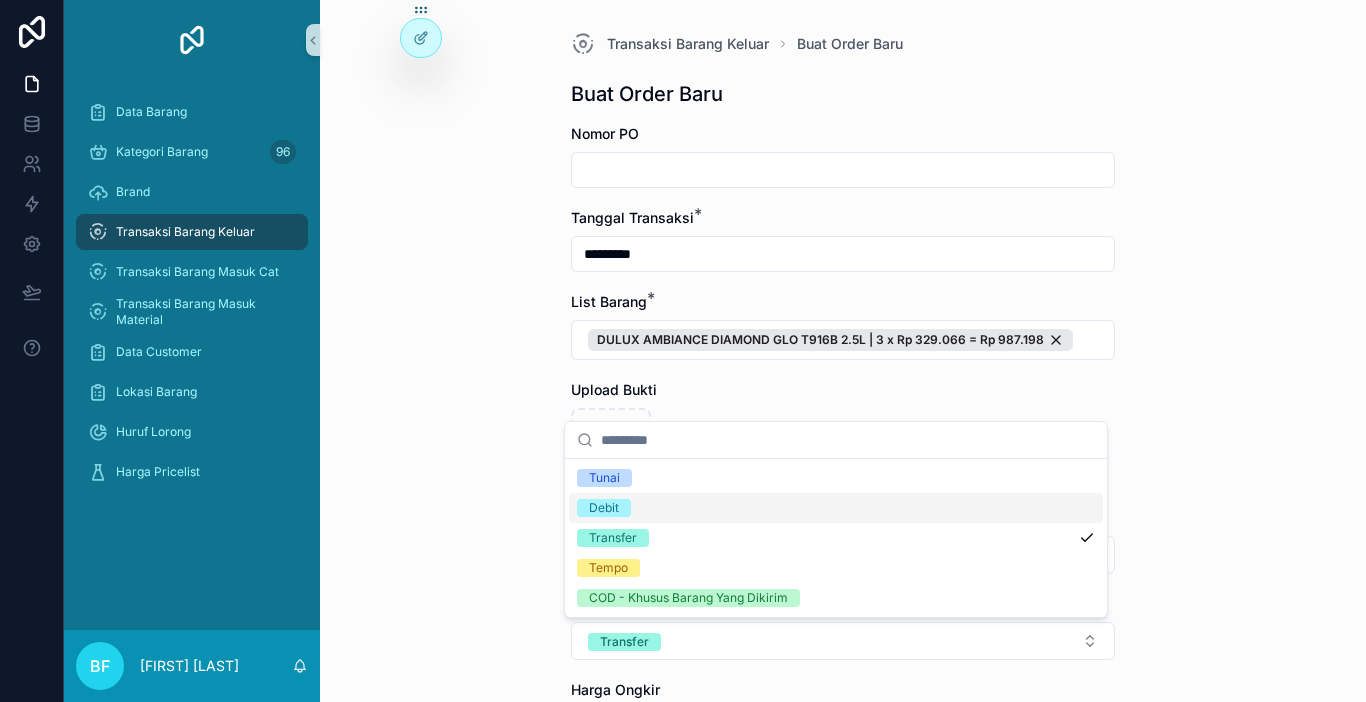 click on "Transaksi Barang Keluar Buat Order Baru Buat Order Baru Nomor PO Tanggal Transaksi * ********* List Barang * DULUX AMBIANCE DIAMOND GLO T916B 2.5L | 3 x Rp 329.066 = Rp 987.198 Upload Bukti Customer [NAME] TOKPED Tipe Pembayaran * Transfer Harga Ongkir Totalkan Transaksi" at bounding box center [843, 351] 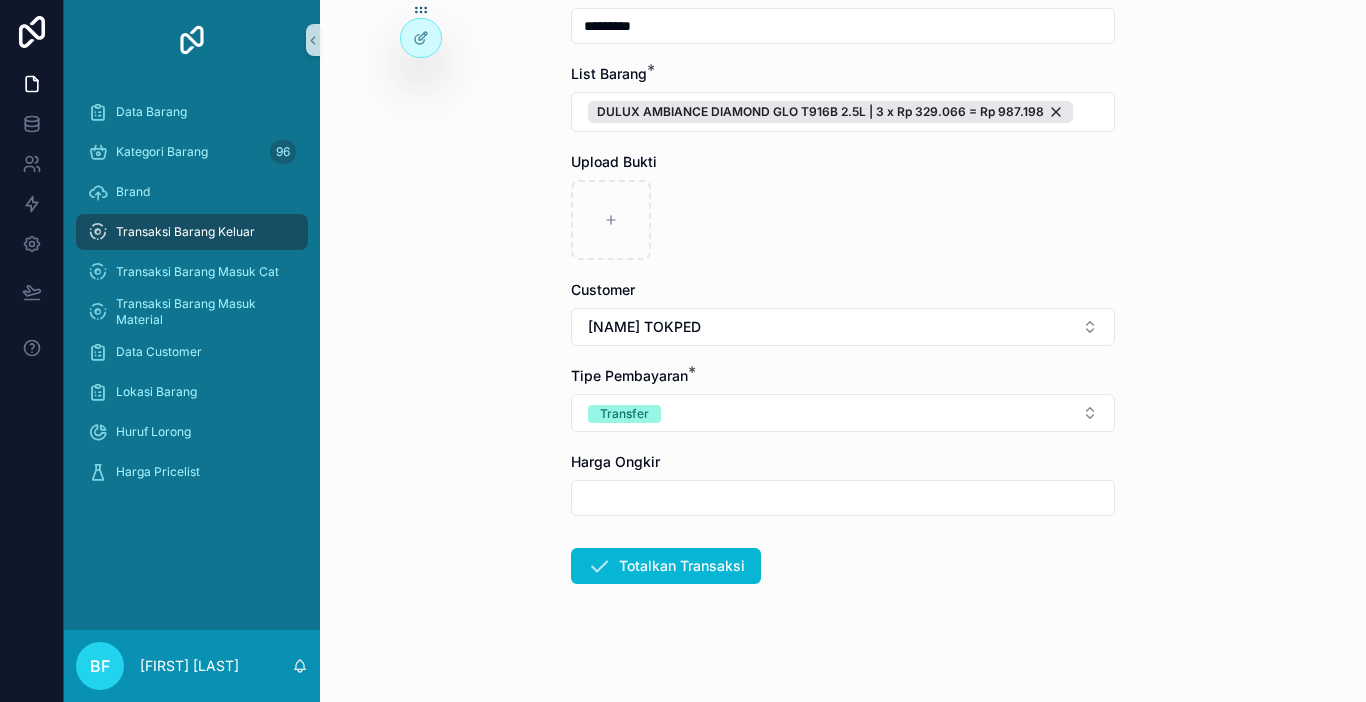 scroll, scrollTop: 238, scrollLeft: 0, axis: vertical 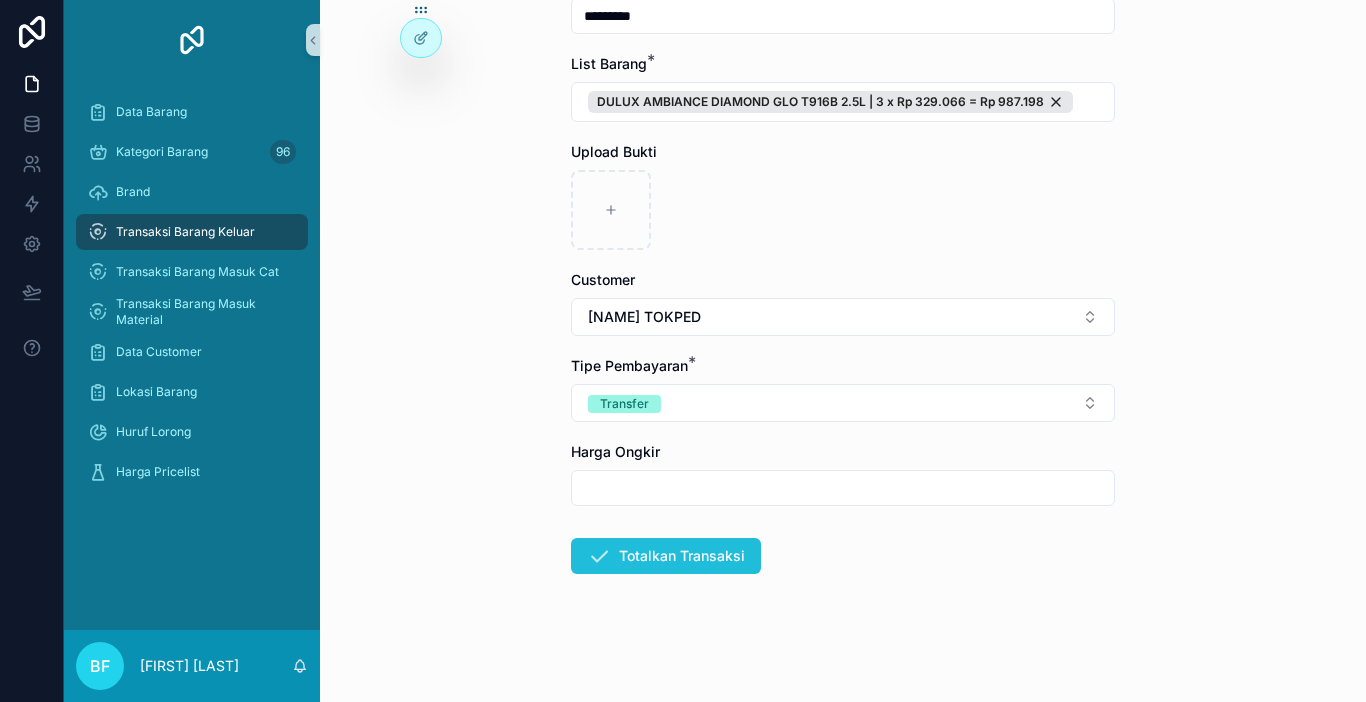 click on "Totalkan Transaksi" at bounding box center [666, 556] 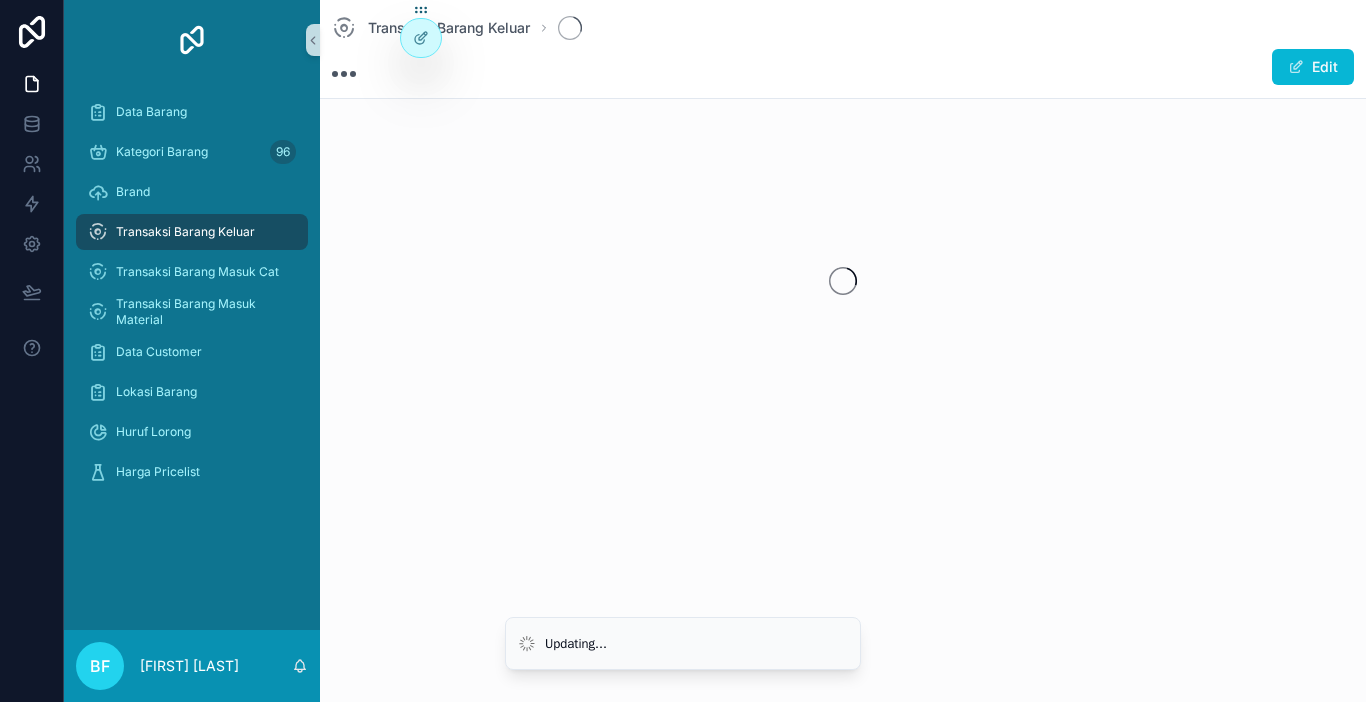 scroll, scrollTop: 0, scrollLeft: 0, axis: both 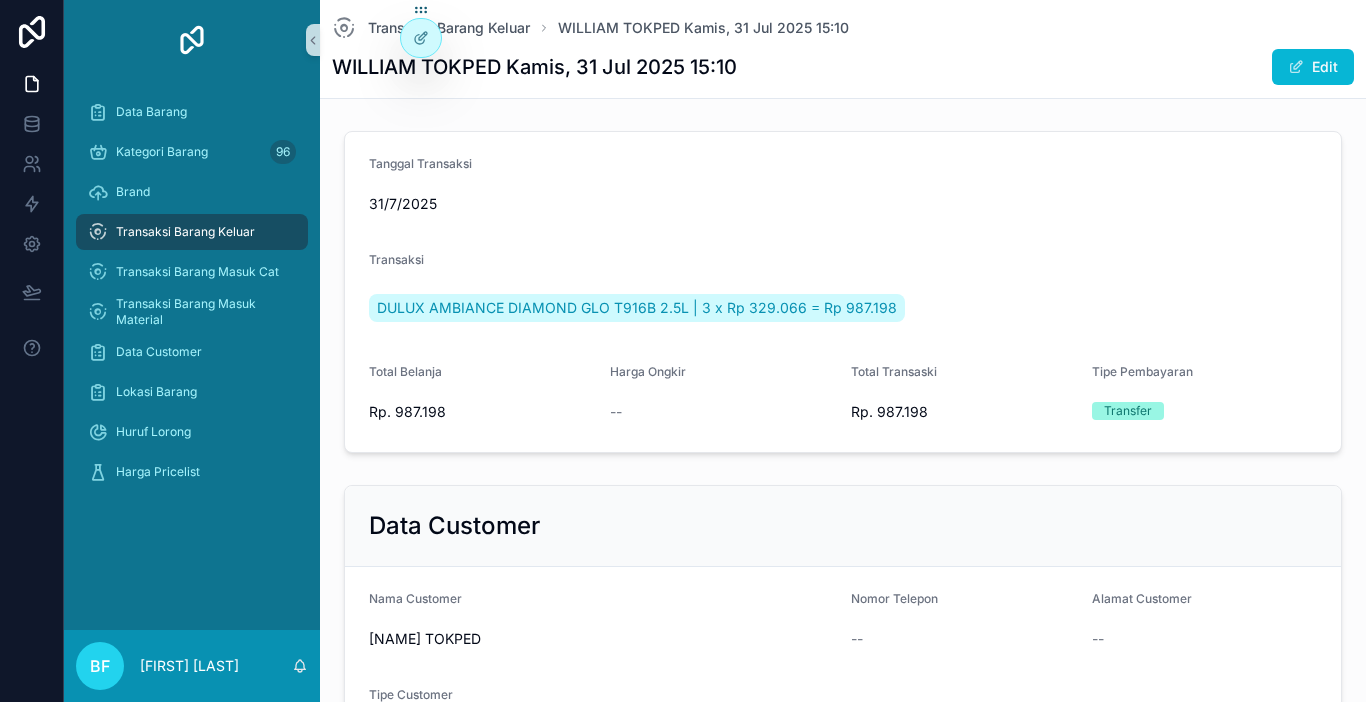 click on "Transaksi Barang Keluar" at bounding box center (185, 232) 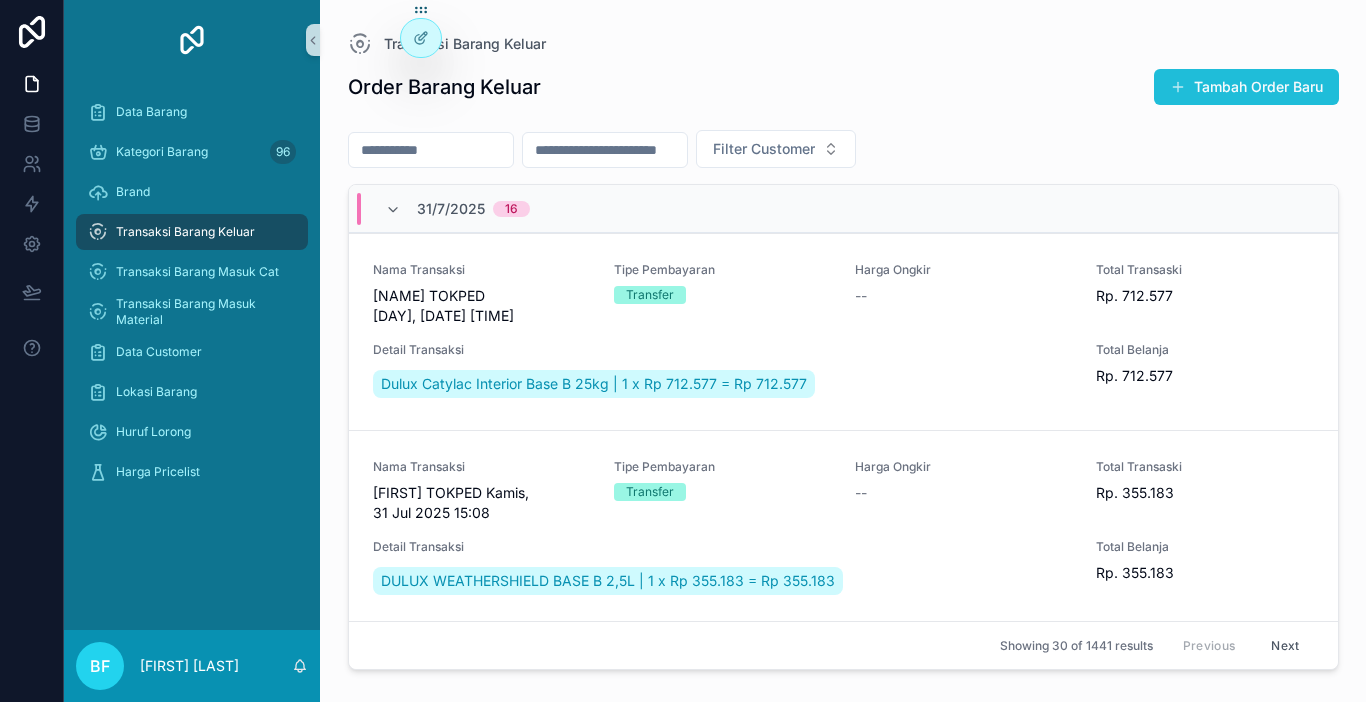 click on "Tambah Order Baru" at bounding box center (1246, 87) 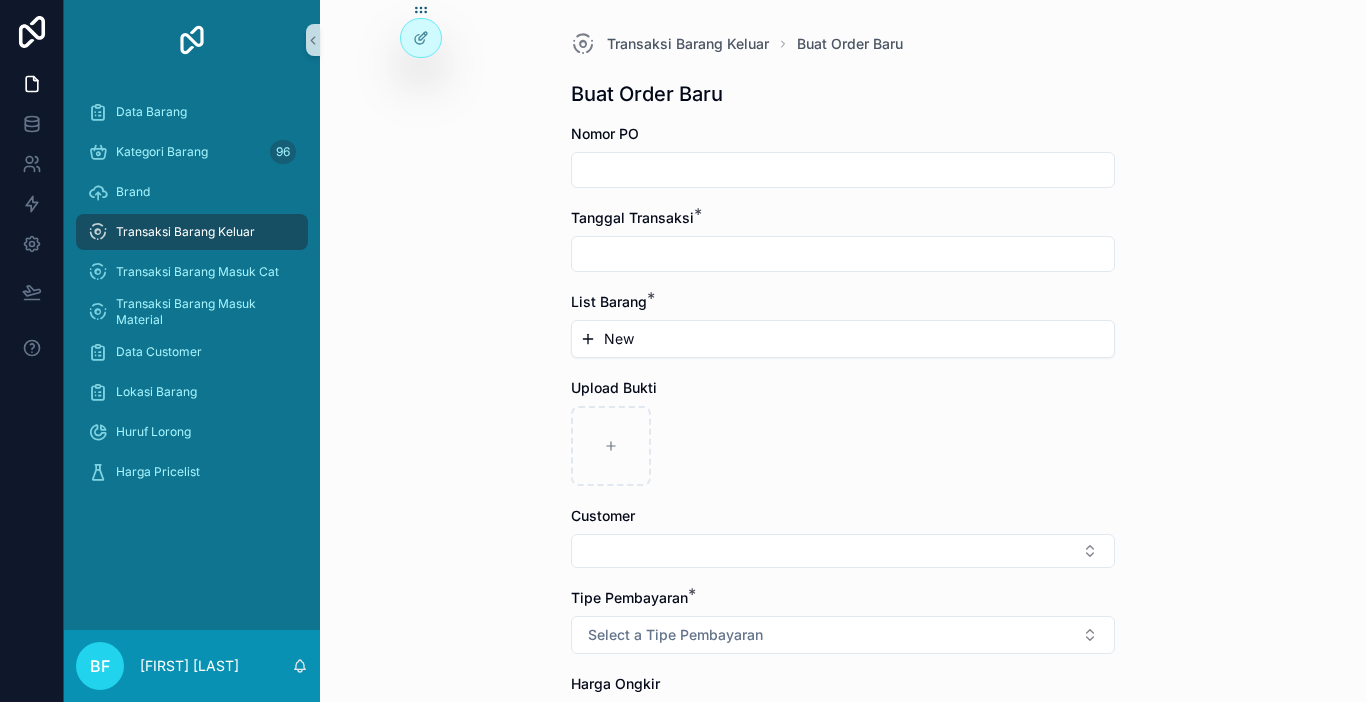 click at bounding box center (843, 254) 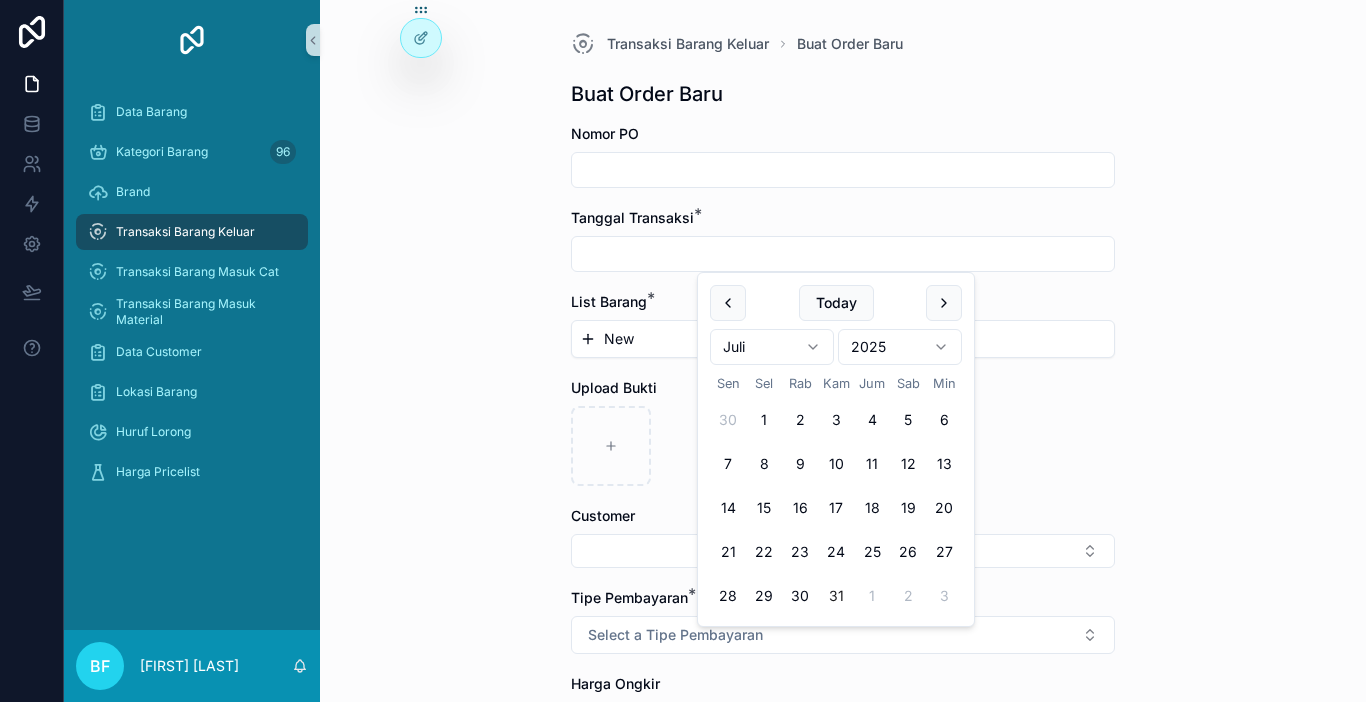 click on "31" at bounding box center (836, 596) 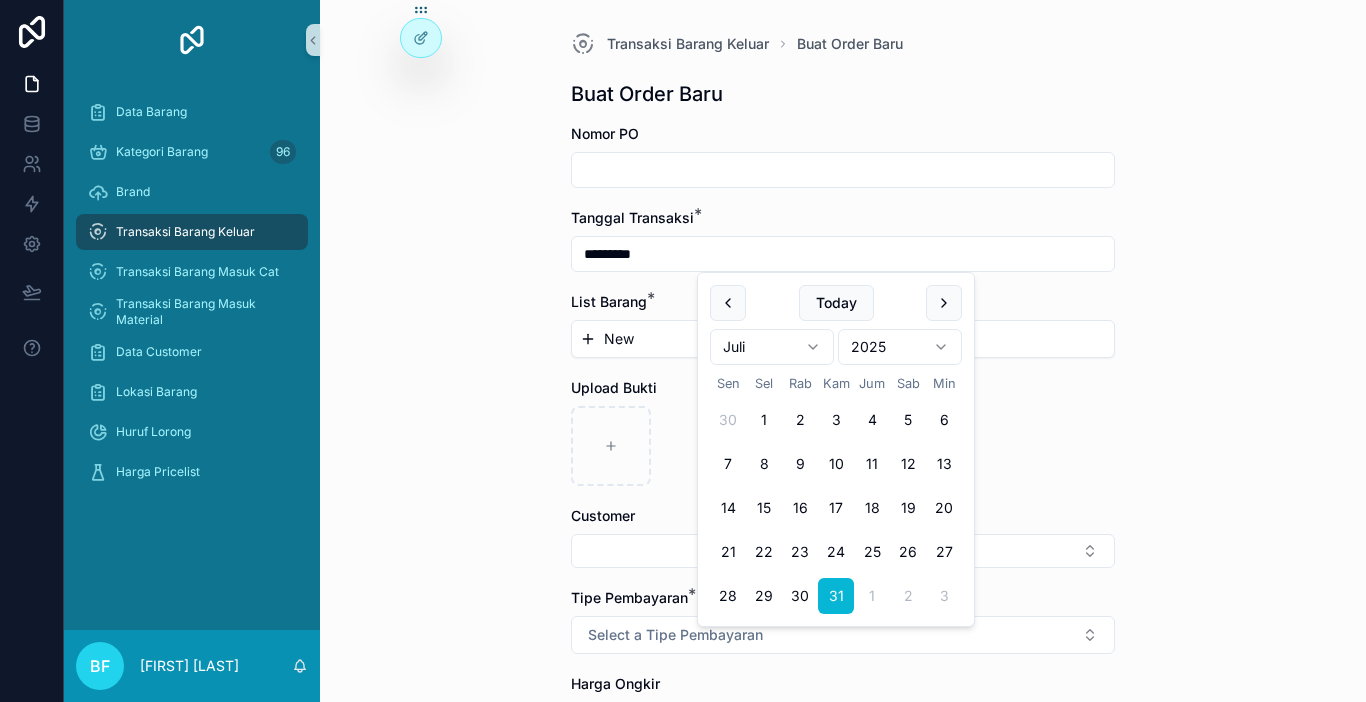 type on "*********" 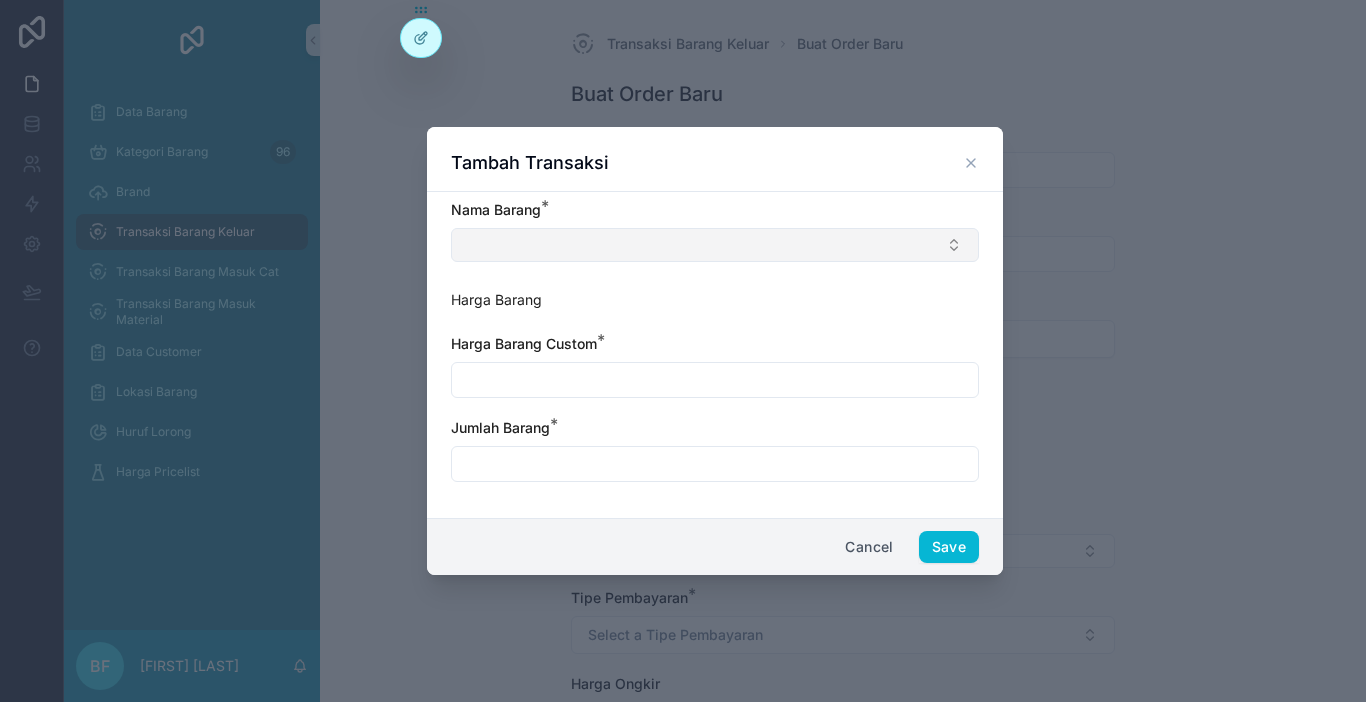 click at bounding box center (715, 245) 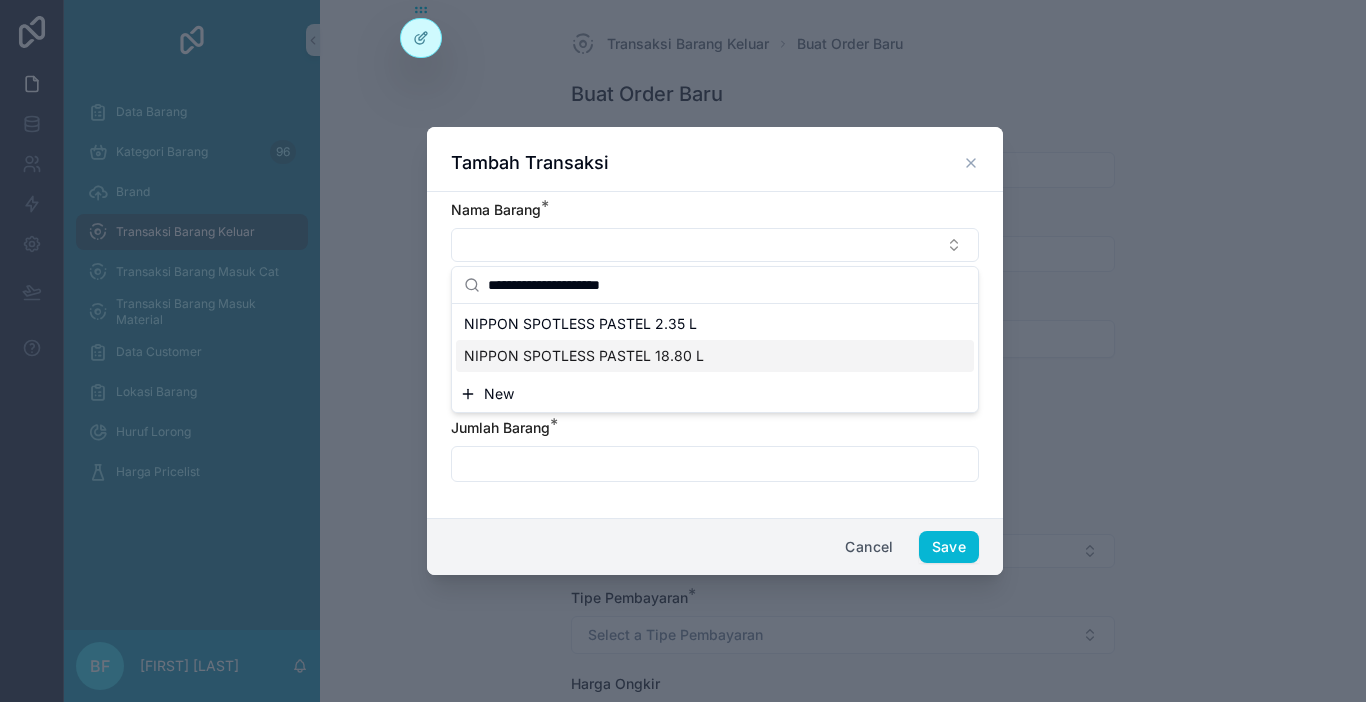 type on "**********" 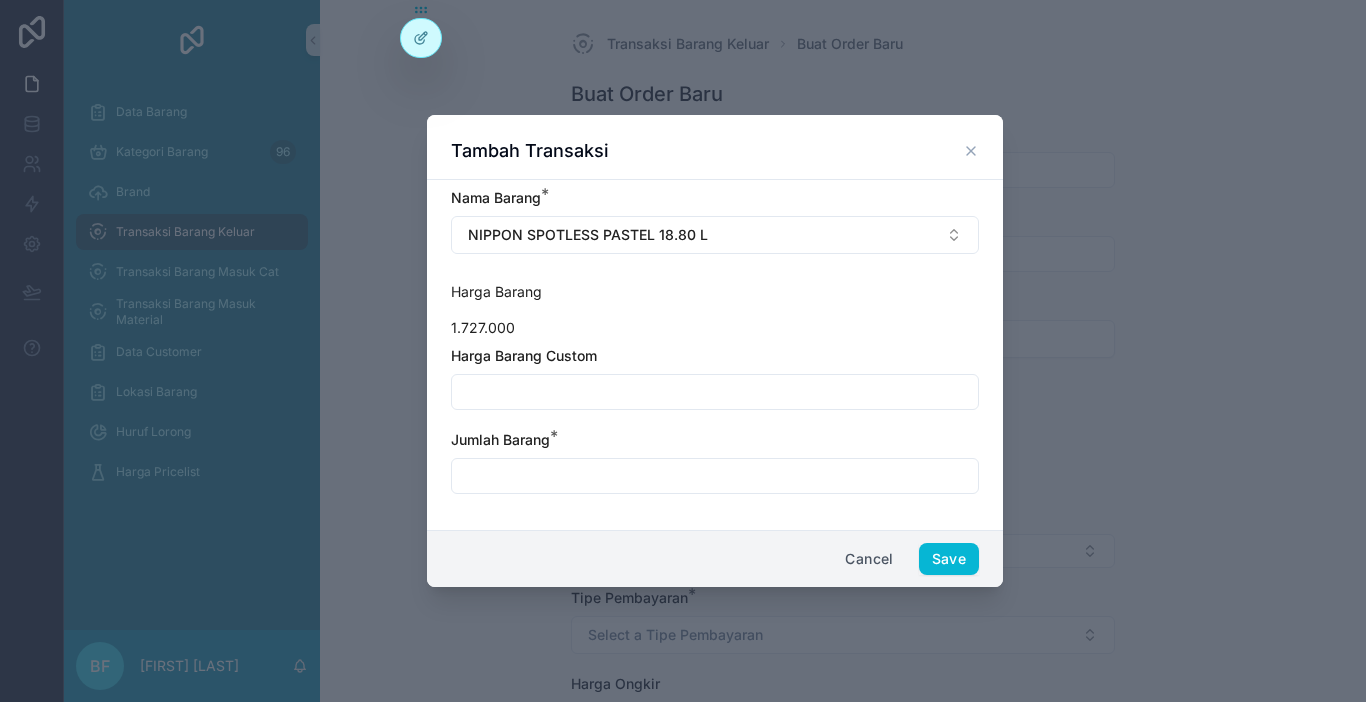 click at bounding box center [715, 392] 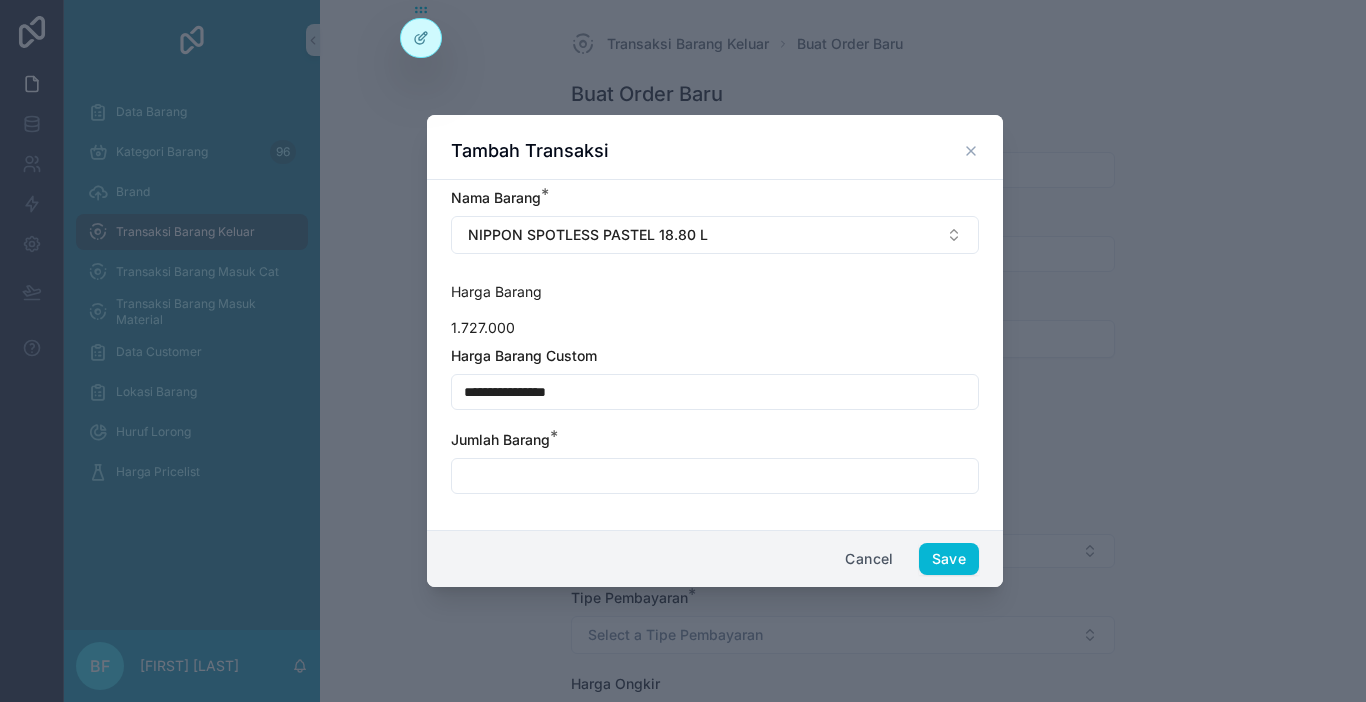 type on "**********" 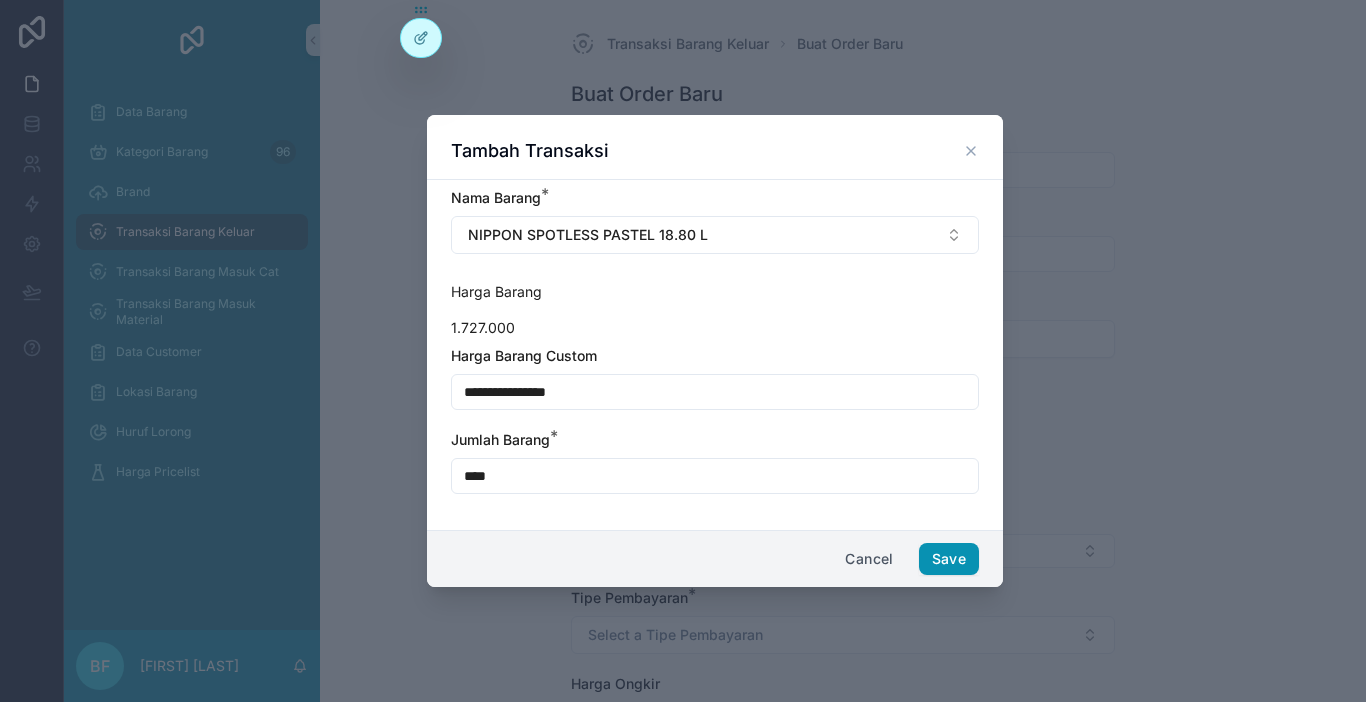 type on "****" 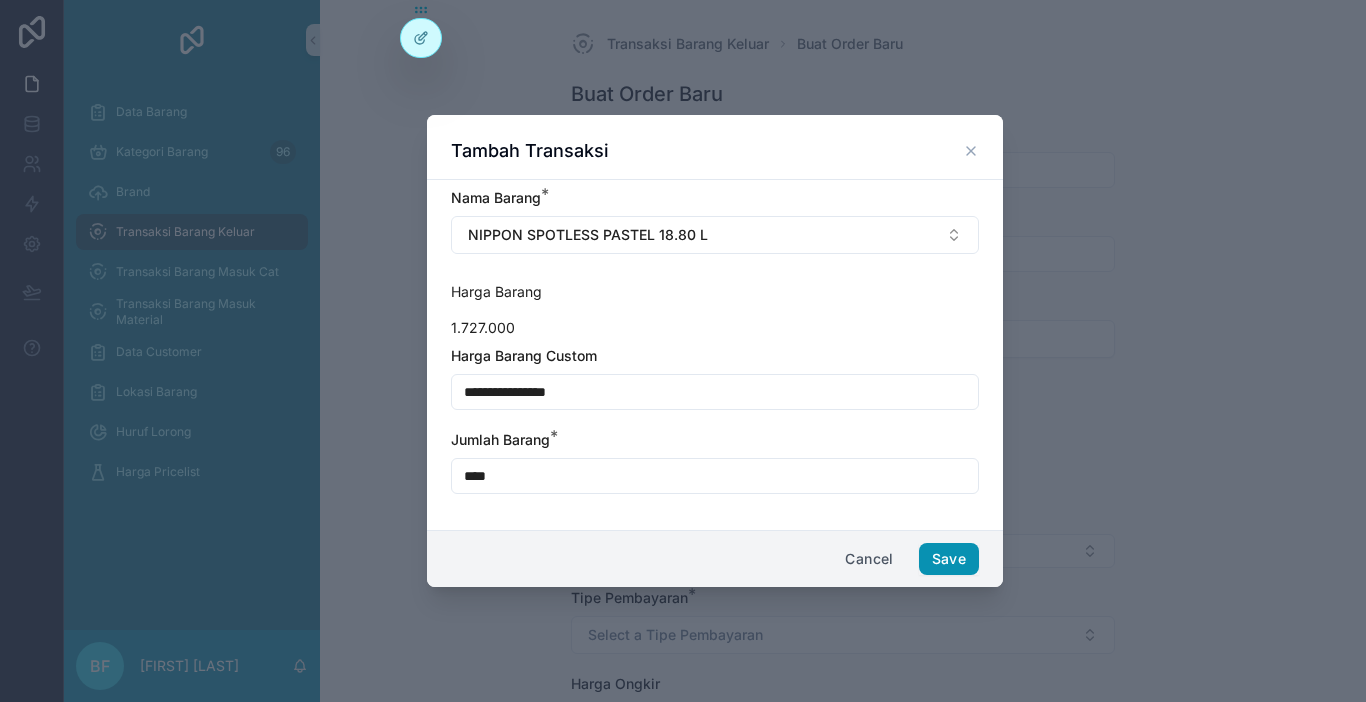 click on "Save" at bounding box center [949, 559] 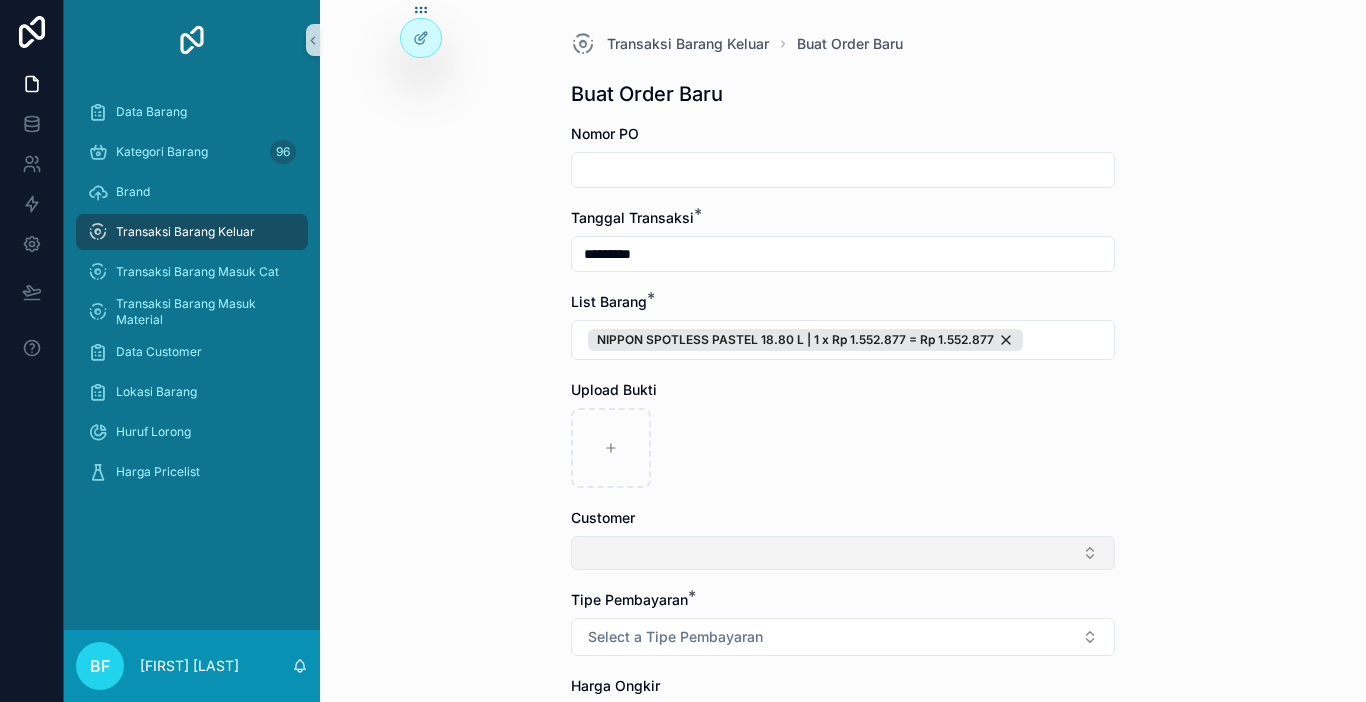 click at bounding box center [843, 553] 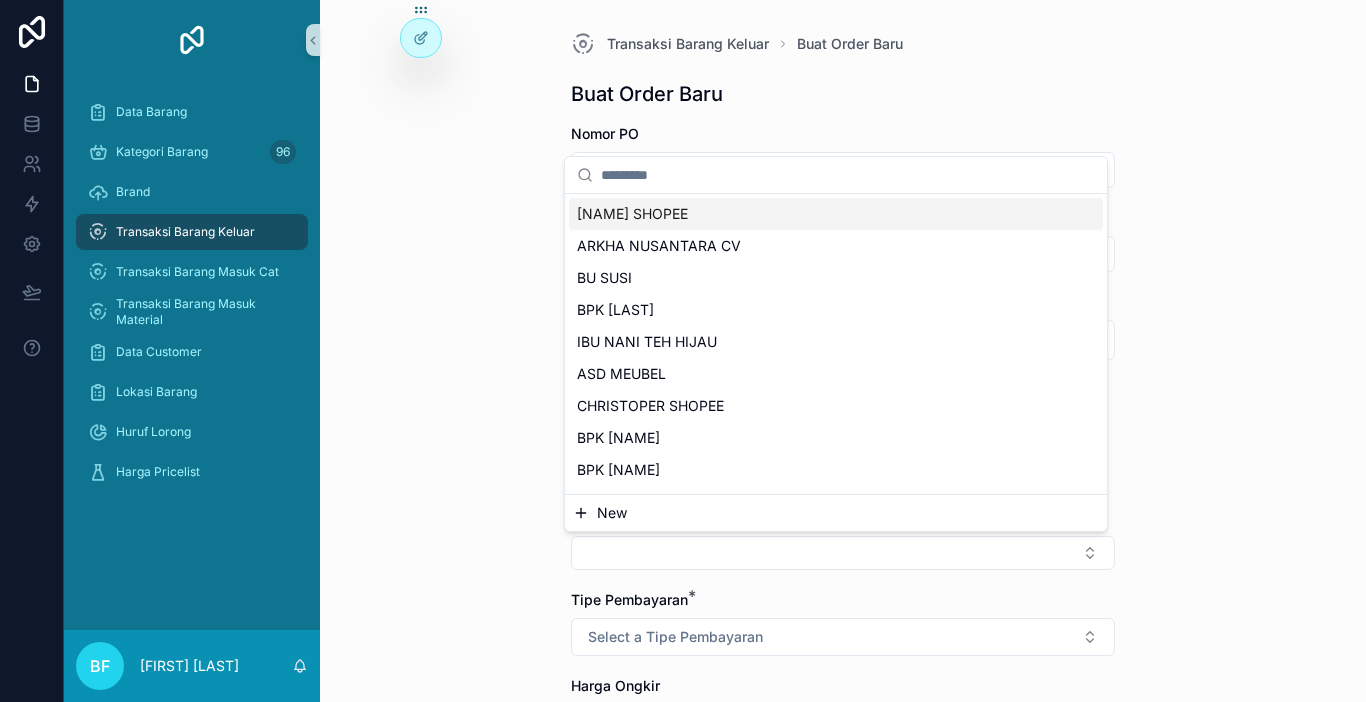 click on "New" at bounding box center (836, 513) 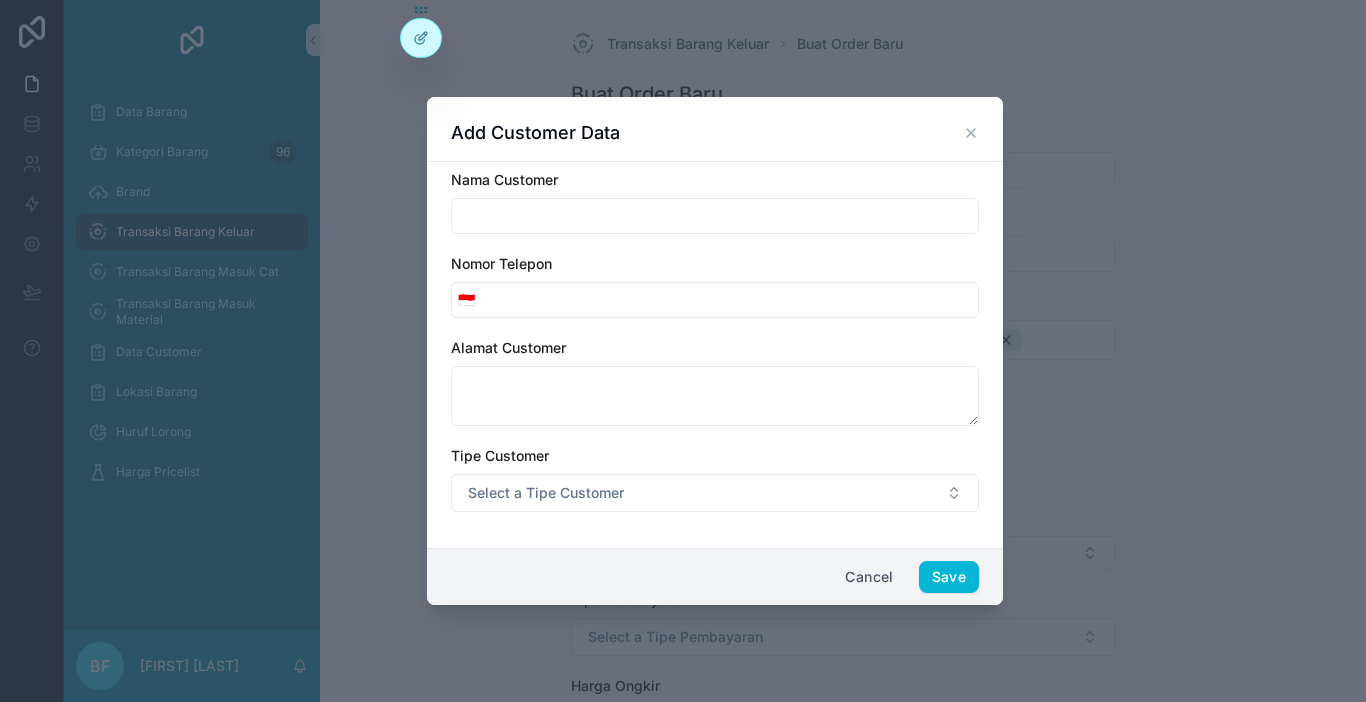 click at bounding box center (715, 216) 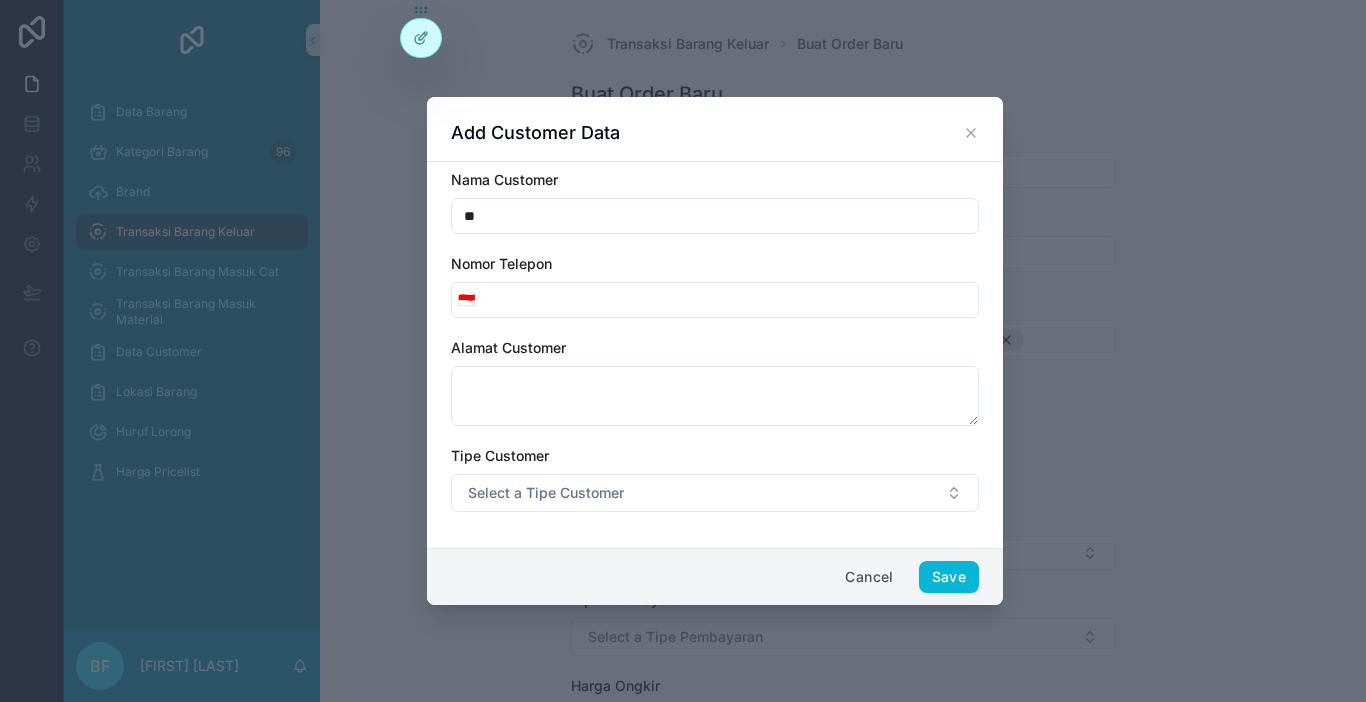 type on "**********" 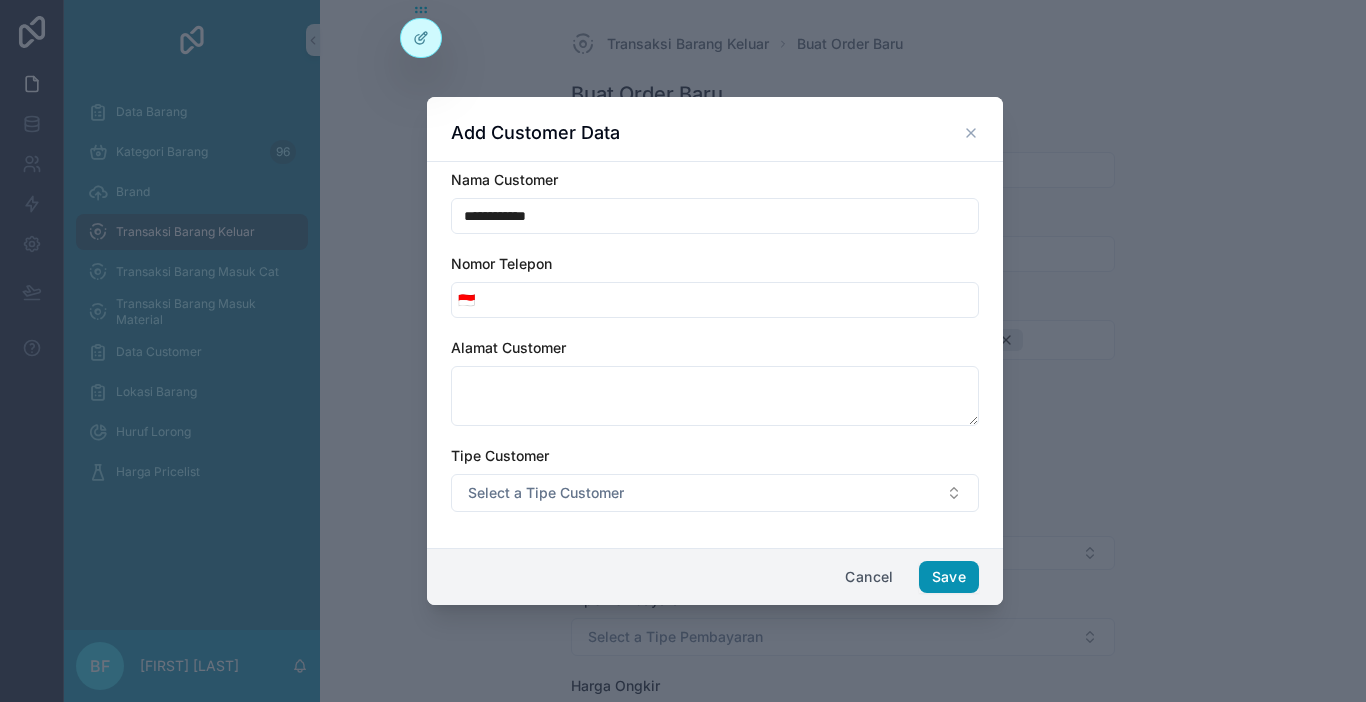 click on "Save" at bounding box center [949, 577] 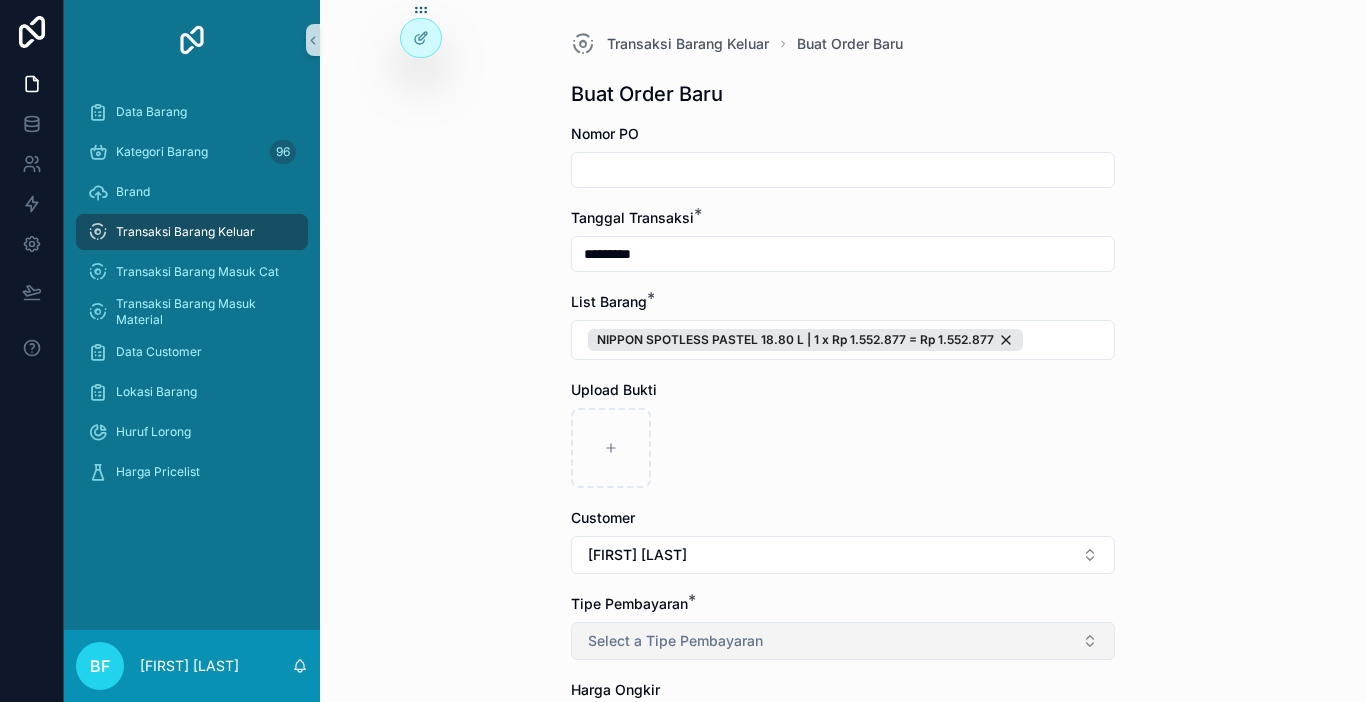 click on "Select a Tipe Pembayaran" at bounding box center [843, 641] 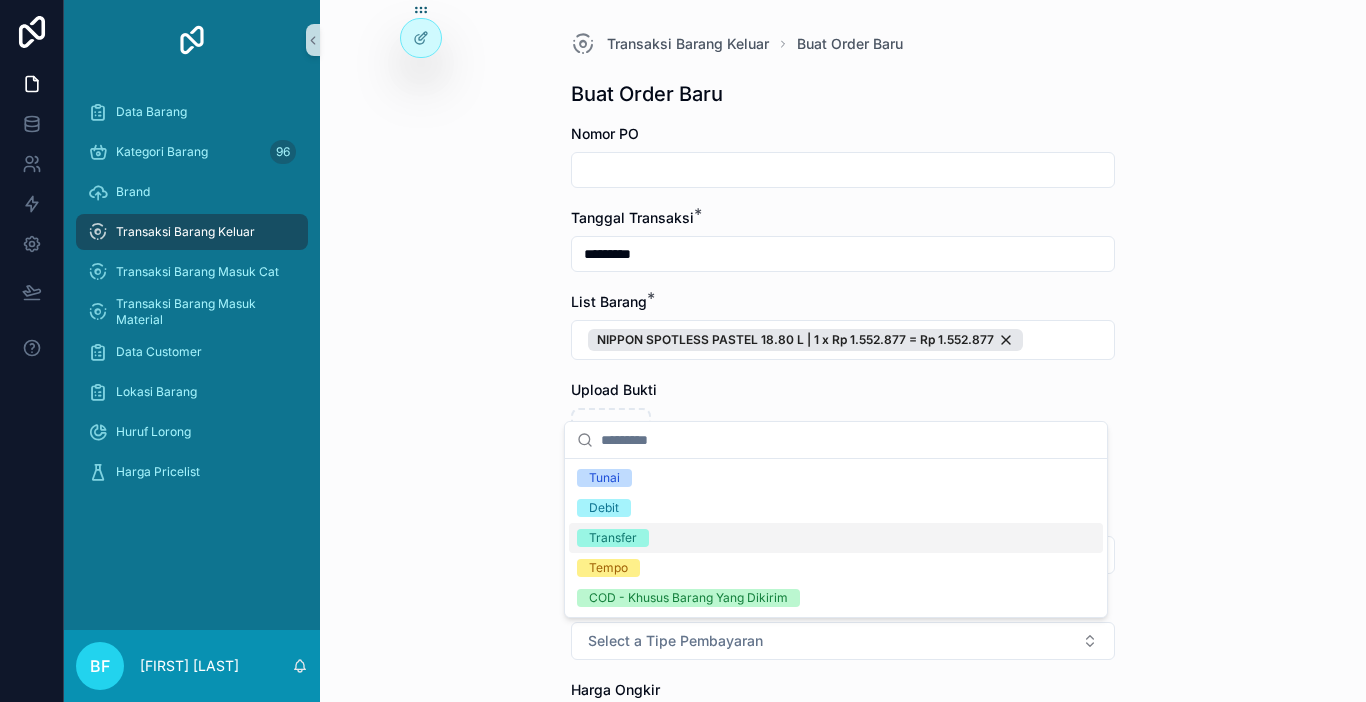 click on "Transfer" at bounding box center (836, 538) 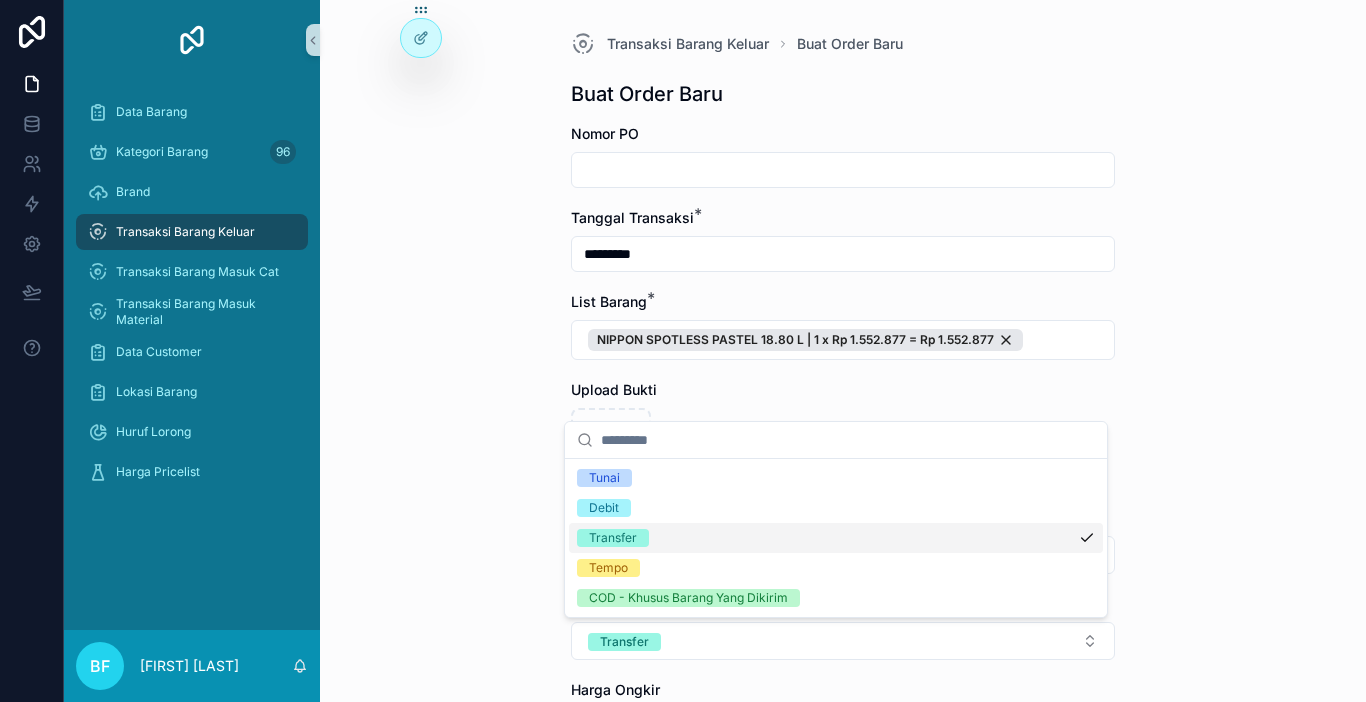 click on "Transaksi Barang Keluar Buat Order Baru Buat Order Baru Nomor PO Tanggal Transaksi * ********* List Barang * NIPPON SPOTLESS PASTEL 18.80 L | 1 x Rp 1.552.877 = Rp 1.552.877 Upload Bukti Customer [NAME] TOKPED Tipe Pembayaran * Transfer Harga Ongkir Totalkan Transaksi" at bounding box center (843, 351) 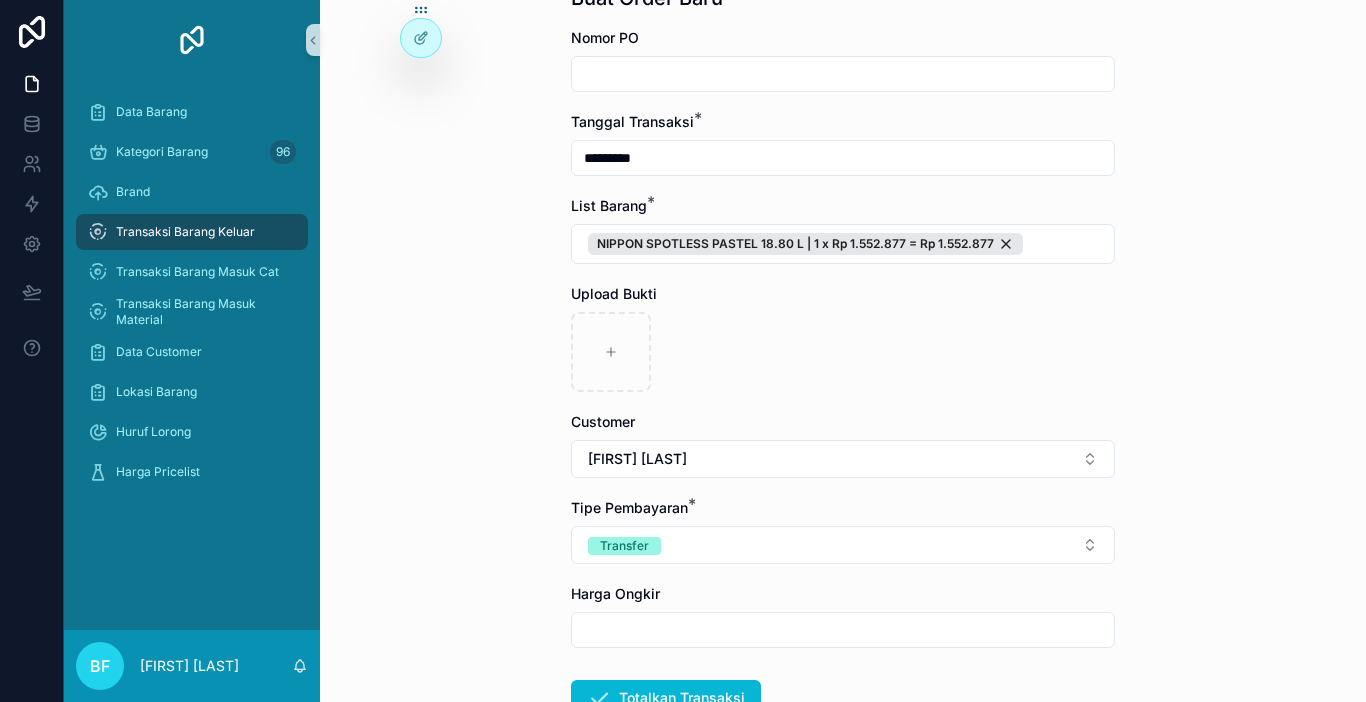 scroll, scrollTop: 200, scrollLeft: 0, axis: vertical 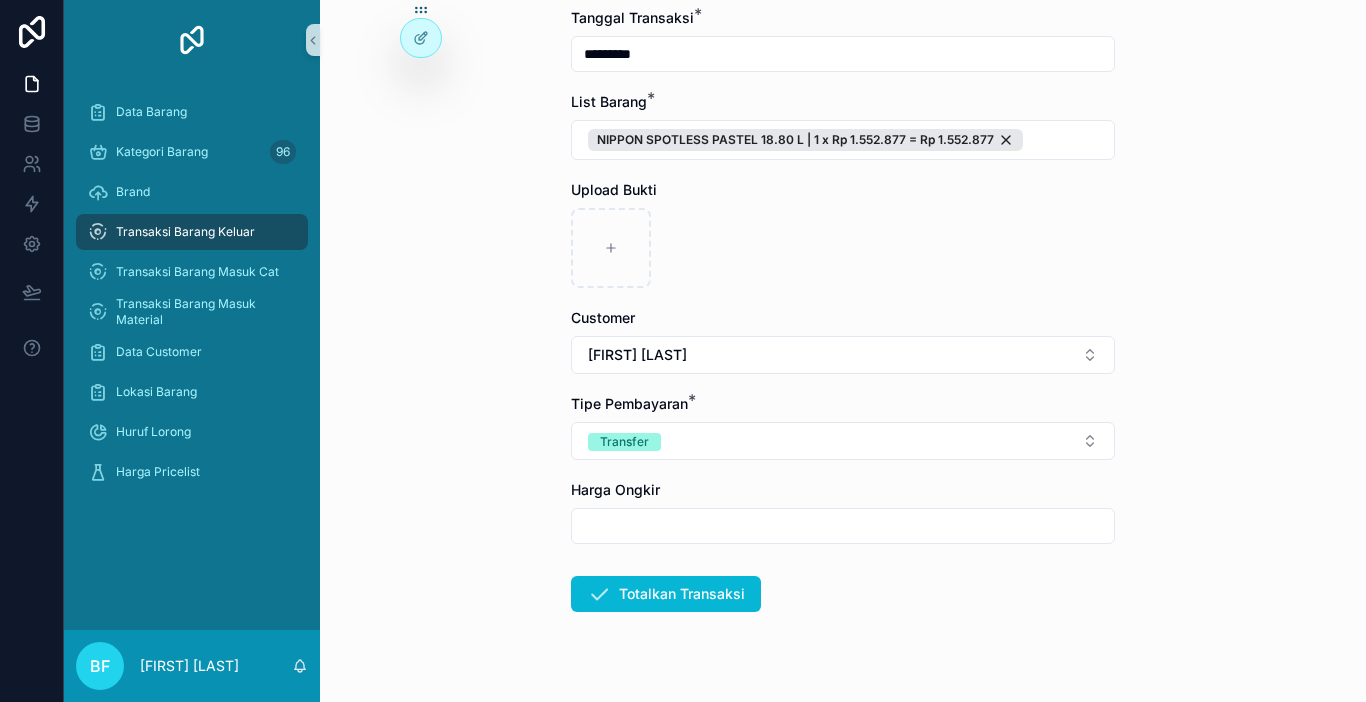 drag, startPoint x: 676, startPoint y: 578, endPoint x: 691, endPoint y: 541, distance: 39.92493 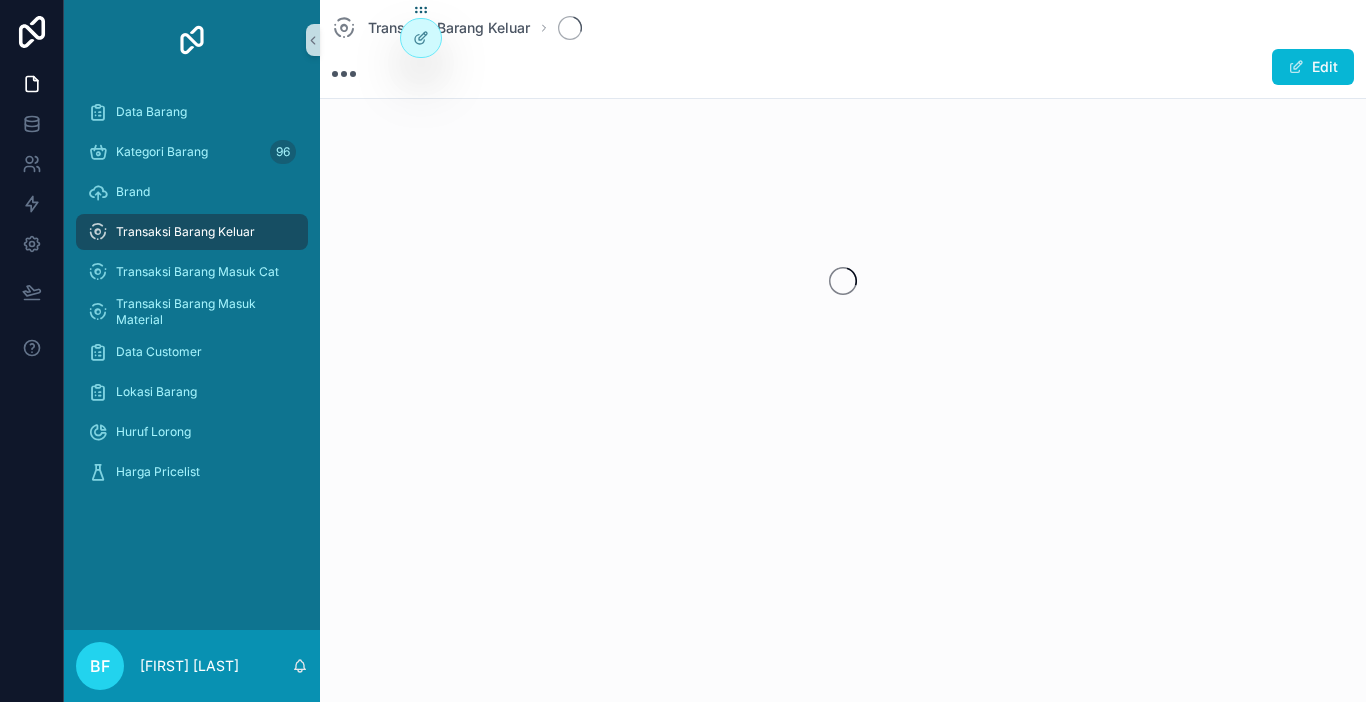scroll, scrollTop: 0, scrollLeft: 0, axis: both 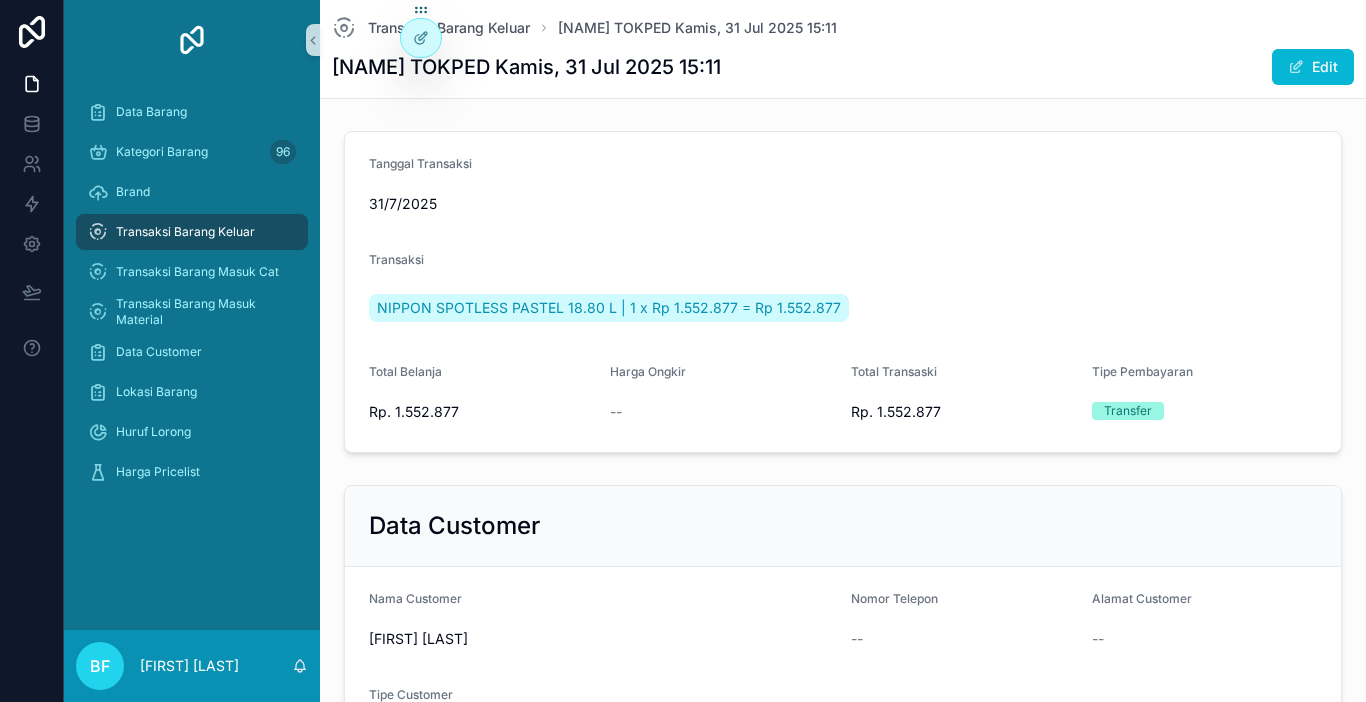 click on "Transaksi Barang Keluar" at bounding box center (185, 232) 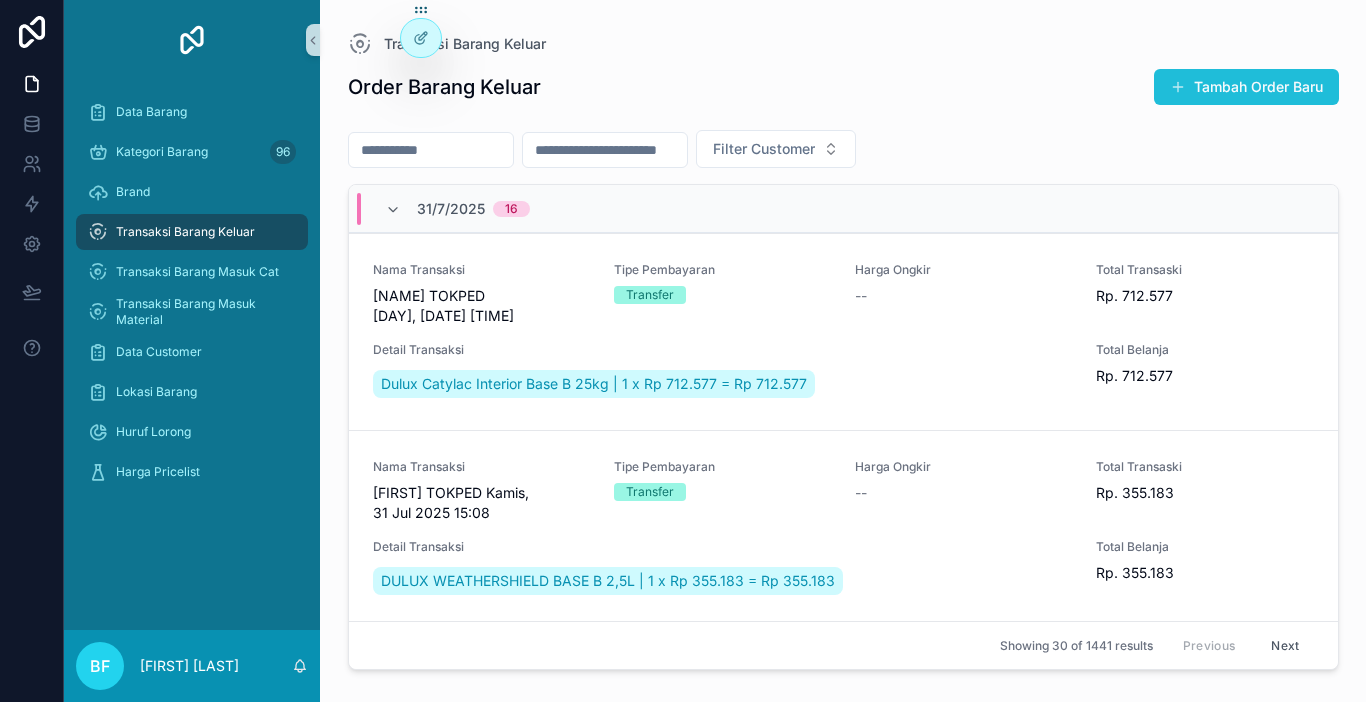click on "Tambah Order Baru" at bounding box center (1246, 87) 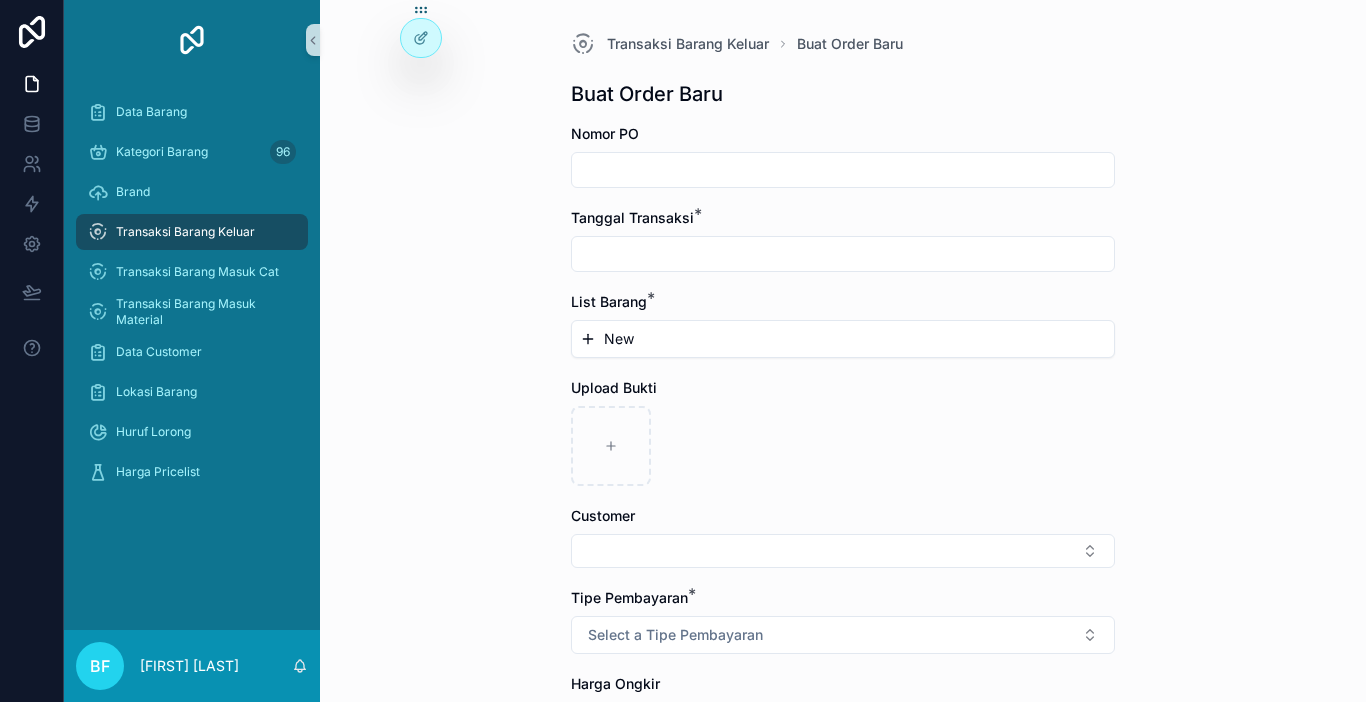 click at bounding box center [843, 170] 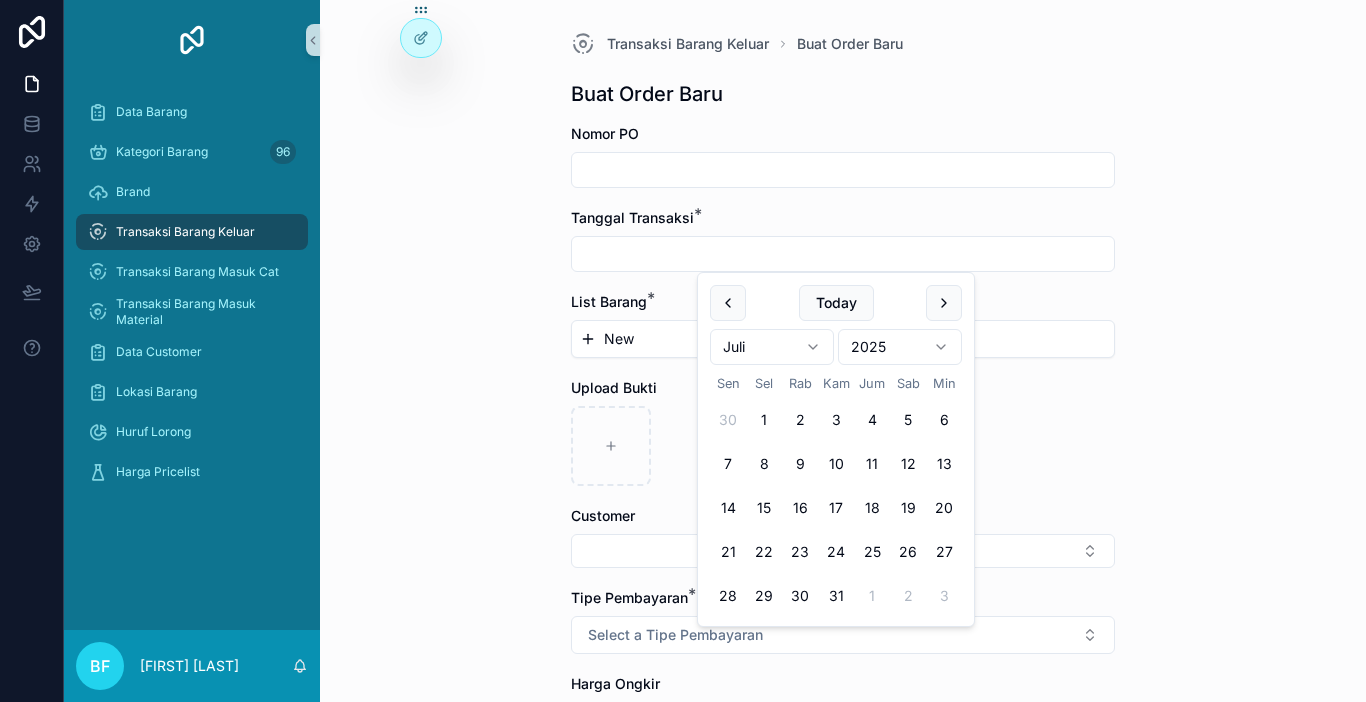 drag, startPoint x: 832, startPoint y: 596, endPoint x: 666, endPoint y: 428, distance: 236.1779 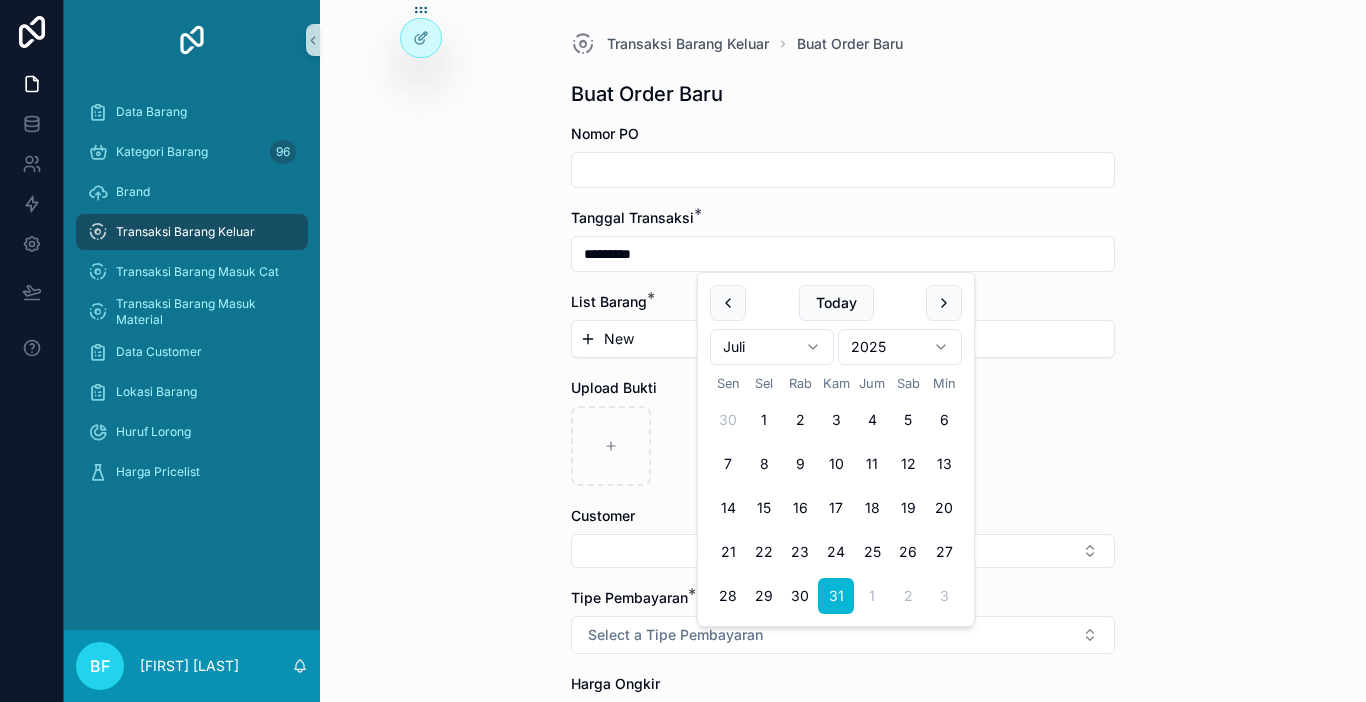 type on "*********" 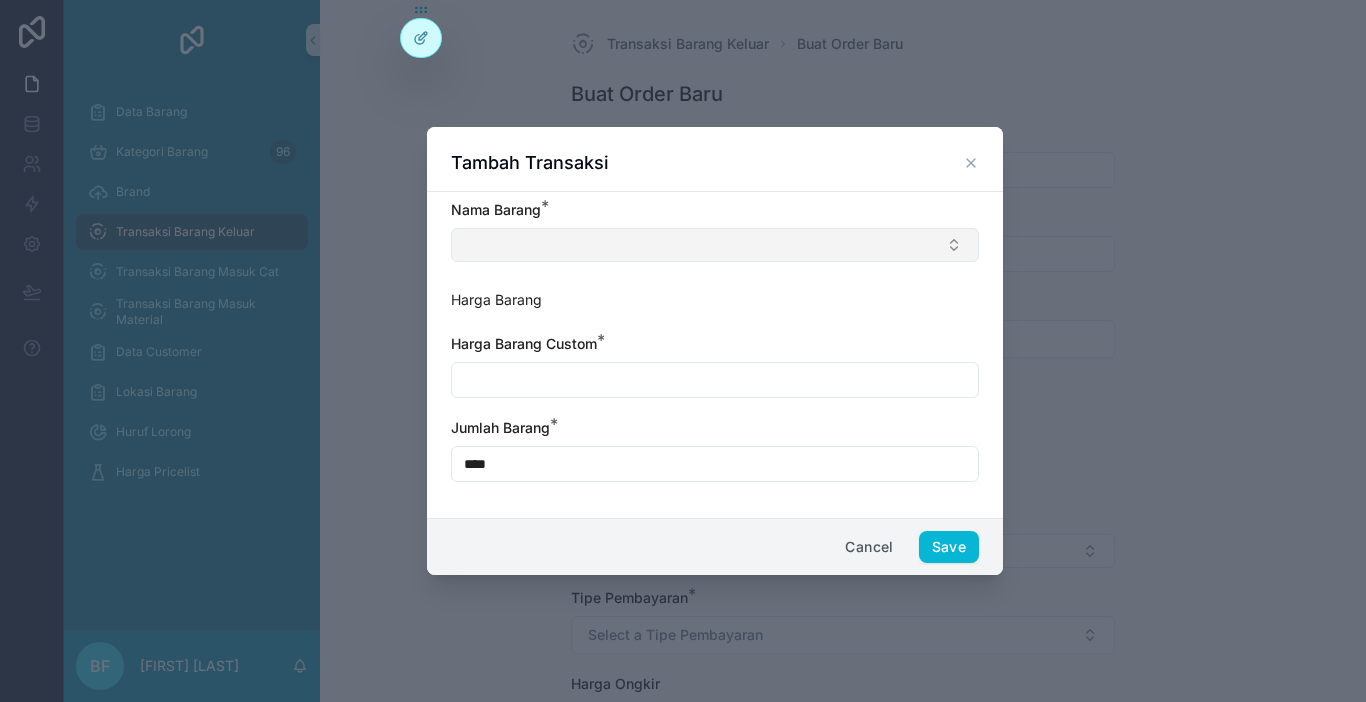 click at bounding box center [715, 245] 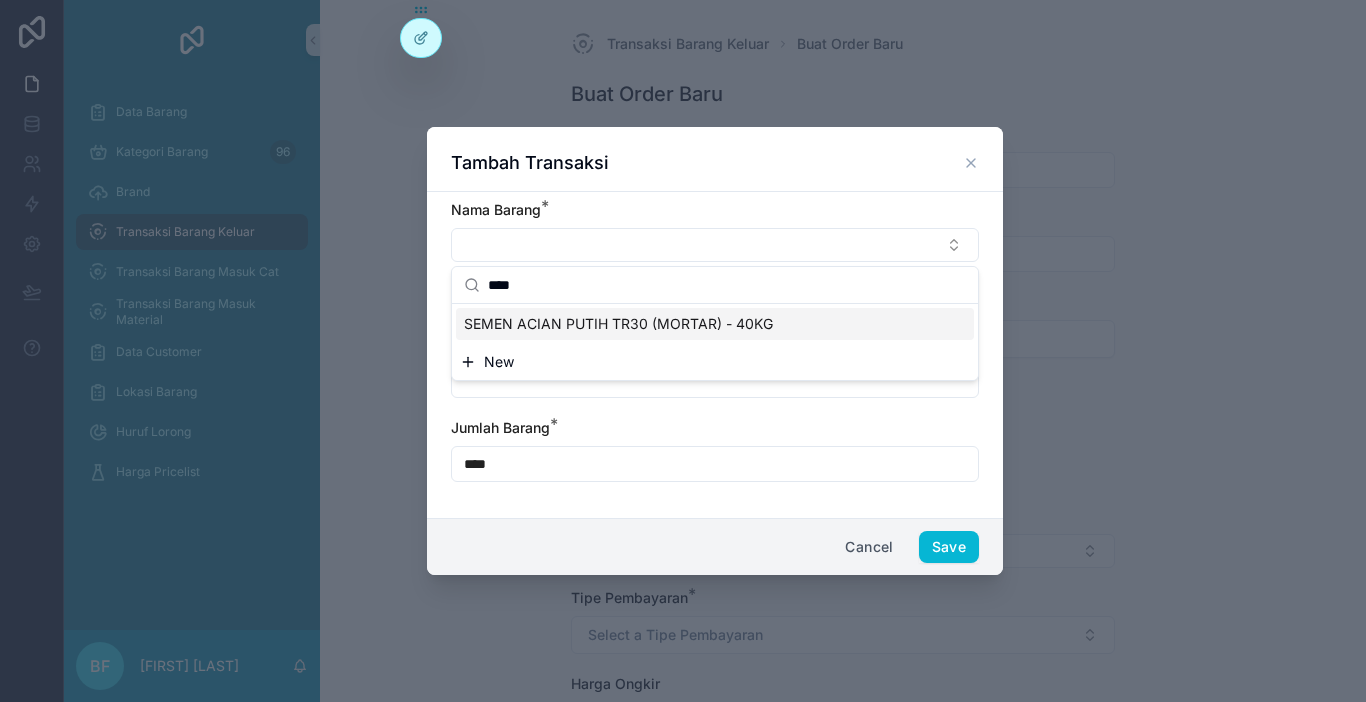 type on "****" 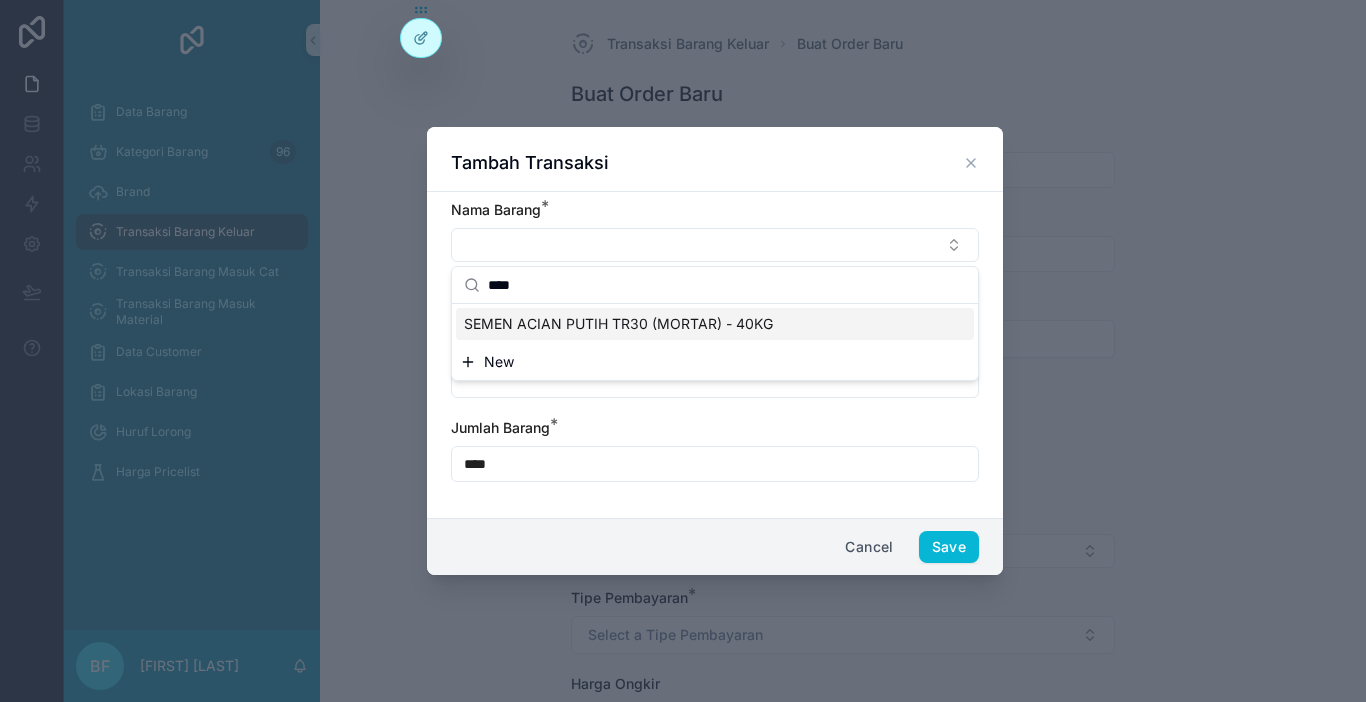 click on "SEMEN ACIAN PUTIH TR30 (MORTAR) - 40KG" at bounding box center [618, 324] 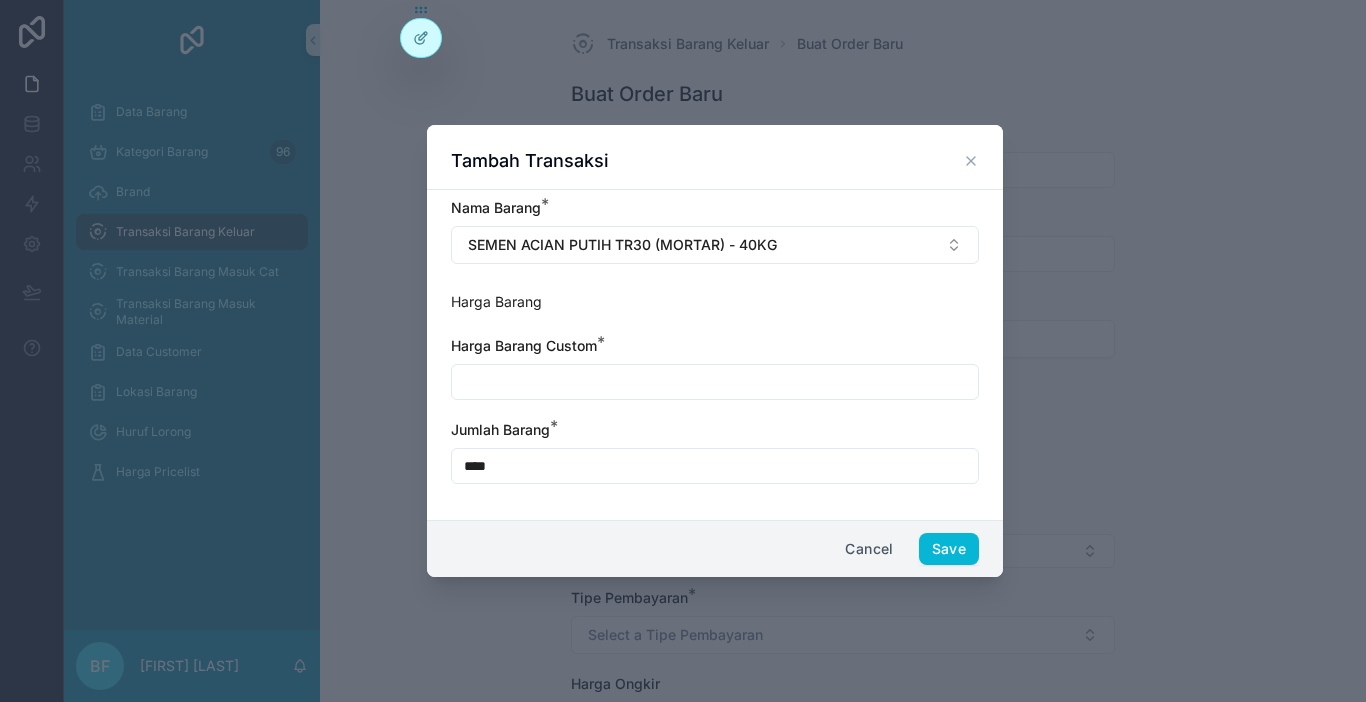click at bounding box center (715, 382) 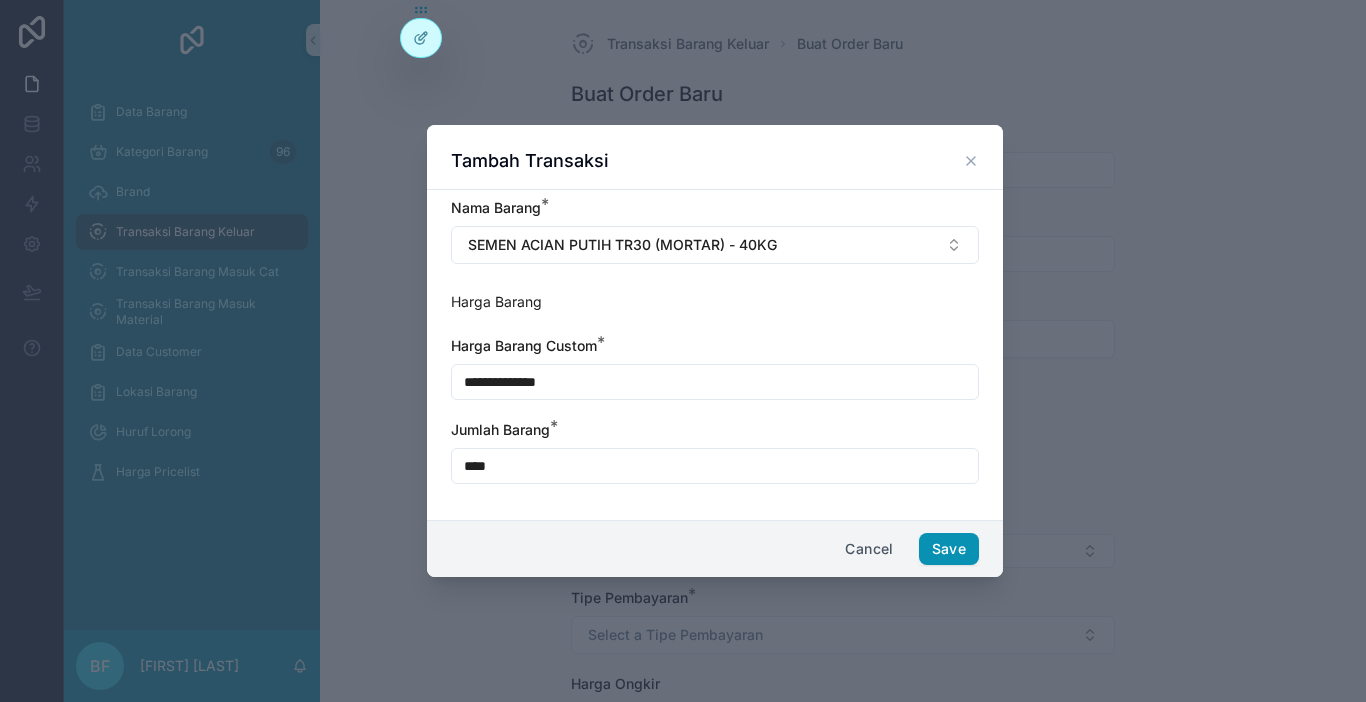 type on "**********" 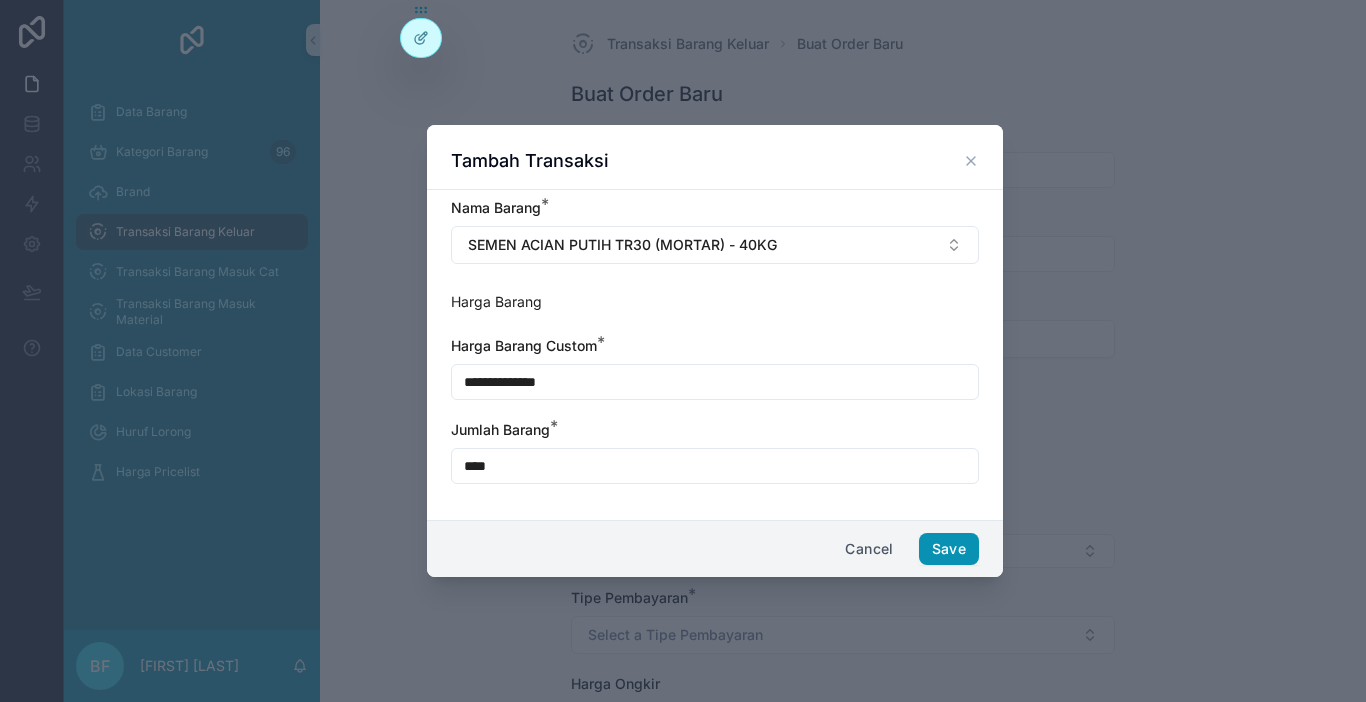 click on "Save" at bounding box center [949, 549] 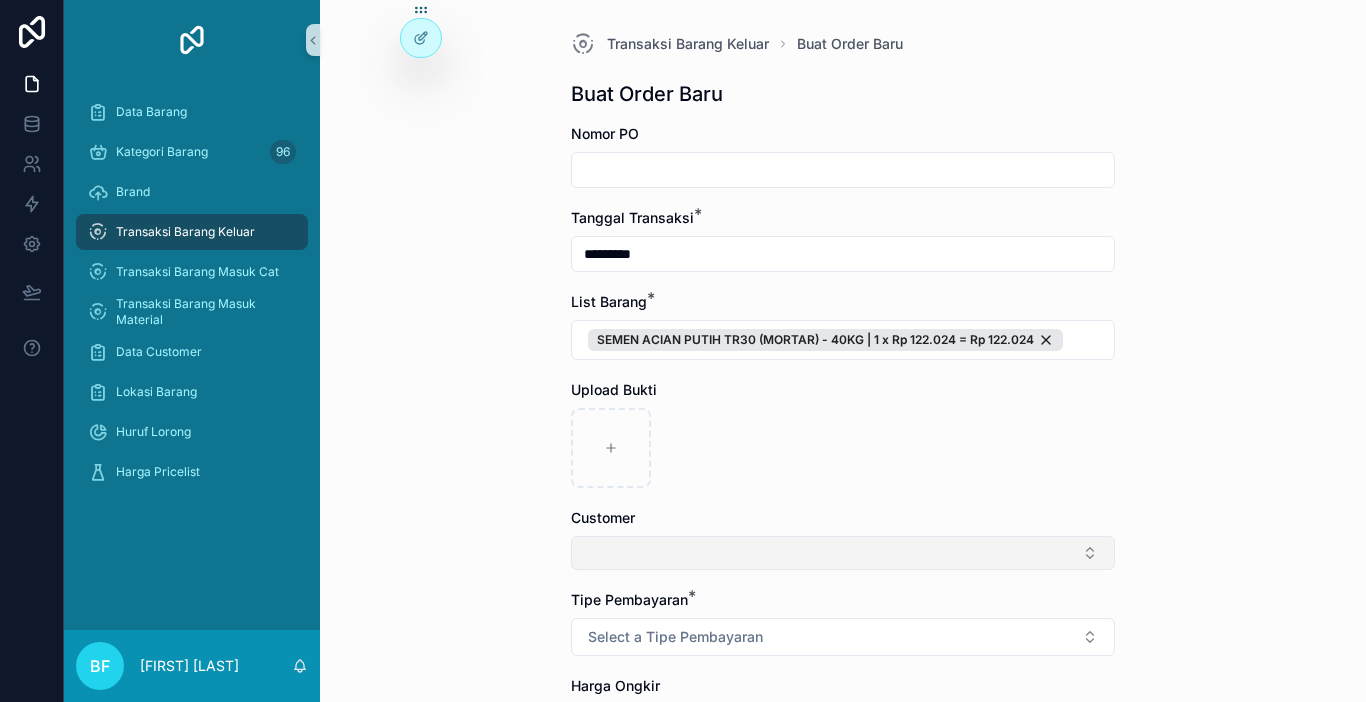 click at bounding box center (843, 553) 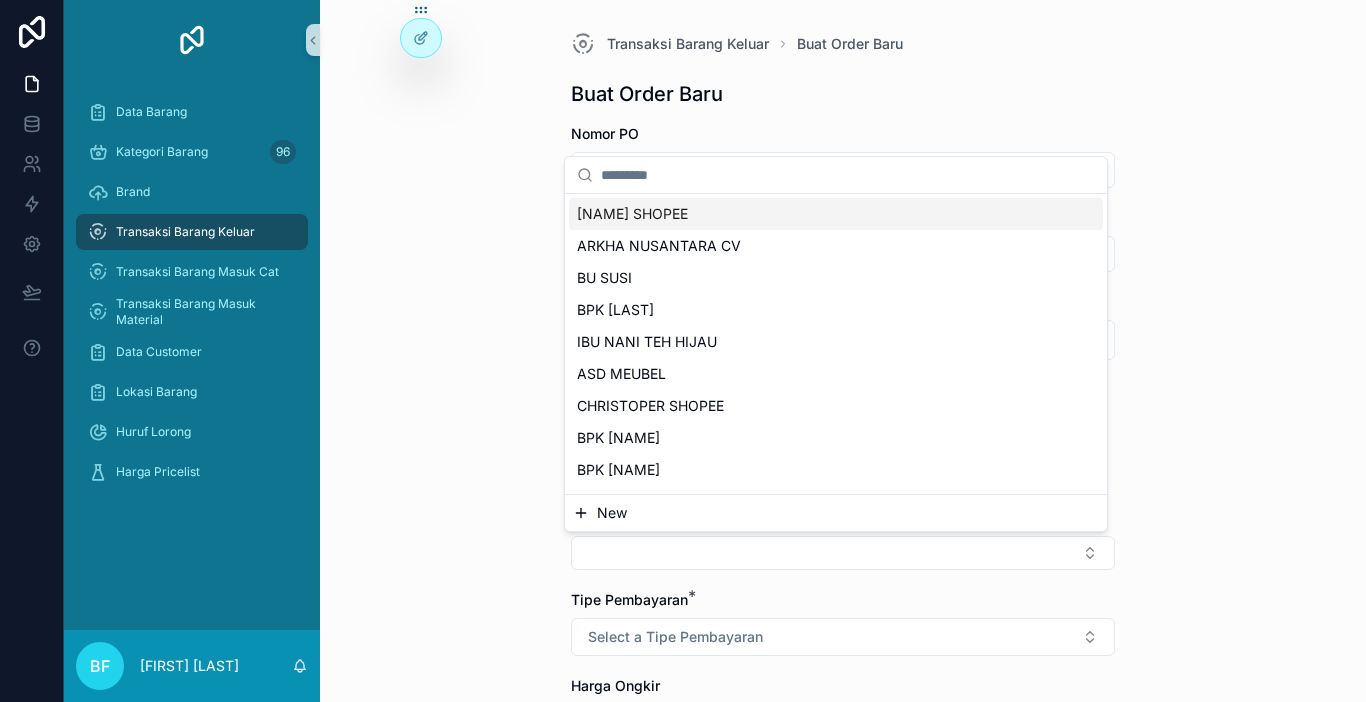 click on "New" at bounding box center [612, 513] 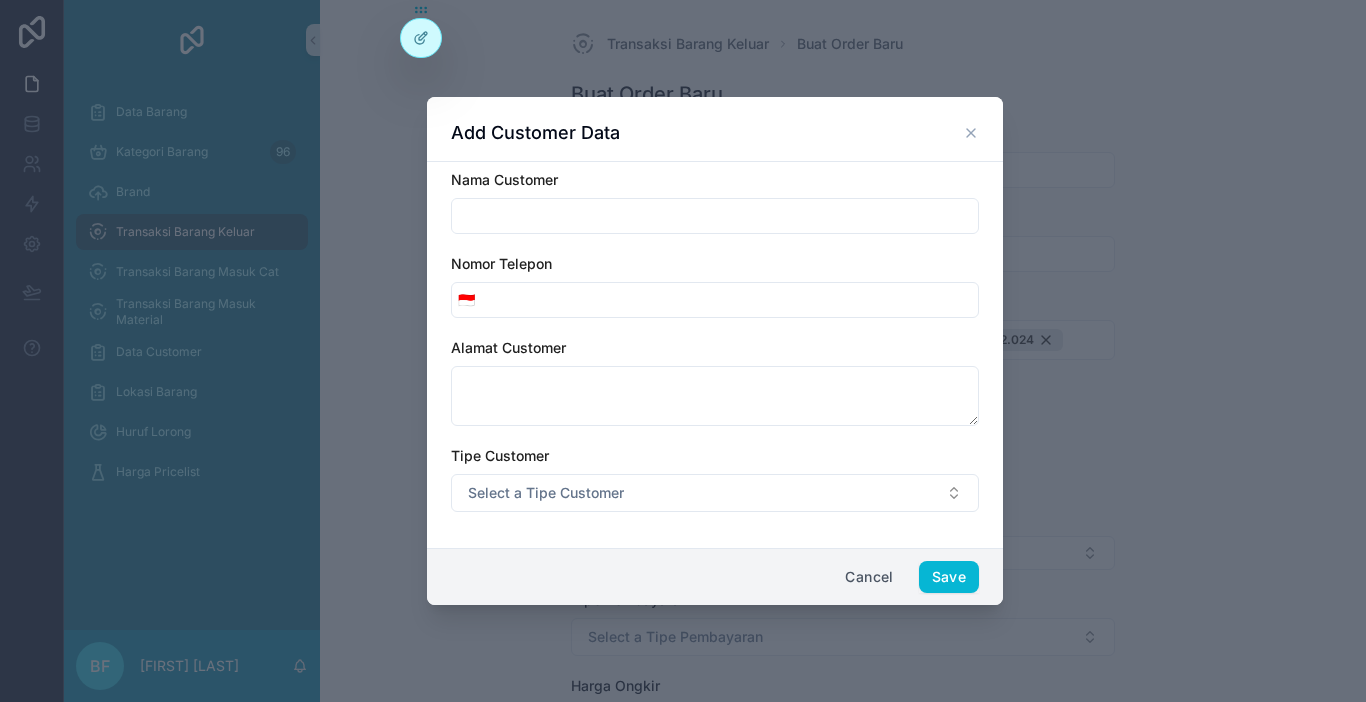 click at bounding box center (715, 216) 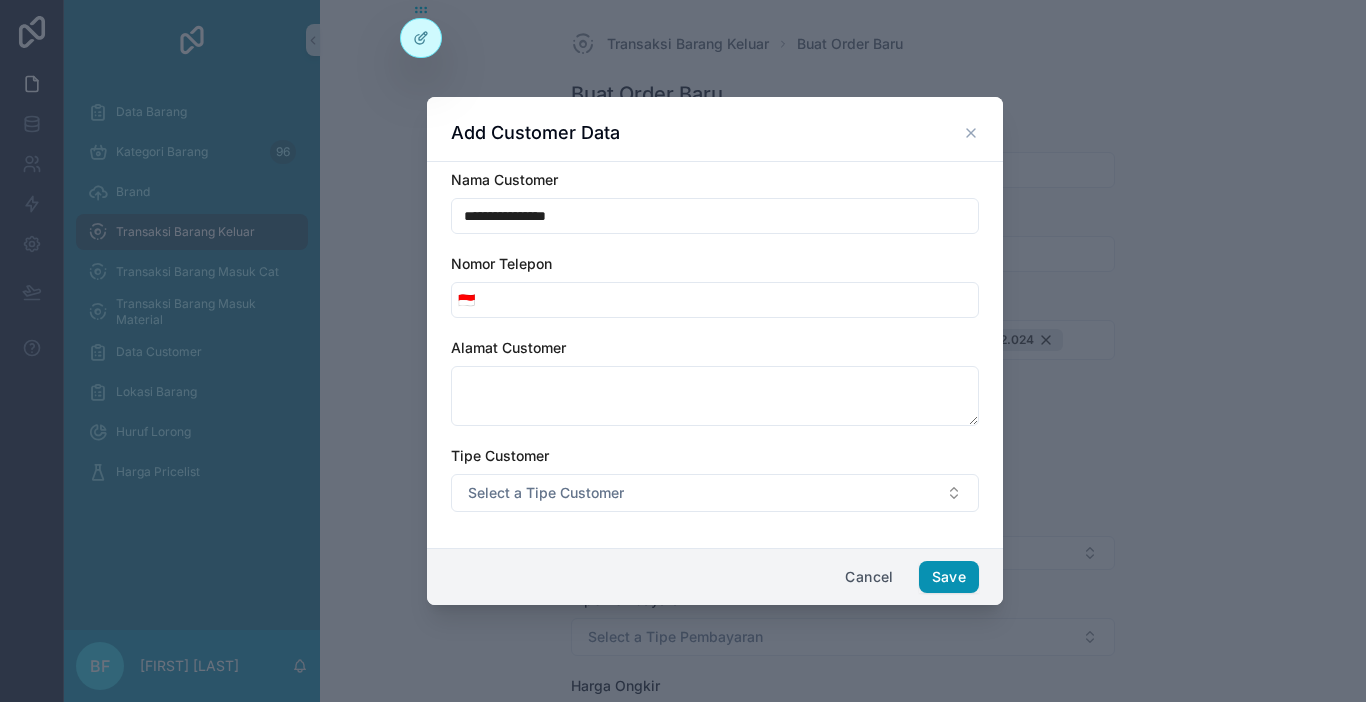 type on "**********" 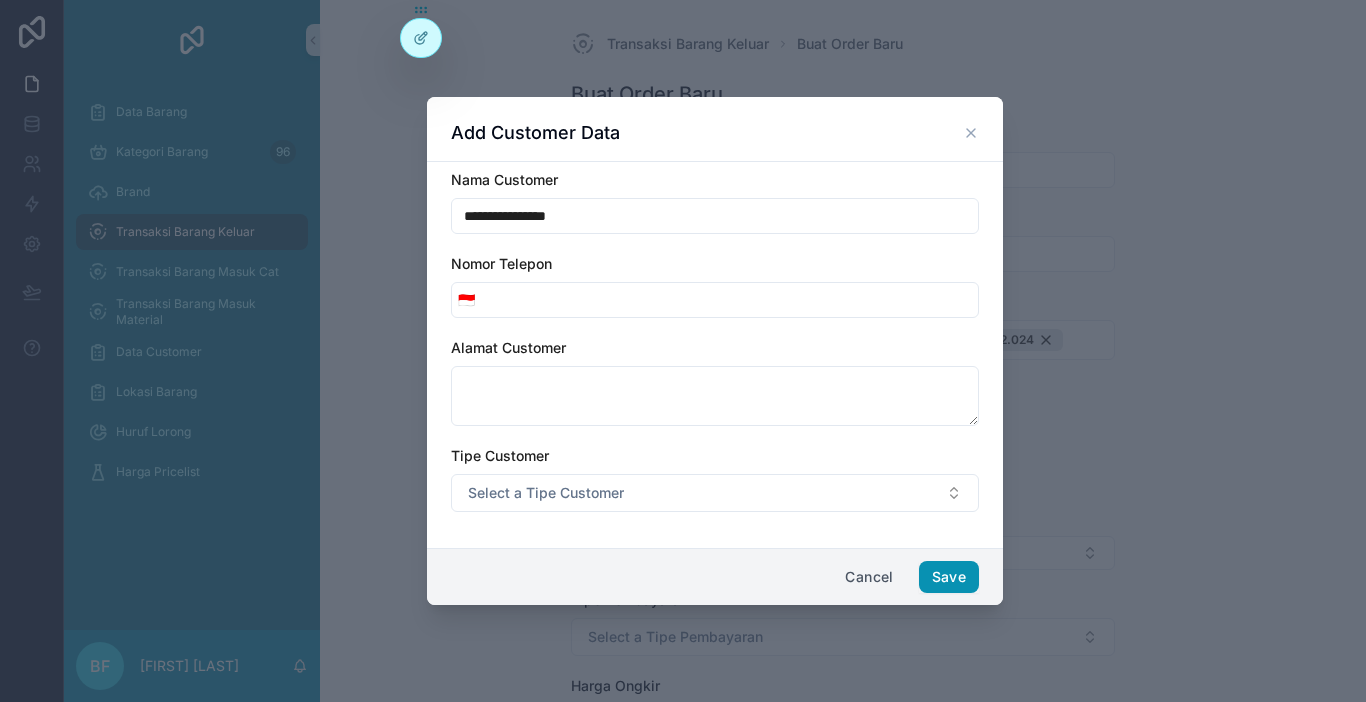 click on "Save" at bounding box center (949, 577) 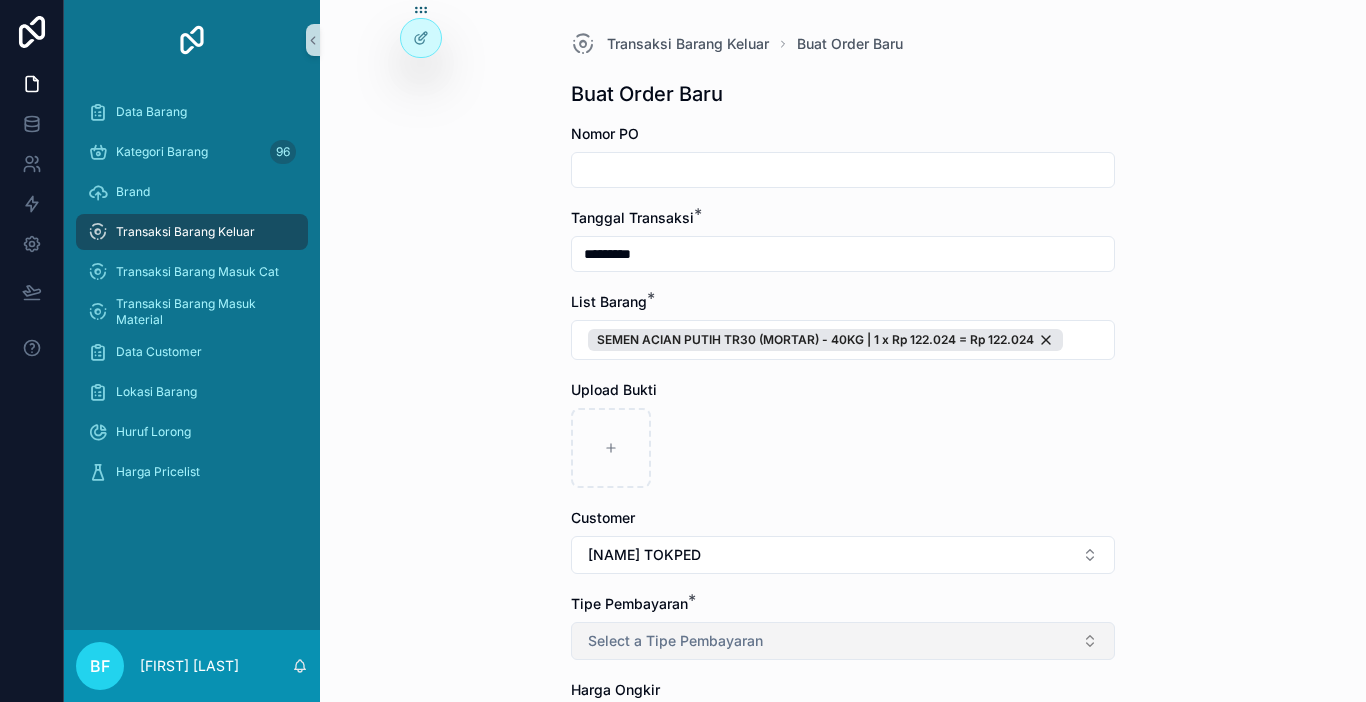 click on "Select a Tipe Pembayaran" at bounding box center (675, 641) 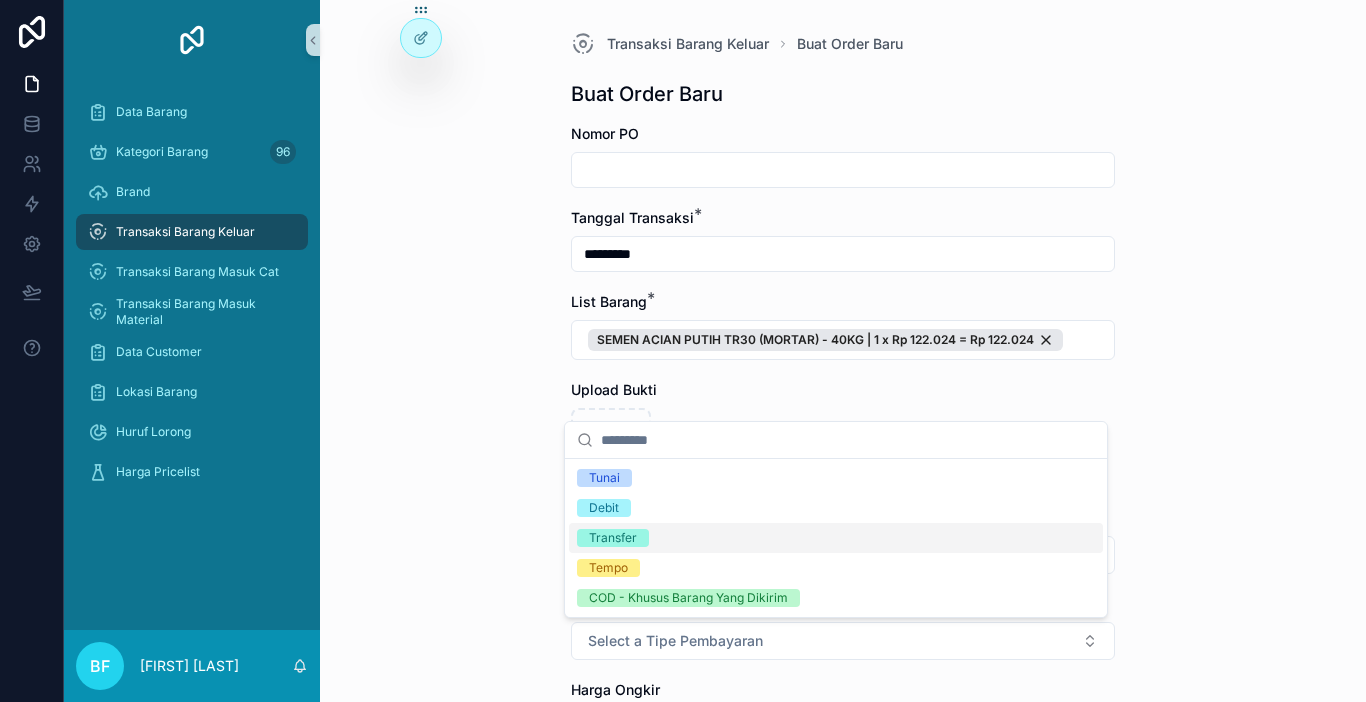 click on "Transfer" at bounding box center [613, 538] 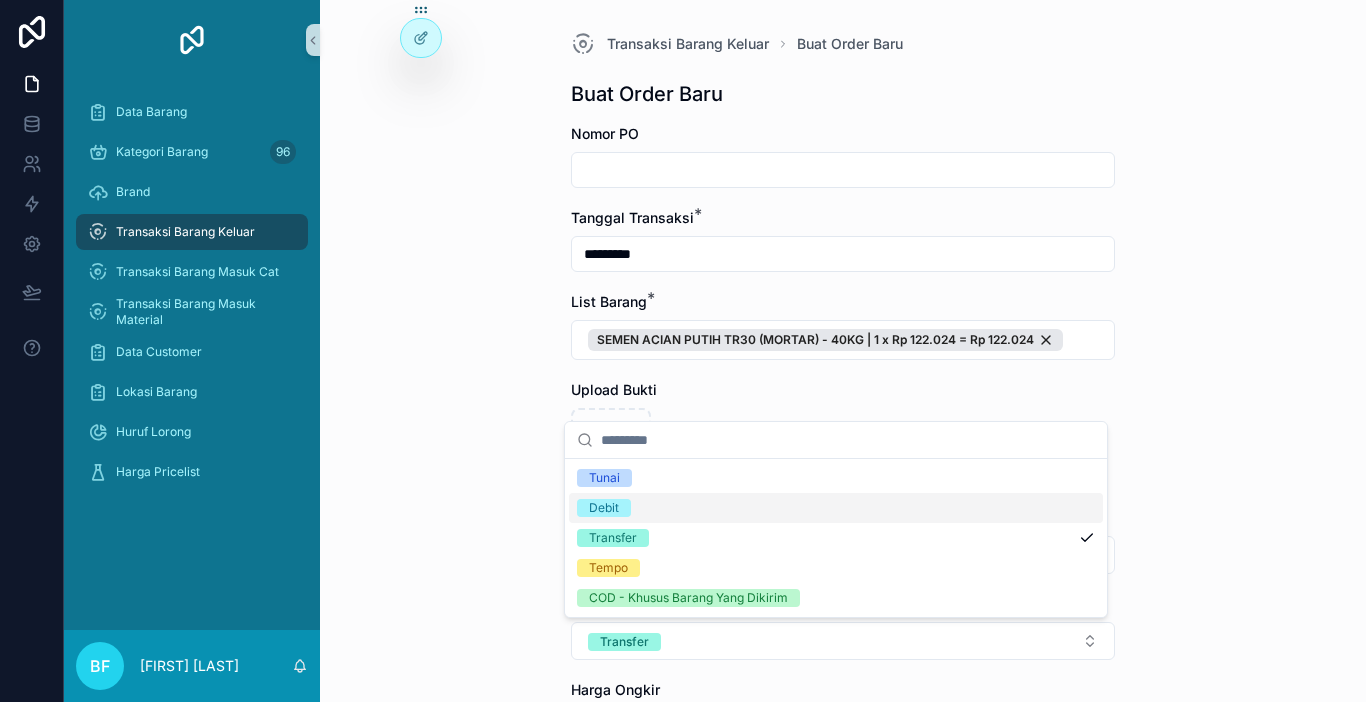 click on "Transaksi Barang Keluar Buat Order Baru Buat Order Baru Nomor PO Tanggal Transaksi * ********* List Barang * SEMEN ACIAN PUTIH TR30 (MORTAR) - 40KG | 1 x Rp 122.024 = Rp 122.024 Upload Bukti Customer [NAME] TOKPED Tipe Pembayaran * Transfer Harga Ongkir Totalkan Transaksi" at bounding box center [843, 351] 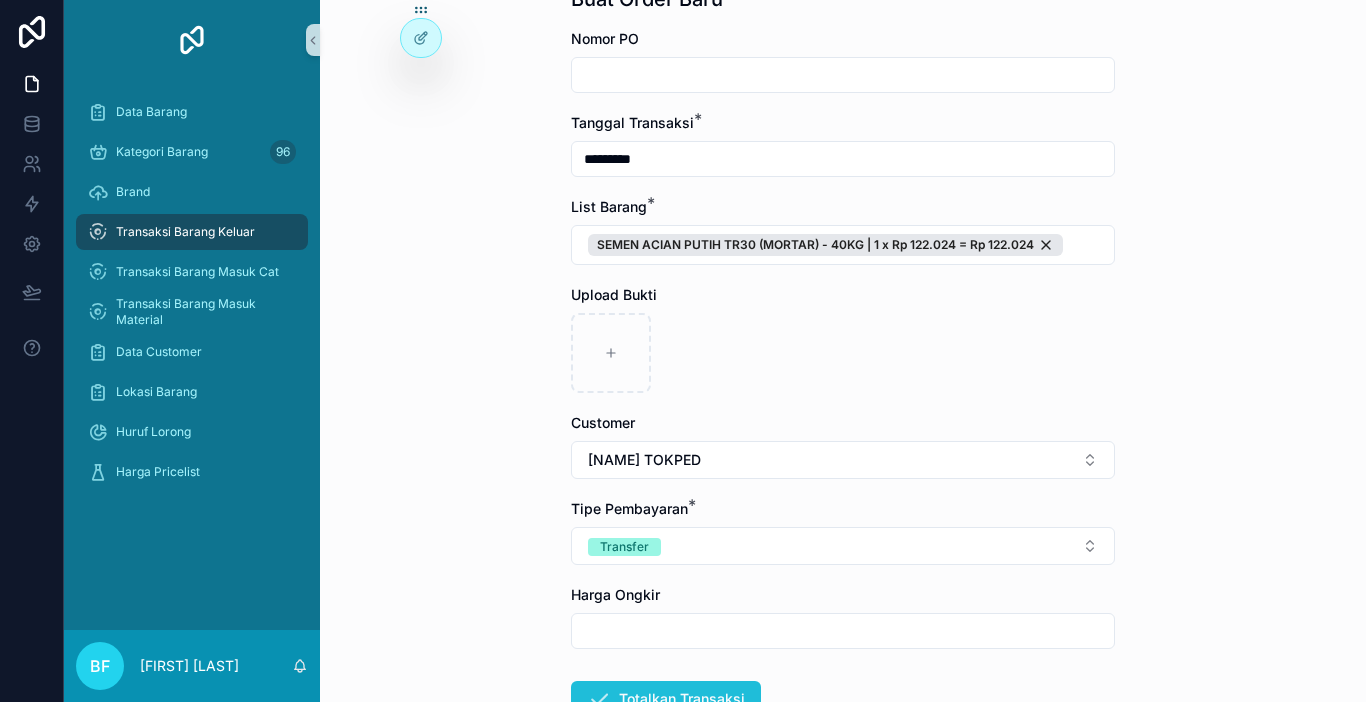 scroll, scrollTop: 238, scrollLeft: 0, axis: vertical 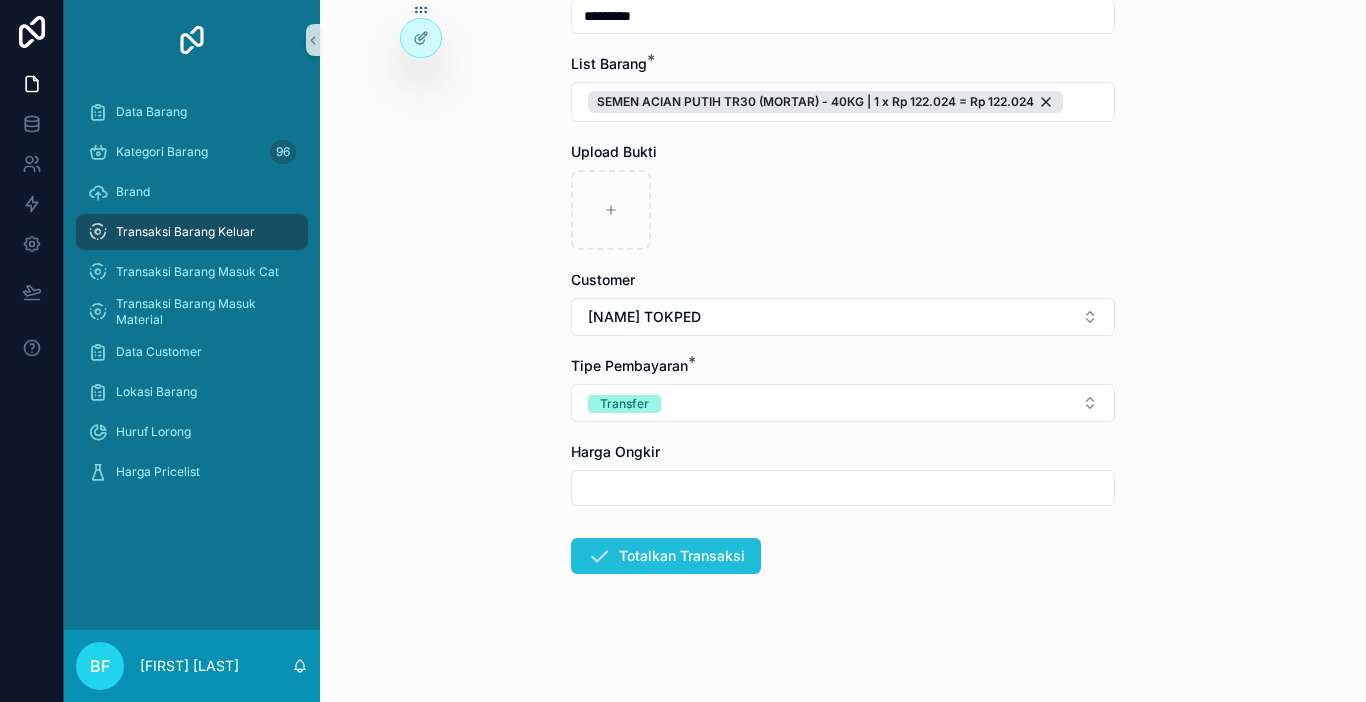 click on "Totalkan Transaksi" at bounding box center (666, 556) 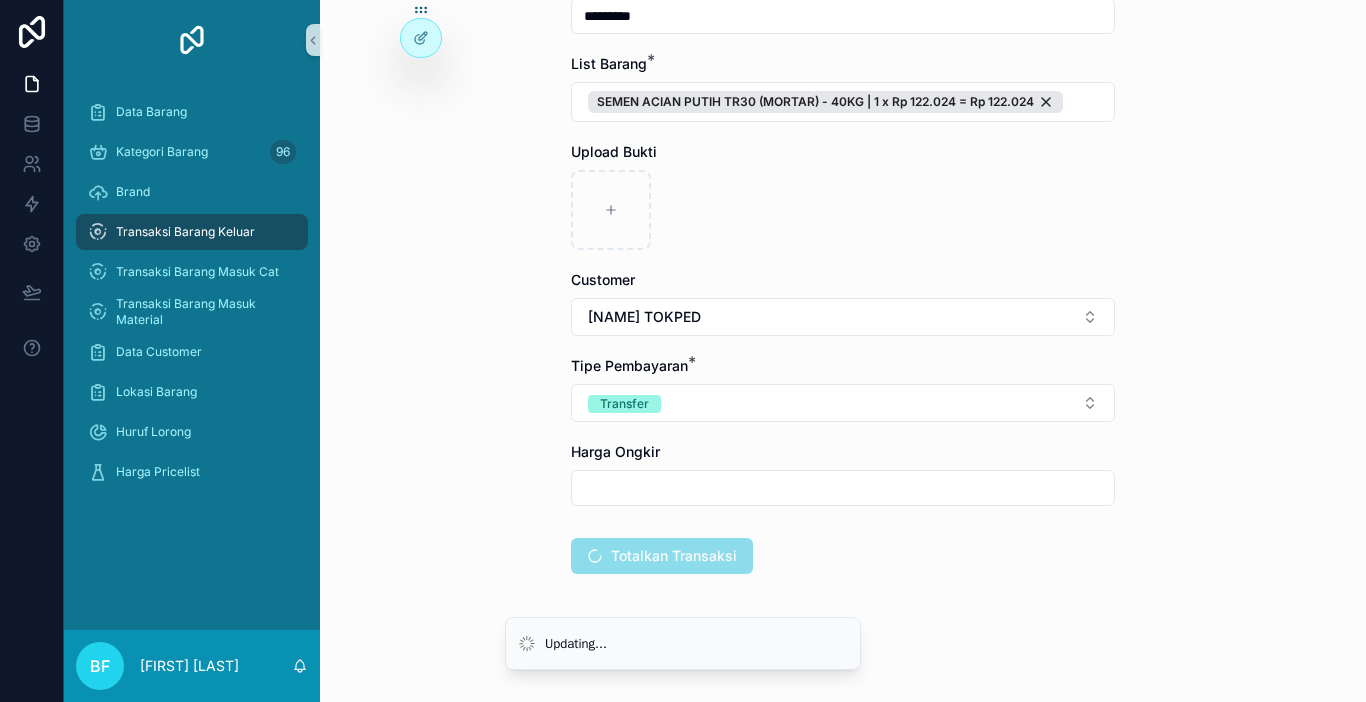 scroll, scrollTop: 0, scrollLeft: 0, axis: both 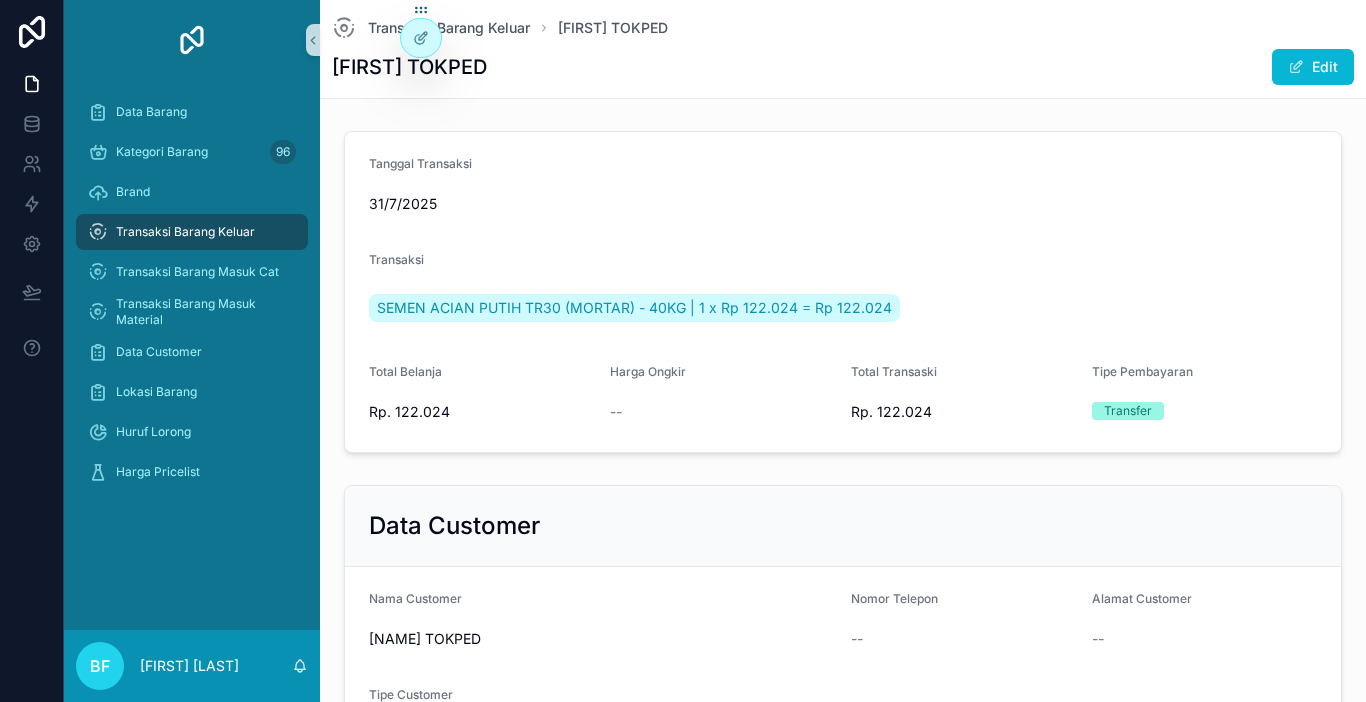 click on "Transaksi Barang Keluar" at bounding box center (192, 232) 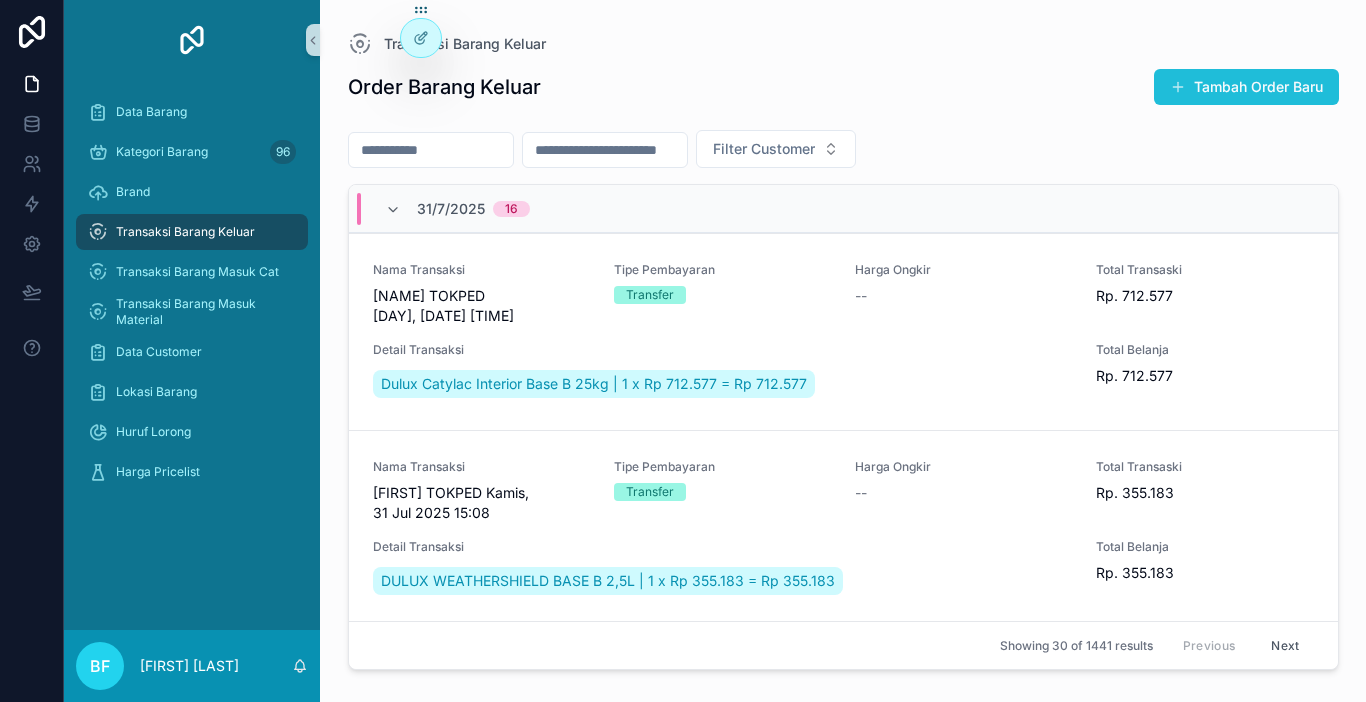 click on "Tambah Order Baru" at bounding box center (1246, 87) 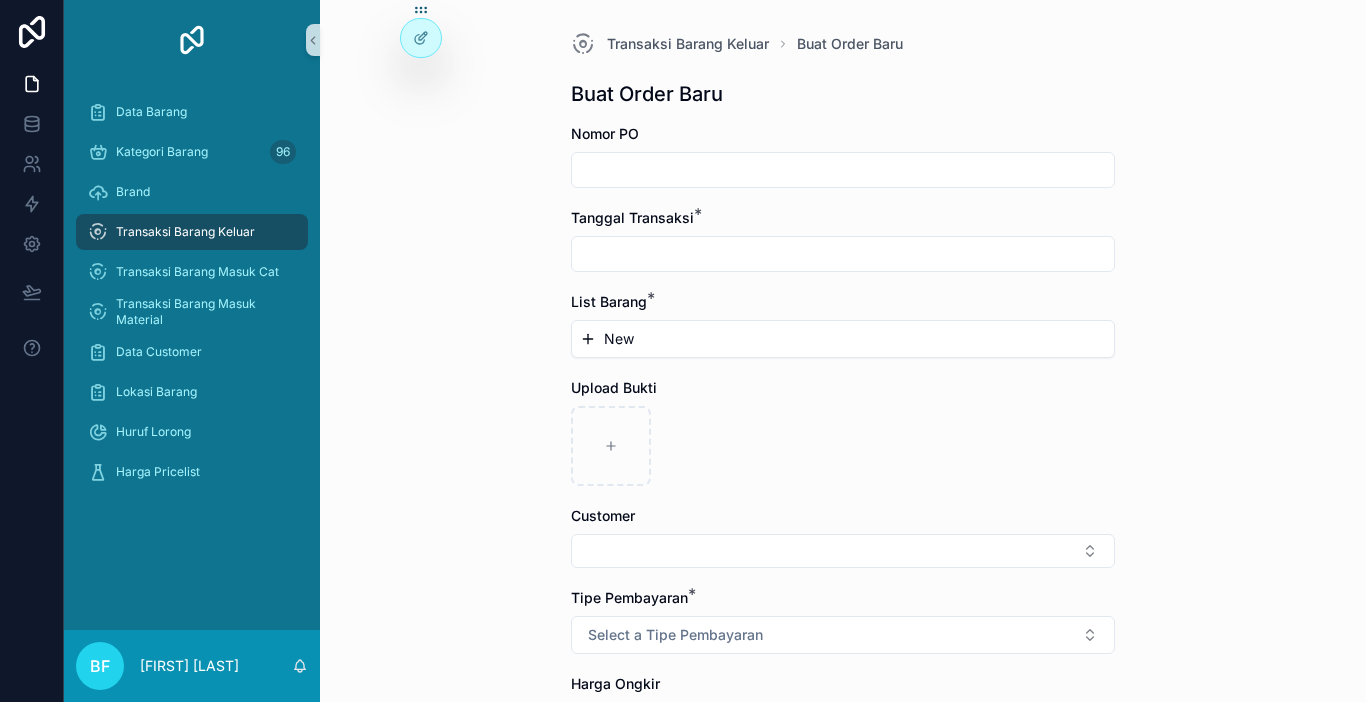 click at bounding box center [843, 170] 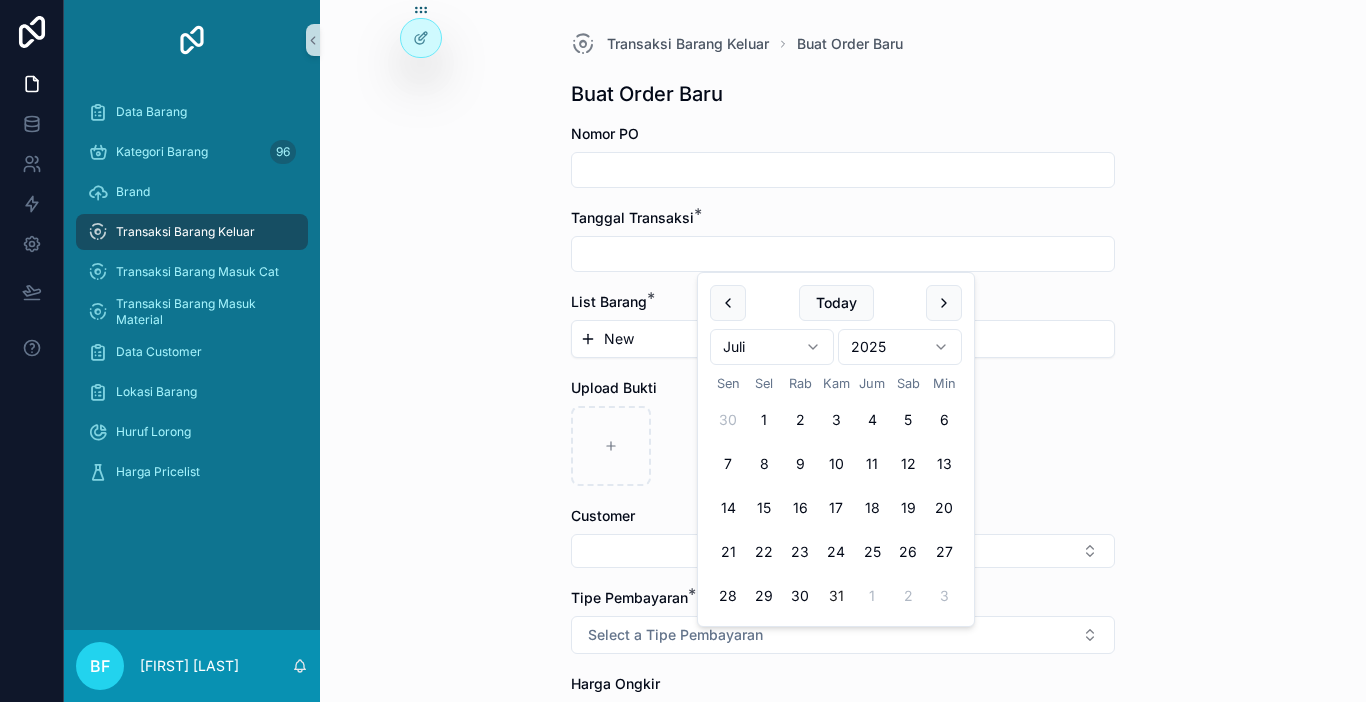 click on "31" at bounding box center (836, 596) 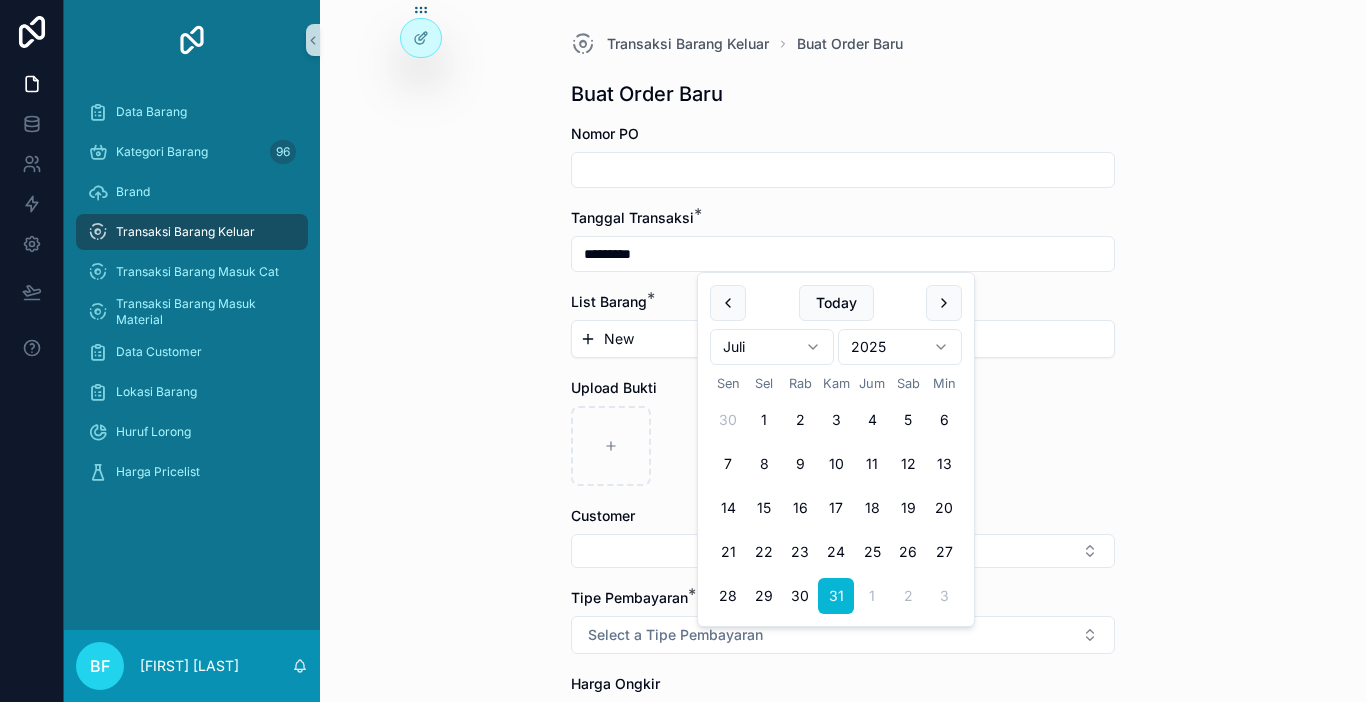 type on "*********" 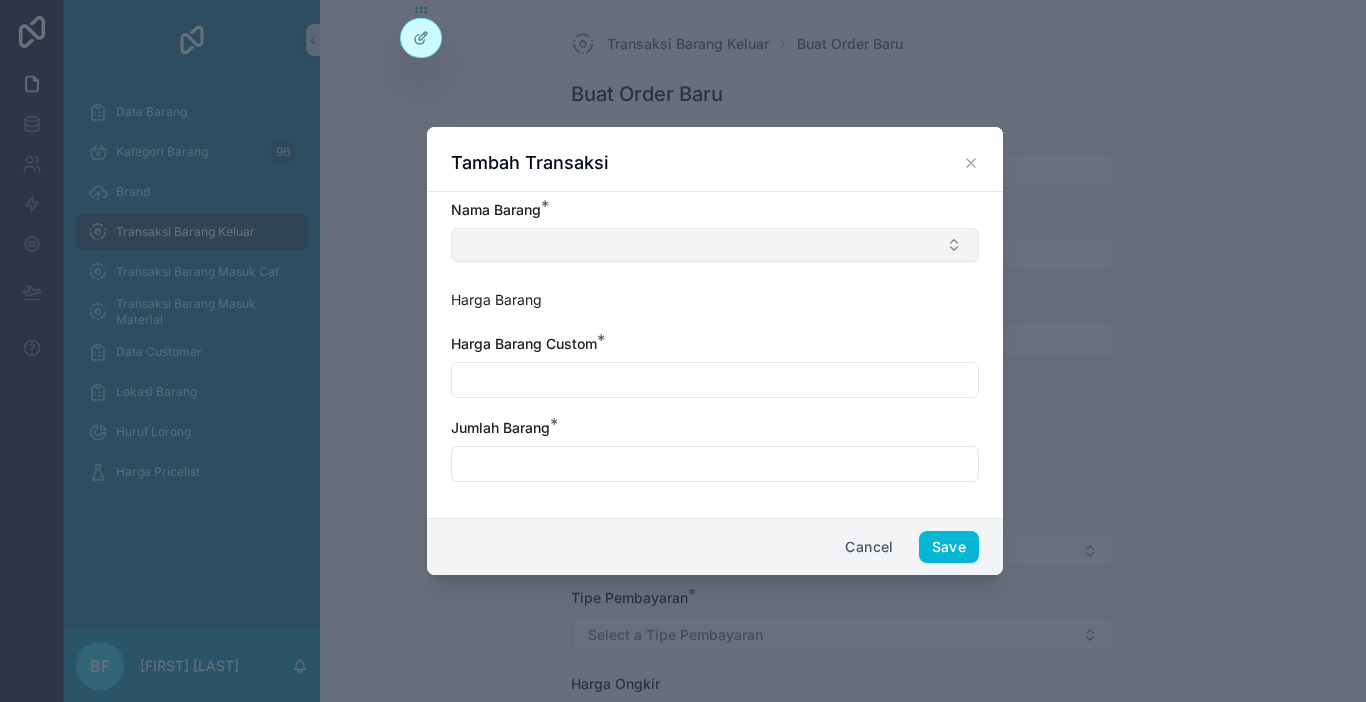 click at bounding box center [715, 245] 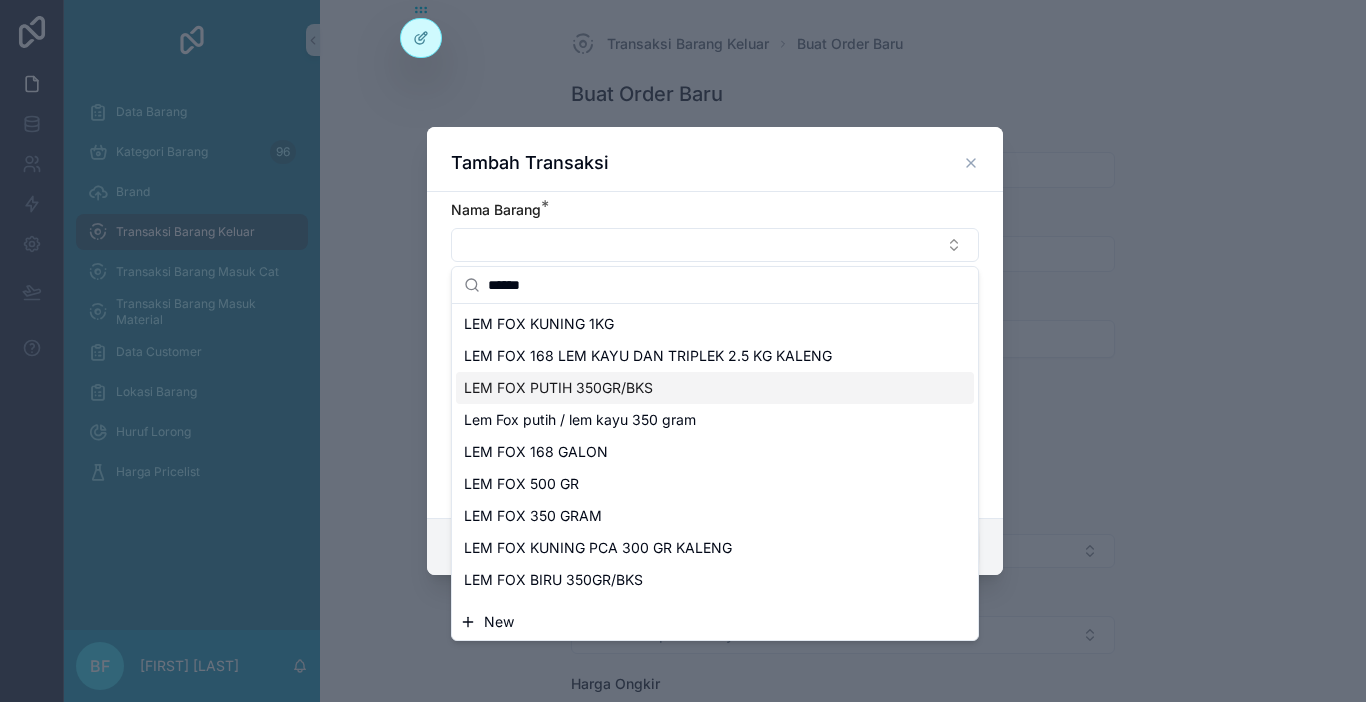 type on "******" 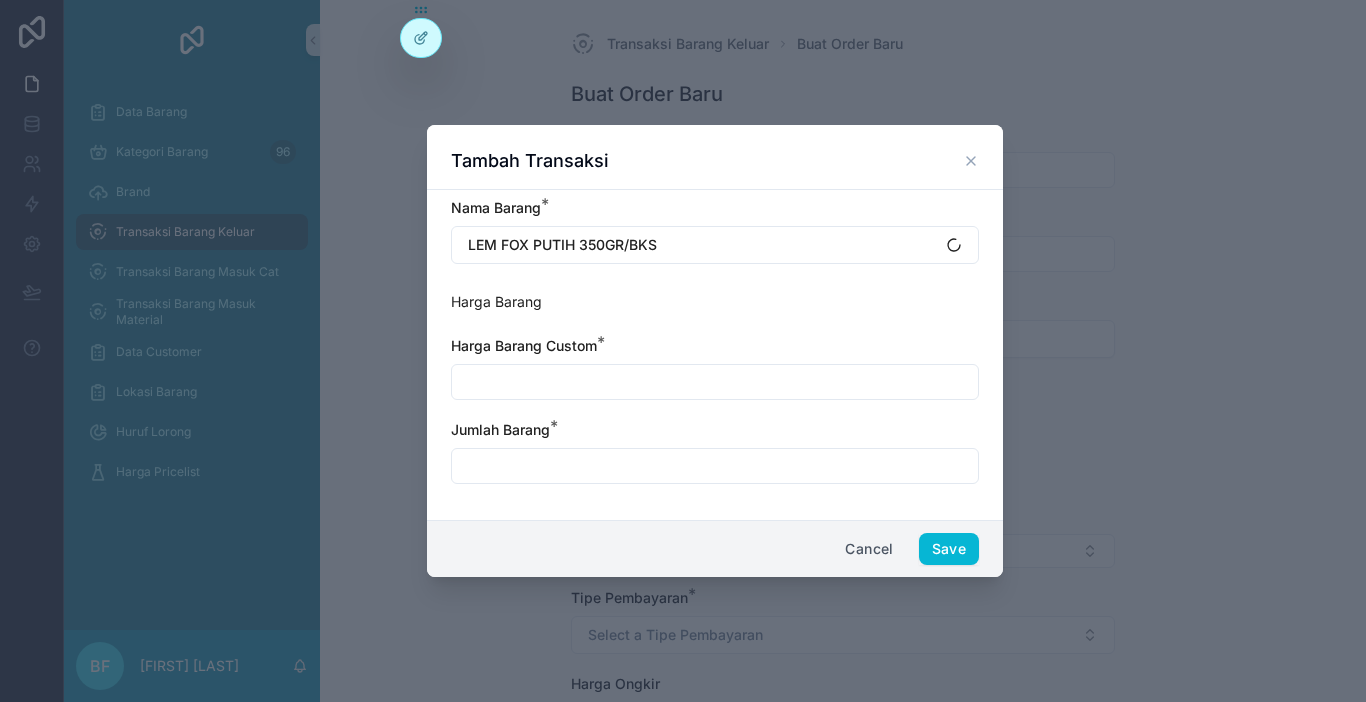 click at bounding box center (715, 382) 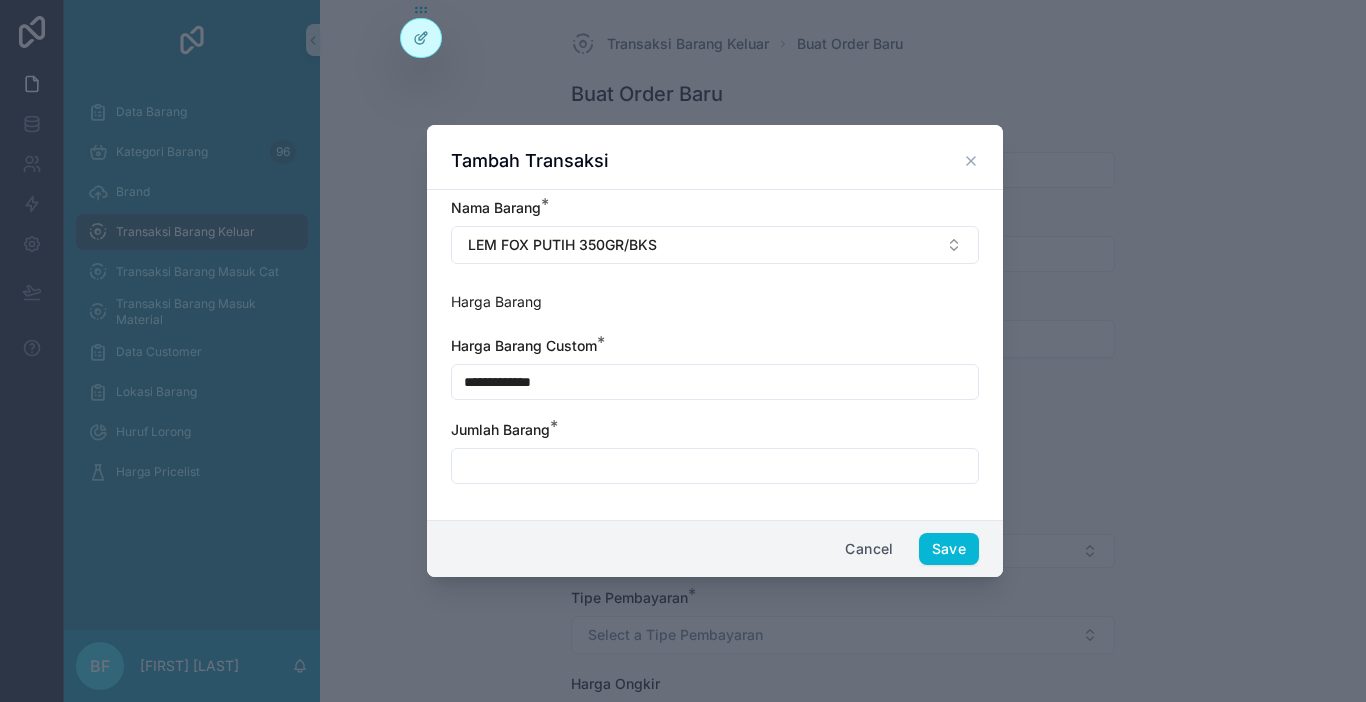 type on "**********" 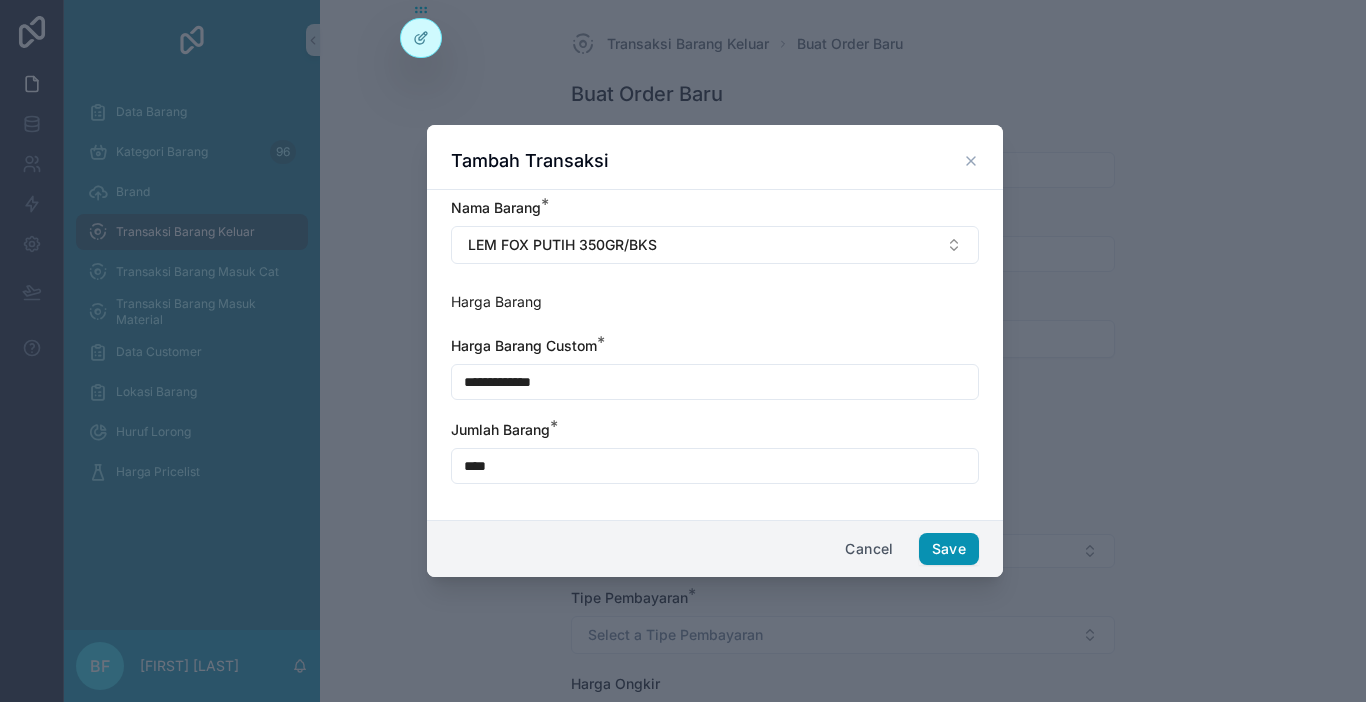 type on "****" 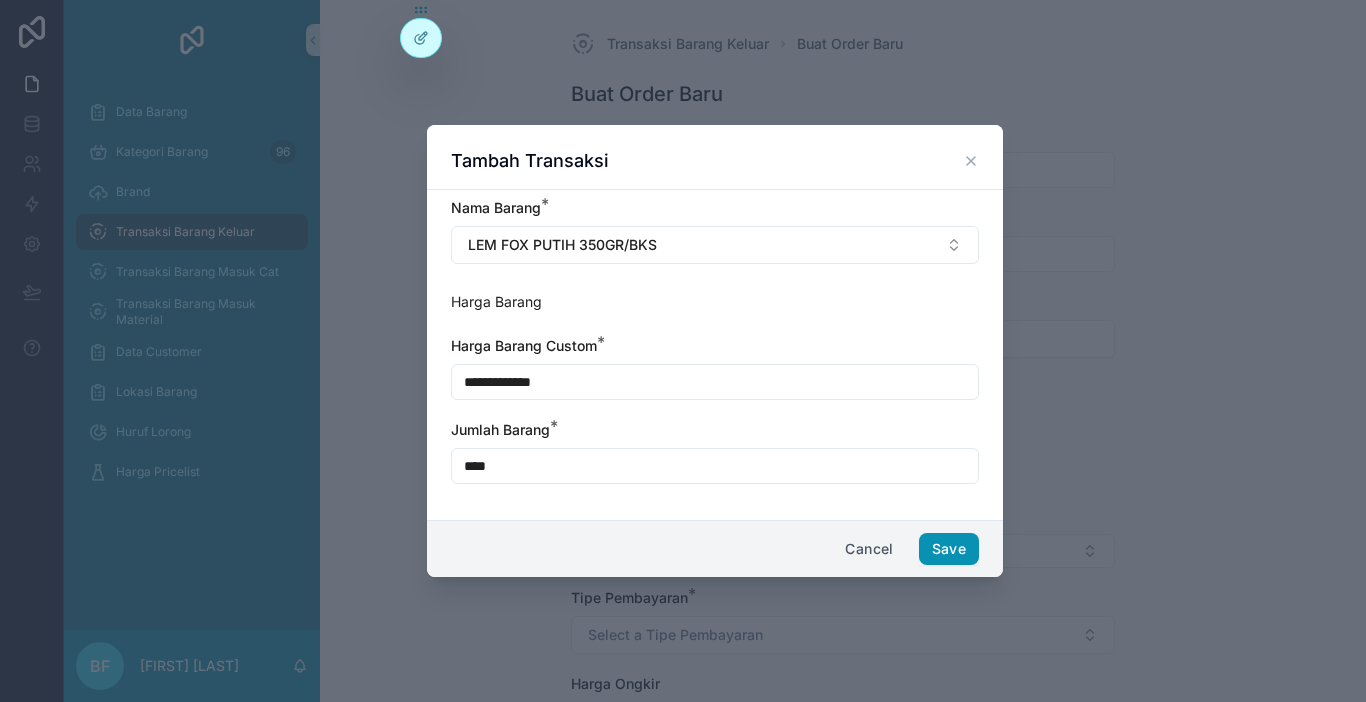 click on "Save" at bounding box center [949, 549] 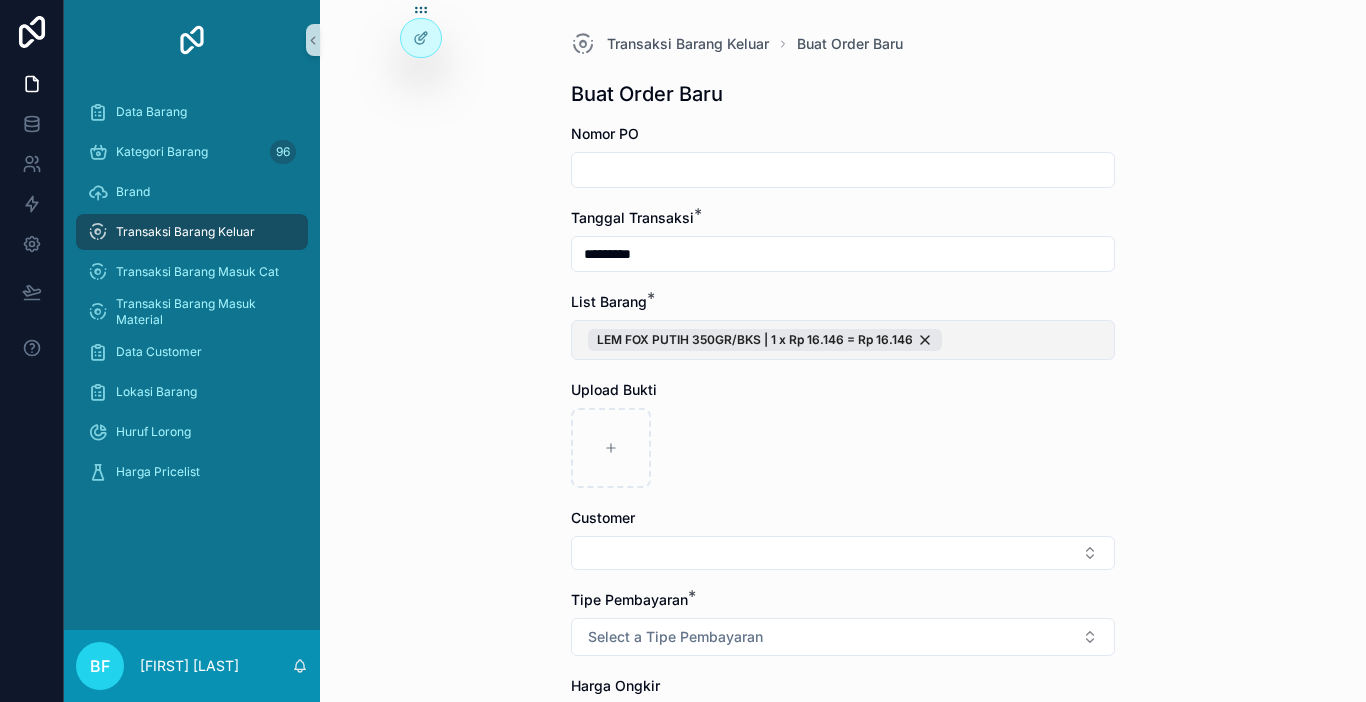 click on "LEM FOX PUTIH 350GR/BKS | 1 x Rp 16.146 = Rp 16.146" at bounding box center (843, 340) 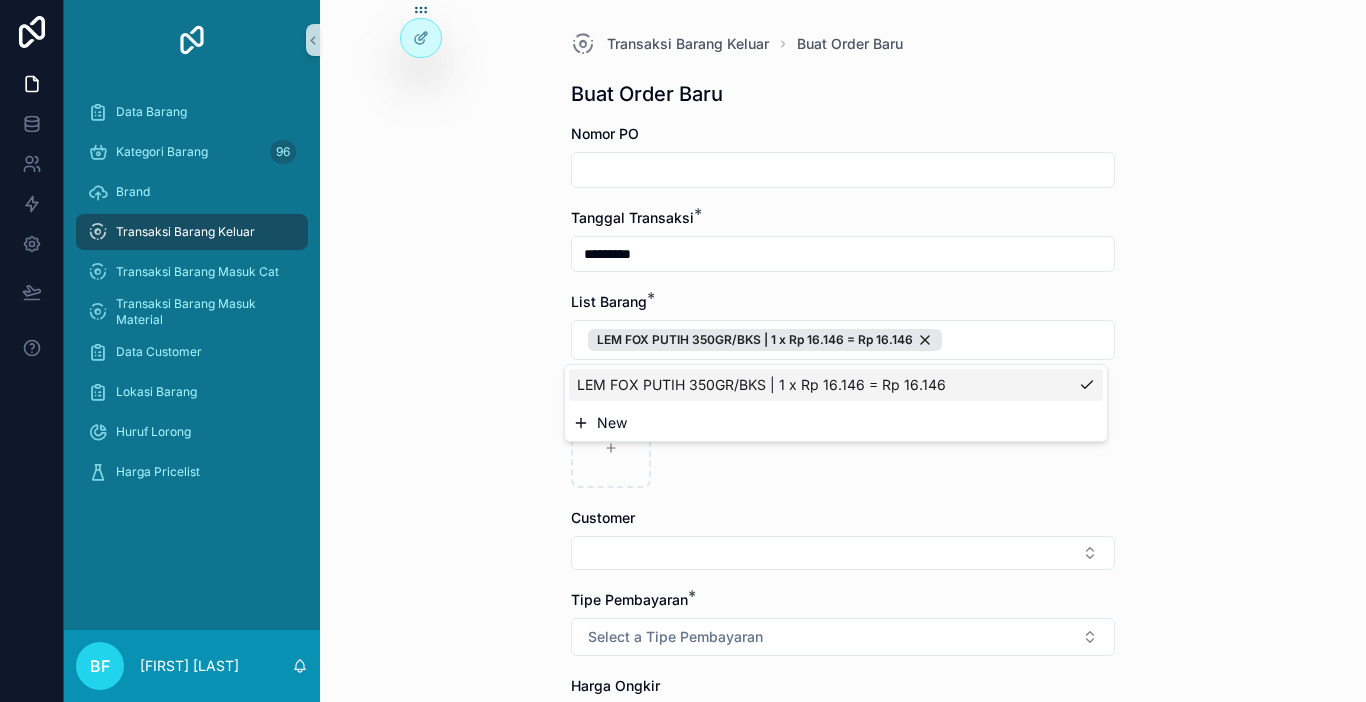 click on "New" at bounding box center (836, 423) 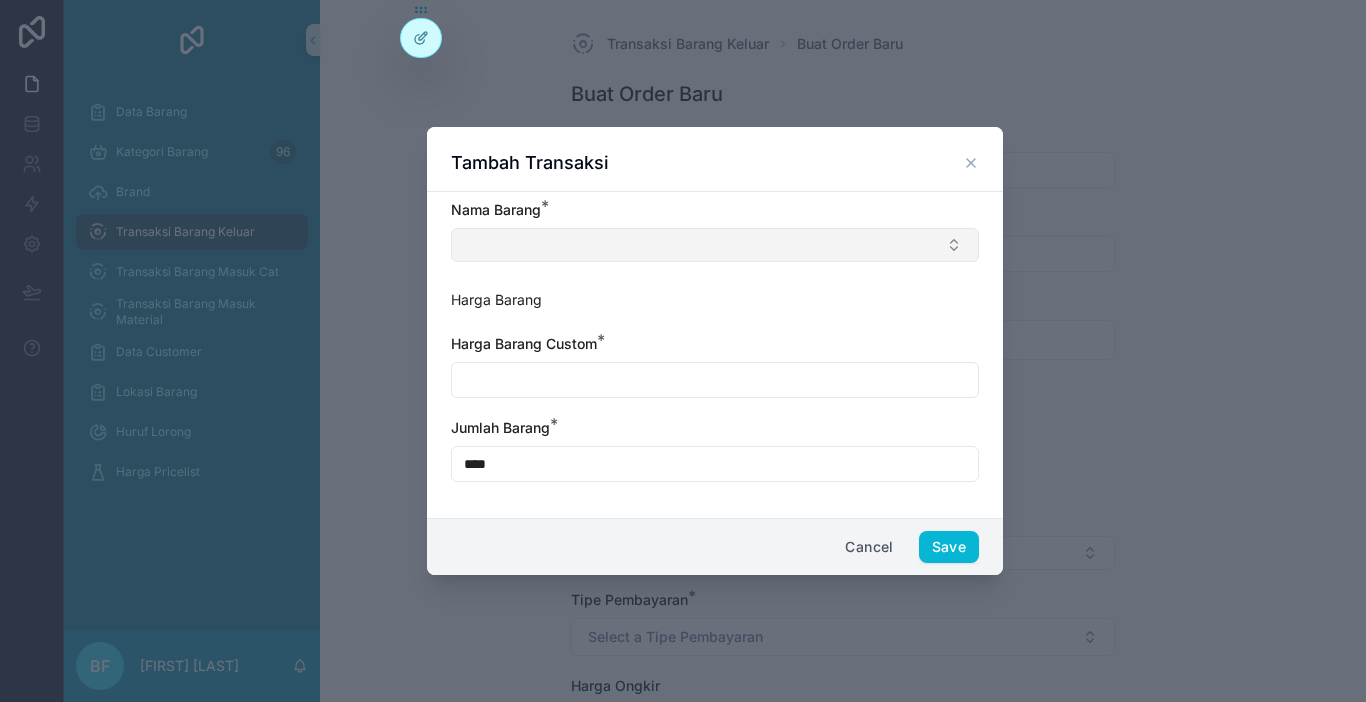 click at bounding box center [715, 245] 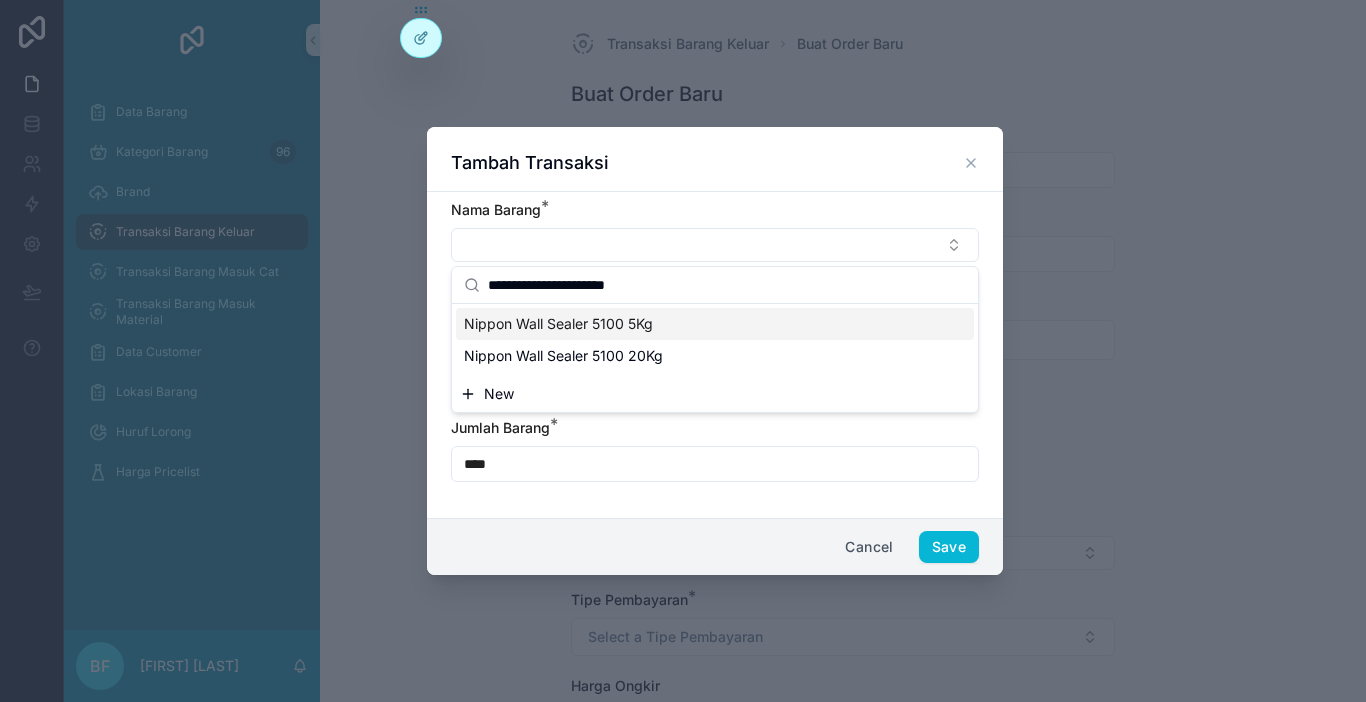 type on "**********" 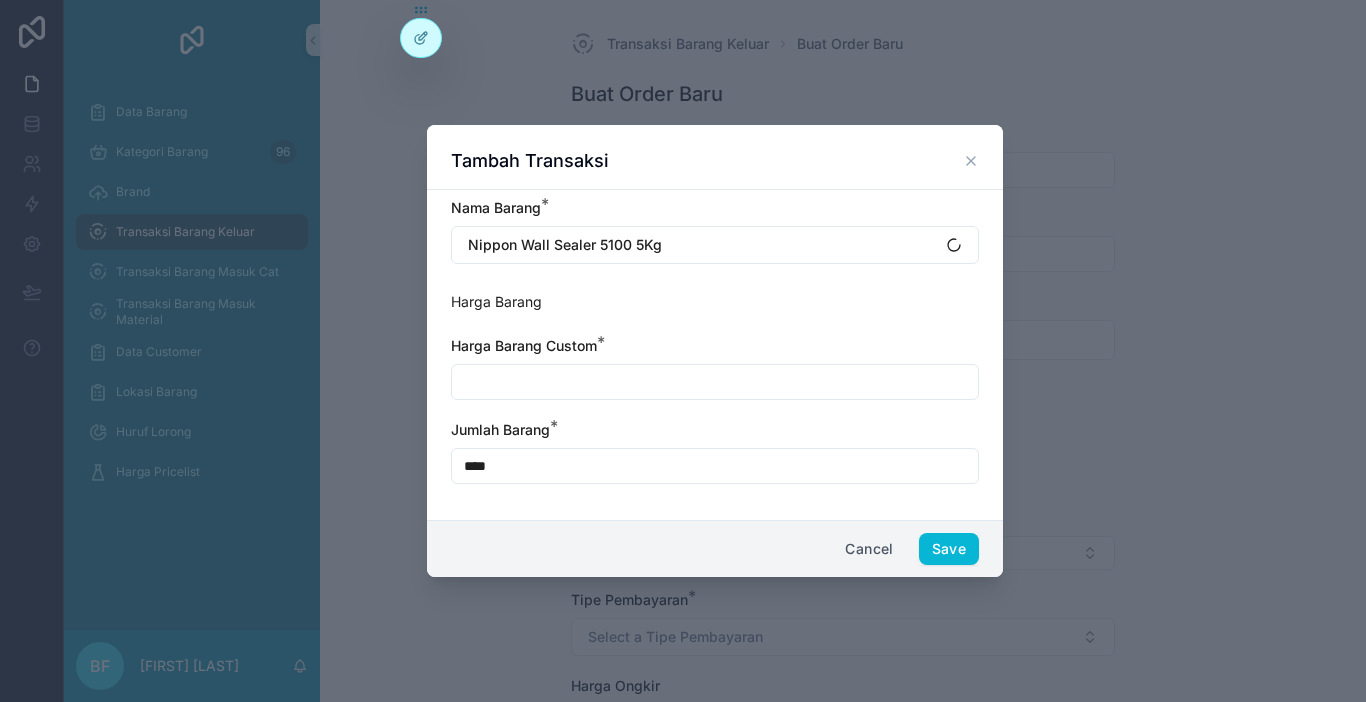 click at bounding box center (715, 382) 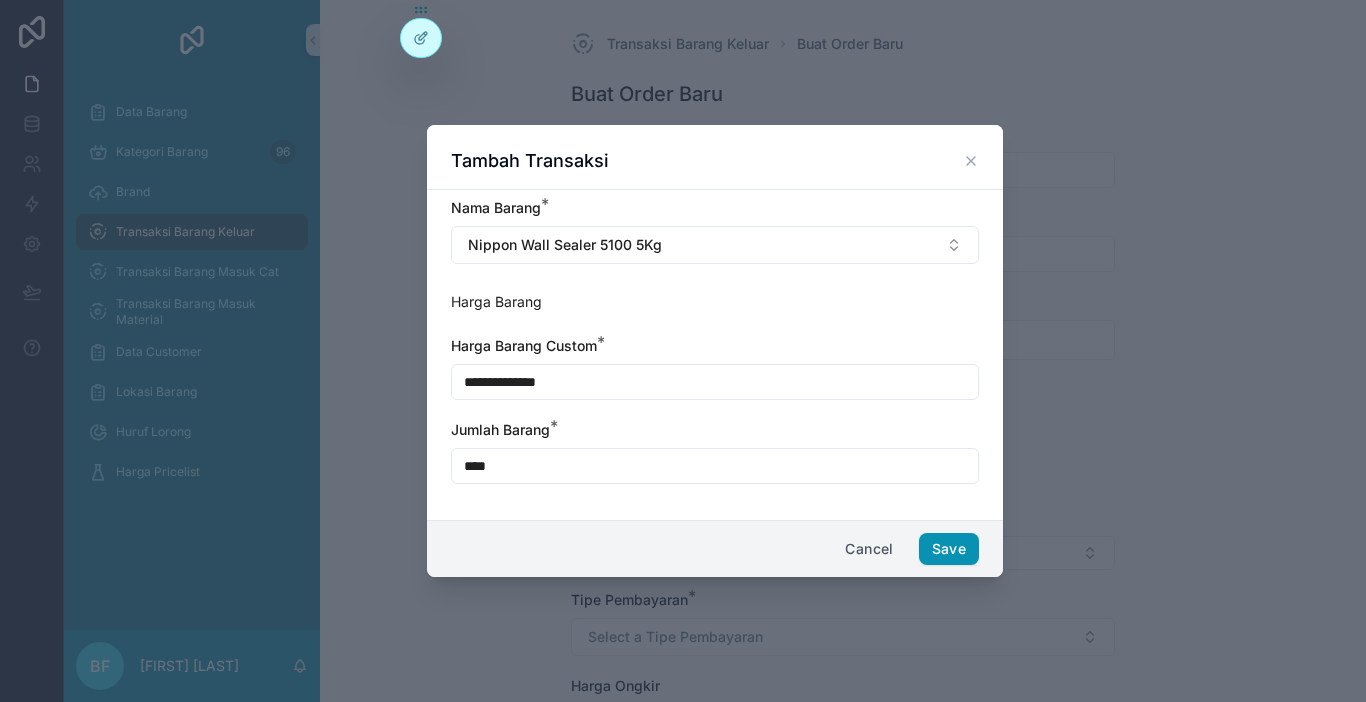 type on "**********" 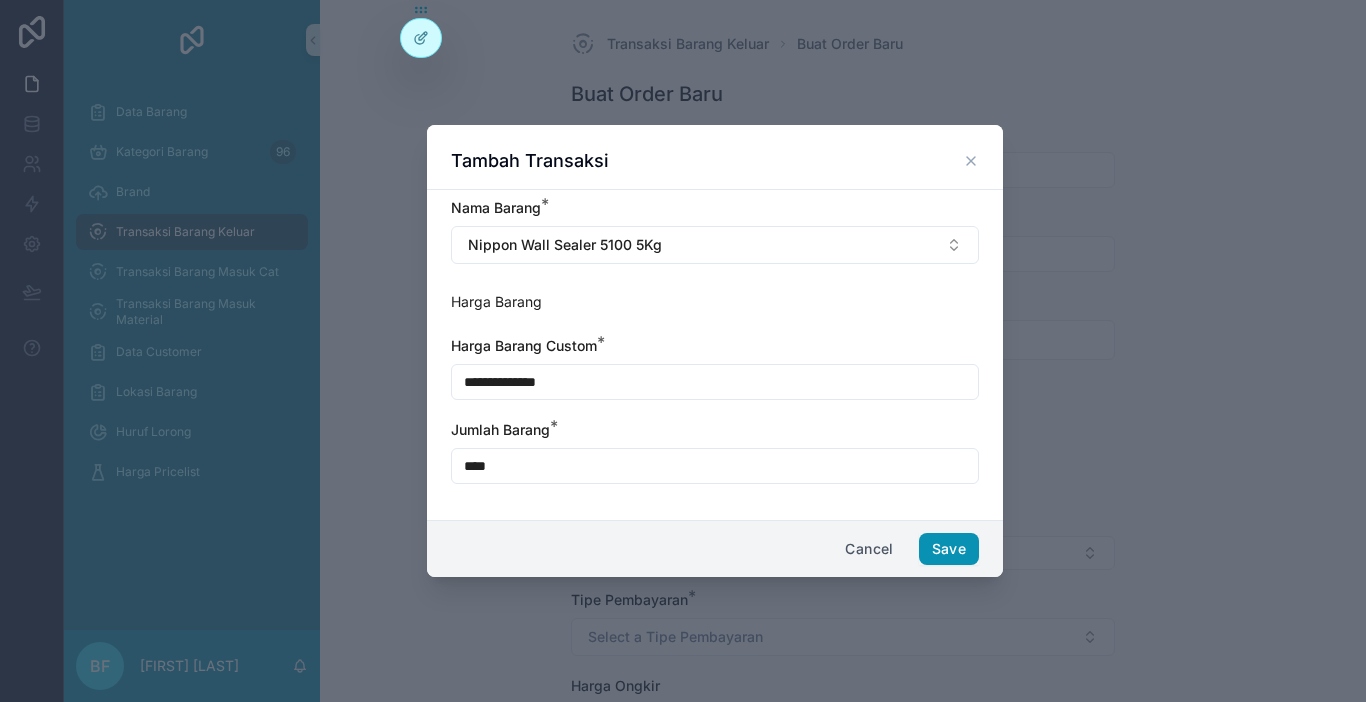 click on "Save" at bounding box center (949, 549) 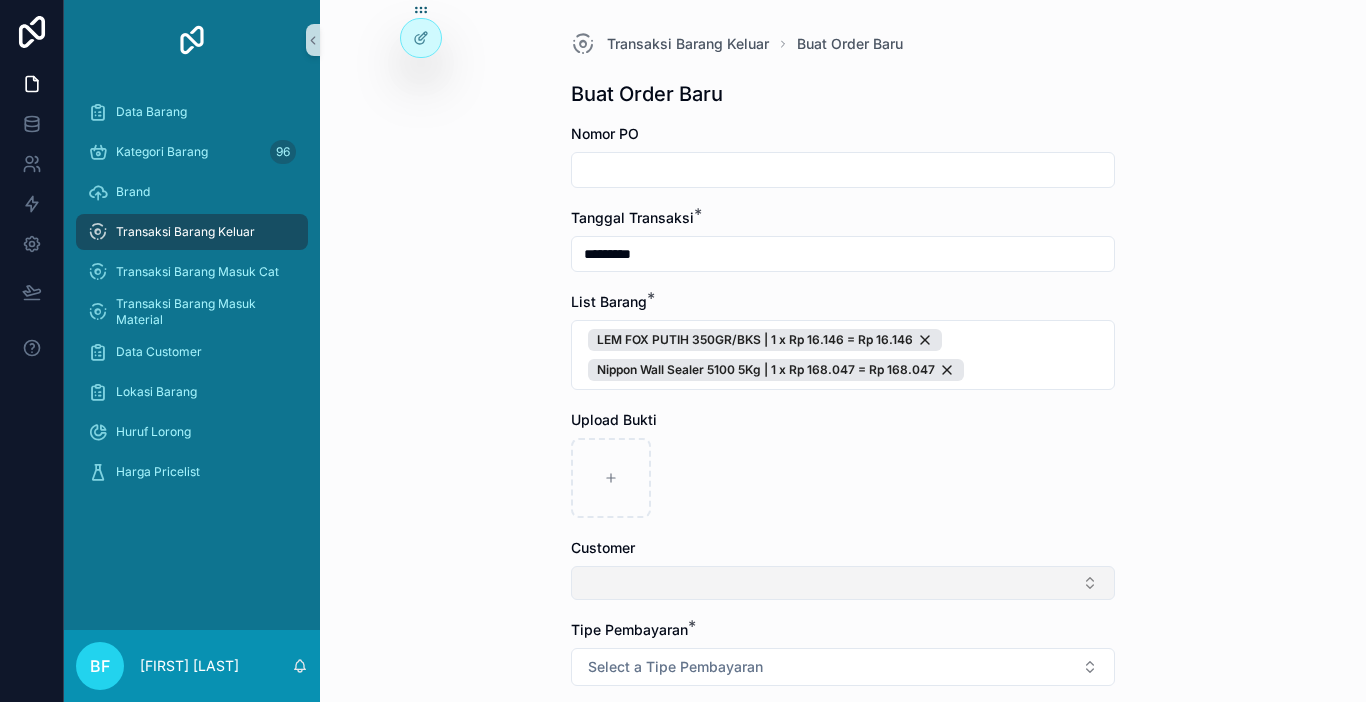 click at bounding box center (843, 583) 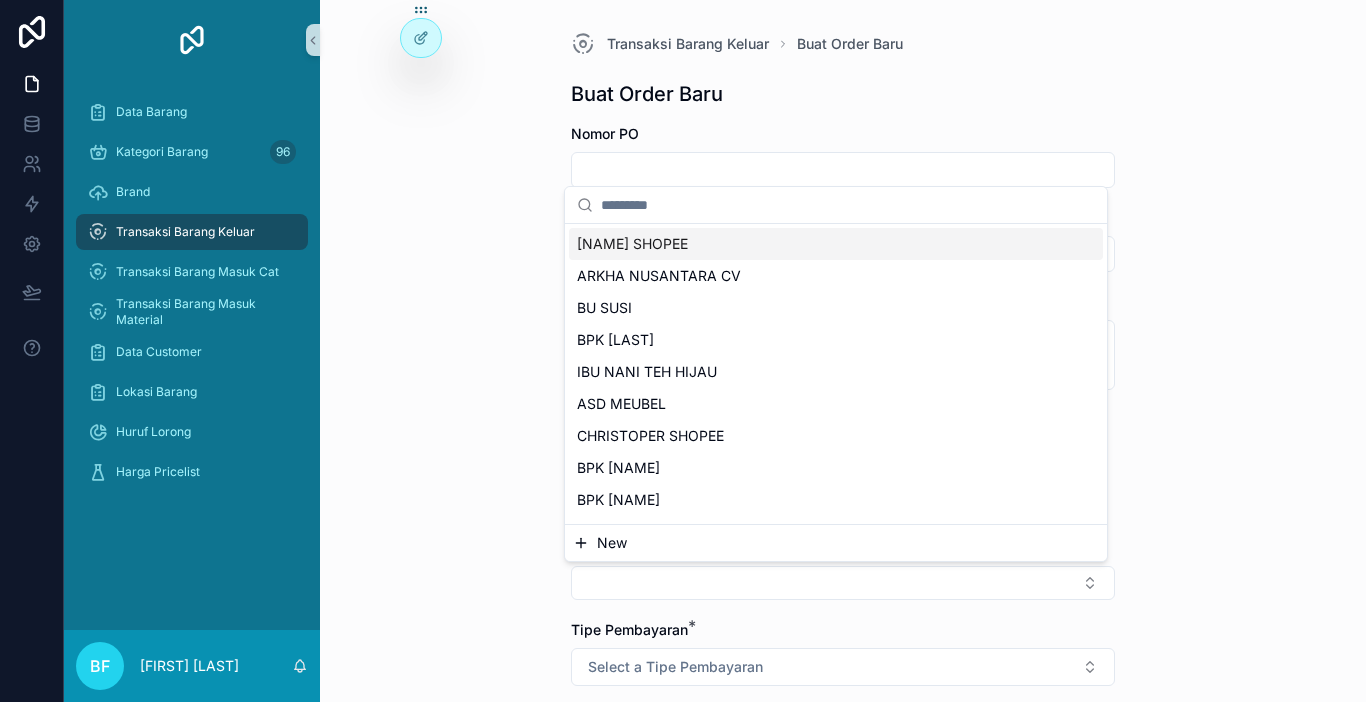 click on "New" at bounding box center (836, 543) 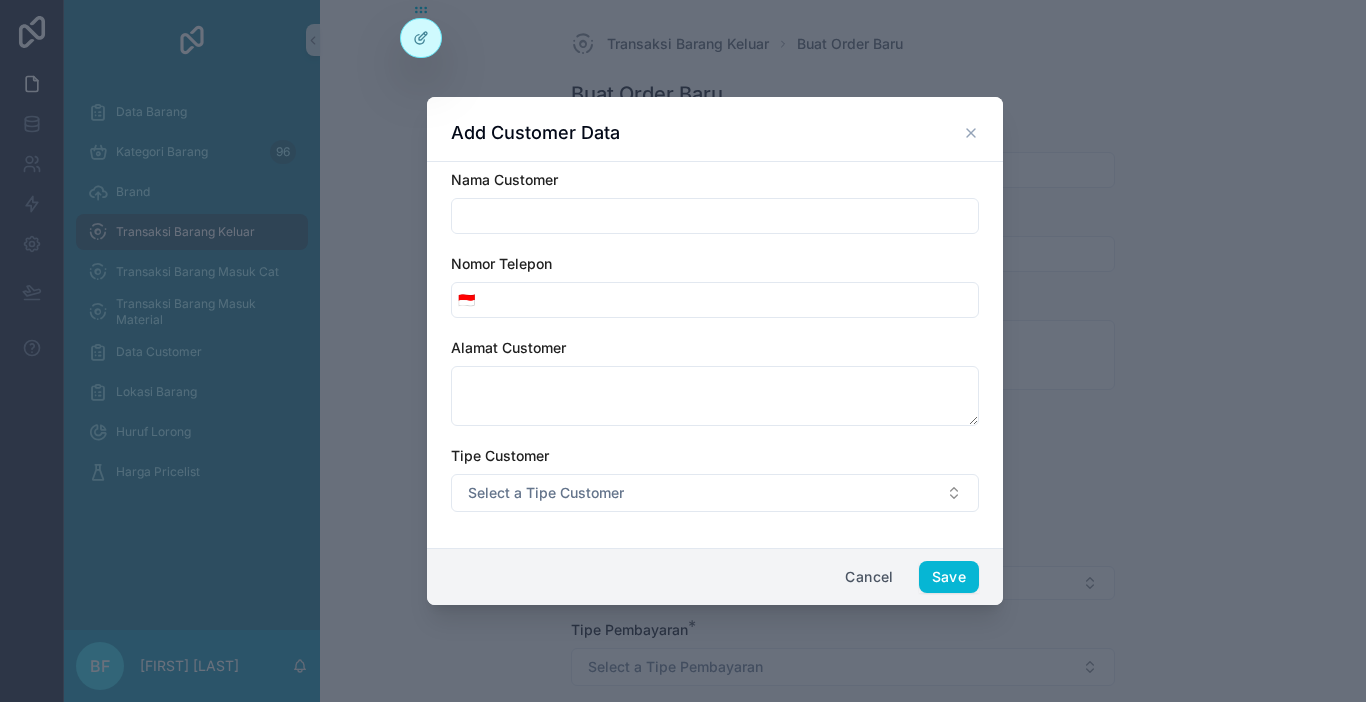 click at bounding box center [715, 216] 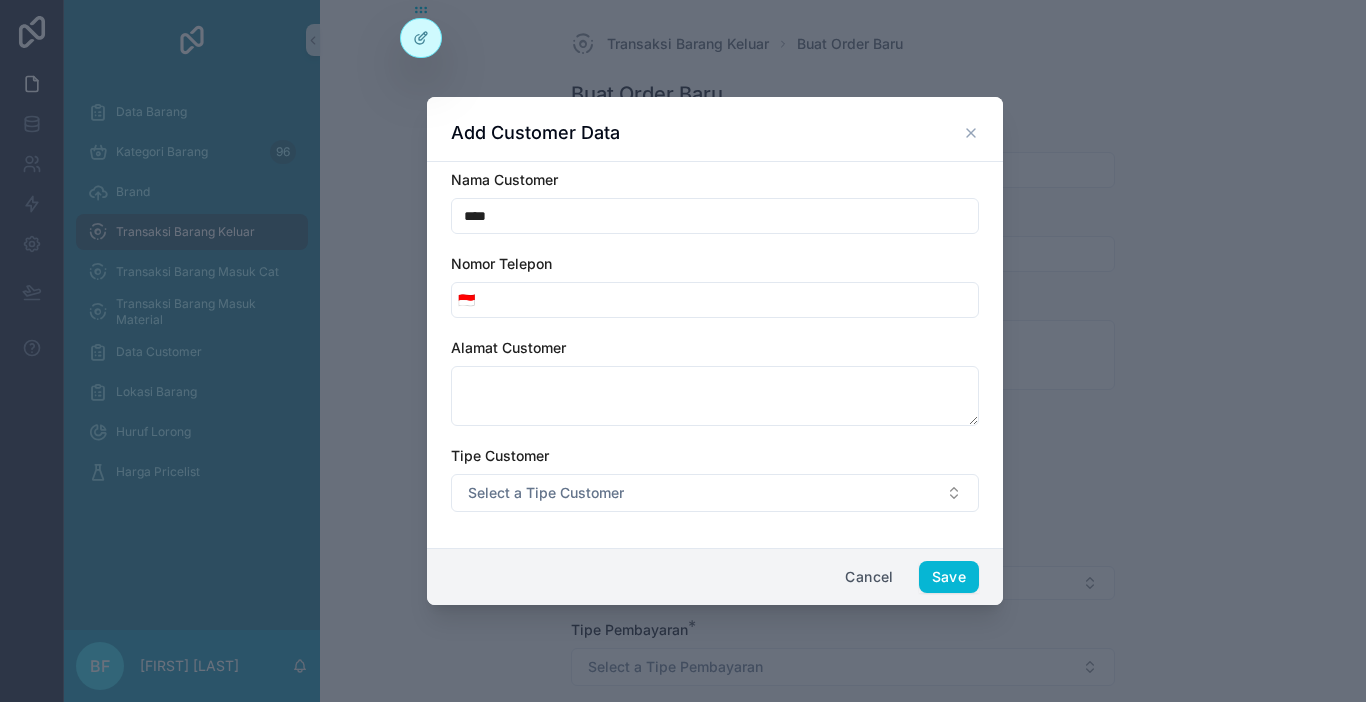 type on "**********" 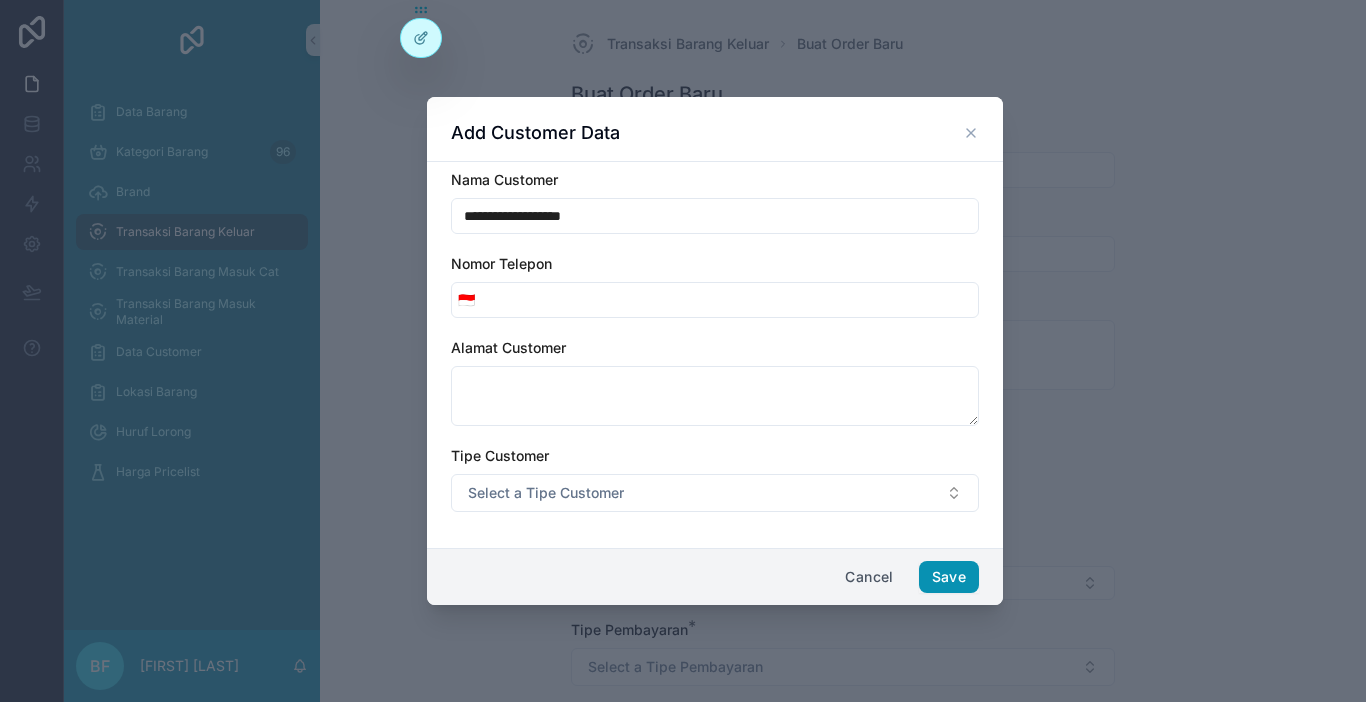 click on "Save" at bounding box center (949, 577) 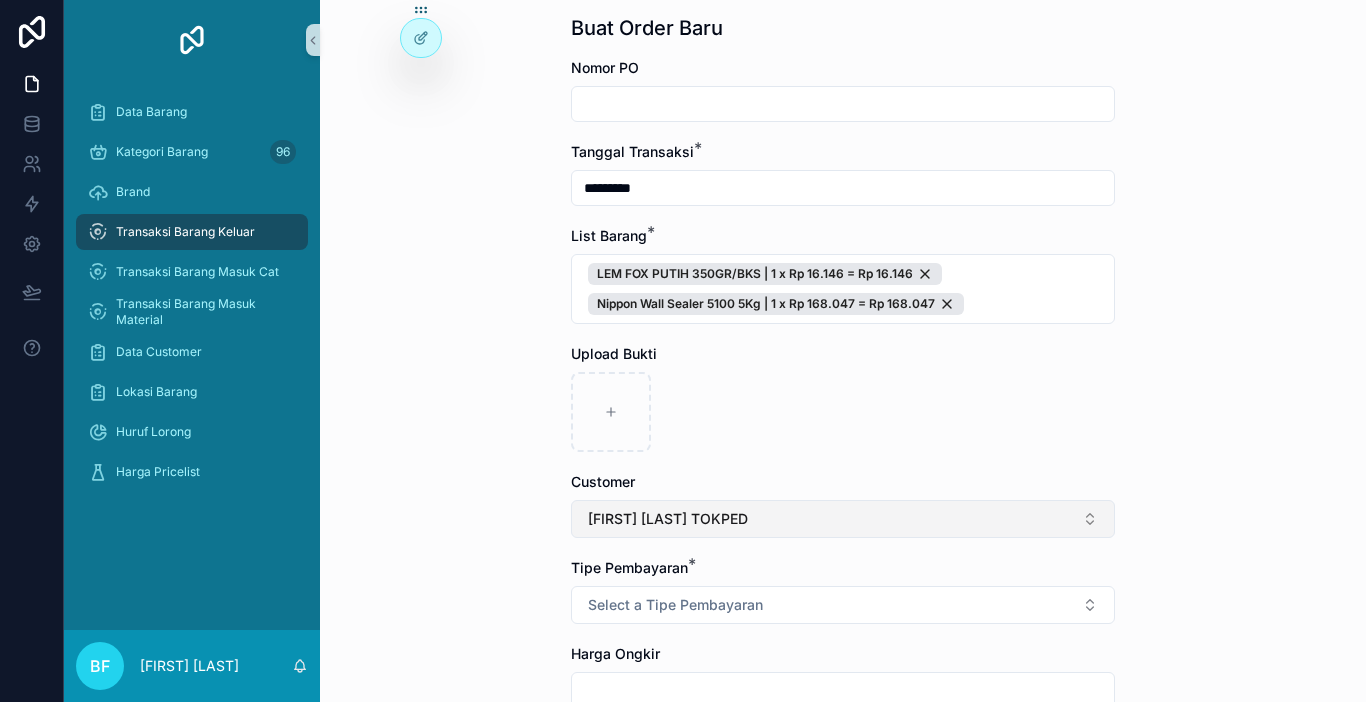 scroll, scrollTop: 100, scrollLeft: 0, axis: vertical 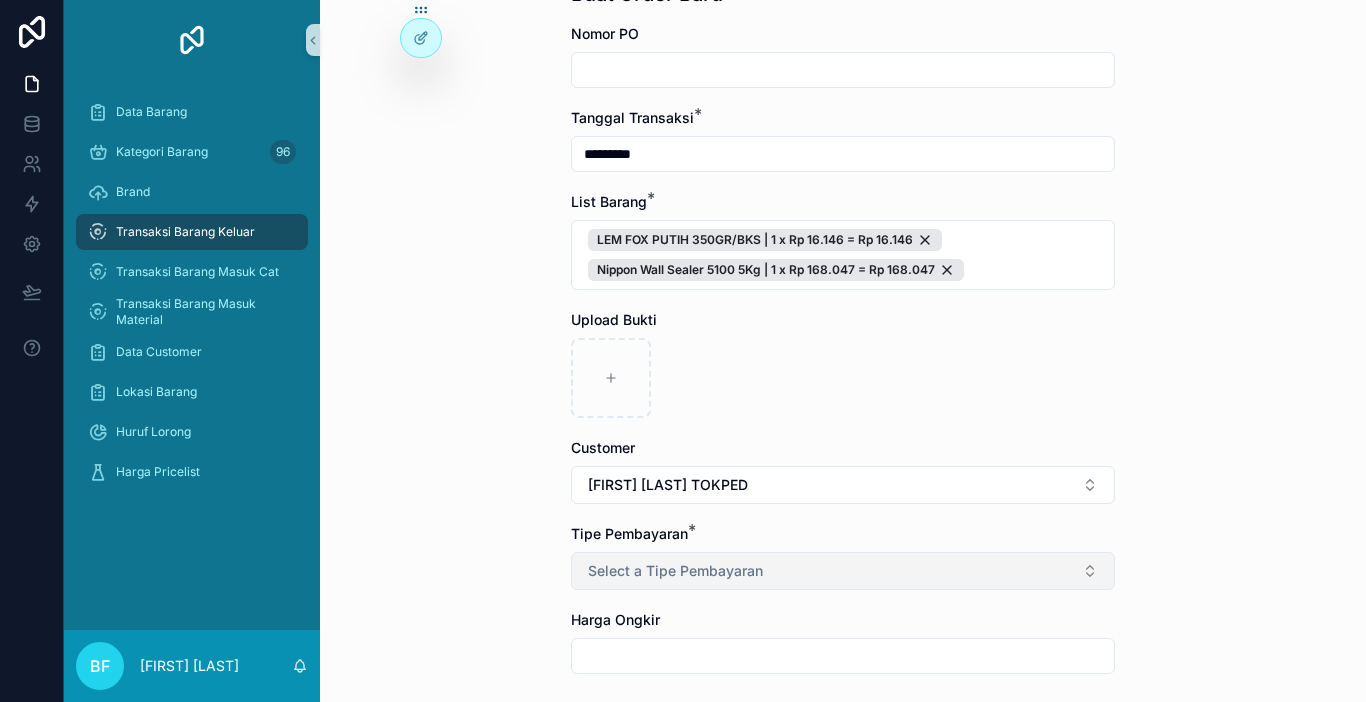 click on "Select a Tipe Pembayaran" at bounding box center (843, 571) 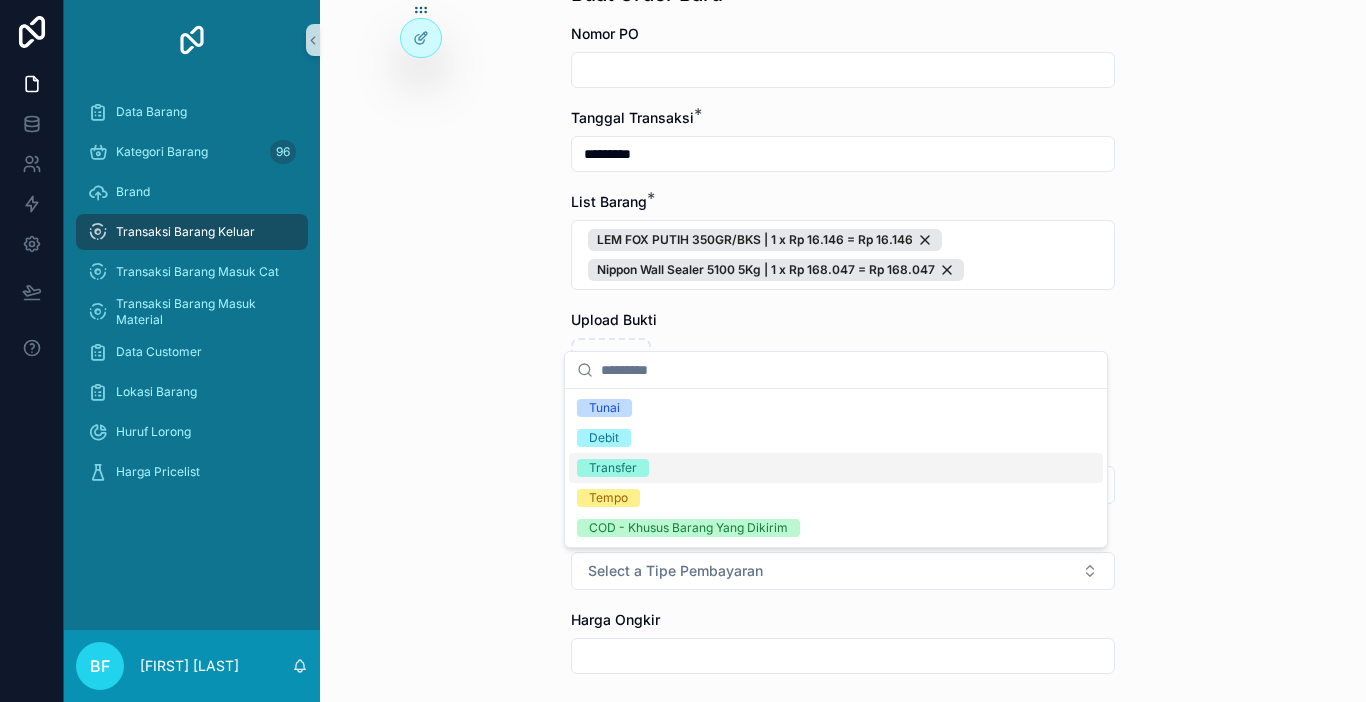 click on "Transfer" at bounding box center (613, 468) 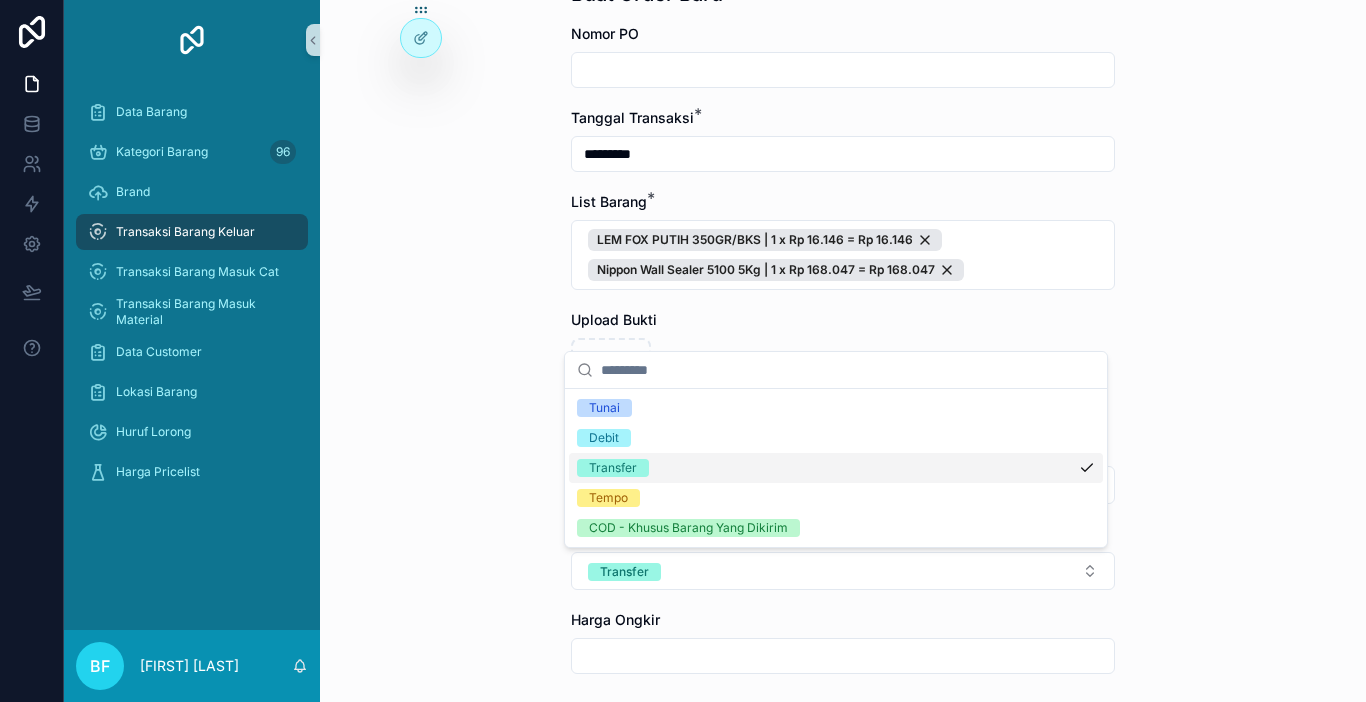 click on "Transaksi Barang Keluar Buat Order Baru Buat Order Baru Nomor PO Tanggal Transaksi * ********* List Barang * LEM FOX PUTIH 350GR/BKS | 1 x Rp 16.146 = Rp 16.146 Nippon Wall Sealer 5100 5Kg | 1 x Rp 168.047 = Rp 168.047 Upload Bukti Customer [FIRST] [LAST] TOKPED Tipe Pembayaran * Transfer Harga Ongkir Totalkan Transaksi" at bounding box center [843, 251] 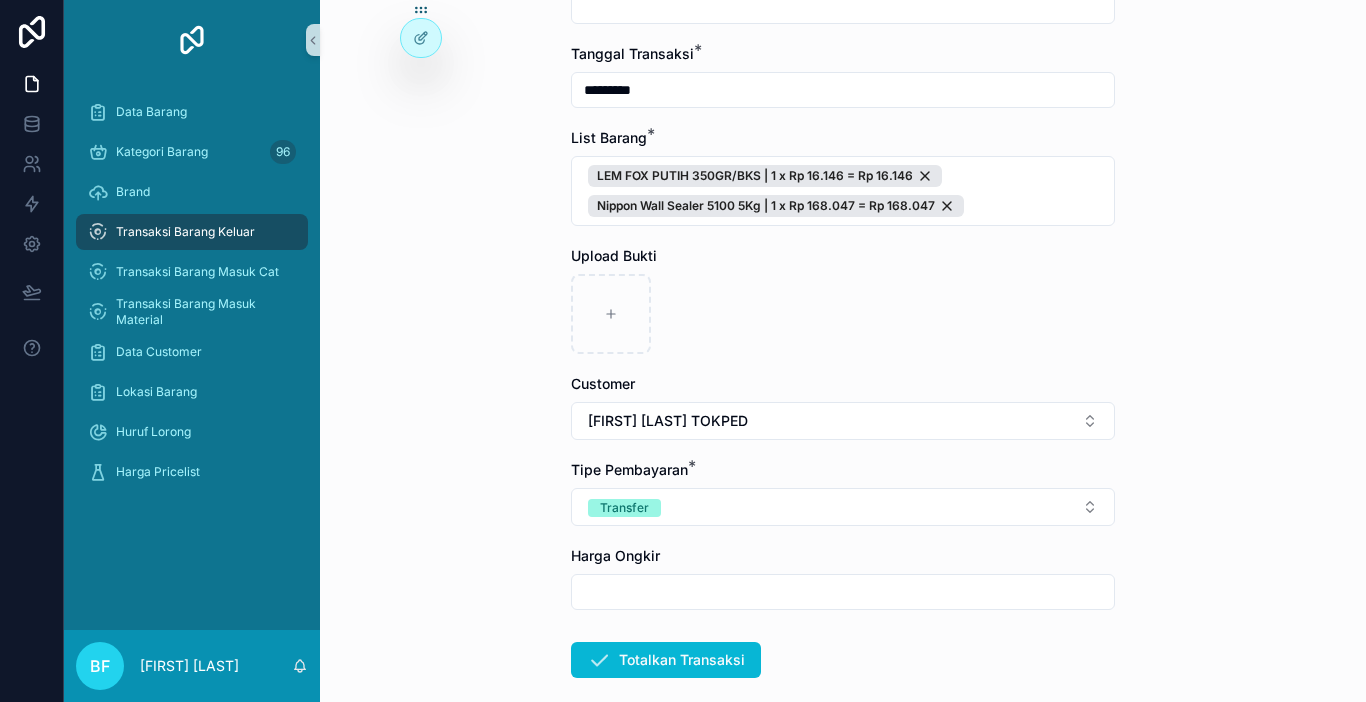 scroll, scrollTop: 268, scrollLeft: 0, axis: vertical 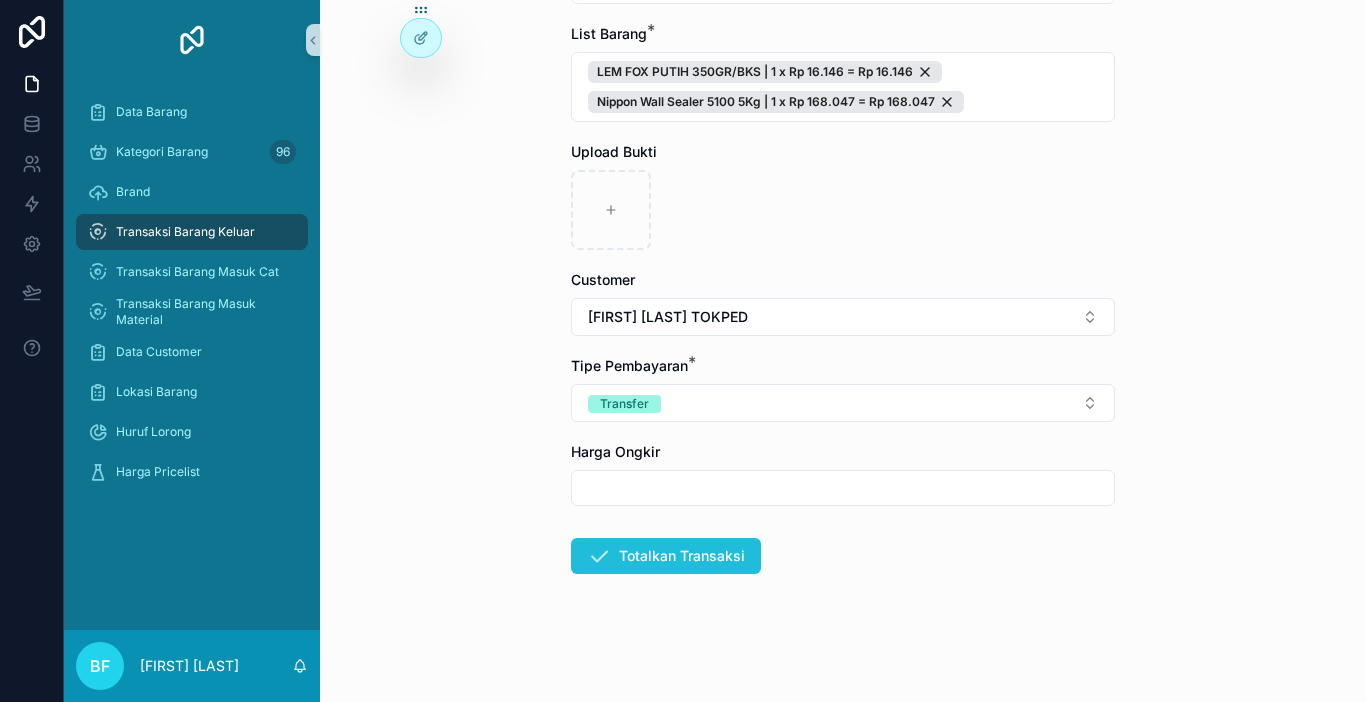 click on "Totalkan Transaksi" at bounding box center [666, 556] 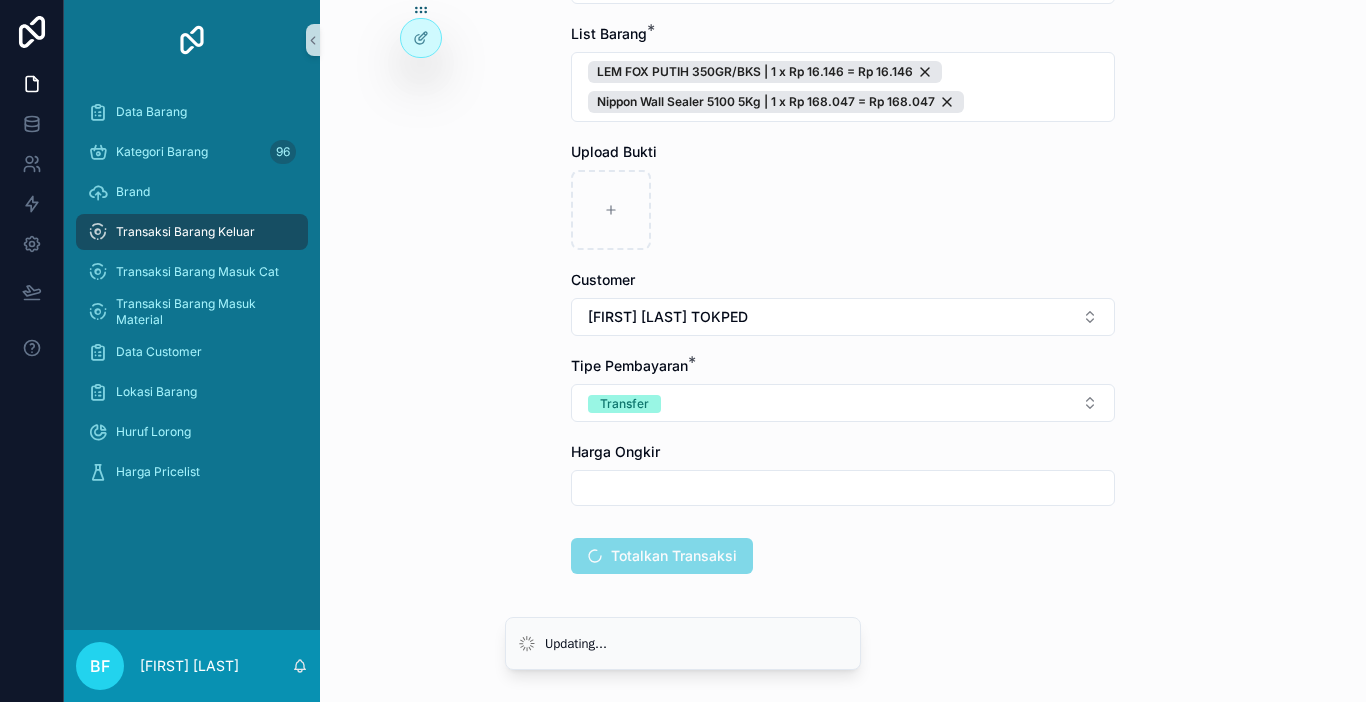 scroll, scrollTop: 0, scrollLeft: 0, axis: both 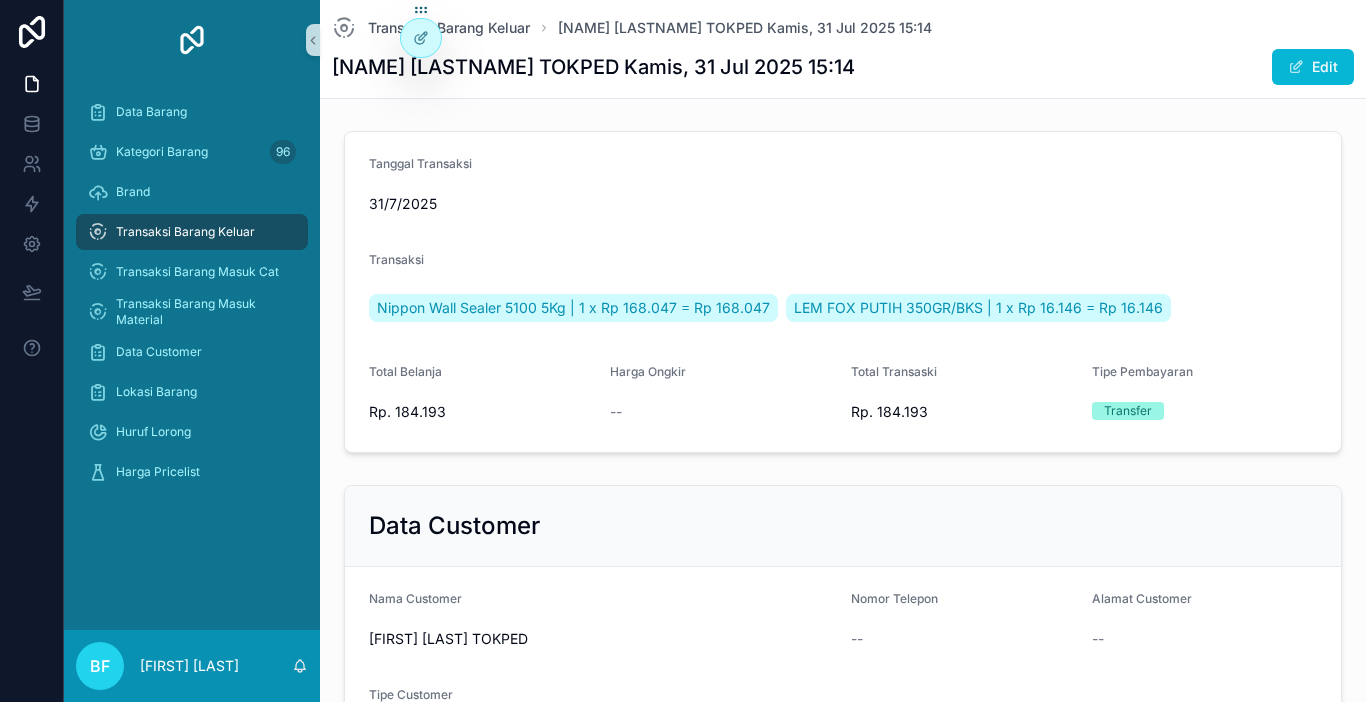 click on "Transaksi Barang Keluar" at bounding box center [185, 232] 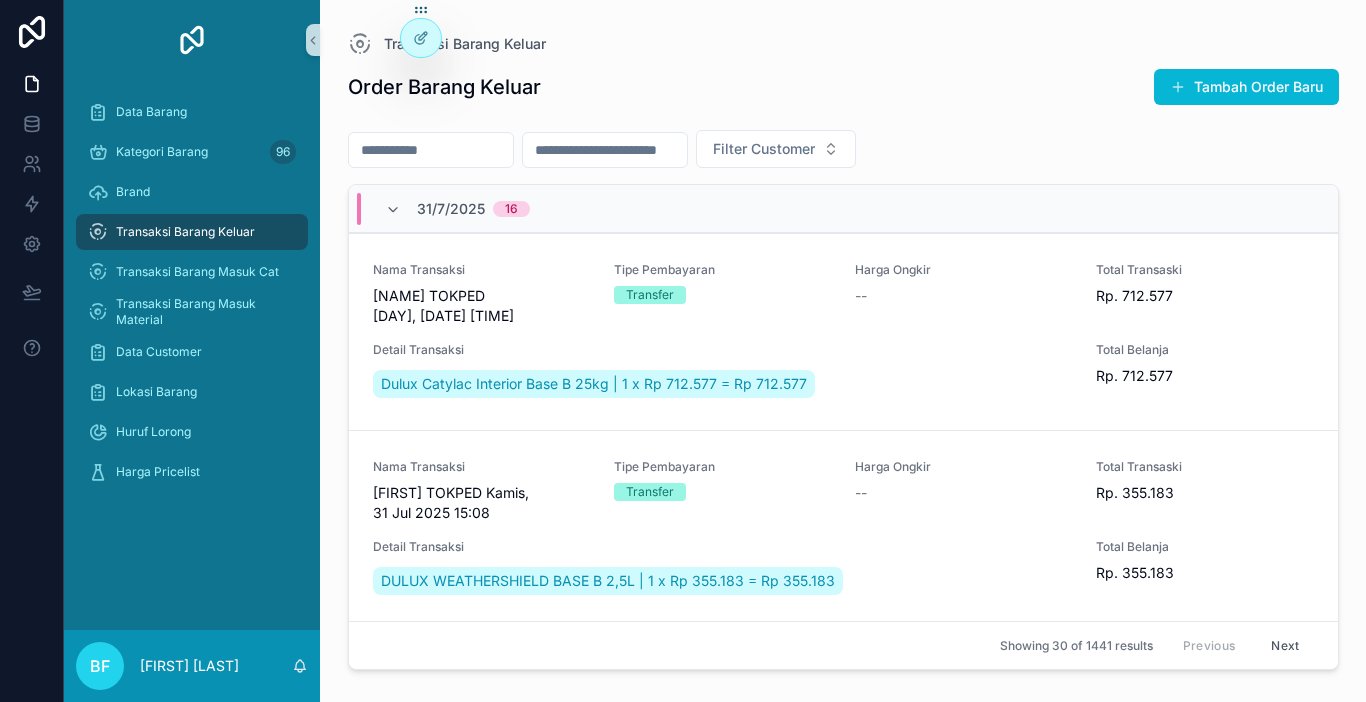 click on "Tambah Order Baru" at bounding box center (1246, 87) 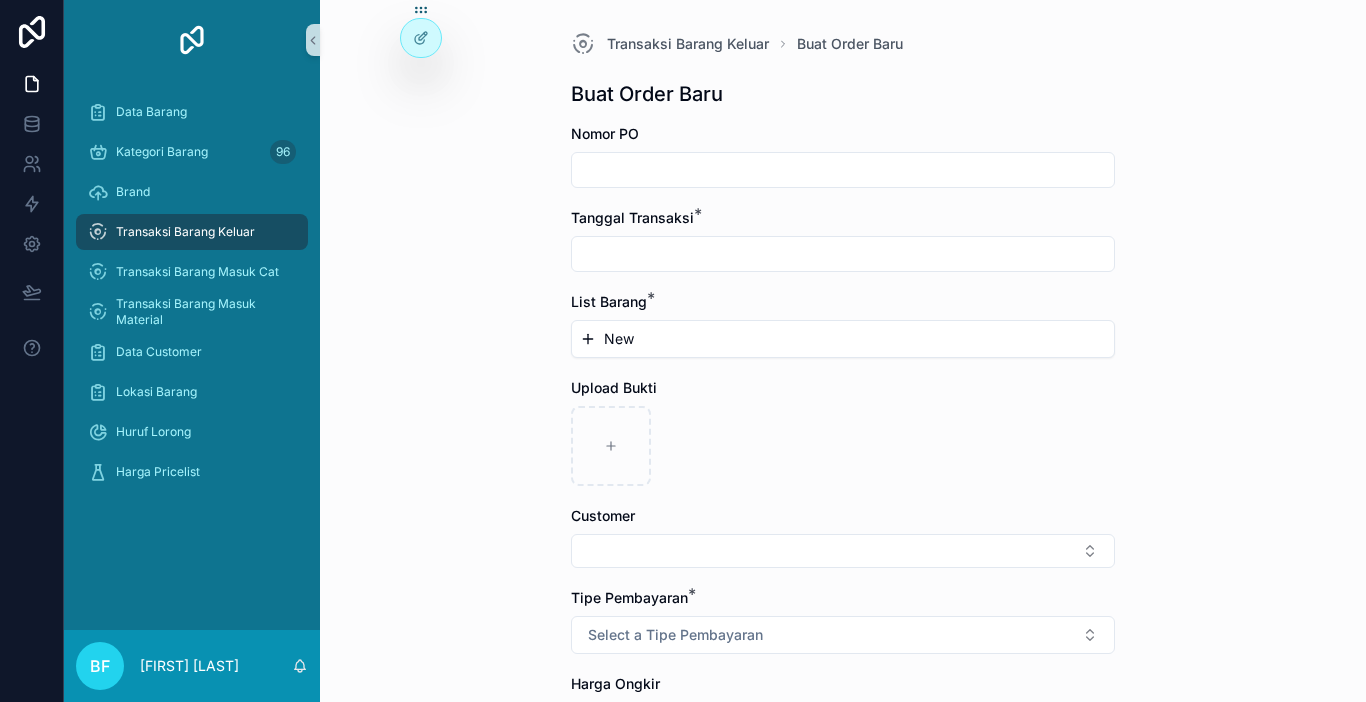 click at bounding box center [843, 254] 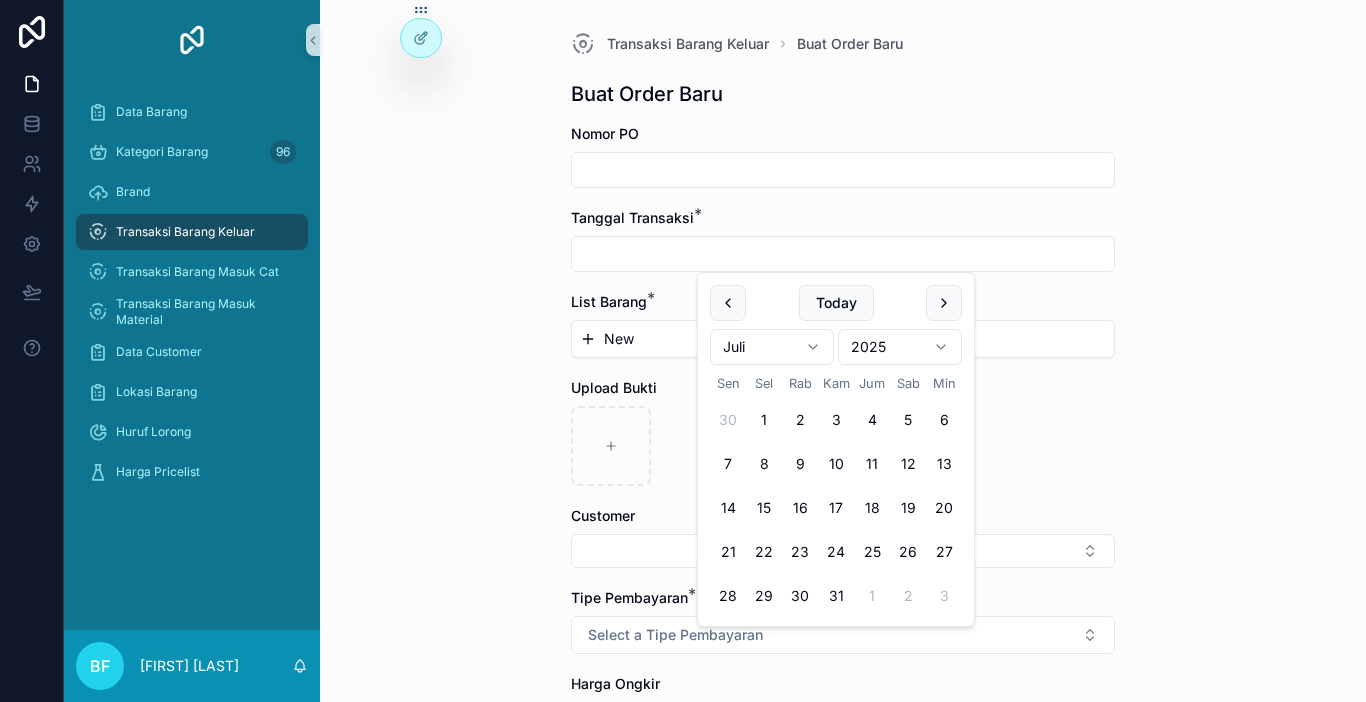 drag, startPoint x: 832, startPoint y: 591, endPoint x: 771, endPoint y: 701, distance: 125.781555 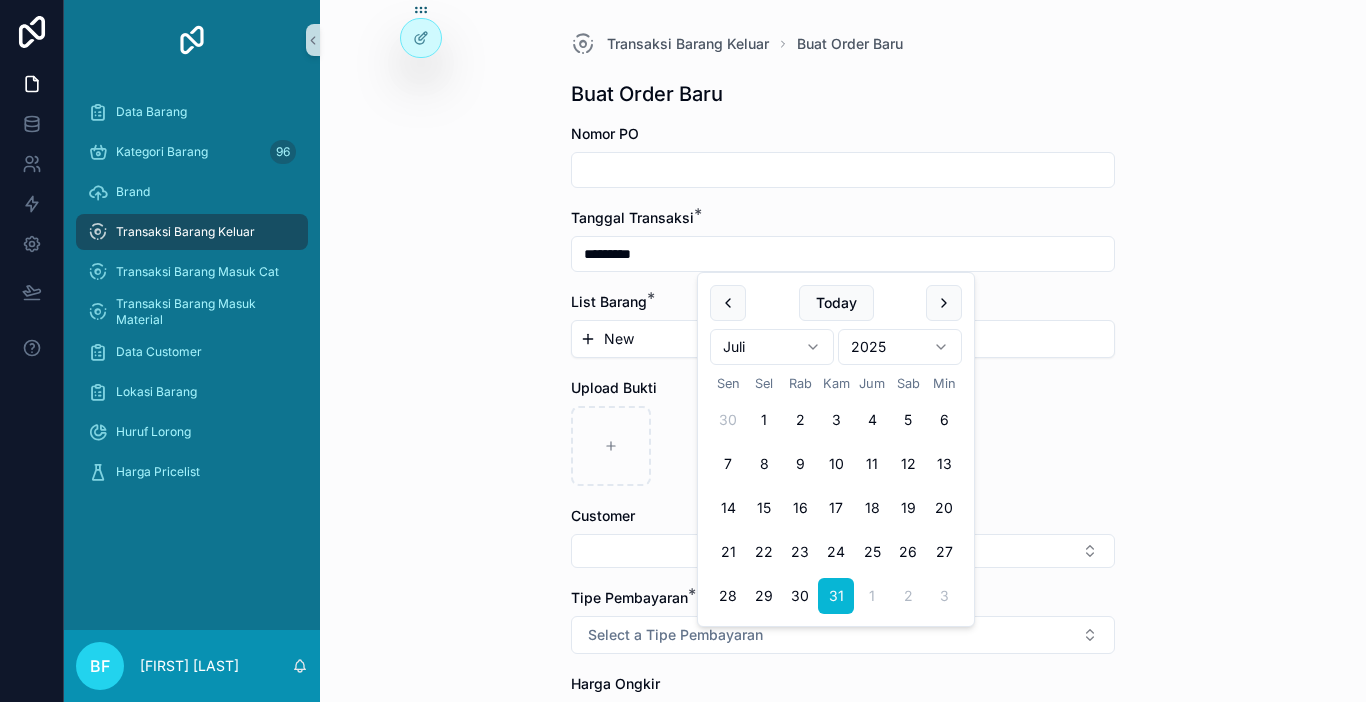 type on "*********" 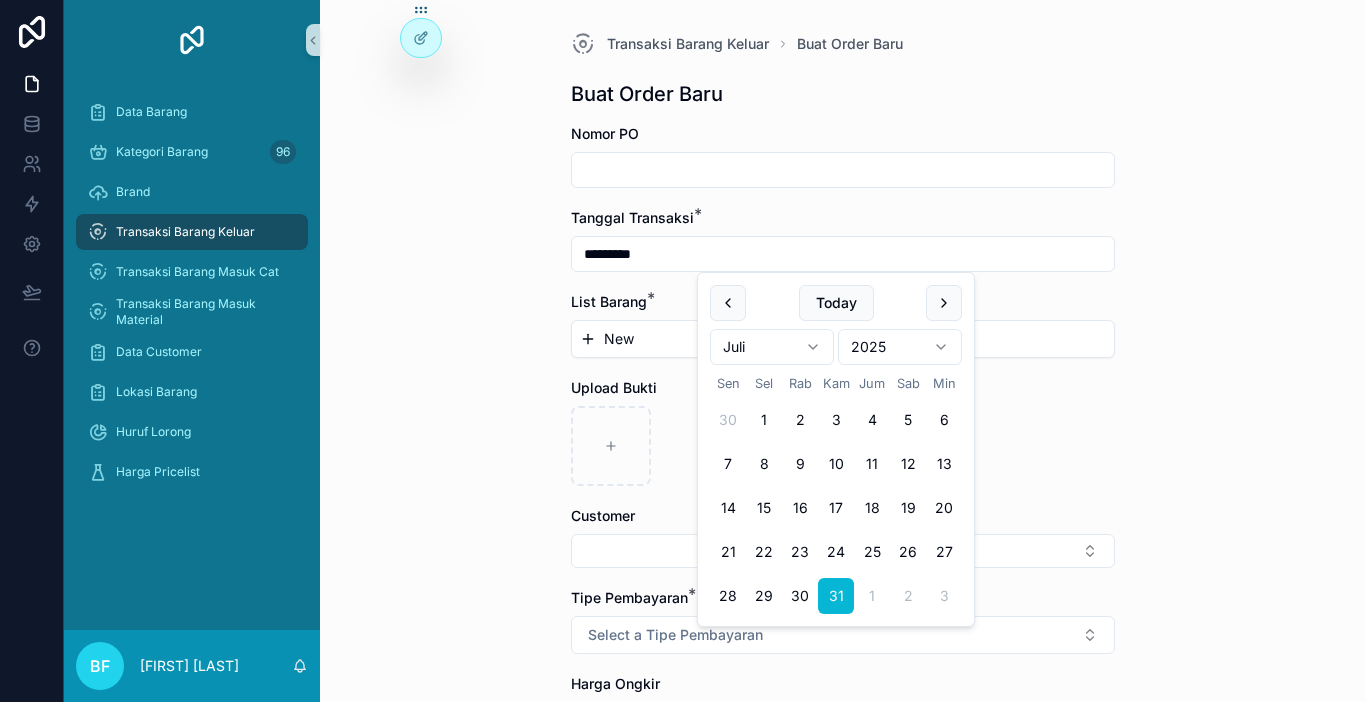 click on "New" at bounding box center [843, 339] 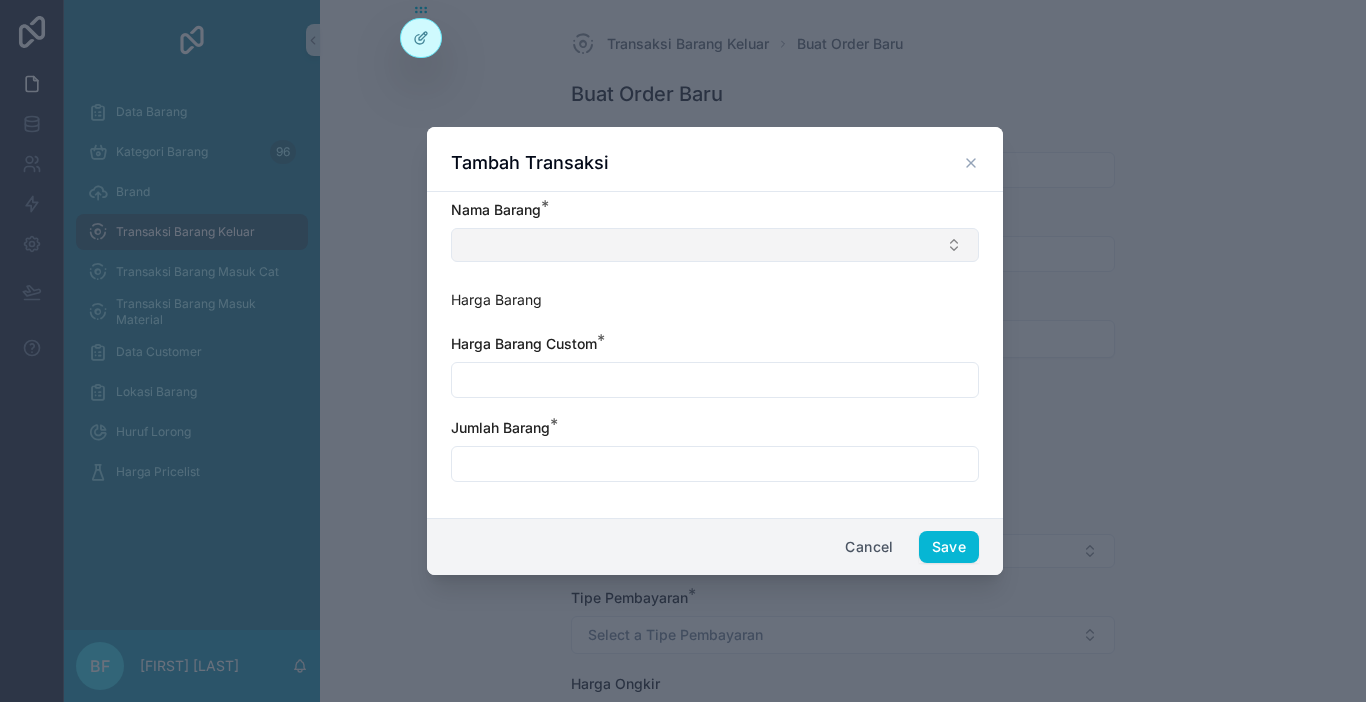 click at bounding box center (715, 245) 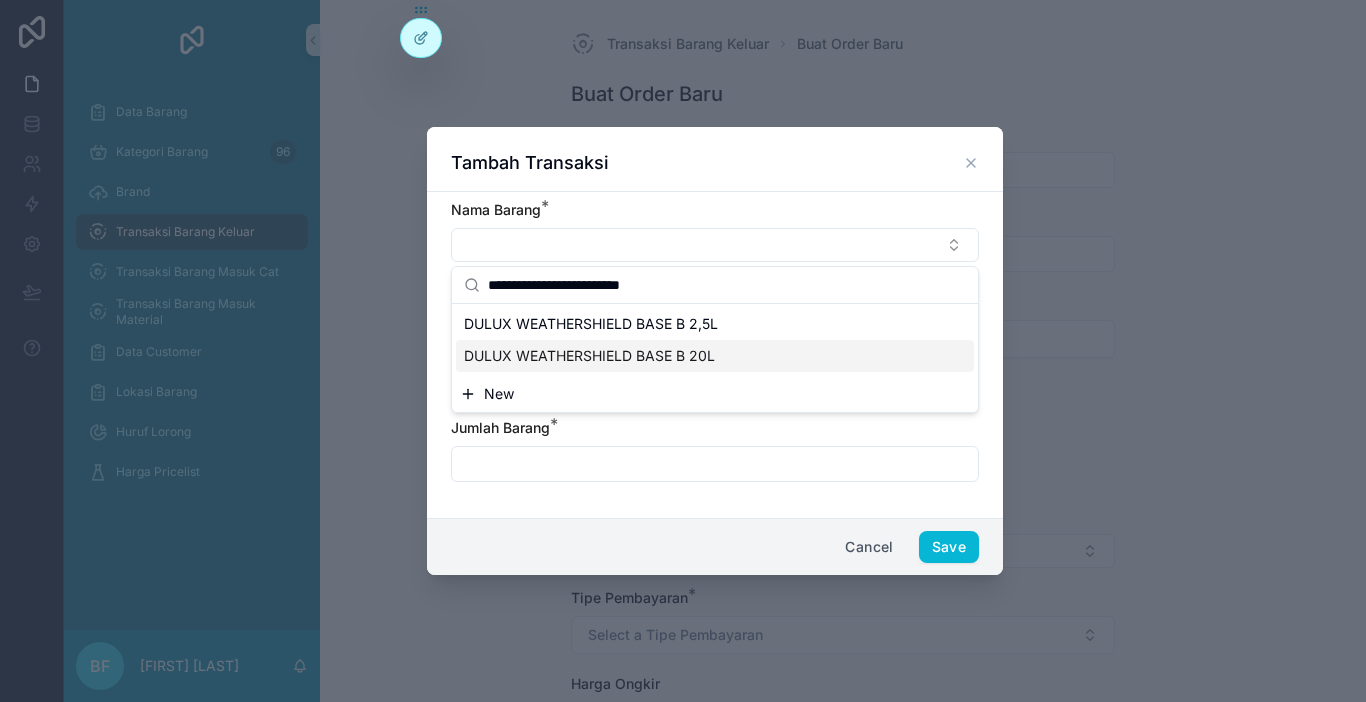 type on "**********" 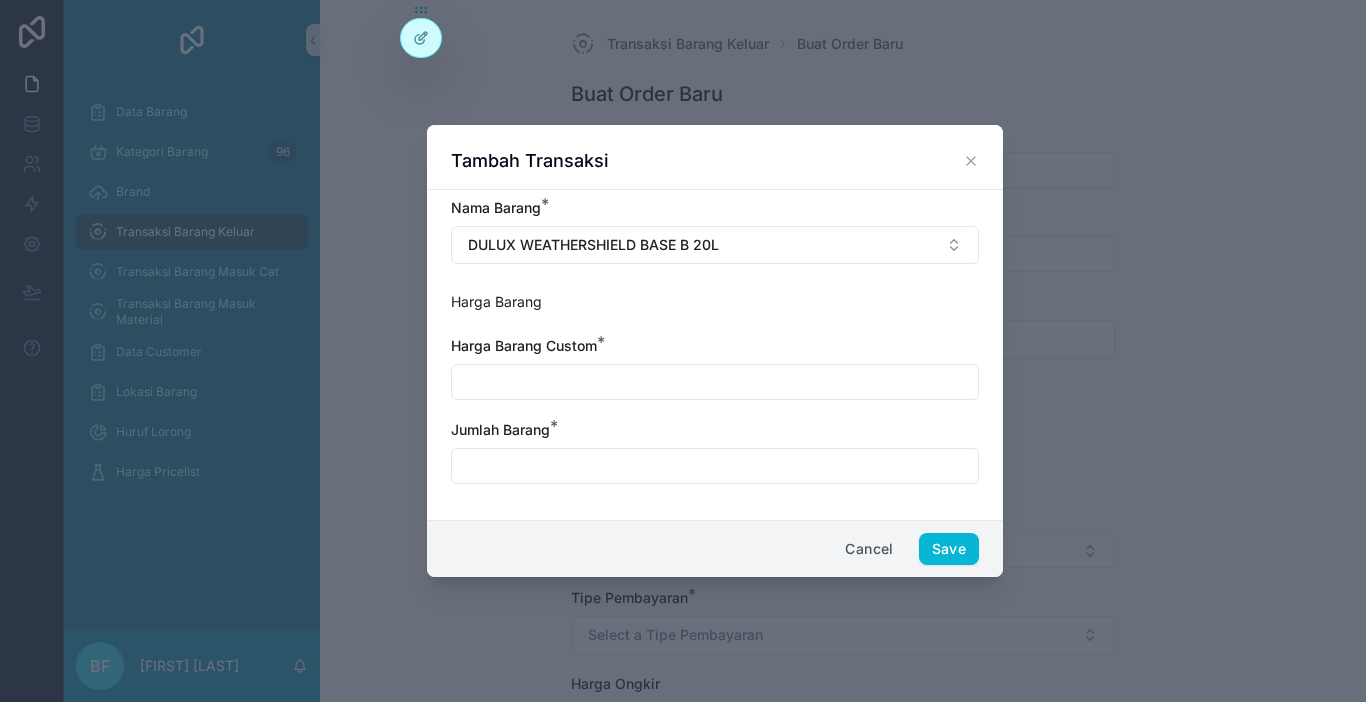 click at bounding box center (715, 382) 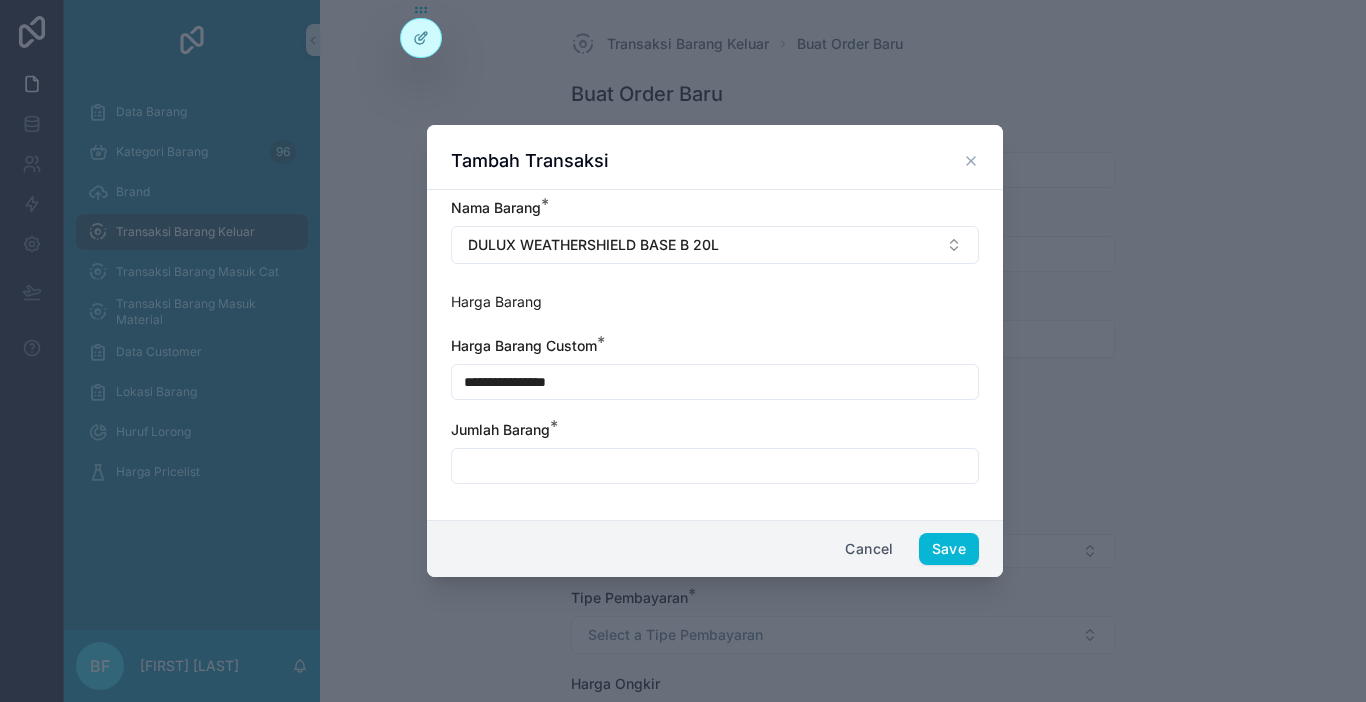 type on "**********" 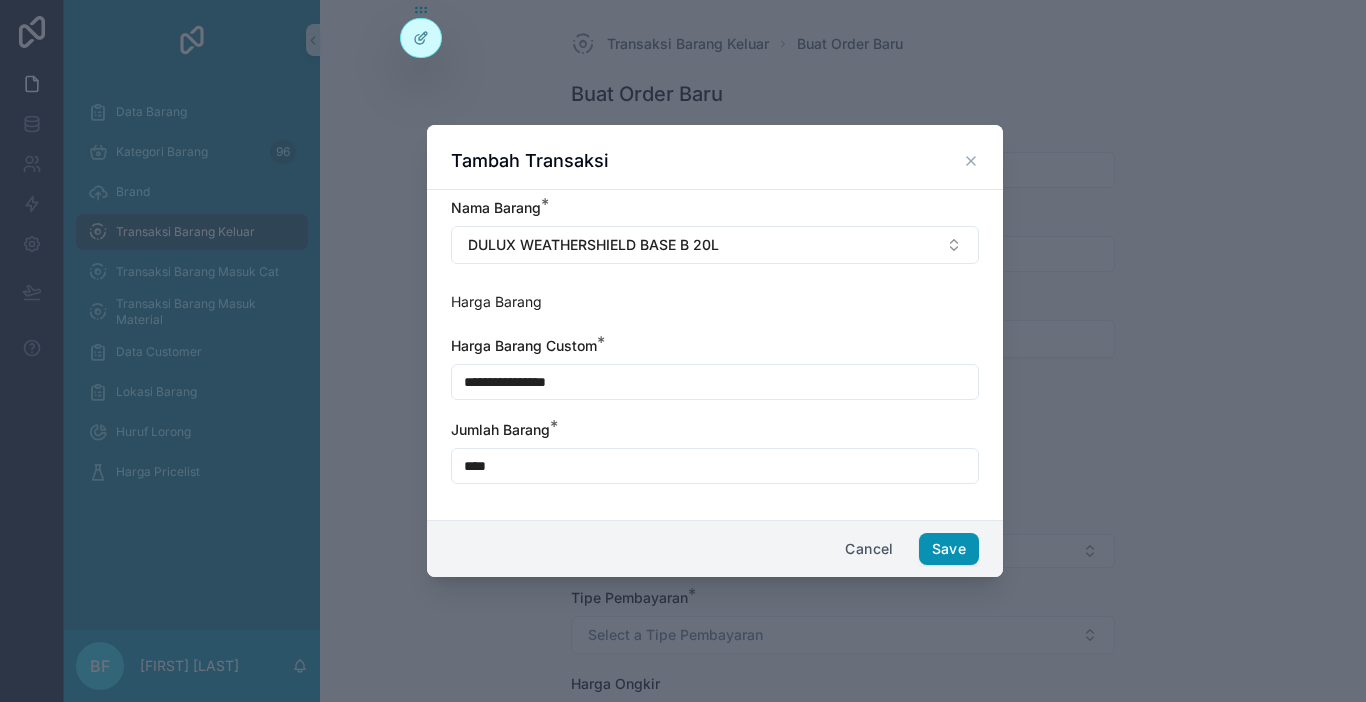 type on "****" 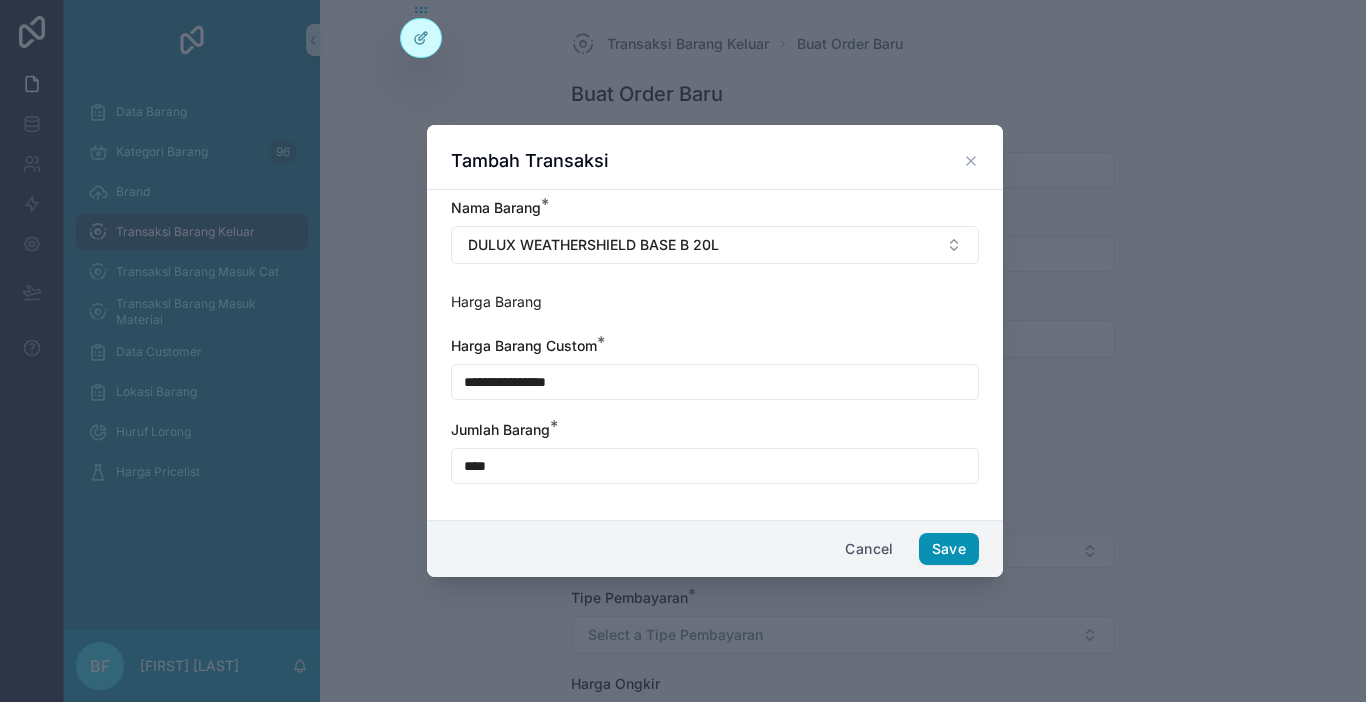 click on "Save" at bounding box center (949, 549) 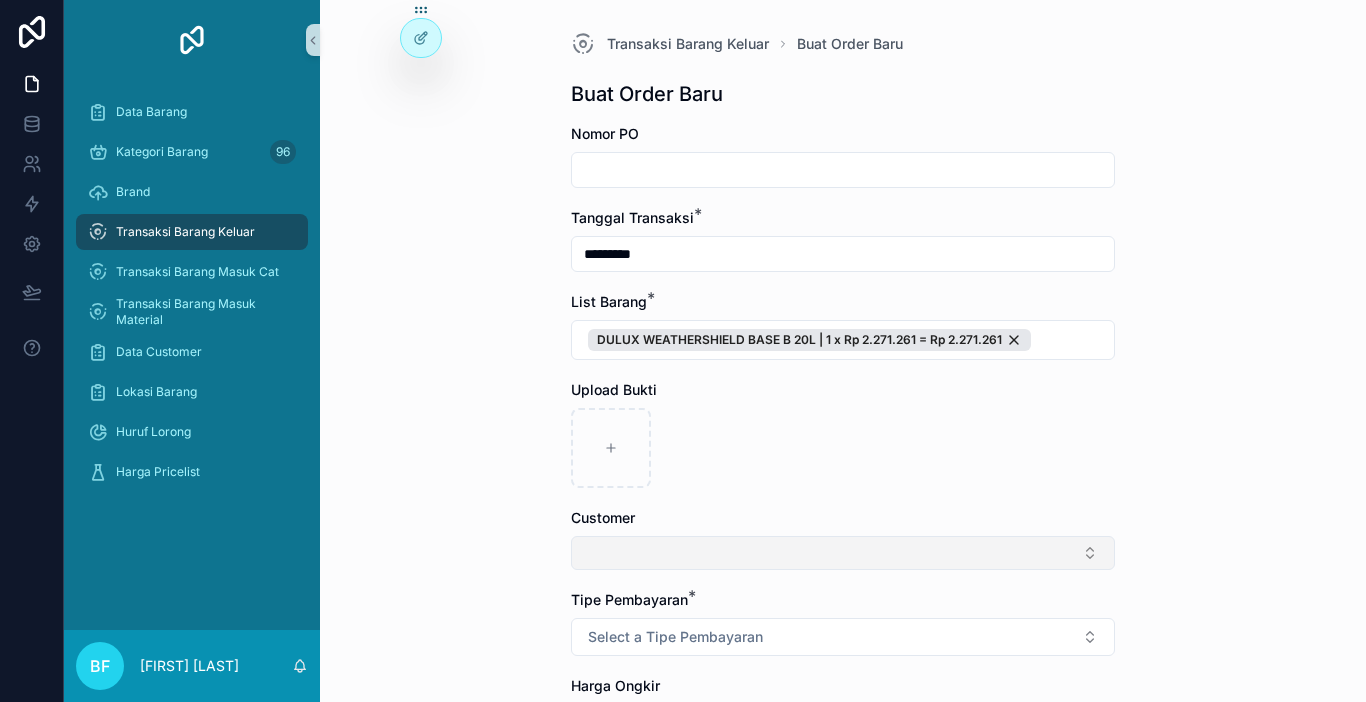 click at bounding box center (843, 553) 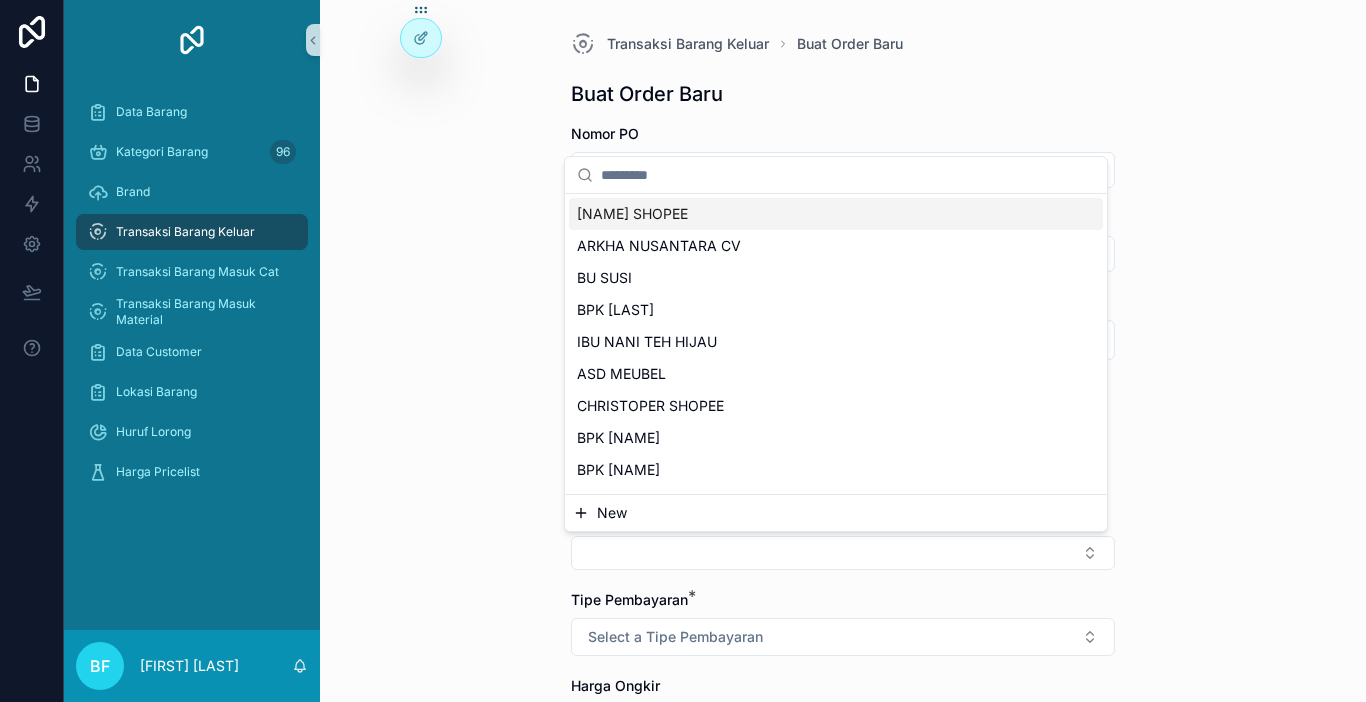 click on "New" at bounding box center (612, 513) 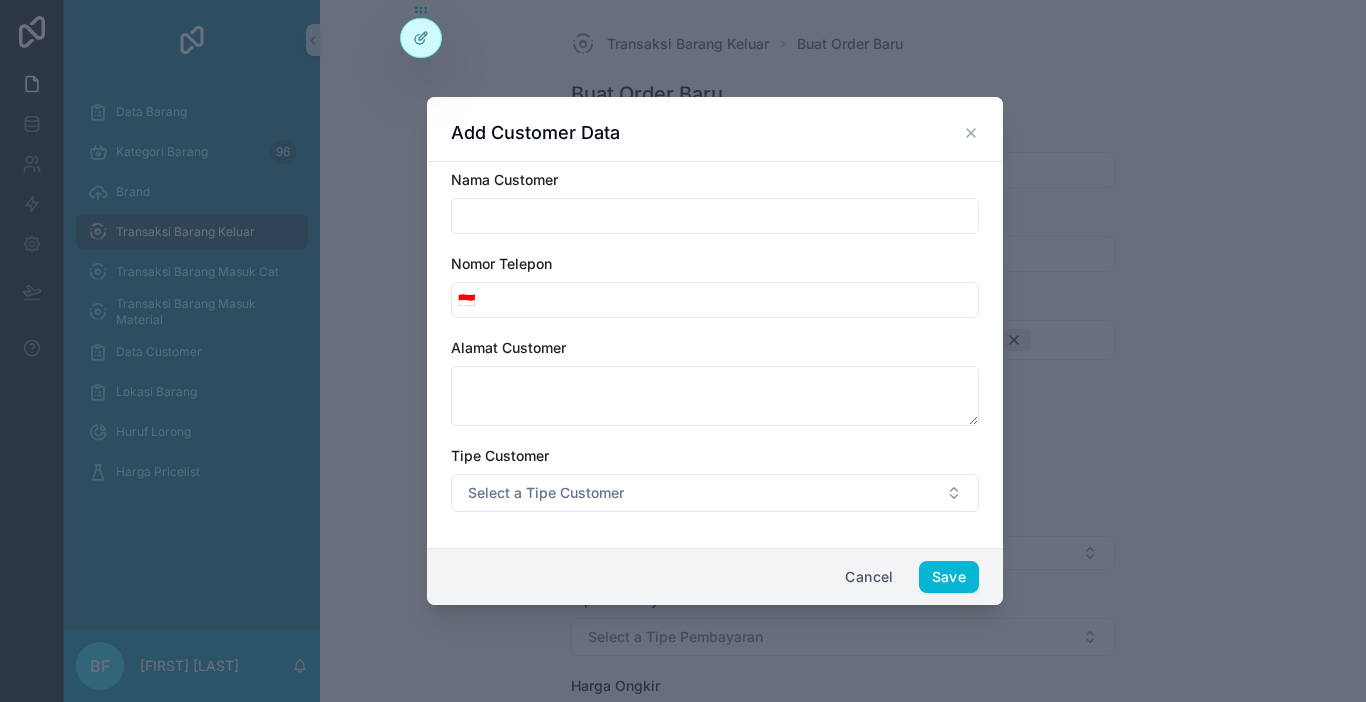 click at bounding box center (715, 216) 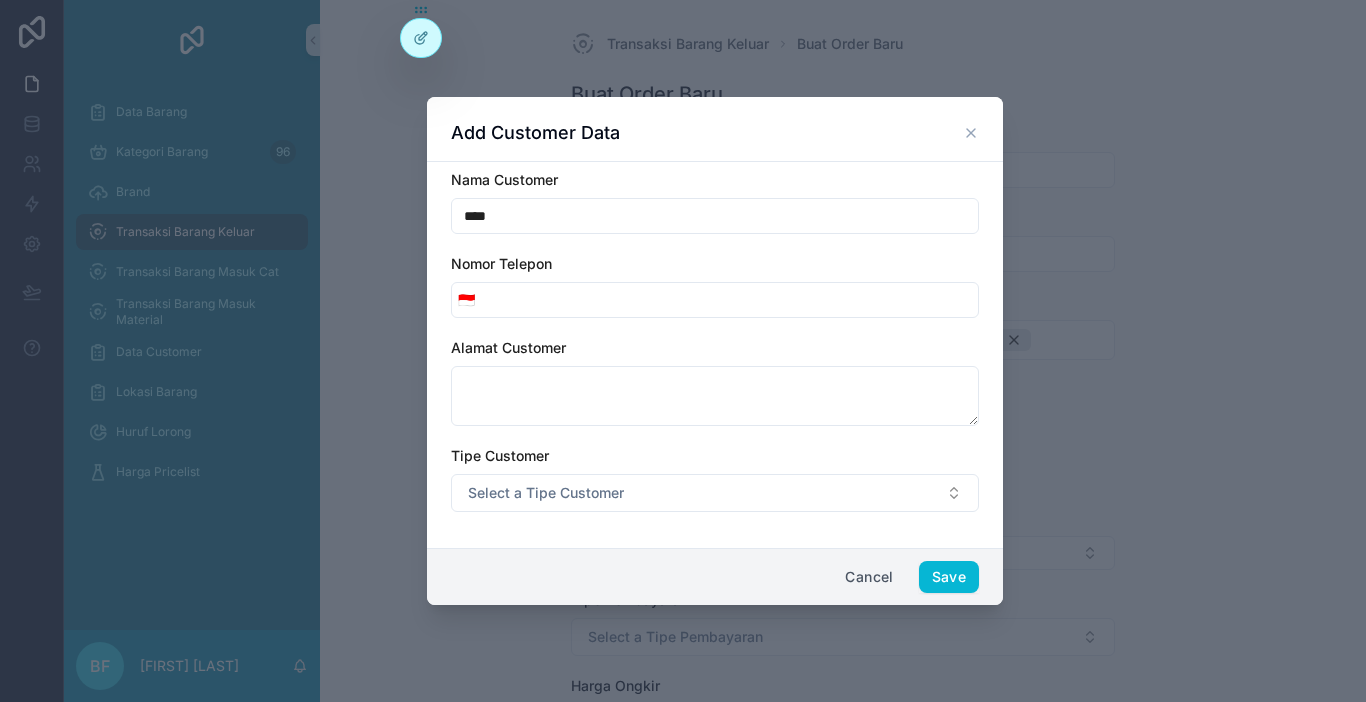 type on "**********" 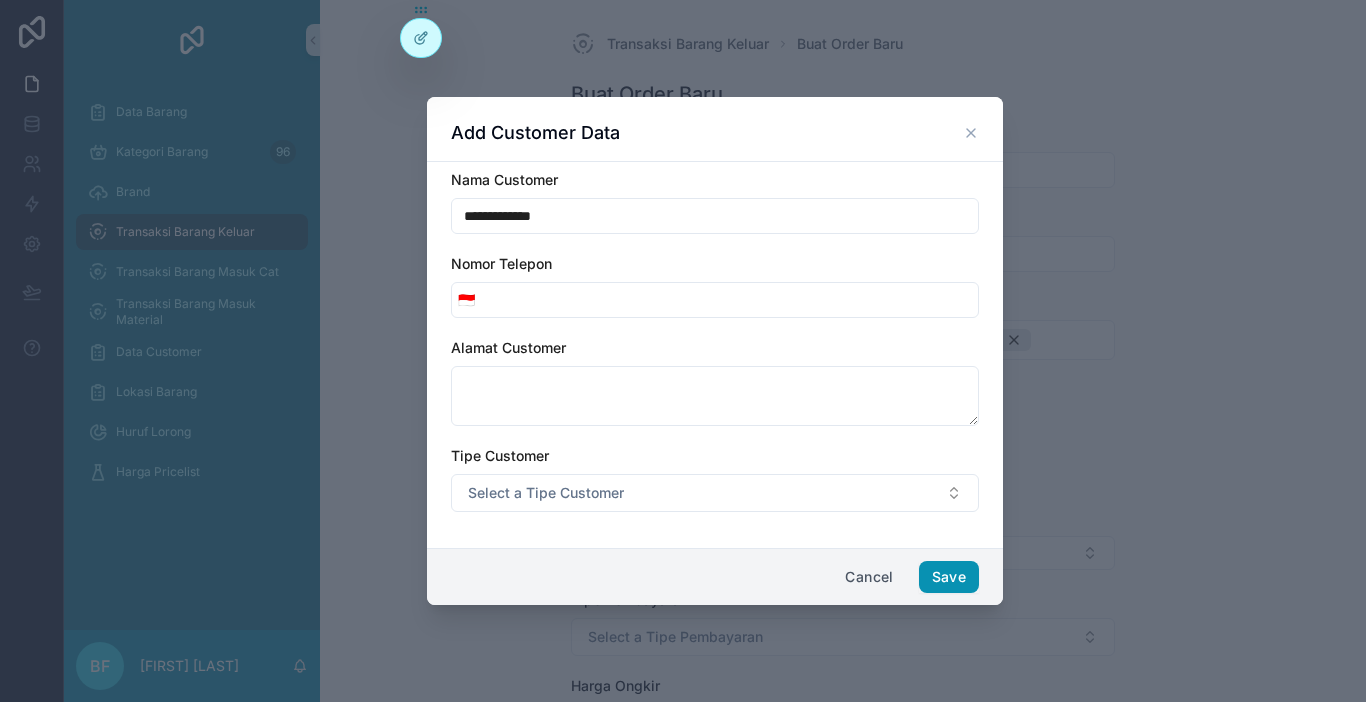 click on "Save" at bounding box center [949, 577] 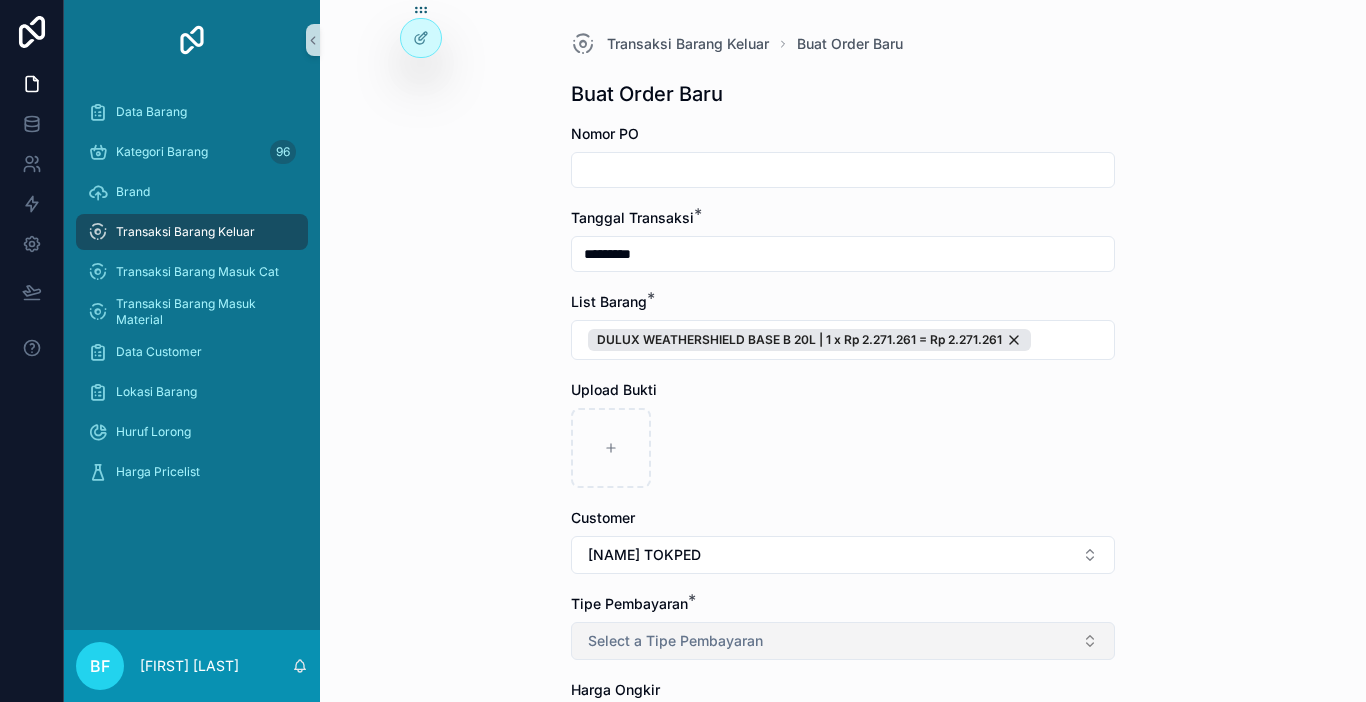 click on "Select a Tipe Pembayaran" at bounding box center [675, 641] 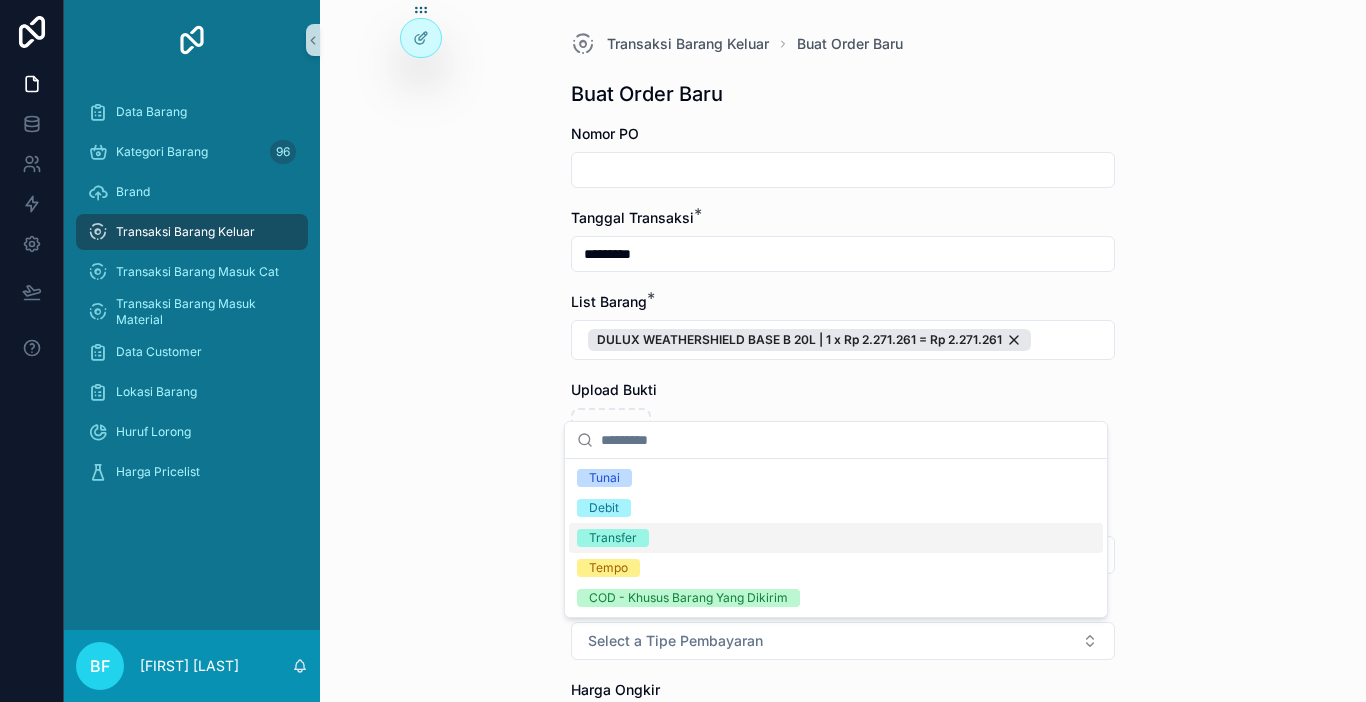 click on "Transfer" at bounding box center [613, 538] 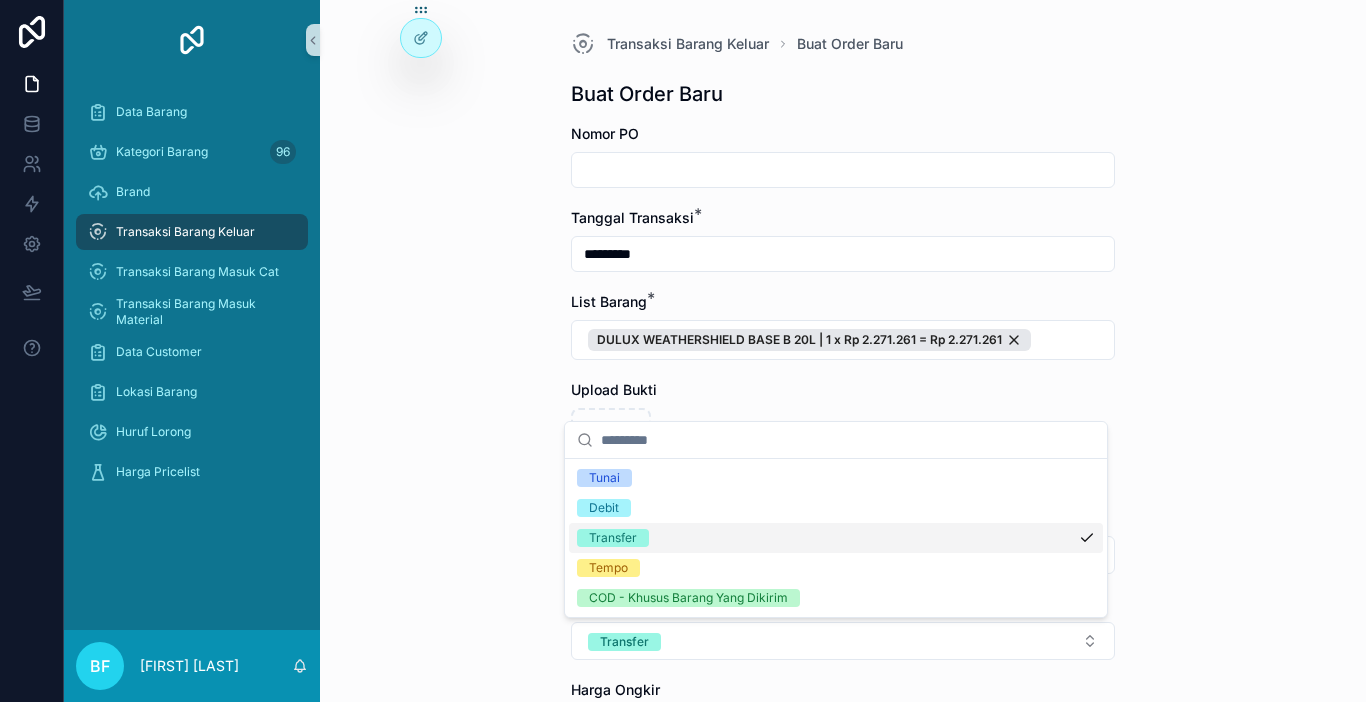 click on "Transaksi Barang Keluar Buat Order Baru Buat Order Baru Nomor PO Tanggal Transaksi * ********* List Barang * DULUX WEATHERSHIELD BASE B 20L | 1 x Rp 2.271.261 = Rp 2.271.261 Upload Bukti Customer [NAME] TOKPED Tipe Pembayaran * Transfer Harga Ongkir Totalkan Transaksi" at bounding box center (843, 351) 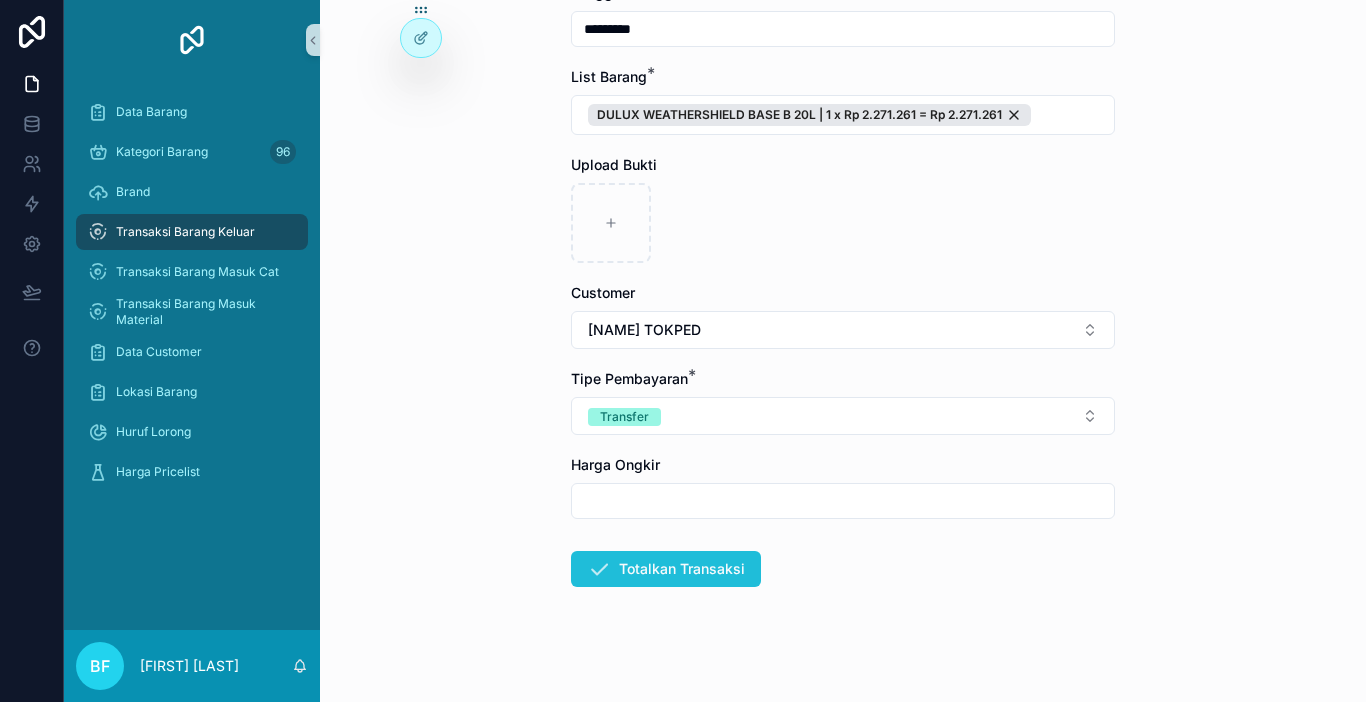 scroll, scrollTop: 238, scrollLeft: 0, axis: vertical 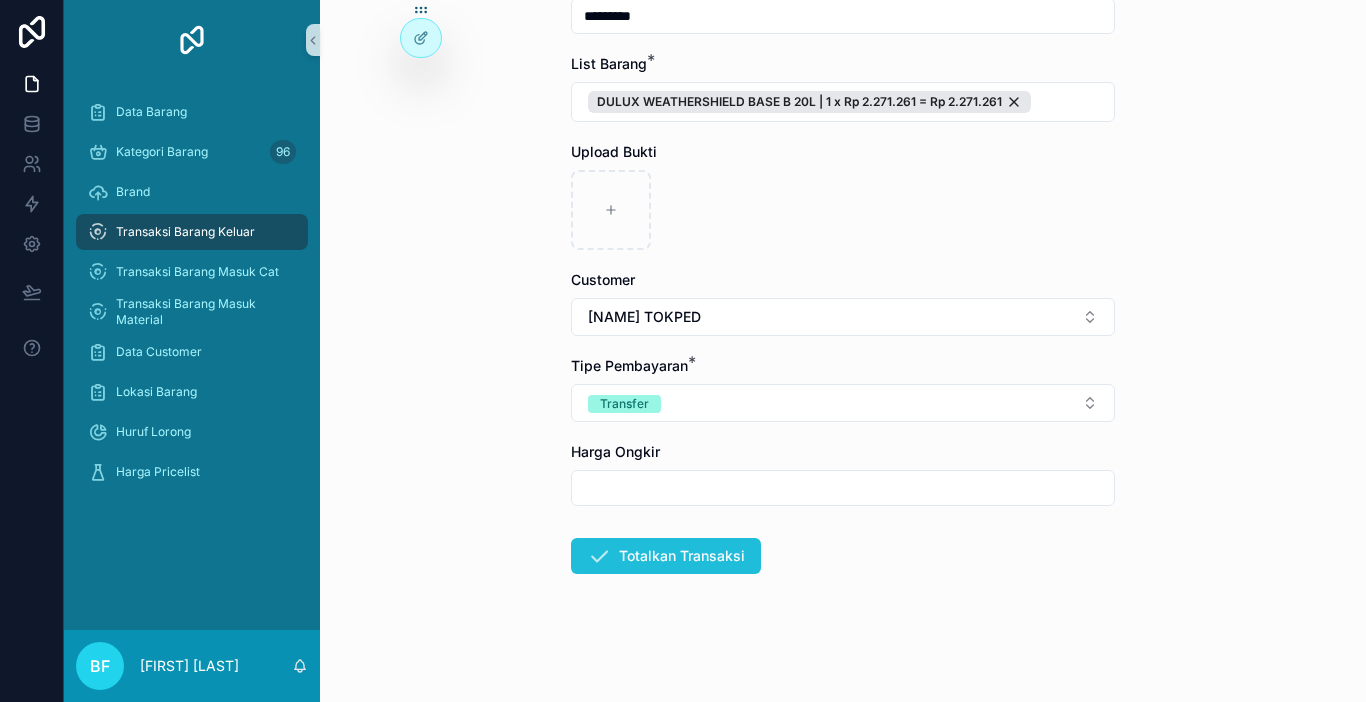 click on "Totalkan Transaksi" at bounding box center [666, 556] 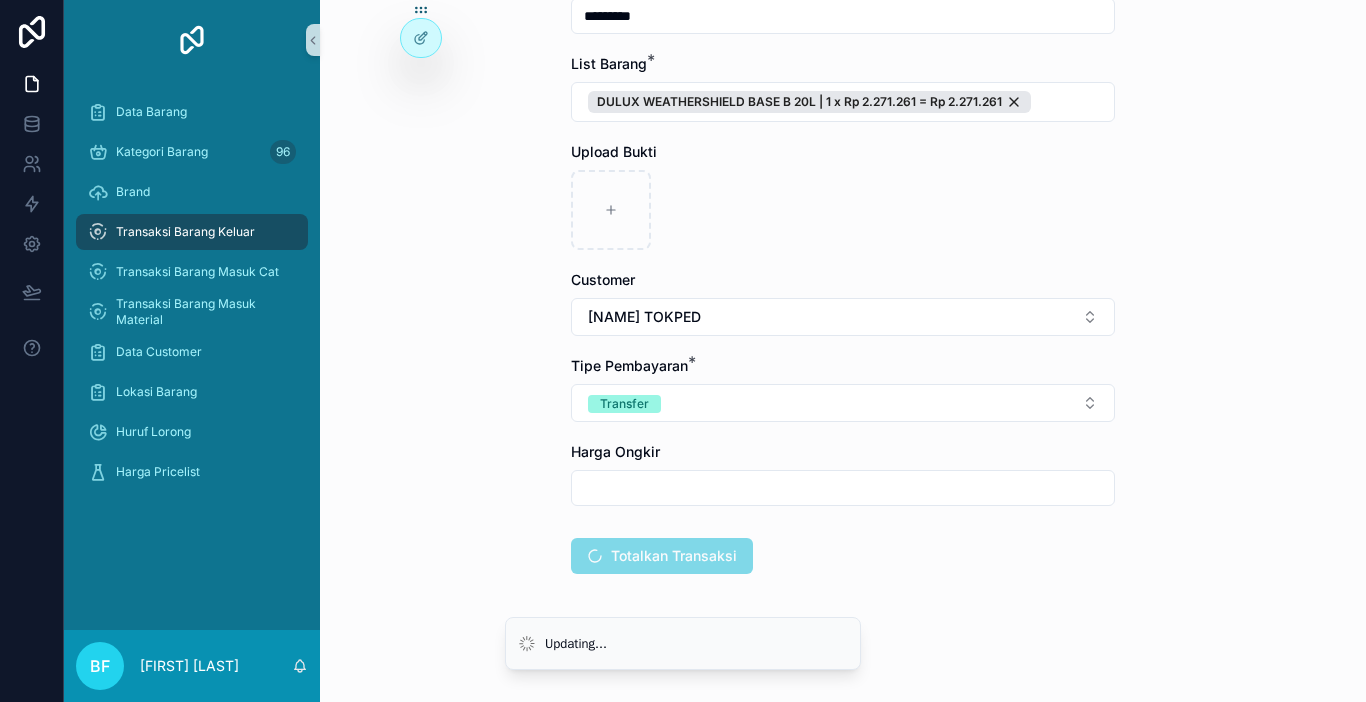 scroll, scrollTop: 0, scrollLeft: 0, axis: both 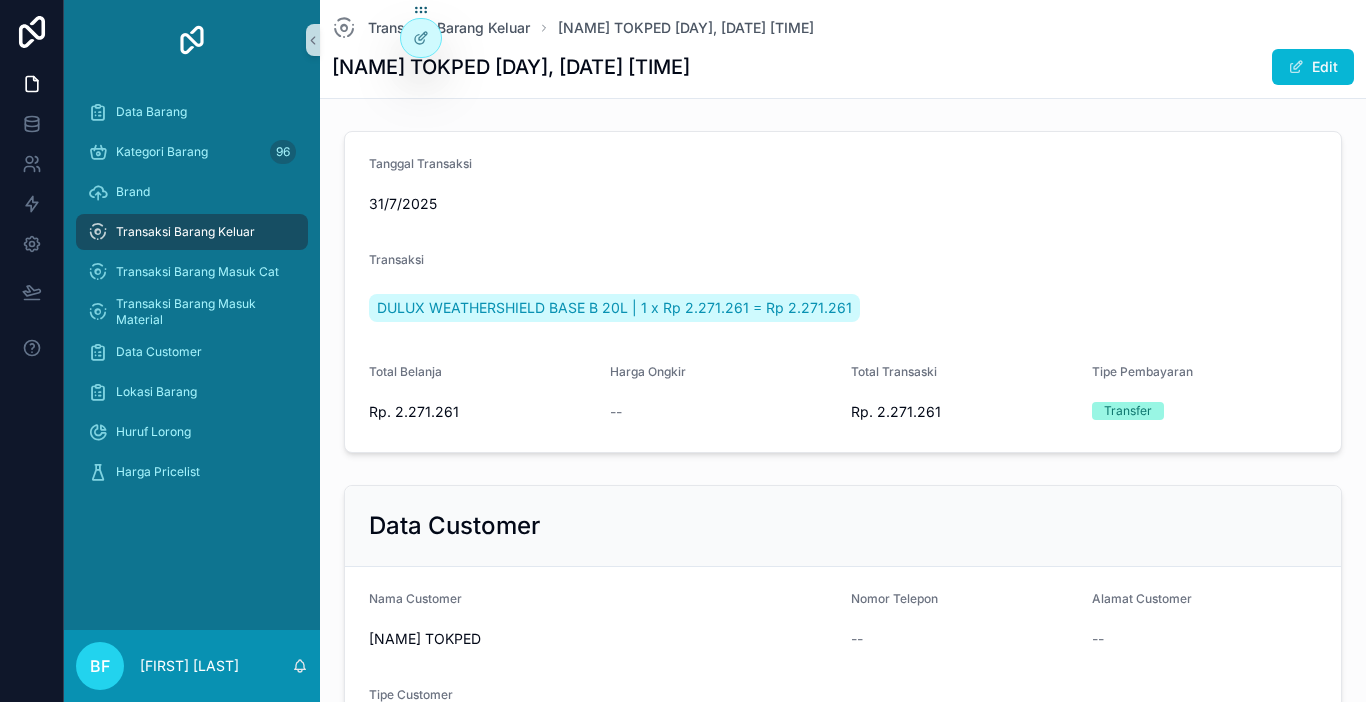 click on "Transaksi Barang Keluar" at bounding box center [192, 232] 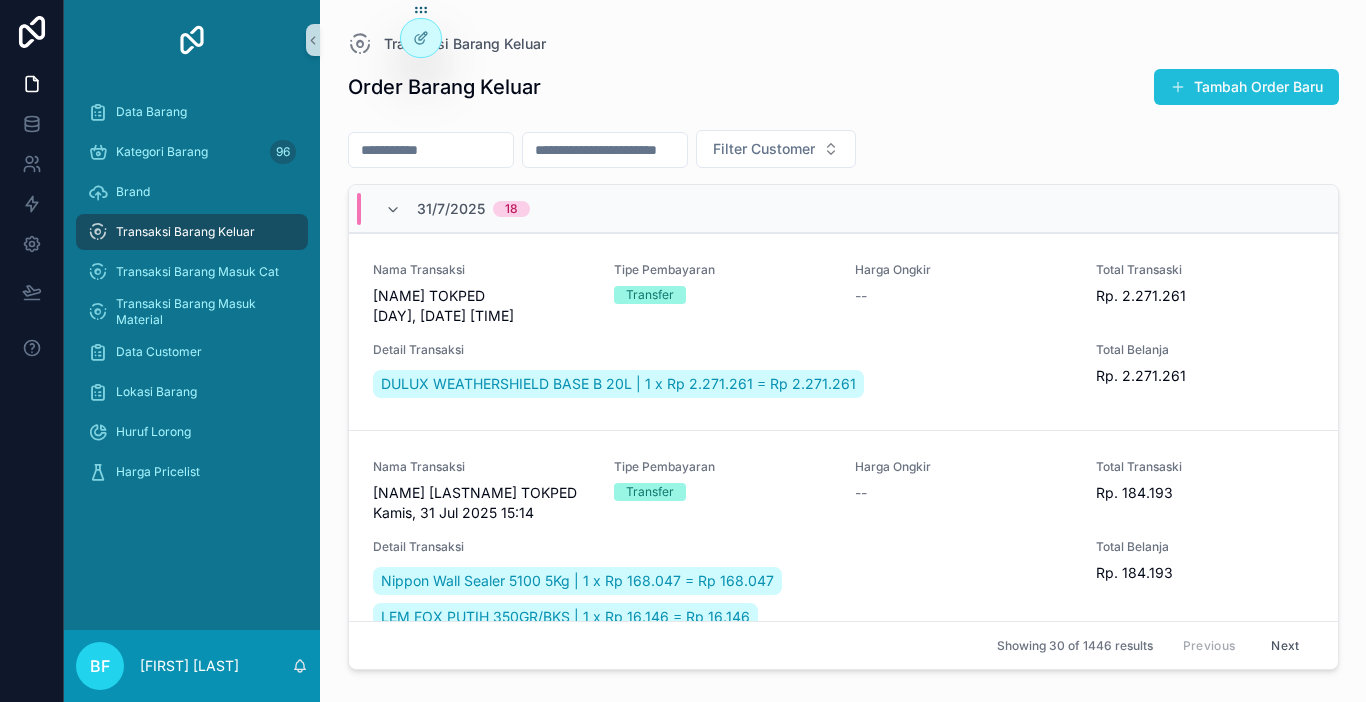 click on "Tambah Order Baru" at bounding box center [1246, 87] 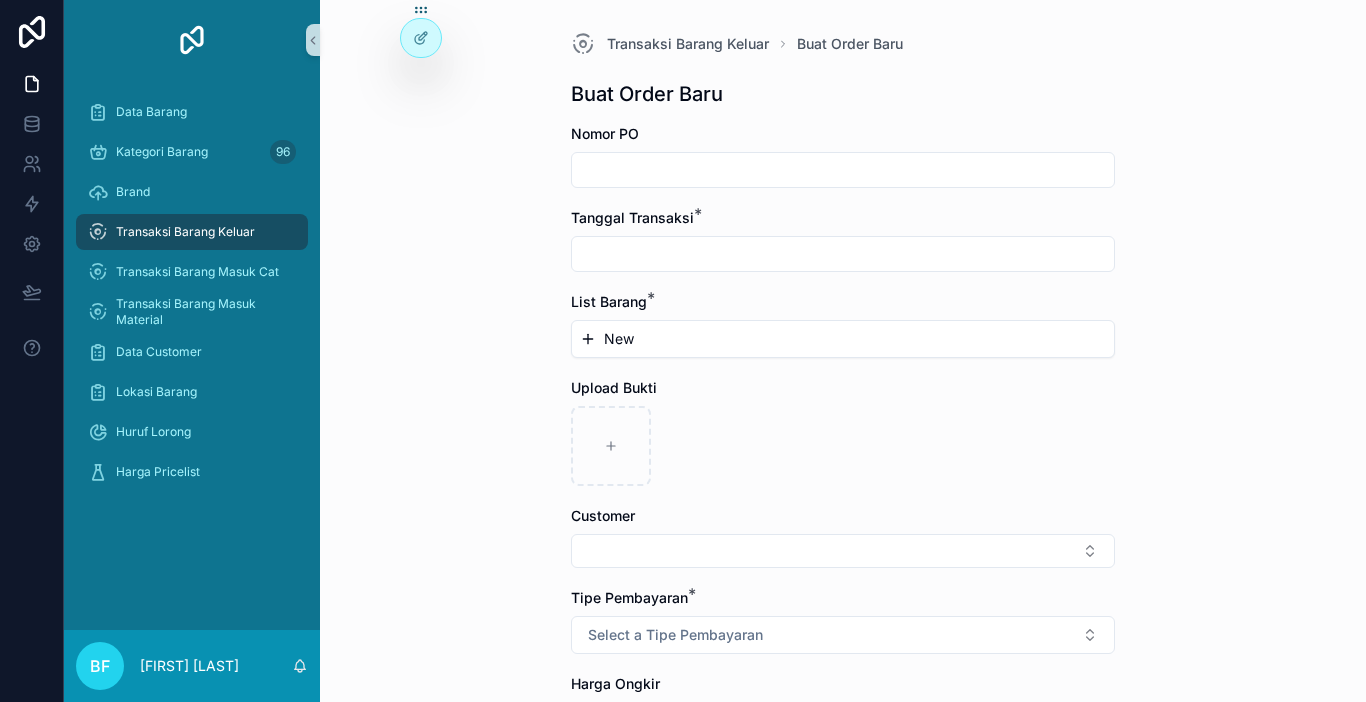 click at bounding box center [843, 254] 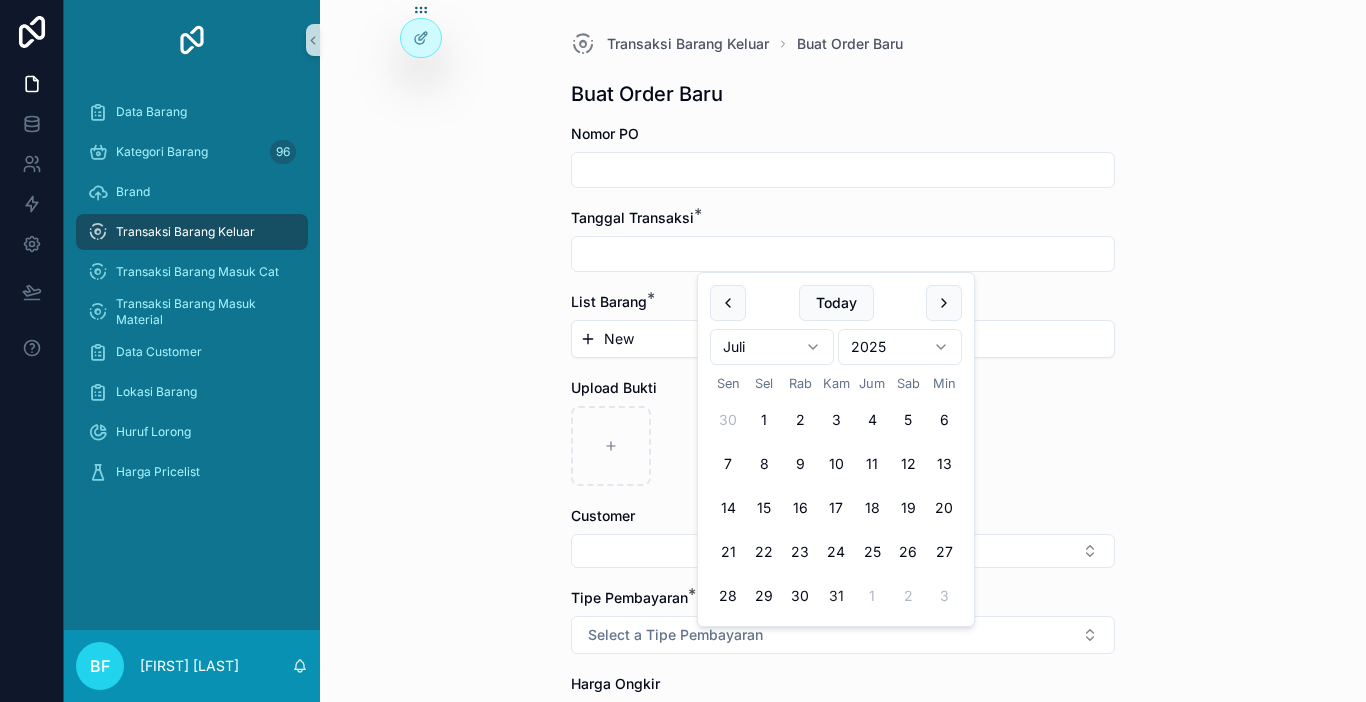 click on "31" at bounding box center [836, 596] 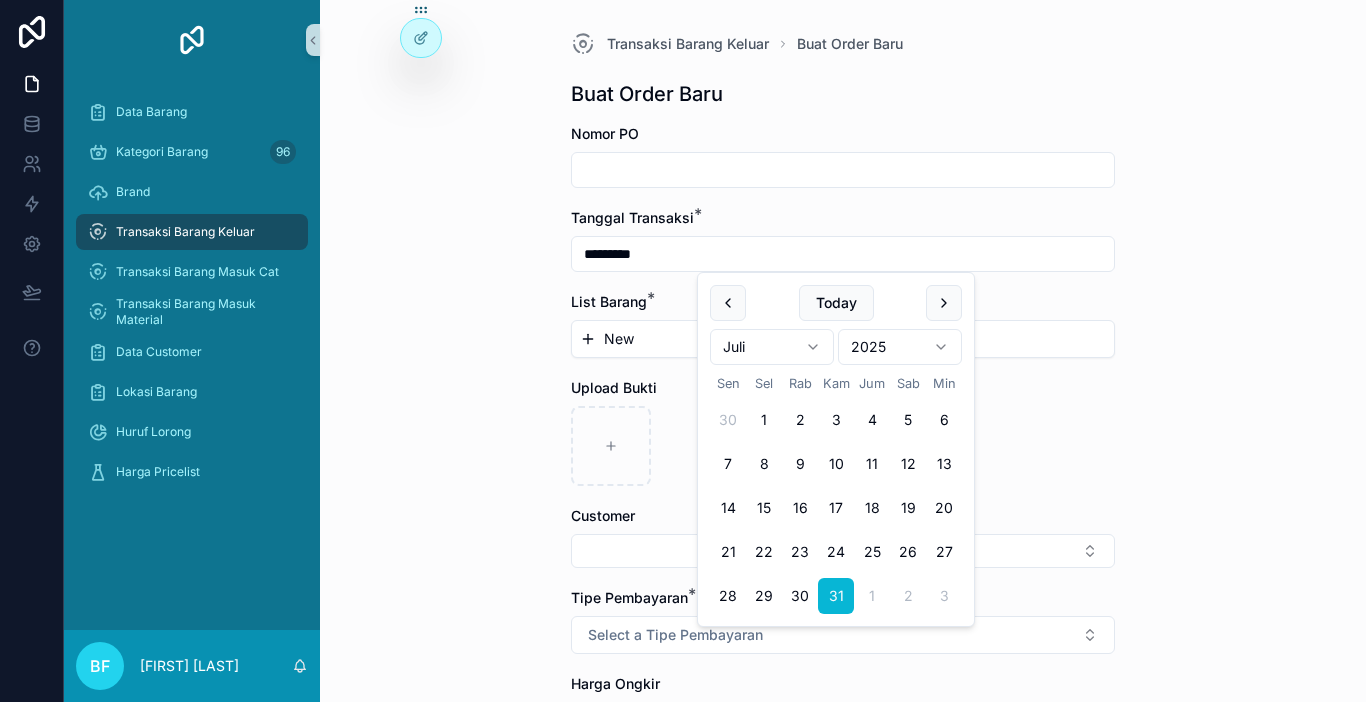 click on "New" at bounding box center [619, 339] 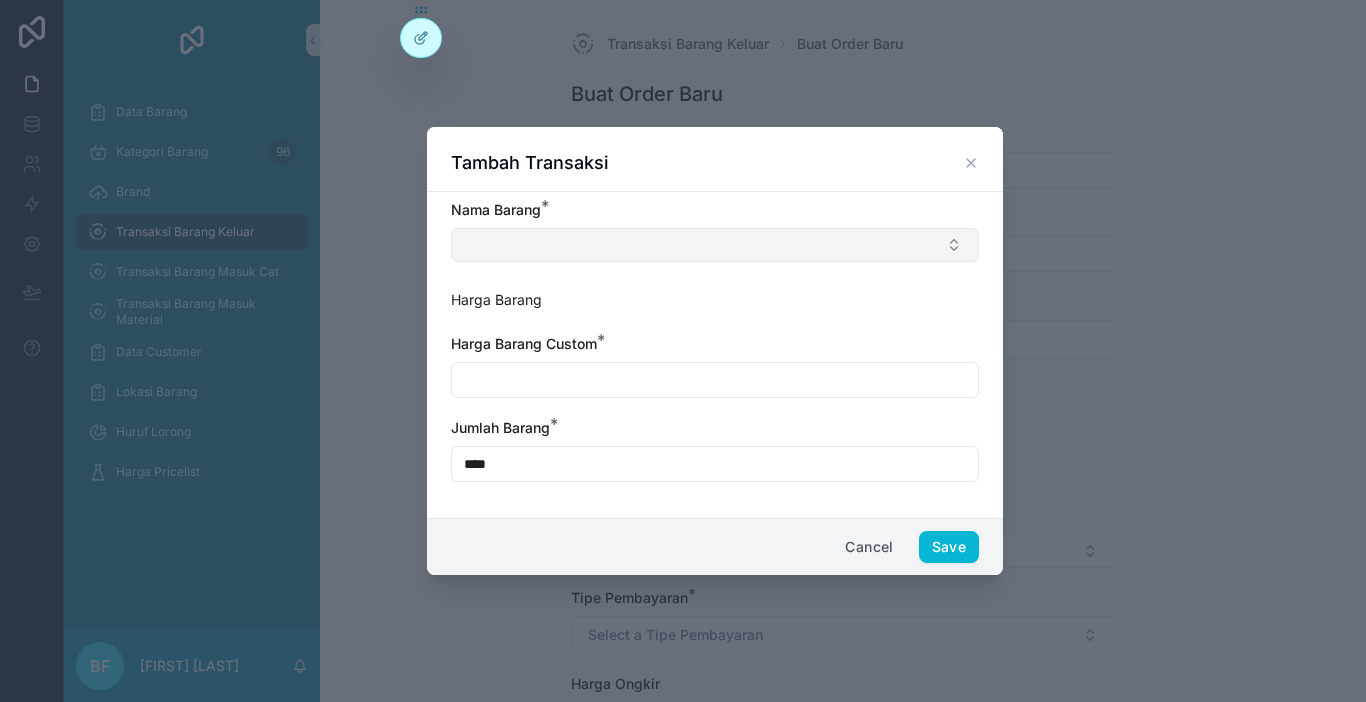click at bounding box center [715, 245] 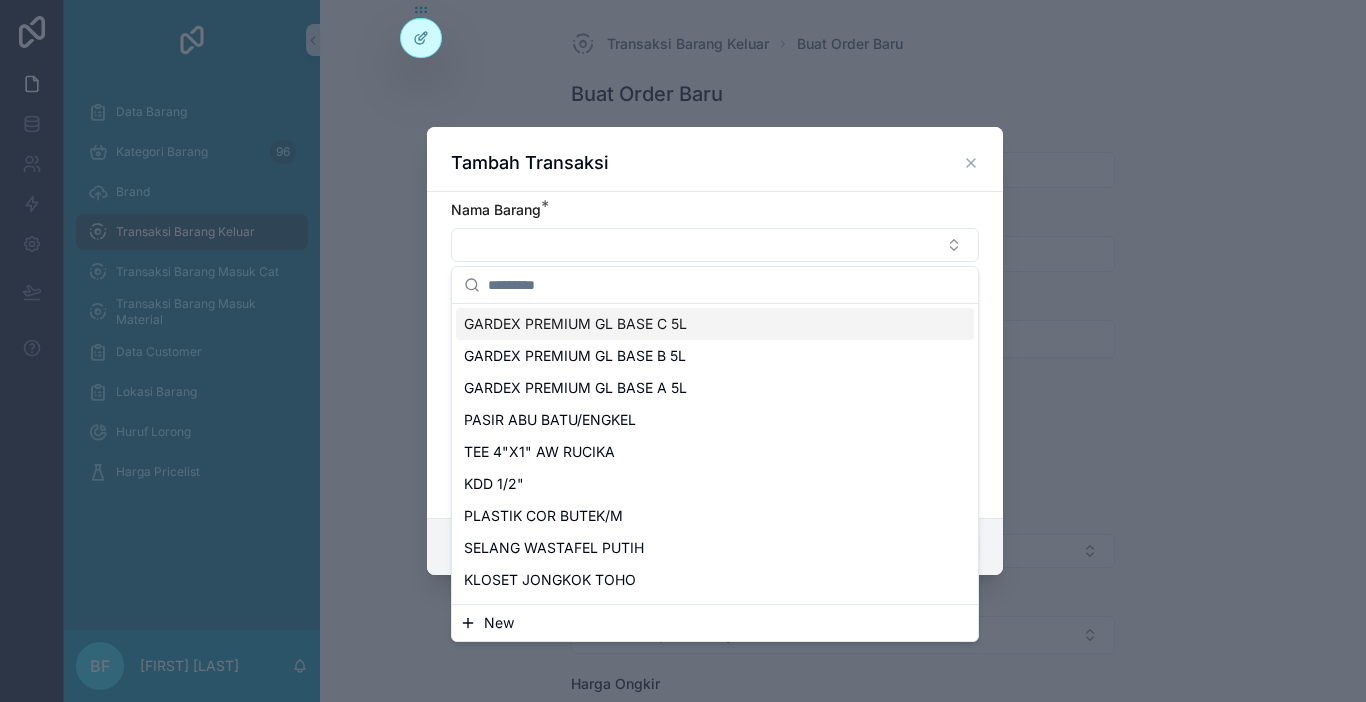 paste on "**********" 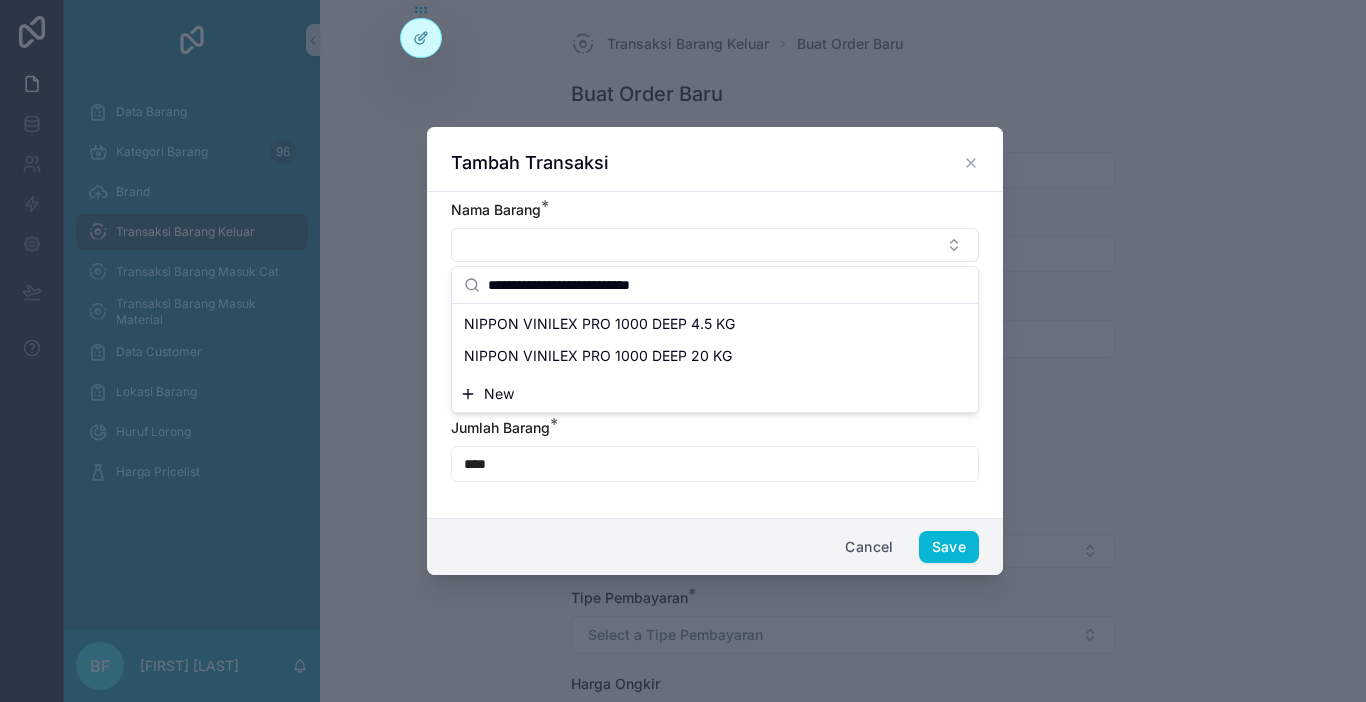 type on "**********" 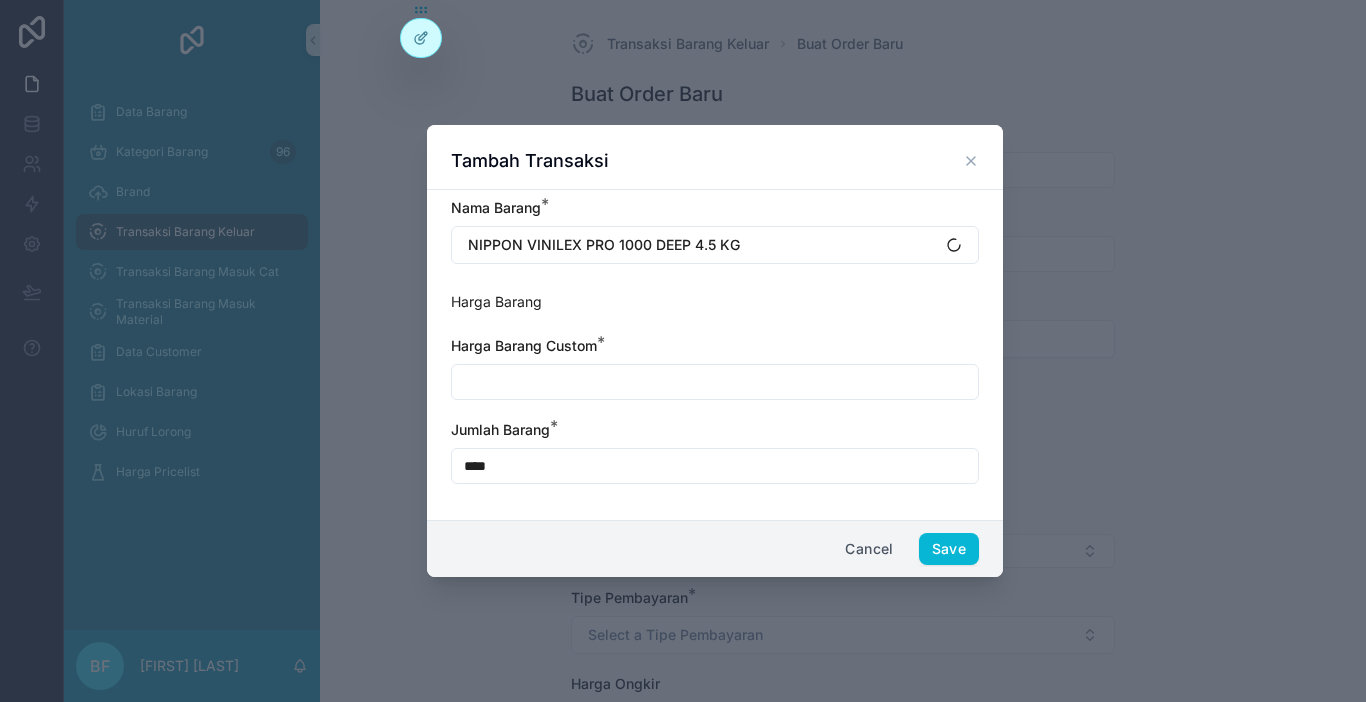 drag, startPoint x: 647, startPoint y: 381, endPoint x: 669, endPoint y: 367, distance: 26.076809 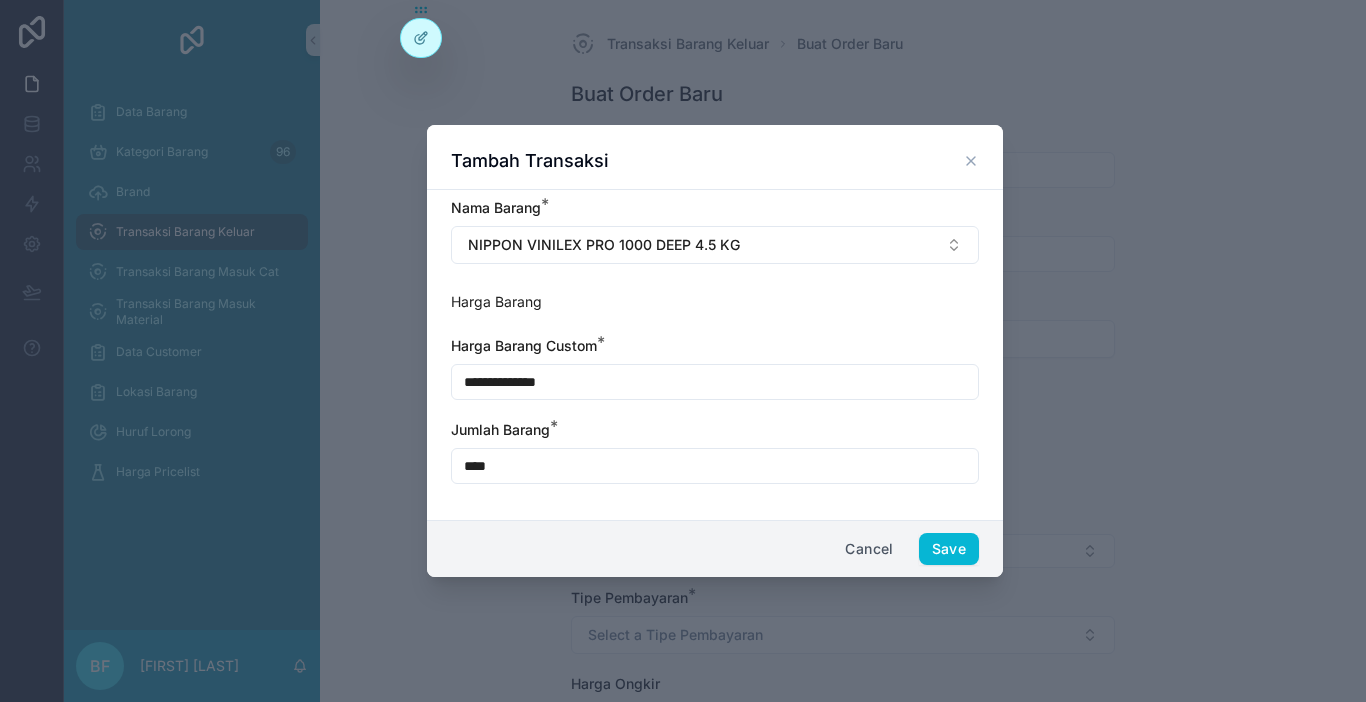 type on "**********" 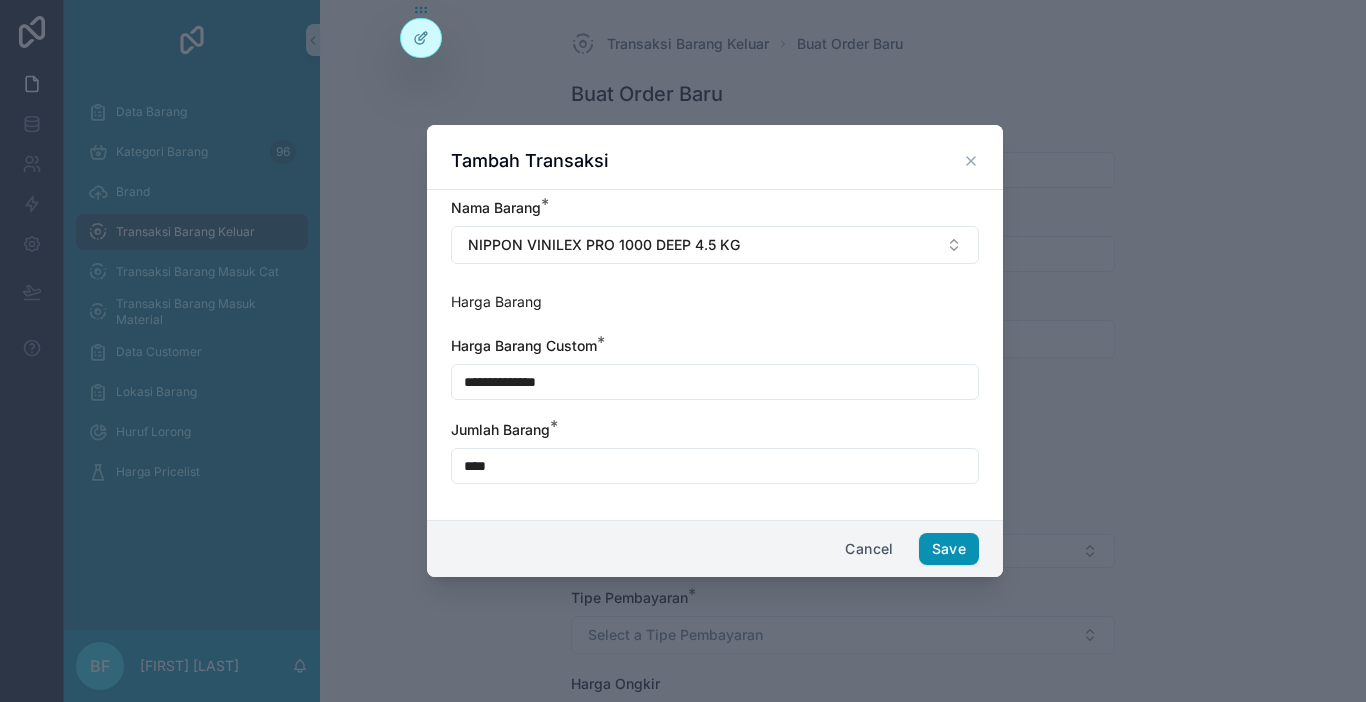 type on "****" 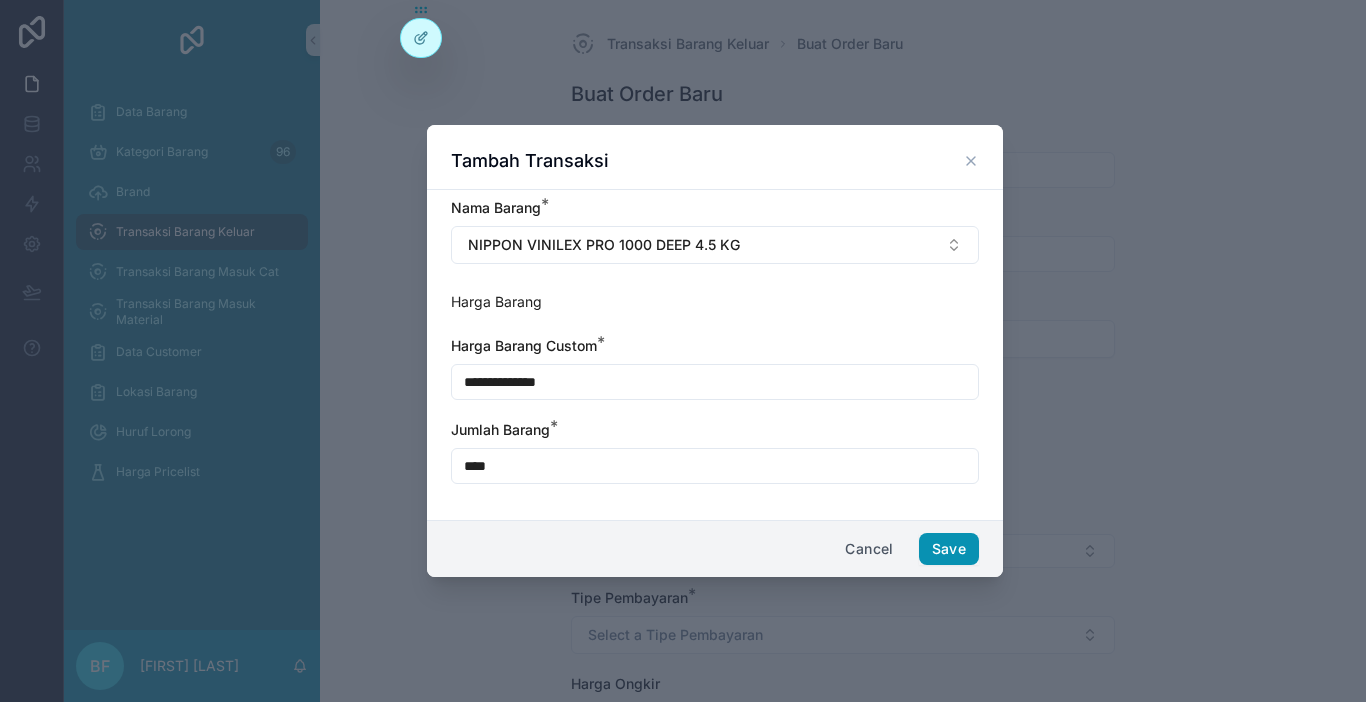 click on "Save" at bounding box center (949, 549) 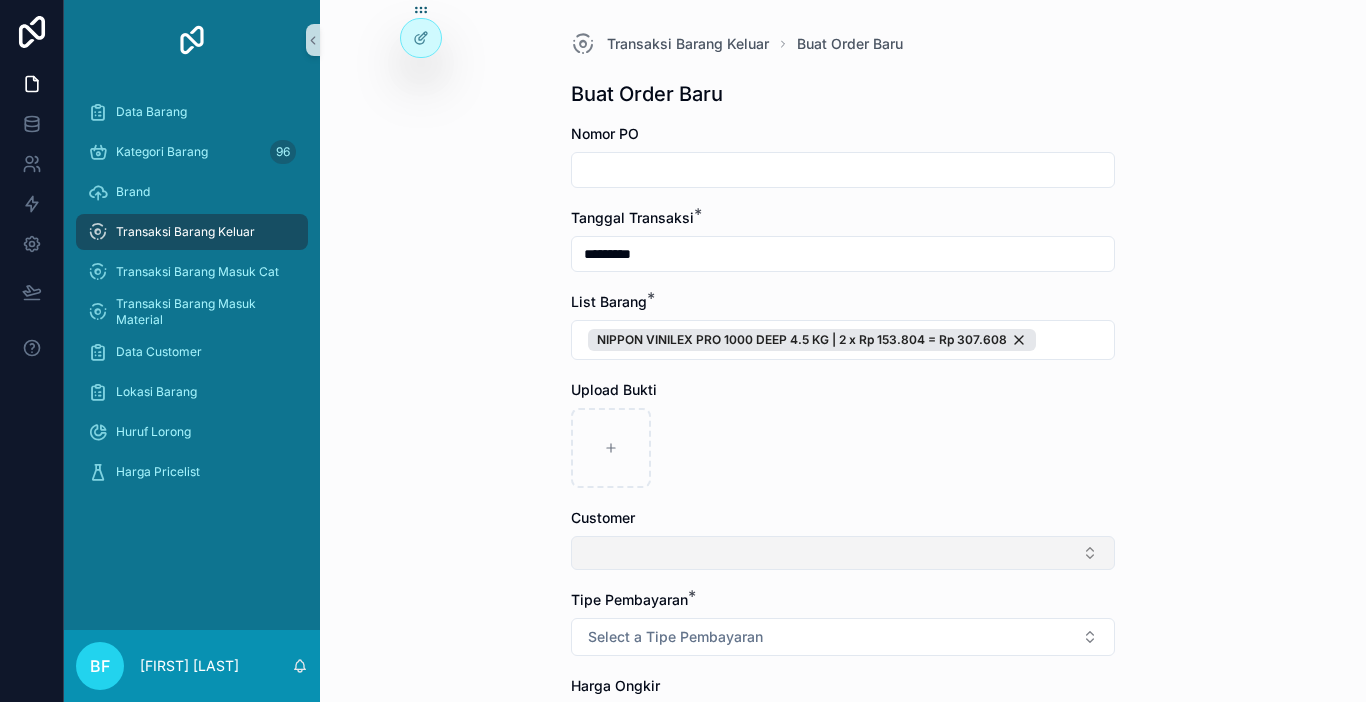 click at bounding box center (843, 553) 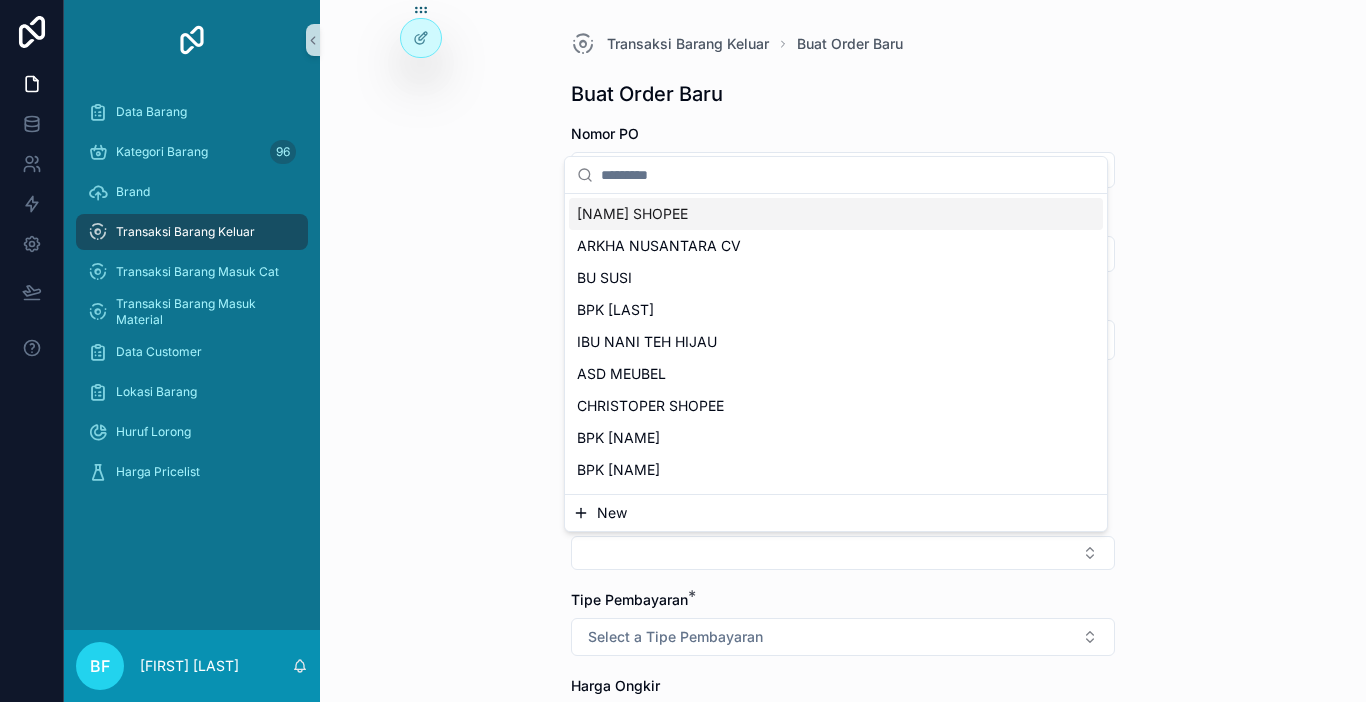 click on "New" at bounding box center (836, 513) 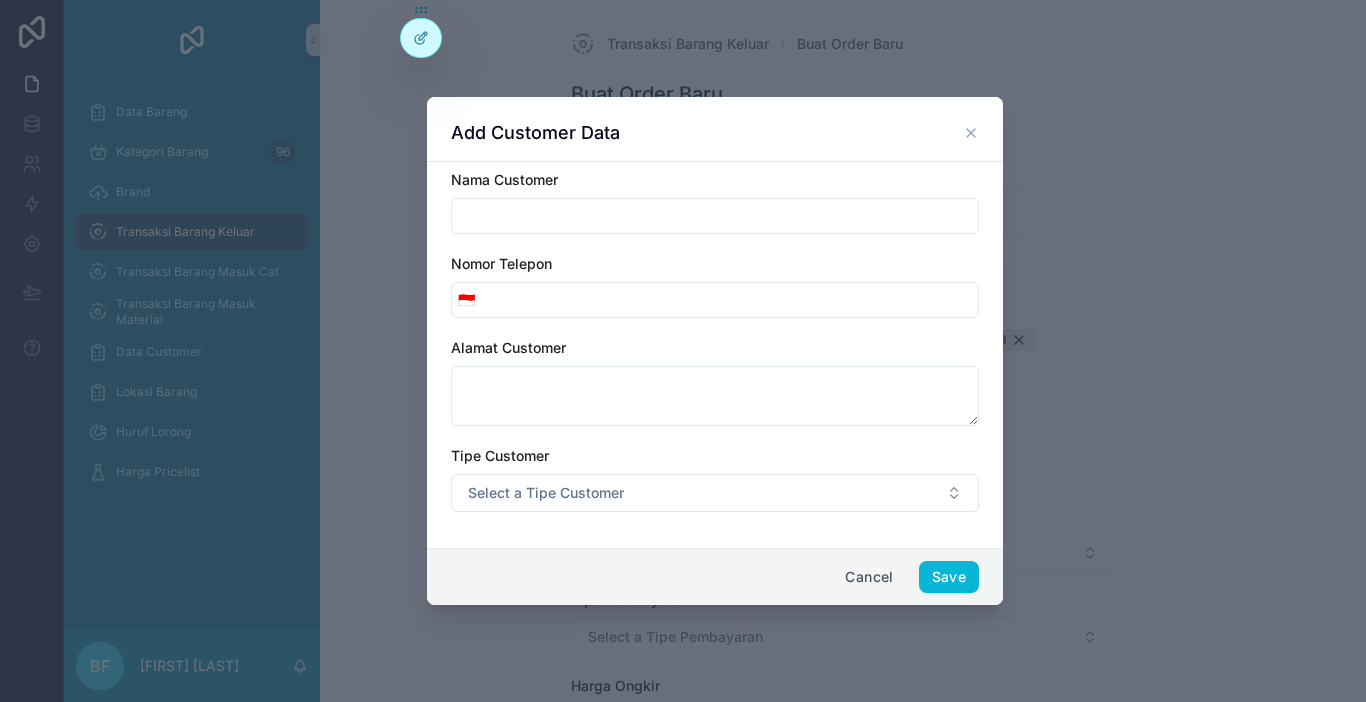 click at bounding box center (715, 216) 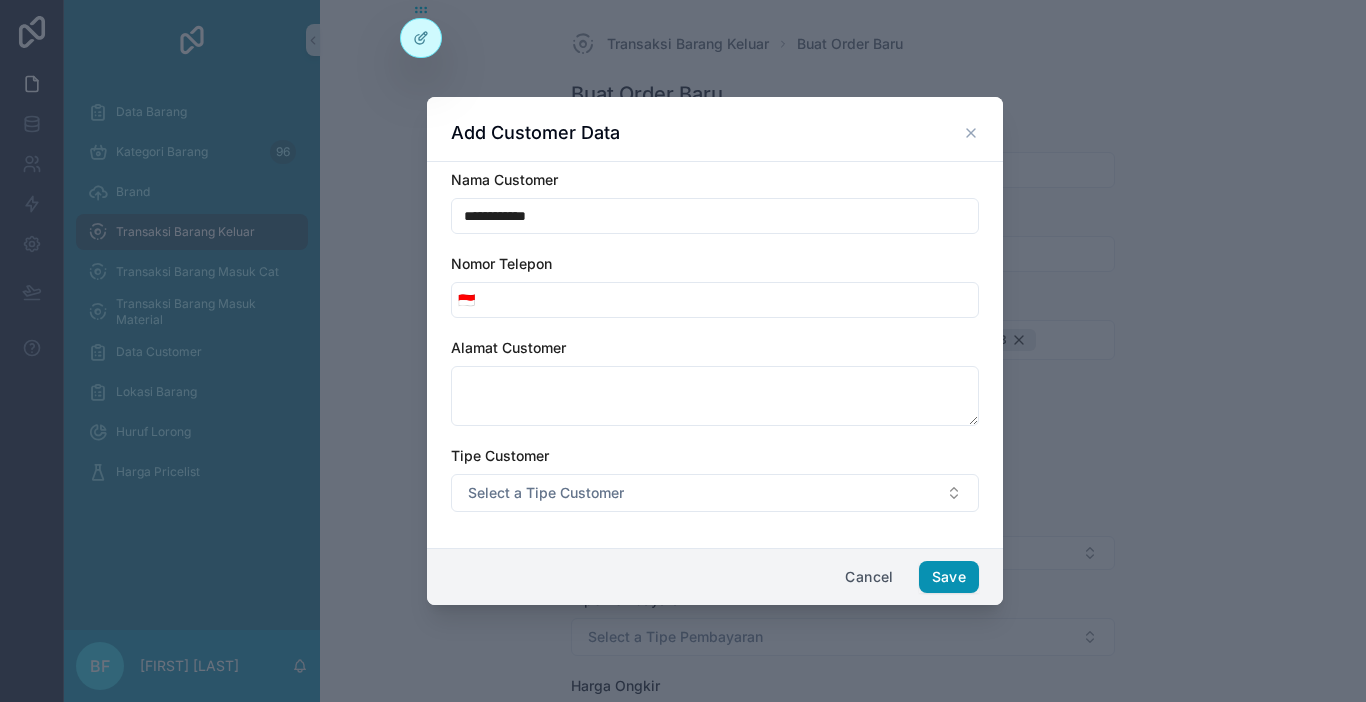 type on "**********" 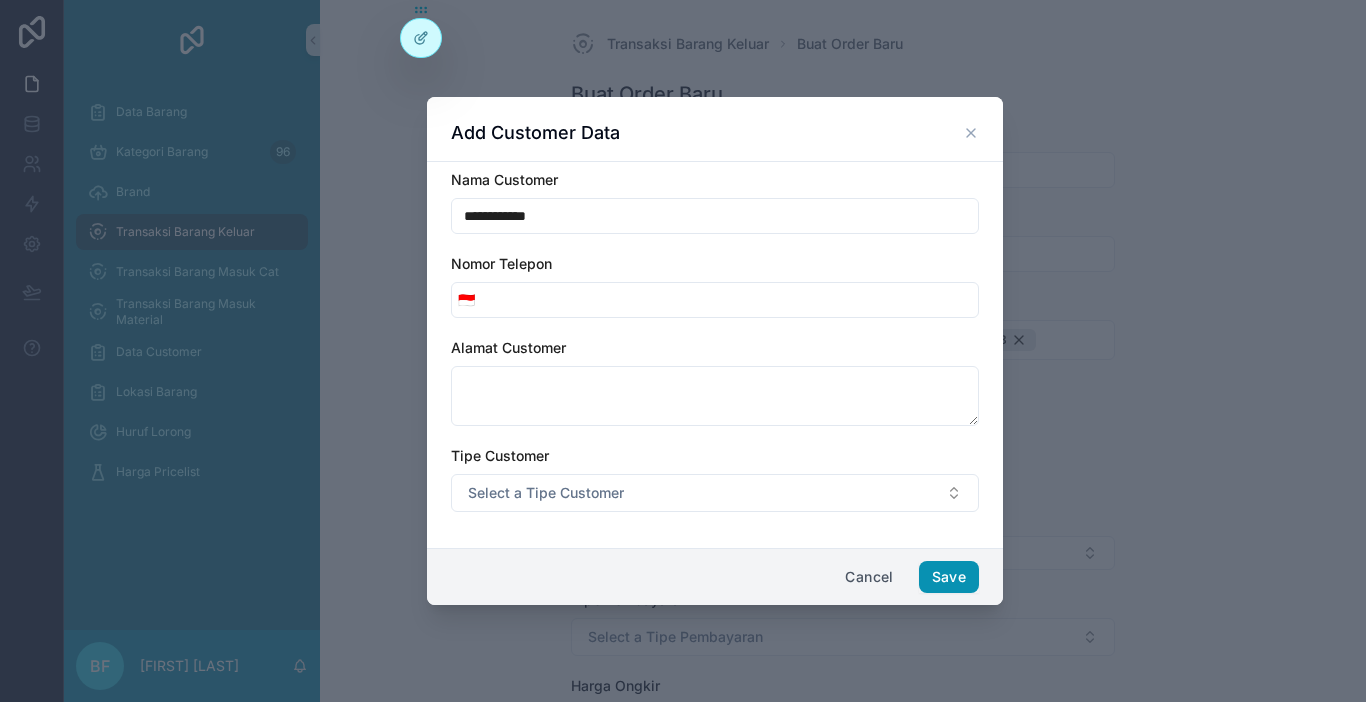 click on "Save" at bounding box center (949, 577) 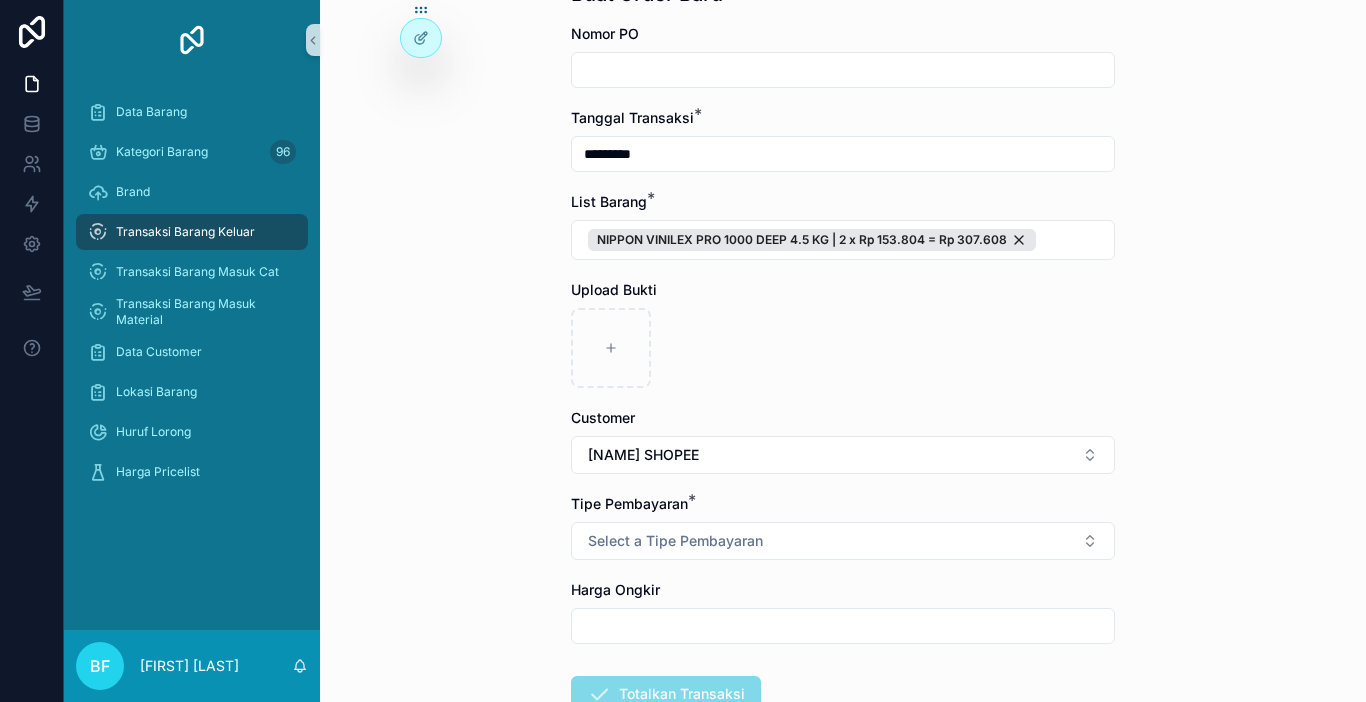 scroll, scrollTop: 238, scrollLeft: 0, axis: vertical 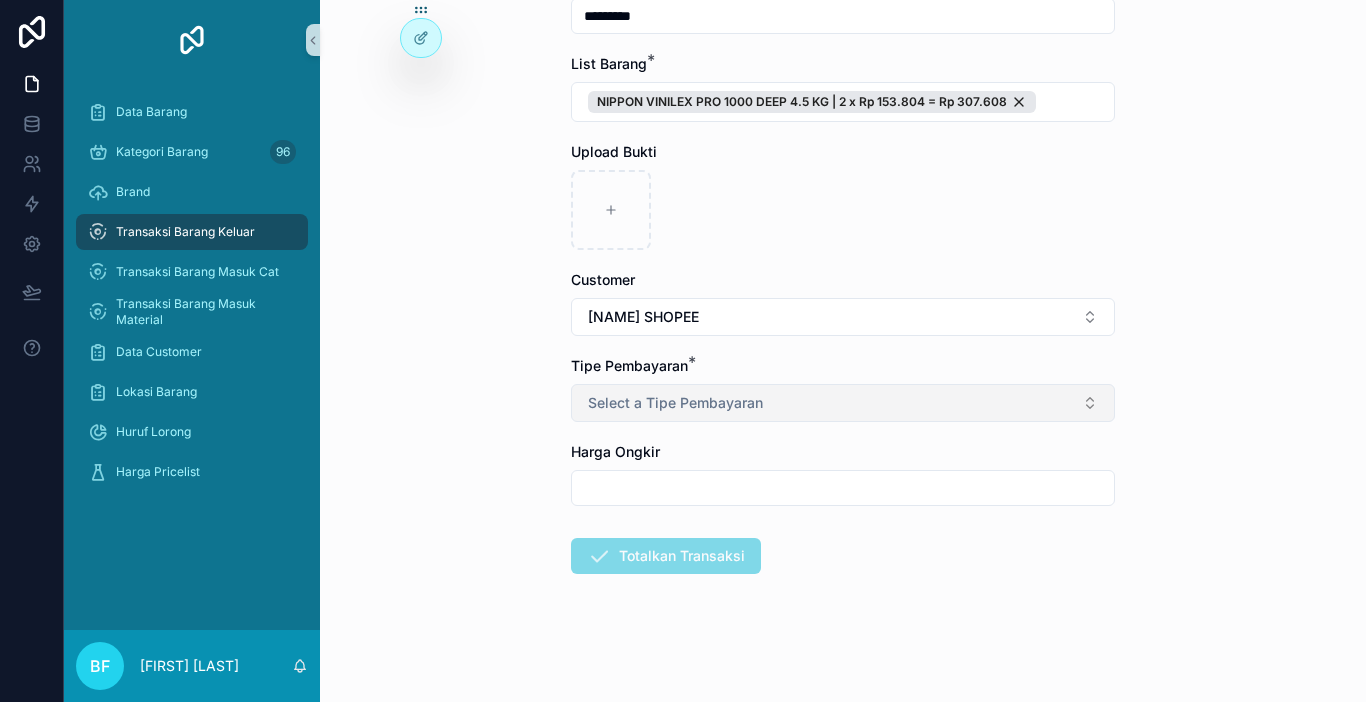 click on "Select a Tipe Pembayaran" at bounding box center (843, 403) 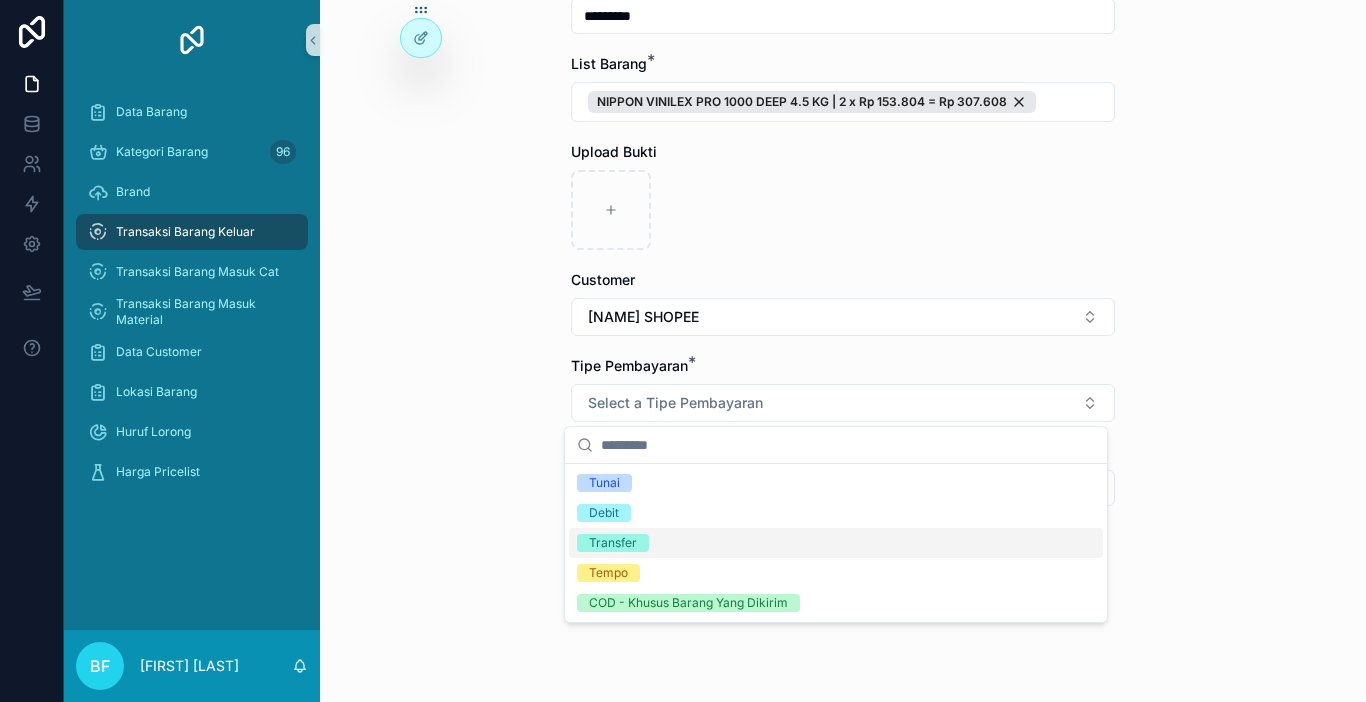 click on "Transfer" at bounding box center [613, 543] 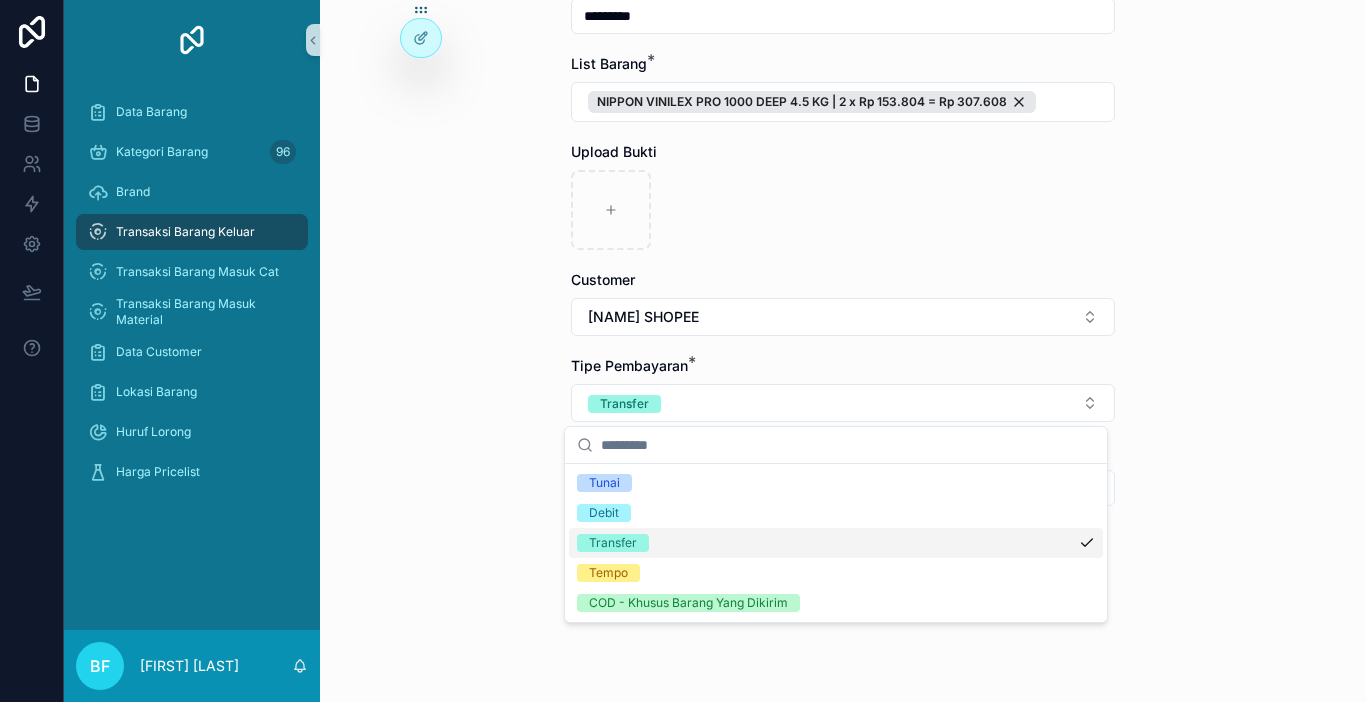 click on "Transaksi Barang Keluar Buat Order Baru Buat Order Baru Nomor PO Tanggal Transaksi * ********* List Barang * NIPPON VINILEX PRO 1000 DEEP 4.5 KG | 2 x Rp 153.804 = Rp 307.608 Upload Bukti Customer [FIRST] SHOPEE Tipe Pembayaran * Transfer Harga Ongkir Totalkan Transaksi" at bounding box center [843, 351] 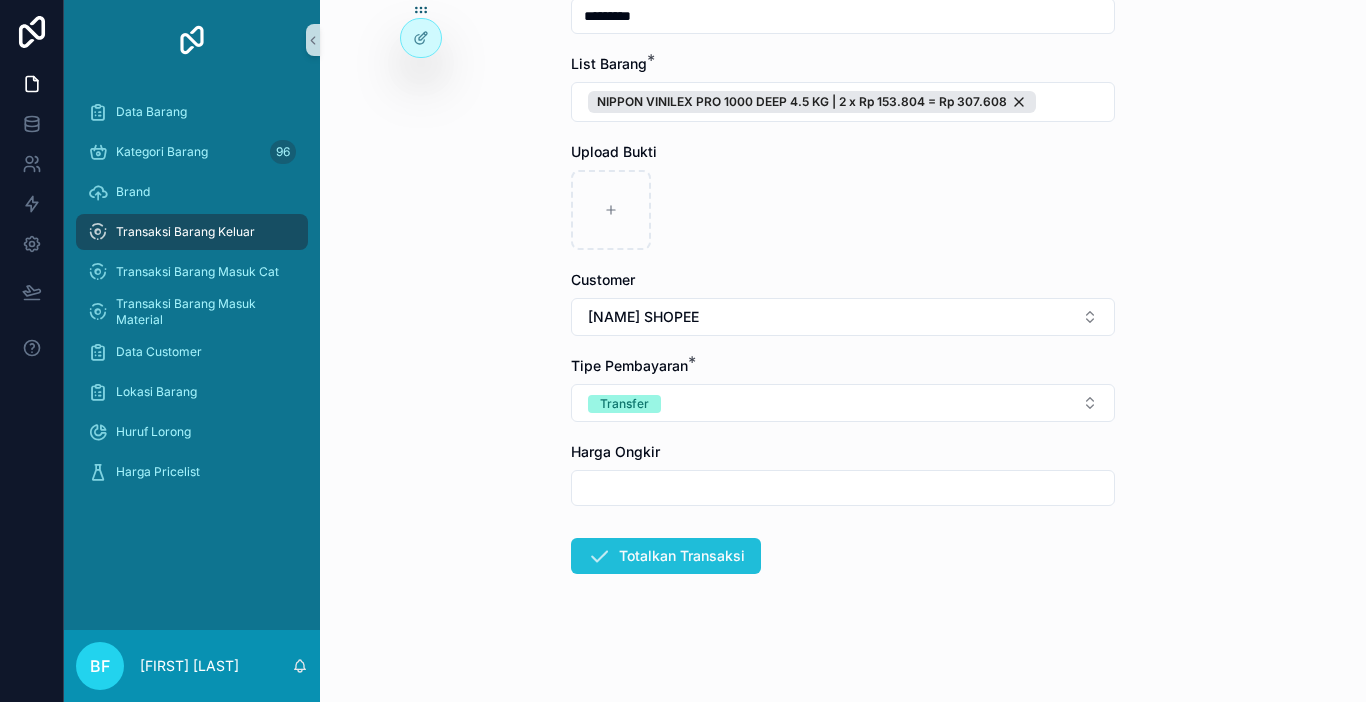 click on "Totalkan Transaksi" at bounding box center (666, 556) 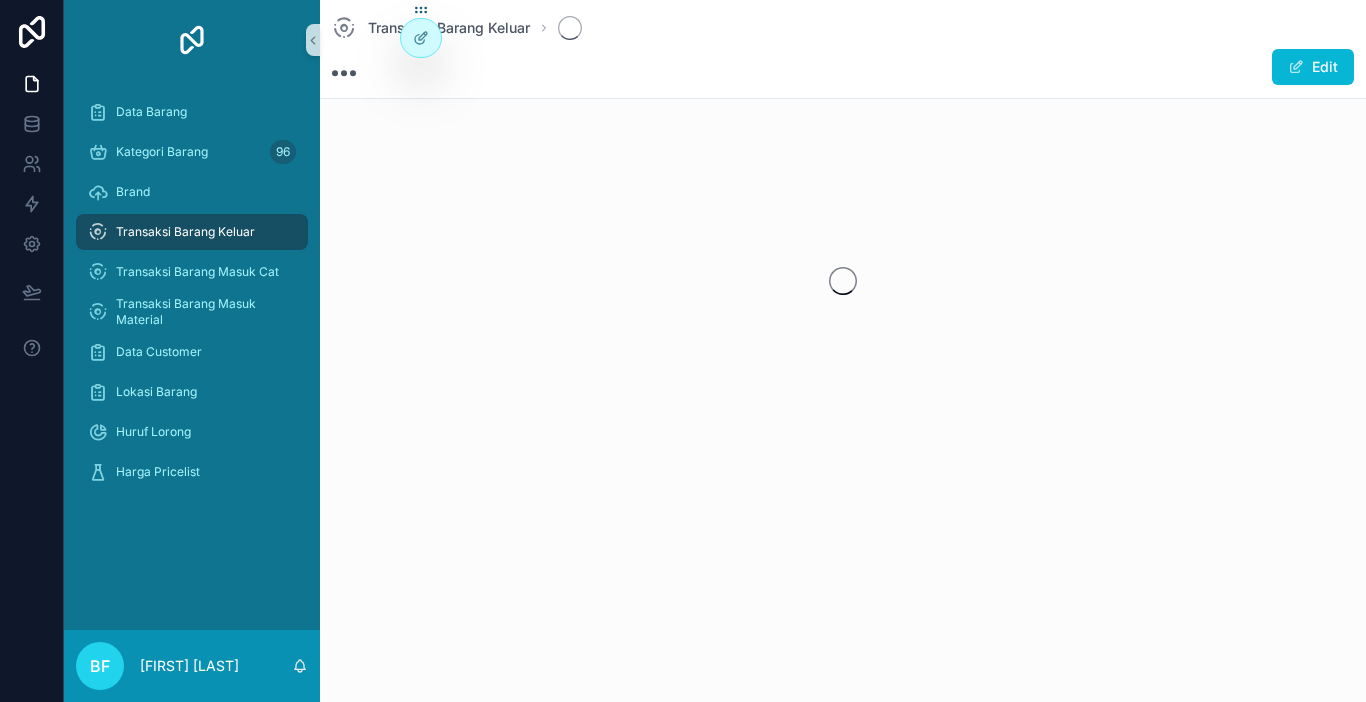 scroll, scrollTop: 0, scrollLeft: 0, axis: both 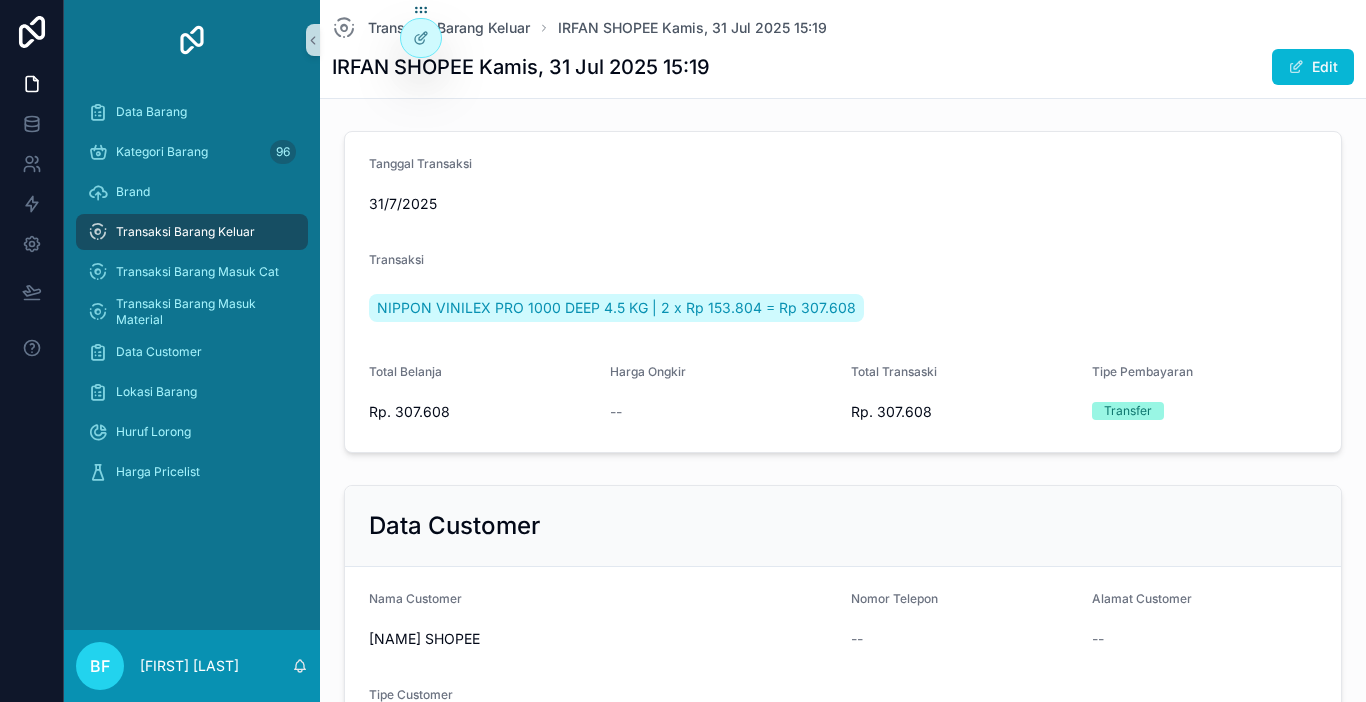 click on "Transaksi Barang Keluar" at bounding box center [192, 232] 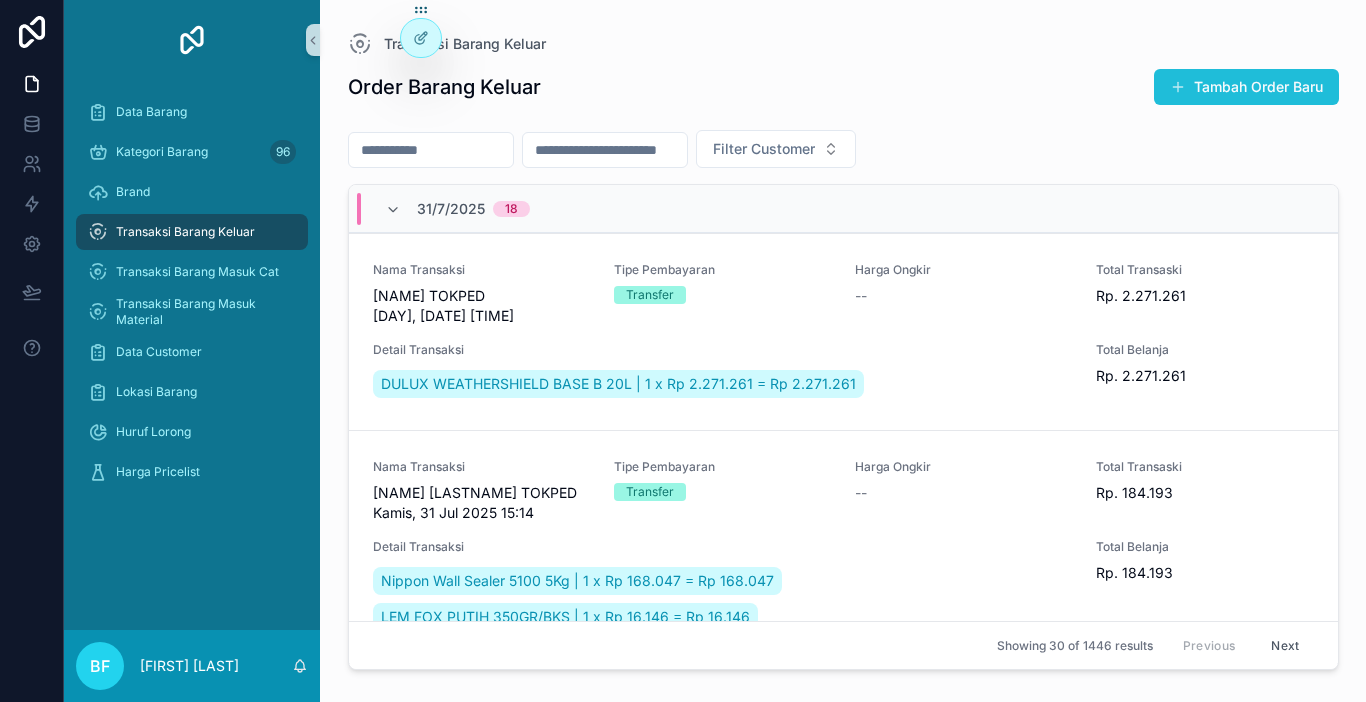 click on "Tambah Order Baru" at bounding box center [1246, 87] 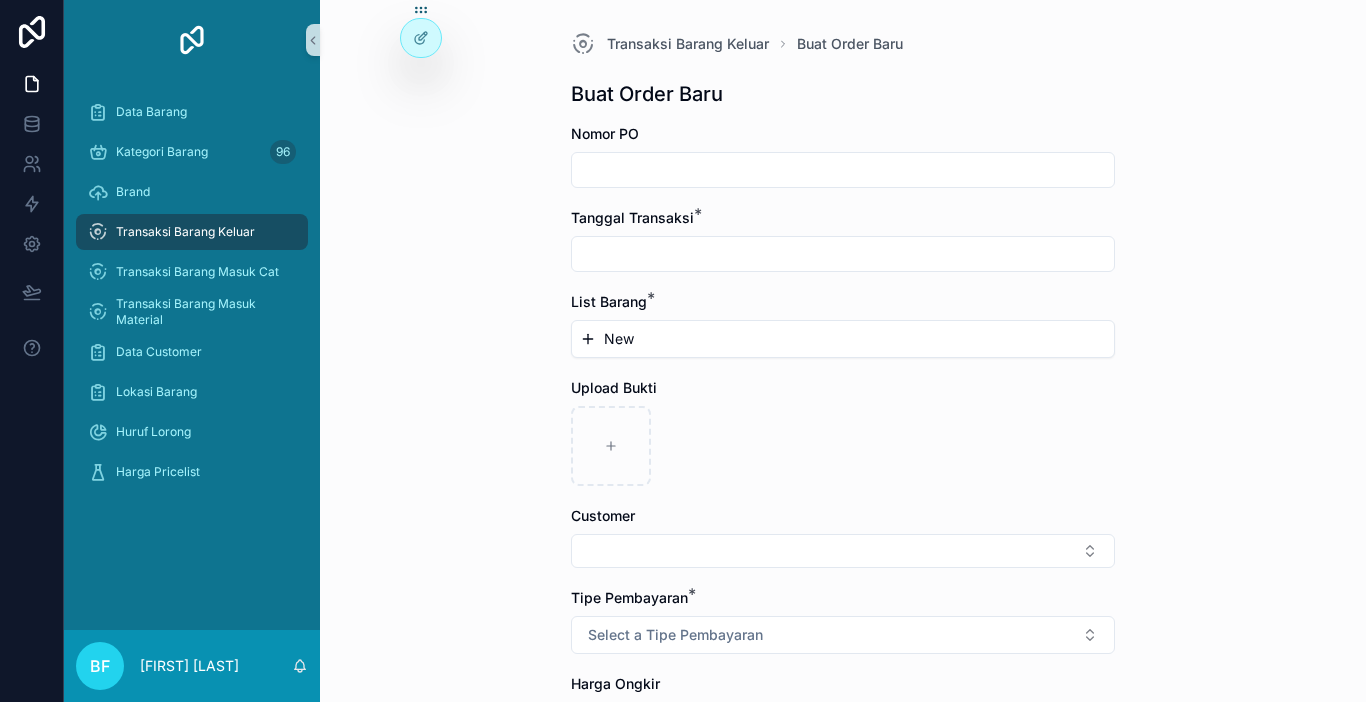 click at bounding box center (843, 254) 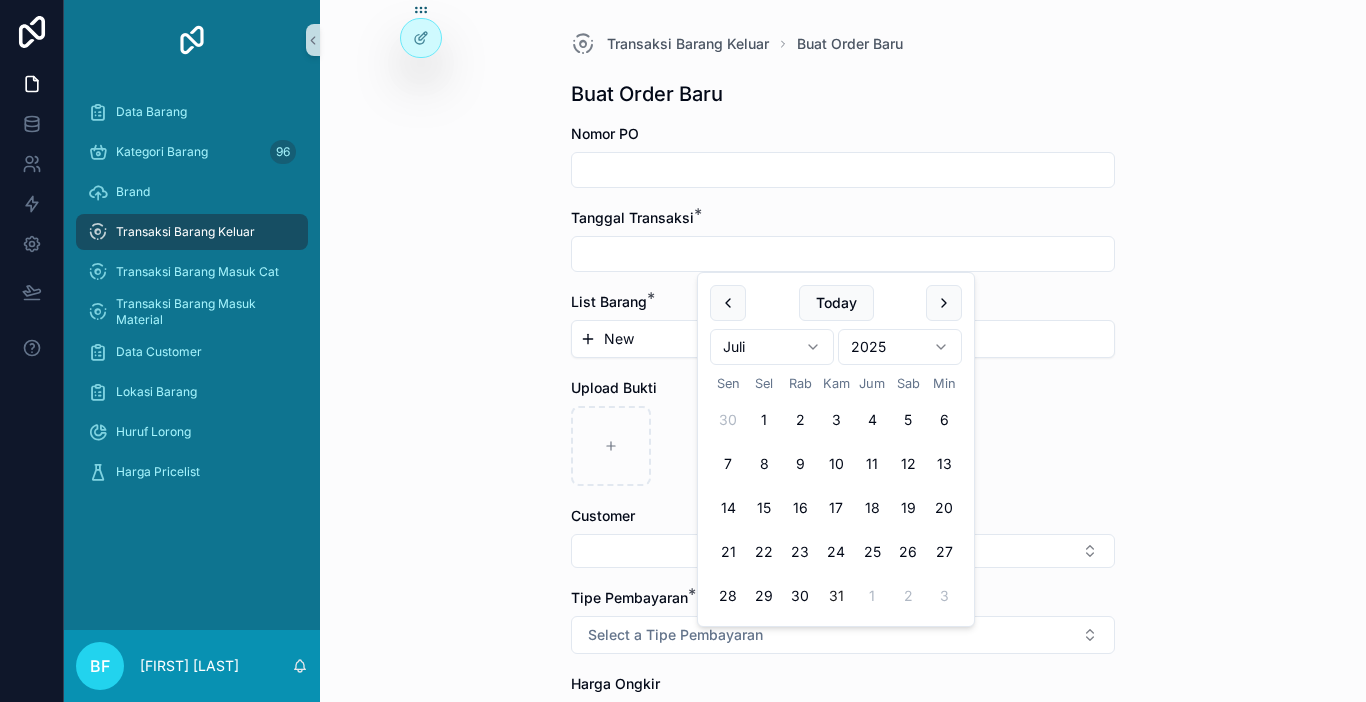 click on "31" at bounding box center (836, 596) 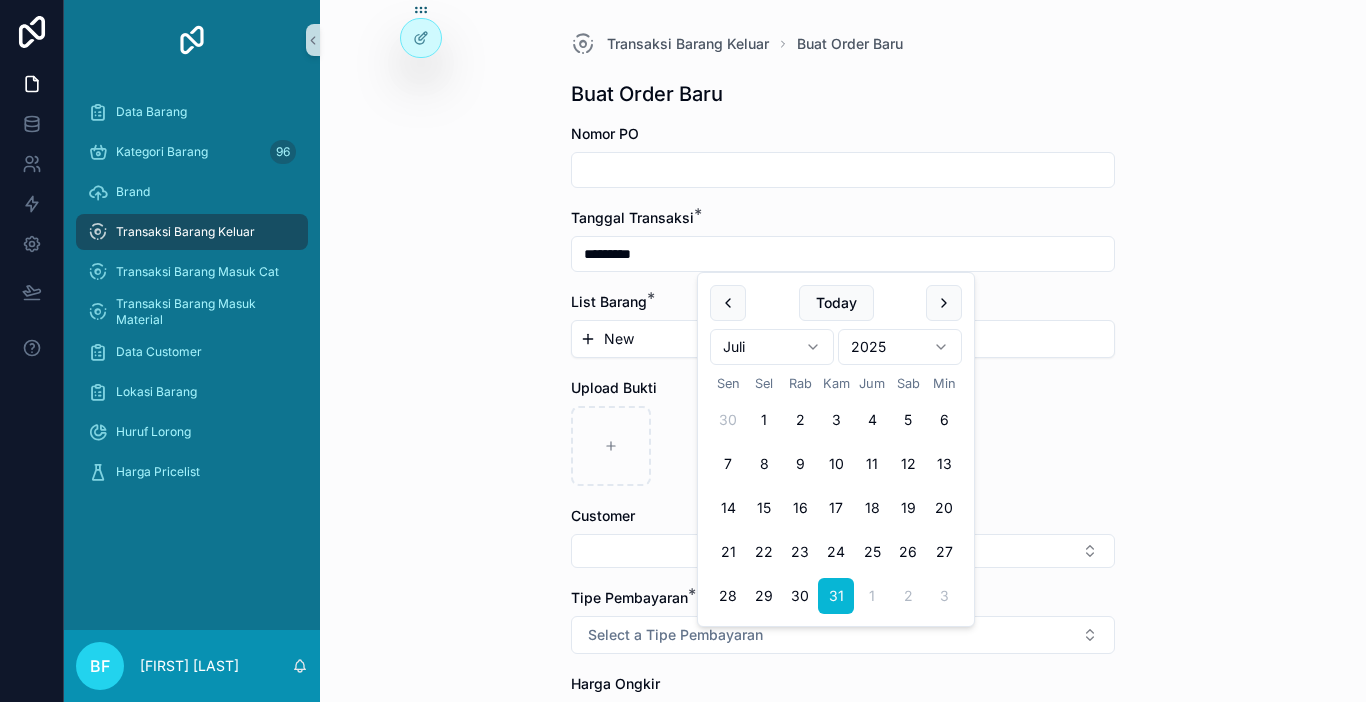 type on "*********" 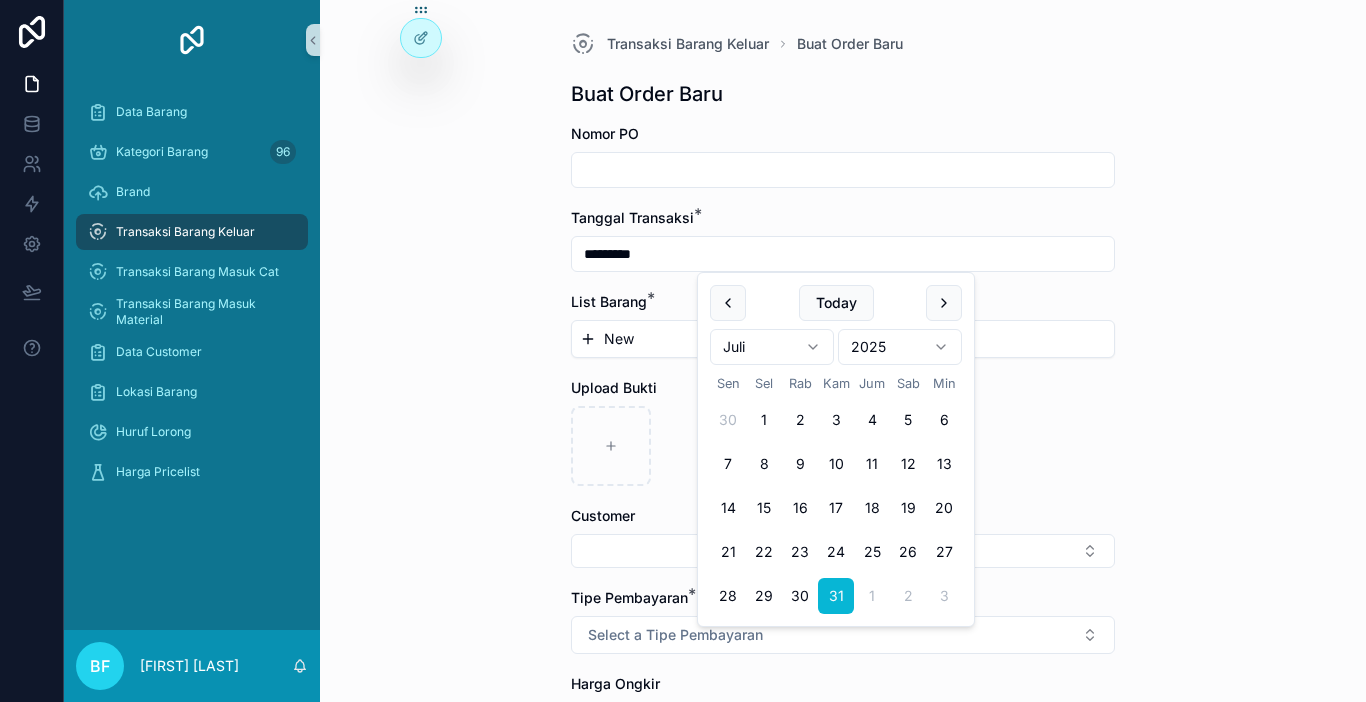 click on "New" at bounding box center (843, 339) 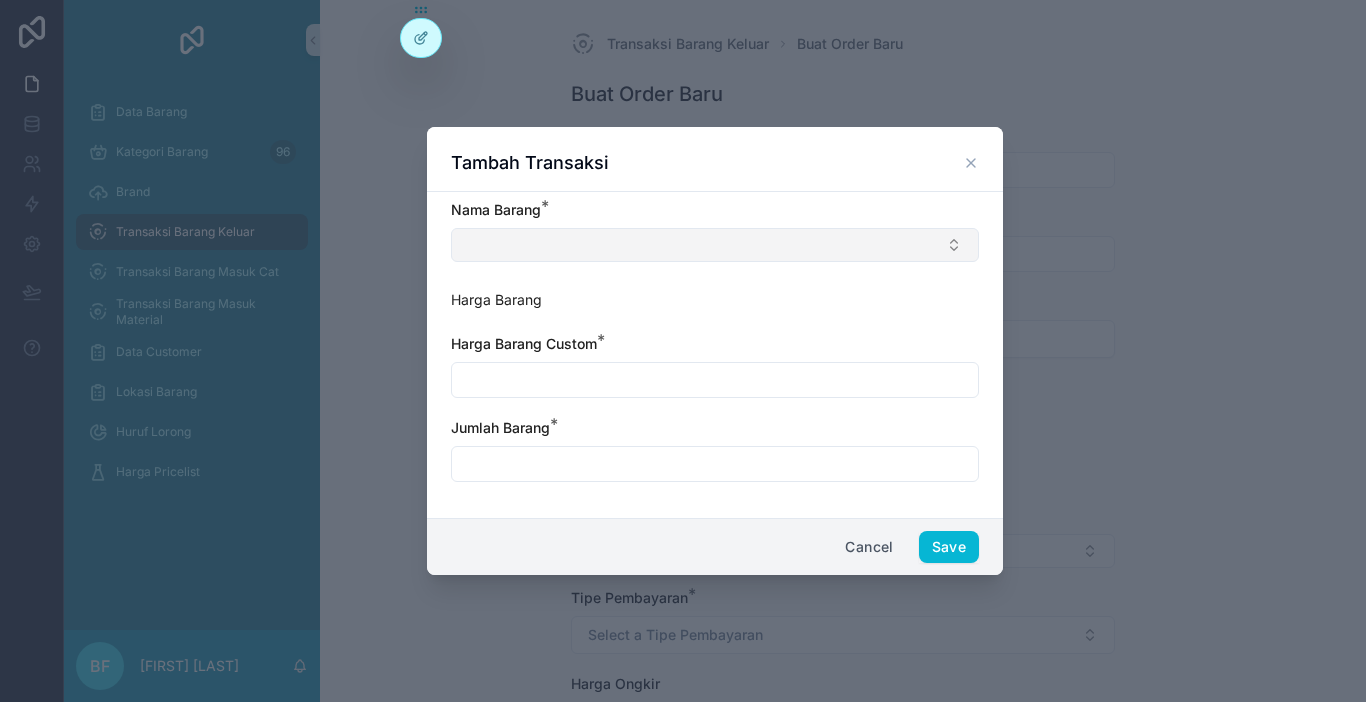 click at bounding box center (715, 245) 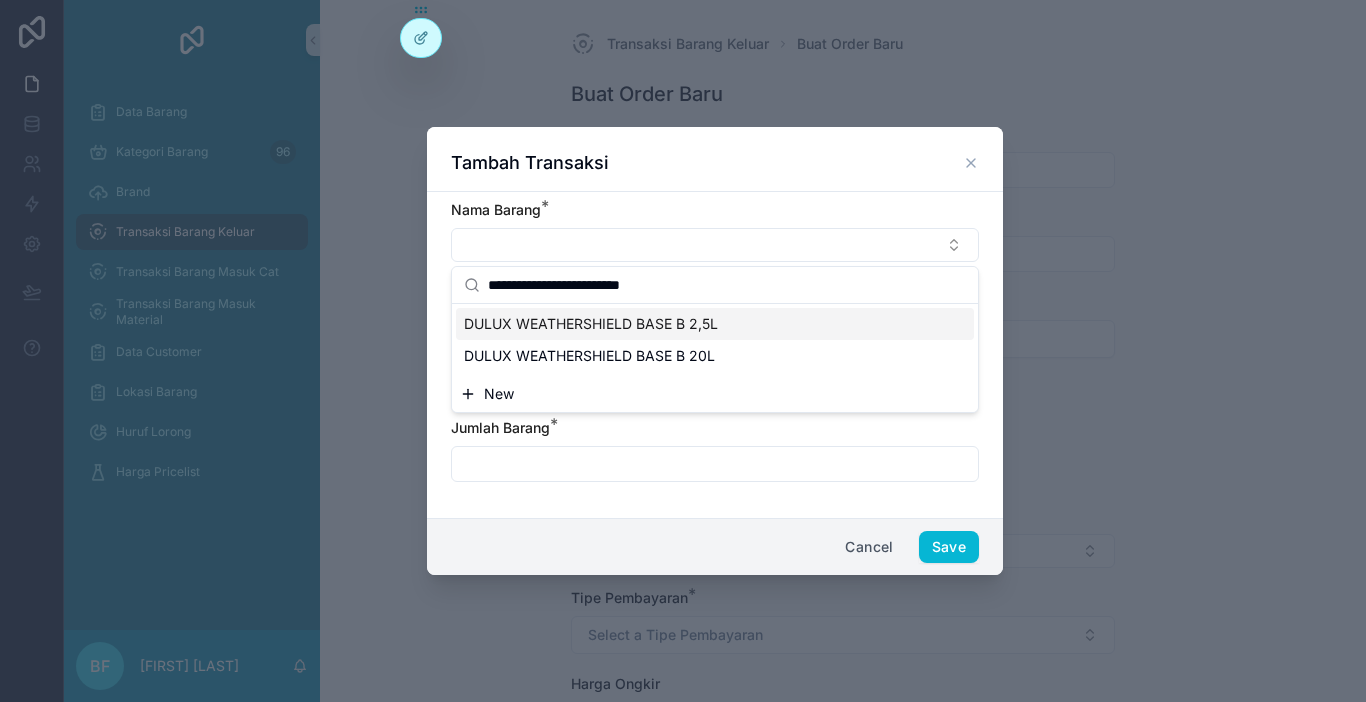 type on "**********" 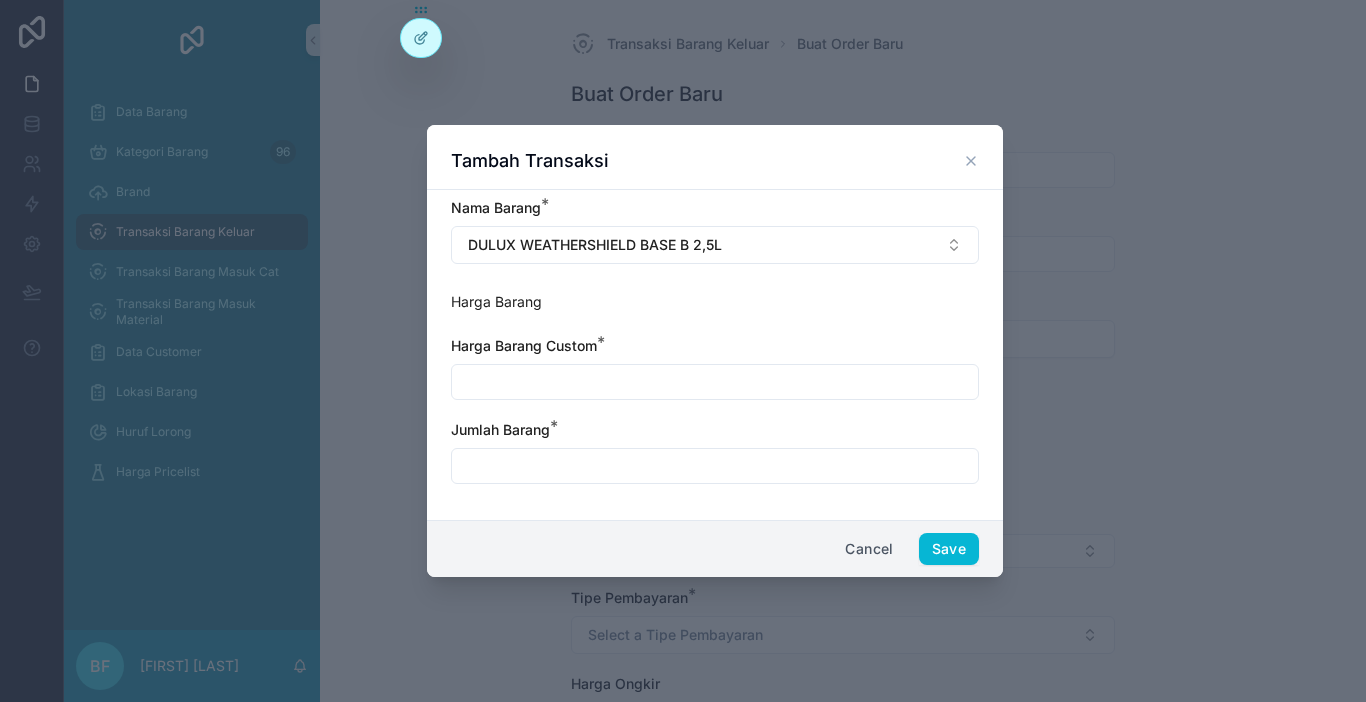 click at bounding box center (715, 382) 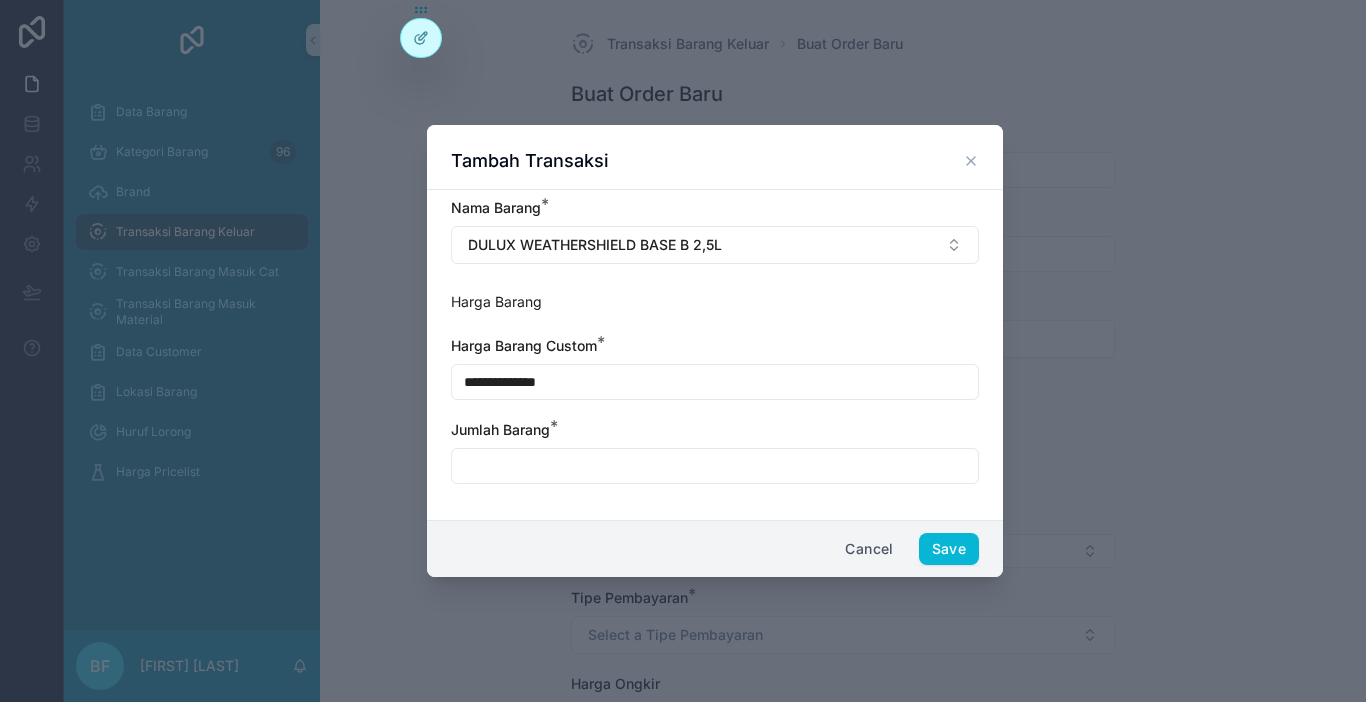 type on "**********" 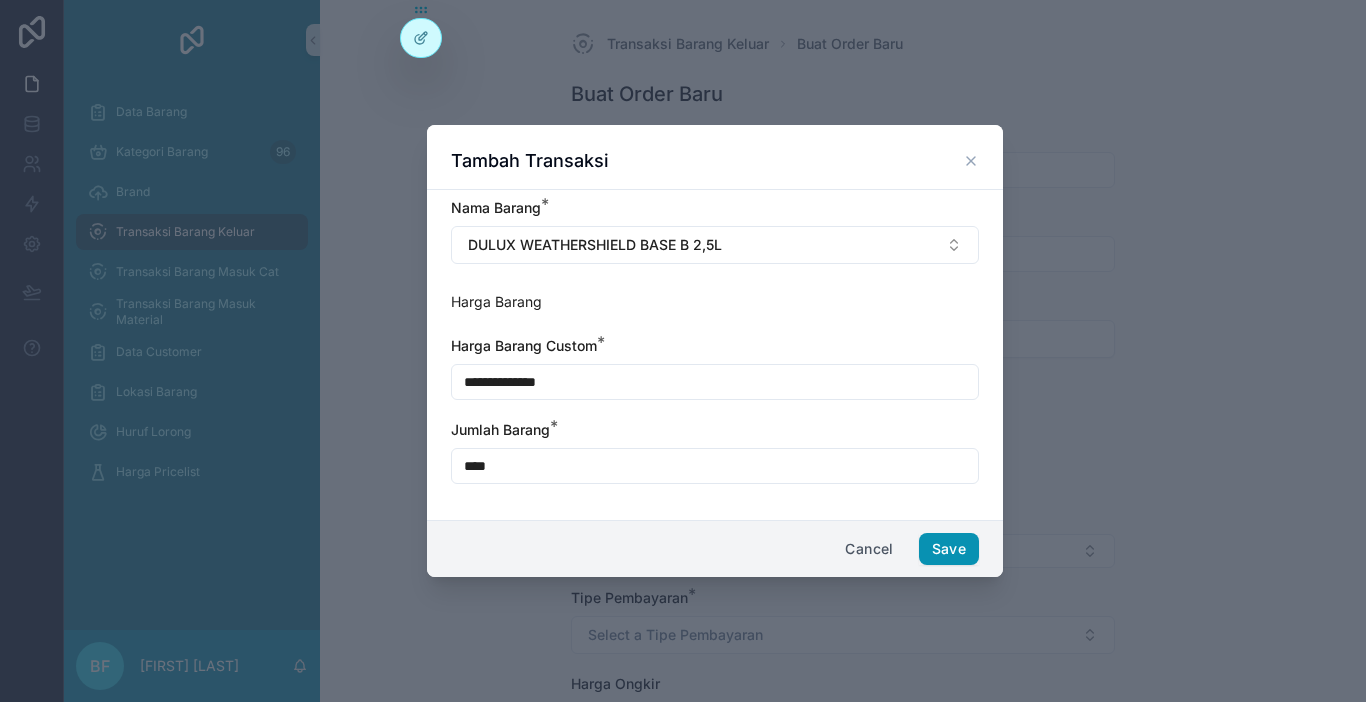 type on "****" 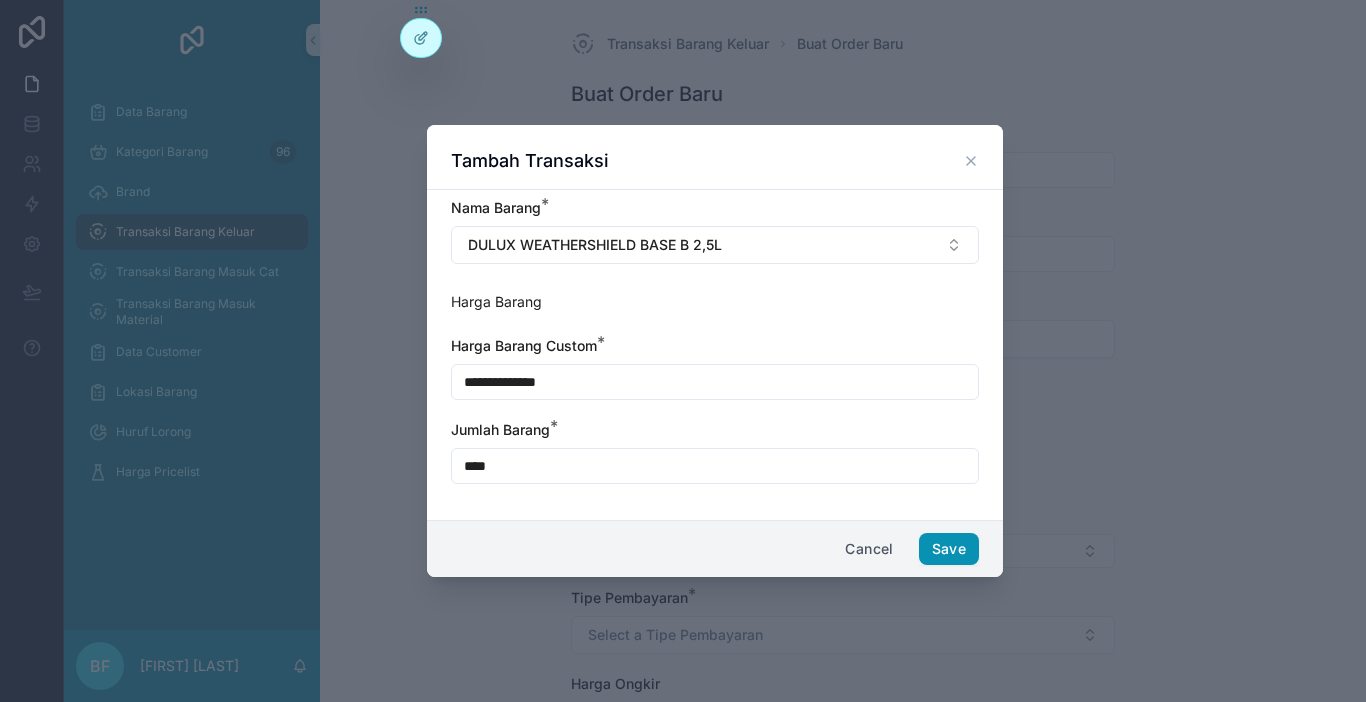 click on "Save" at bounding box center [949, 549] 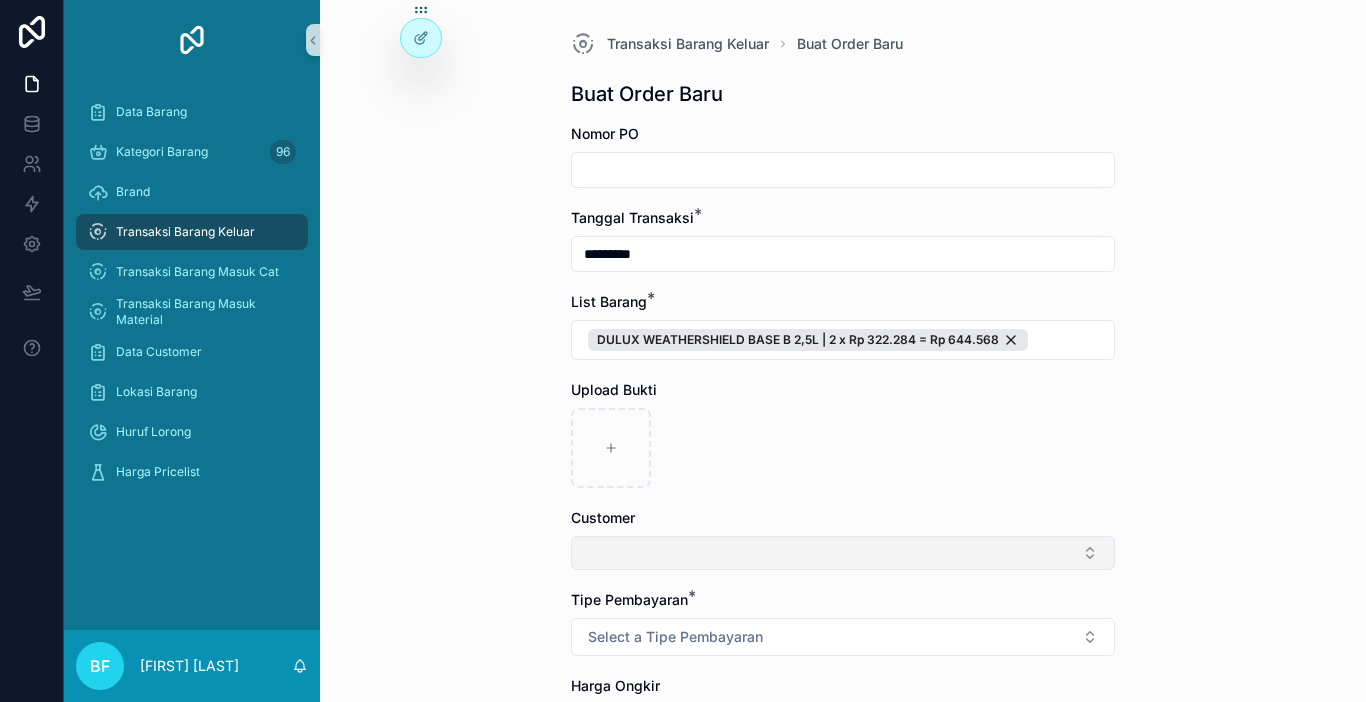 click at bounding box center [843, 553] 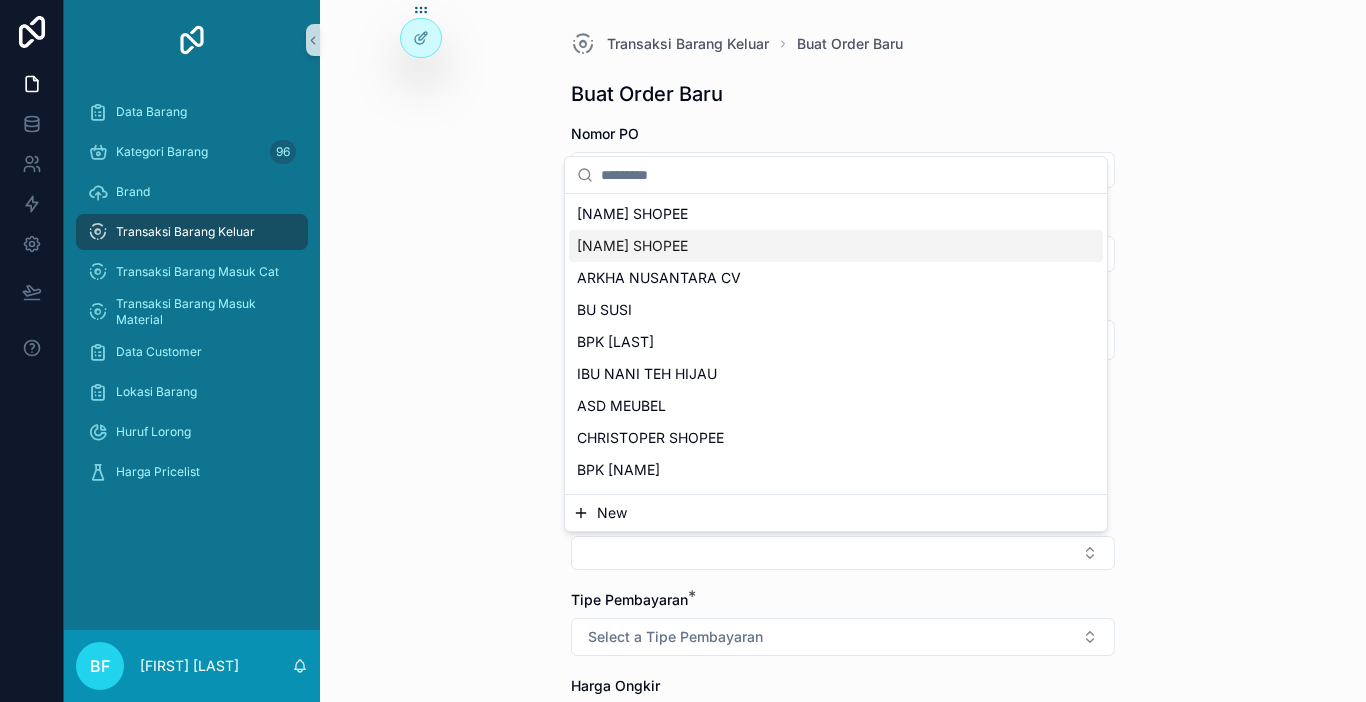 click on "New" at bounding box center [836, 513] 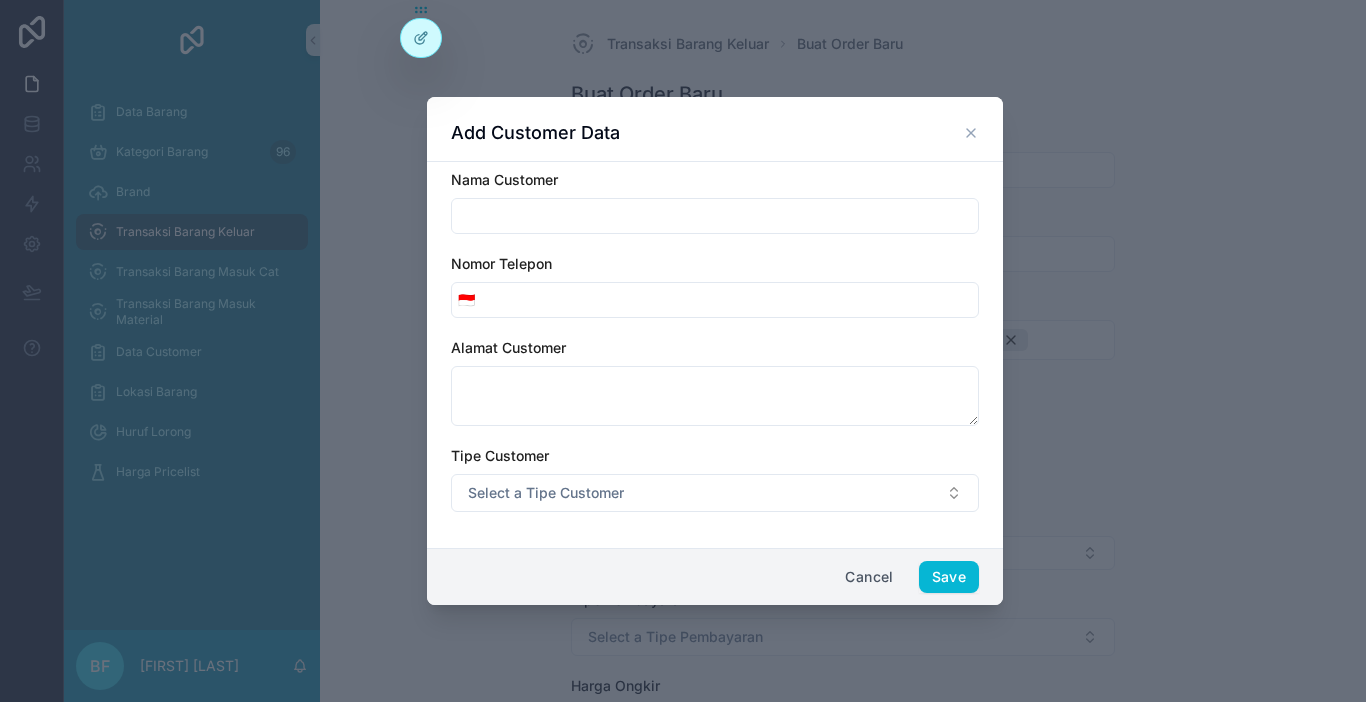 click at bounding box center [715, 216] 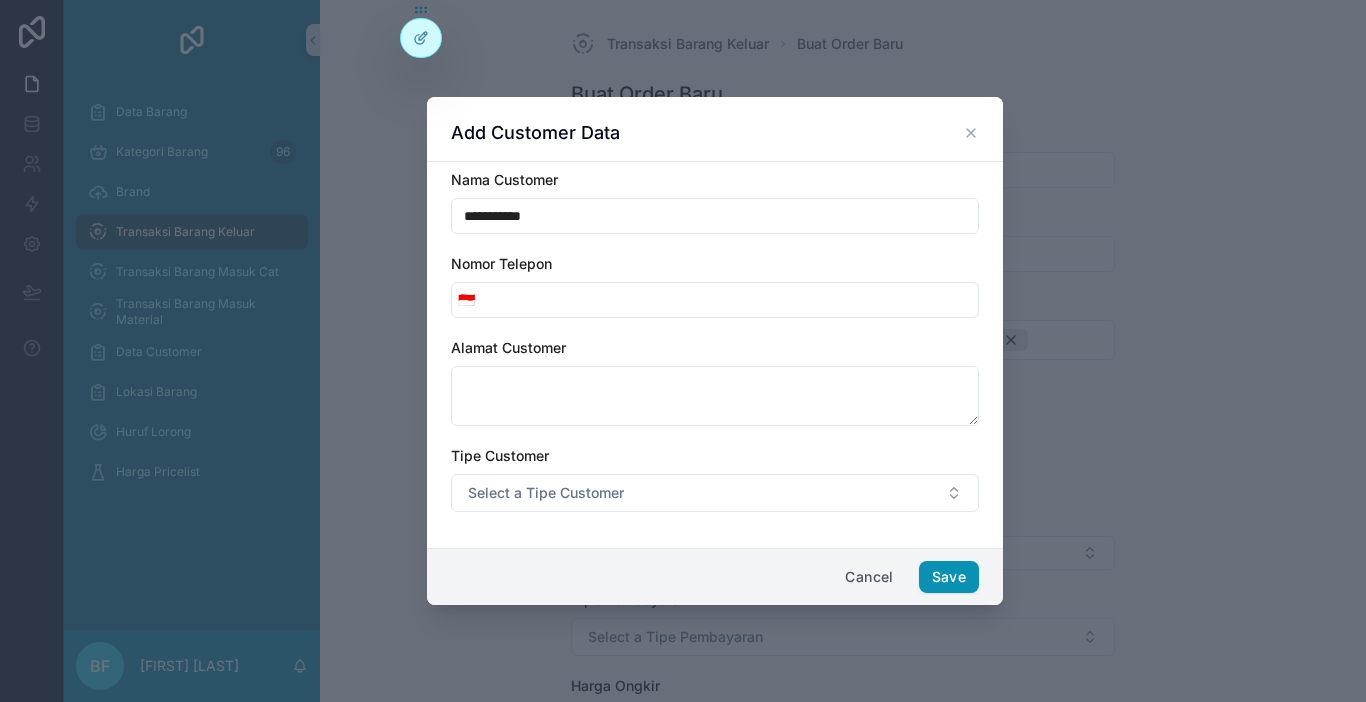 type on "**********" 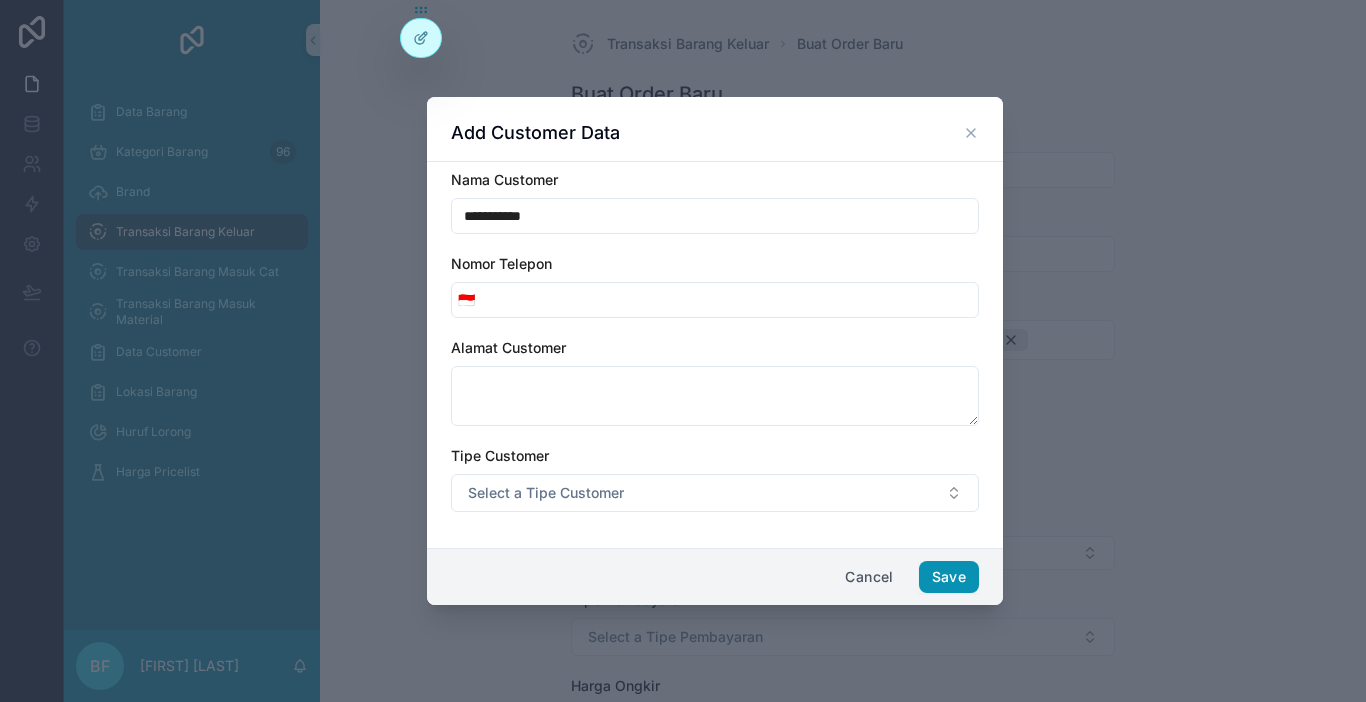 click on "Save" at bounding box center (949, 577) 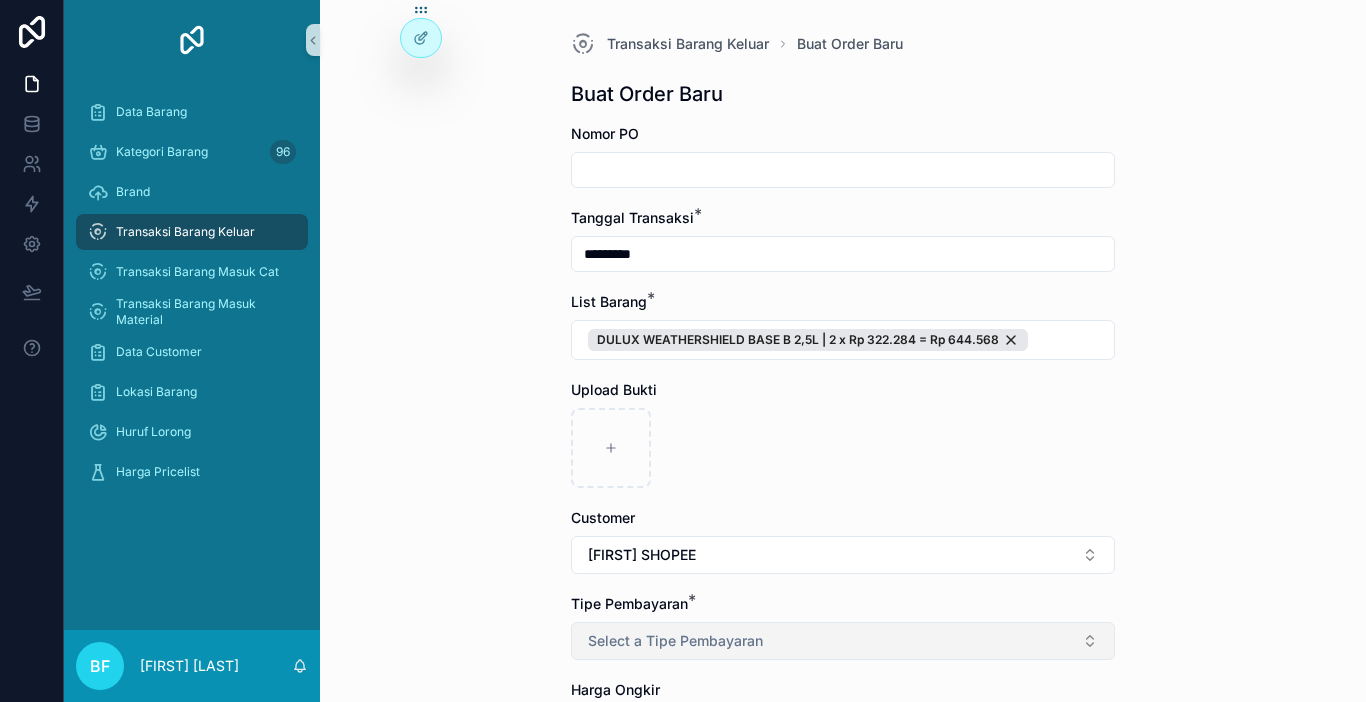 click on "Select a Tipe Pembayaran" at bounding box center [843, 641] 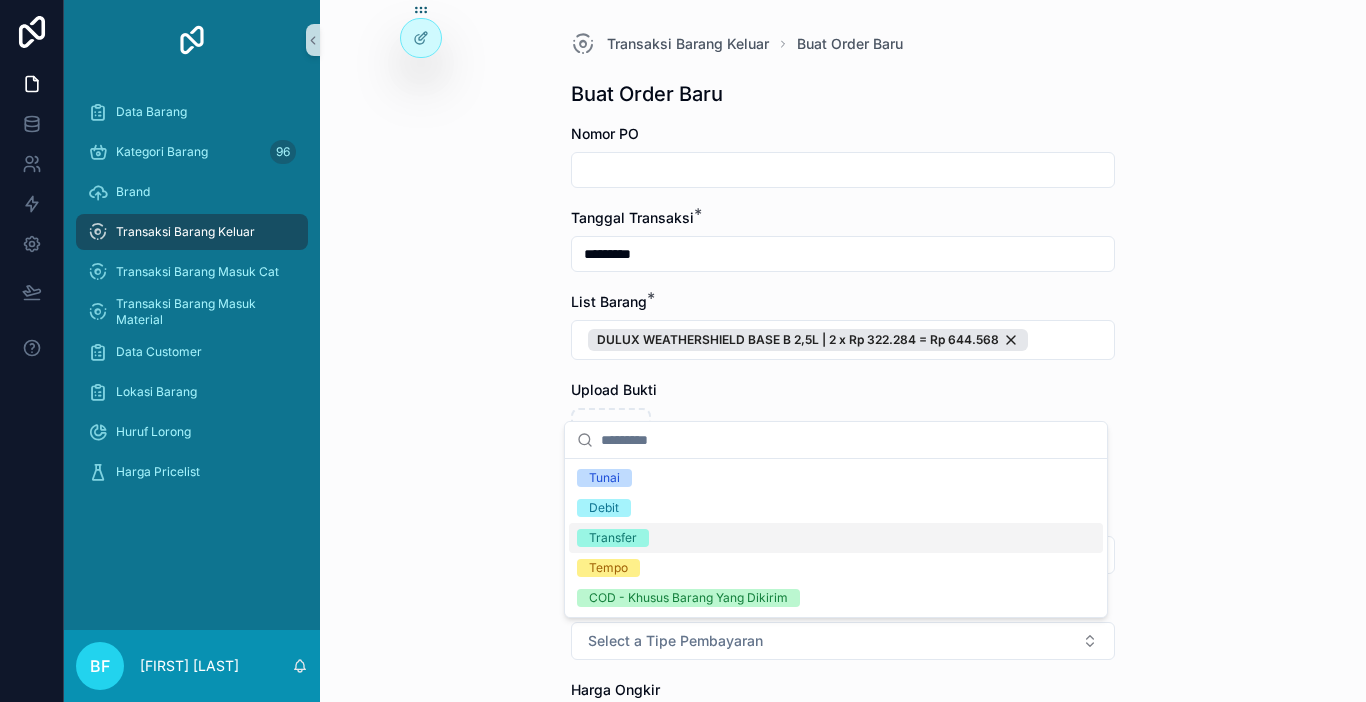 click on "Transfer" at bounding box center [613, 538] 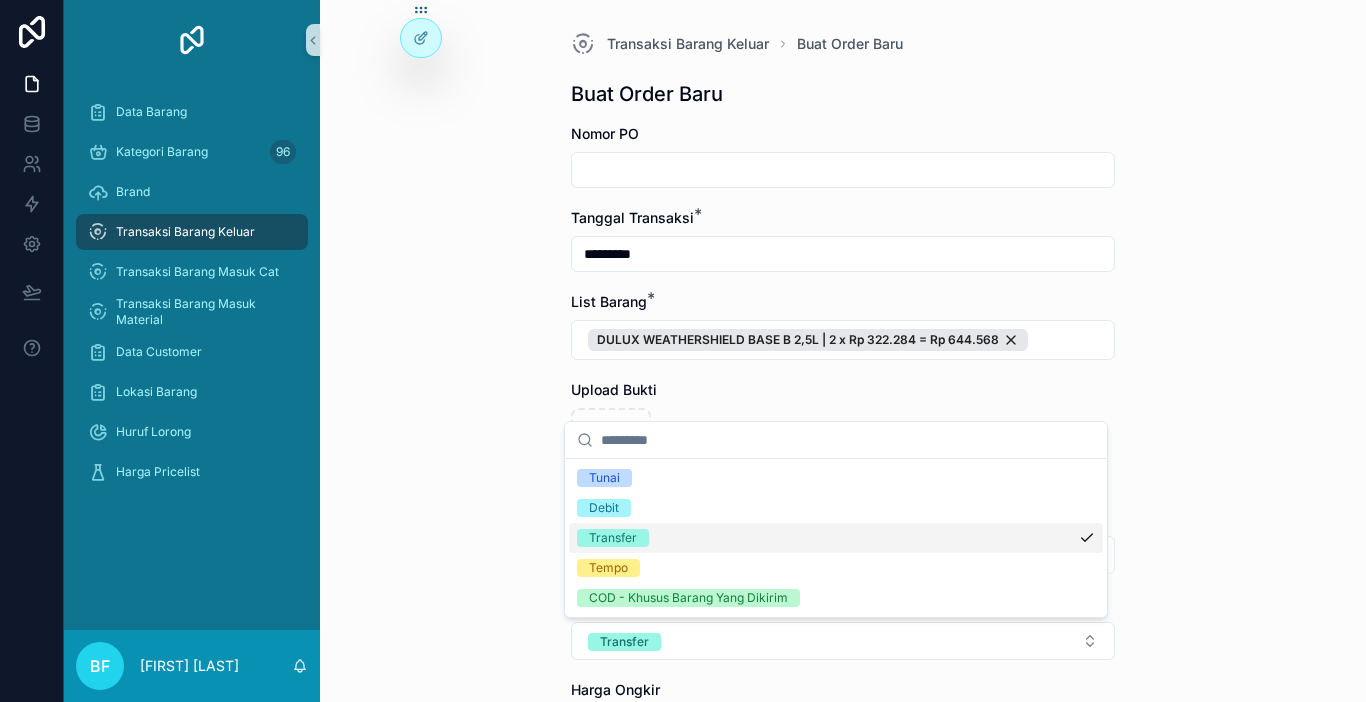 click on "Transaksi Barang Keluar Buat Order Baru Buat Order Baru Nomor PO Tanggal Transaksi * ********* List Barang * DULUX WEATHERSHIELD BASE B 2,5L | 2 x Rp 322.284 = Rp 644.568 Upload Bukti Customer [NAME] SHOPEE Tipe Pembayaran * Transfer Harga Ongkir Totalkan Transaksi" at bounding box center [843, 351] 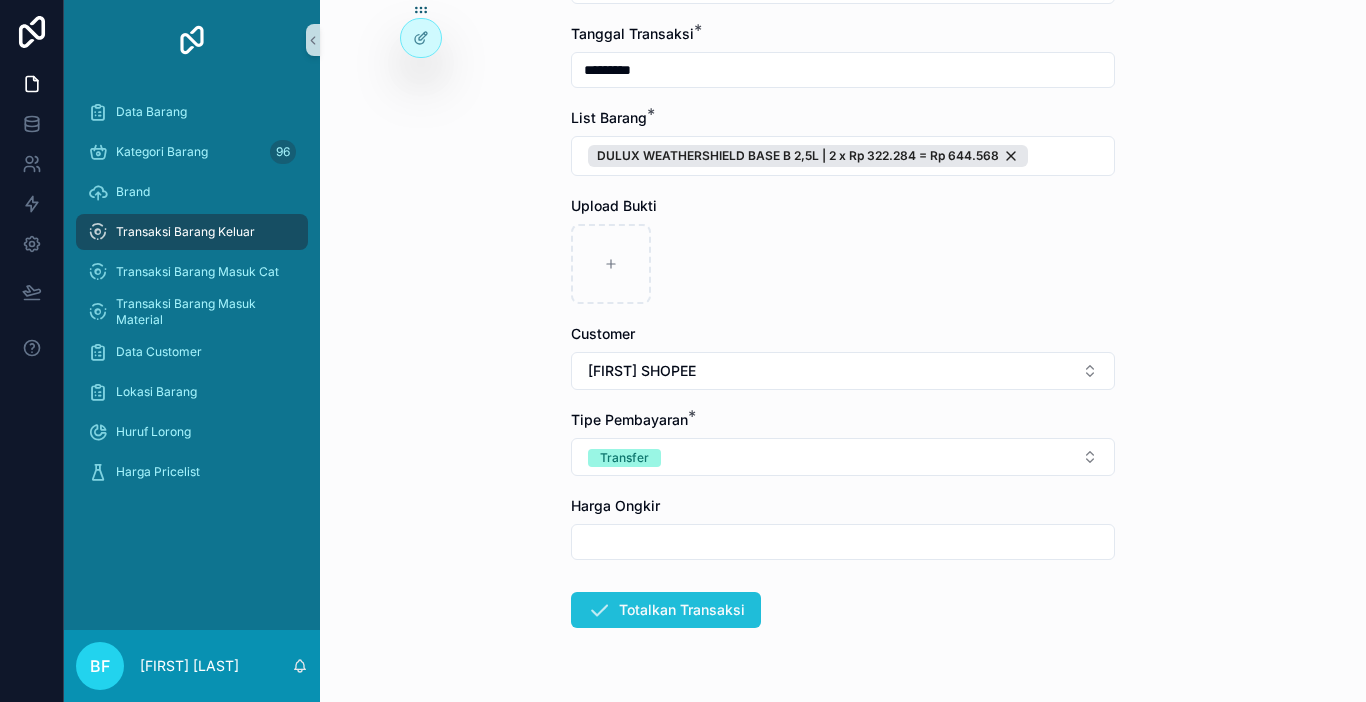 scroll, scrollTop: 200, scrollLeft: 0, axis: vertical 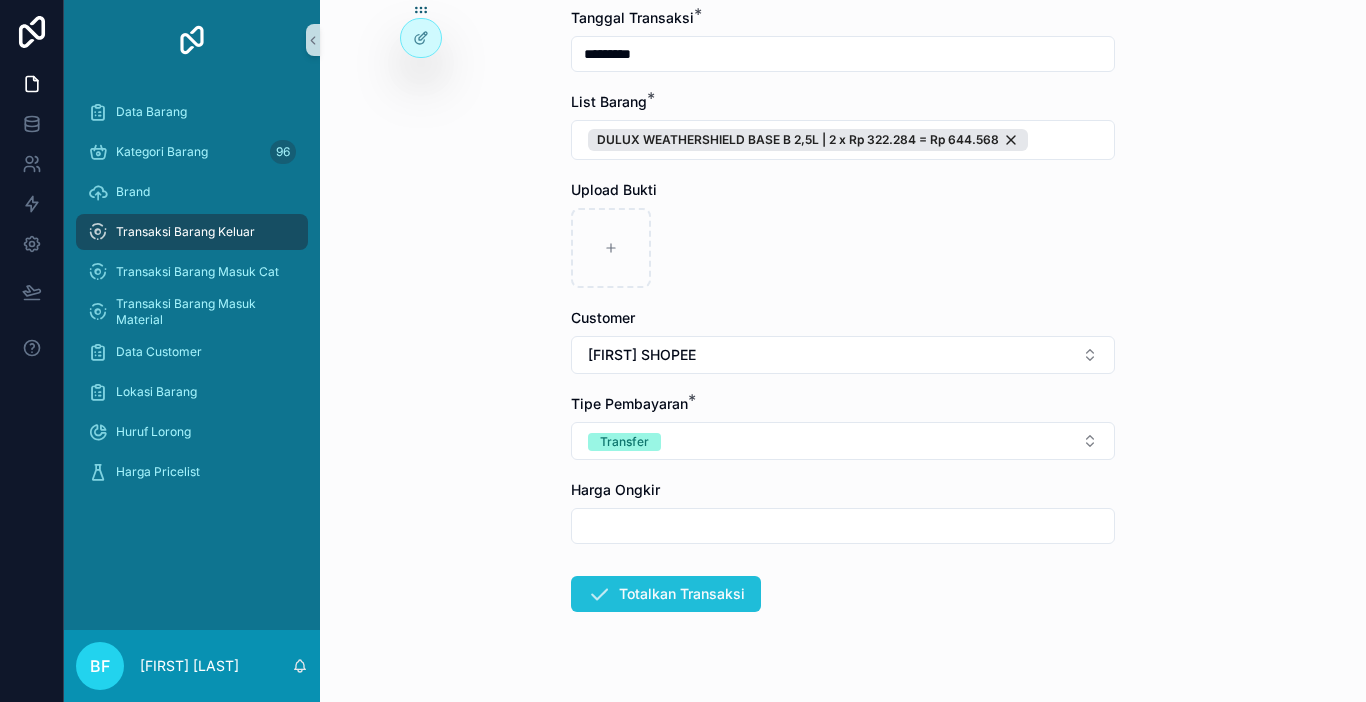 click on "Totalkan Transaksi" at bounding box center (666, 594) 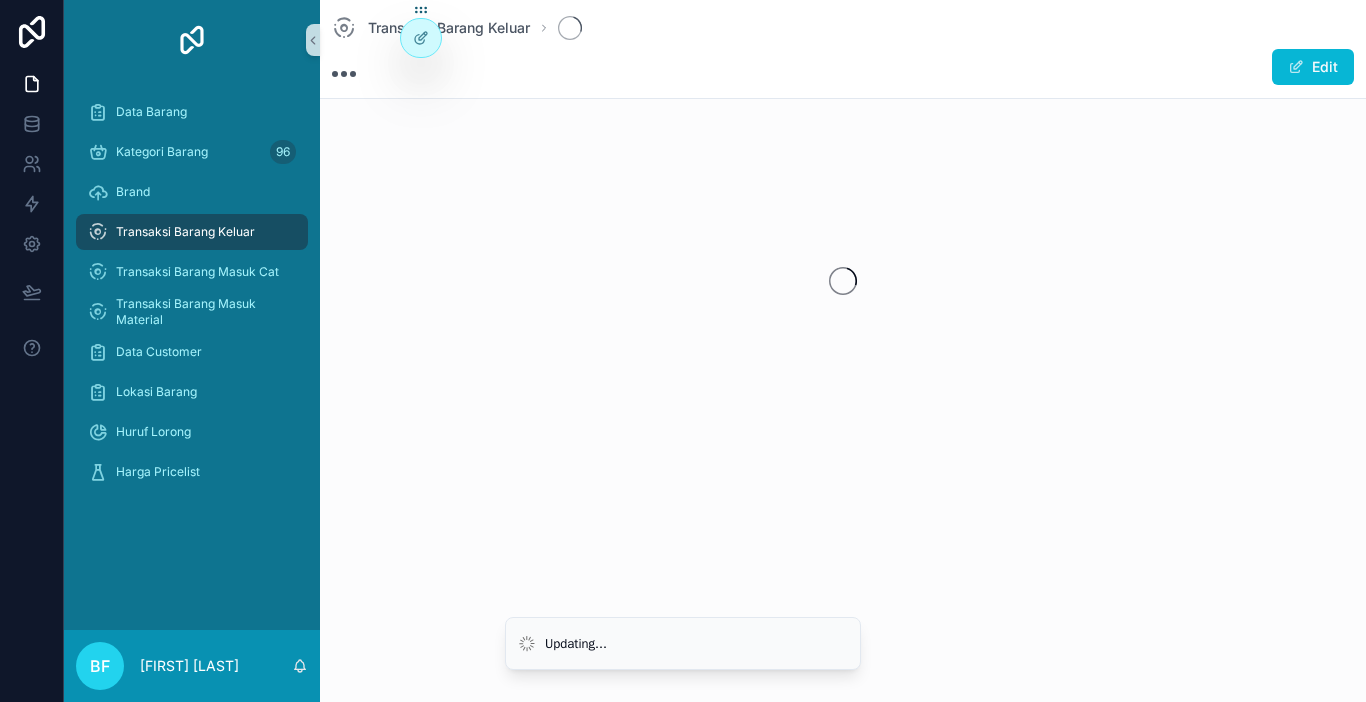 scroll, scrollTop: 0, scrollLeft: 0, axis: both 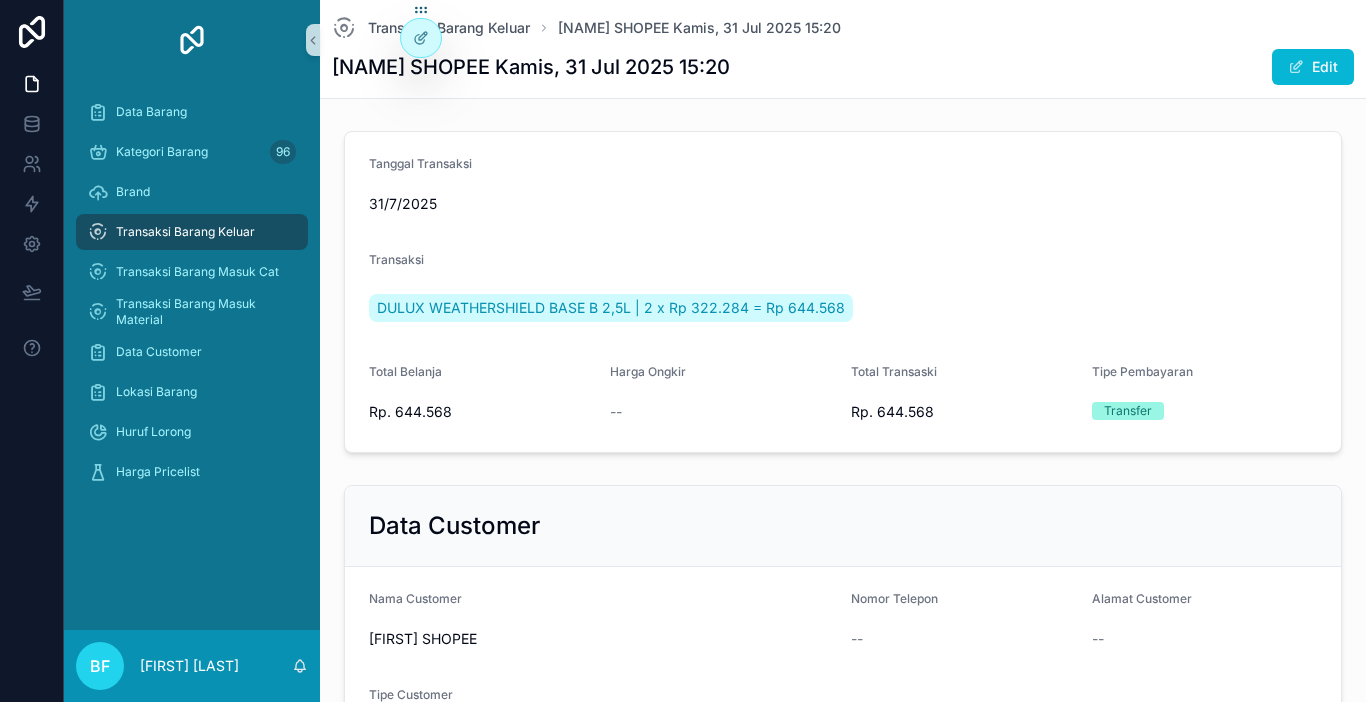click on "Transaksi Barang Keluar" at bounding box center (185, 232) 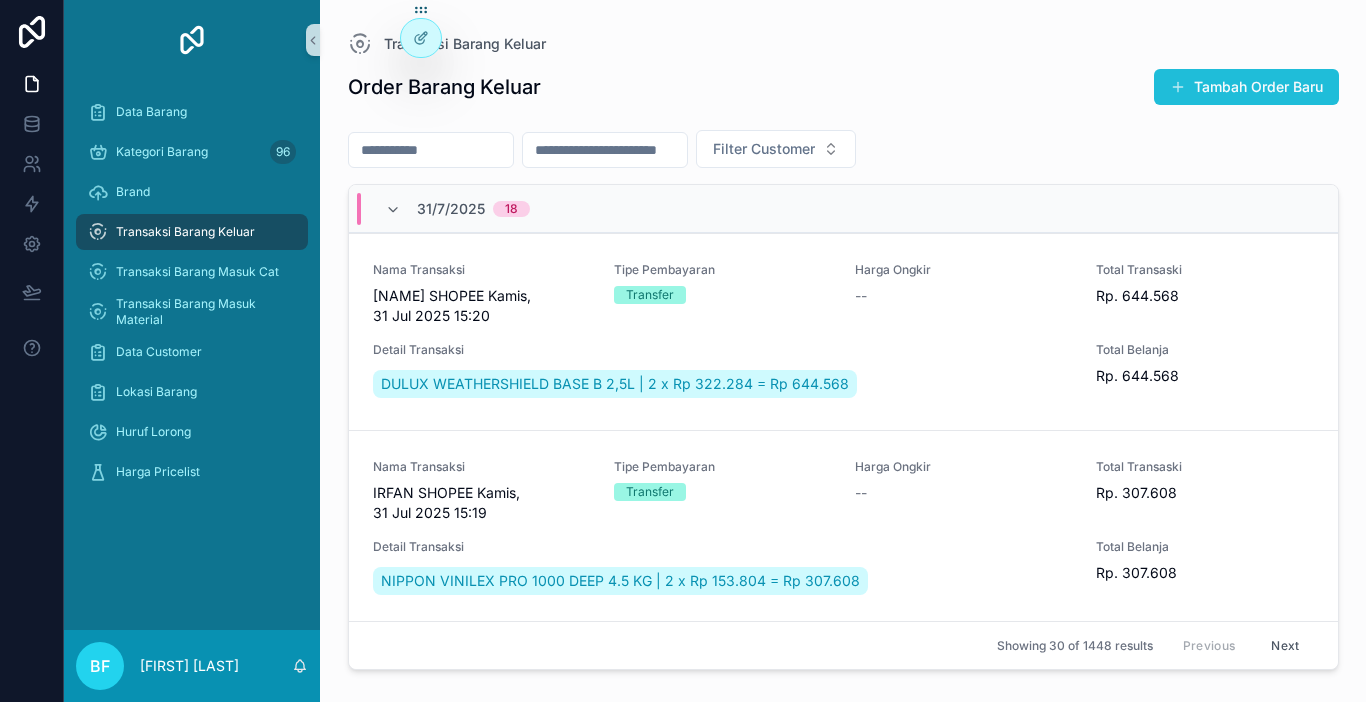 click on "Tambah Order Baru" at bounding box center [1246, 87] 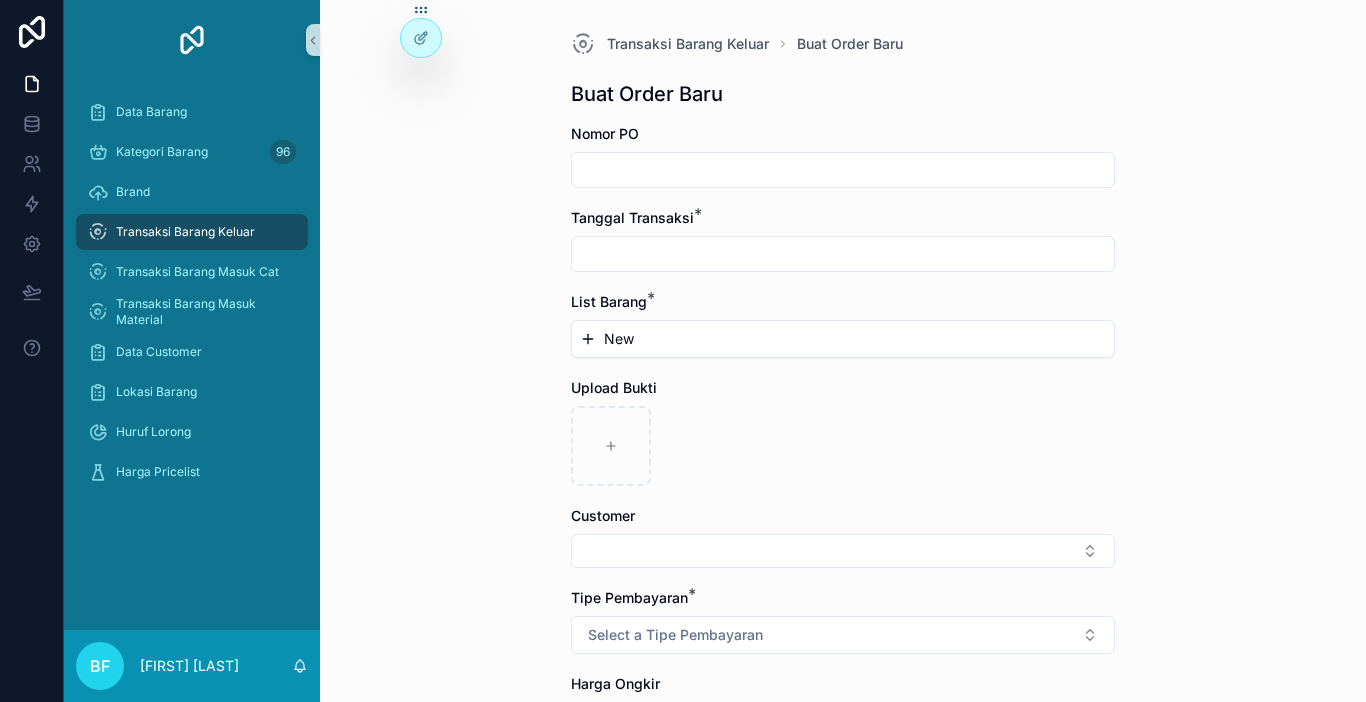 click at bounding box center [843, 254] 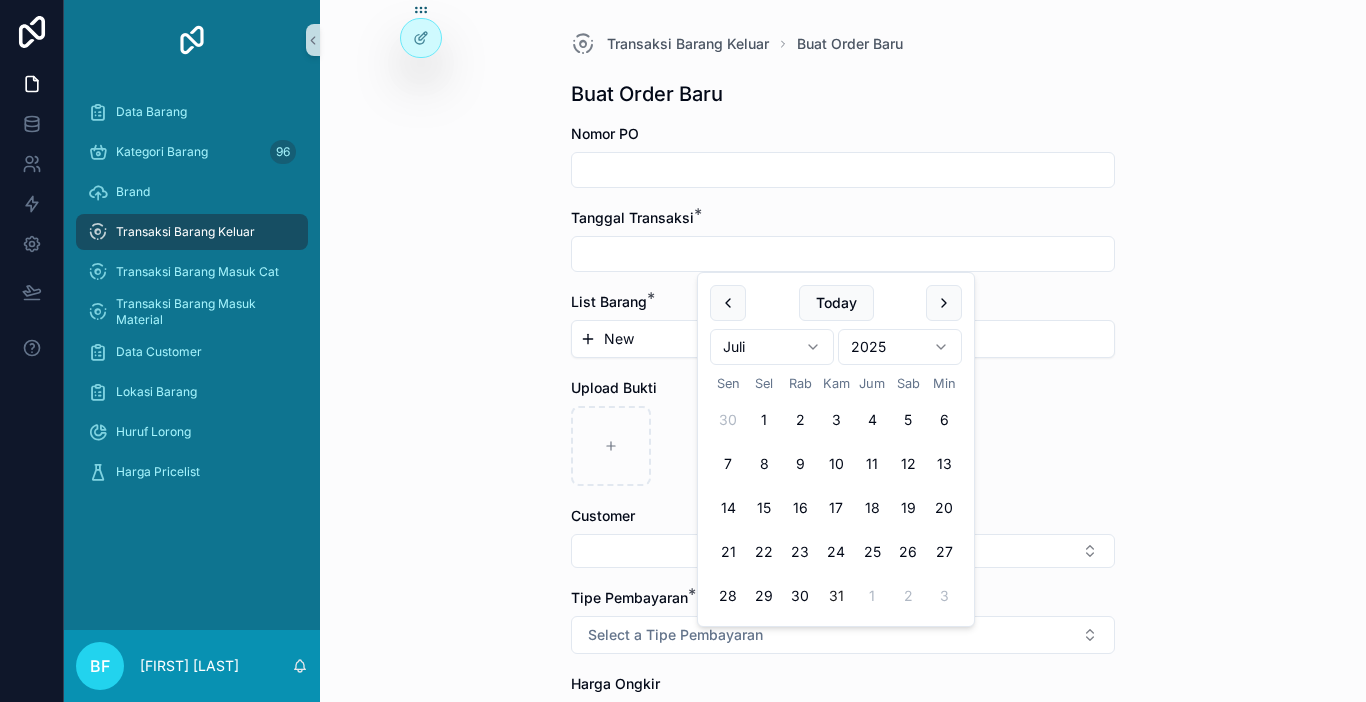 click on "31" at bounding box center (836, 596) 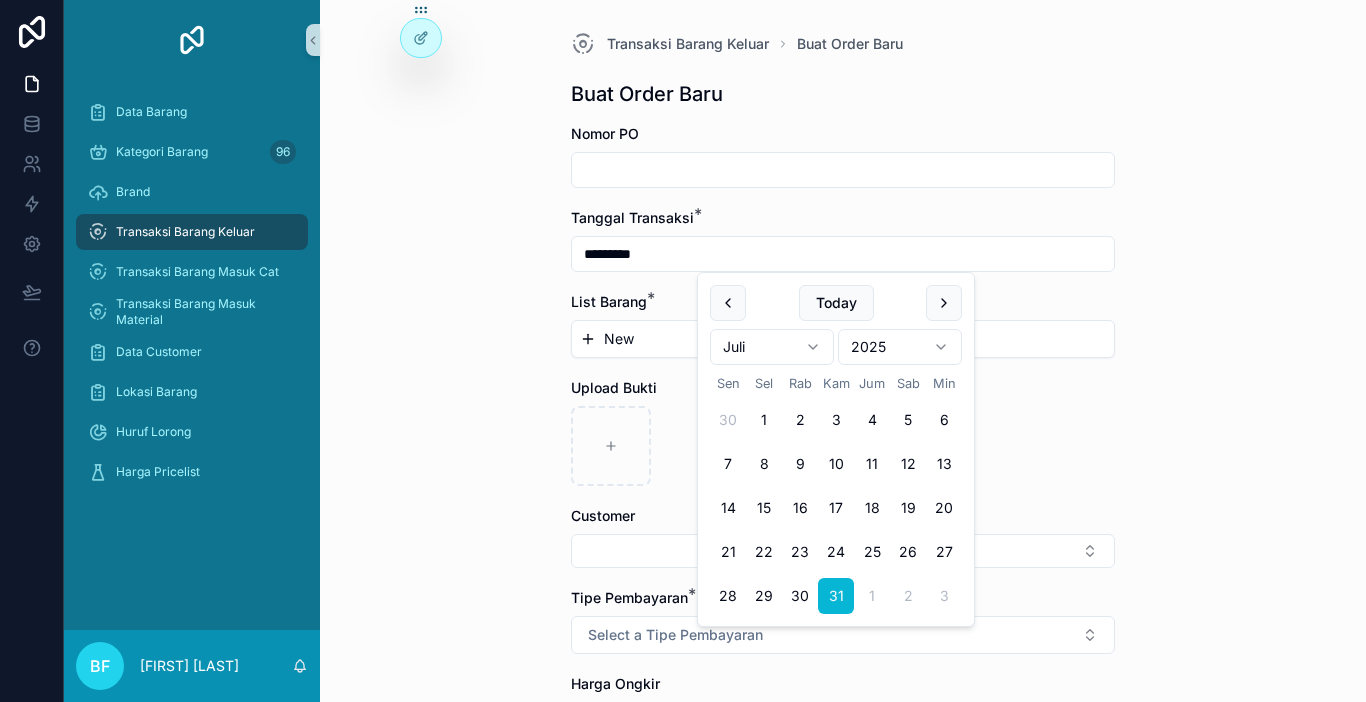 click on "New" at bounding box center (843, 339) 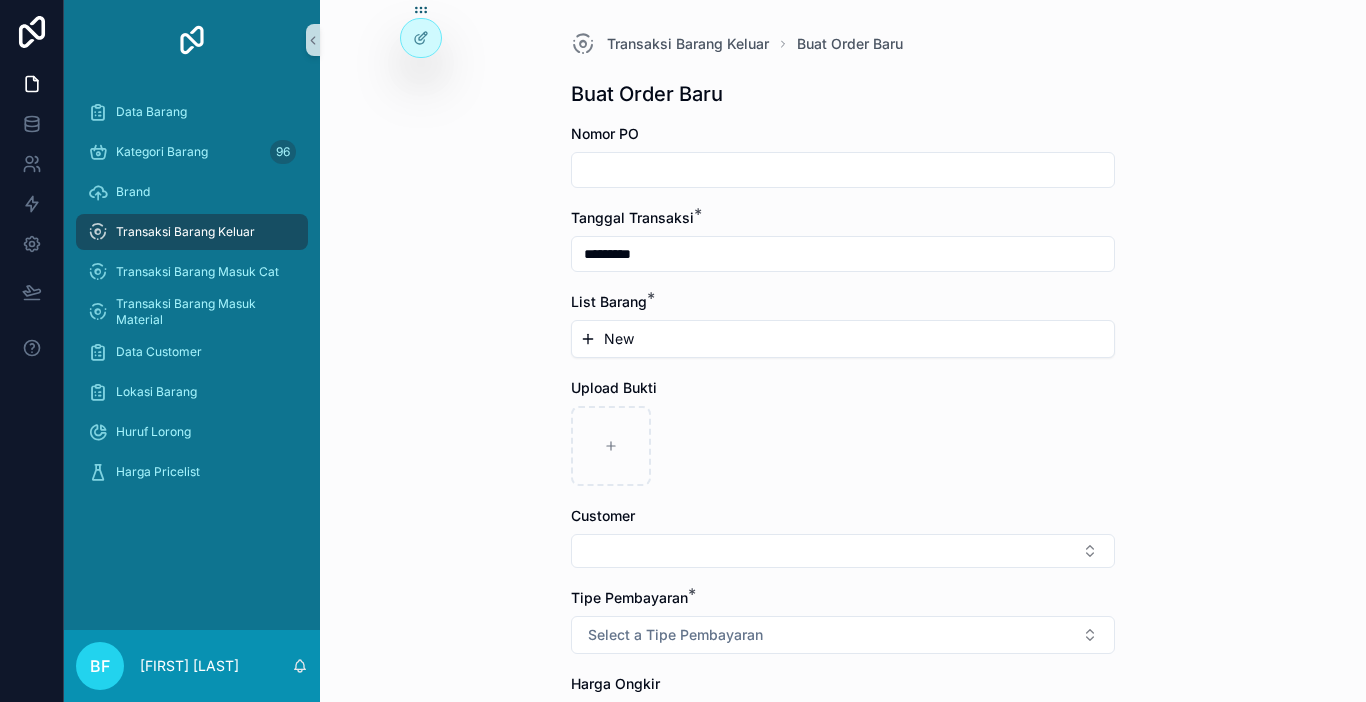 click on "New" at bounding box center [843, 339] 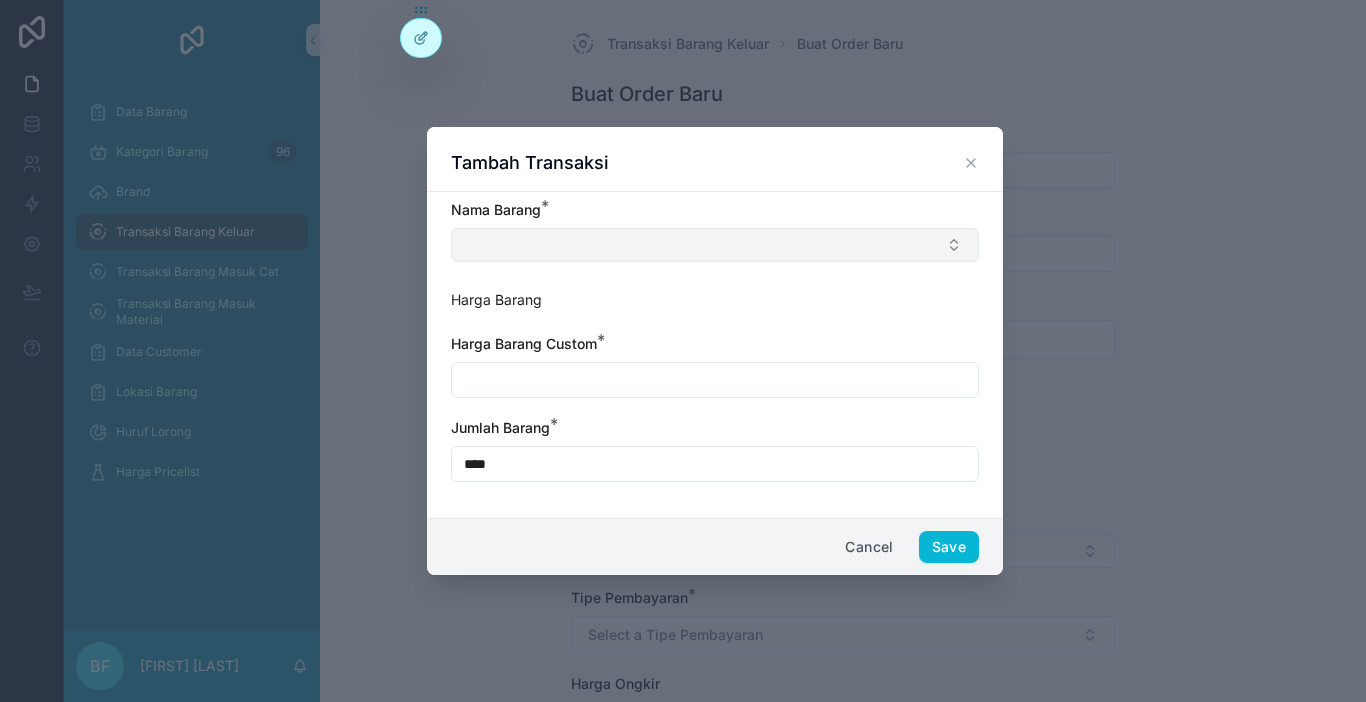 click at bounding box center (715, 245) 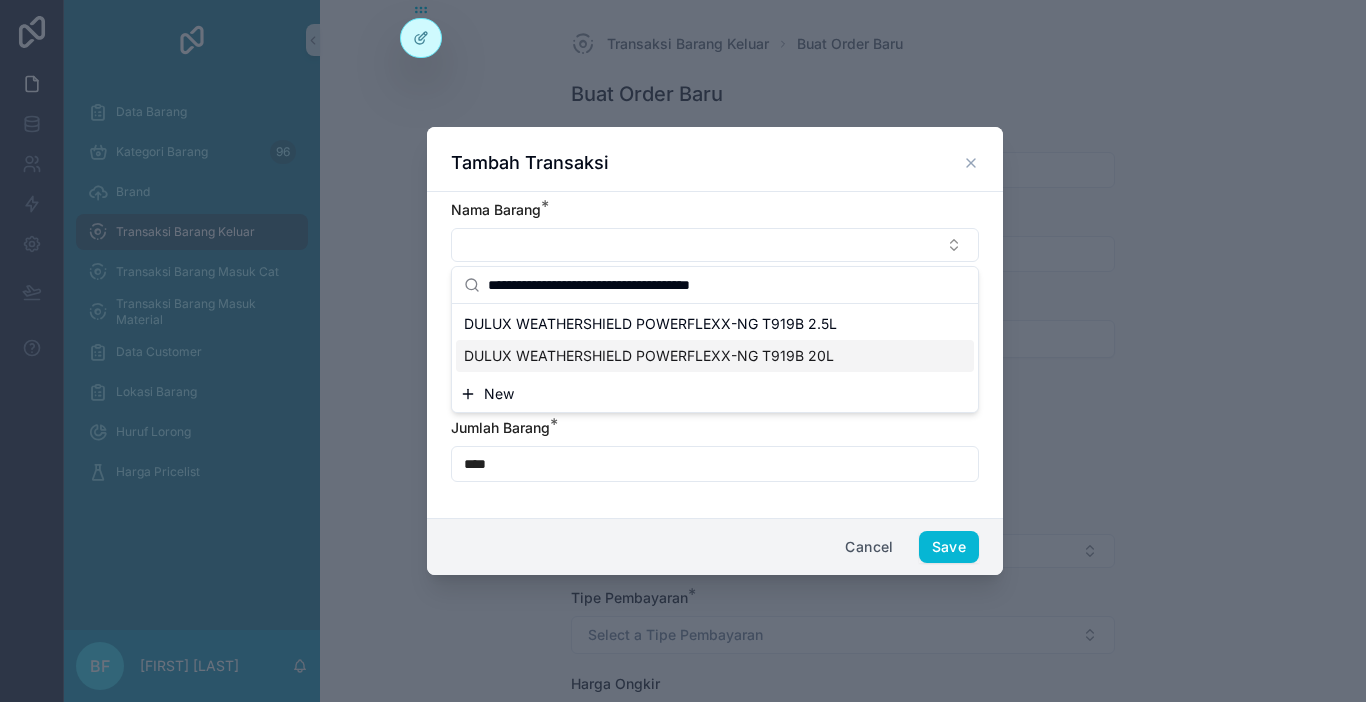 type on "**********" 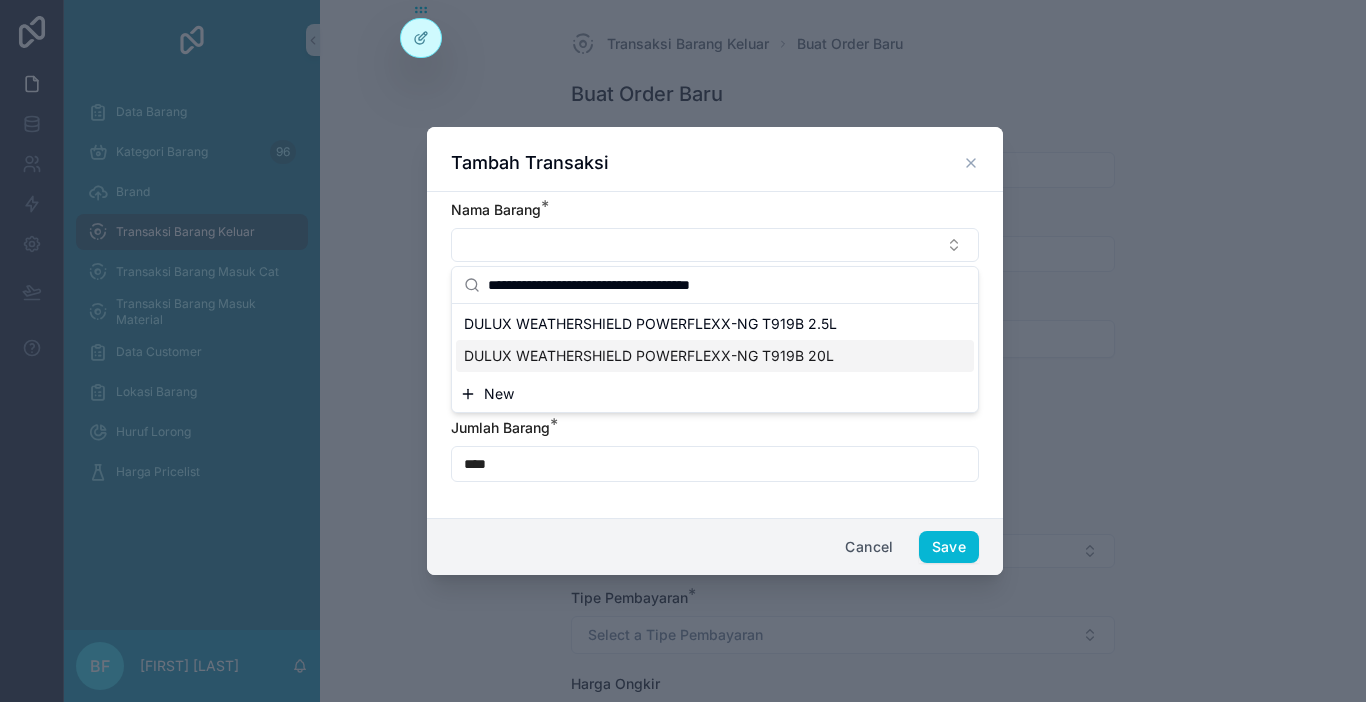 click on "DULUX WEATHERSHIELD POWERFLEXX-NG T919B 20L" at bounding box center (649, 356) 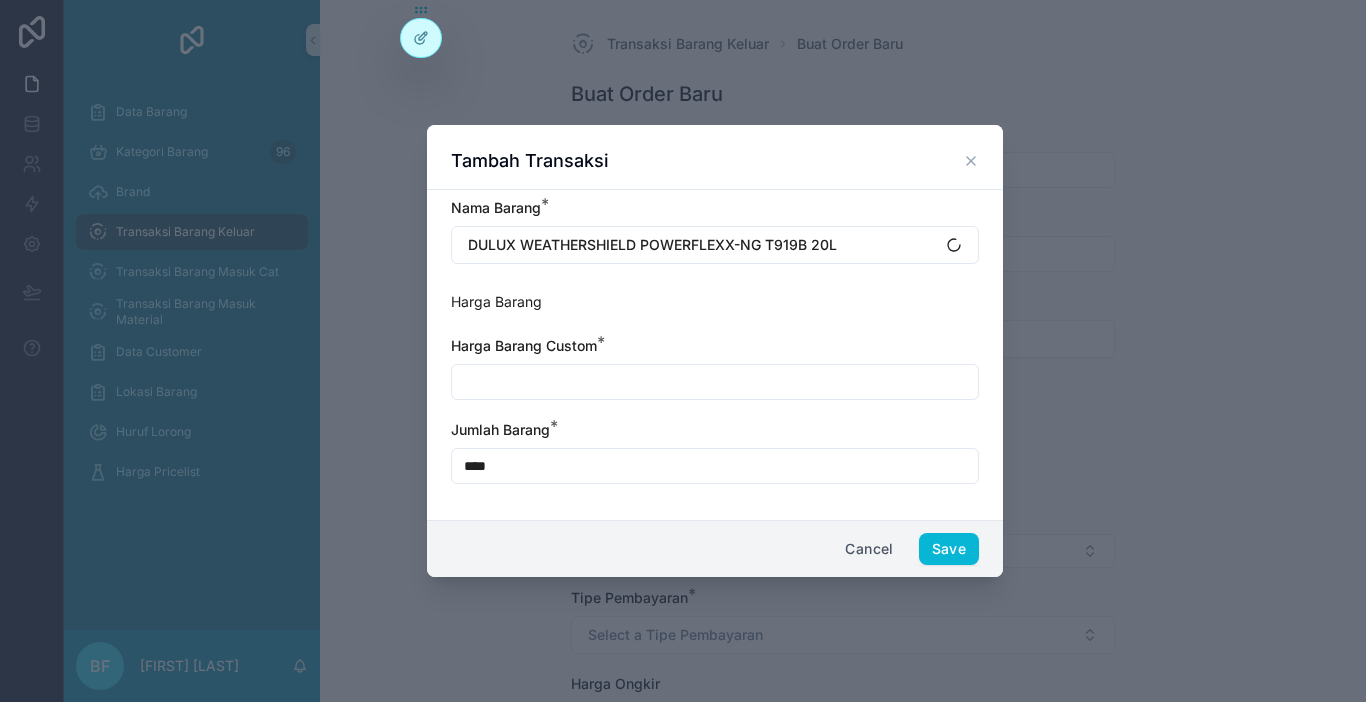 click at bounding box center [715, 382] 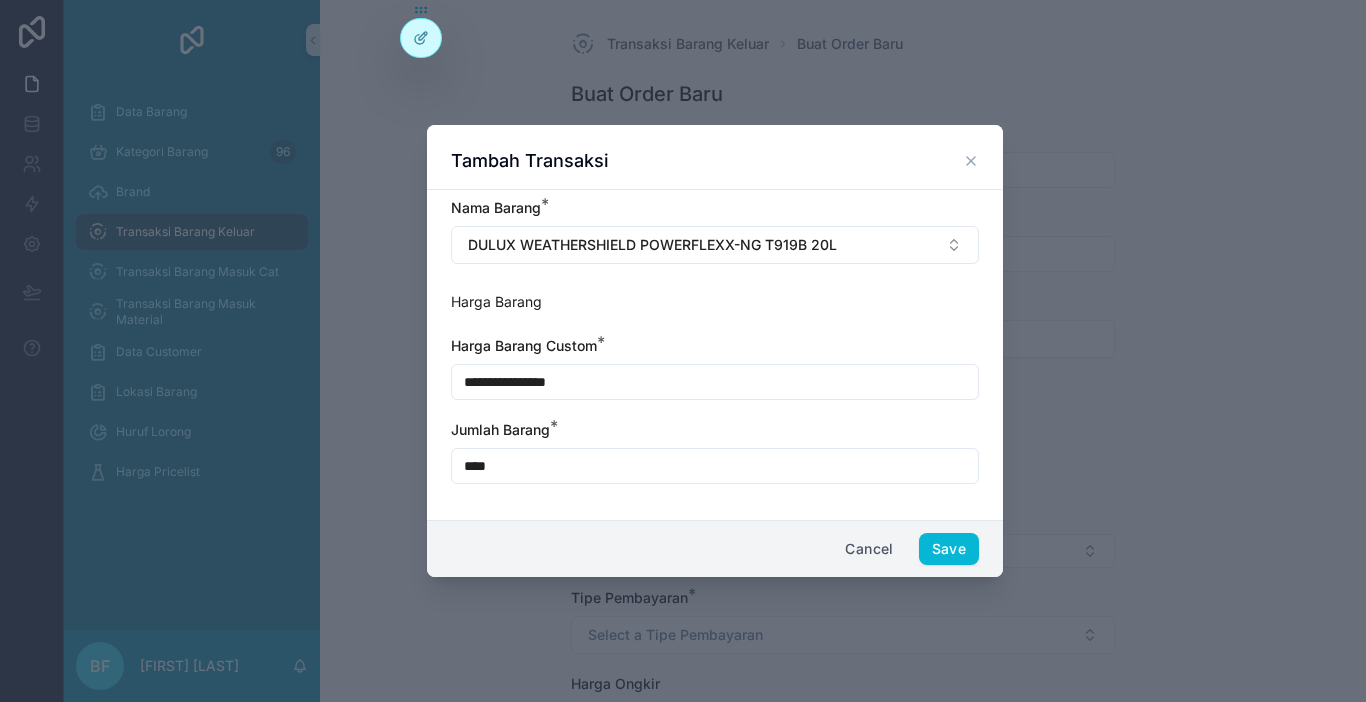 type on "**********" 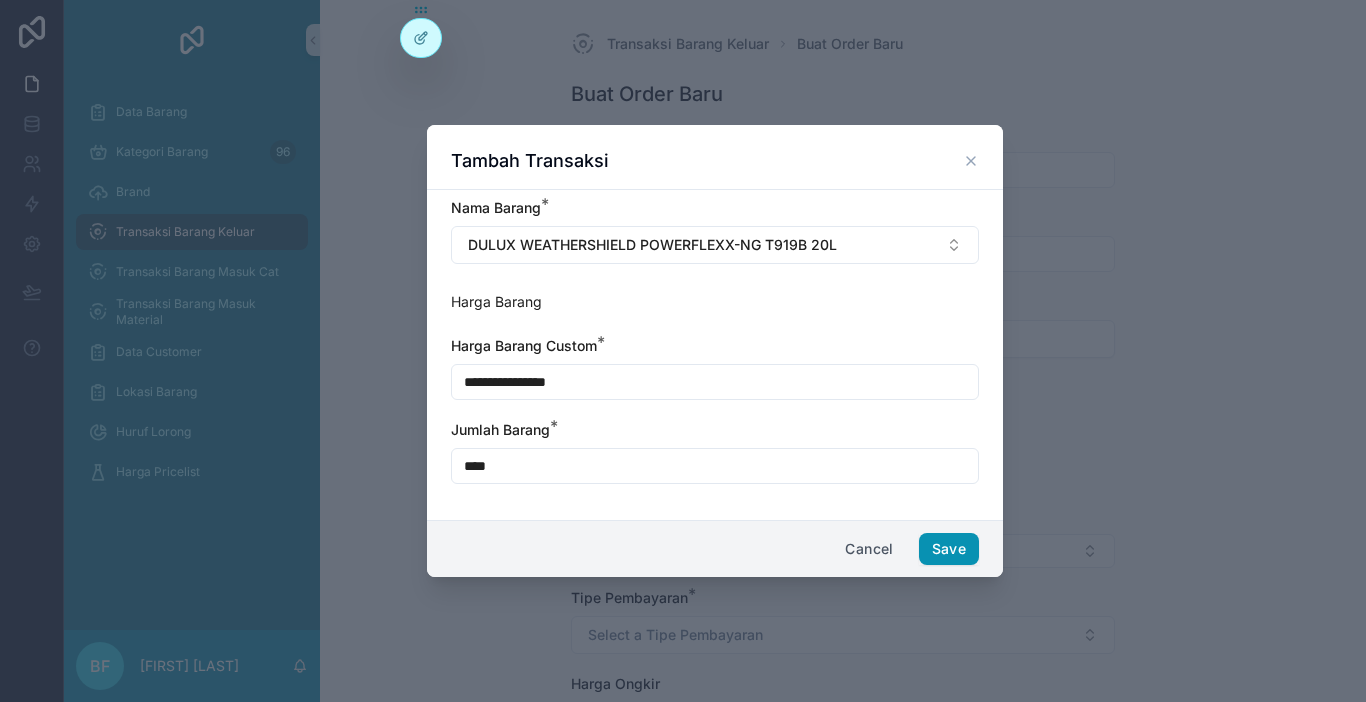 type on "****" 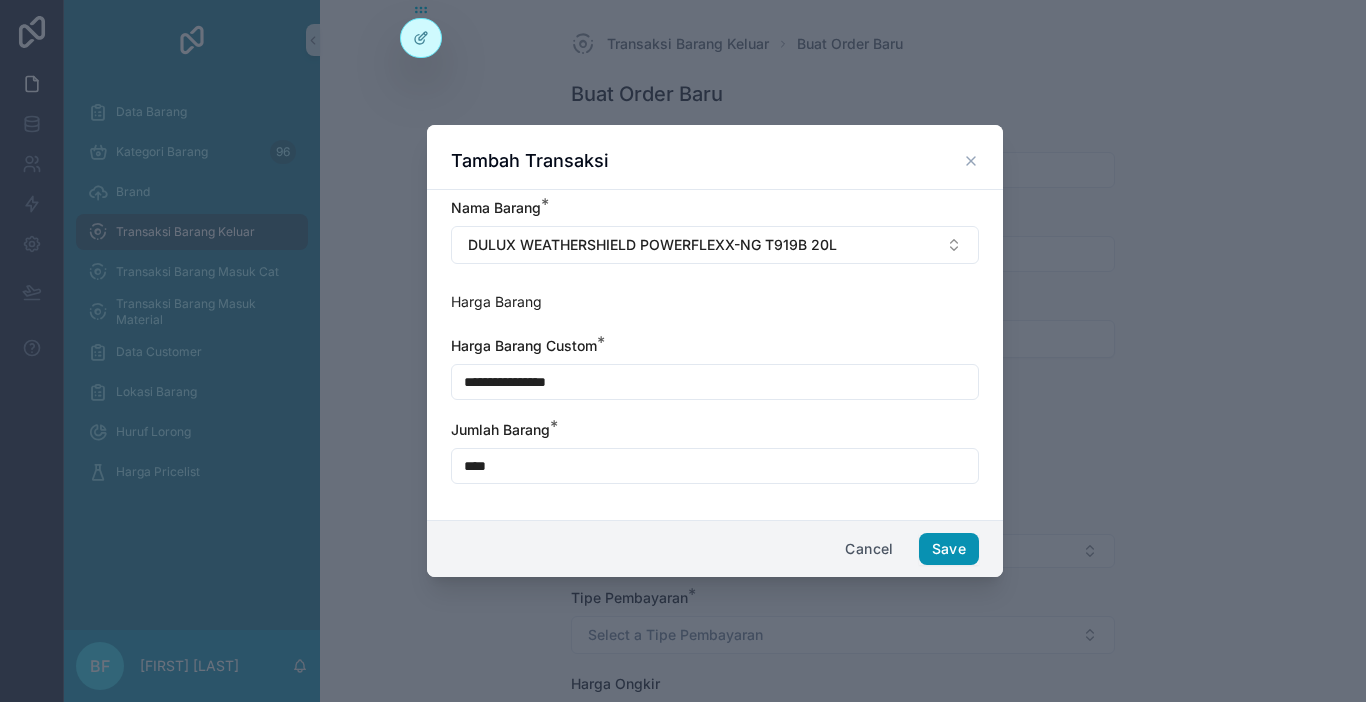 click on "Save" at bounding box center [949, 549] 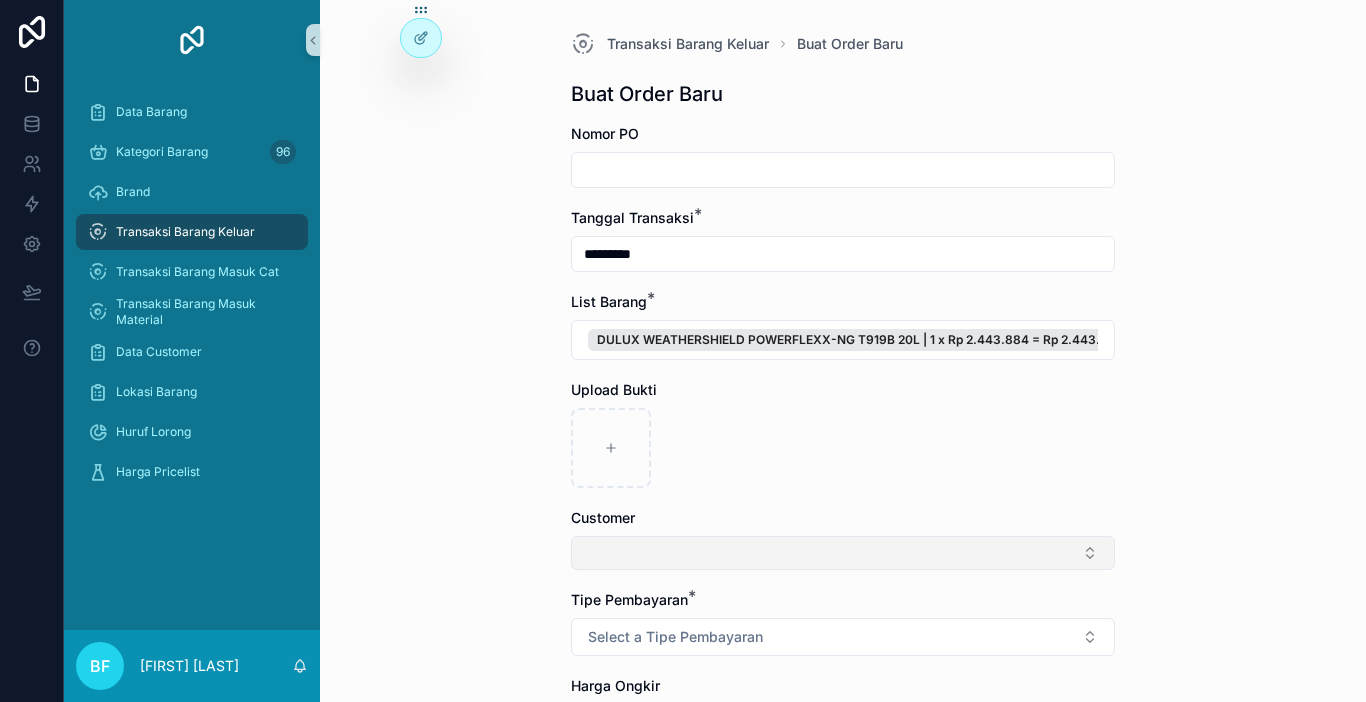 click at bounding box center [843, 553] 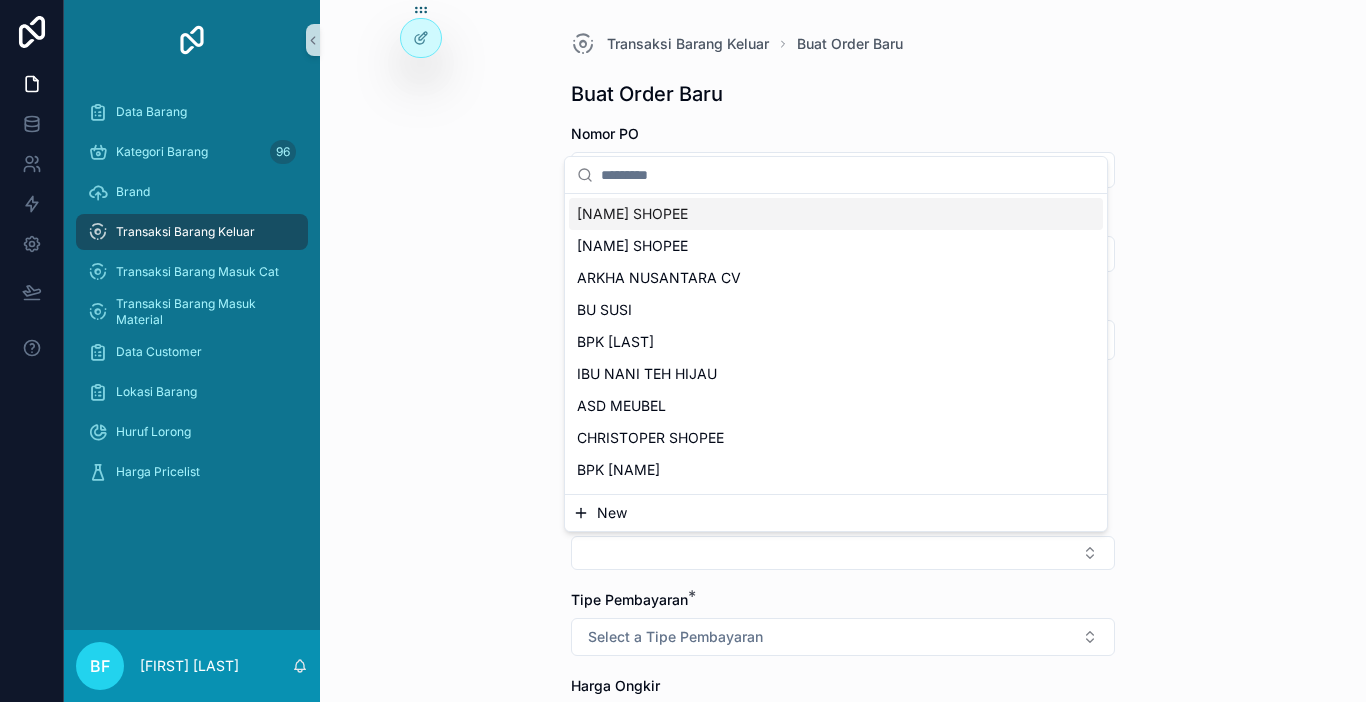 click on "New" at bounding box center [836, 513] 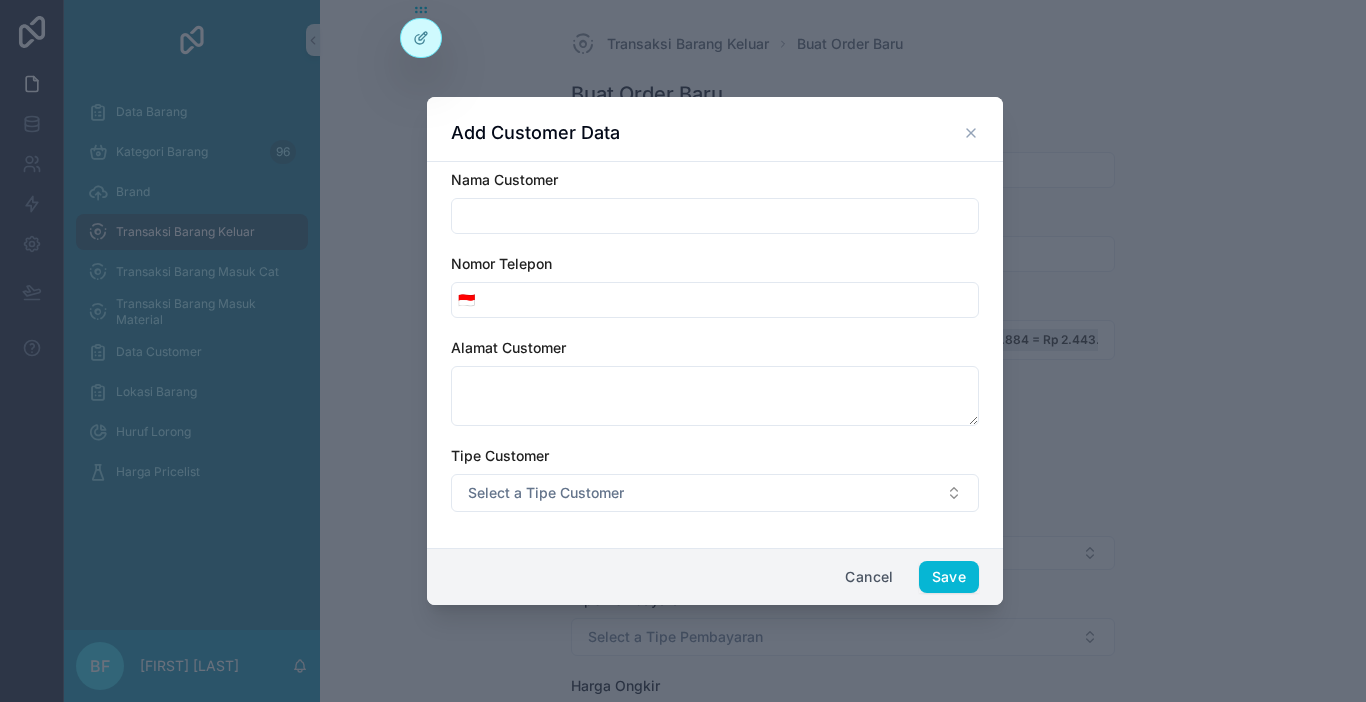 click at bounding box center (715, 216) 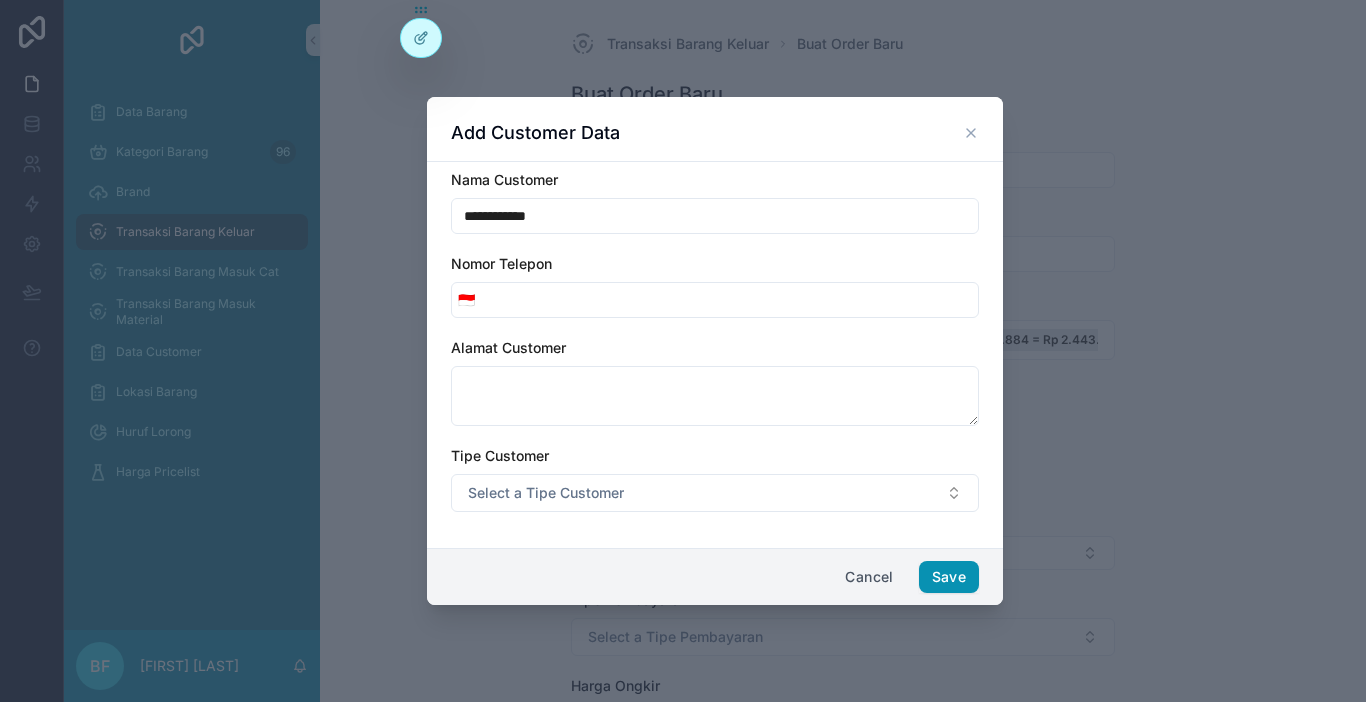 type on "**********" 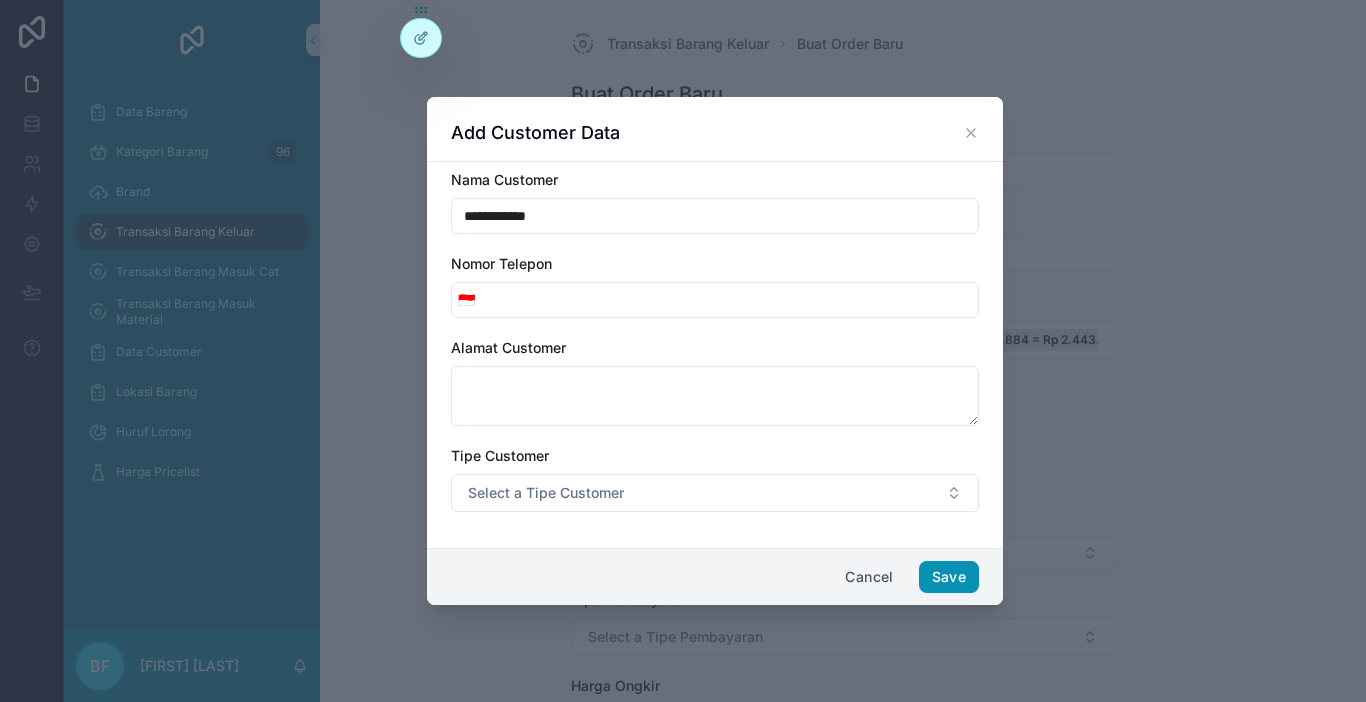click on "Save" at bounding box center [949, 577] 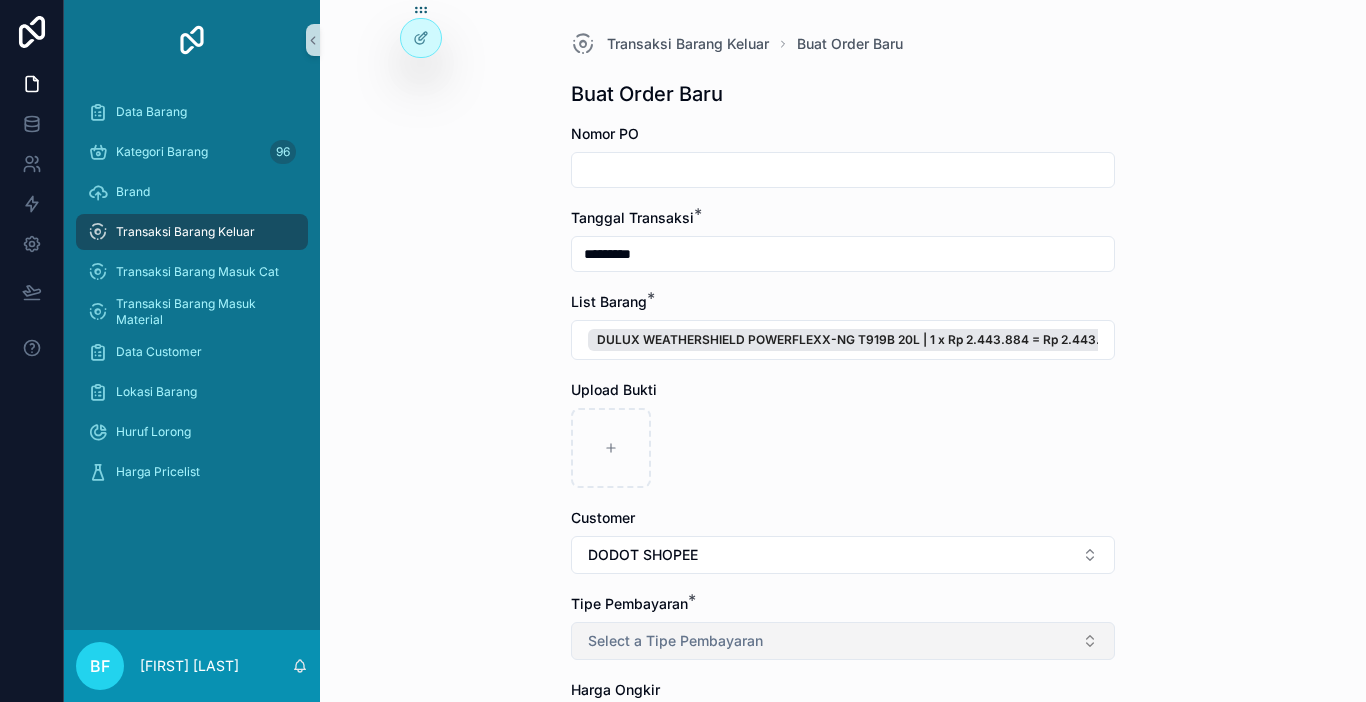 click on "Select a Tipe Pembayaran" at bounding box center [843, 641] 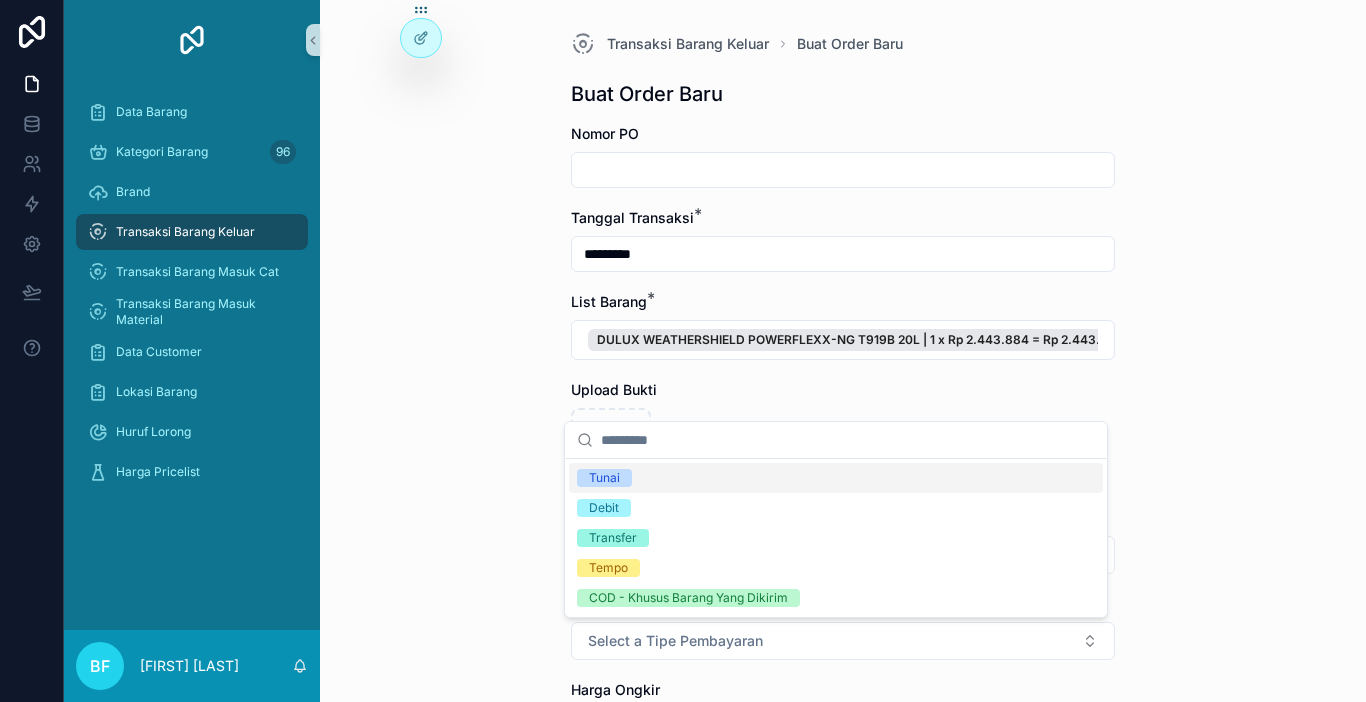 click on "Tunai" at bounding box center (836, 478) 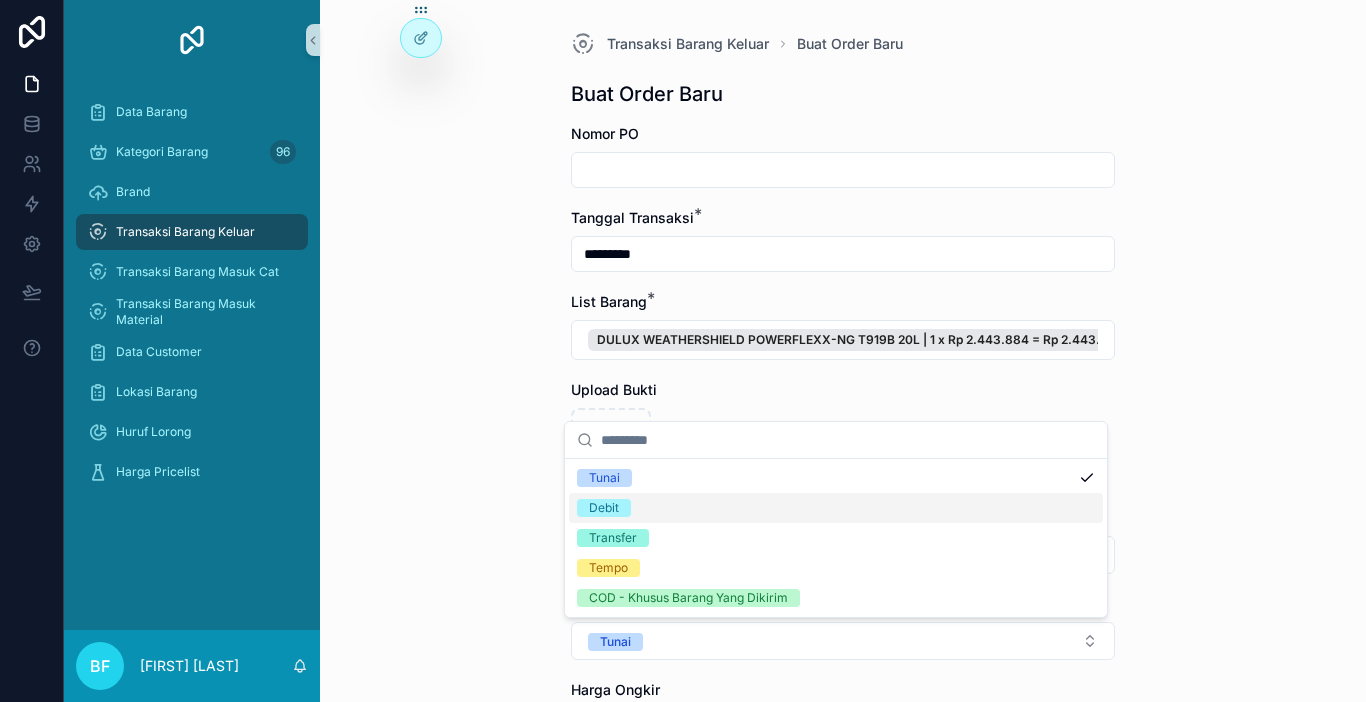 click on "Transaksi Barang Keluar Buat Order Baru Buat Order Baru Nomor PO Tanggal Transaksi * ********* List Barang * DULUX WEATHERSHIELD POWERFLEXX-NG T919B 20L | 1 x Rp 2.443.884 = Rp 2.443.884 Upload Bukti Customer [FIRST] SHOPEE Tipe Pembayaran * Tunai Harga Ongkir Totalkan Transaksi" at bounding box center (843, 351) 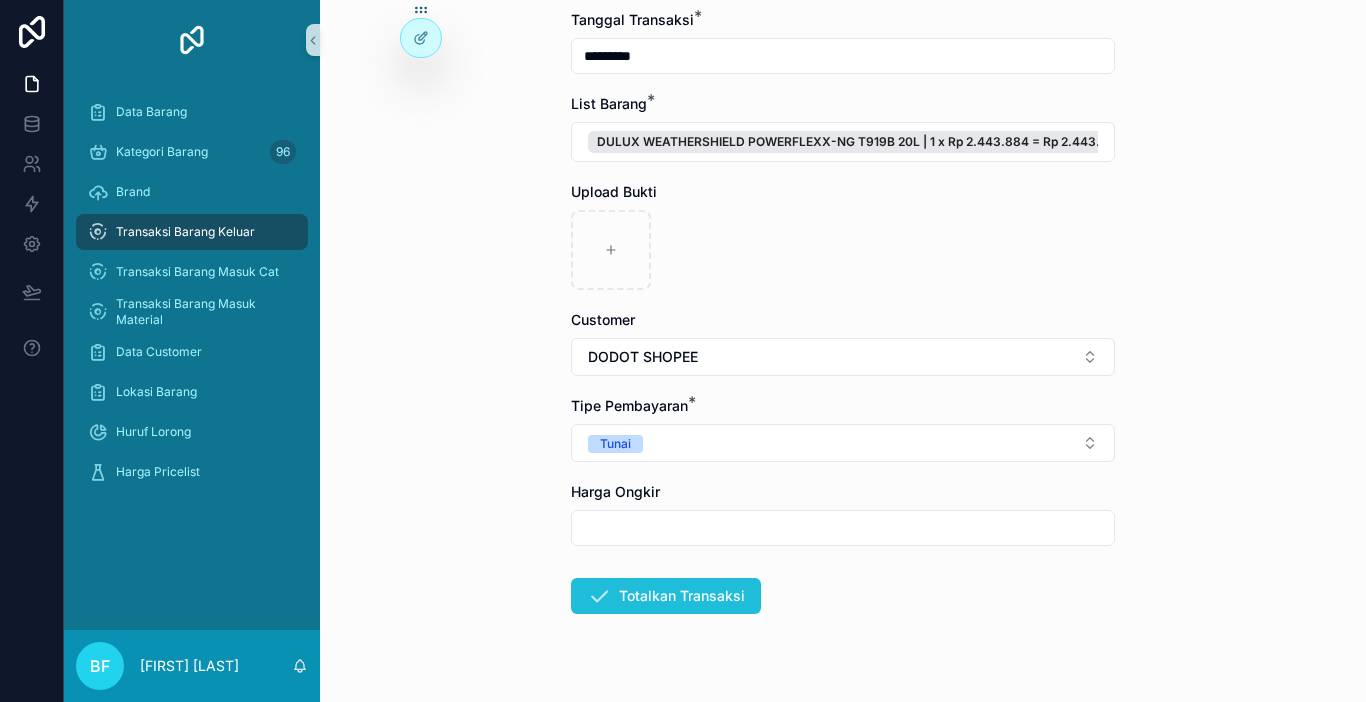 scroll, scrollTop: 200, scrollLeft: 0, axis: vertical 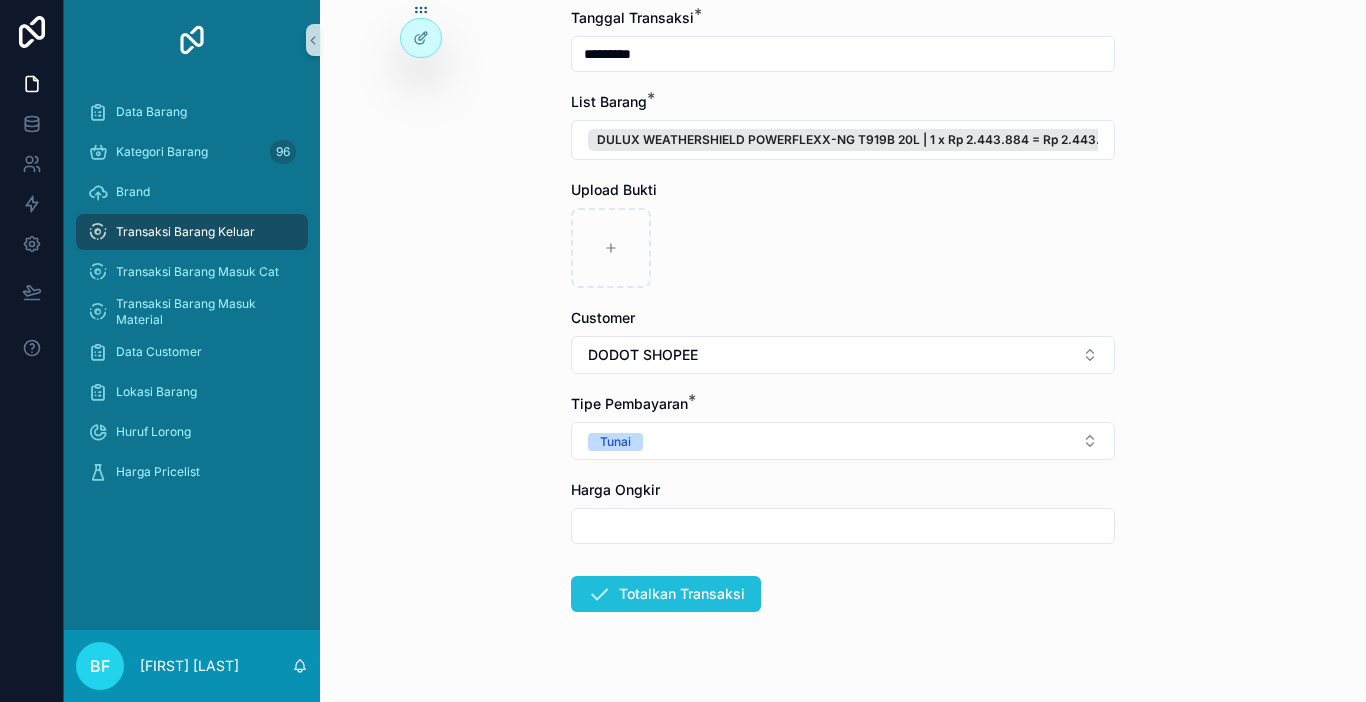 click on "Totalkan Transaksi" at bounding box center [666, 594] 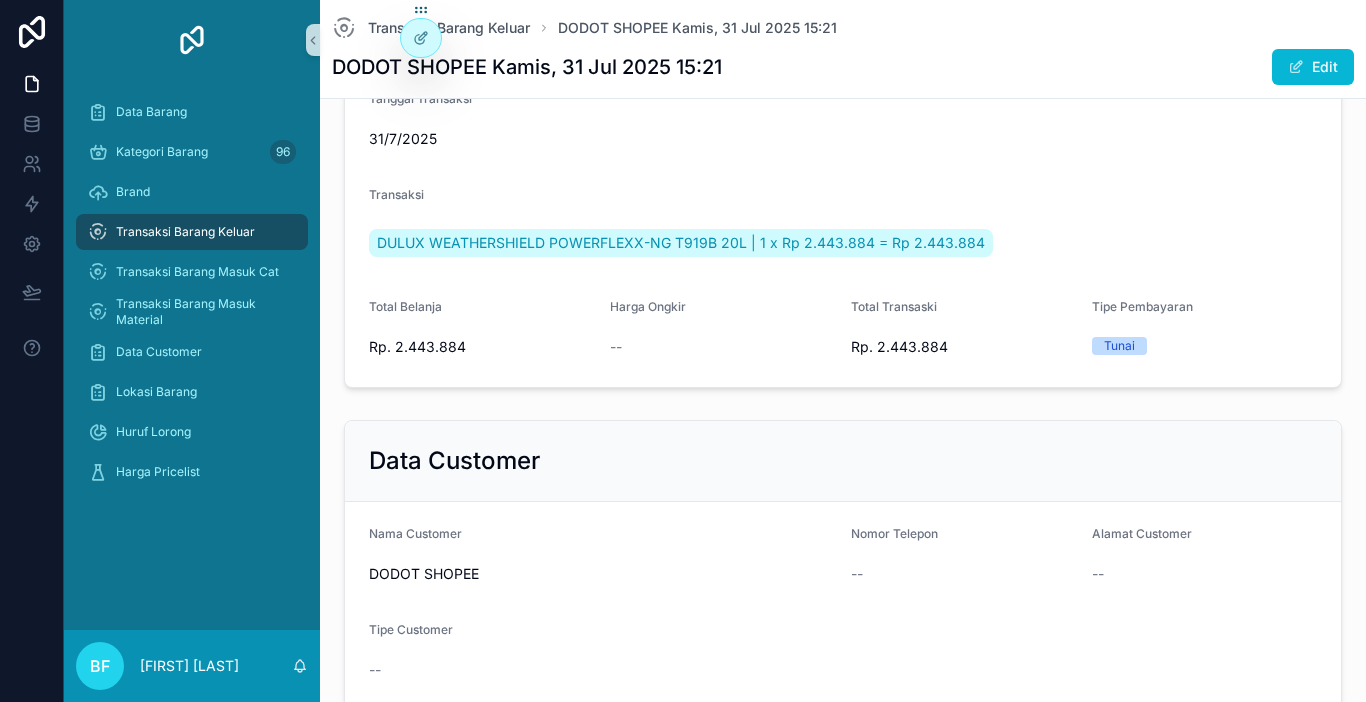 scroll, scrollTop: 100, scrollLeft: 0, axis: vertical 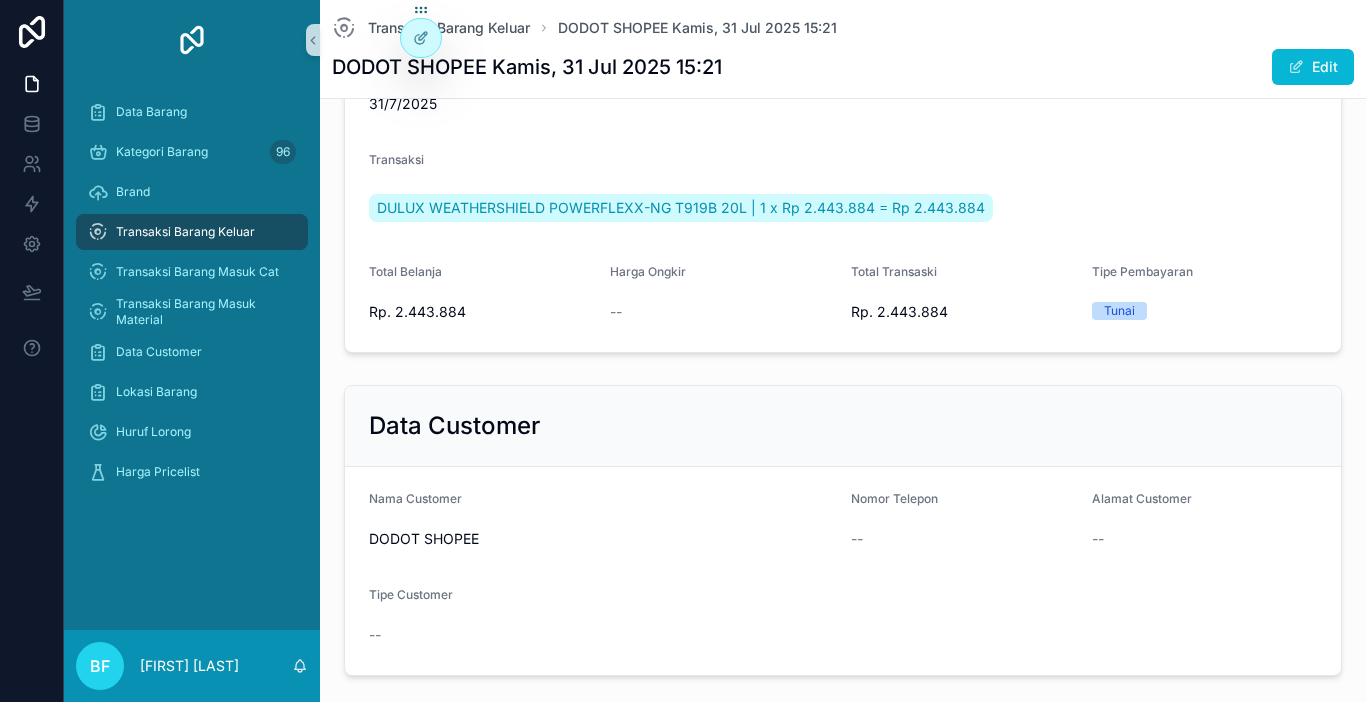 click on "Transaksi Barang Keluar" at bounding box center [192, 232] 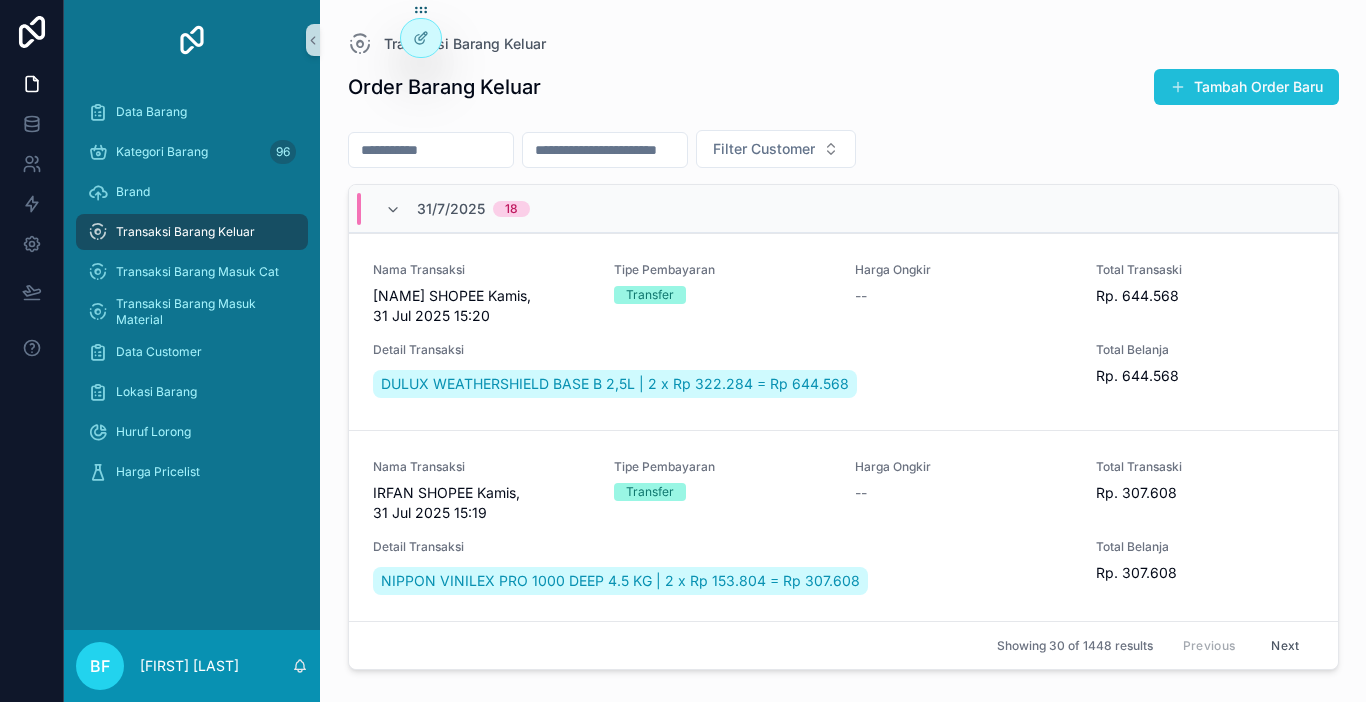 scroll, scrollTop: 0, scrollLeft: 0, axis: both 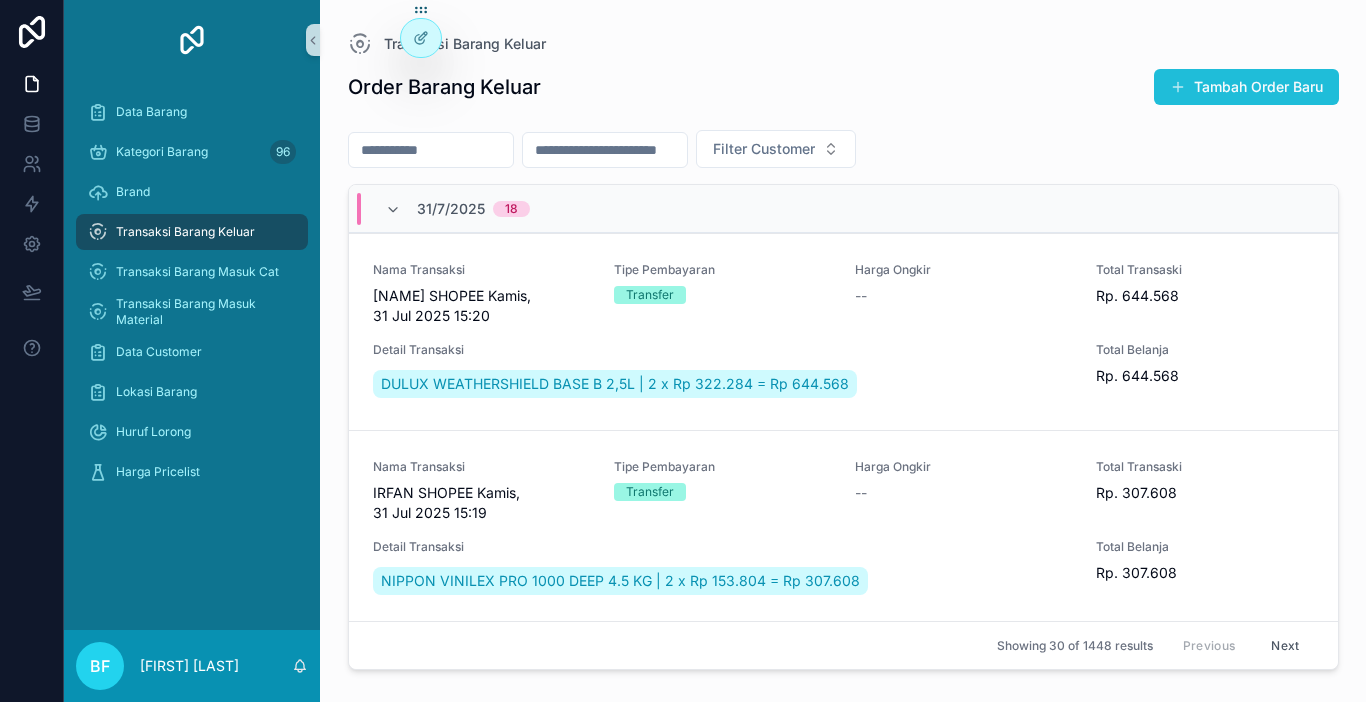 click on "Tambah Order Baru" at bounding box center (1246, 87) 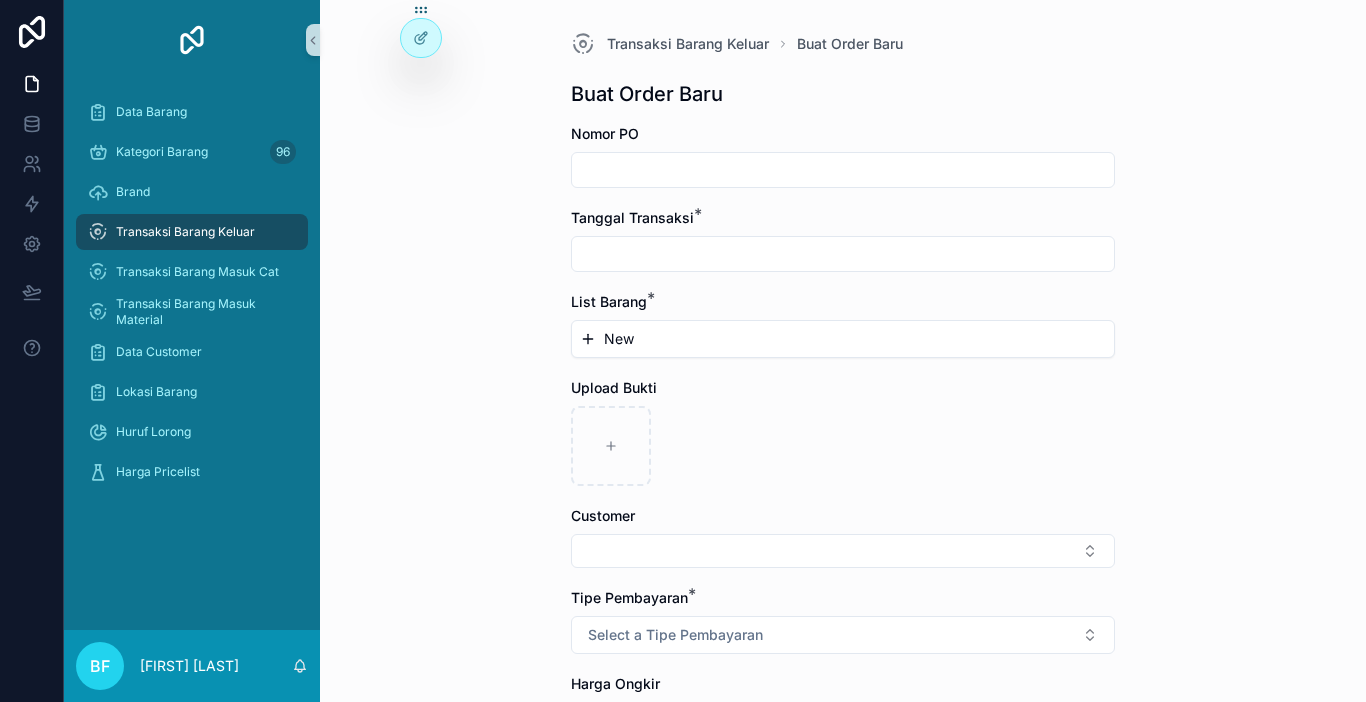 drag, startPoint x: 593, startPoint y: 238, endPoint x: 696, endPoint y: 380, distance: 175.42235 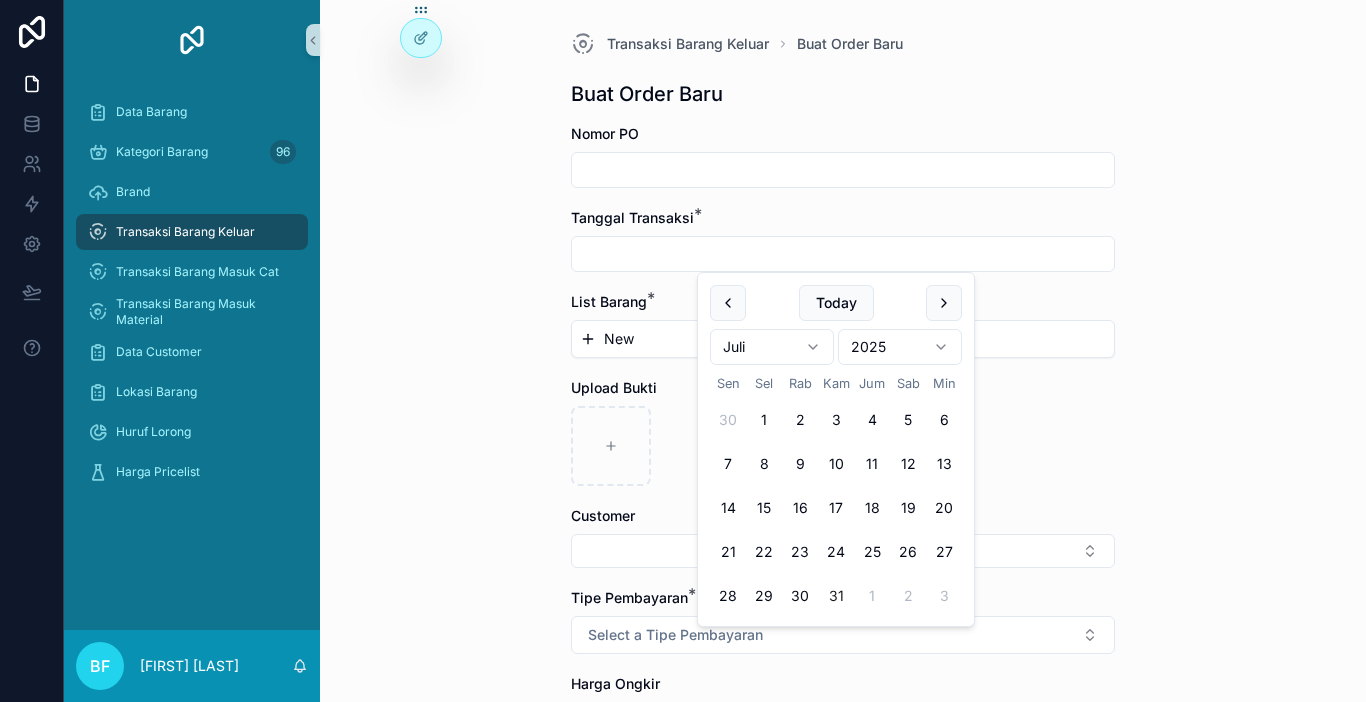 click on "31" at bounding box center (836, 596) 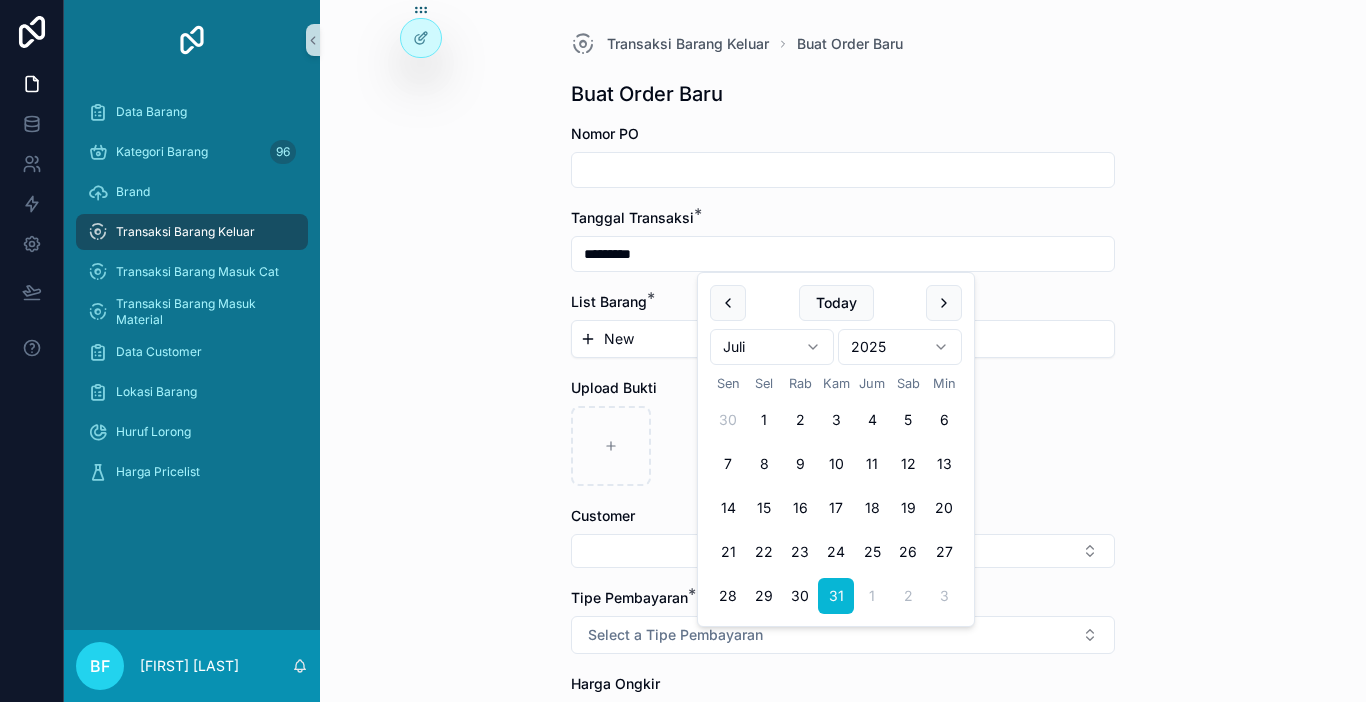 click on "New" at bounding box center [843, 339] 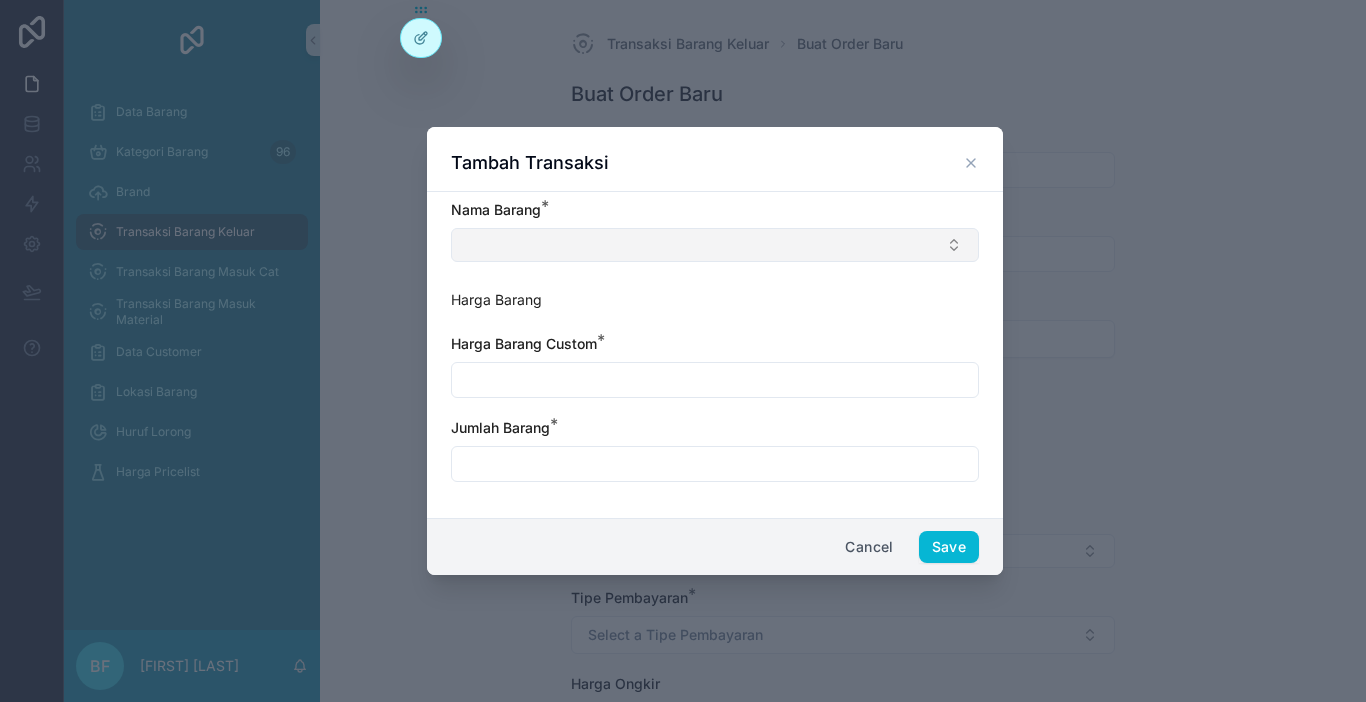 click at bounding box center (715, 245) 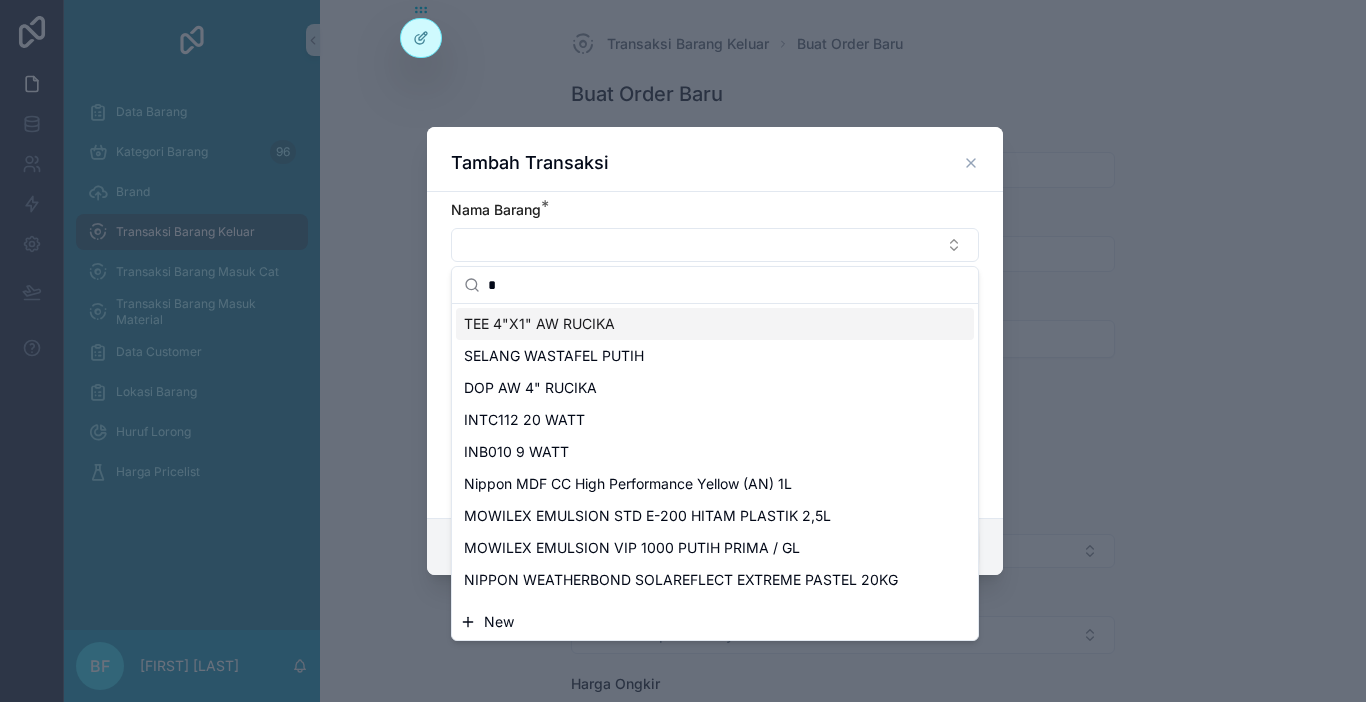 click on "*" at bounding box center [727, 285] 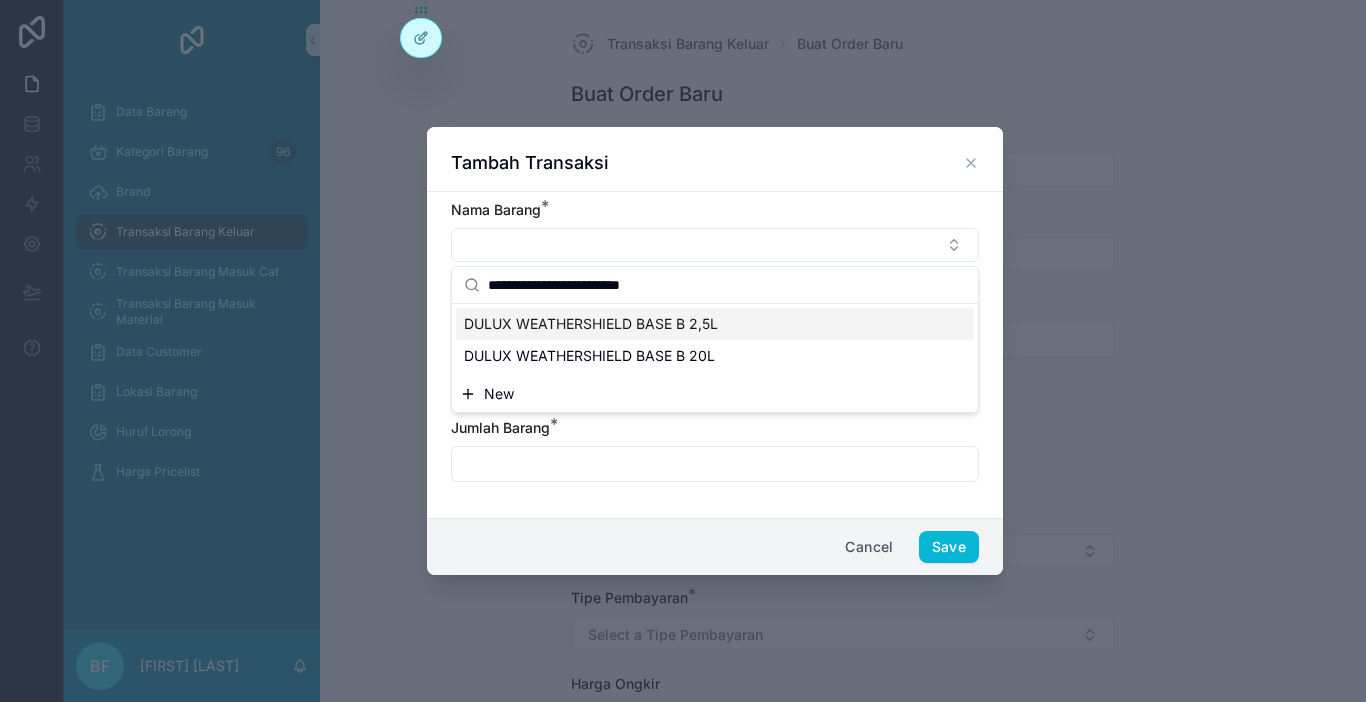 type on "**********" 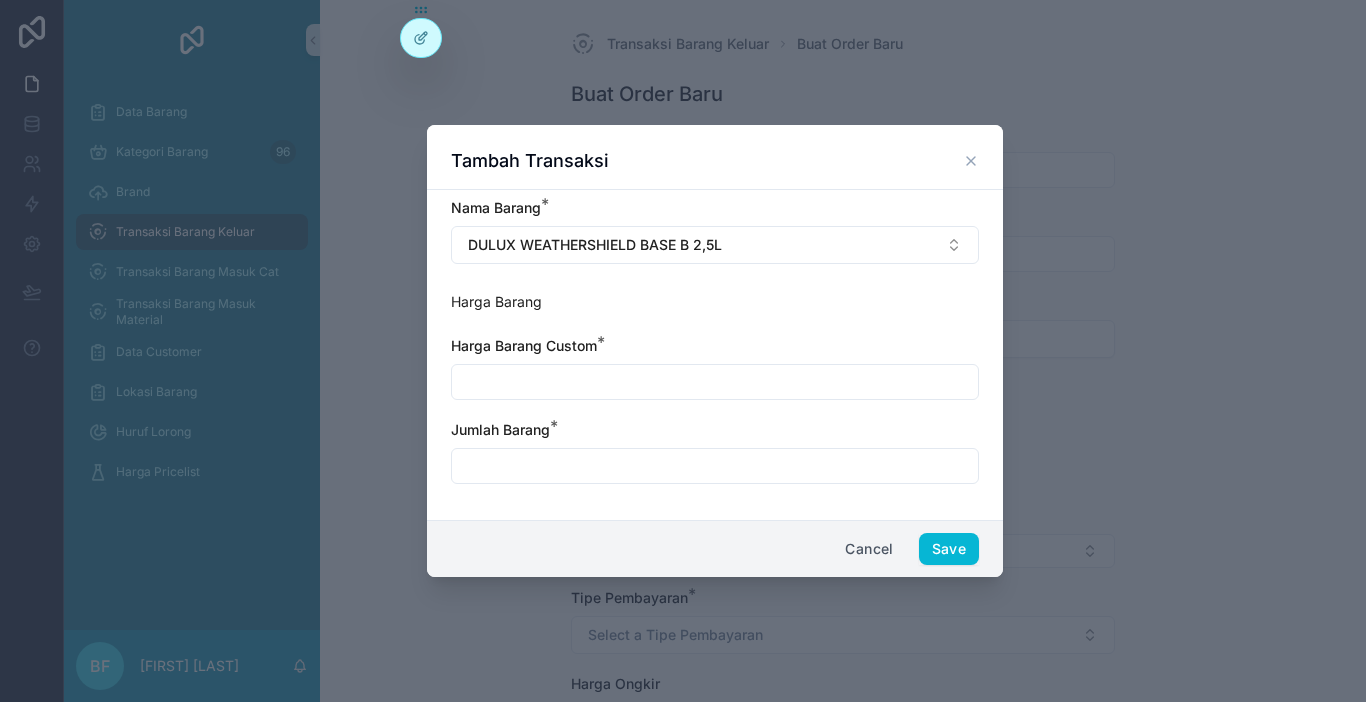 click at bounding box center (715, 382) 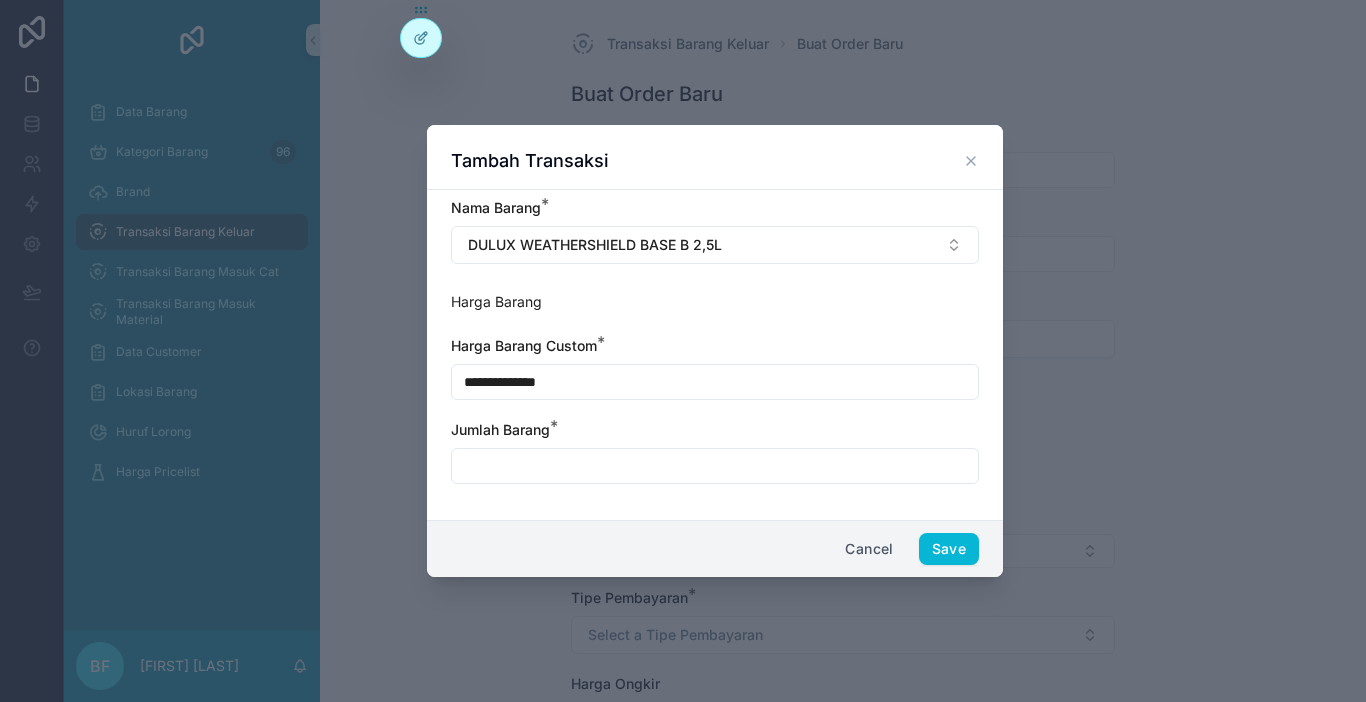 type on "**********" 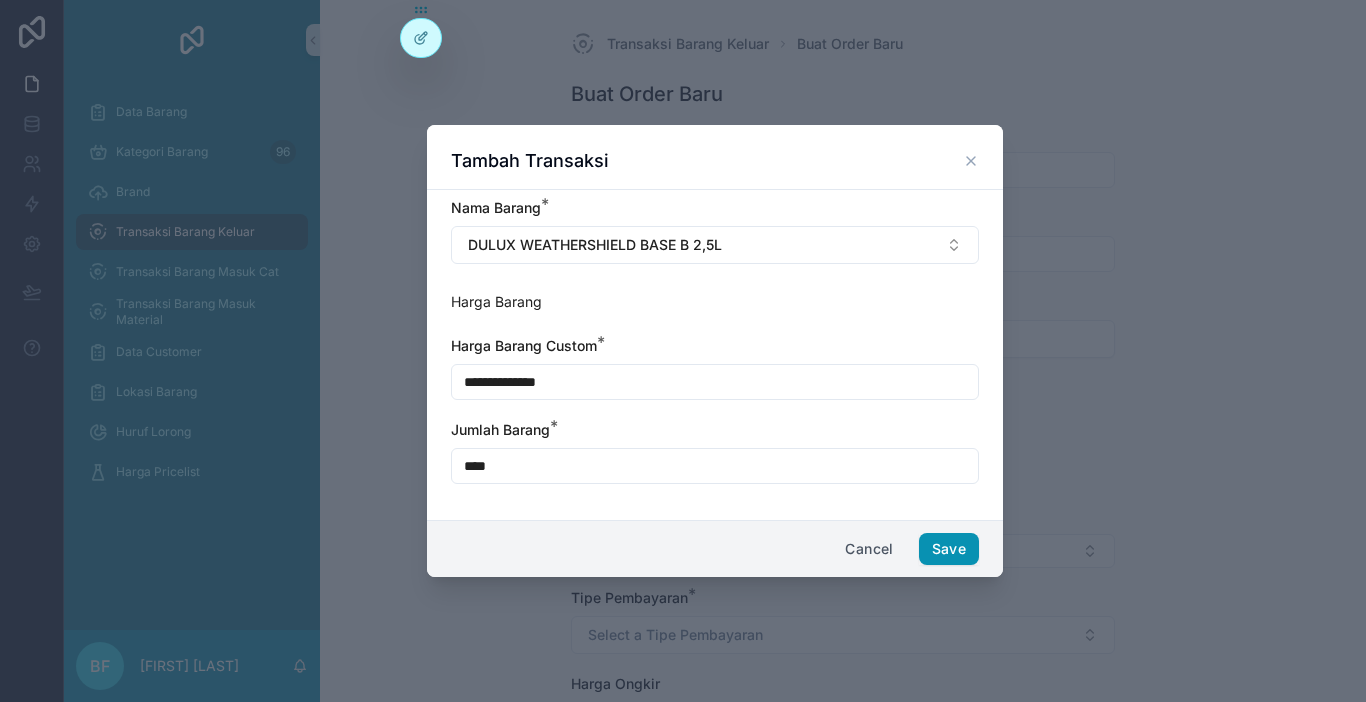 type on "****" 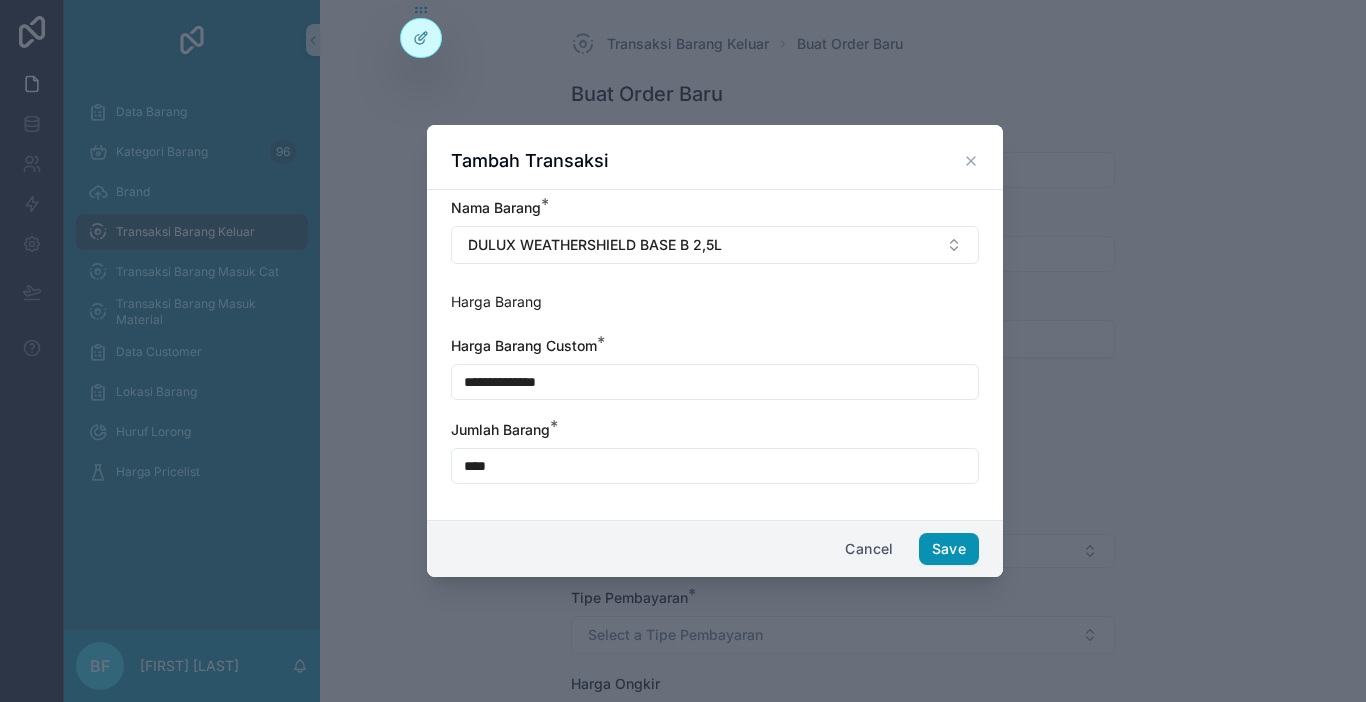 click on "Save" at bounding box center [949, 549] 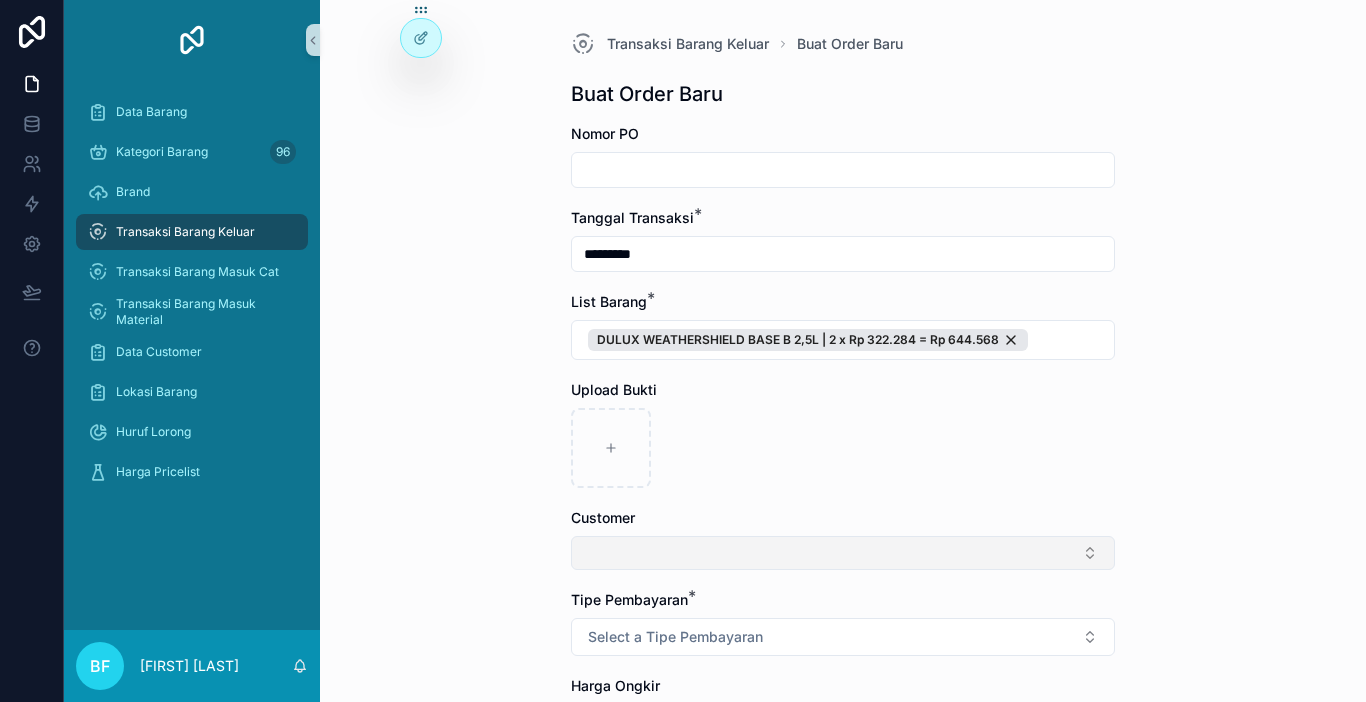 click at bounding box center [843, 553] 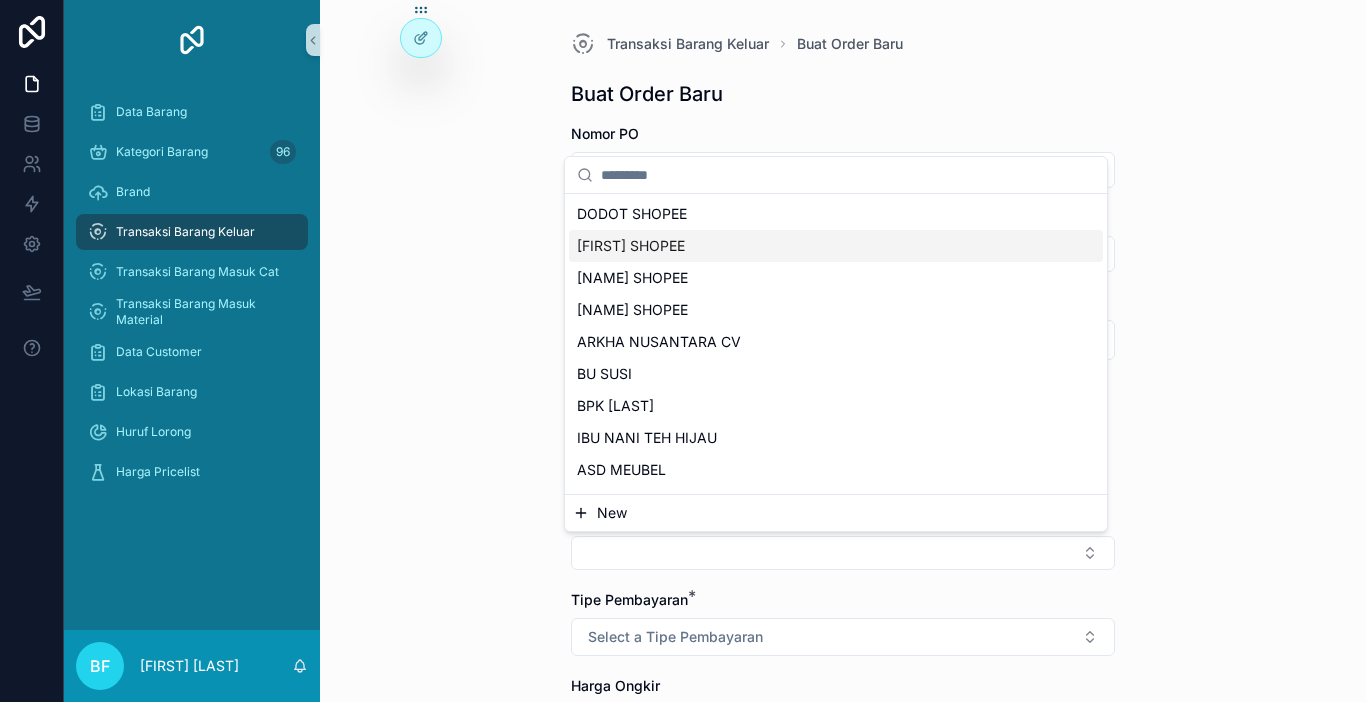 click on "New" at bounding box center [836, 513] 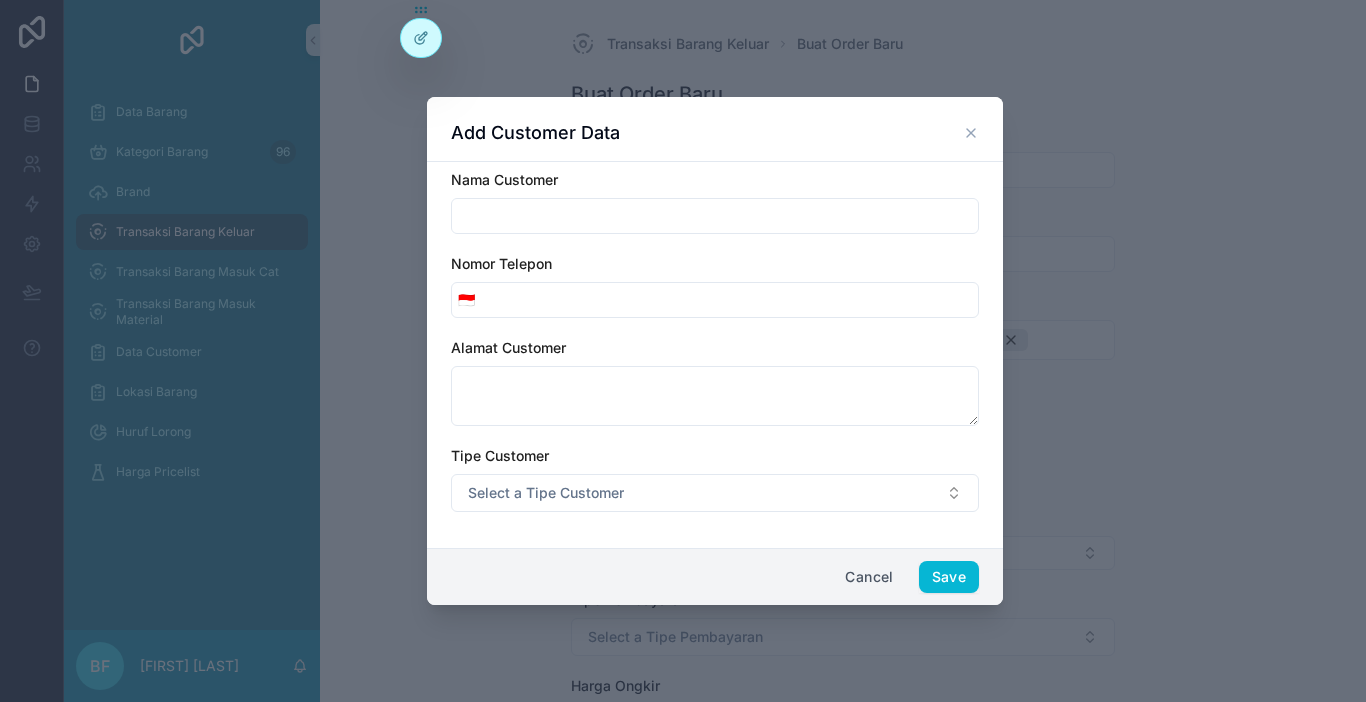 click at bounding box center (715, 216) 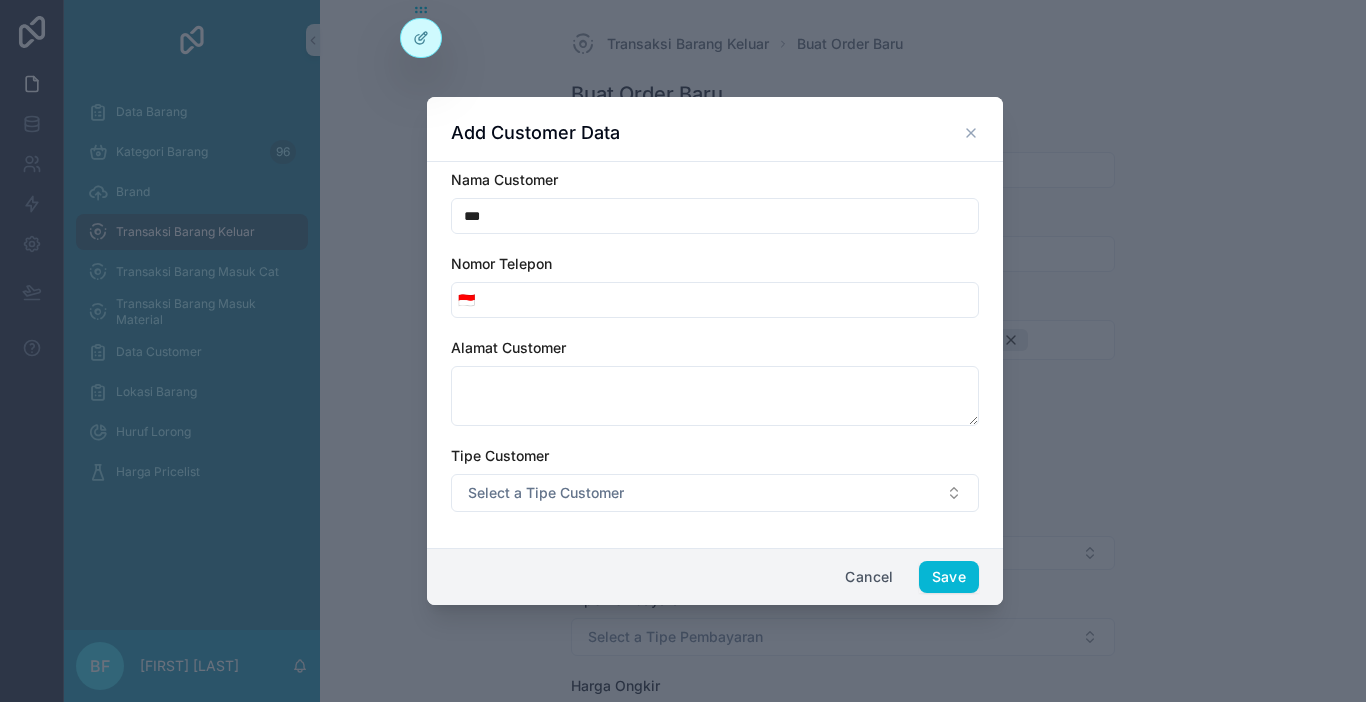 type on "**********" 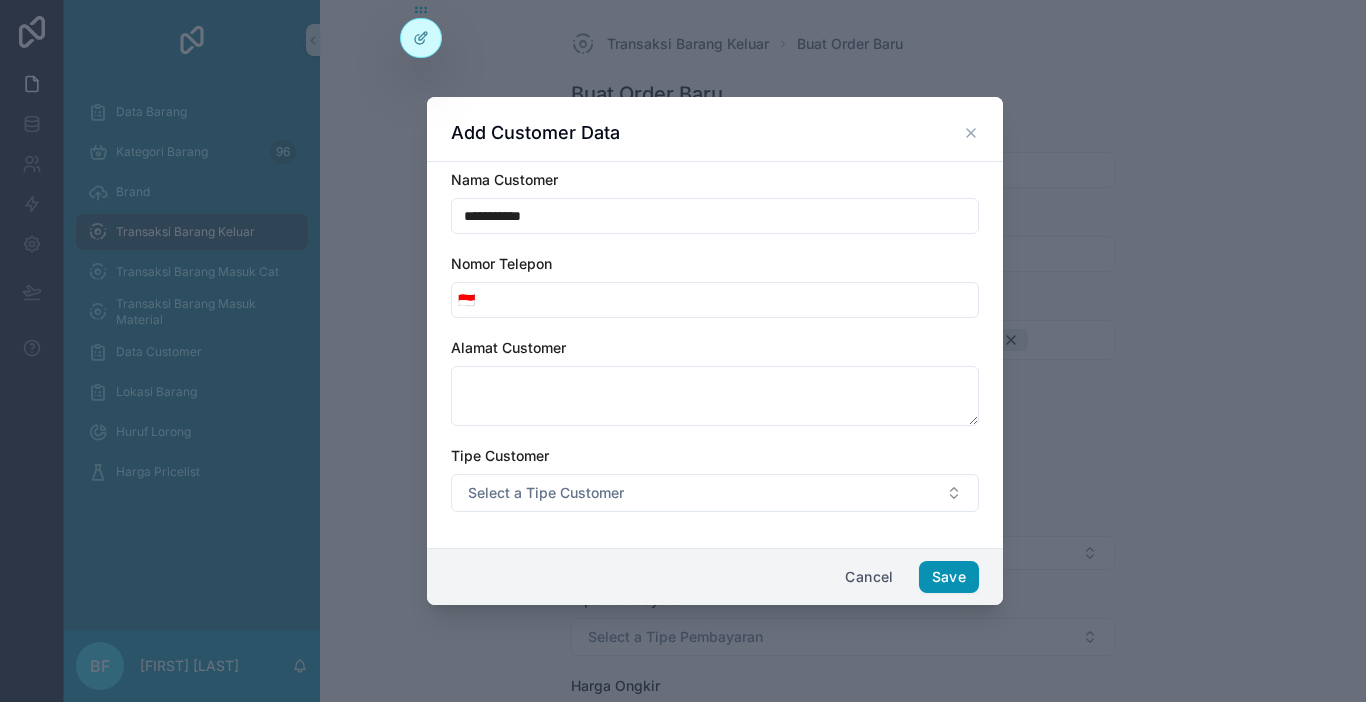 click on "Save" at bounding box center (949, 577) 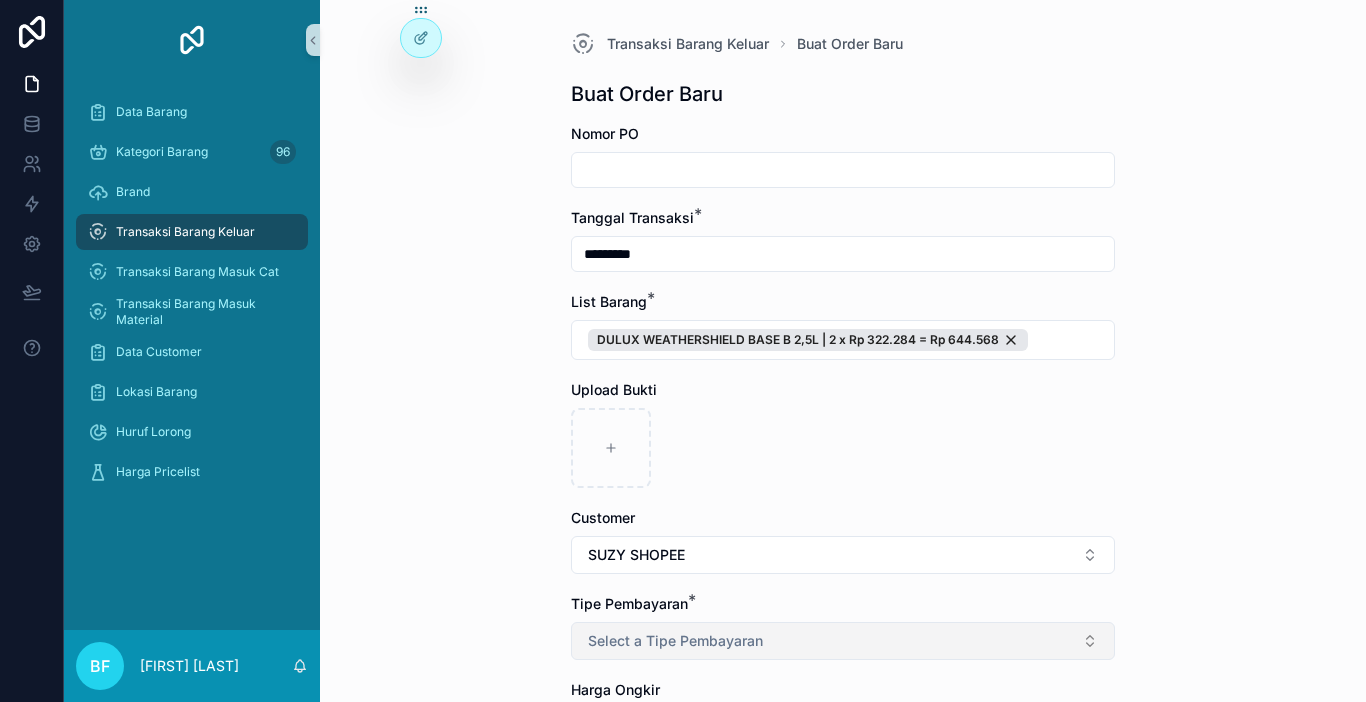 drag, startPoint x: 633, startPoint y: 646, endPoint x: 633, endPoint y: 627, distance: 19 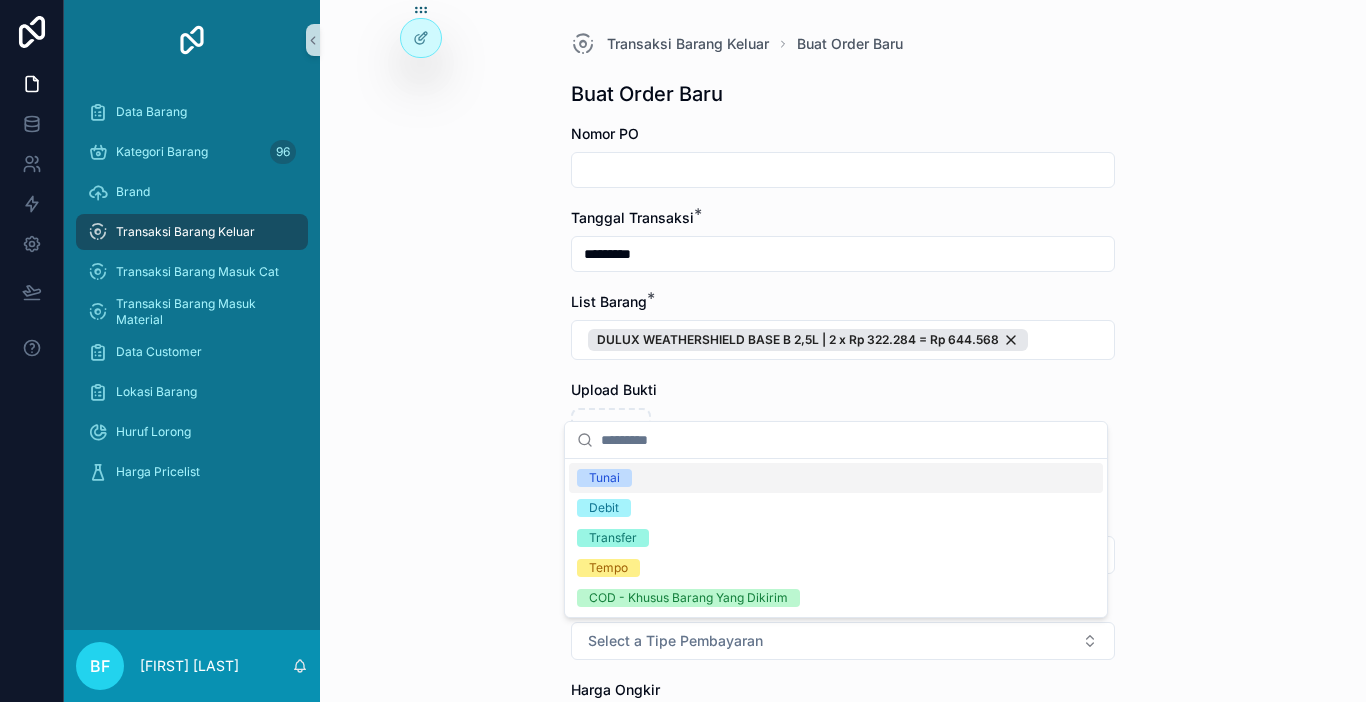click on "Tunai" at bounding box center [604, 478] 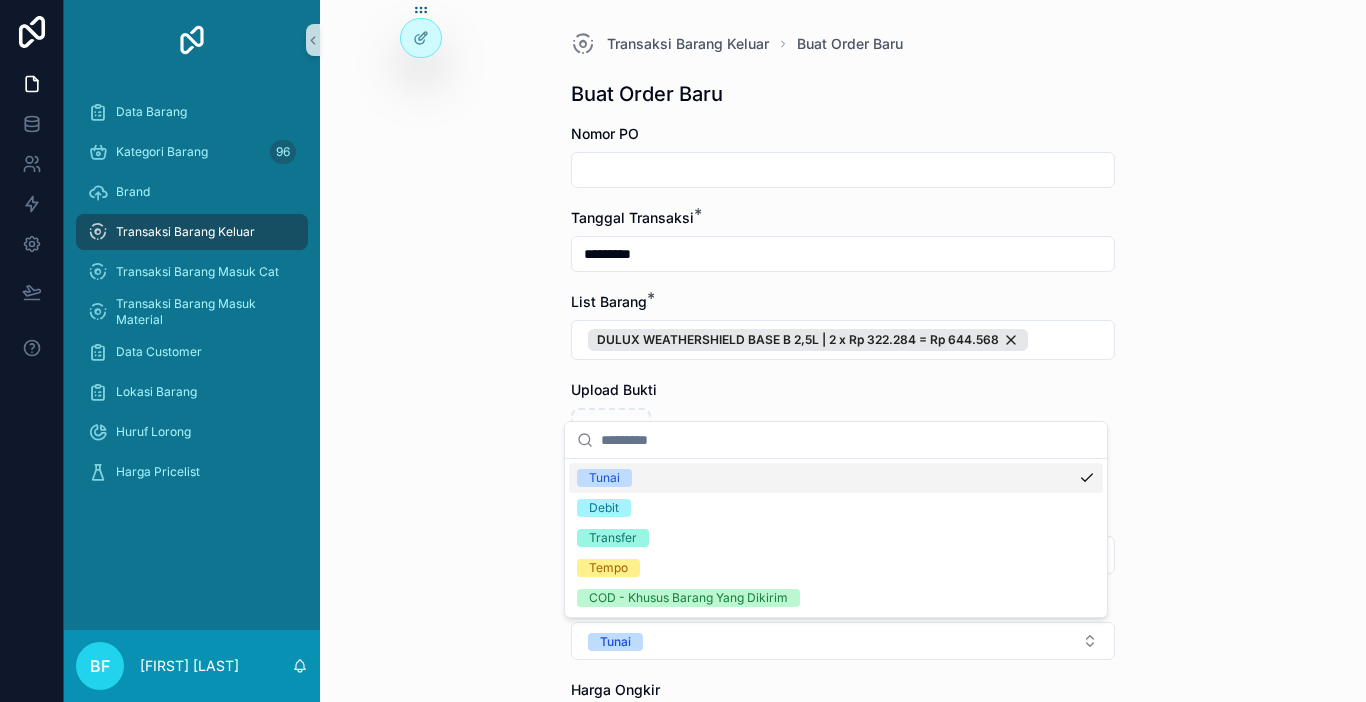 click on "Transaksi Barang Keluar Buat Order Baru Buat Order Baru Nomor PO Tanggal Transaksi * ********* List Barang * DULUX WEATHERSHIELD BASE B 2,5L | 2 x Rp 322.284 = Rp 644.568 Upload Bukti Customer SUZY SHOPEE Tipe Pembayaran * Tunai Harga Ongkir Totalkan Transaksi" at bounding box center (843, 351) 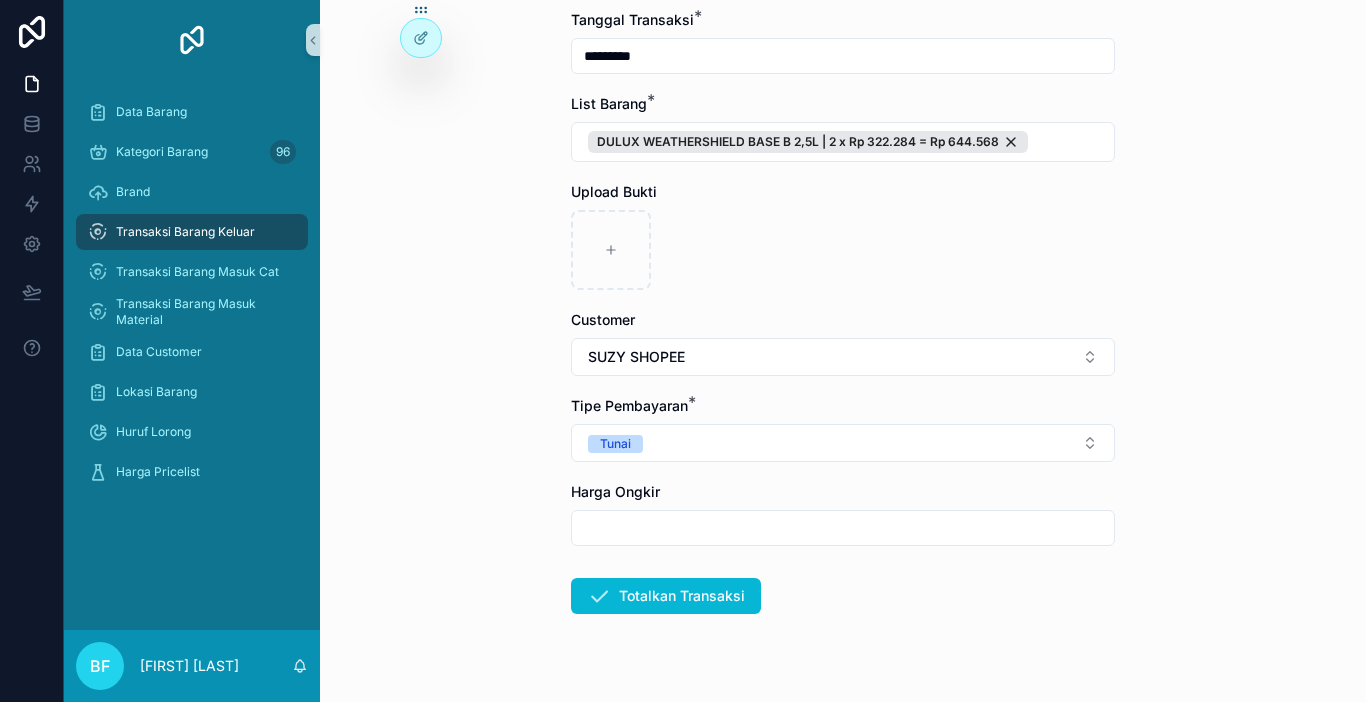 scroll, scrollTop: 200, scrollLeft: 0, axis: vertical 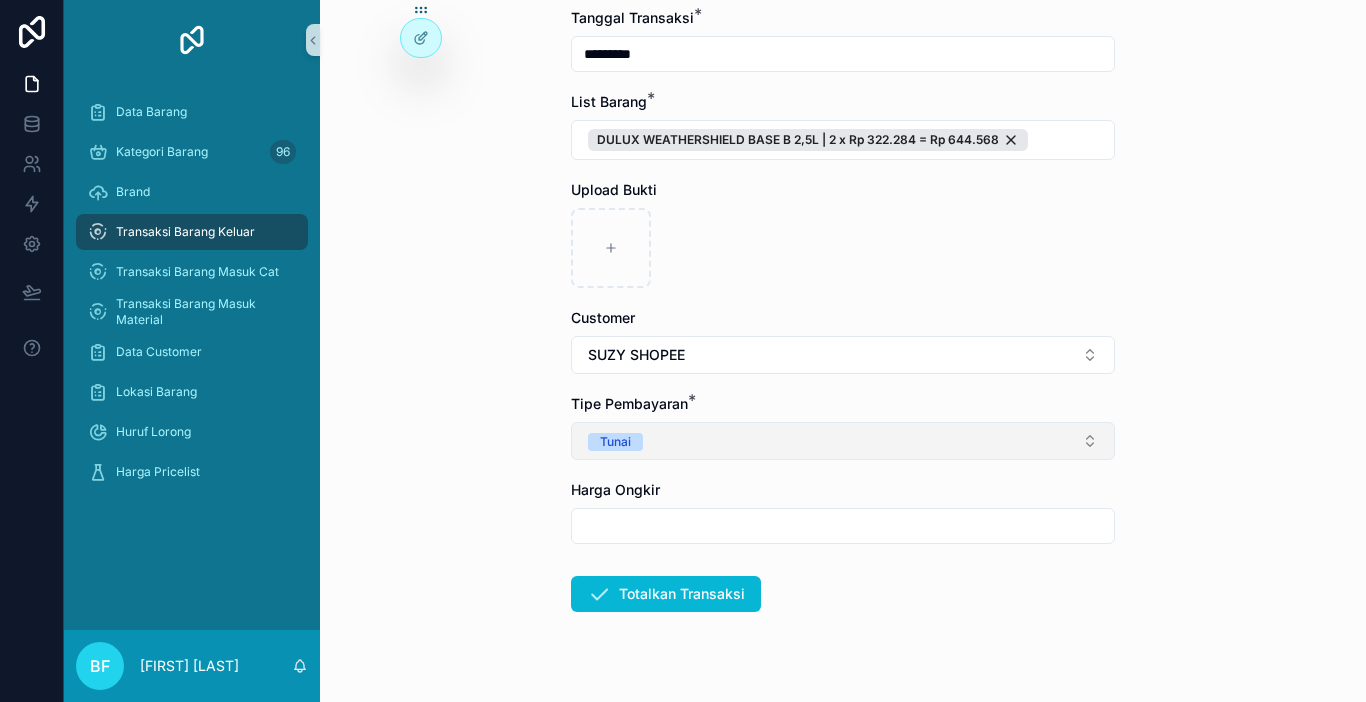 click on "Tunai" at bounding box center (843, 441) 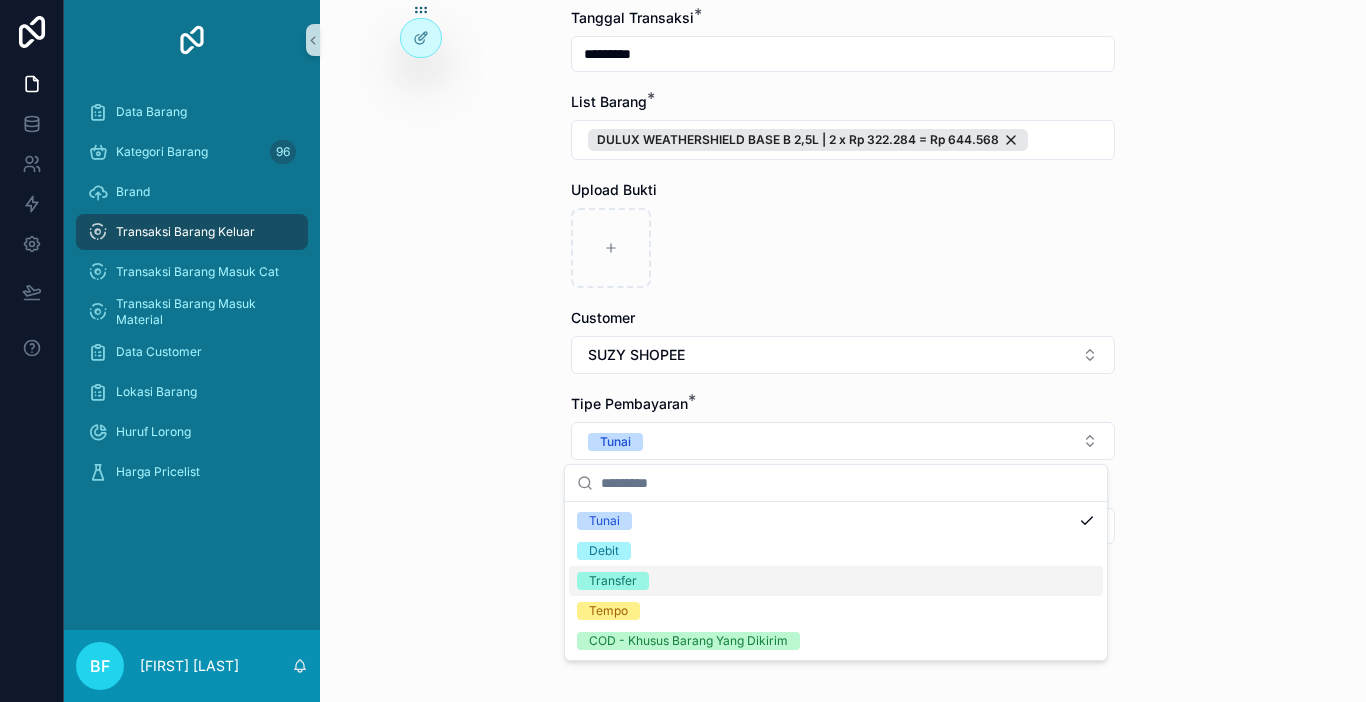 drag, startPoint x: 601, startPoint y: 577, endPoint x: 601, endPoint y: 562, distance: 15 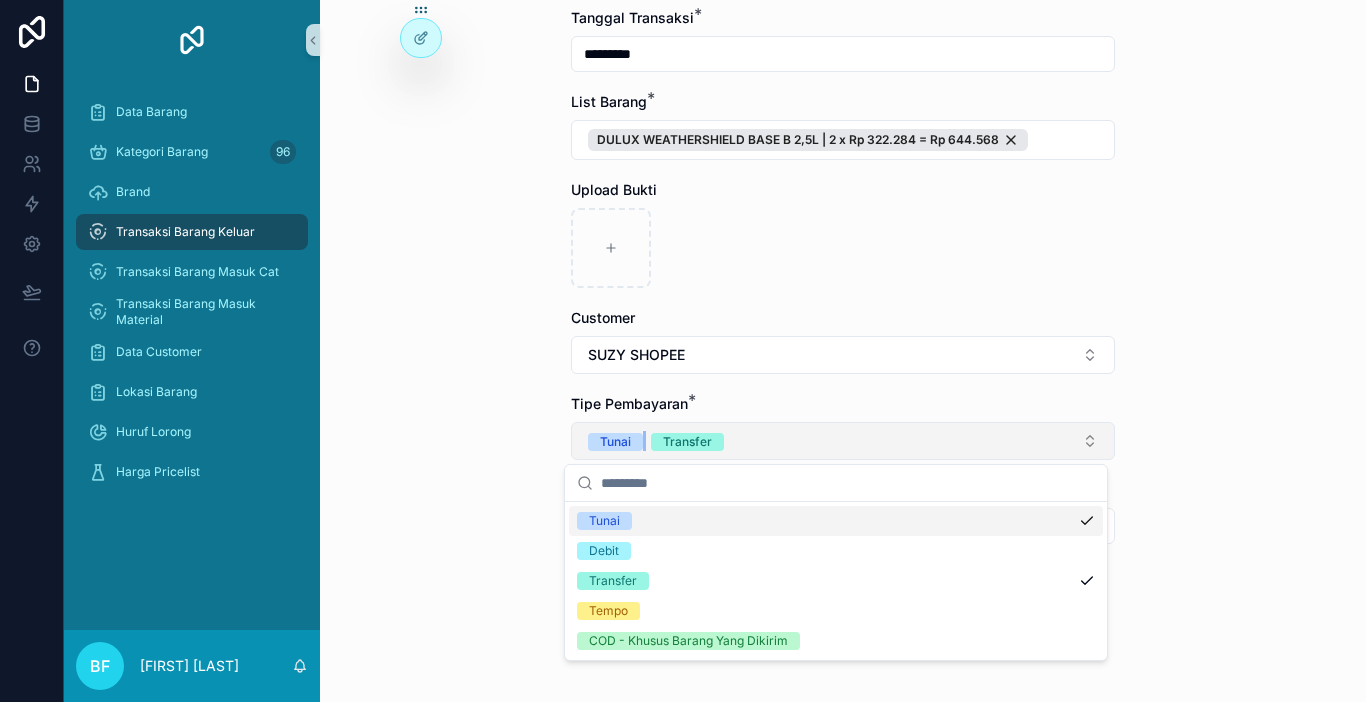 click on "Tunai" at bounding box center [615, 442] 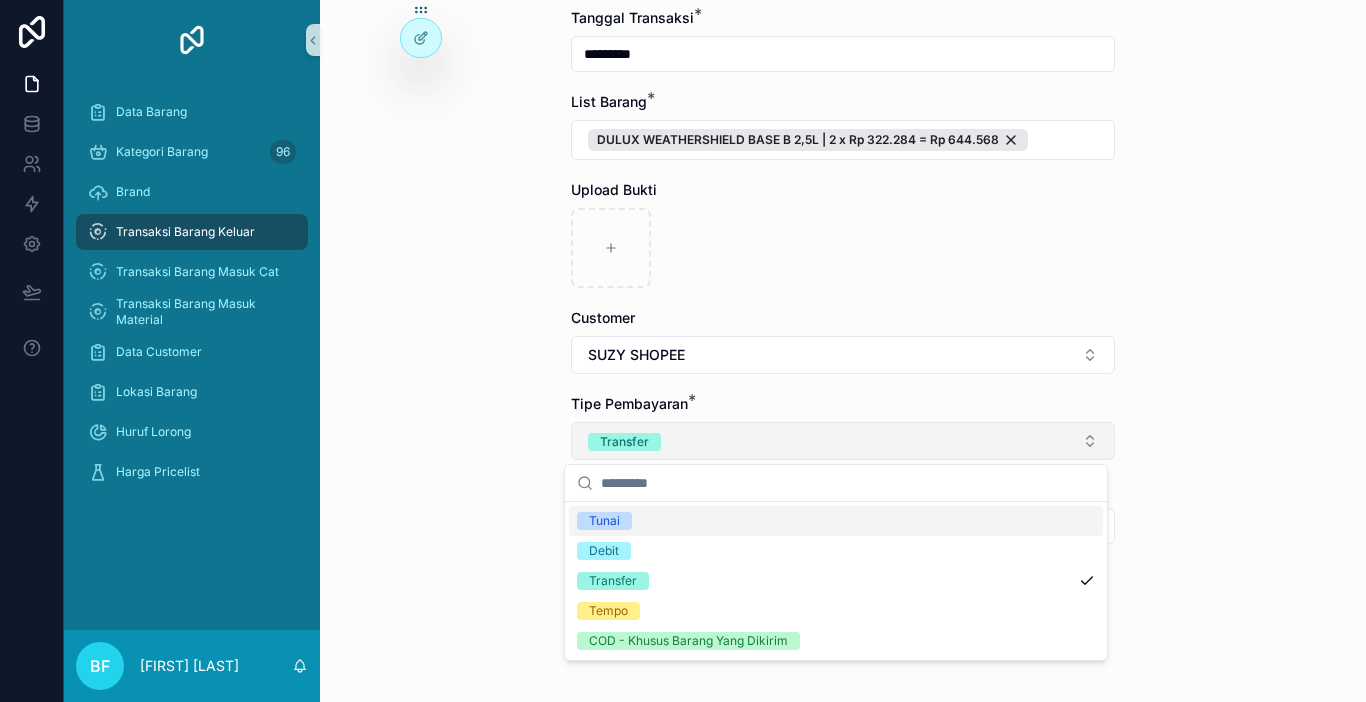 click on "Transaksi Barang Keluar Buat Order Baru Buat Order Baru Nomor PO Tanggal Transaksi * ********* List Barang * DULUX WEATHERSHIELD BASE B 2,5L | 2 x Rp 322.284 = Rp 644.568 Upload Bukti Customer [NAME] SHOPEE Tipe Pembayaran * Transfer Harga Ongkir Totalkan Transaksi" at bounding box center (843, 151) 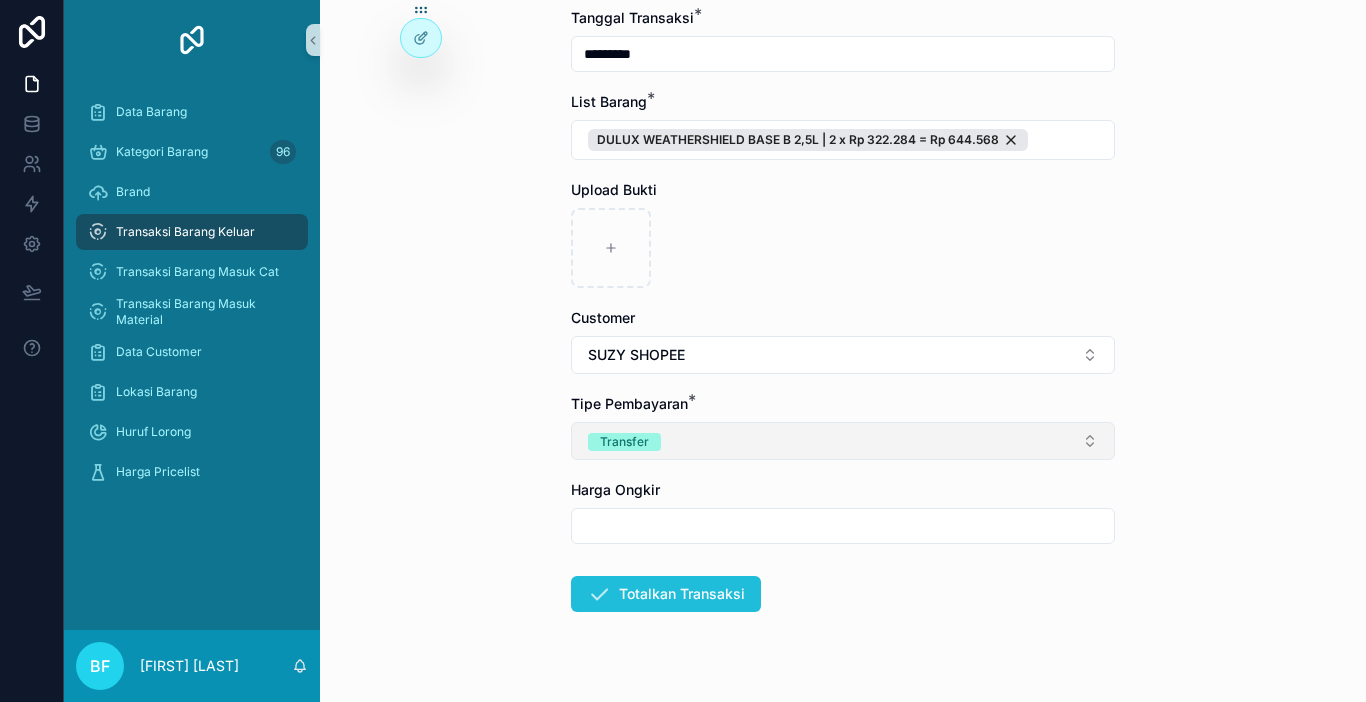 click at bounding box center (599, 594) 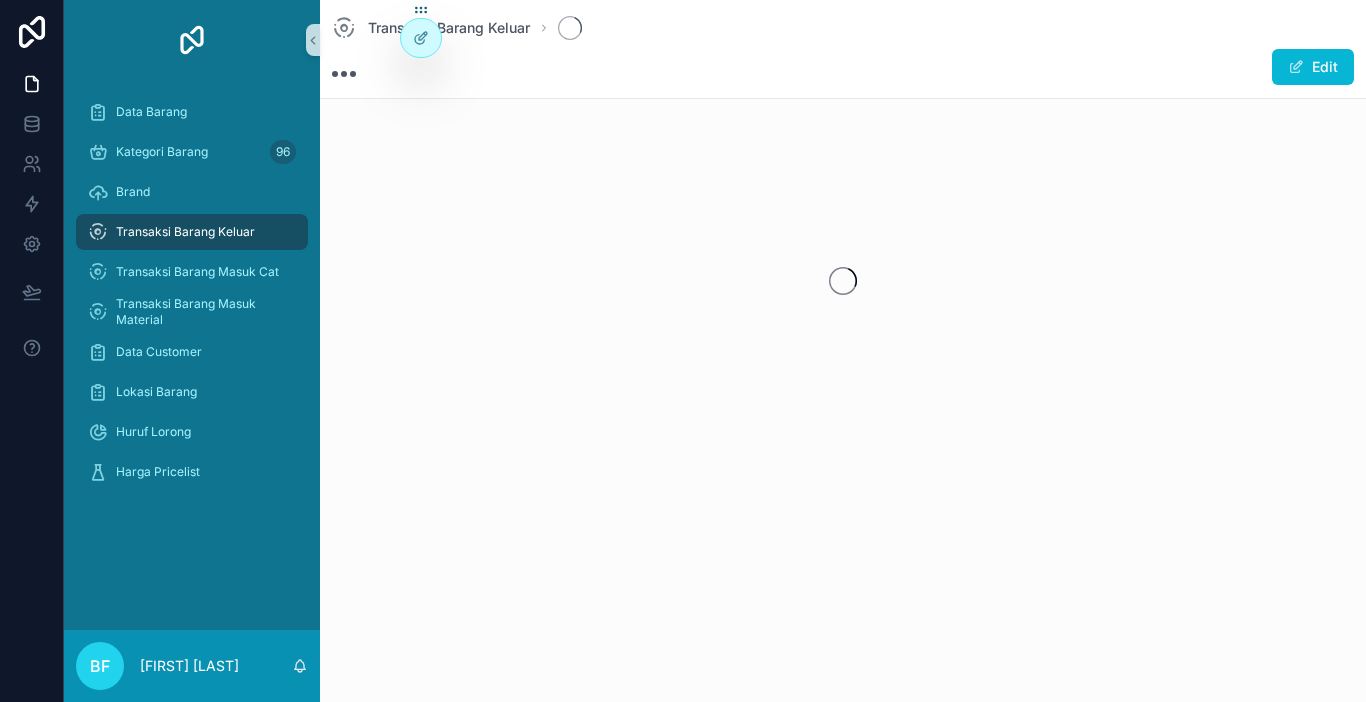 scroll, scrollTop: 0, scrollLeft: 0, axis: both 